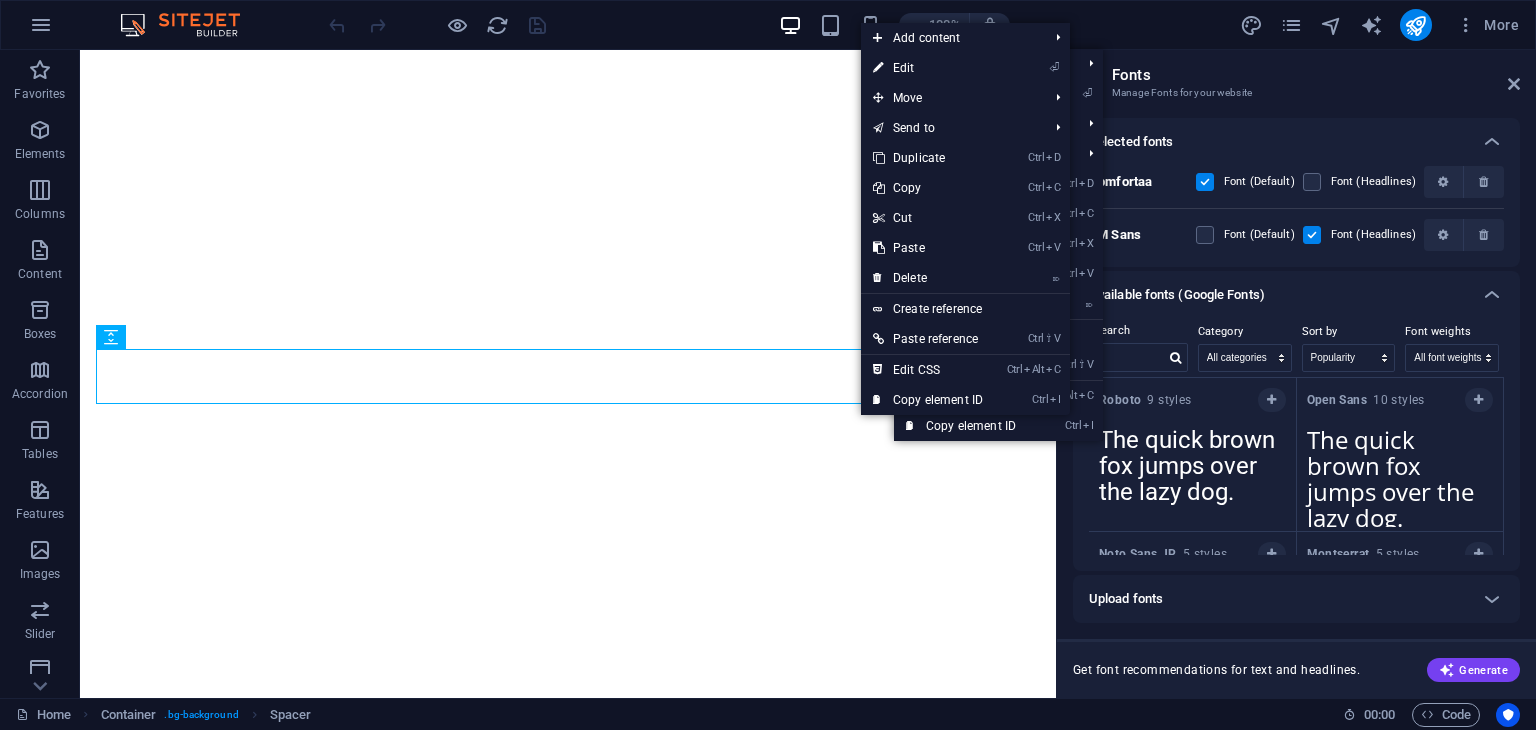 select on "popularity" 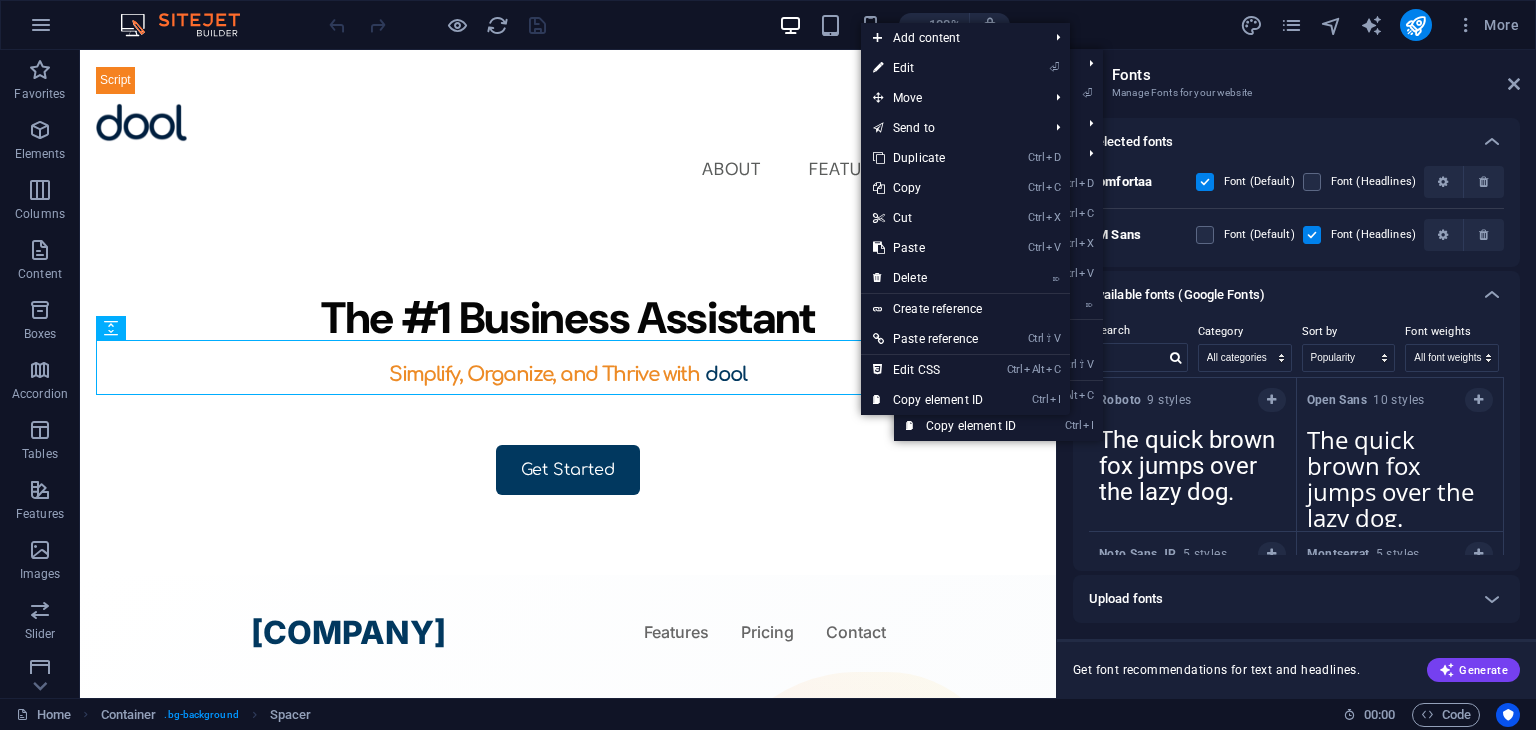 scroll, scrollTop: 0, scrollLeft: 0, axis: both 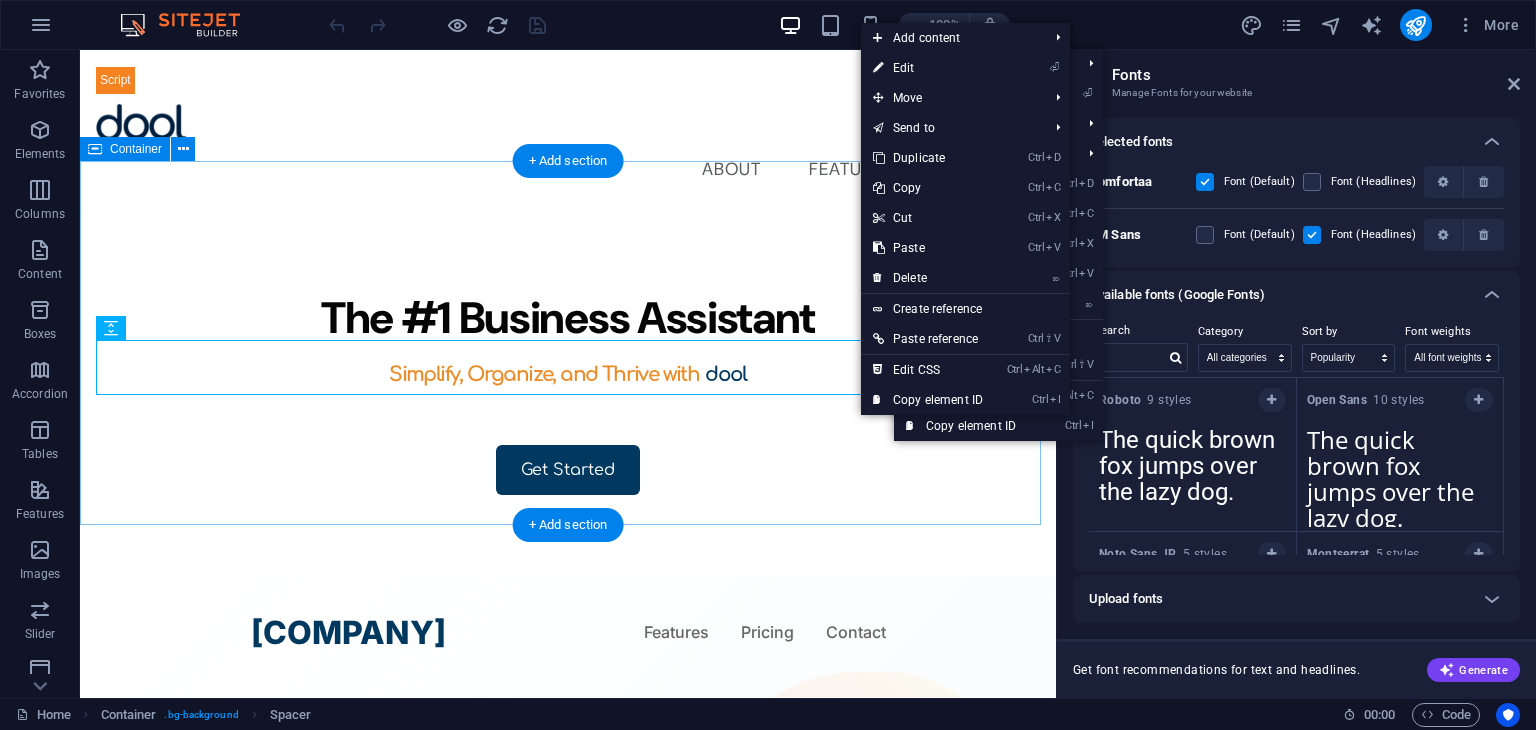 click on "The #1 Business Assistant Simplify, Organize, and Thrive with   dool Get Started" at bounding box center [568, 393] 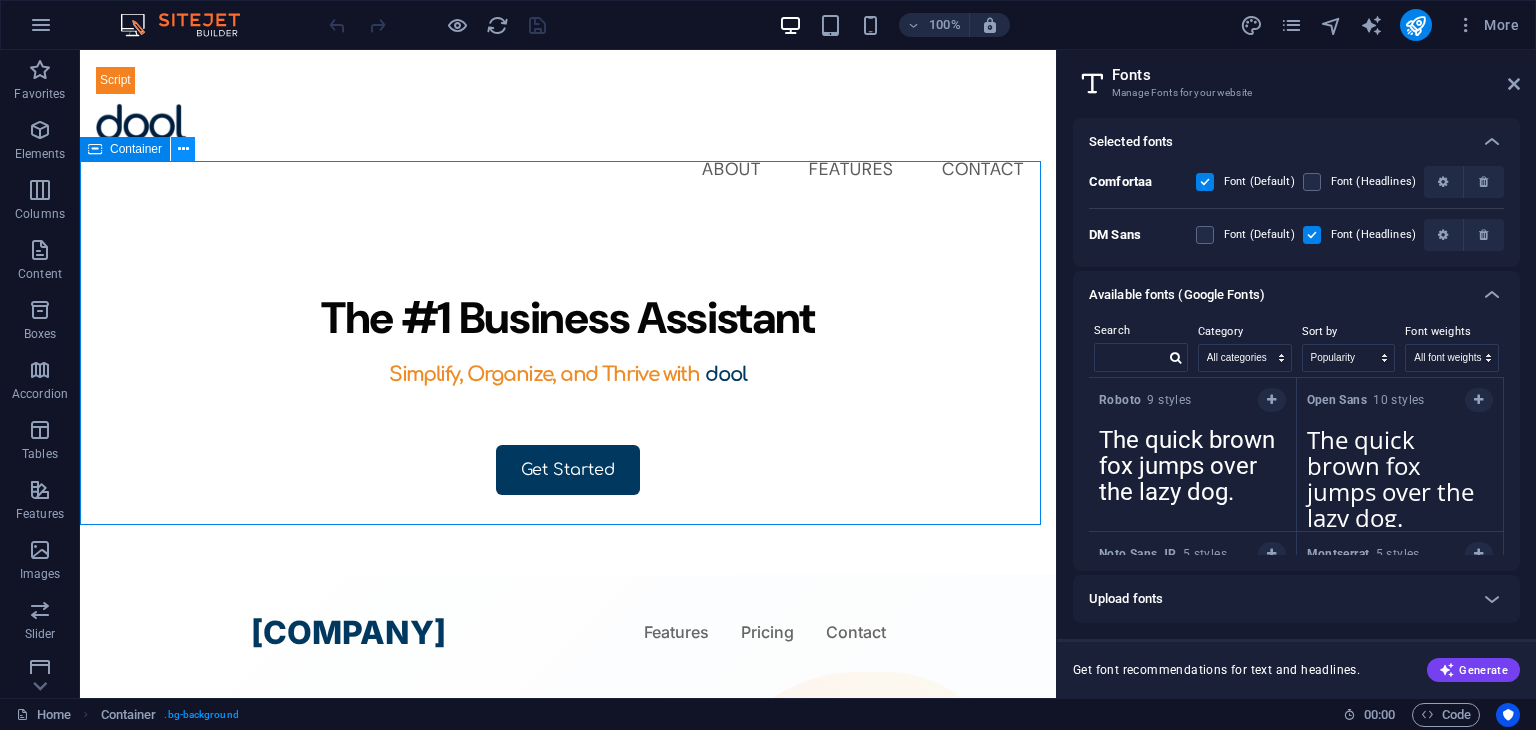 click at bounding box center (183, 149) 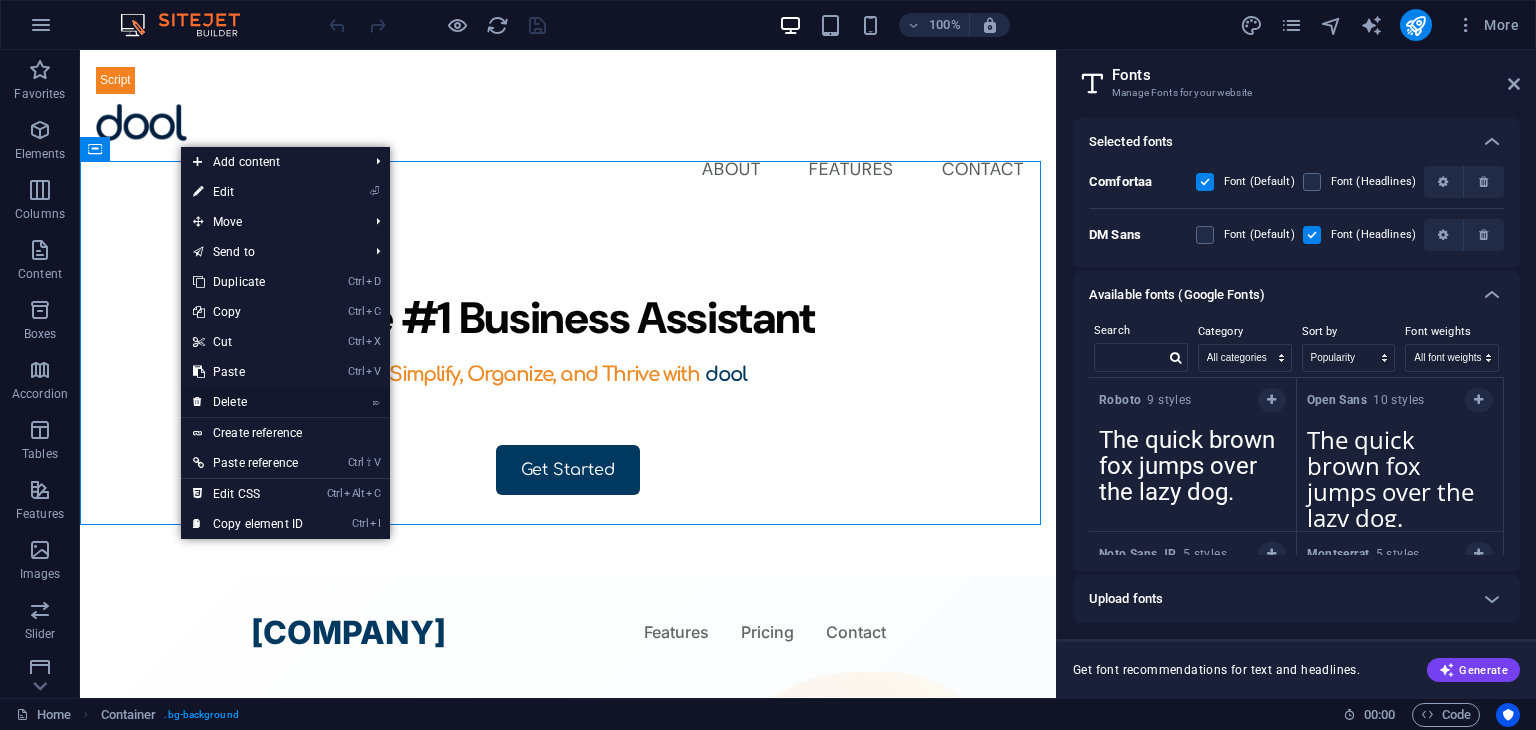 click on "⌦  Delete" at bounding box center [248, 402] 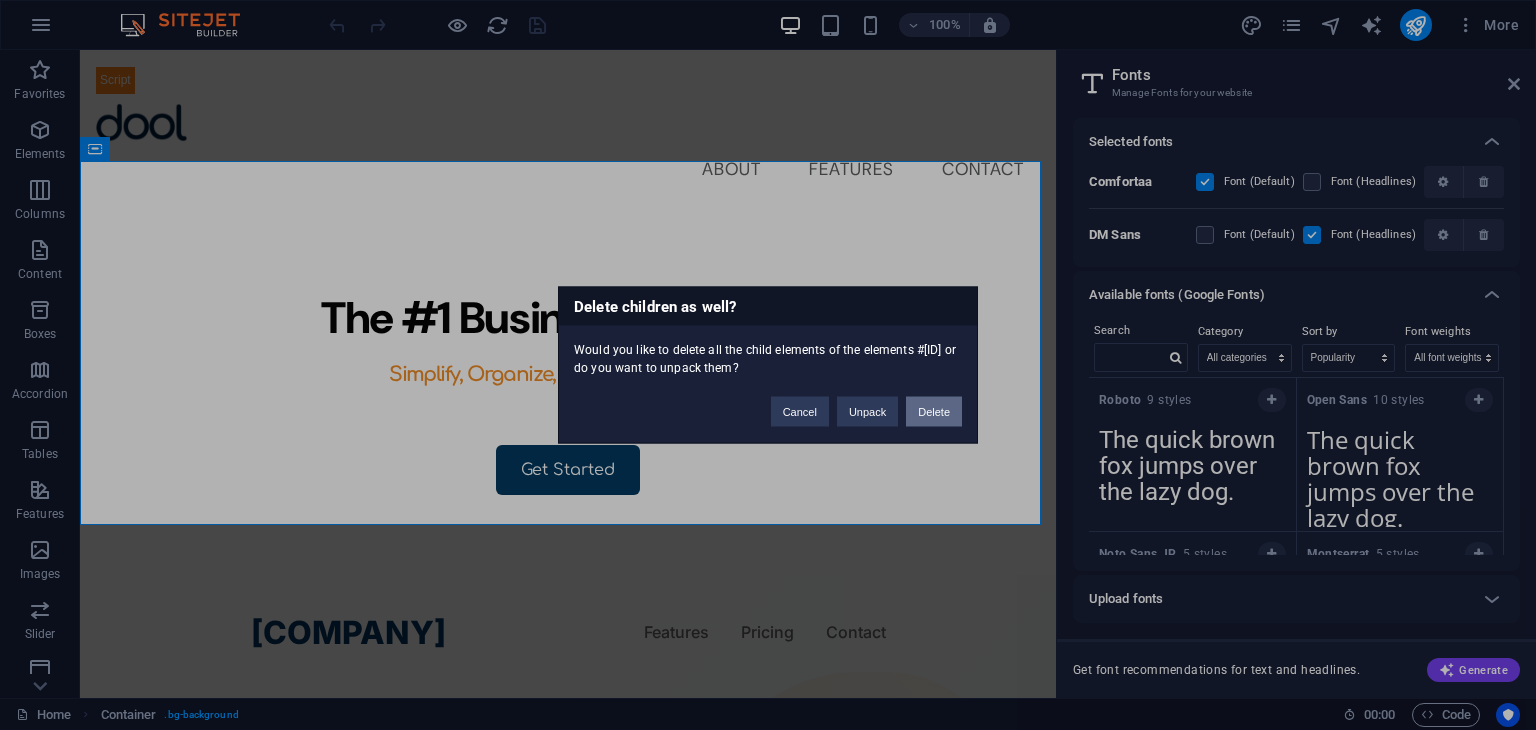 click on "Delete" at bounding box center [934, 412] 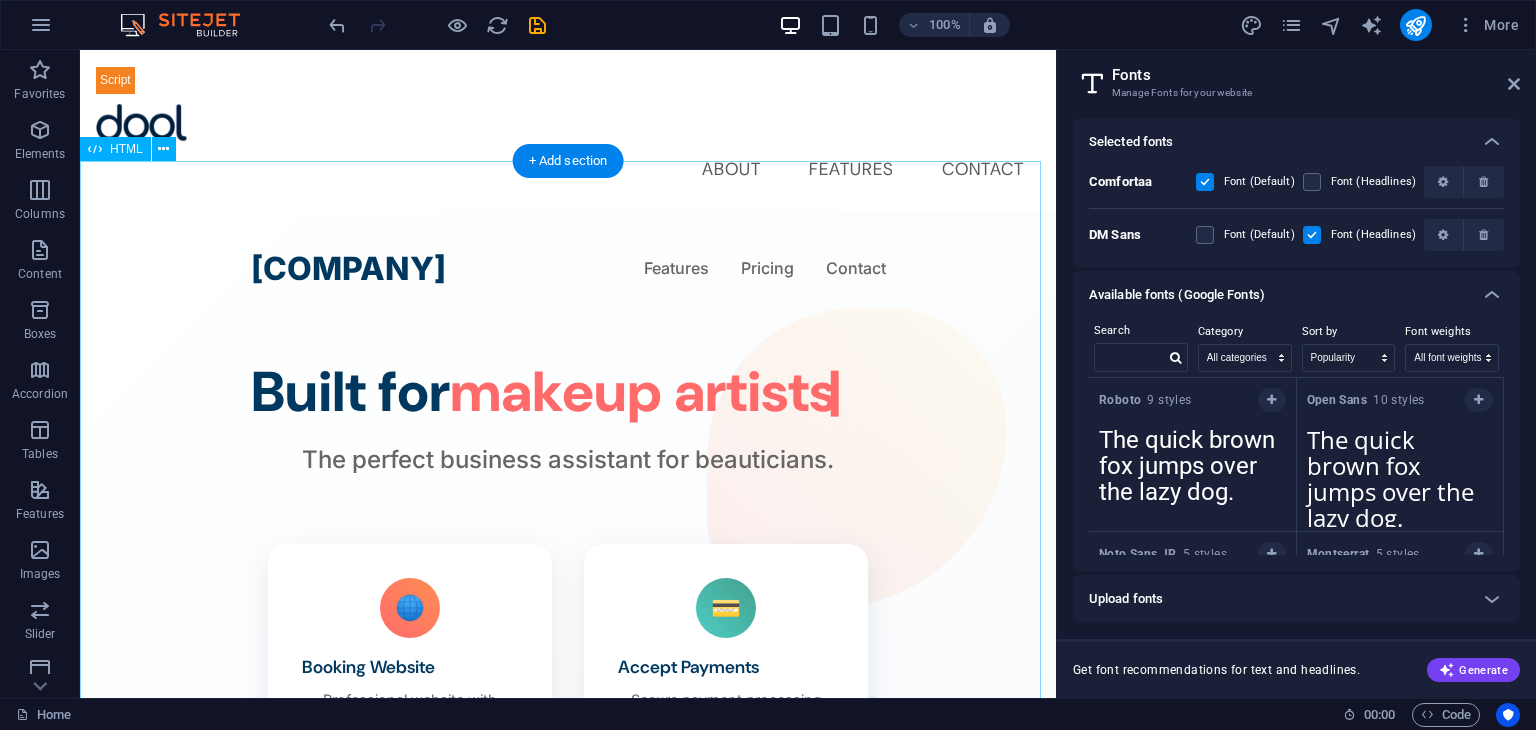 click on "Dool - Business Assistant for Beauticians
Dool
Features
Pricing
Contact
Built for
makeup artists
The perfect business assistant for beauticians.
🌐
Booking Website
Professional website with online booking
💳
Accept Payments
Secure payment processing made simple
📢
Marketing Tools
Grow your business with smart marketing 📅" at bounding box center (568, 709) 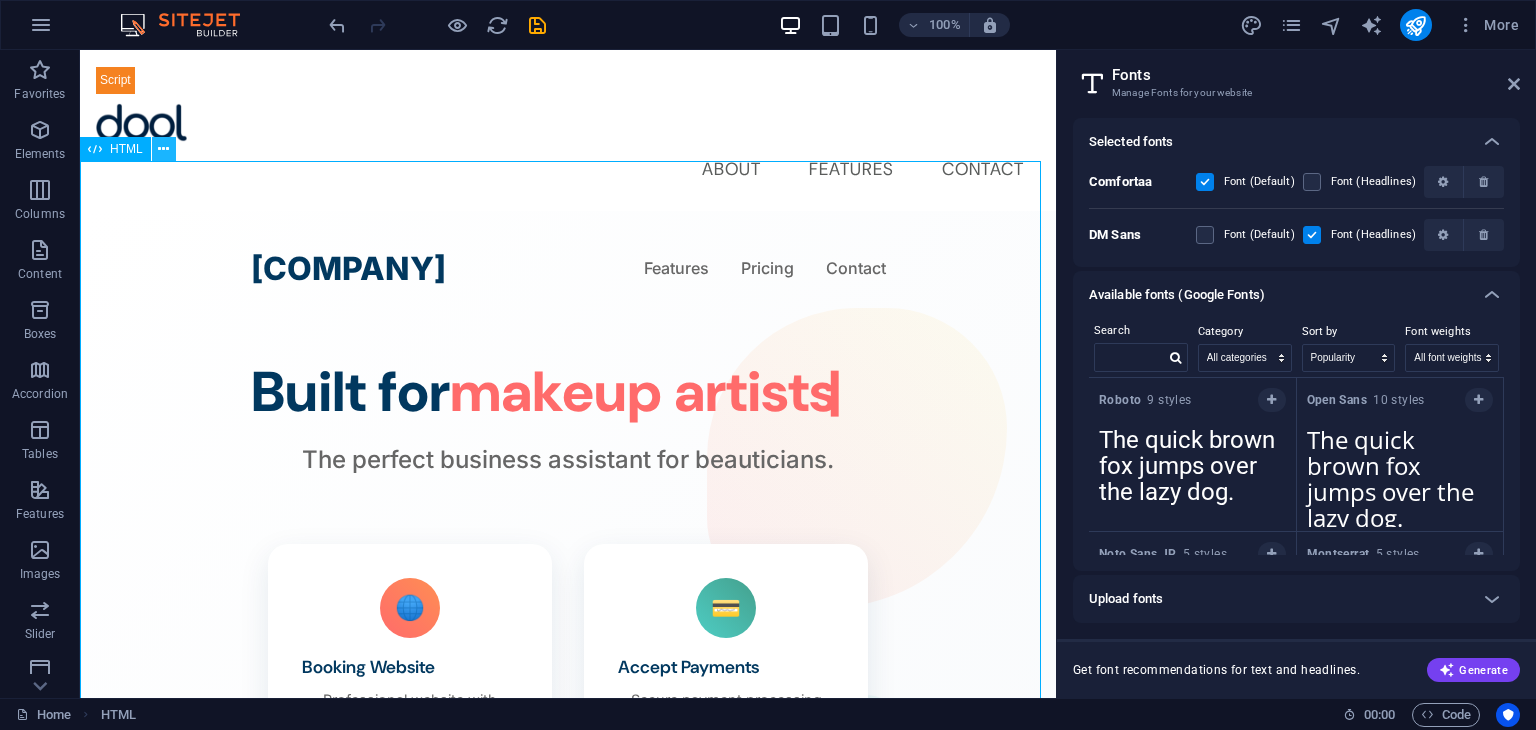 click at bounding box center (163, 149) 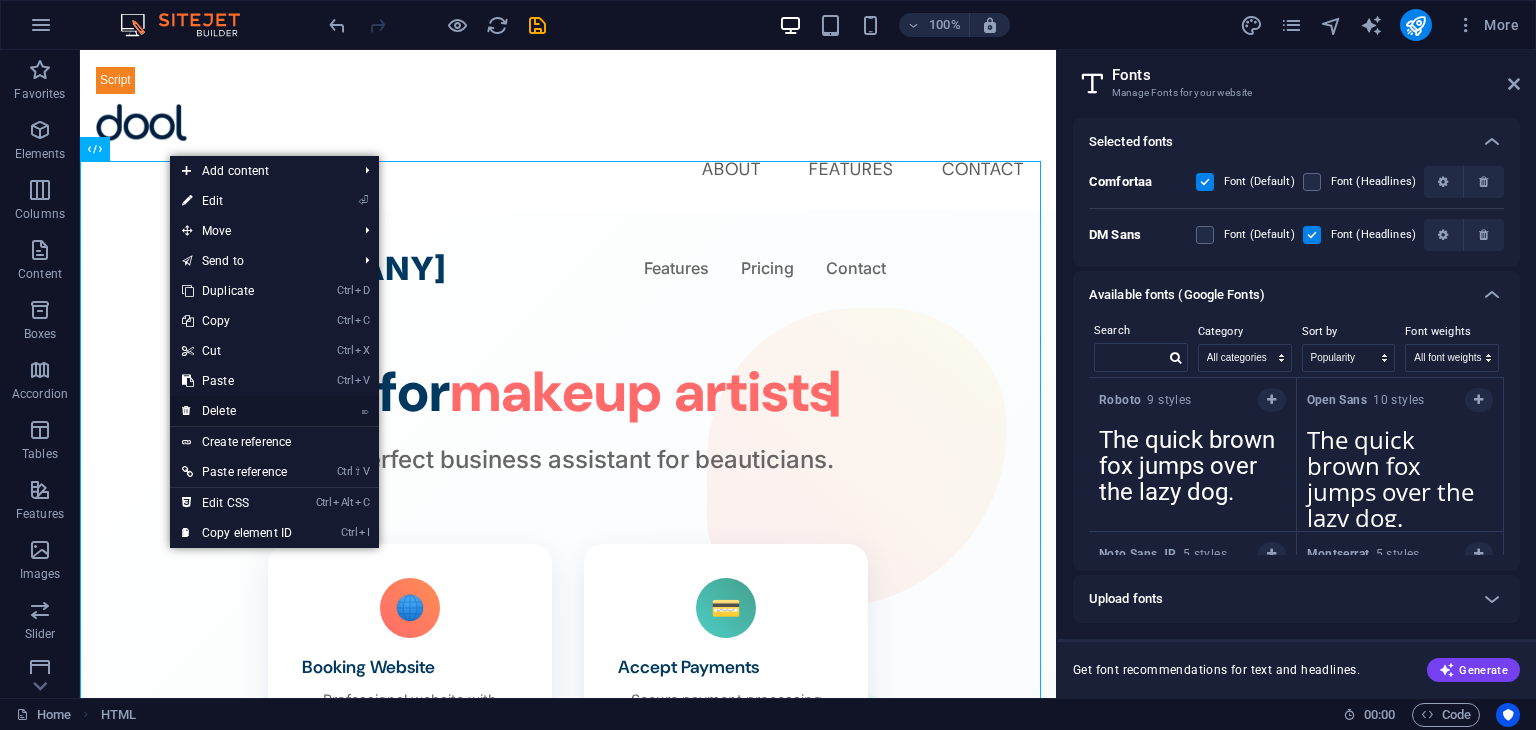 click on "⌦  Delete" at bounding box center [237, 411] 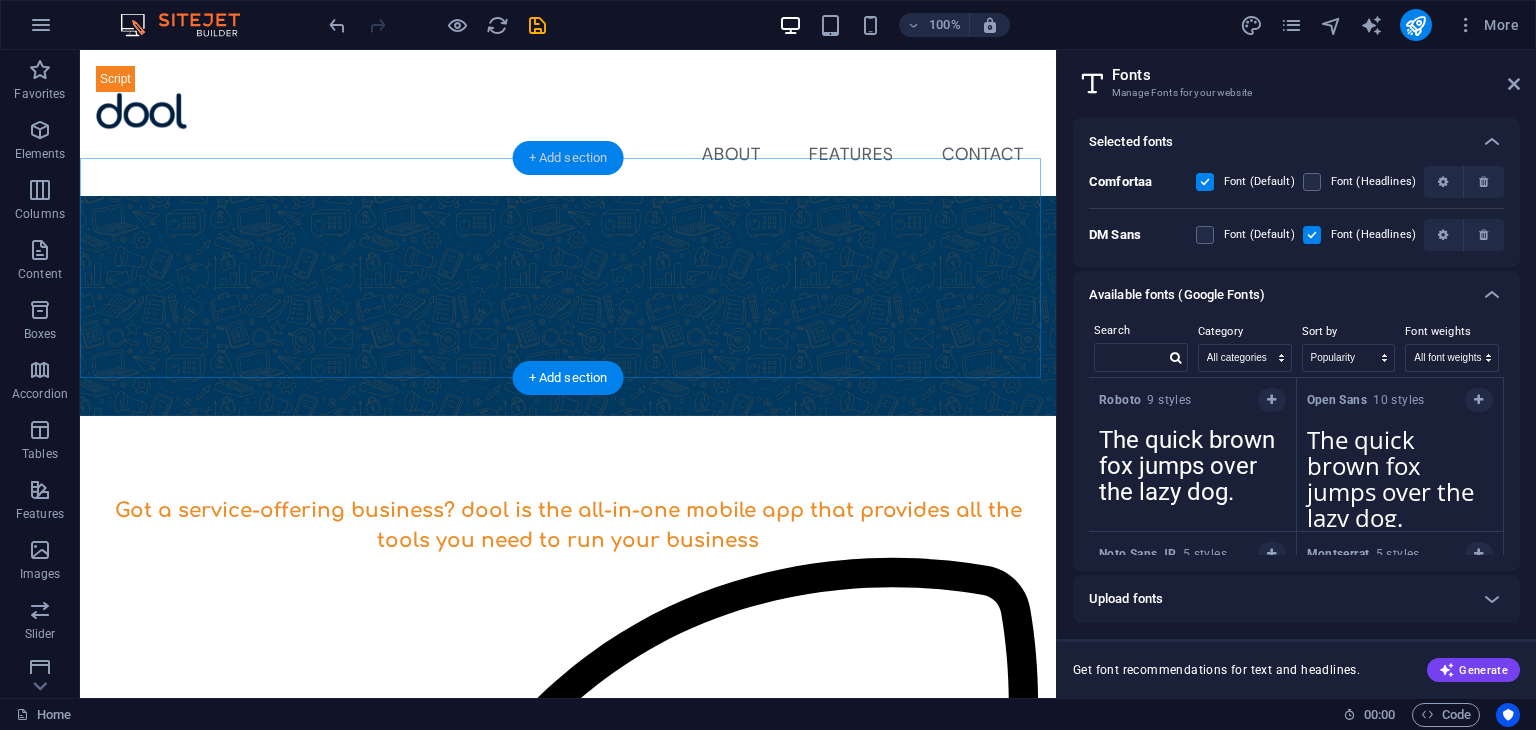 click on "+ Add section" at bounding box center (568, 158) 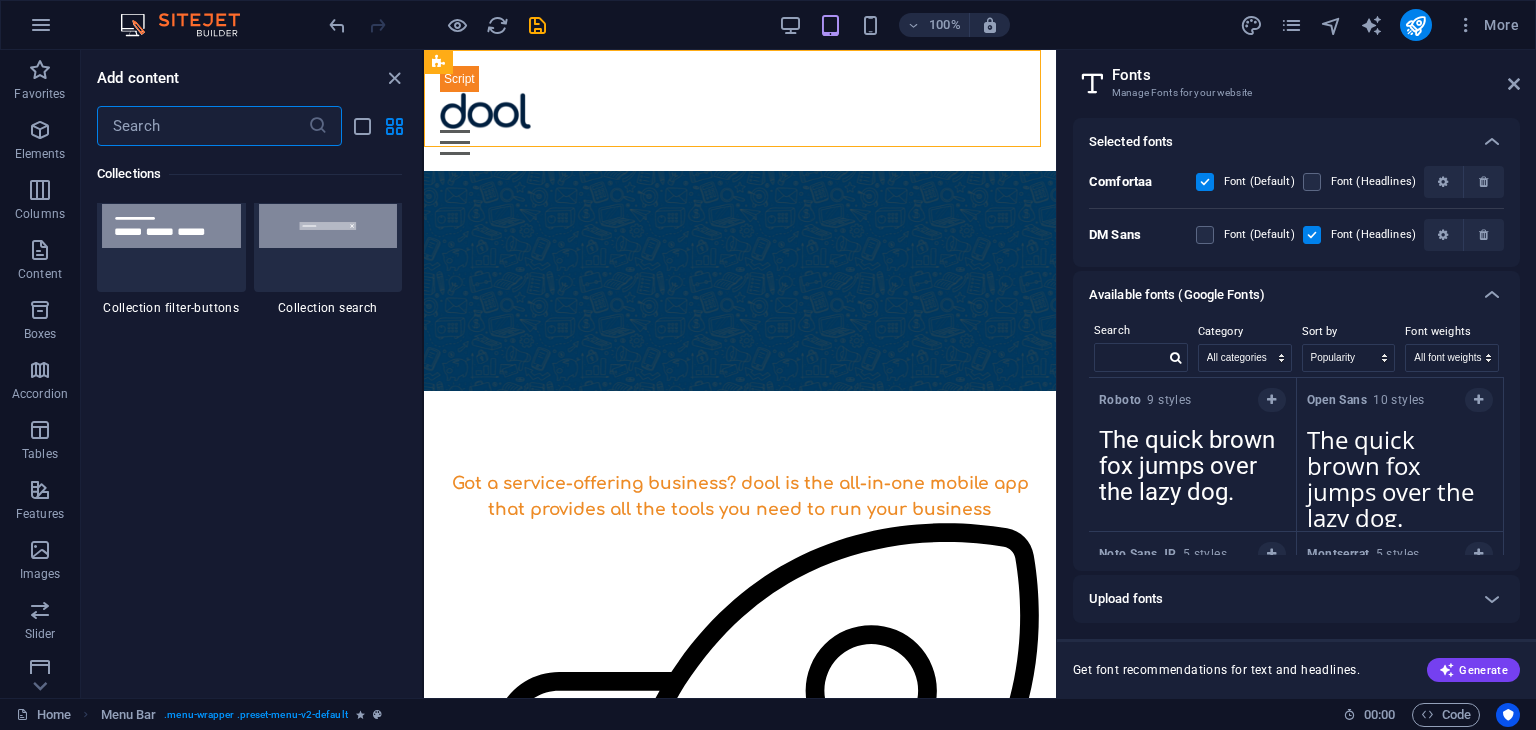 scroll, scrollTop: 19164, scrollLeft: 0, axis: vertical 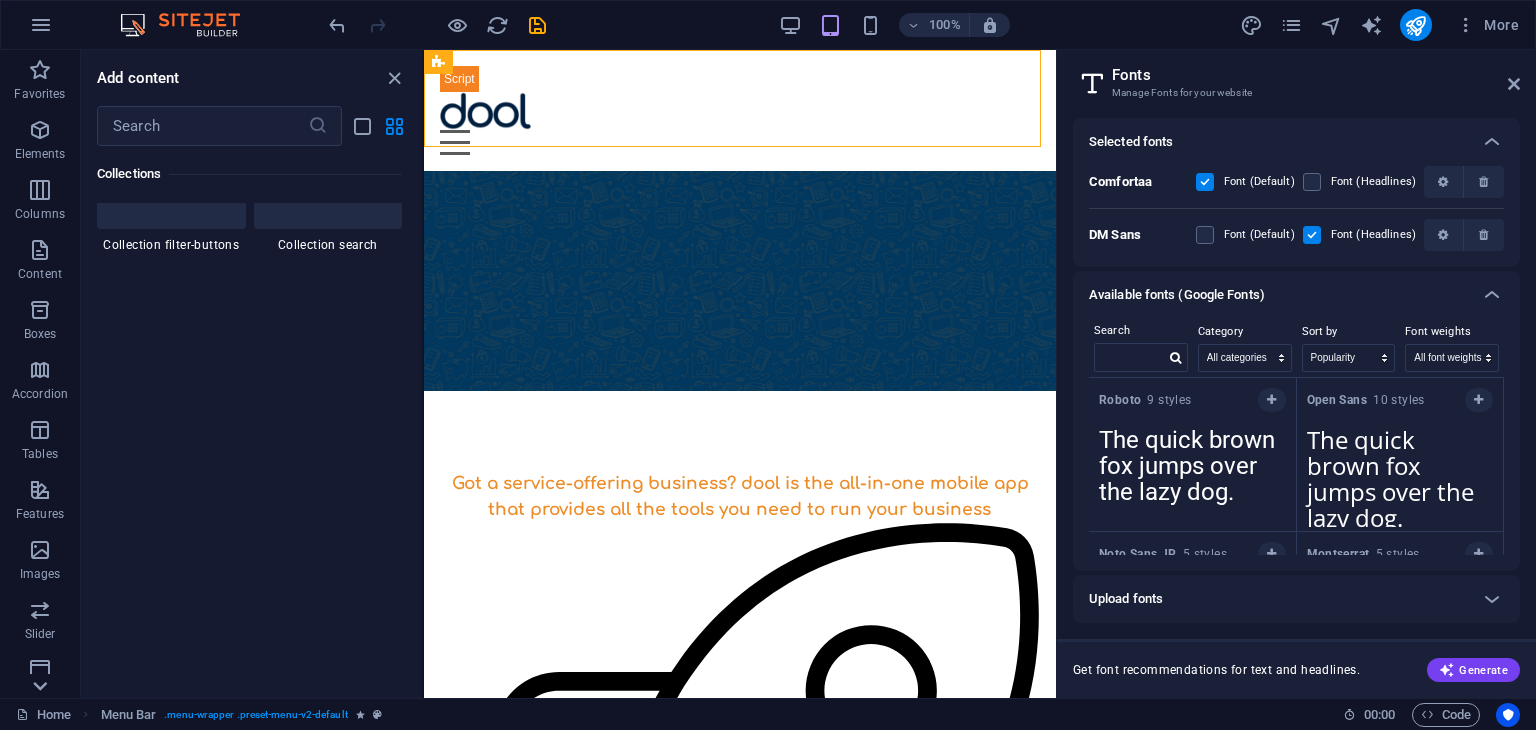 click 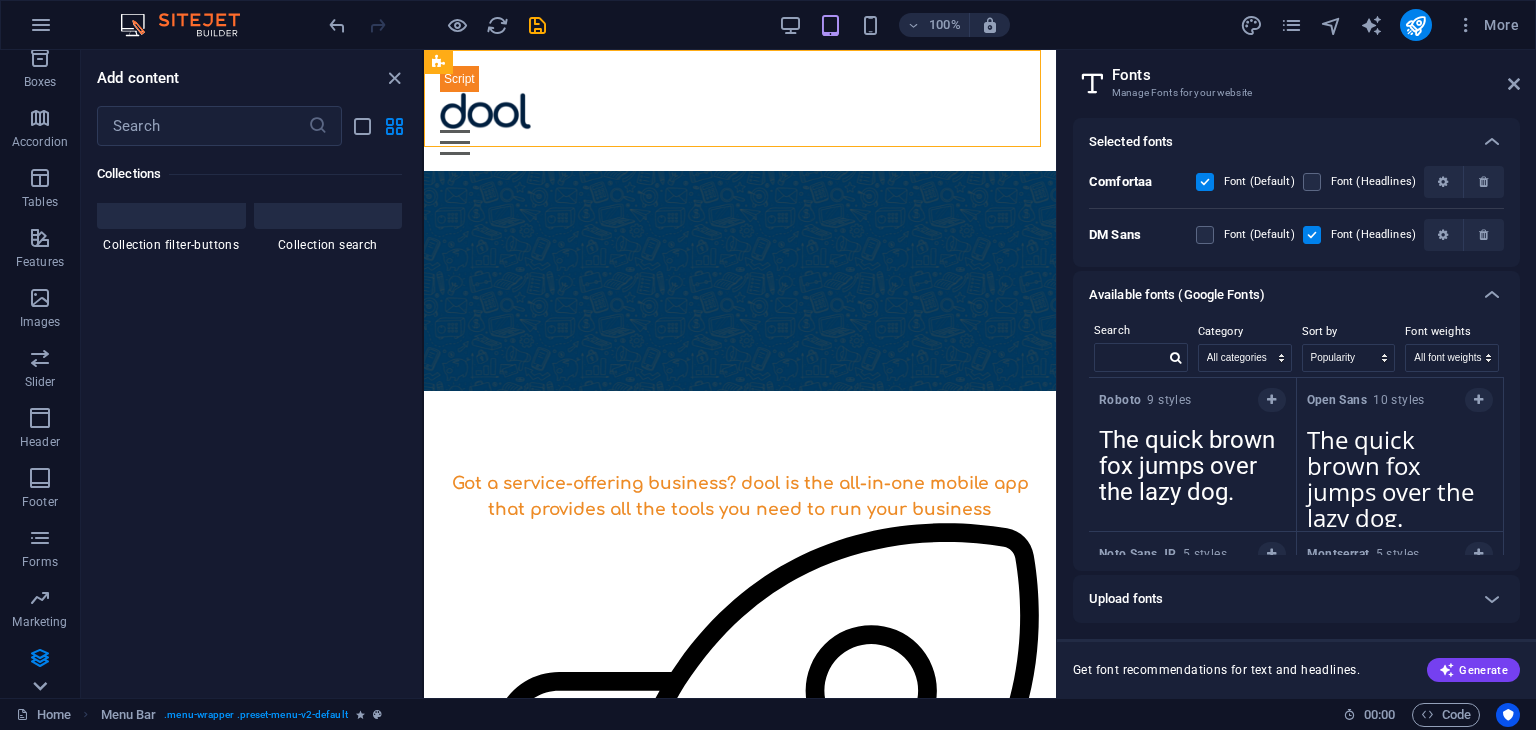 scroll, scrollTop: 252, scrollLeft: 0, axis: vertical 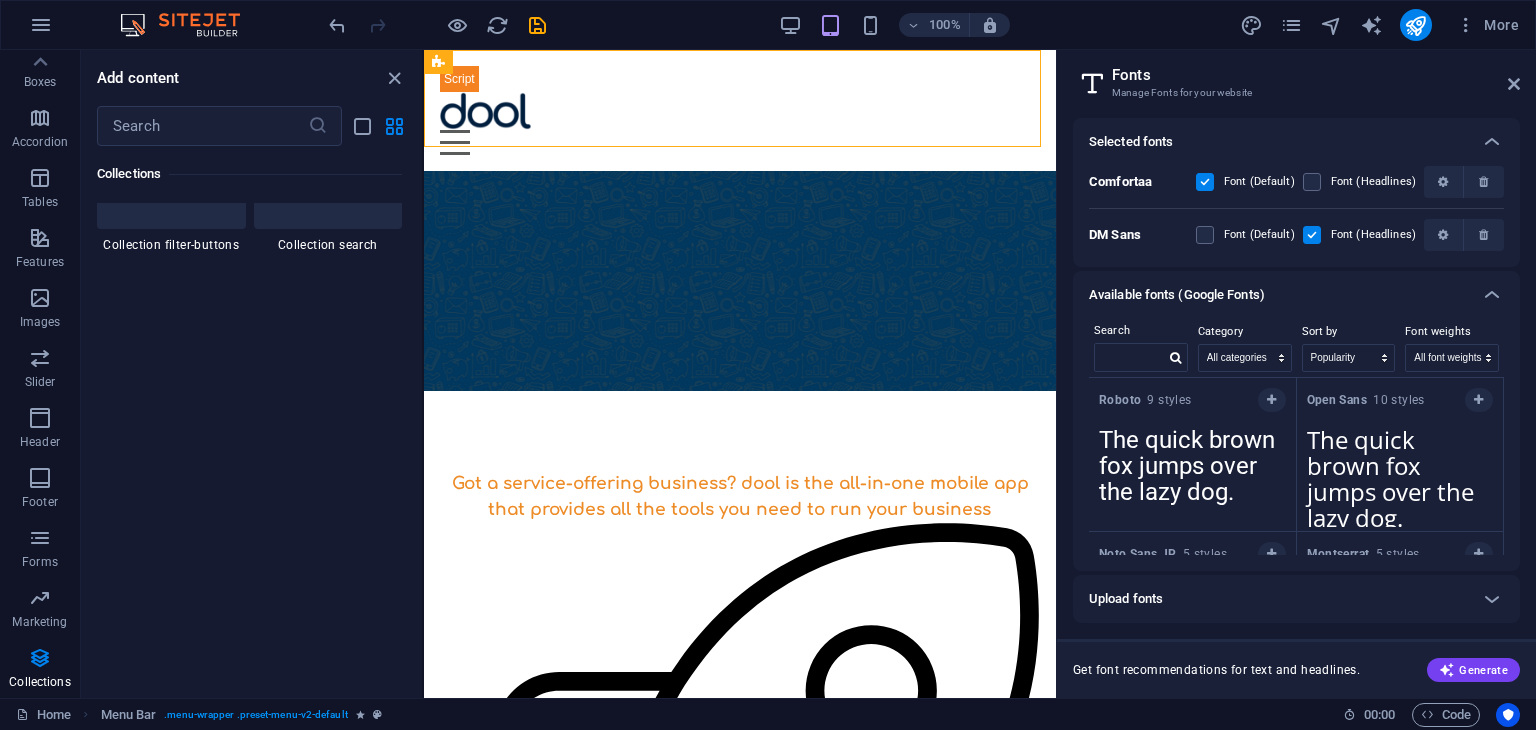 click on "Collections" at bounding box center (40, 670) 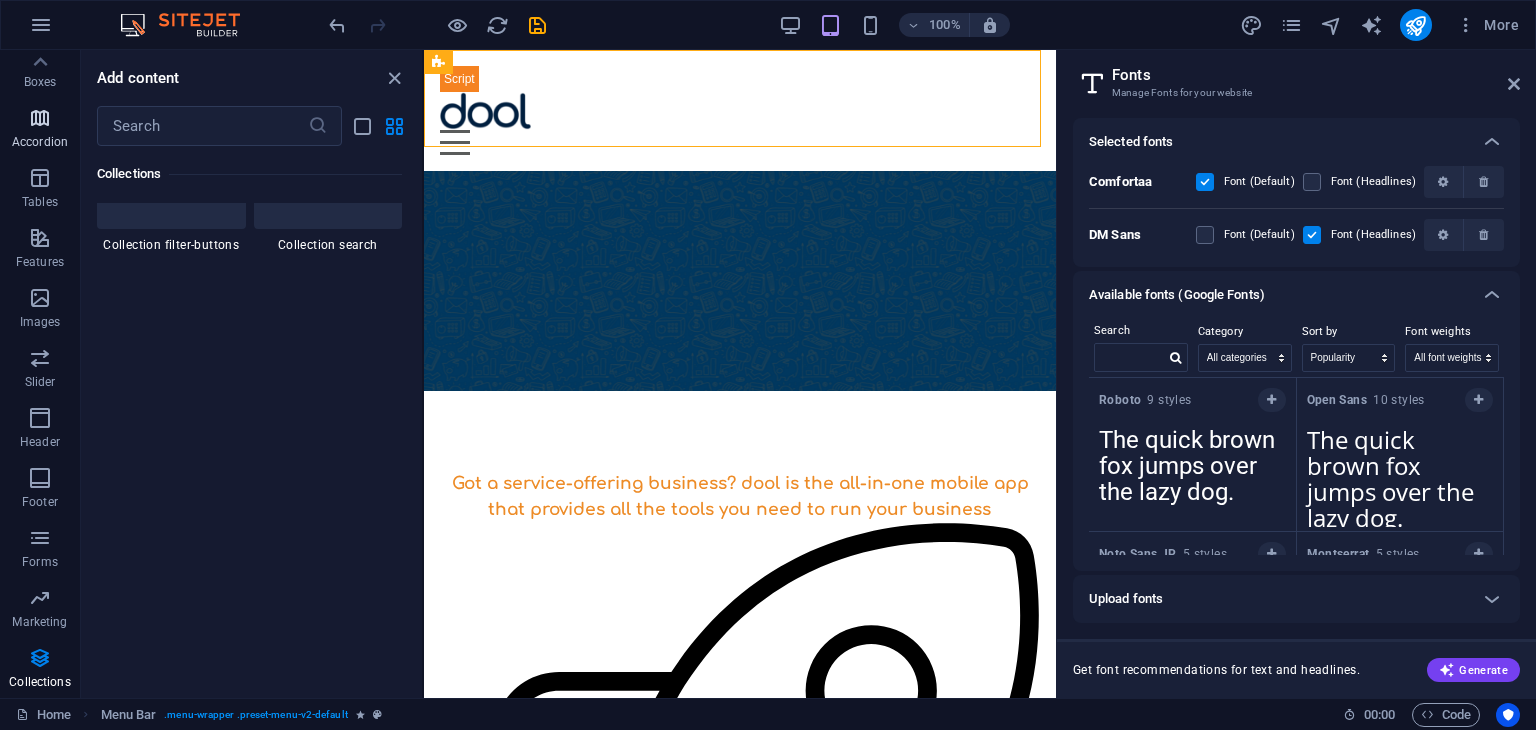 click on "Accordion" at bounding box center (40, 130) 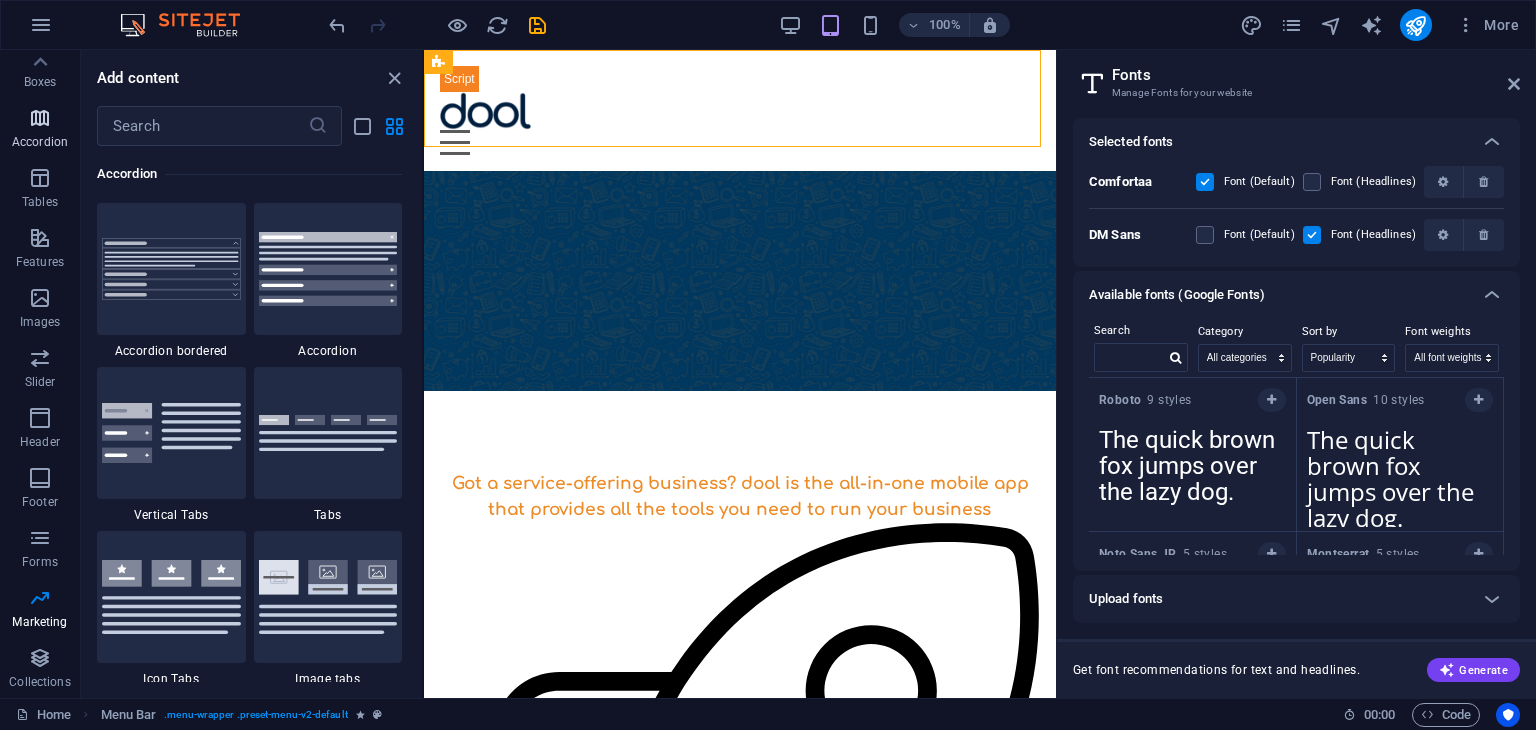 scroll, scrollTop: 6384, scrollLeft: 0, axis: vertical 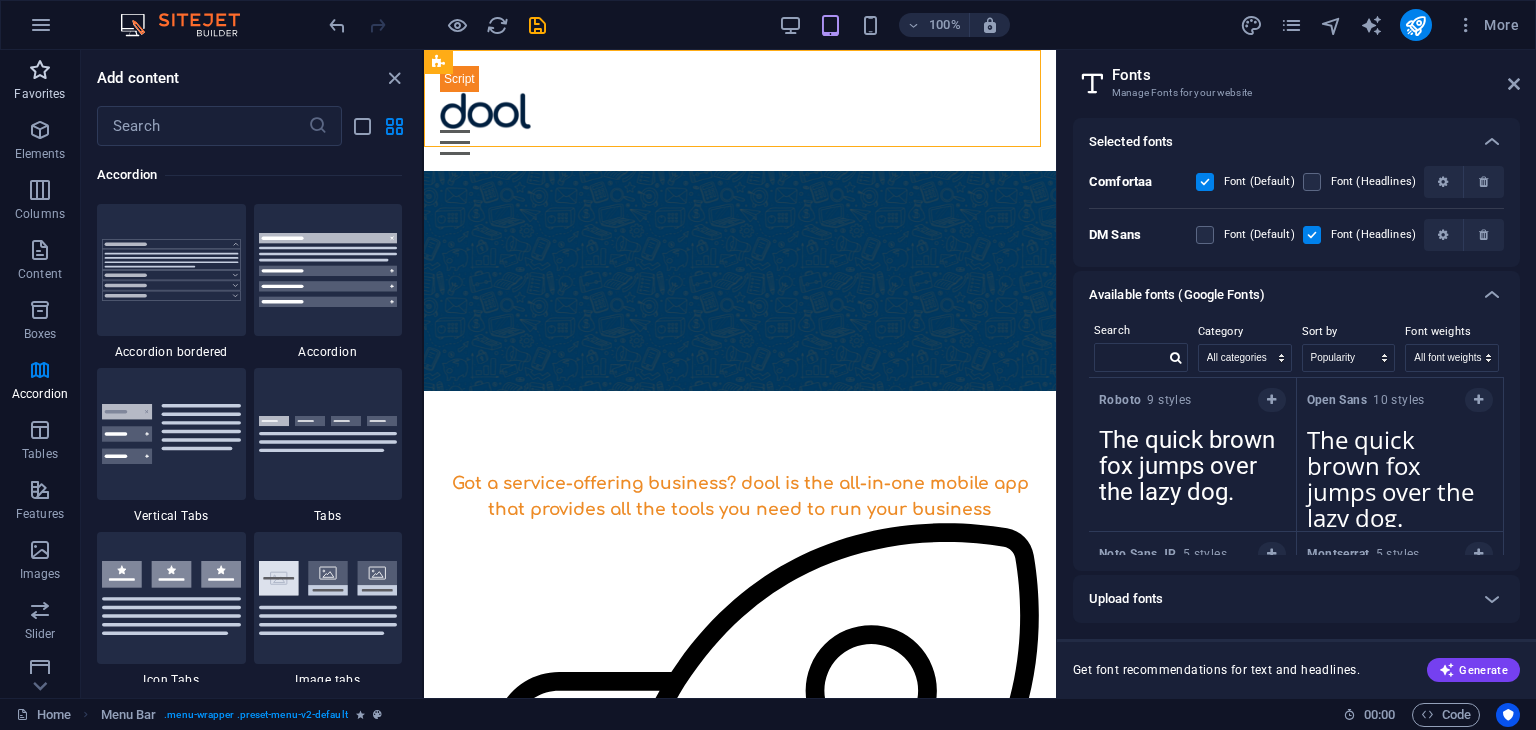 click on "Favorites" at bounding box center [40, 82] 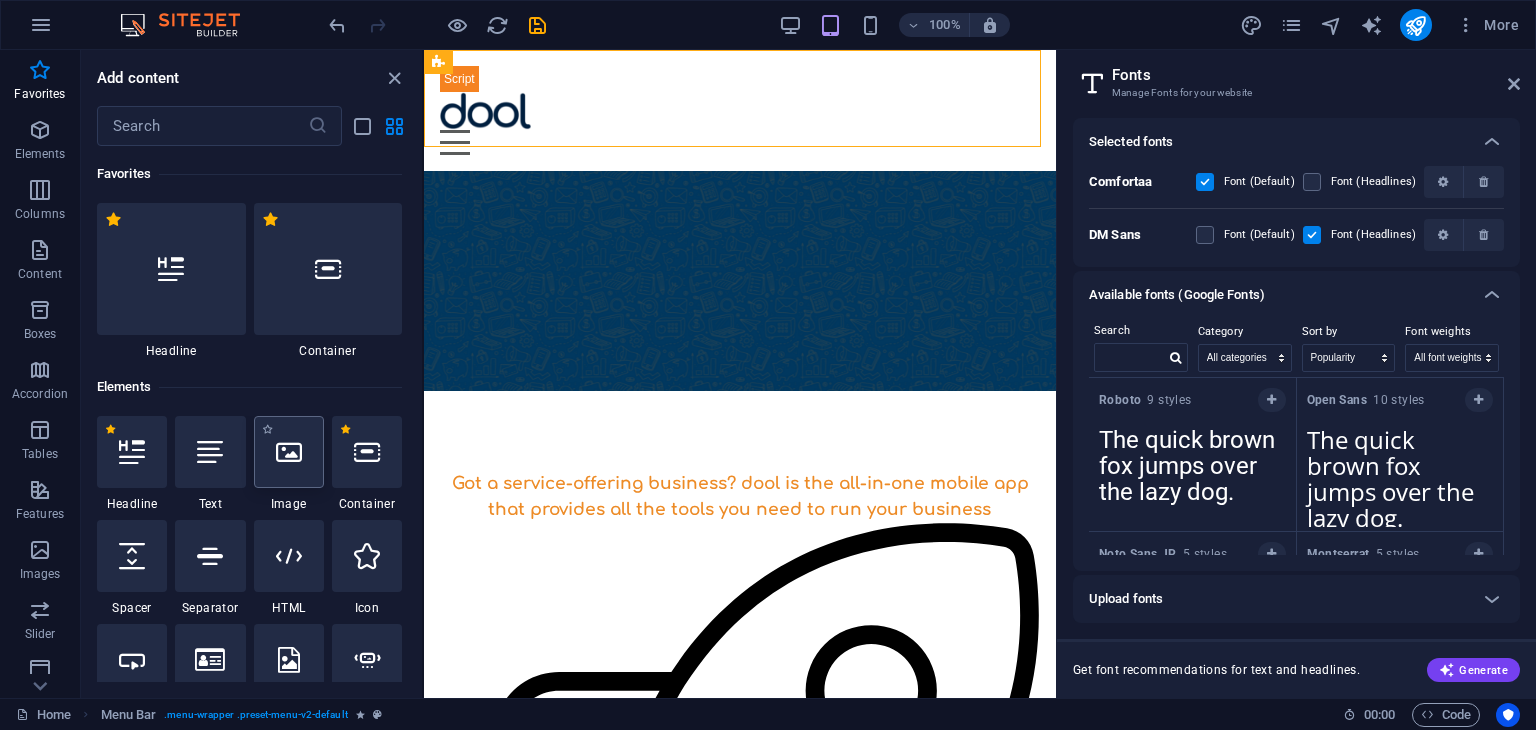 scroll, scrollTop: 248, scrollLeft: 0, axis: vertical 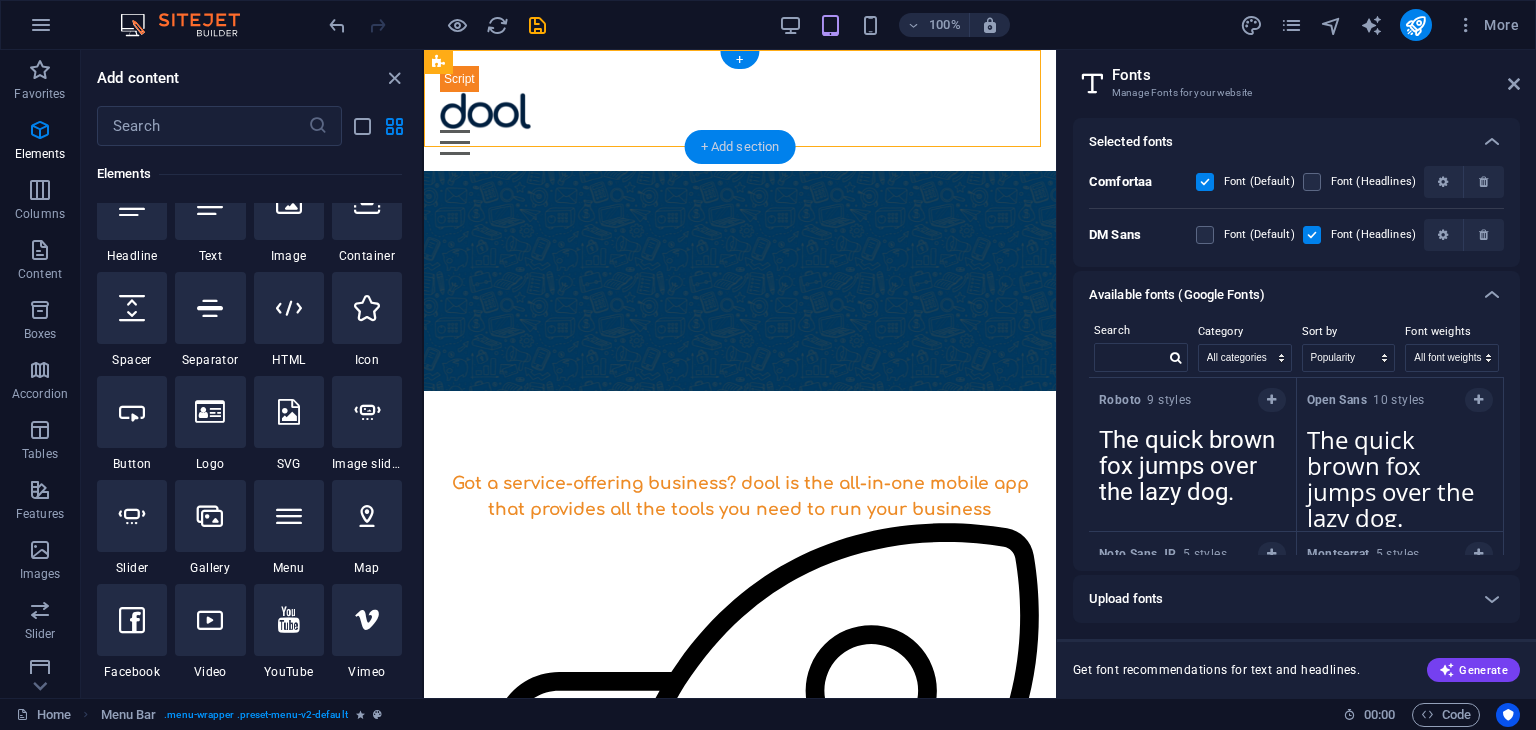 click on "+ Add section" at bounding box center (740, 147) 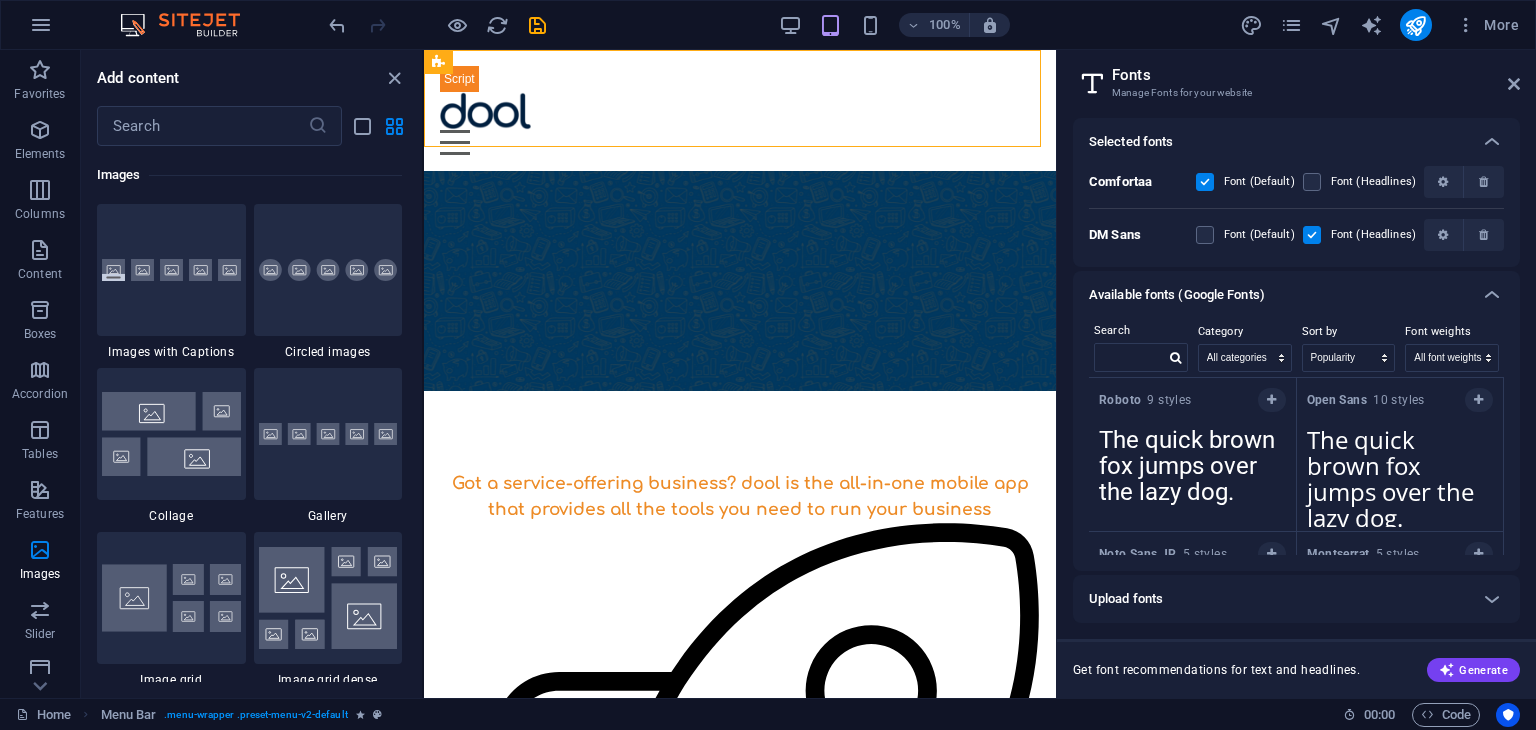 scroll, scrollTop: 10138, scrollLeft: 0, axis: vertical 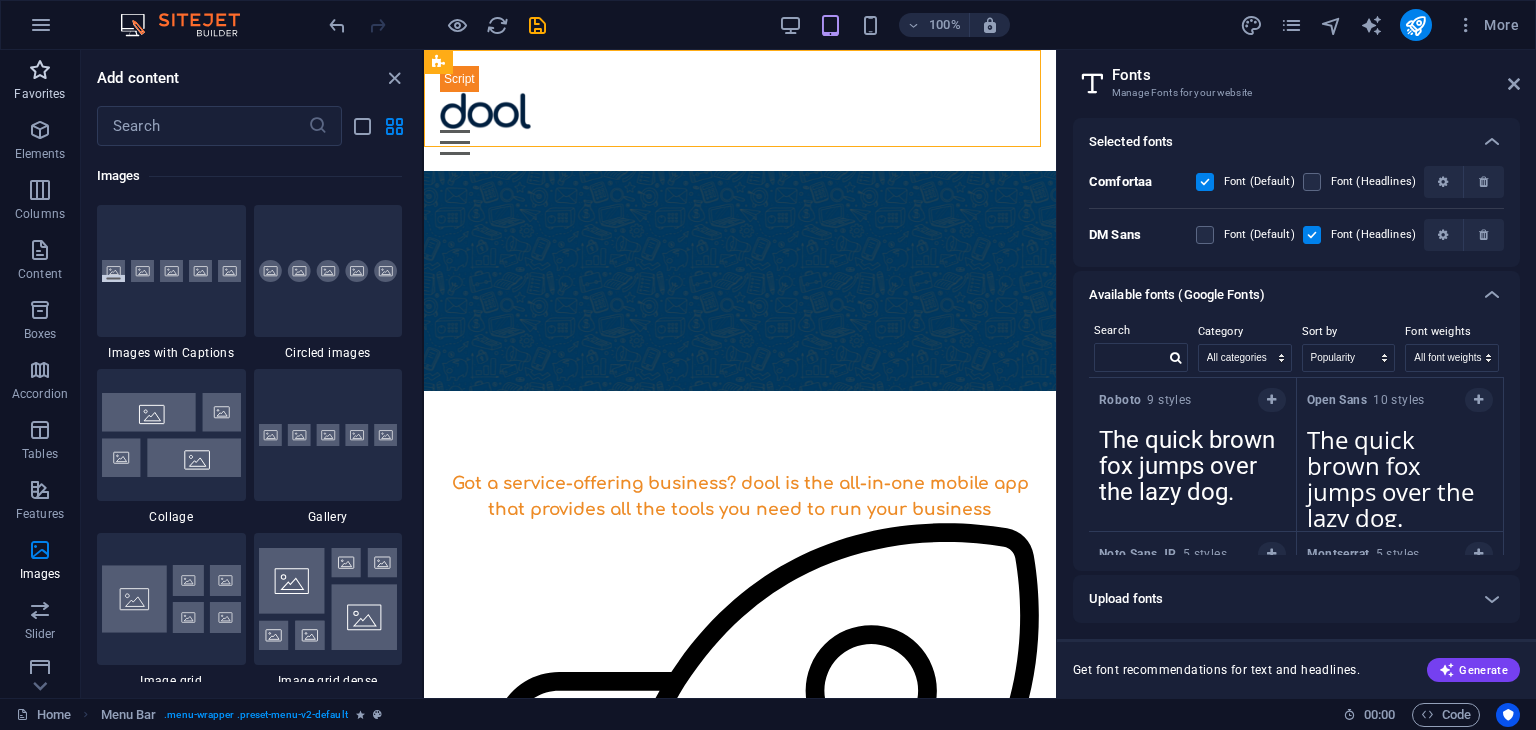 click at bounding box center [40, 70] 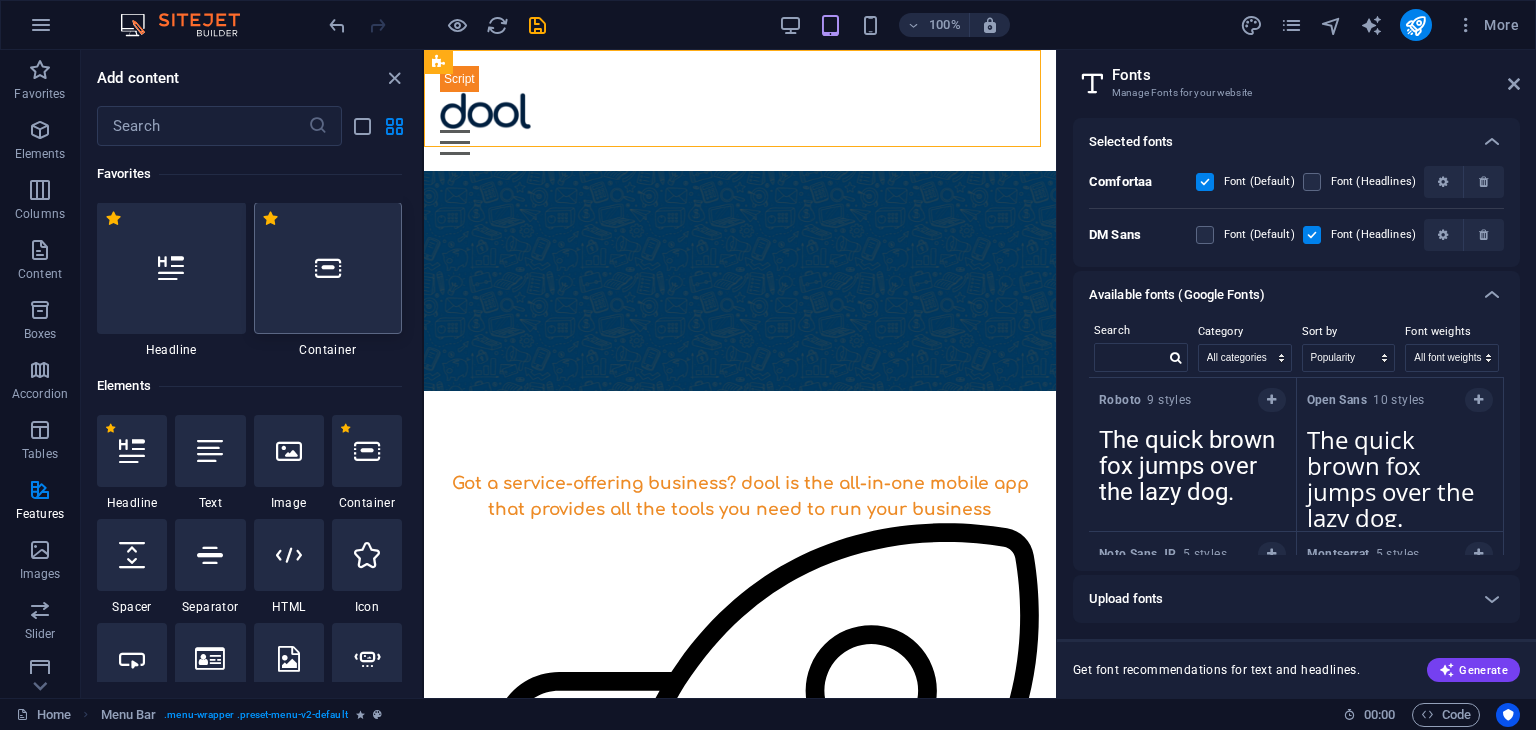 scroll, scrollTop: 0, scrollLeft: 0, axis: both 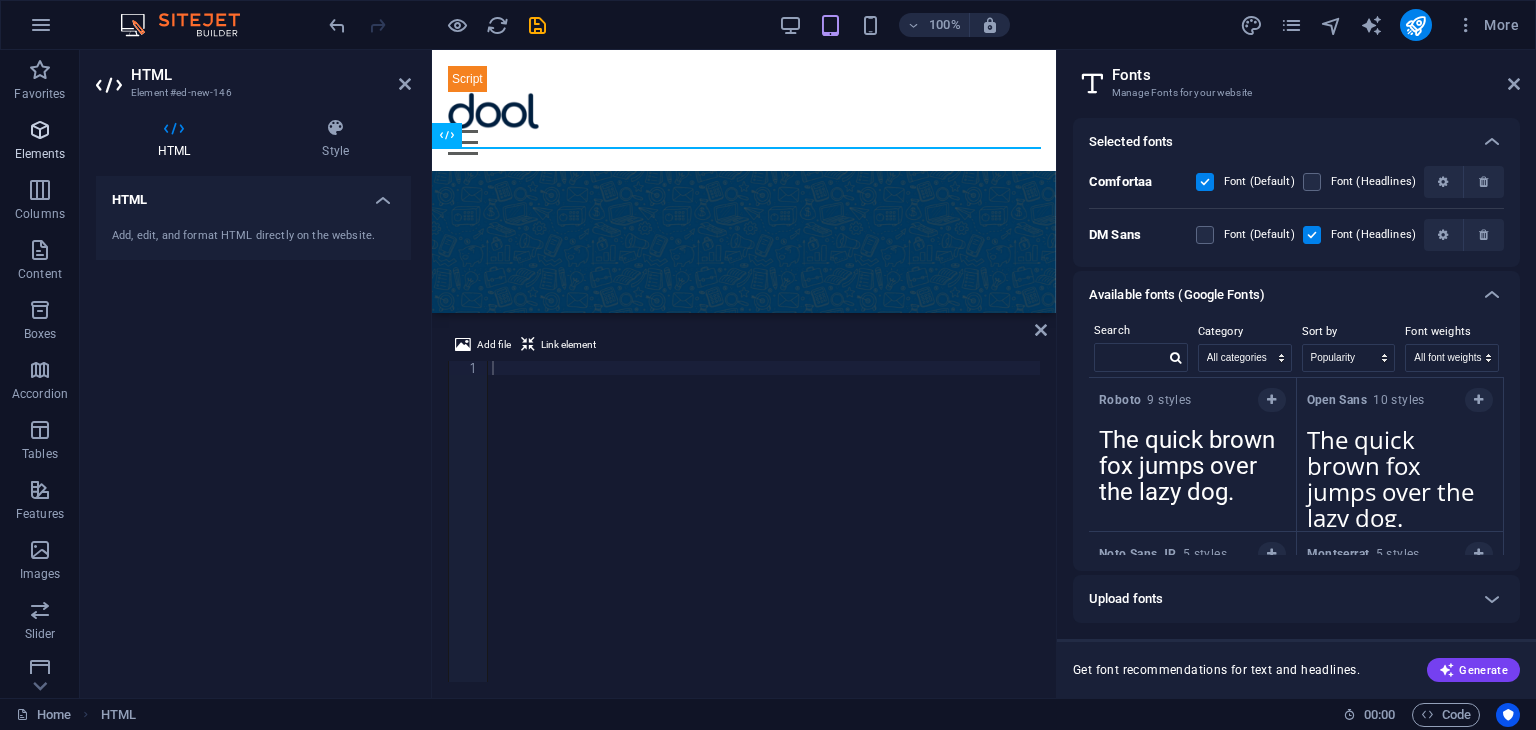 click on "Elements" at bounding box center (40, 154) 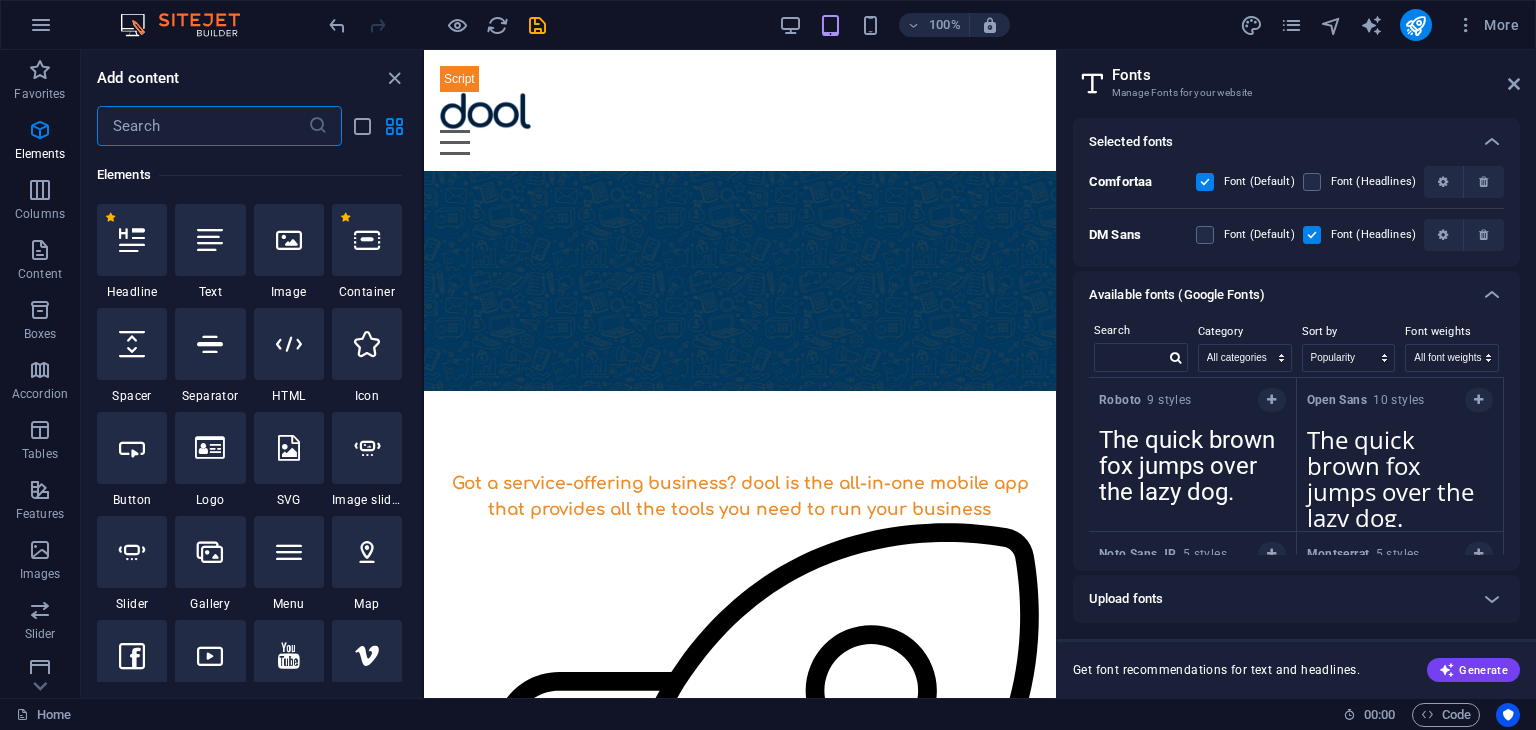 scroll, scrollTop: 0, scrollLeft: 0, axis: both 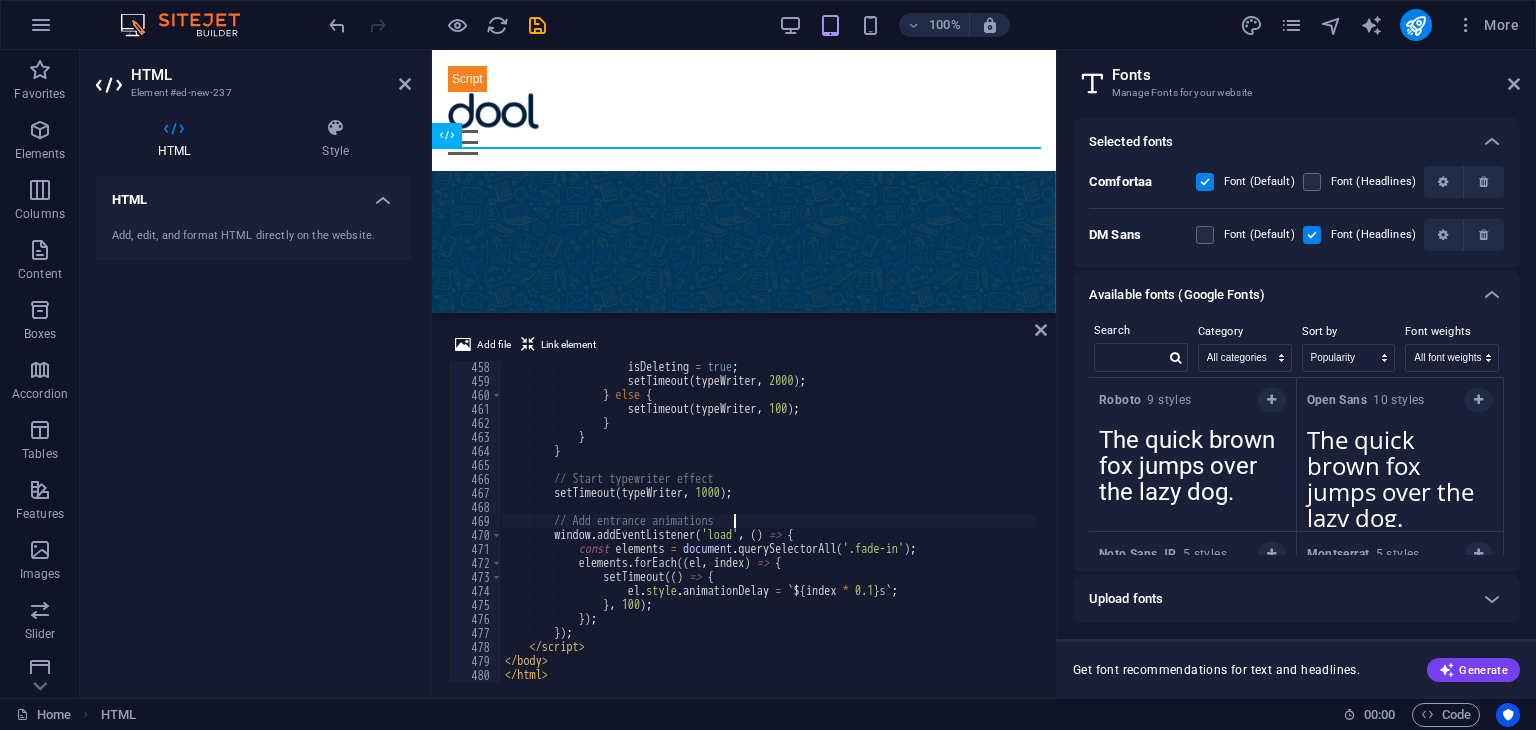 click on "isDeleting   =   true ;                          setTimeout ( typeWriter ,   2000 ) ;                     }   else   {                          setTimeout ( typeWriter ,   100 ) ;                     }                }           }                     // Start typewriter effect           setTimeout ( typeWriter ,   1000 ) ;                     // Add entrance animations           window . addEventListener ( 'load' ,   ( )   =>   {                const   elements   =   document . querySelectorAll ( '.fade-in' ) ;                elements . forEach (( el ,   index )   =>   {                     setTimeout (( )   =>   {                          el . style . animationDelay   =   ` ${ index   *   0.1 } s ` ;                     } ,   100 ) ;                }) ;           }) ;      </ script > </ body > </ html >" at bounding box center [1054, 532] 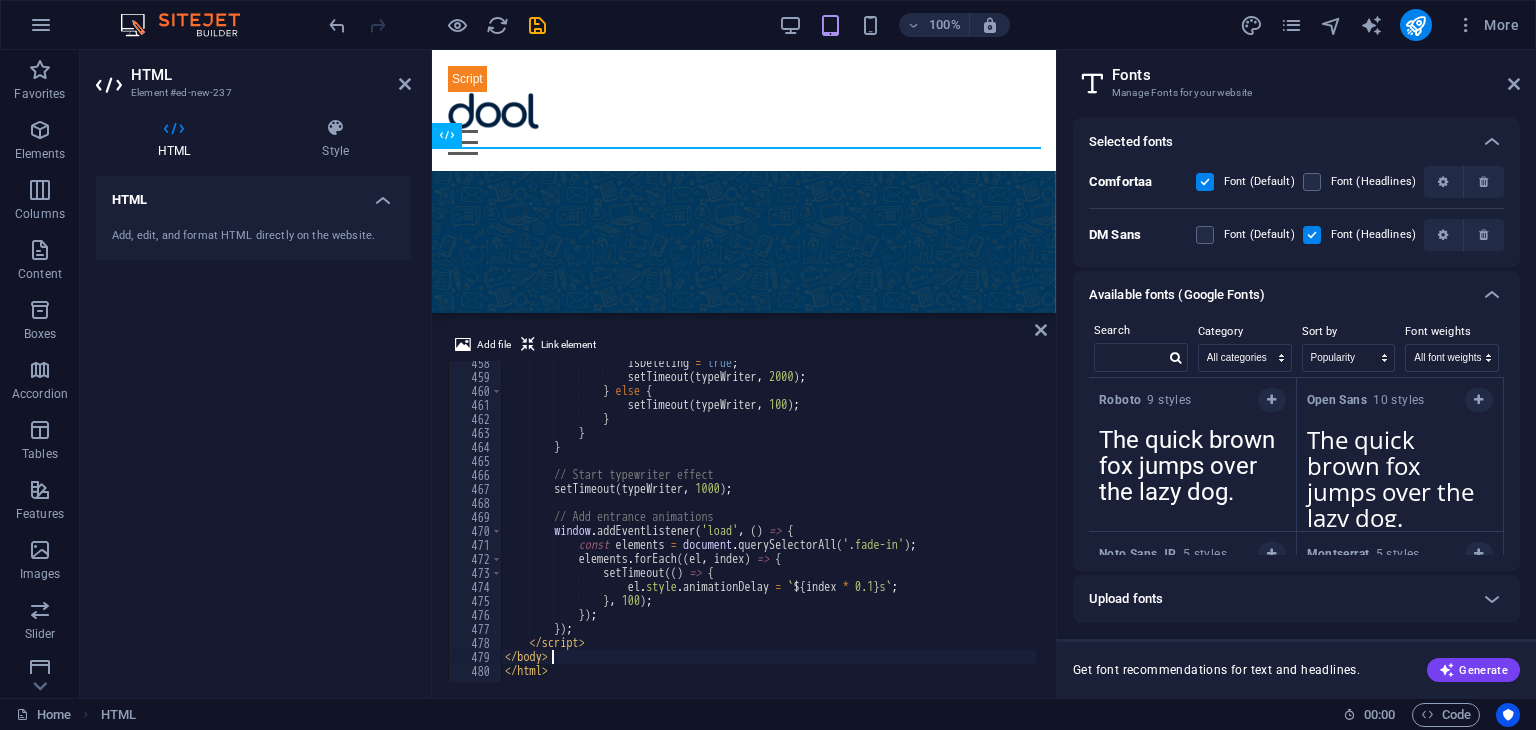 click on "isDeleting   =   true ;                          setTimeout ( typeWriter ,   2000 ) ;                     }   else   {                          setTimeout ( typeWriter ,   100 ) ;                     }                }           }                     // Start typewriter effect           setTimeout ( typeWriter ,   1000 ) ;                     // Add entrance animations           window . addEventListener ( 'load' ,   ( )   =>   {                const   elements   =   document . querySelectorAll ( '.fade-in' ) ;                elements . forEach (( el ,   index )   =>   {                     setTimeout (( )   =>   {                          el . style . animationDelay   =   ` ${ index   *   0.1 } s ` ;                     } ,   100 ) ;                }) ;           }) ;      </ script > </ body > </ html >" at bounding box center (1054, 528) 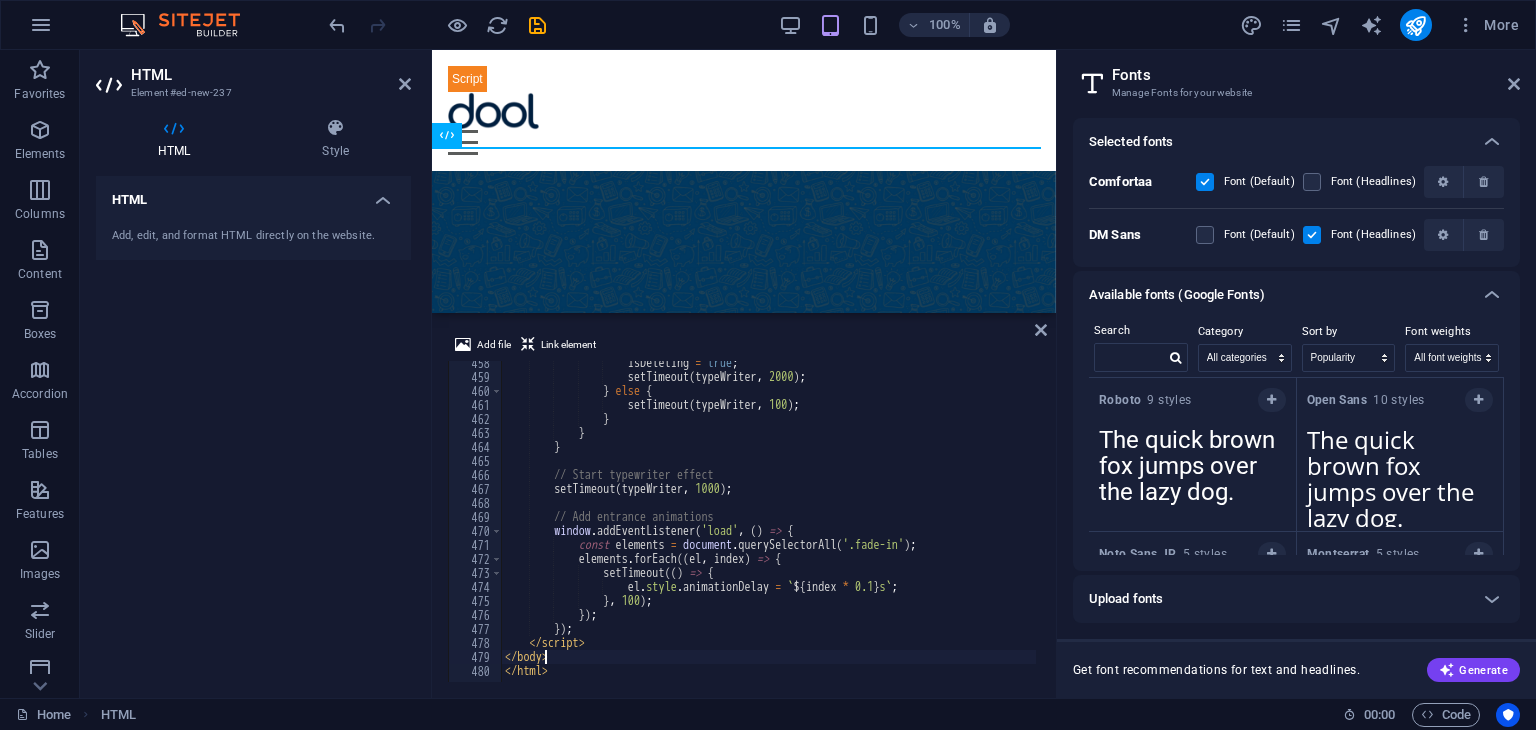 type on "</html>" 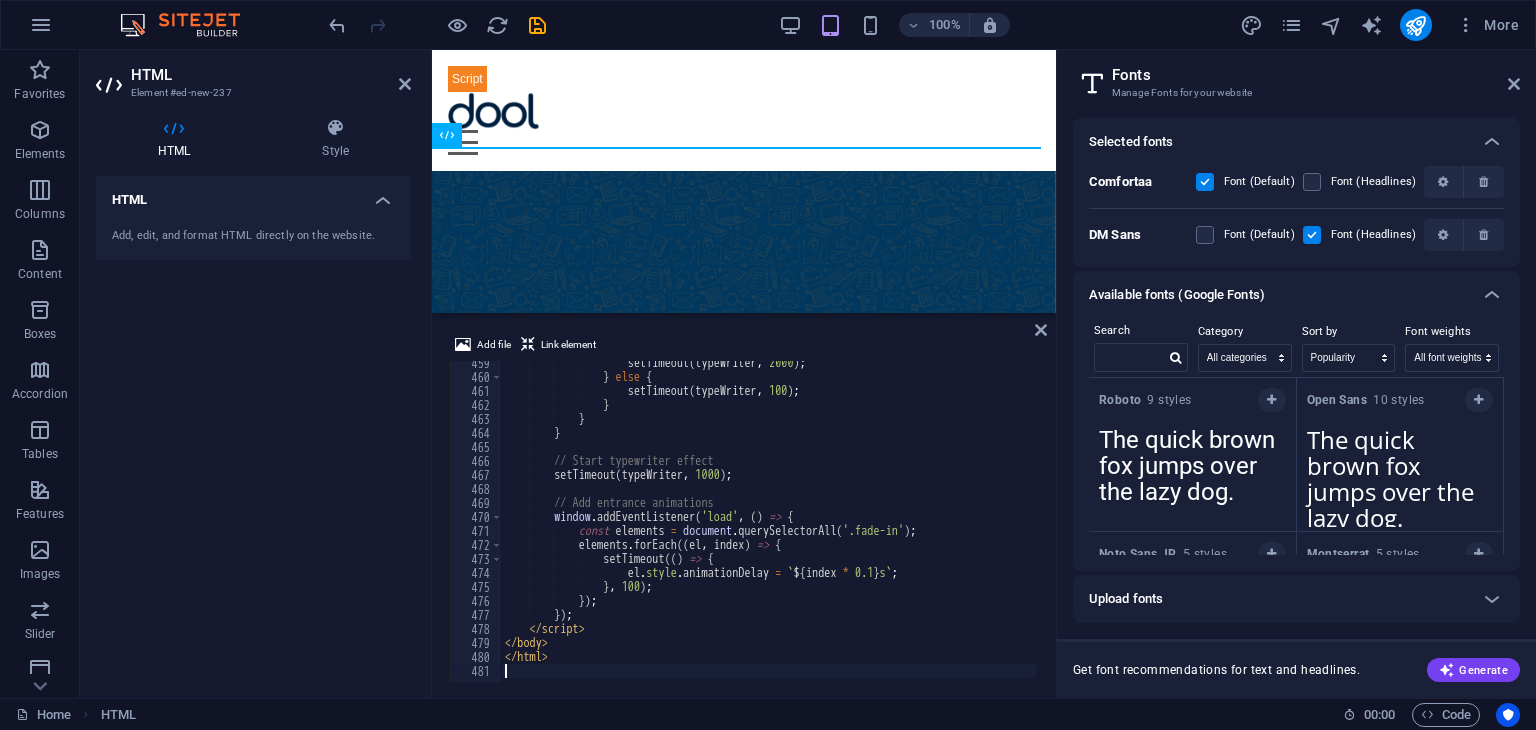 type on "</html>" 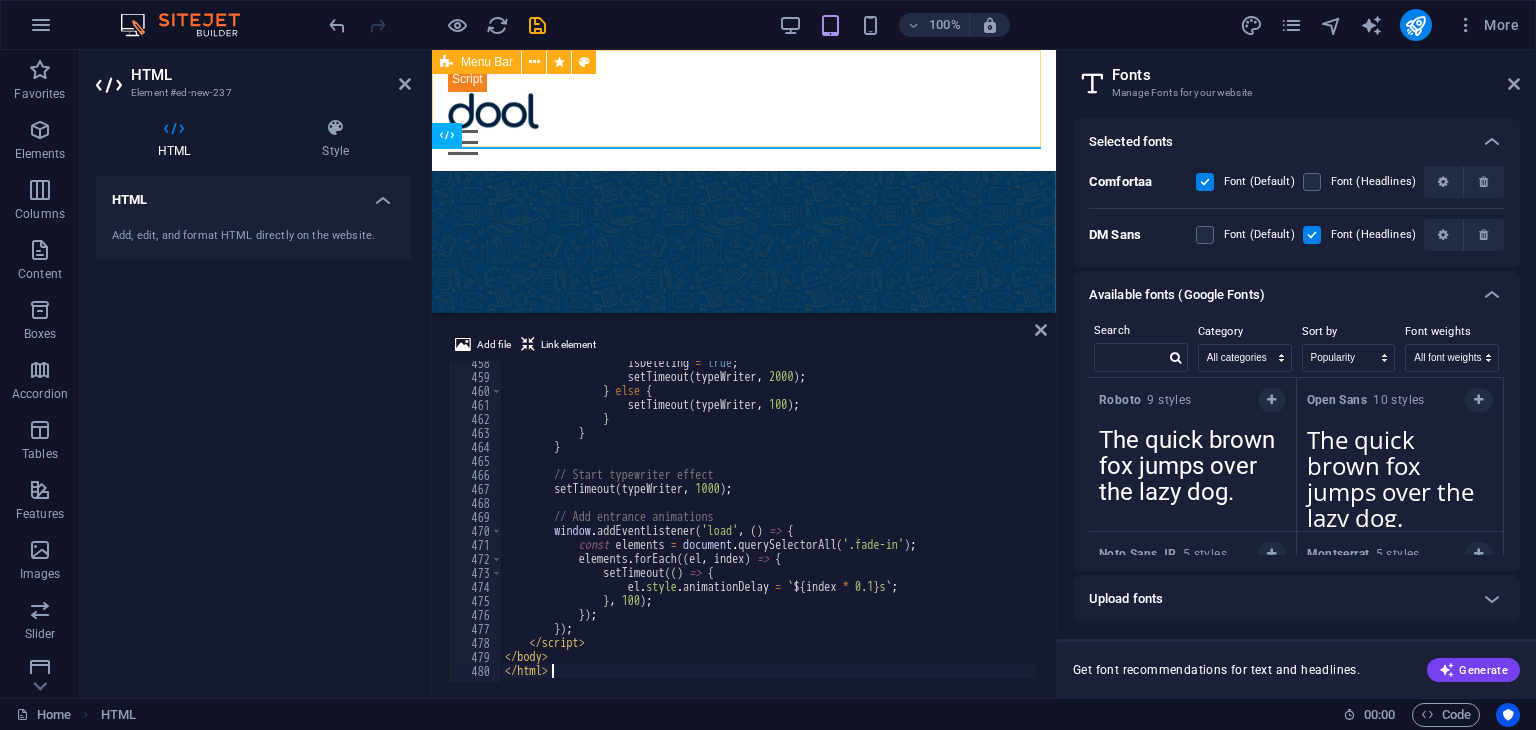 scroll, scrollTop: 6416, scrollLeft: 0, axis: vertical 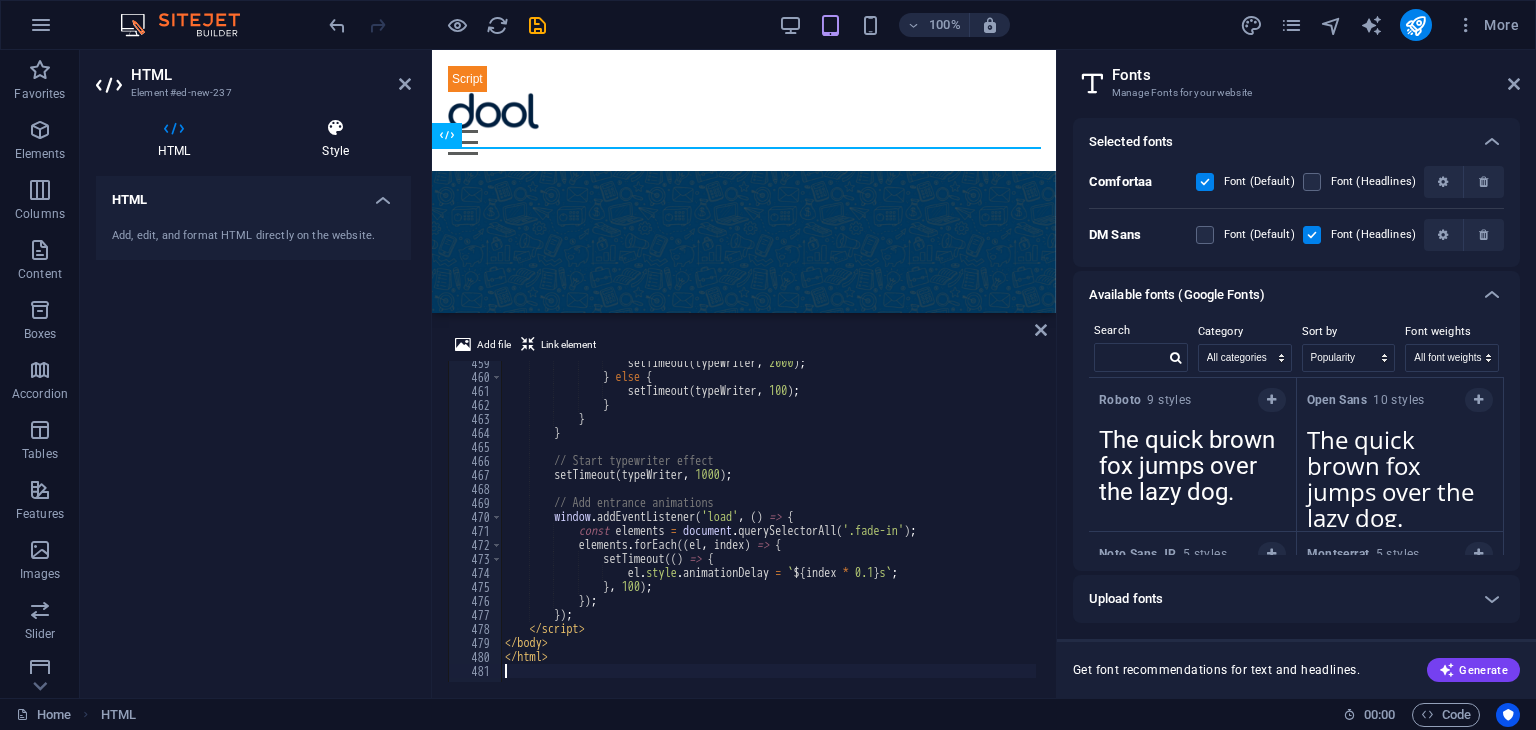 type 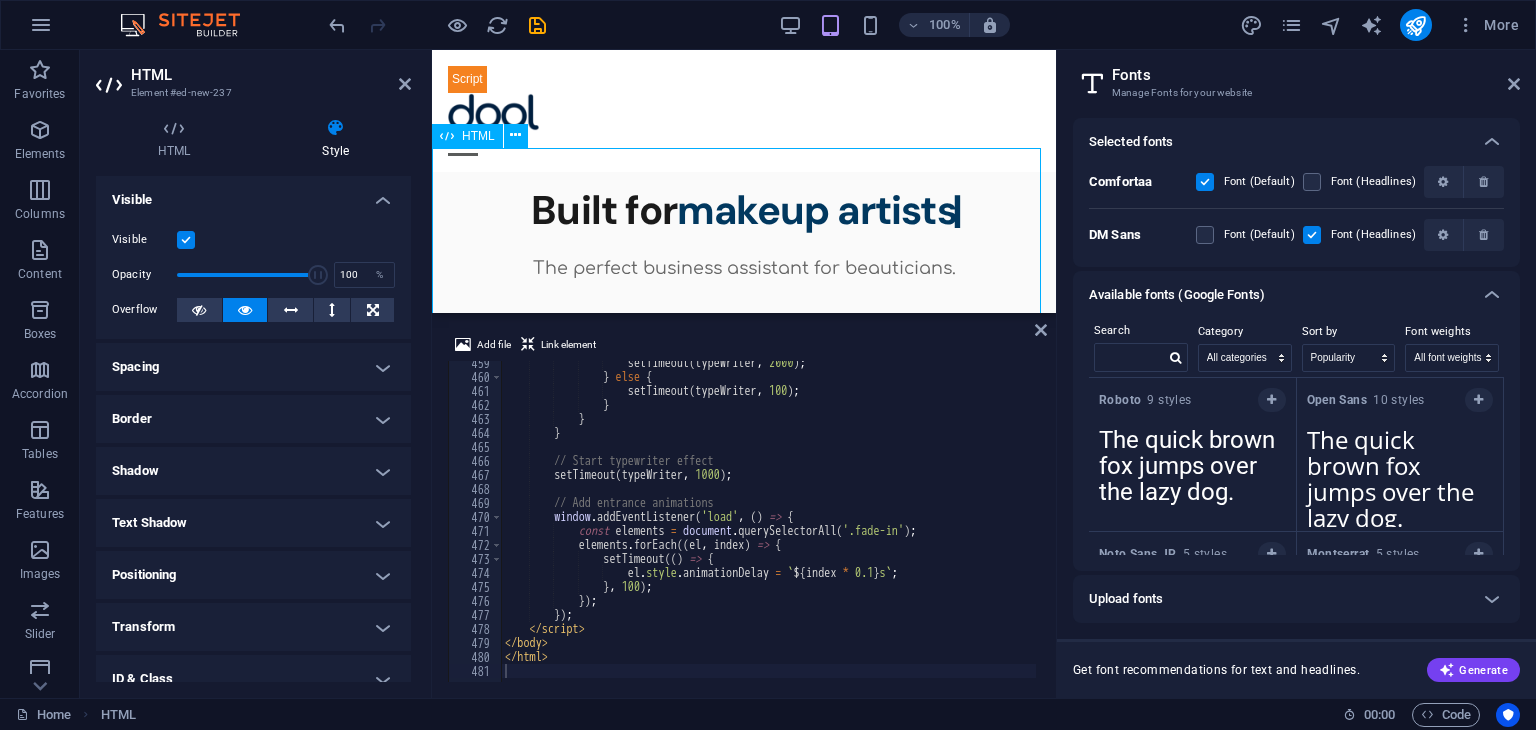 click on "Dool - Business Assistant for Beauticians
Built for
[PROFESSION]" at bounding box center [744, 506] 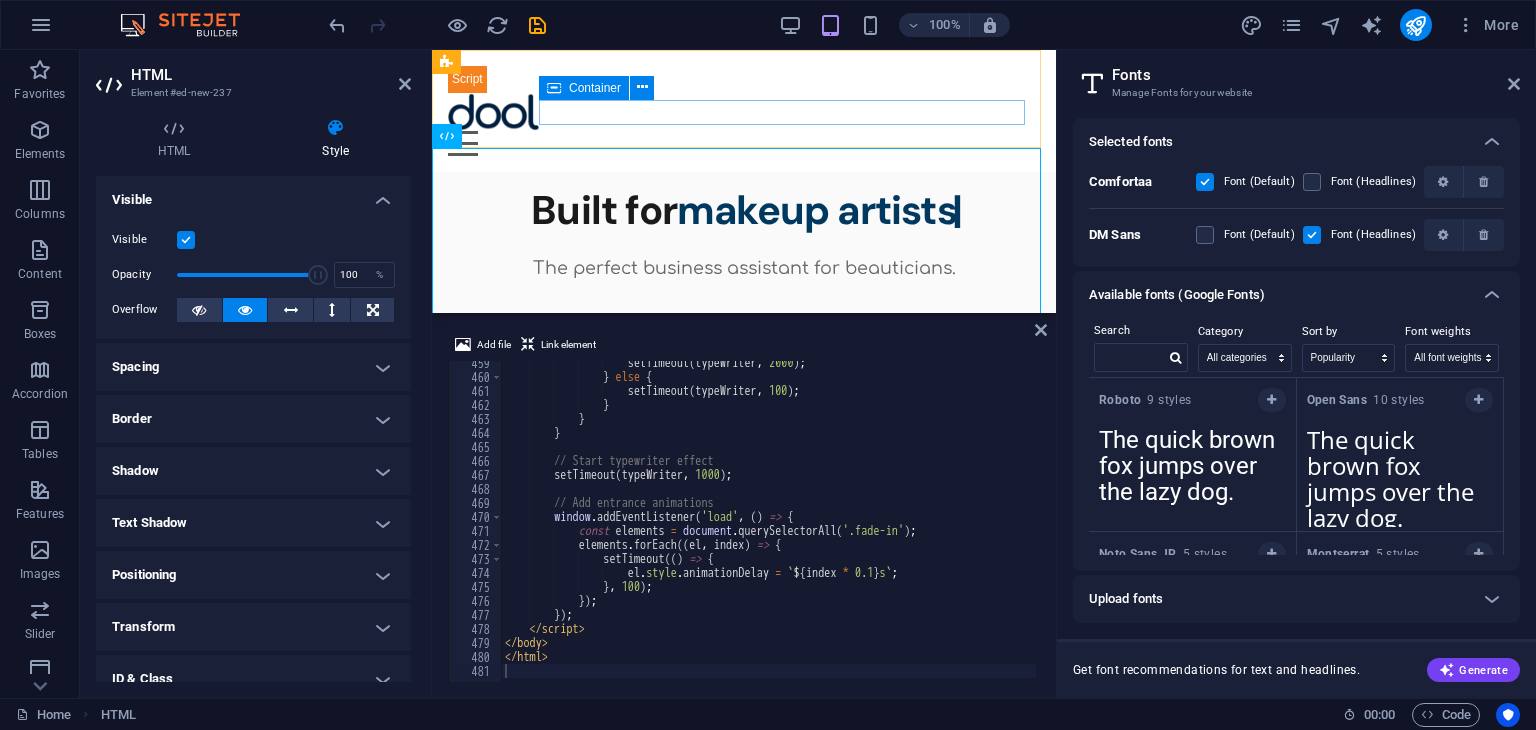 click at bounding box center [744, 143] 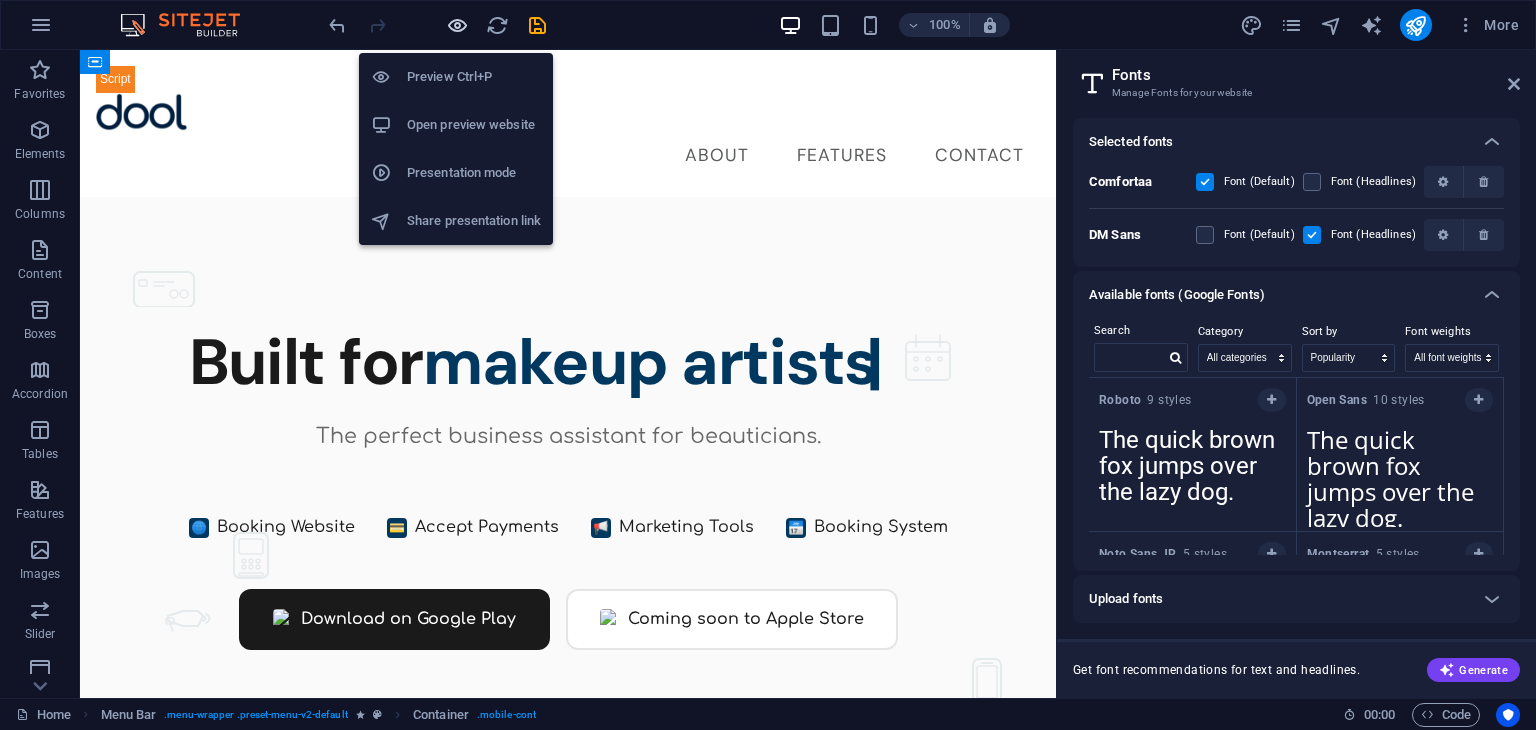 click at bounding box center [457, 25] 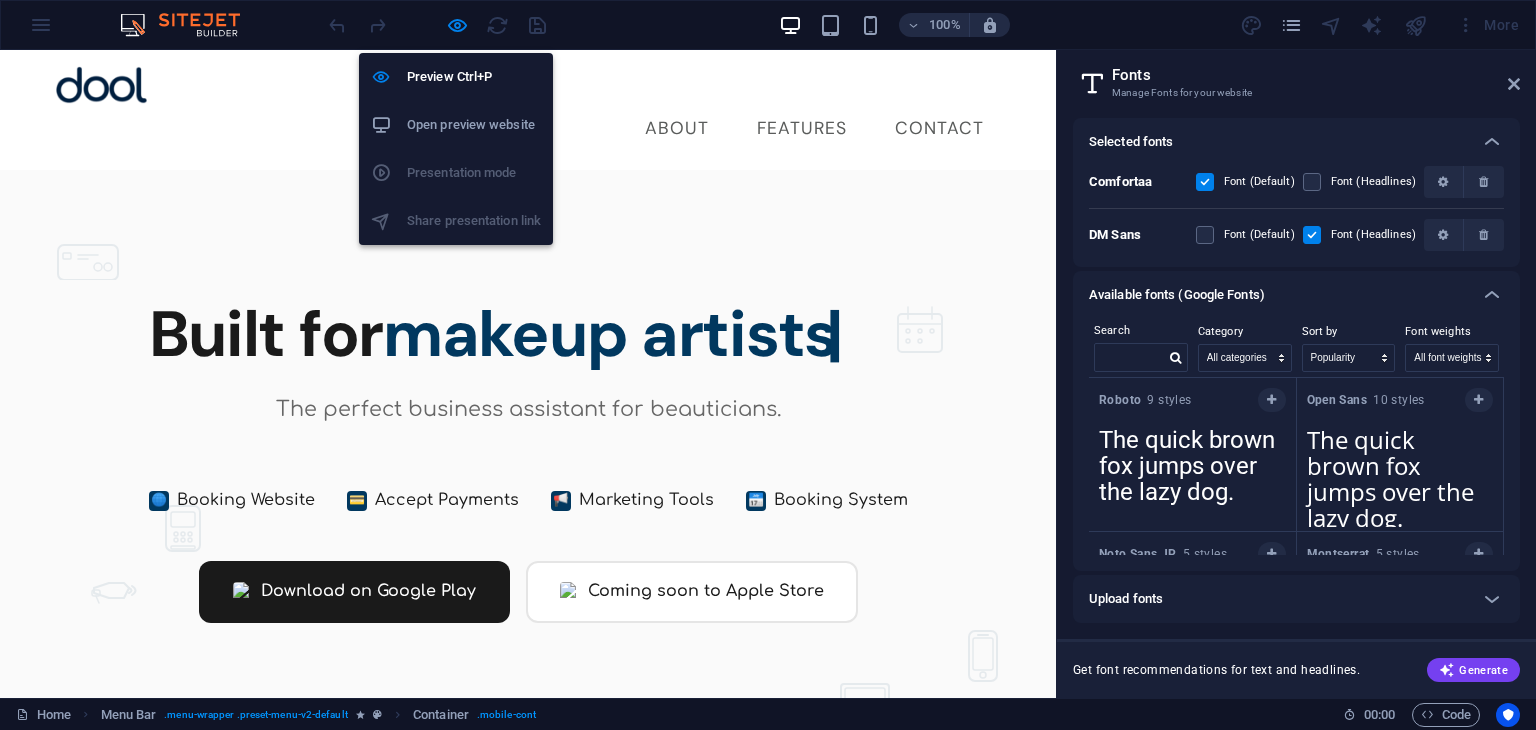 click on "Open preview website" at bounding box center [456, 125] 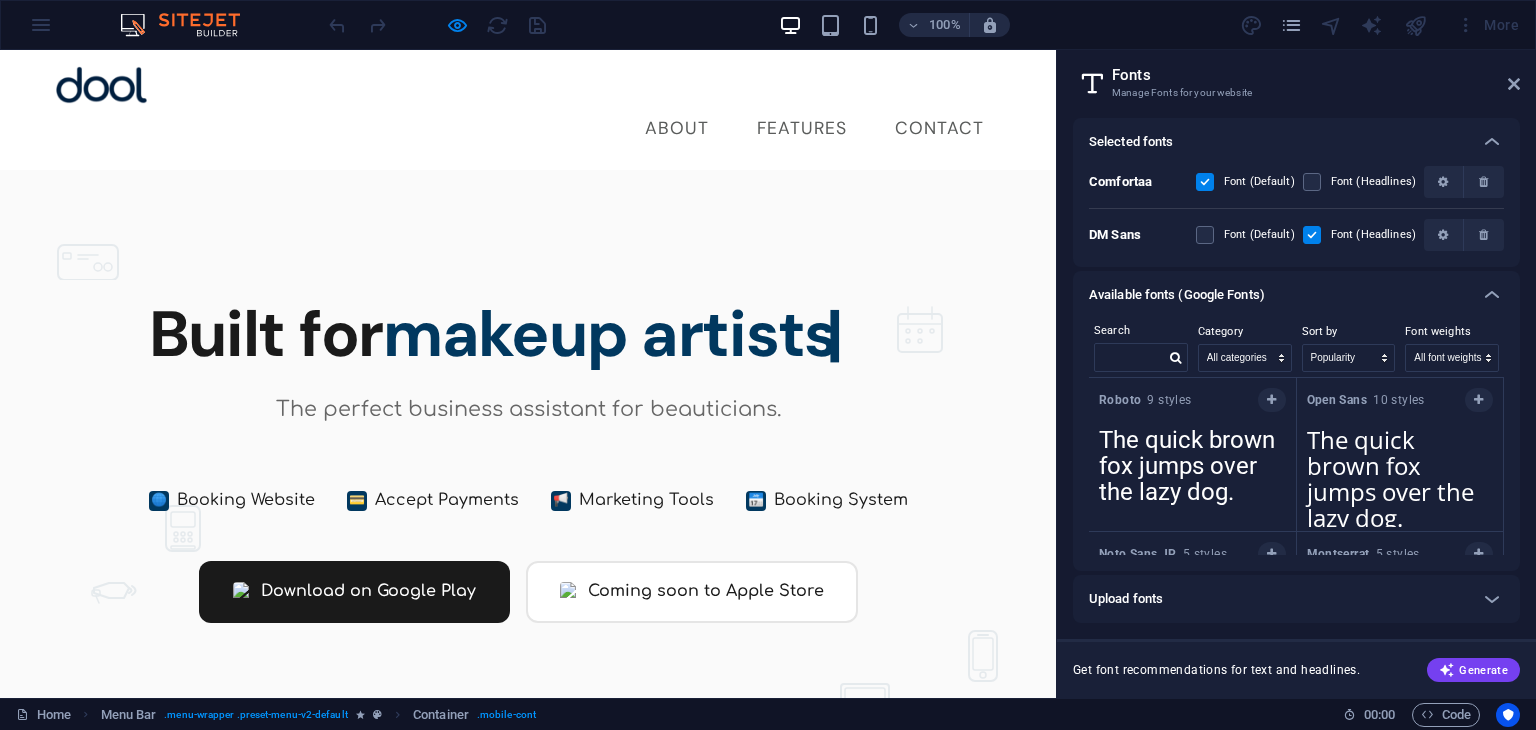 click at bounding box center (437, 25) 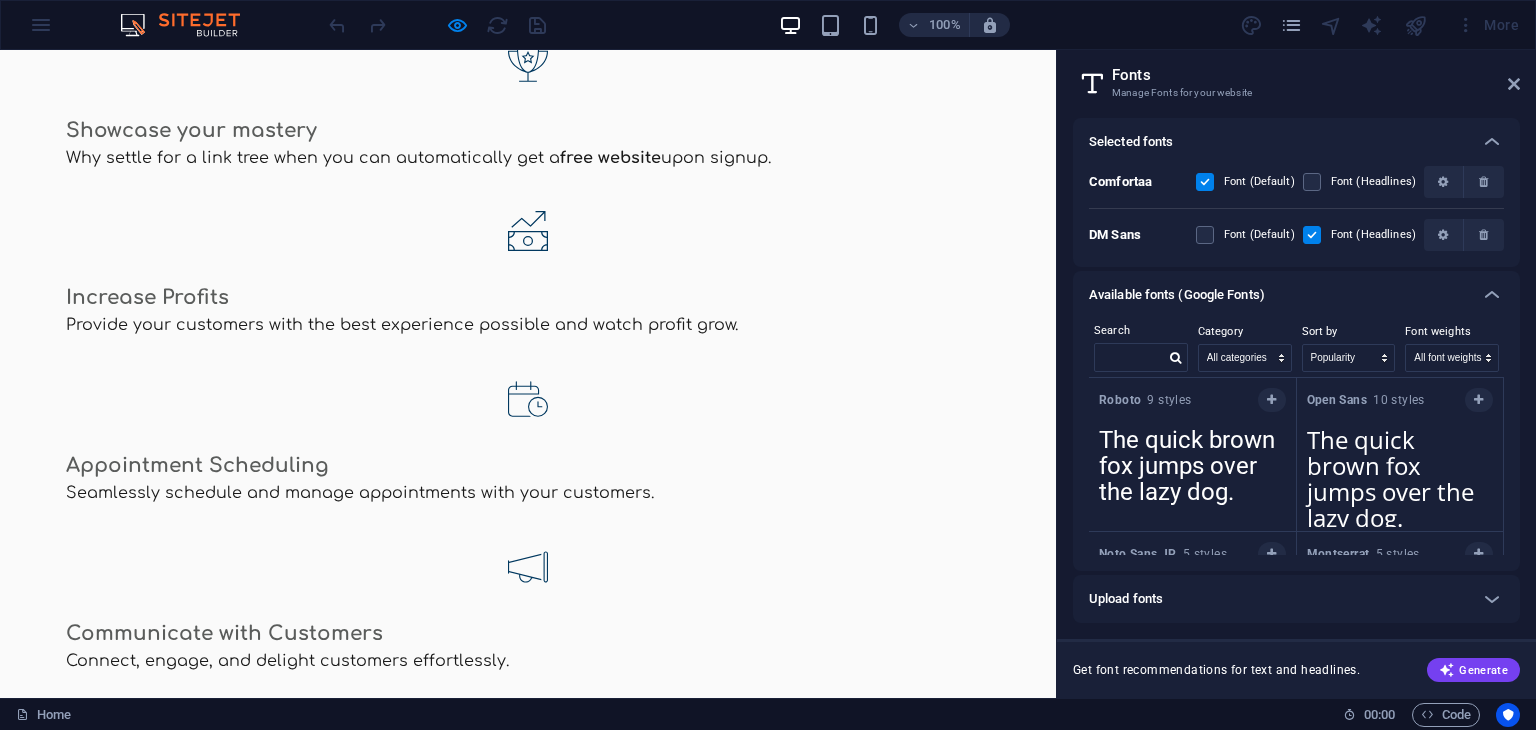scroll, scrollTop: 2264, scrollLeft: 0, axis: vertical 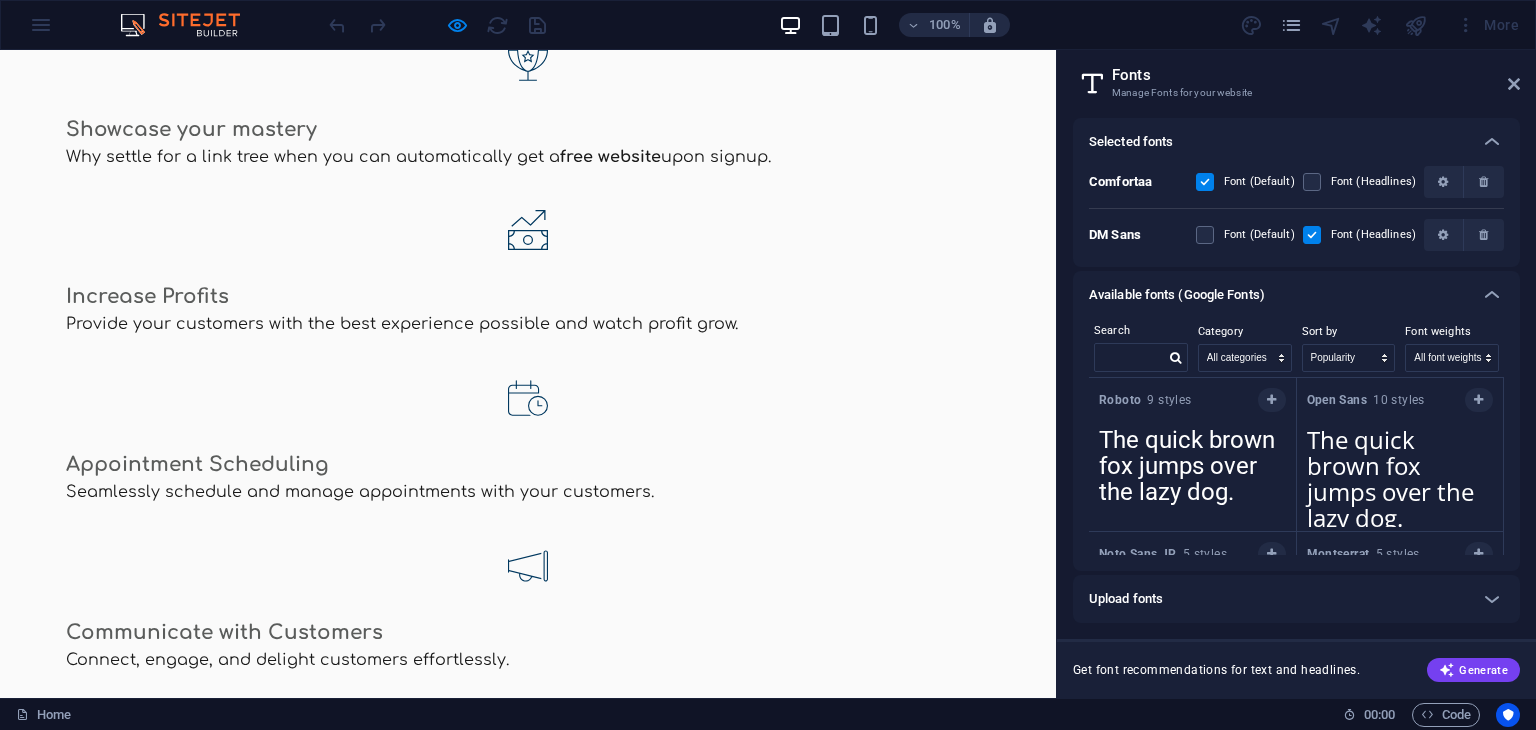 click at bounding box center (437, 25) 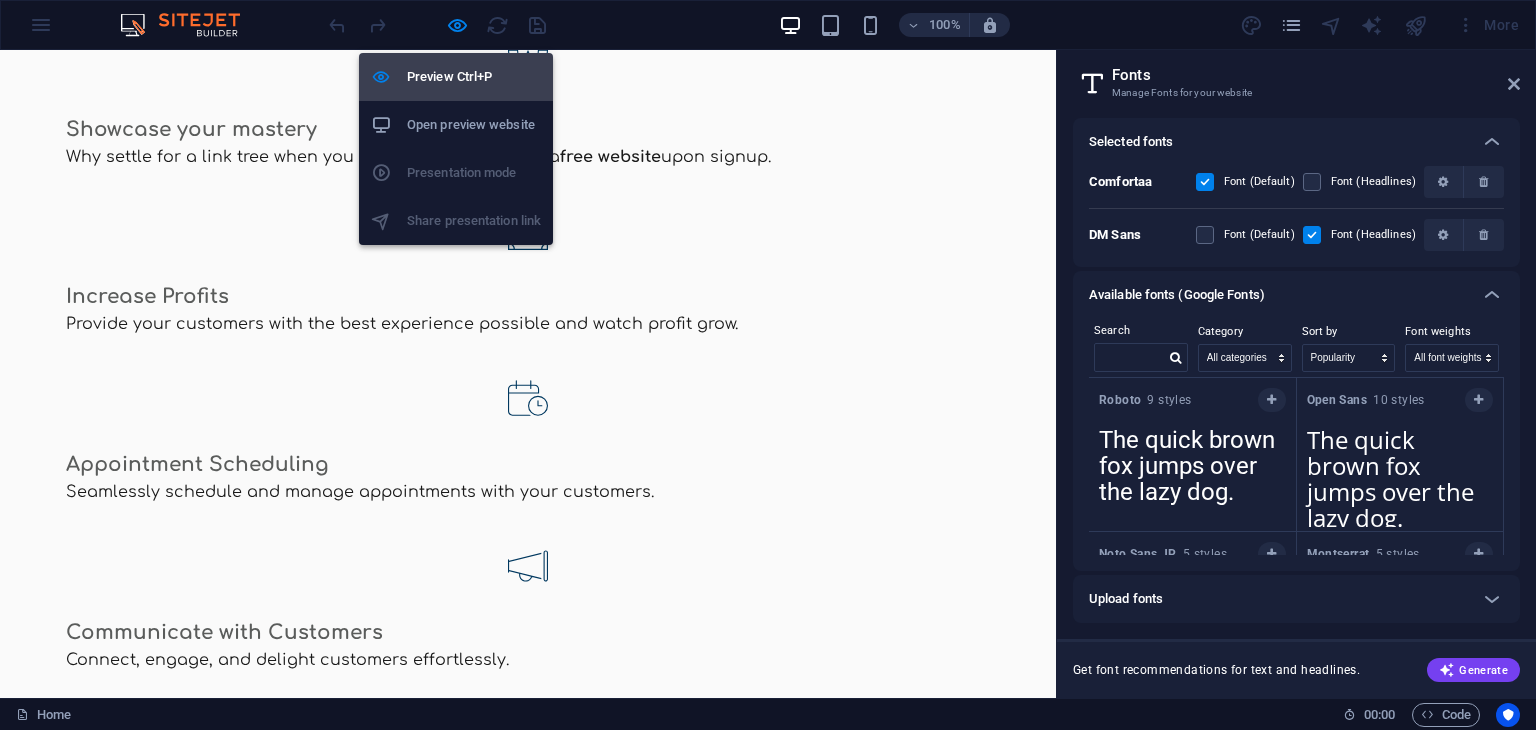 click on "Preview Ctrl+P" at bounding box center [474, 77] 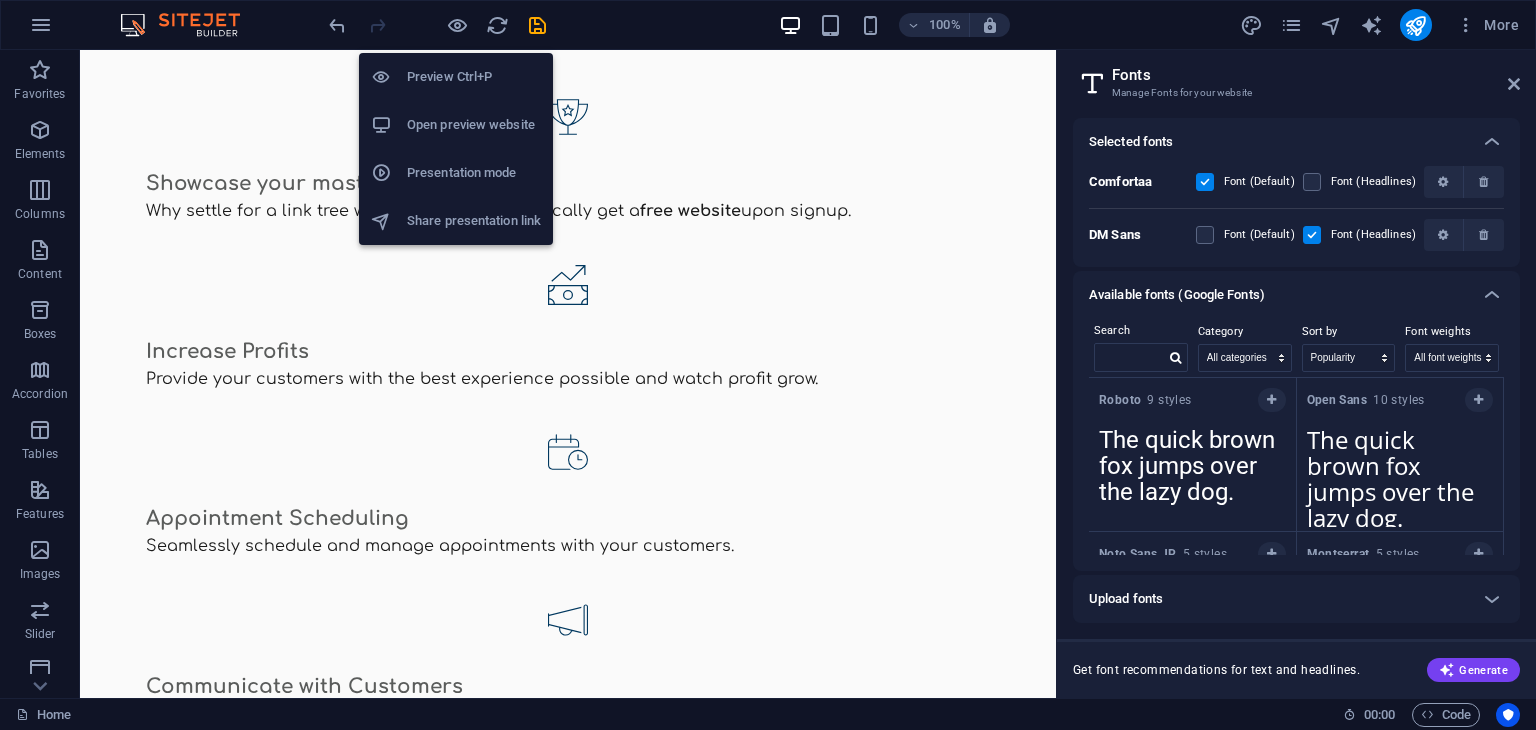 scroll, scrollTop: 2391, scrollLeft: 0, axis: vertical 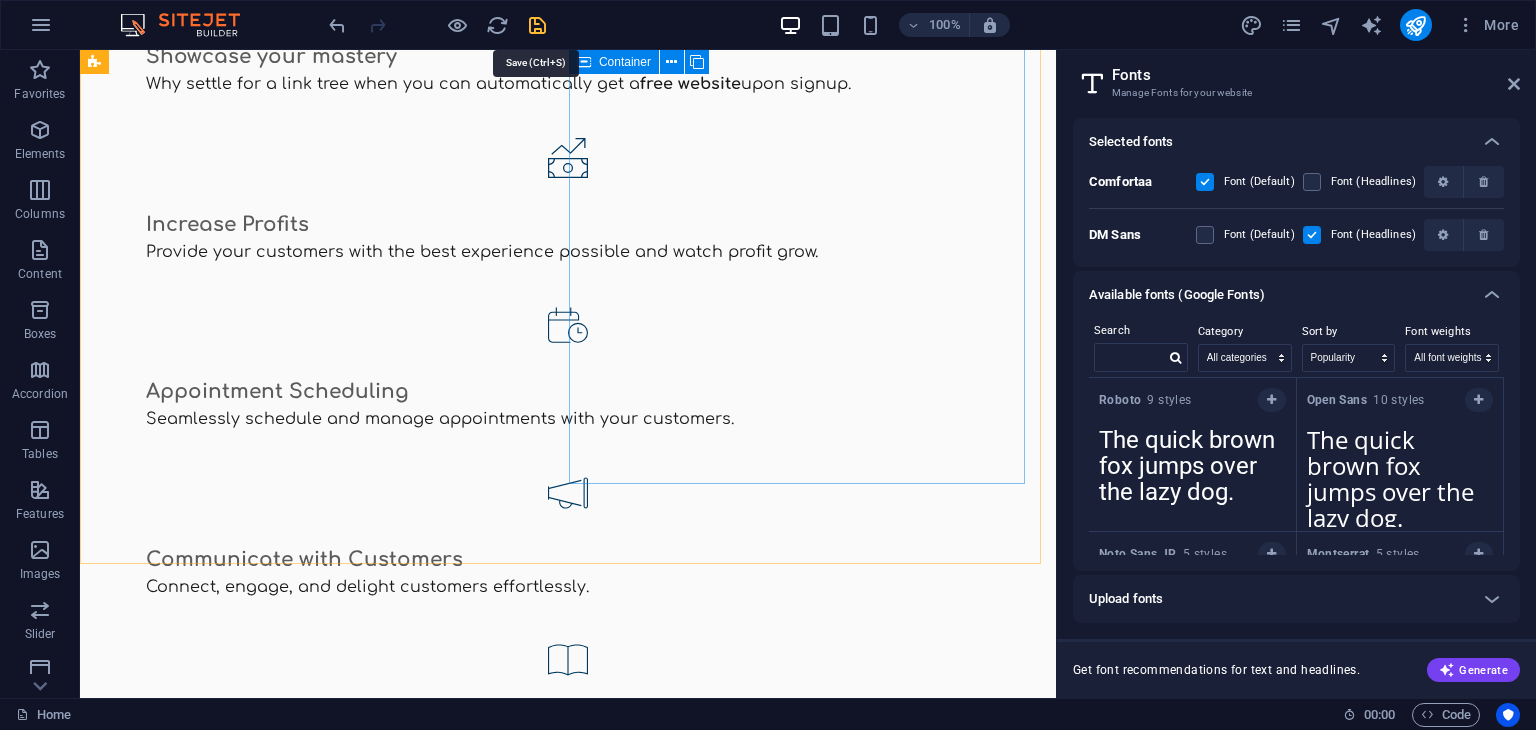 click at bounding box center (537, 25) 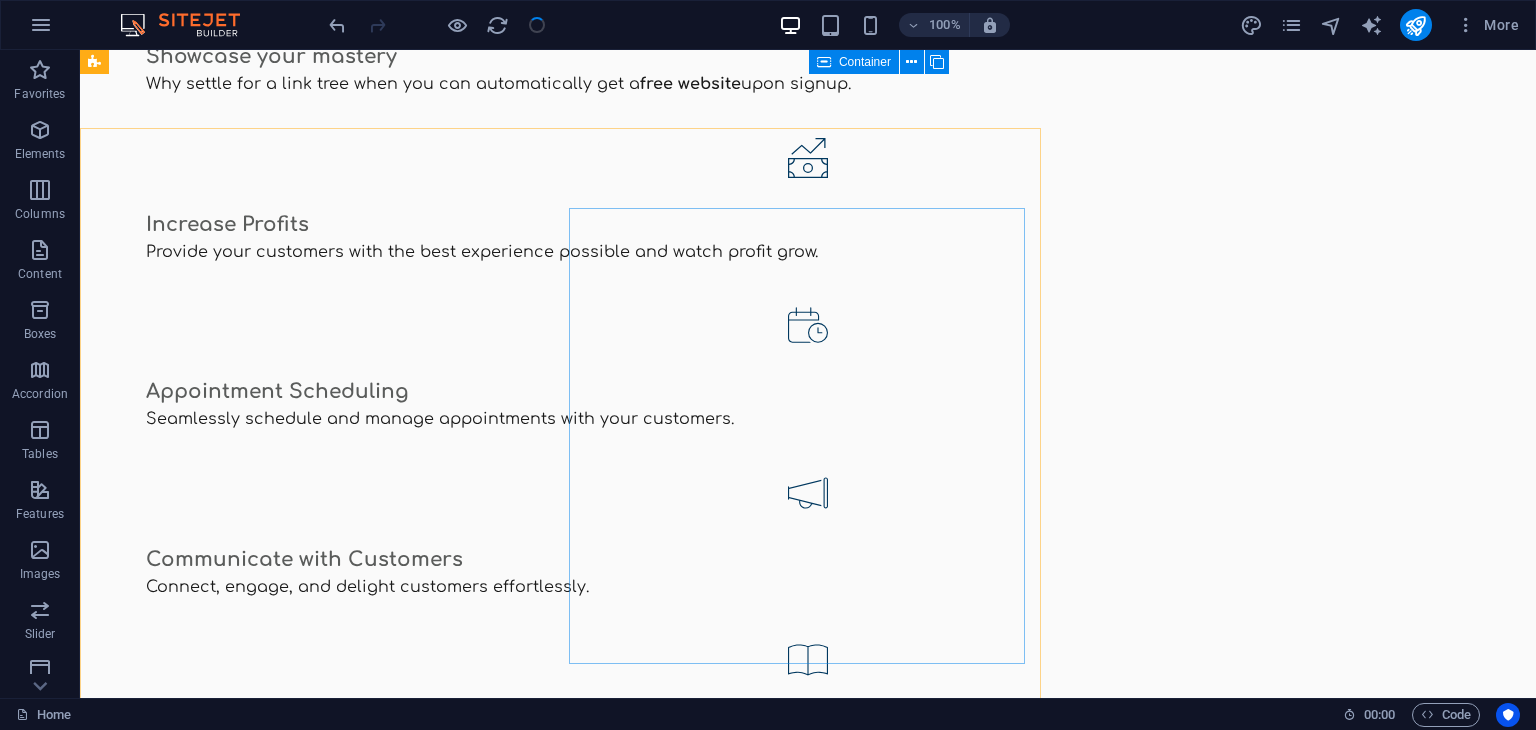 scroll, scrollTop: 2211, scrollLeft: 0, axis: vertical 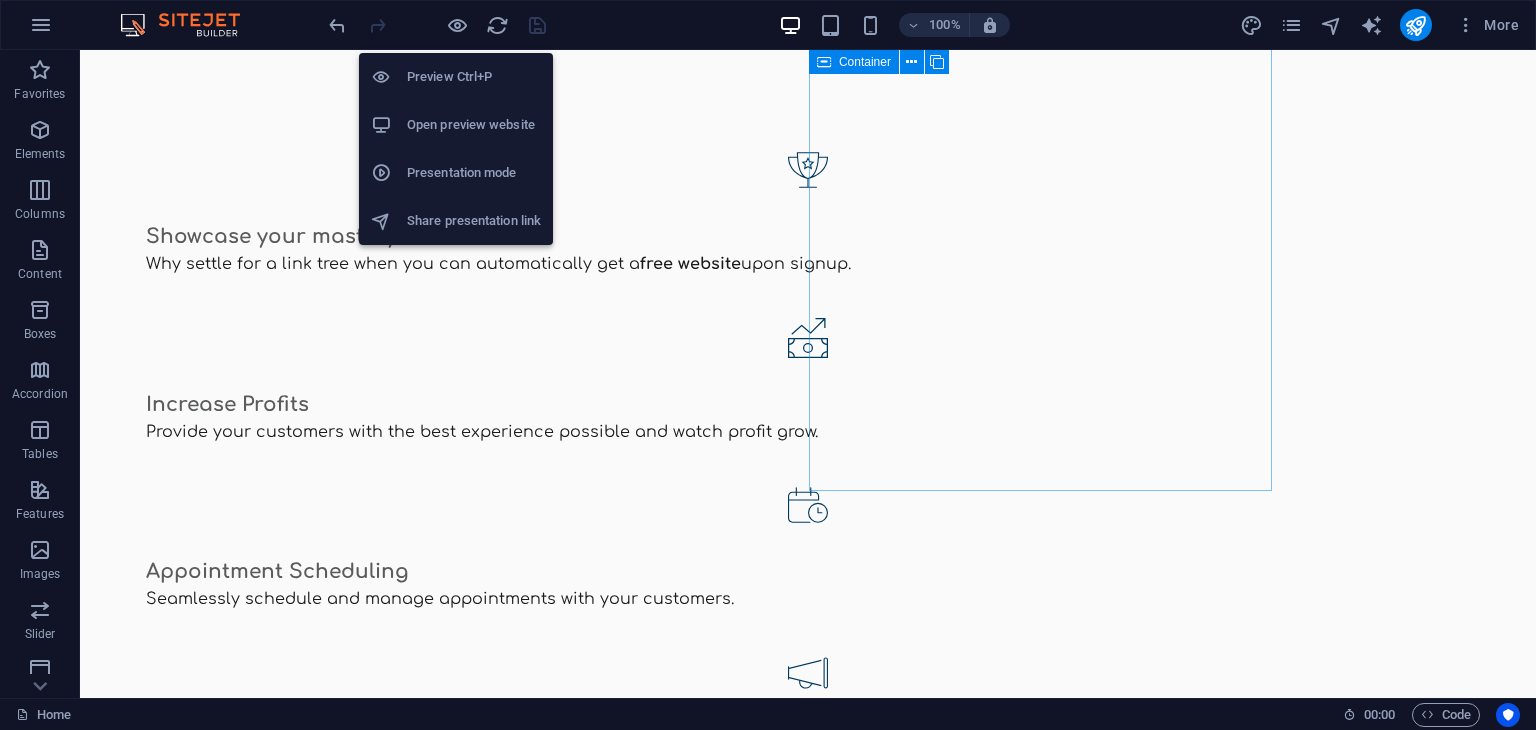 click on "Open preview website" at bounding box center (456, 125) 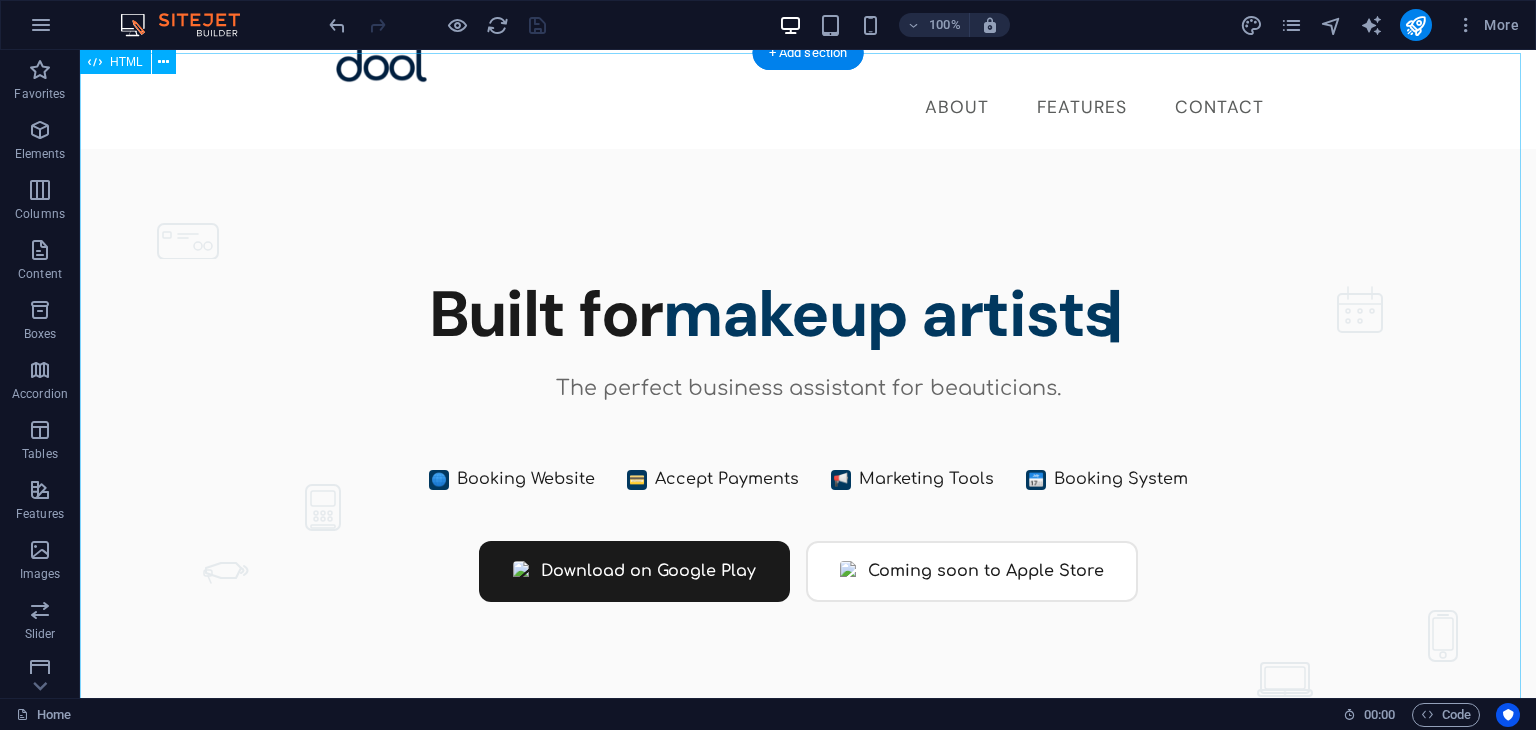 scroll, scrollTop: 0, scrollLeft: 0, axis: both 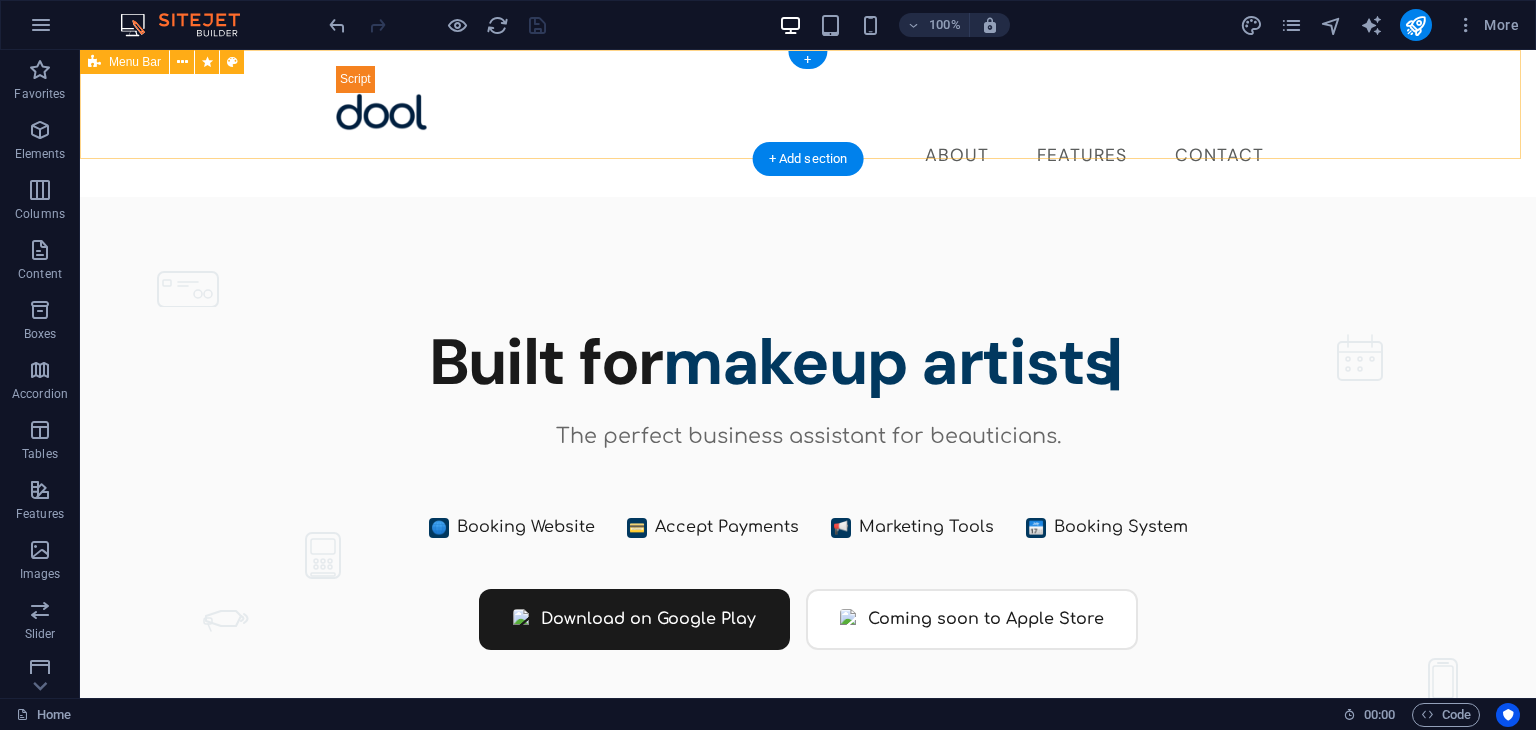 click on "About Features Contact" at bounding box center (808, 123) 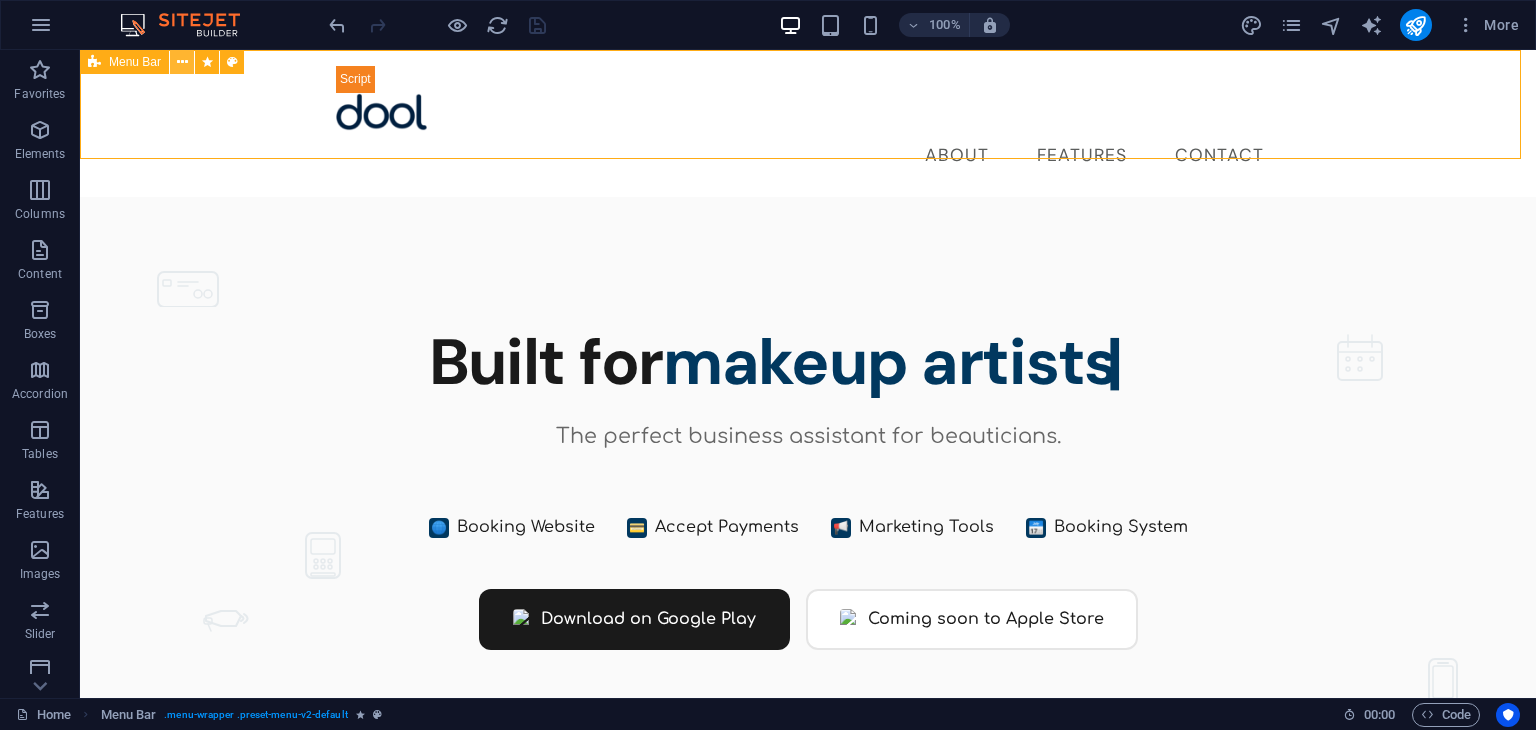 click at bounding box center (182, 62) 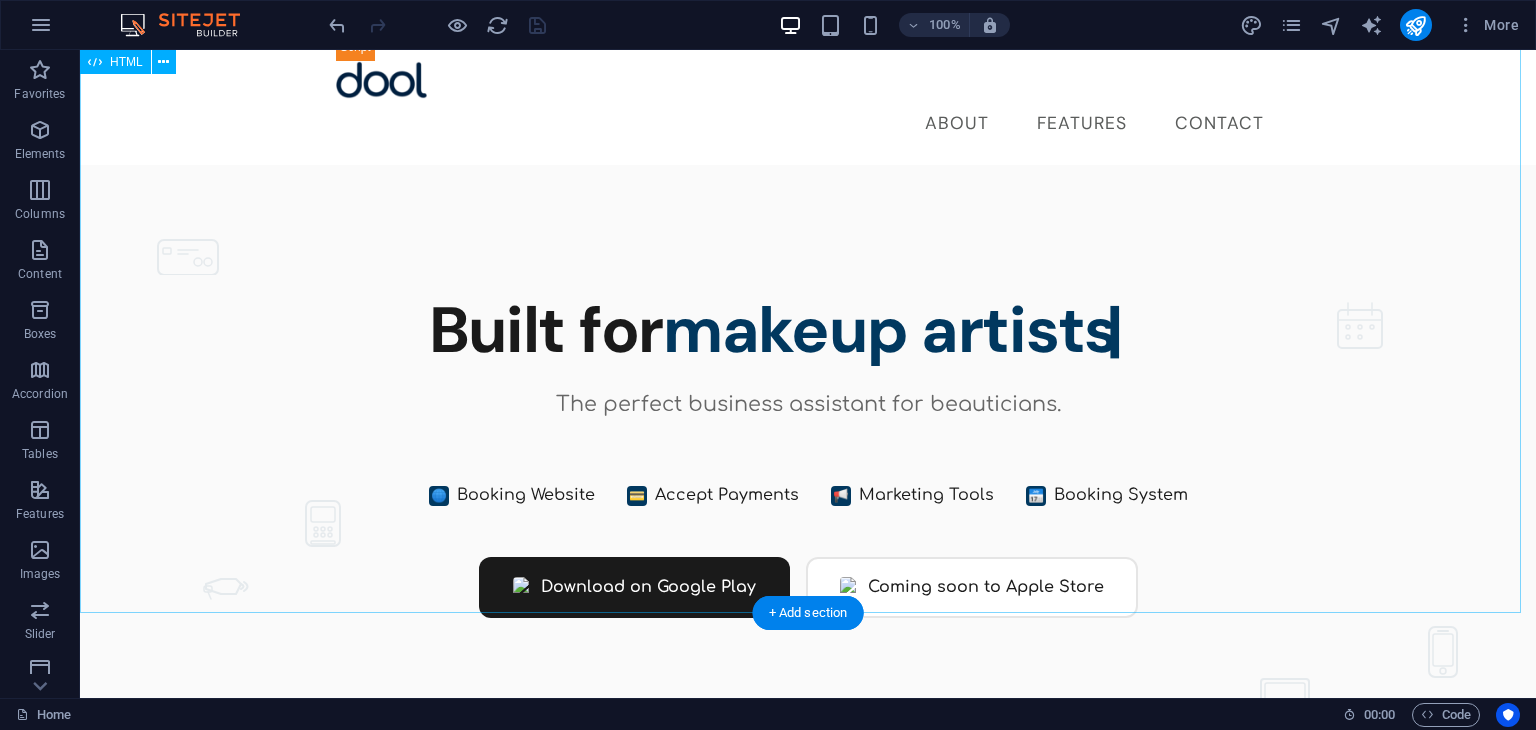 scroll, scrollTop: 0, scrollLeft: 0, axis: both 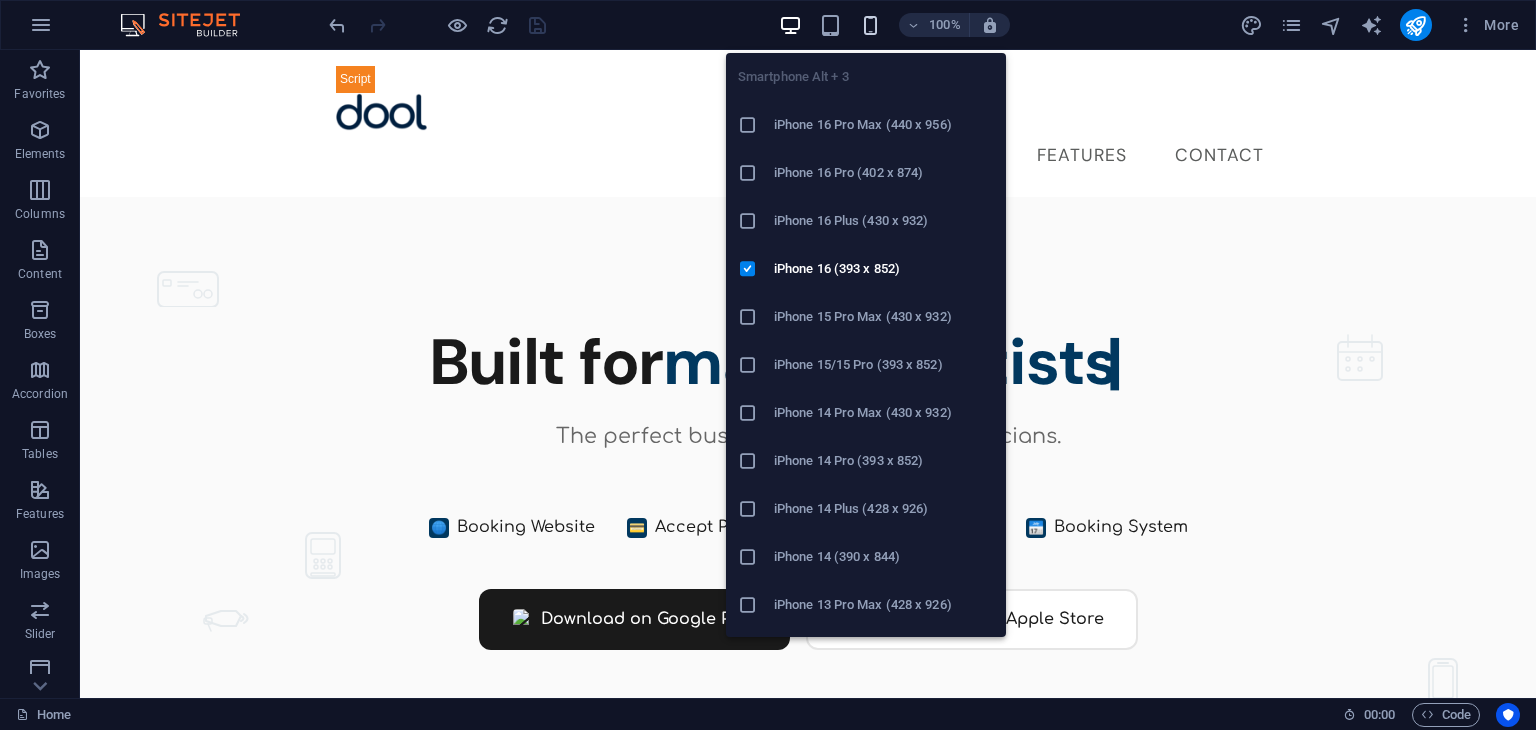 click at bounding box center (870, 25) 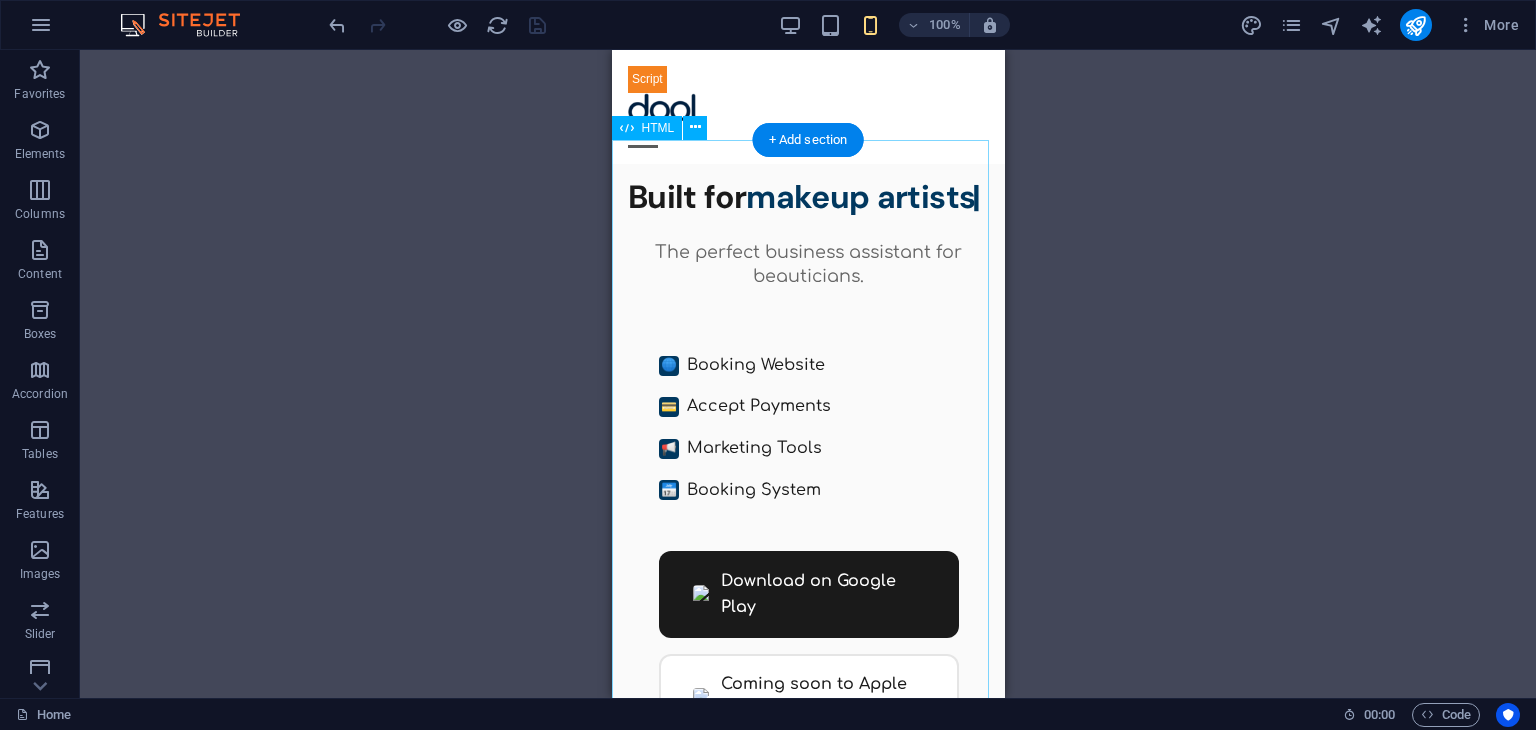 click on "Dool - Business Assistant for Beauticians
Built for
[PROFESSION]" at bounding box center (807, 506) 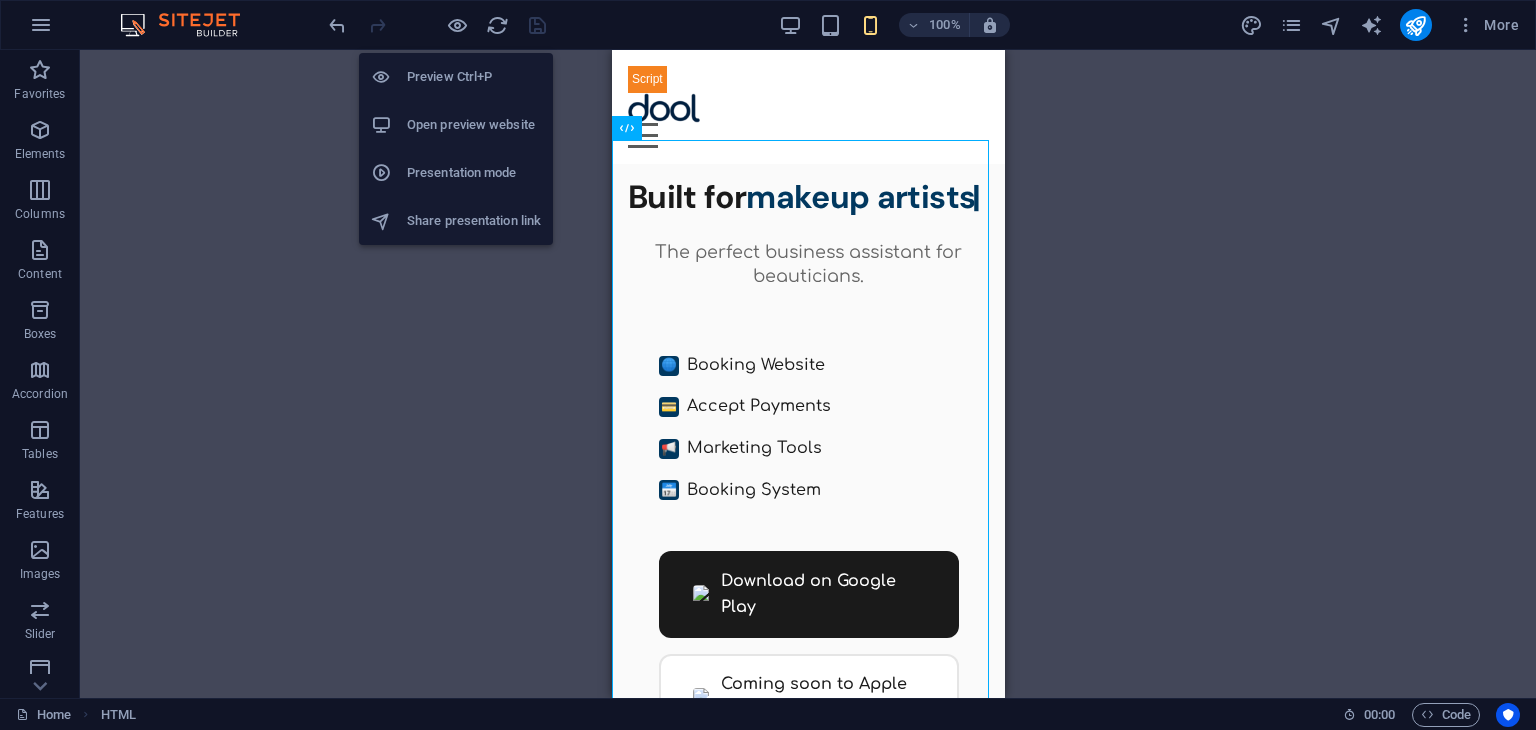 click on "Open preview website" at bounding box center (474, 125) 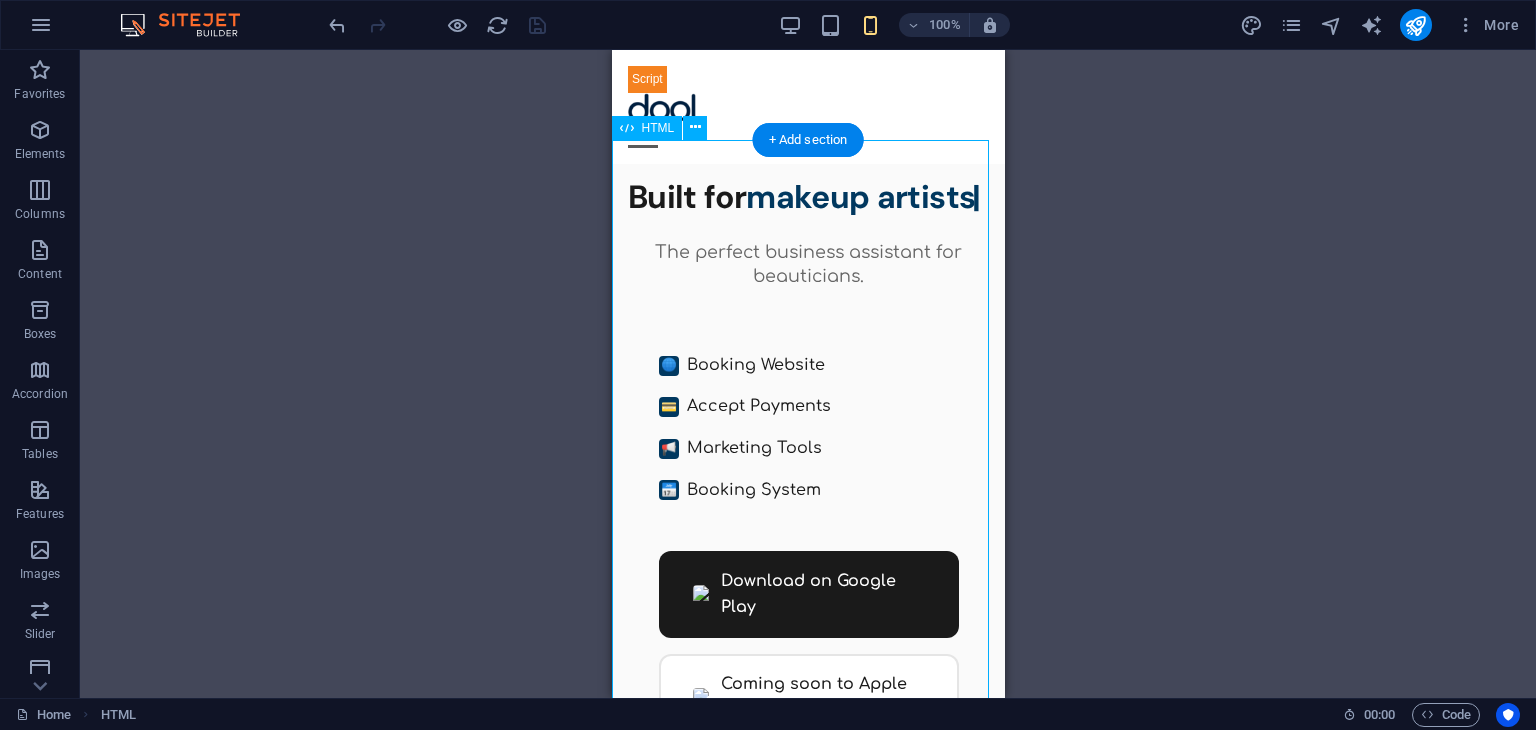 click on "Dool - Business Assistant for Beauticians
Built for
[PROFESSION]" at bounding box center (807, 506) 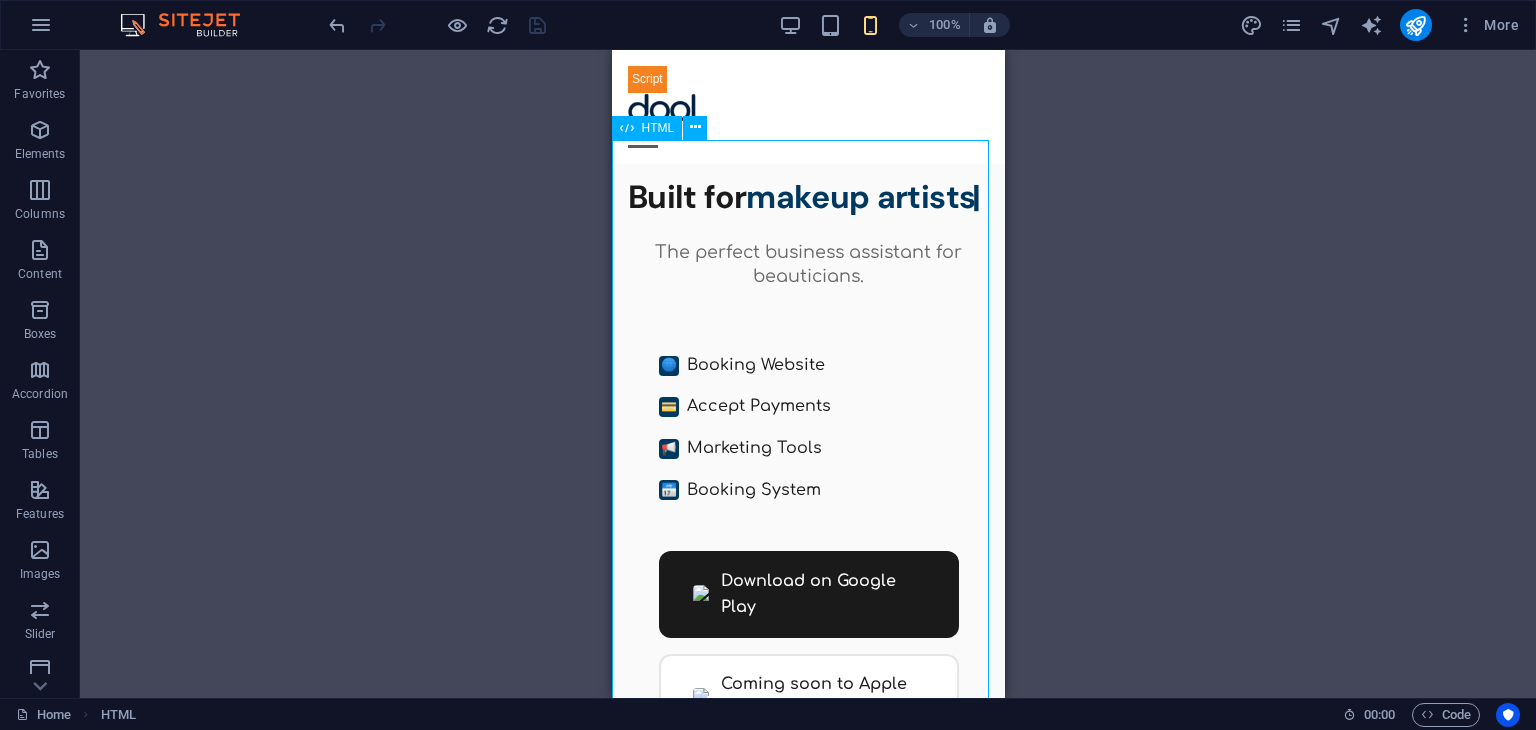 click on "HTML" at bounding box center [647, 128] 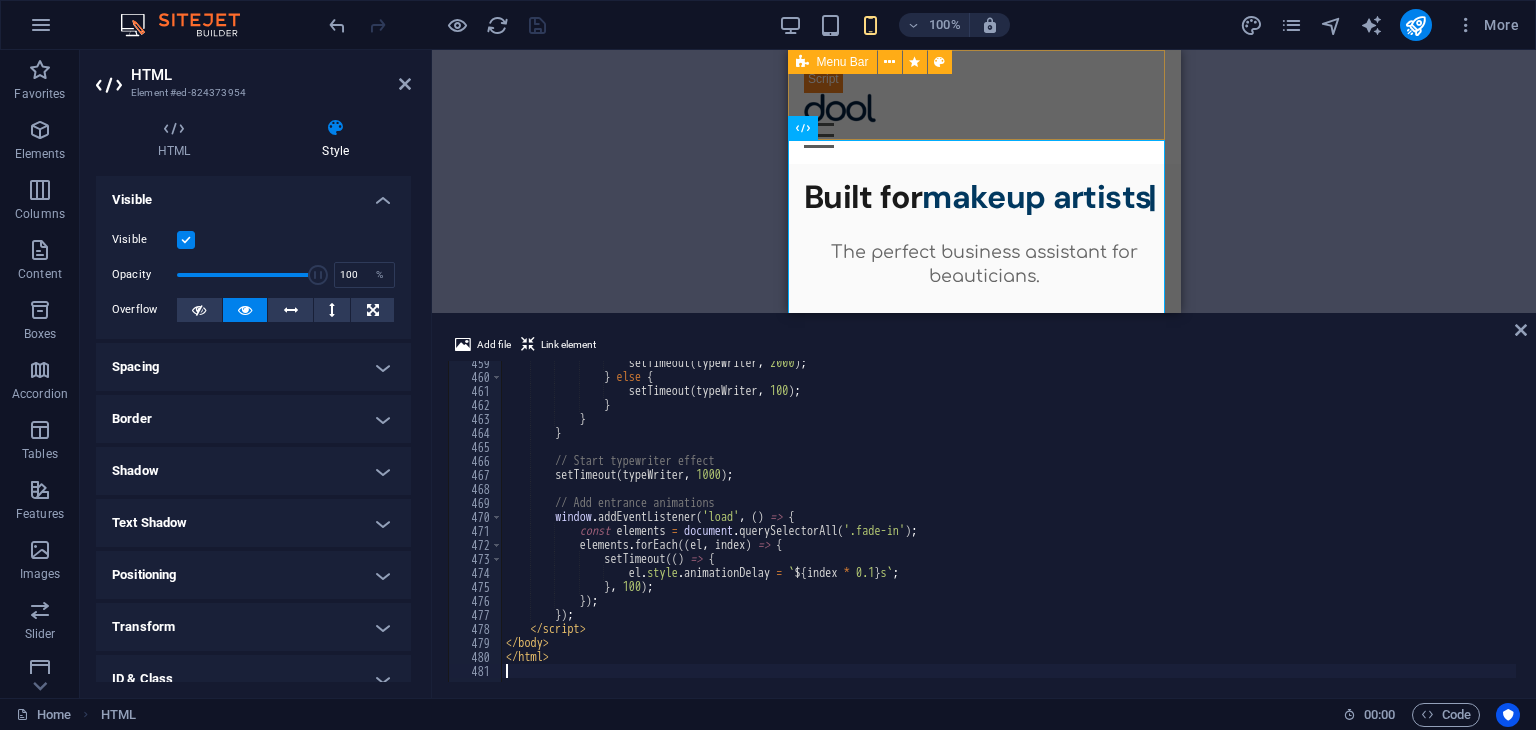 scroll, scrollTop: 6416, scrollLeft: 0, axis: vertical 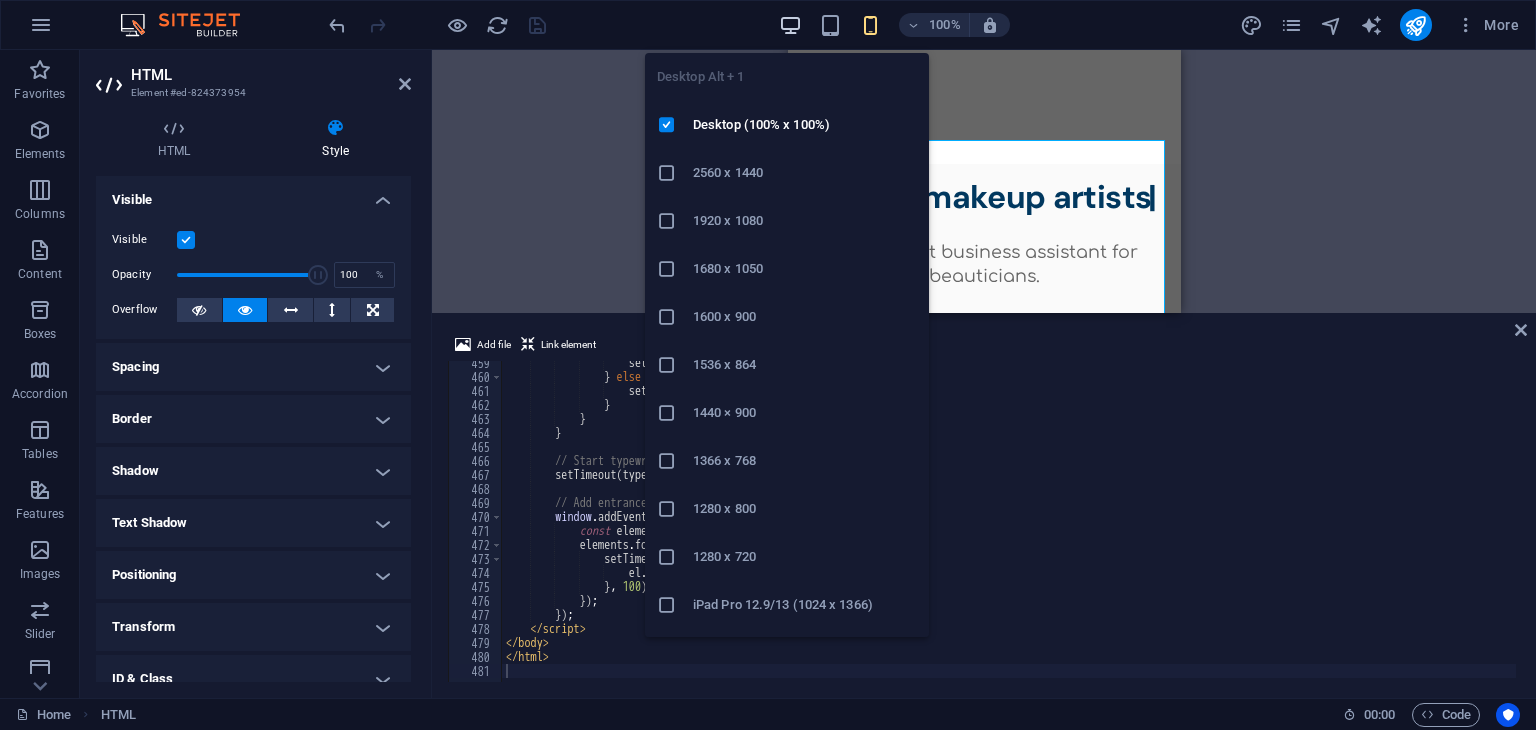 click at bounding box center [790, 25] 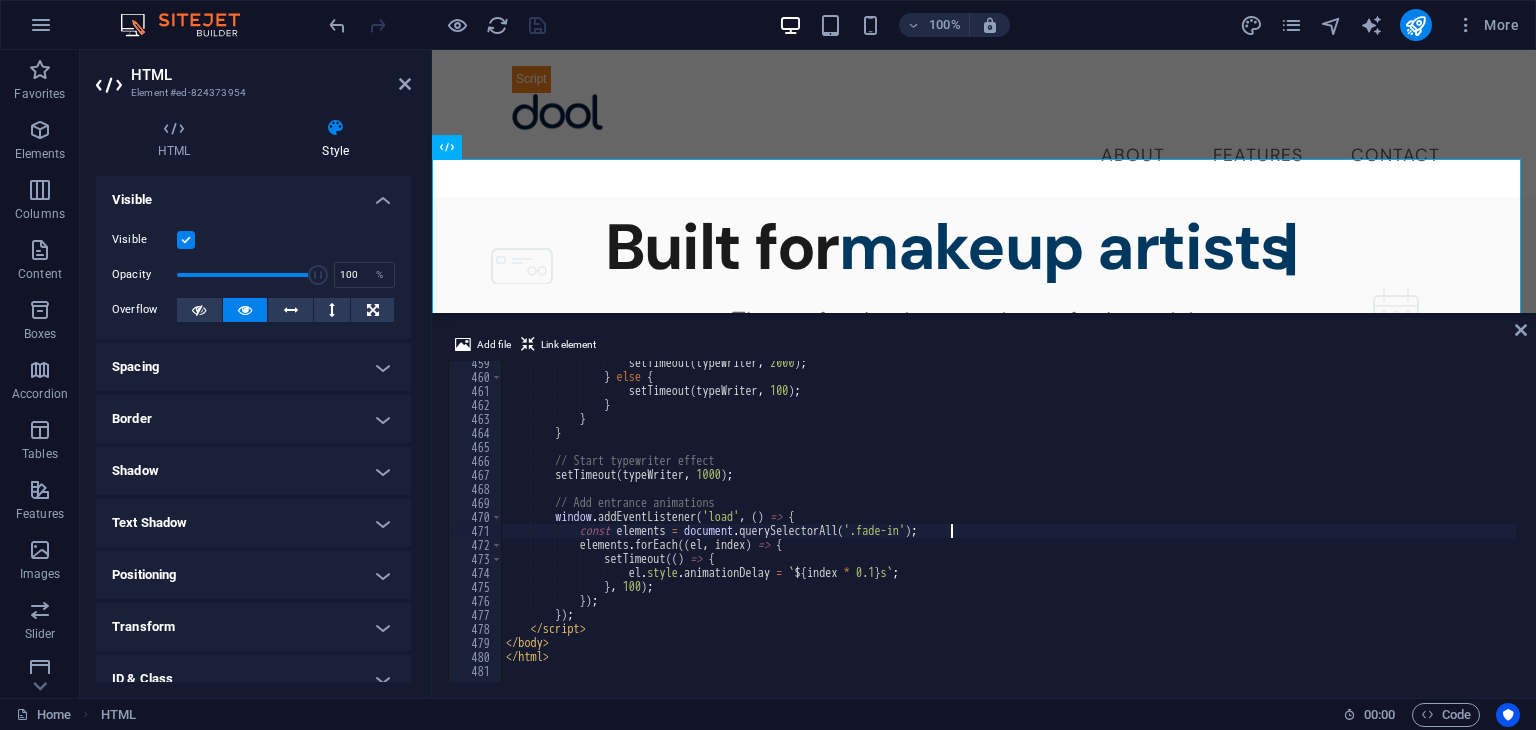 click on "setTimeout ( typeWriter ,   2000 ) ;                     }   else   {                          setTimeout ( typeWriter ,   100 ) ;                     }                }           }                     // Start typewriter effect           setTimeout ( typeWriter ,   1000 ) ;                     // Add entrance animations           window . addEventListener ( 'load' ,   ( )   =>   {                const   elements   =   document . querySelectorAll ( '.fade-in' ) ;                elements . forEach (( el ,   index )   =>   {                     setTimeout (( )   =>   {                          el . style . animationDelay   =   ` ${ index   *   0.1 } s ` ;                     } ,   100 ) ;                }) ;           }) ;      </img></body></html>" at bounding box center (1055, 528) 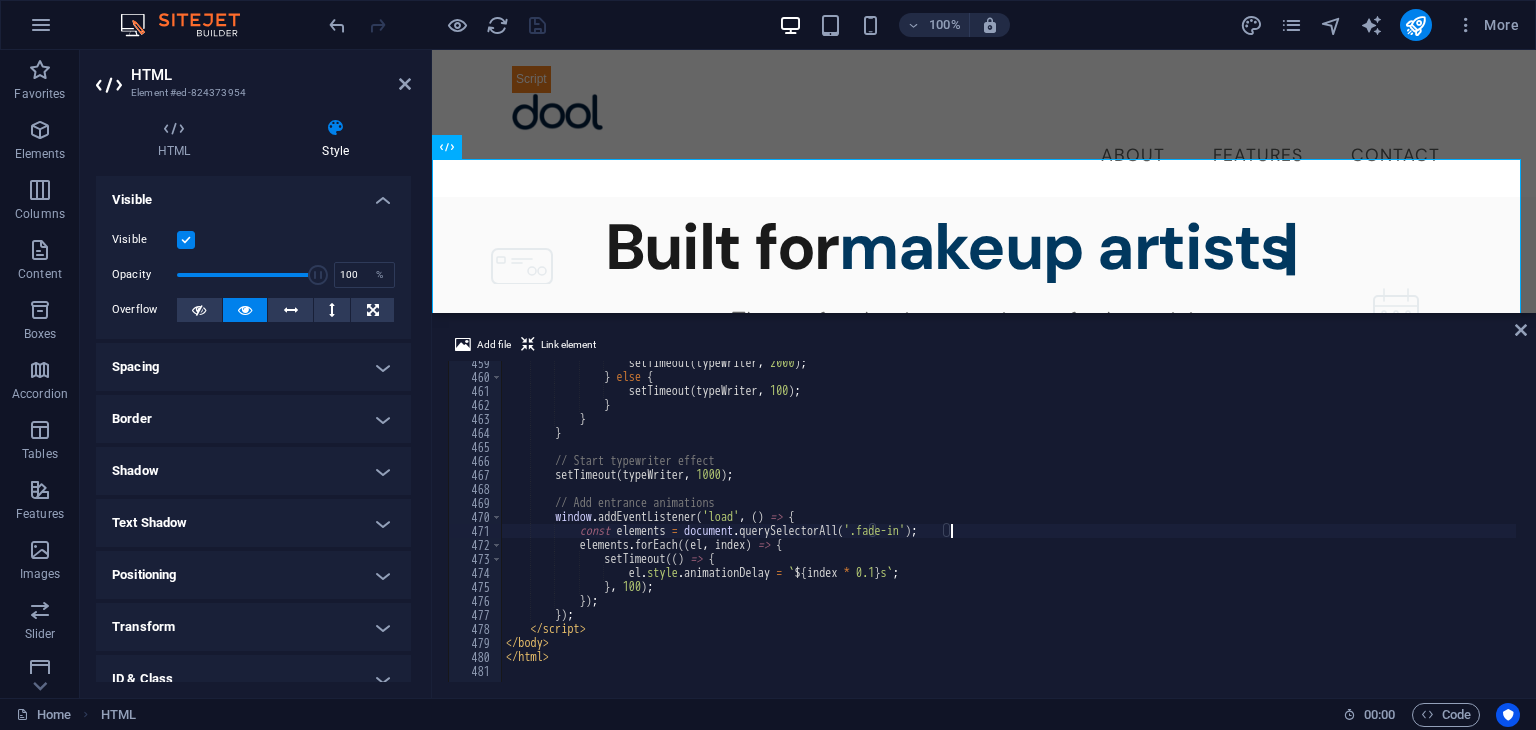 type on "</html>" 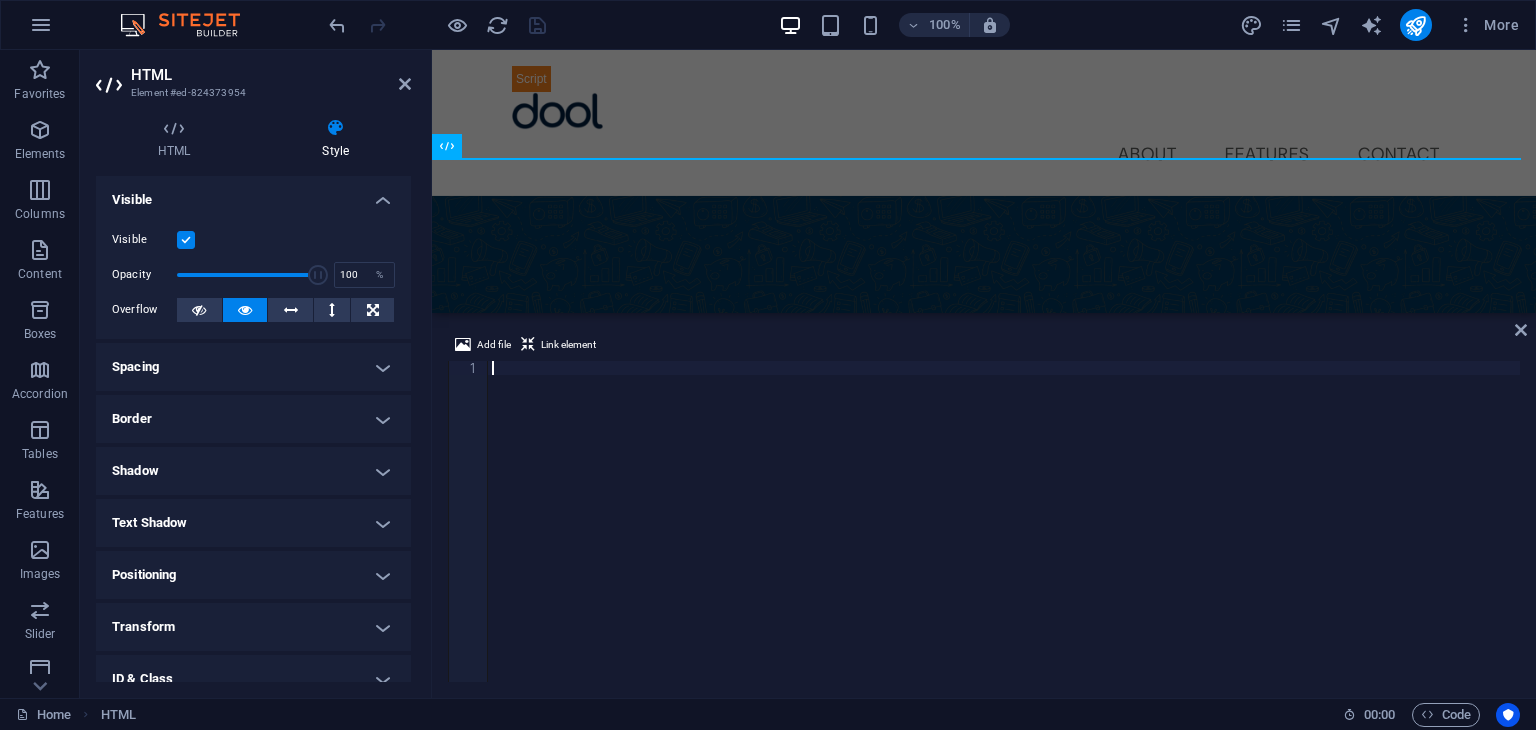 paste on "</html>" 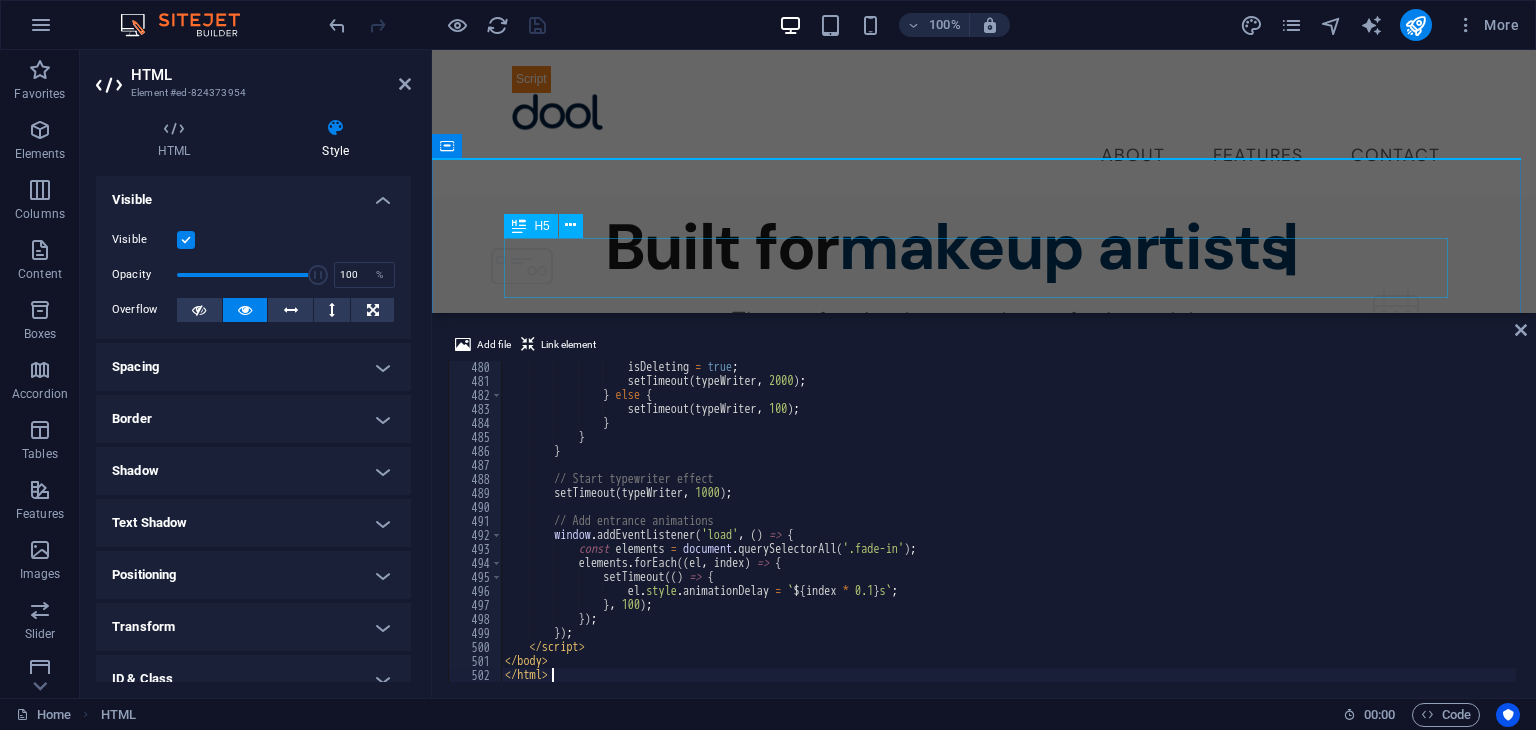 click on "About Features Contact
Dool - Business Assistant for Beauticians
$
🌐" at bounding box center (984, 8988) 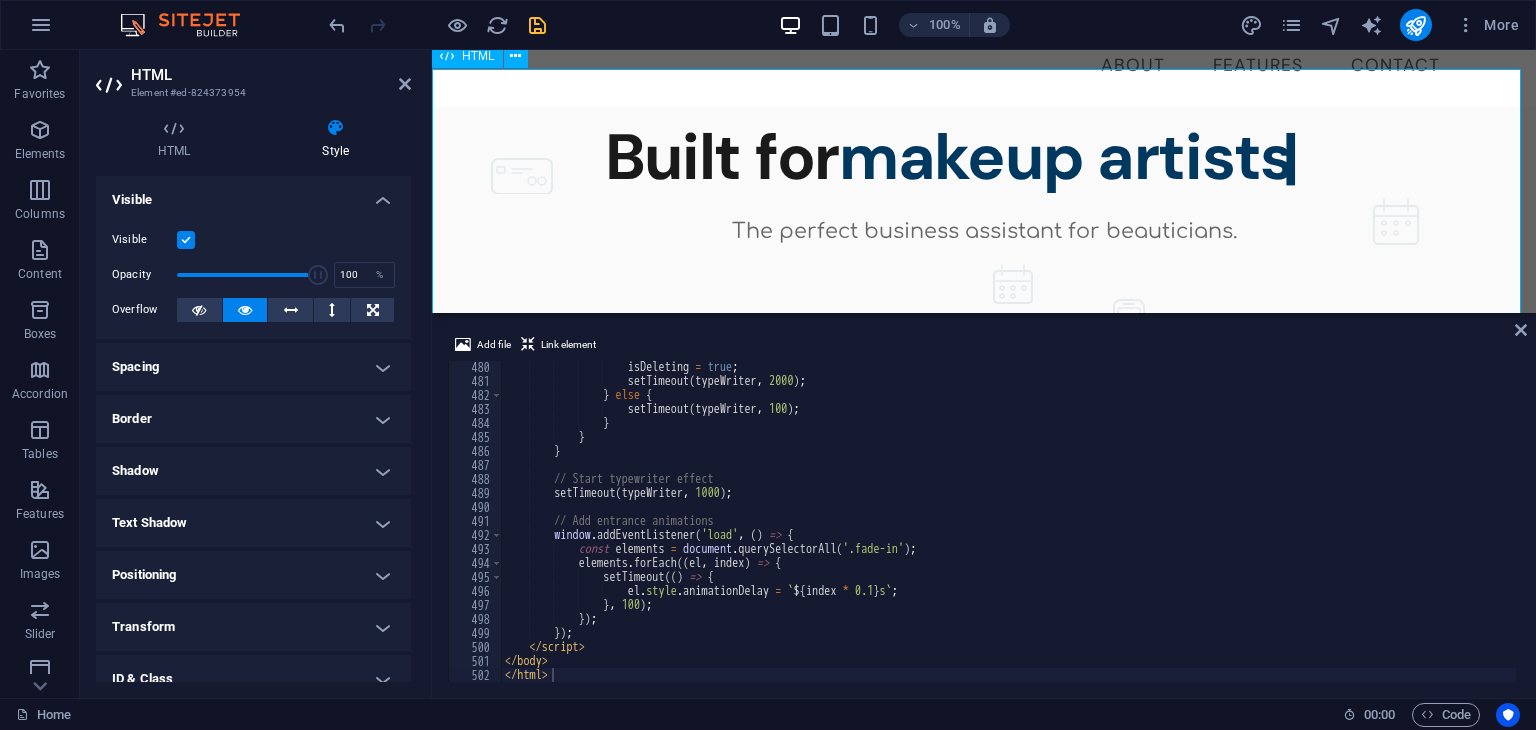 scroll, scrollTop: 0, scrollLeft: 0, axis: both 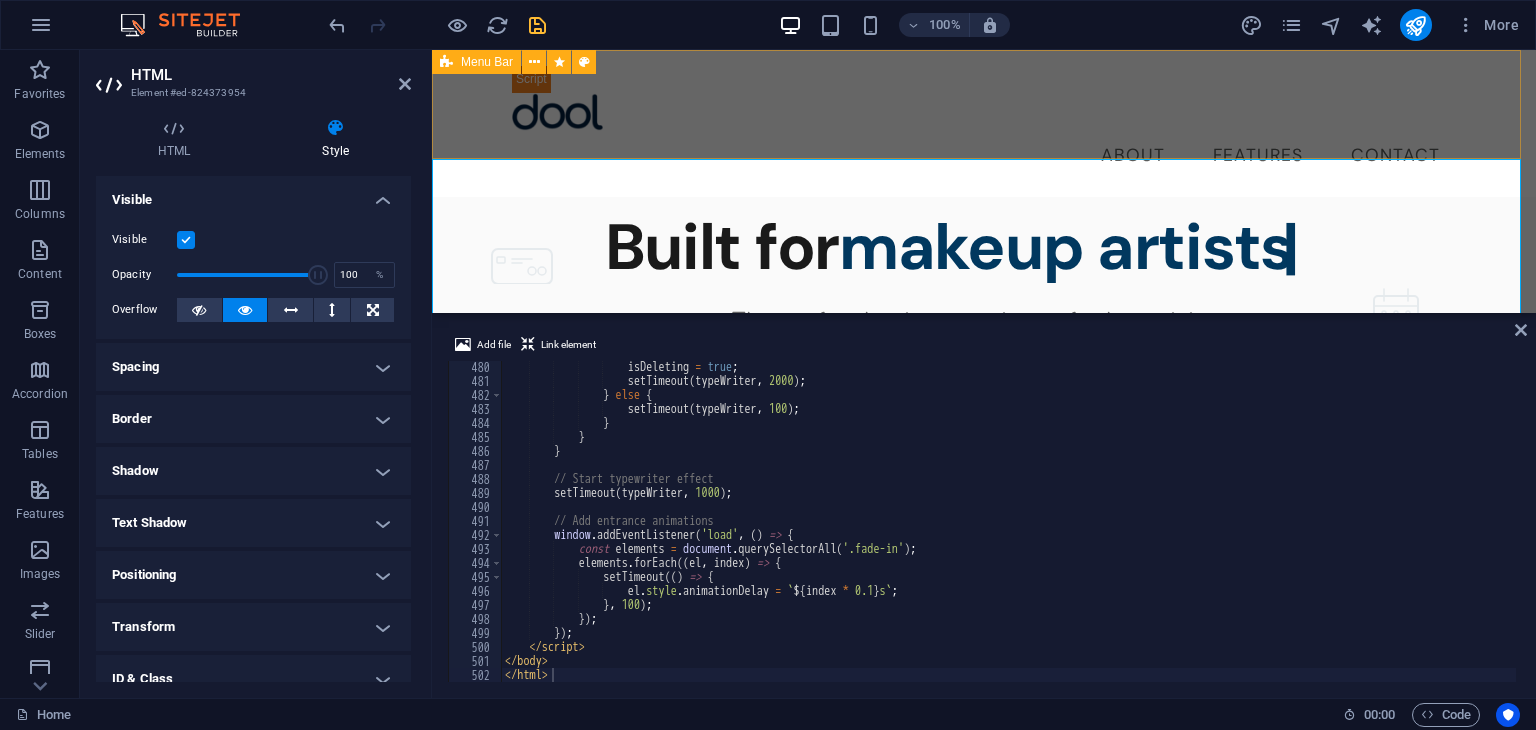 click at bounding box center (446, 62) 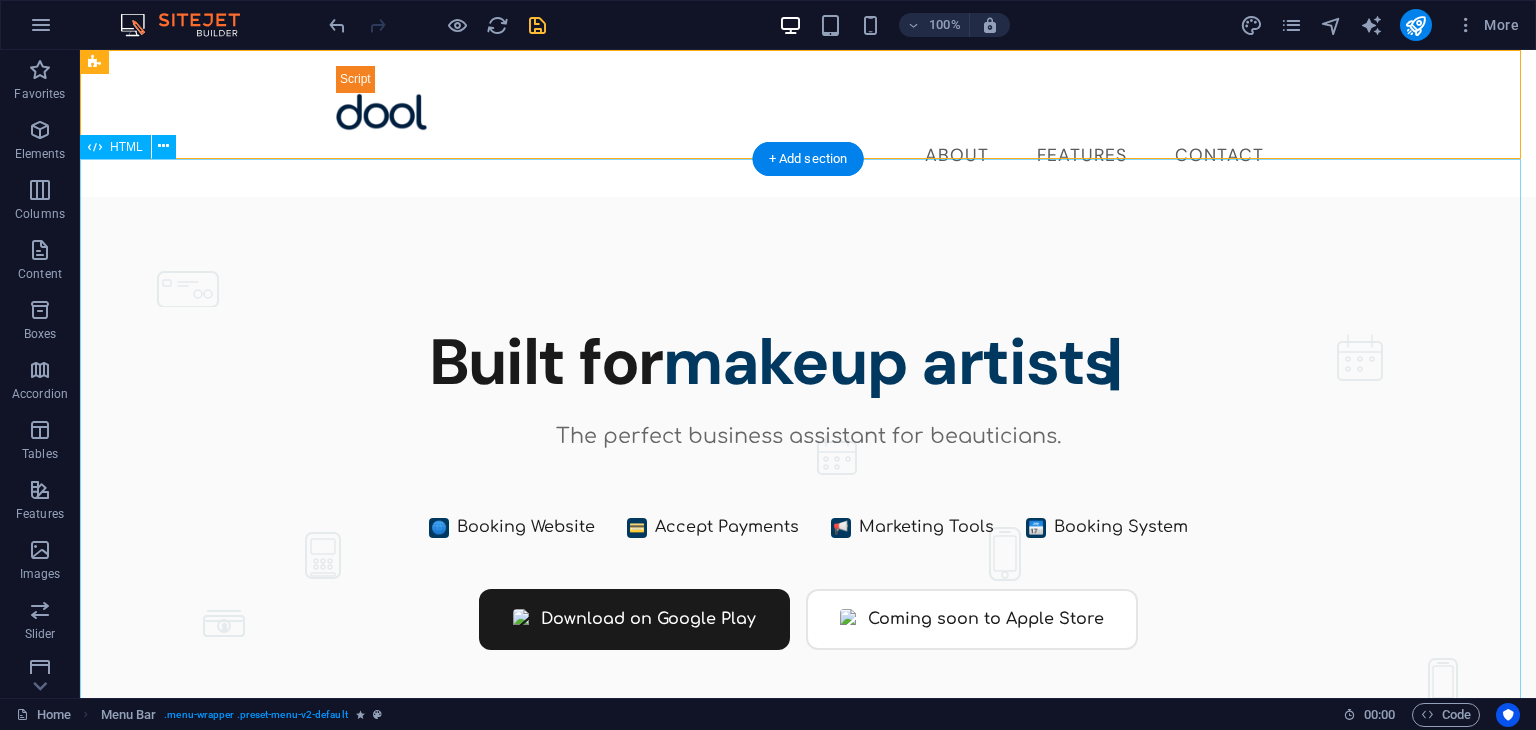 click on "Dool - Business Assistant for Beauticians
$
🌐" at bounding box center (808, 534) 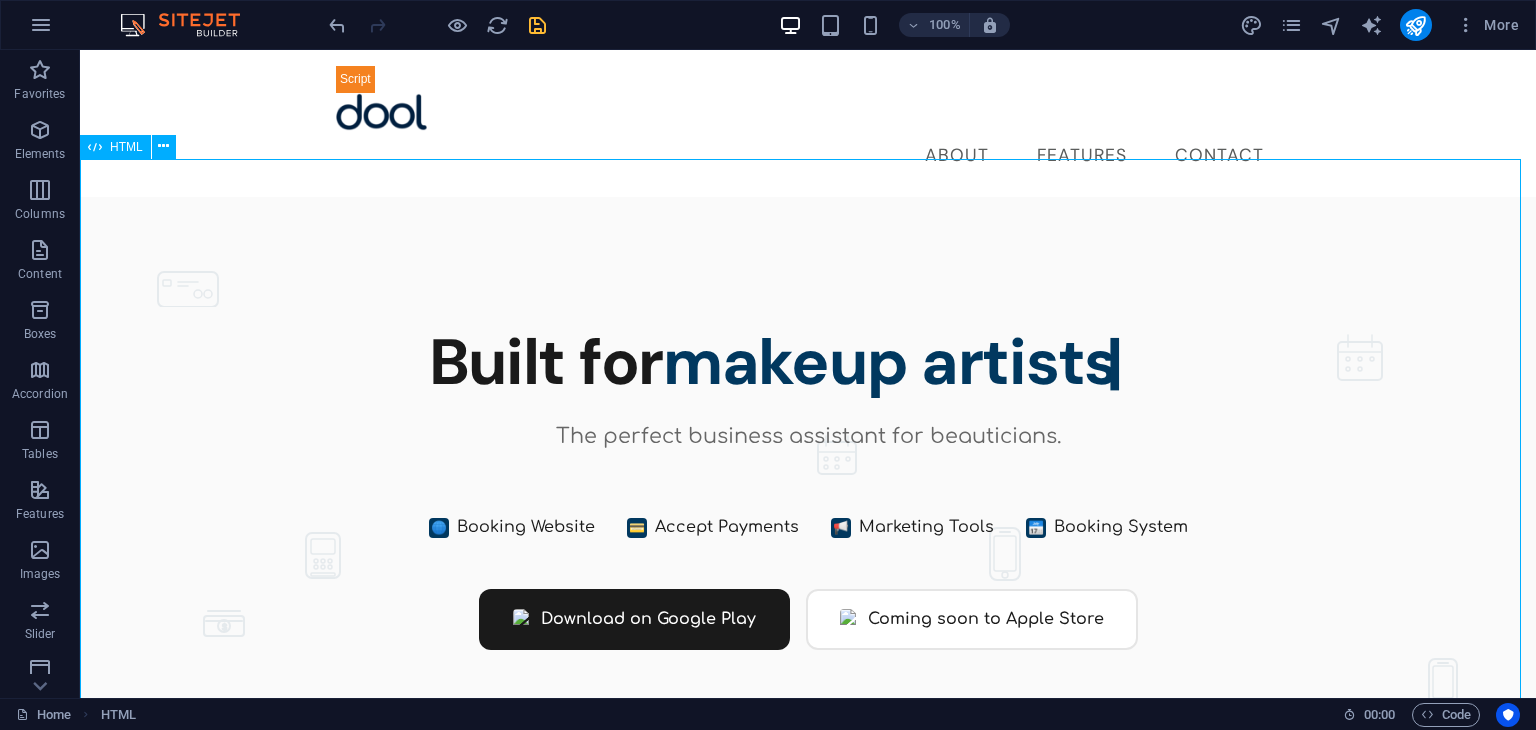 click on "HTML" at bounding box center (126, 147) 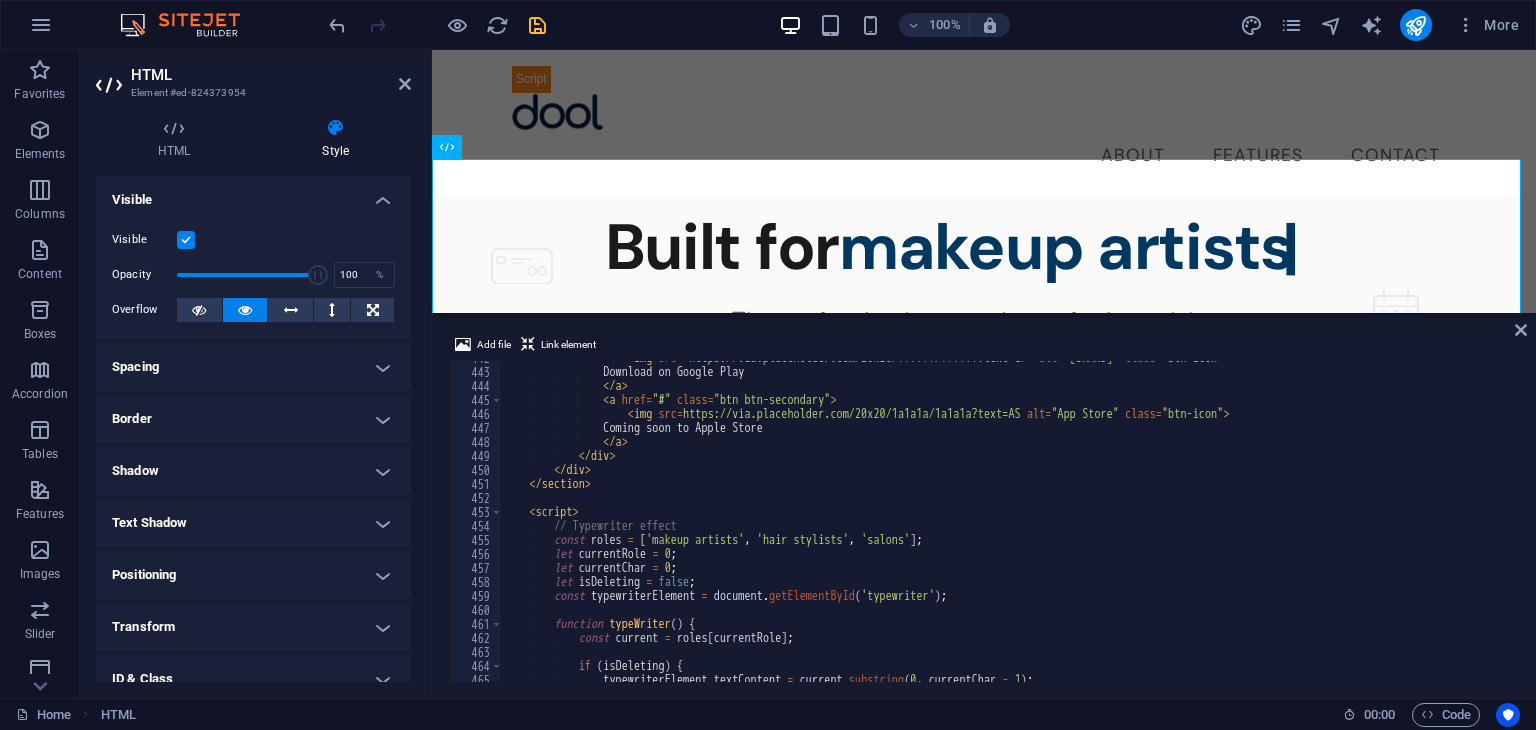 scroll, scrollTop: 6184, scrollLeft: 0, axis: vertical 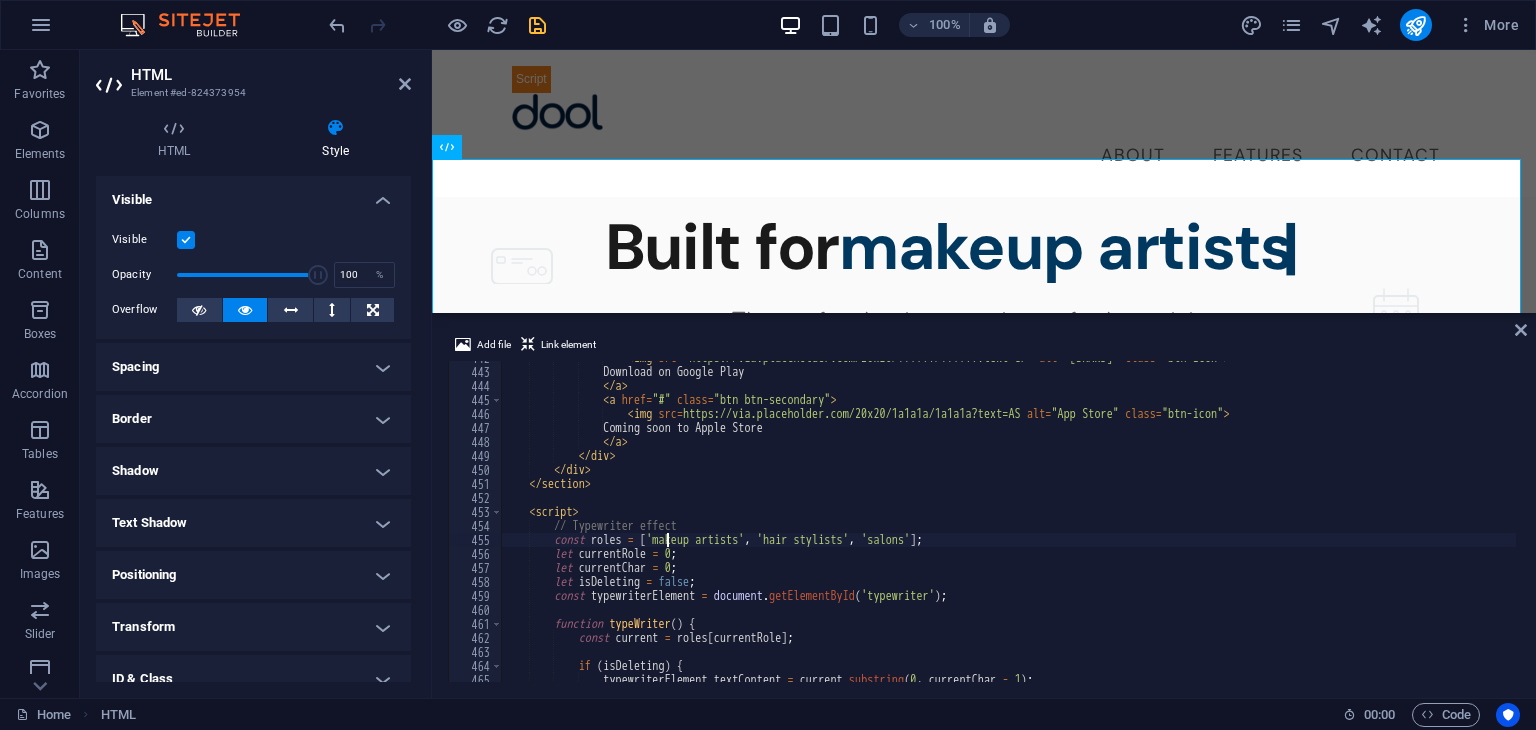click on "function typeWriter() { const roles = ['makeup artists', 'hair stylists', 'salons']; let currentRole = 0; let currentChar = 0; let isDeleting = false; const typewriterElement = document.getElementById('typewriter'); function typeWriter() { const current = roles[currentRole];" at bounding box center [1054, 523] 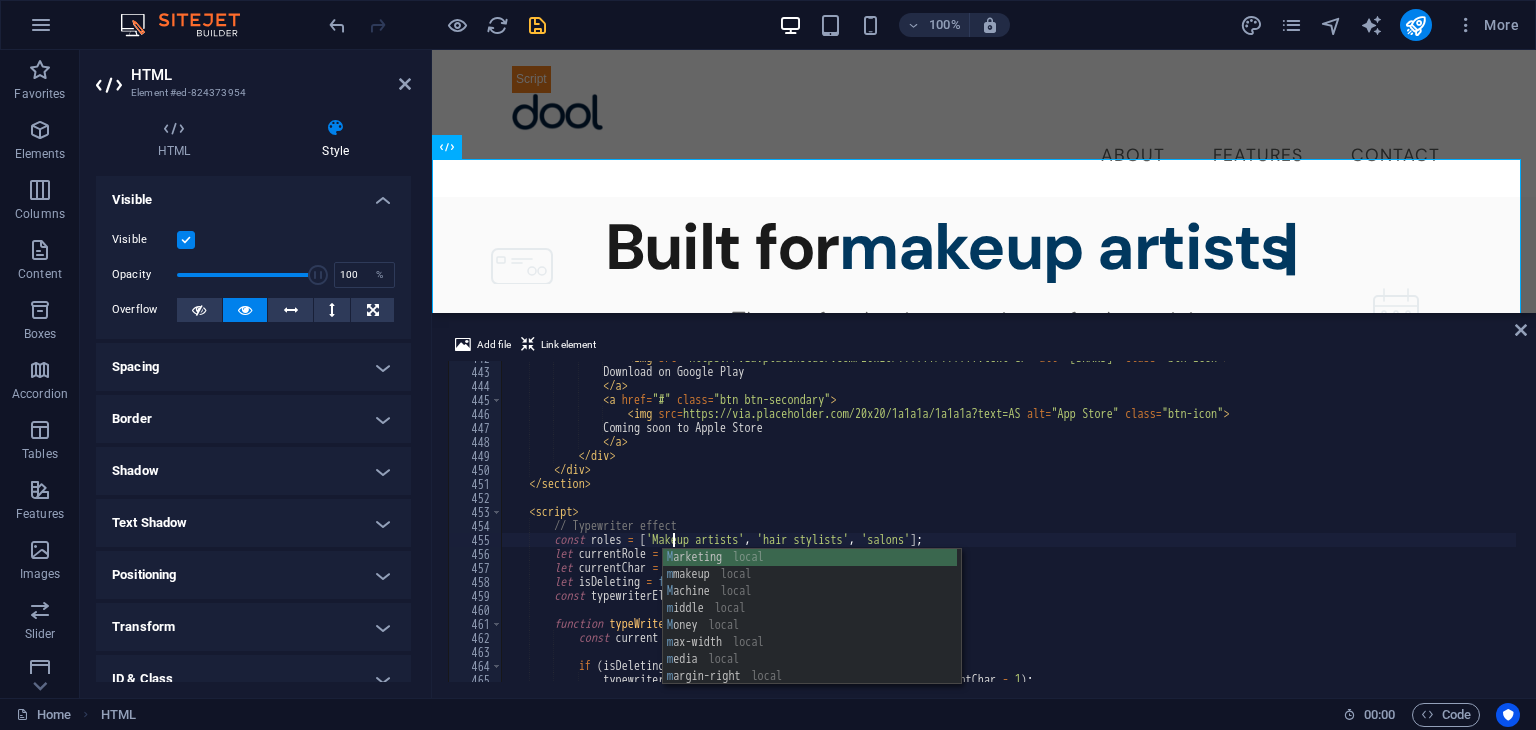 scroll, scrollTop: 0, scrollLeft: 13, axis: horizontal 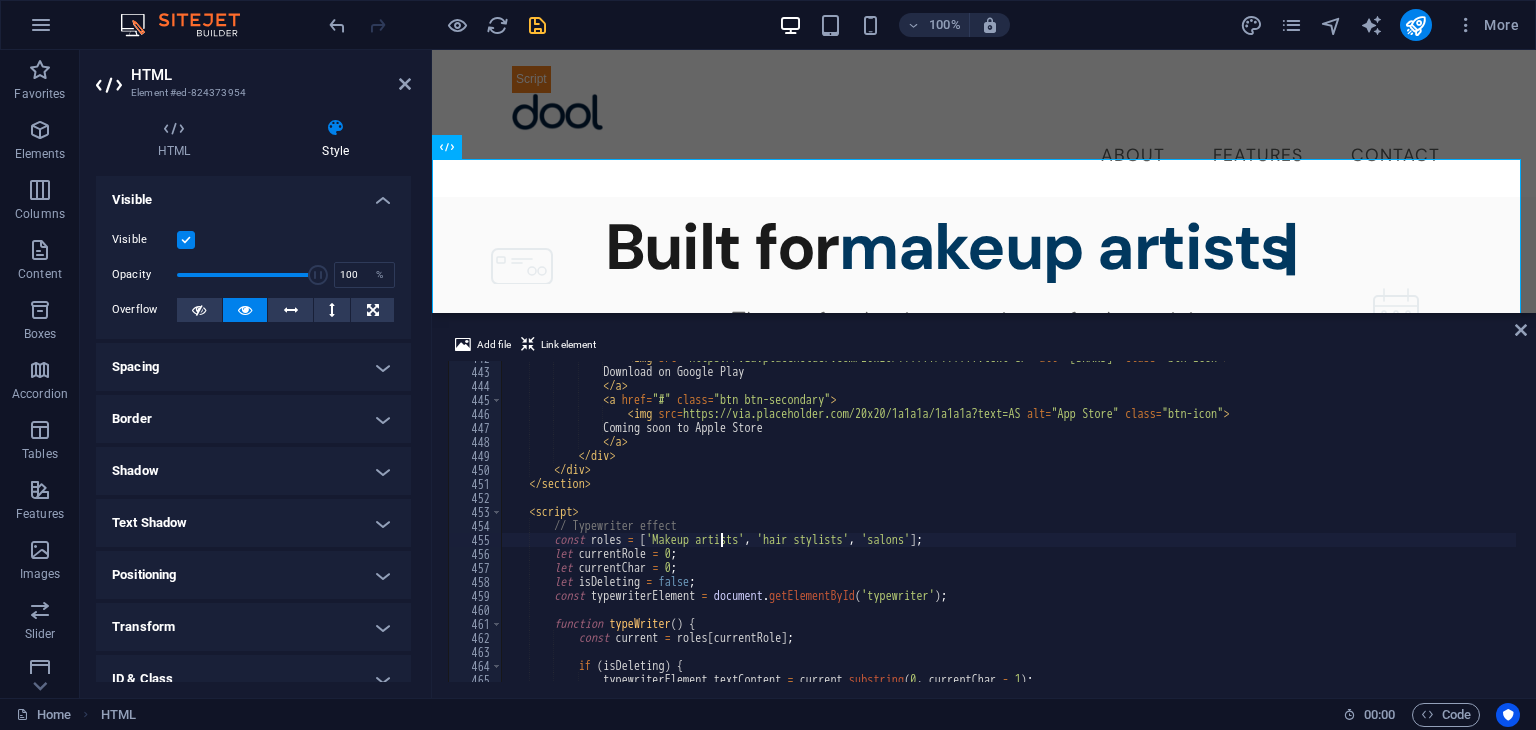 click on "< img   src = "https://via.placeholder.com/20x20/ffffff/ffffff?text=GP"   alt = "Google Play"   class = "btn-icon" >                         Download on Google Play                     </ a >                     < a   href = "#"   class = "btn btn-secondary" >                          < img   src = "https://via.placeholder.com/20x20/1a1a1a/1a1a1a?text=AS"   alt = "App Store"   class = "btn-icon" >                         Coming soon to Apple Store                     </ a >                </ div >           </ div >      </ section >      < script >           // Typewriter effect           const   roles   =   [ 'Makeup artists' ,   'hair stylists' ,   'salons' ] ;           let   currentRole   =   0 ;           let   currentChar   =   0 ;           let   isDeleting   =   false ;           const   typewriterElement   =   document . getElementById ( 'typewriter' ) ;                     function   typeWriter ( )   {                const   current   =   roles [ currentRole ] ;" at bounding box center [1054, 523] 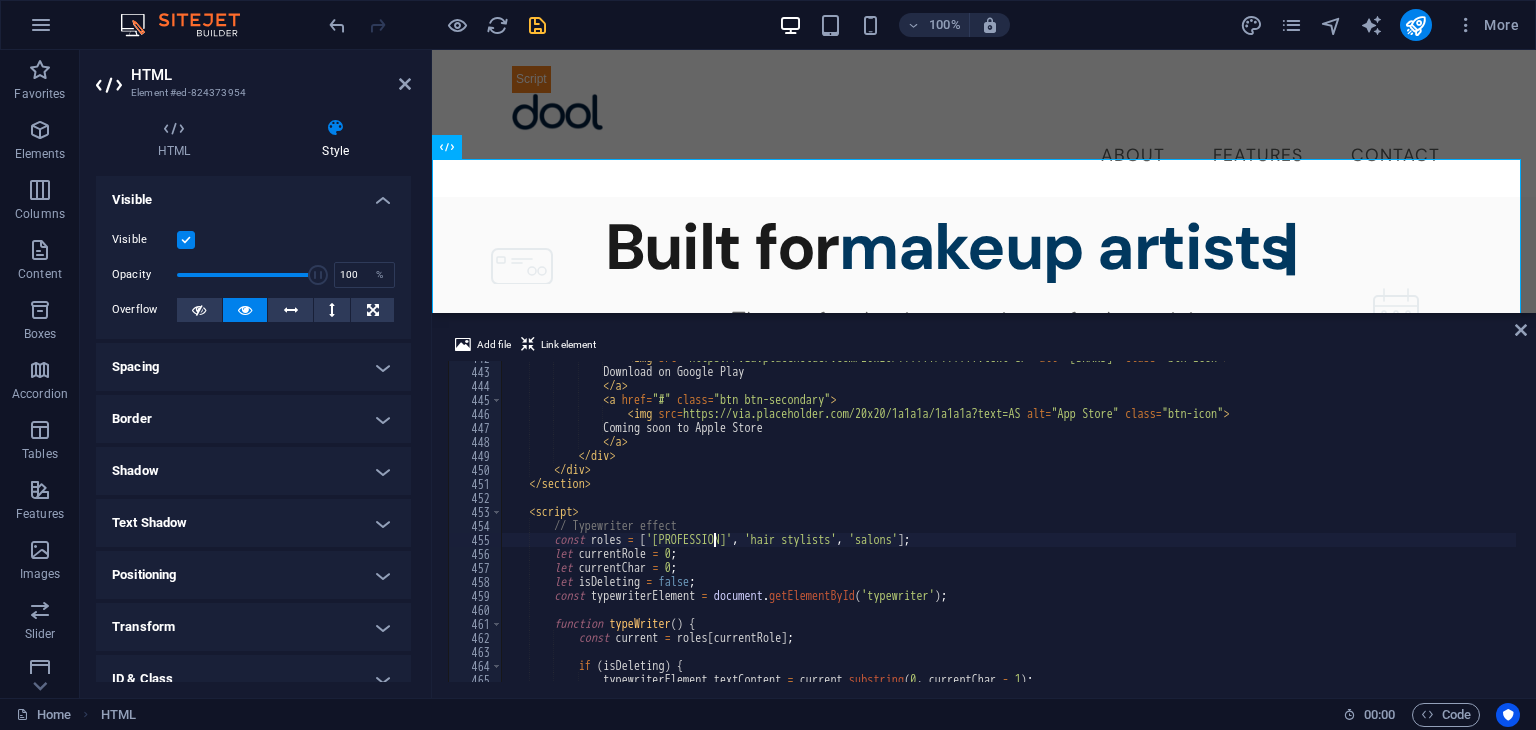 scroll, scrollTop: 0, scrollLeft: 16, axis: horizontal 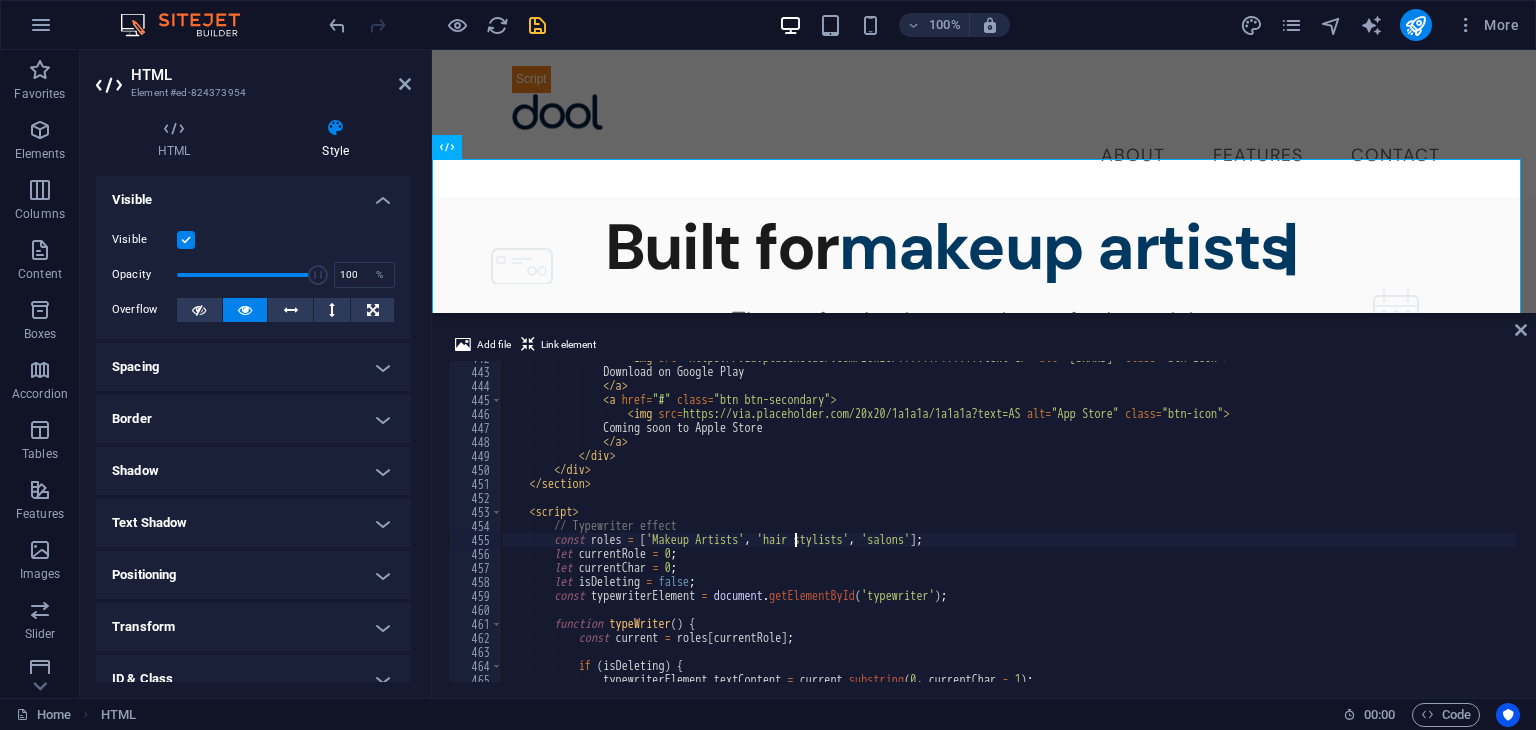 click on "< img   src = "https://via.placeholder.com/20x20/ffffff/ffffff?text=GP"   alt = "Google Play"   class = "btn-icon" >                         Download on Google Play                     </a>                     < a   href = "#"   class = "btn btn-secondary" >                          < img   src = "https://via.placeholder.com/20x20/1a1a1a/1a1a1a?text=AS"   alt = "App Store"   class = "btn-icon" >                         Coming soon to Apple Store                     </a>                </div>           </div>      </ section >      < script >           // Typewriter effect           const   roles   =   [ 'Makeup Artists' ,   'hair stylists' ,   'salons' ] ;           let   currentRole   =   0 ;           let   currentChar   =   0 ;           let   isDeleting   =   false ;           const   typewriterElement   =   document . getElementById ( 'typewriter' ) ;                     function   typeWriter ( )   {                const   current   =   roles [ currentRole ] ;" at bounding box center (1054, 523) 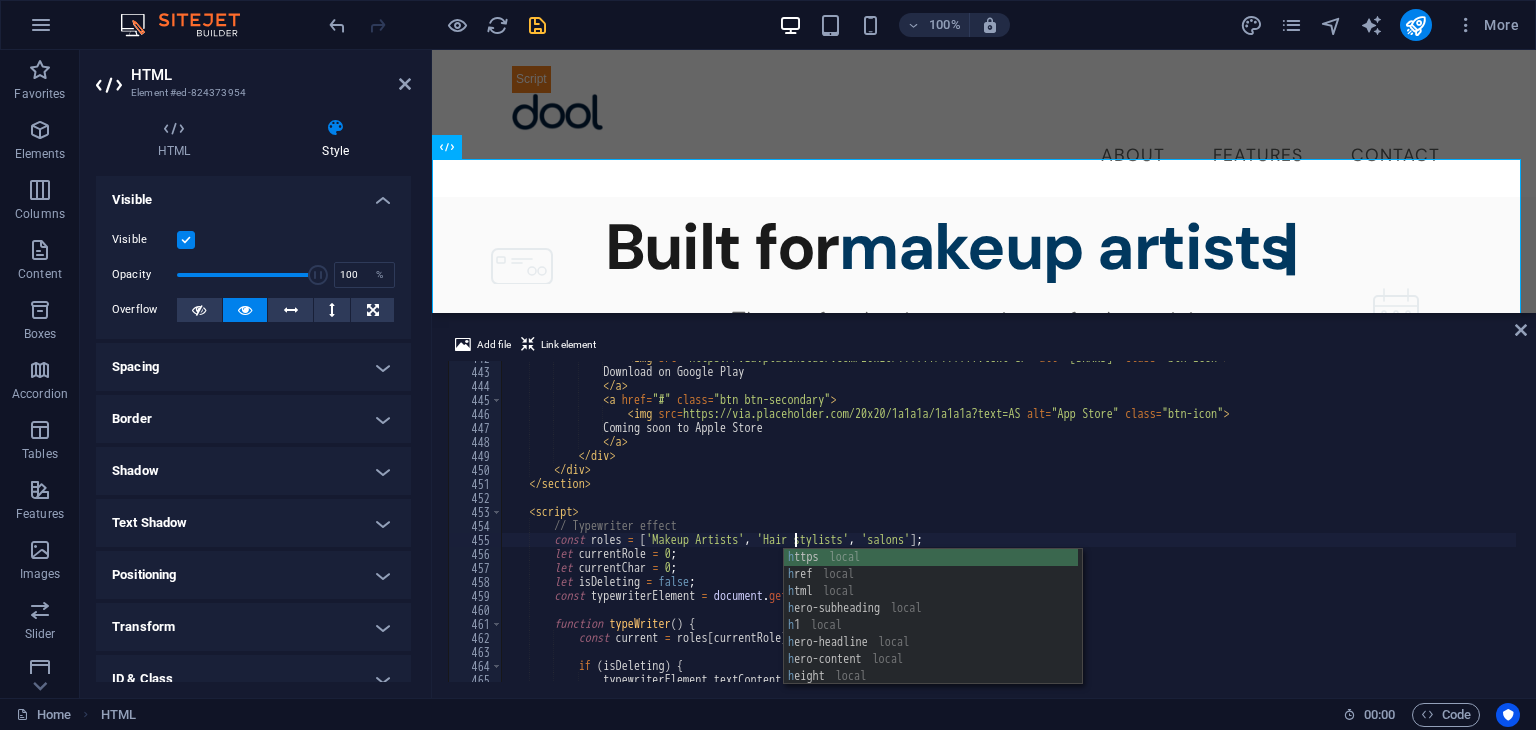 scroll, scrollTop: 0, scrollLeft: 24, axis: horizontal 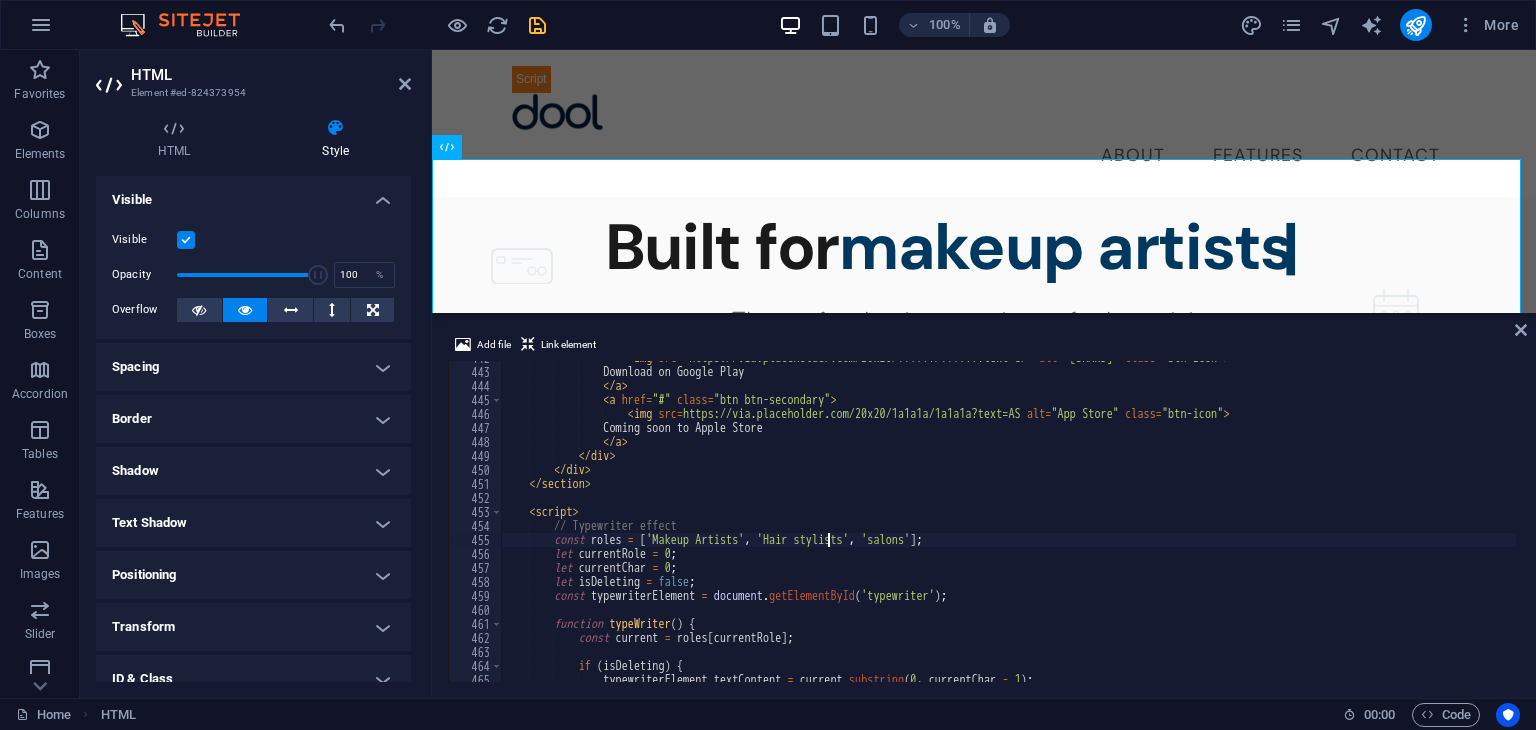 click on "<a href="" at bounding box center [1054, 523] 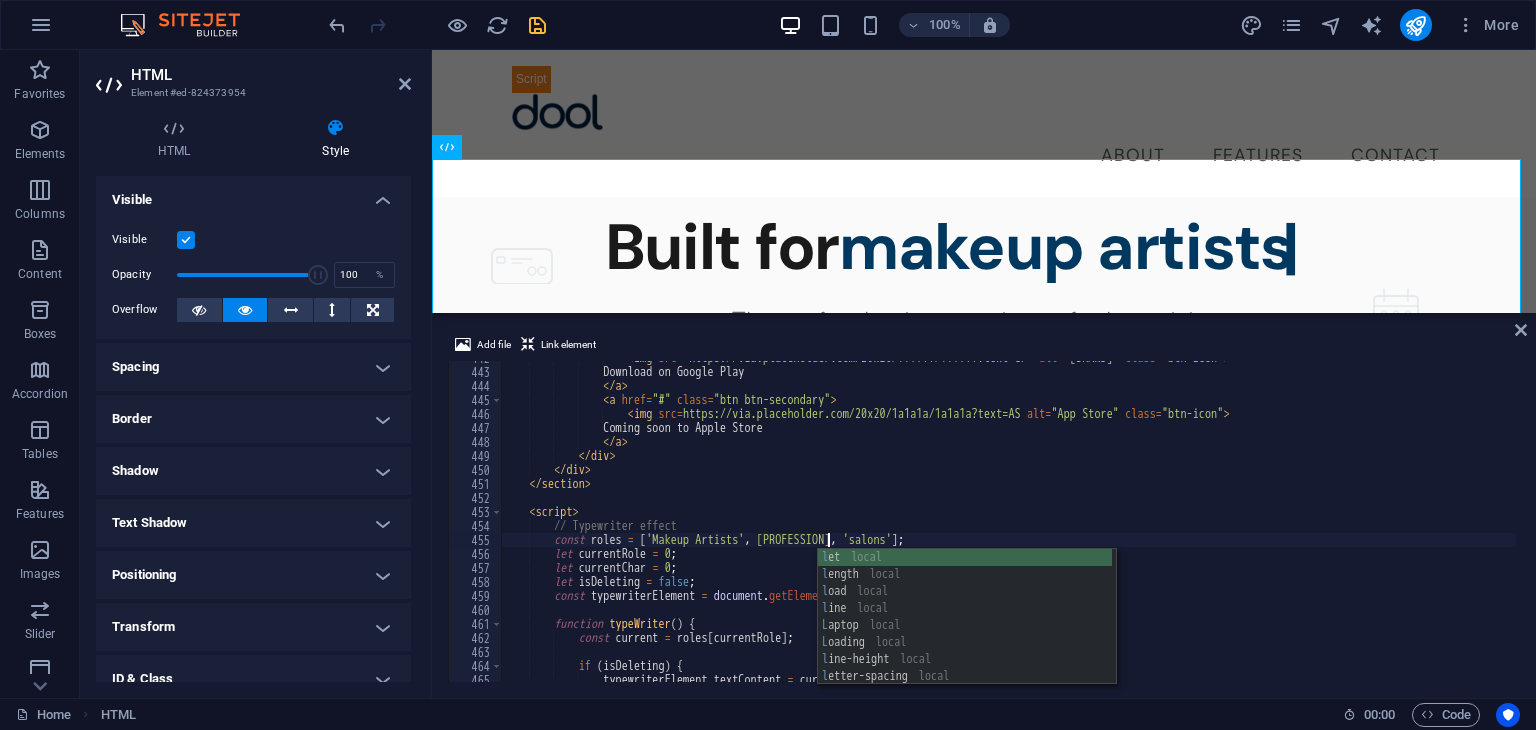 scroll, scrollTop: 0, scrollLeft: 25, axis: horizontal 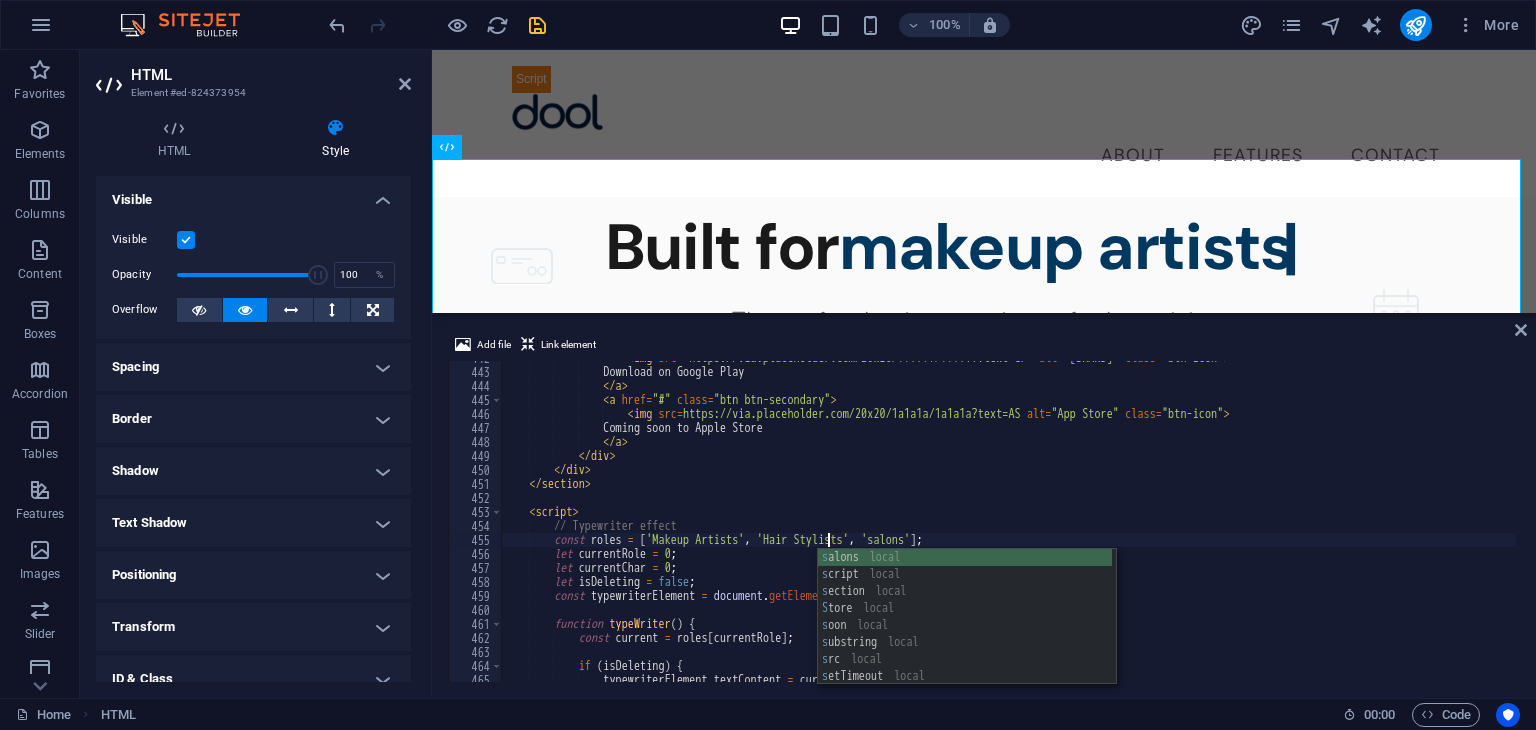 click on "< img   src = "https://via.placeholder.com/20x20/ffffff/ffffff?text=GP"   alt = "Google Play"   class = "btn-icon" >                         Download on Google Play                     </ a >                     < a   href = "#"   class = "btn btn-secondary" >                          < img   src = "https://via.placeholder.com/20x20/1a1a1a/1a1a1a?text=AS"   alt = "App Store"   class = "btn-icon" >                         Coming soon to Apple Store                     </ a >                </ div >           </ div >      </ section >      < script >           // Typewriter effect           const   roles   =   [ 'Makeup Artists' ,   'Hair Stylists' ,   'salons' ] ;           let   currentRole   =   0 ;           let   currentChar   =   0 ;           let   isDeleting   =   false ;           const   typewriterElement   =   document . getElementById ( 'typewriter' ) ;                     function   typeWriter ( )   {                const   current   =   roles [ currentRole ] ;" at bounding box center (1054, 523) 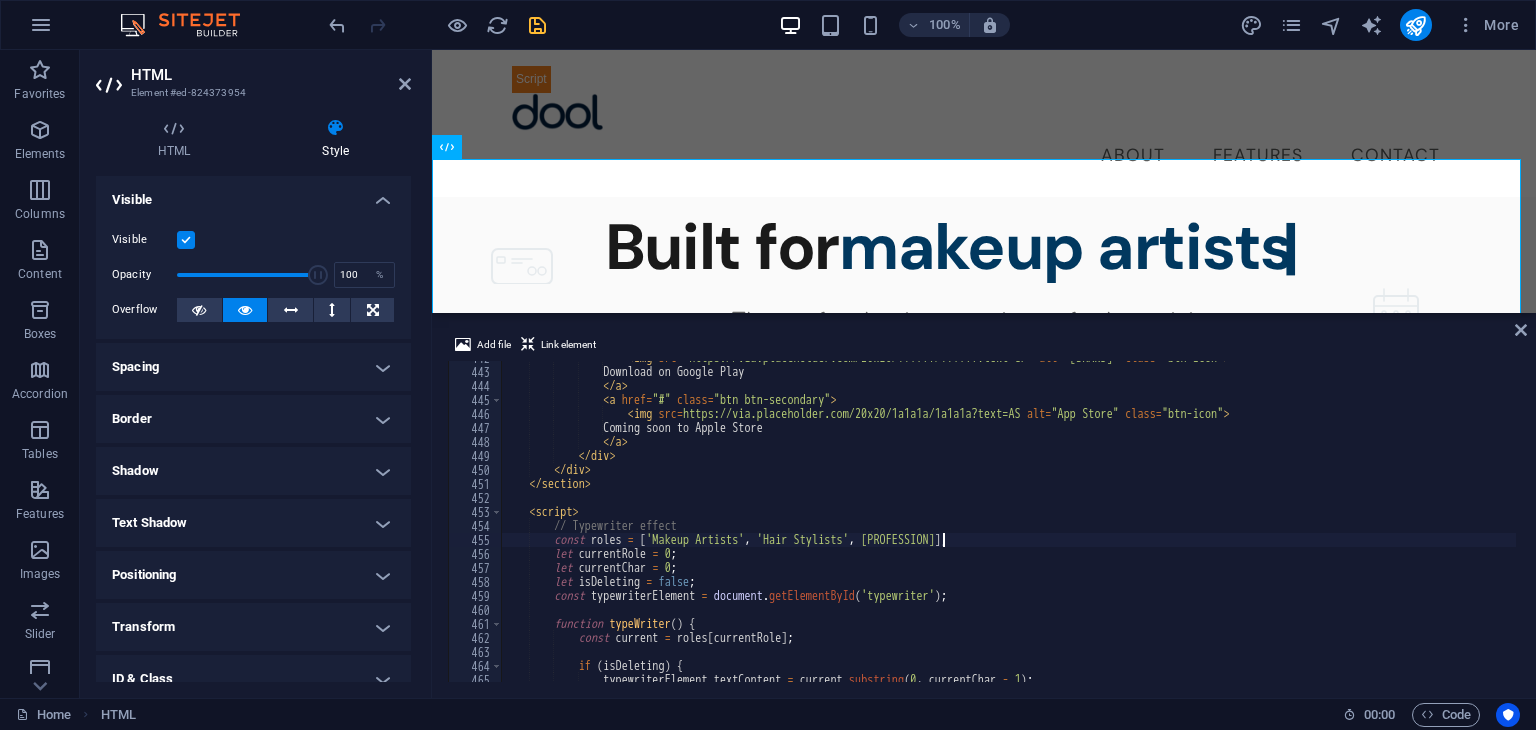 scroll, scrollTop: 0, scrollLeft: 36, axis: horizontal 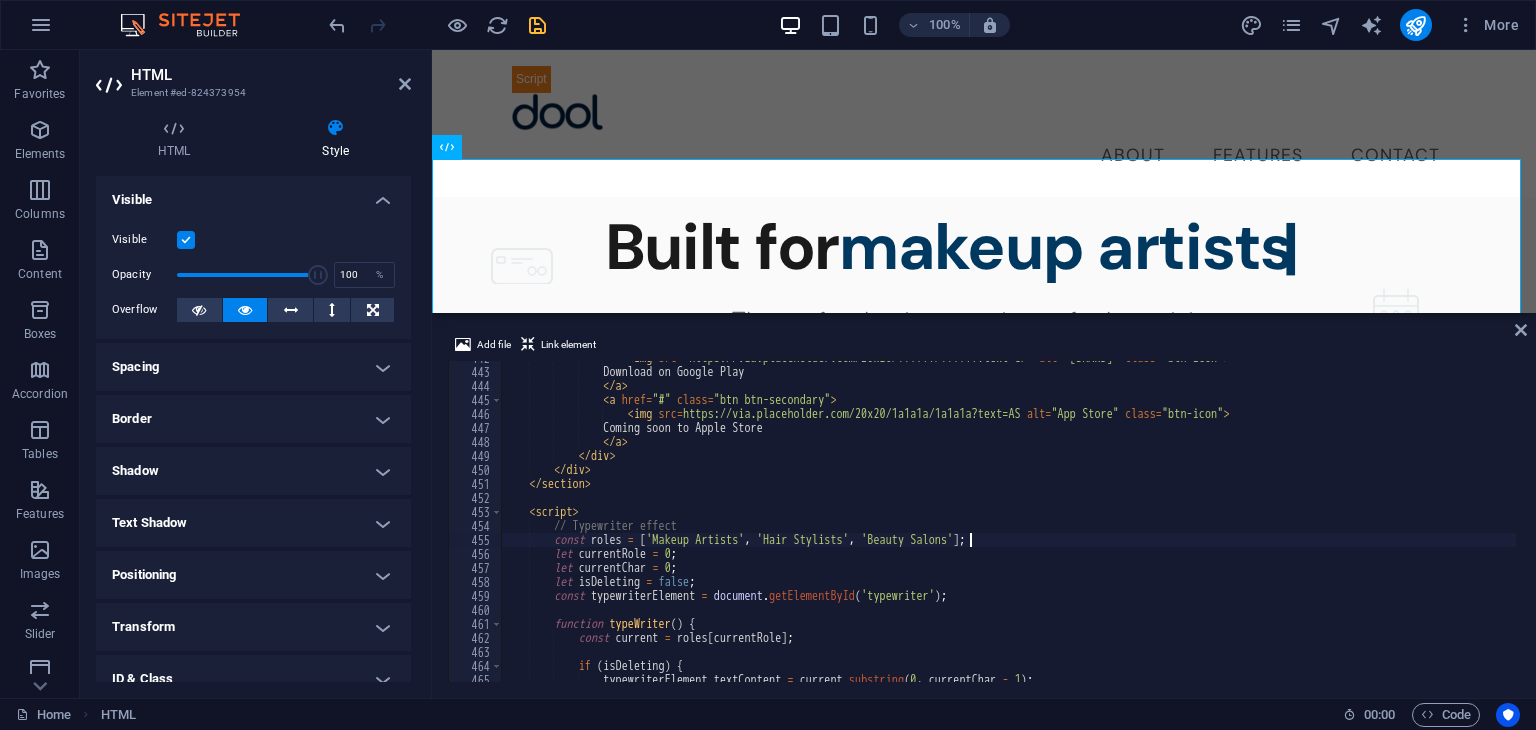 click on "function typeWriter() { const roles = ['Makeup Artists', 'Hair Stylists', 'Beauty Salons']; let currentRole = 0; let currentChar = 0; let isDeleting = false; const typewriterElement = document.getElementById('typewriter'); function typeWriter() { const current = roles[currentRole];" at bounding box center [1054, 523] 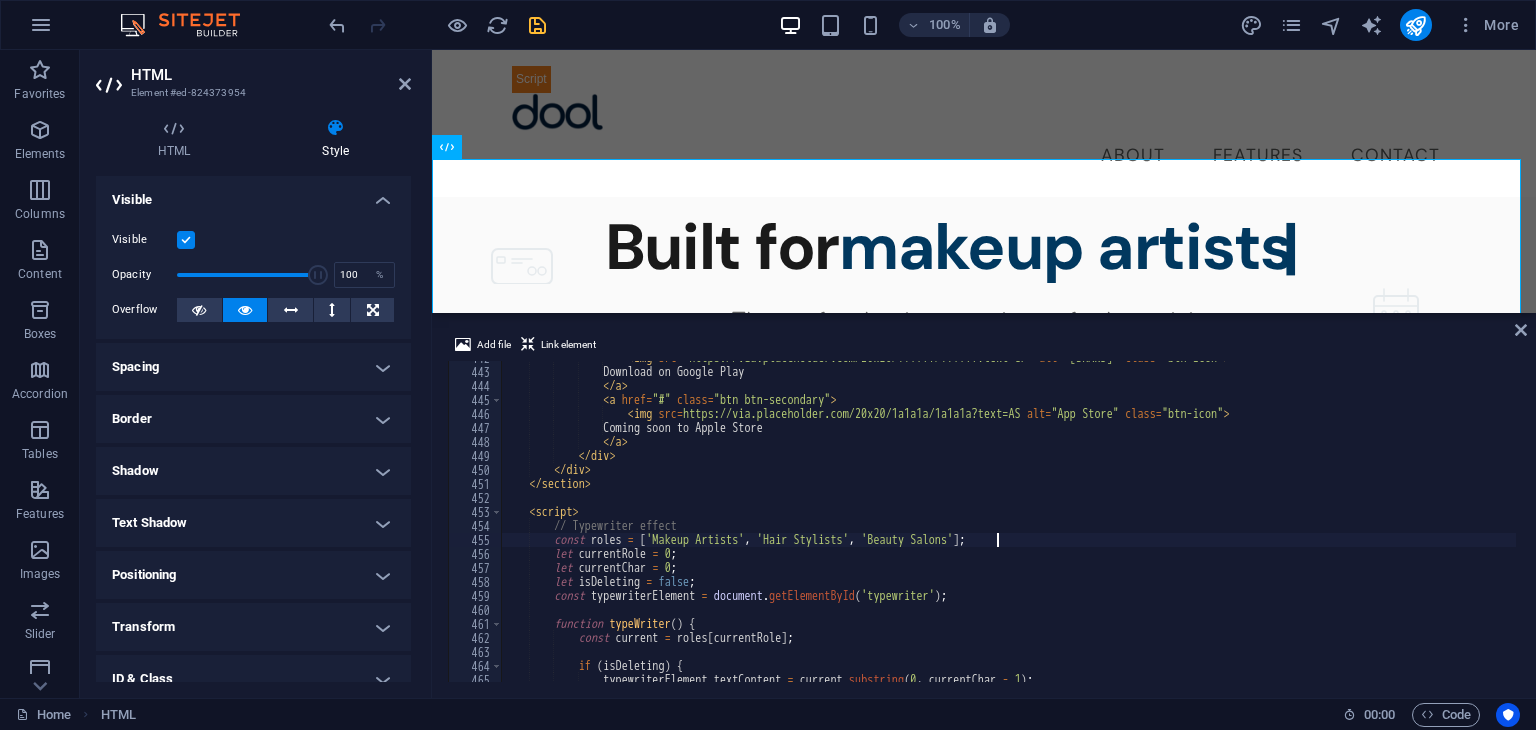 click on "function typeWriter() { const roles = ['Makeup Artists', 'Hair Stylists', 'Beauty Salons']; let currentRole = 0; let currentChar = 0; let isDeleting = false; const typewriterElement = document.getElementById('typewriter'); function typeWriter() { const current = roles[currentRole];" at bounding box center (1054, 523) 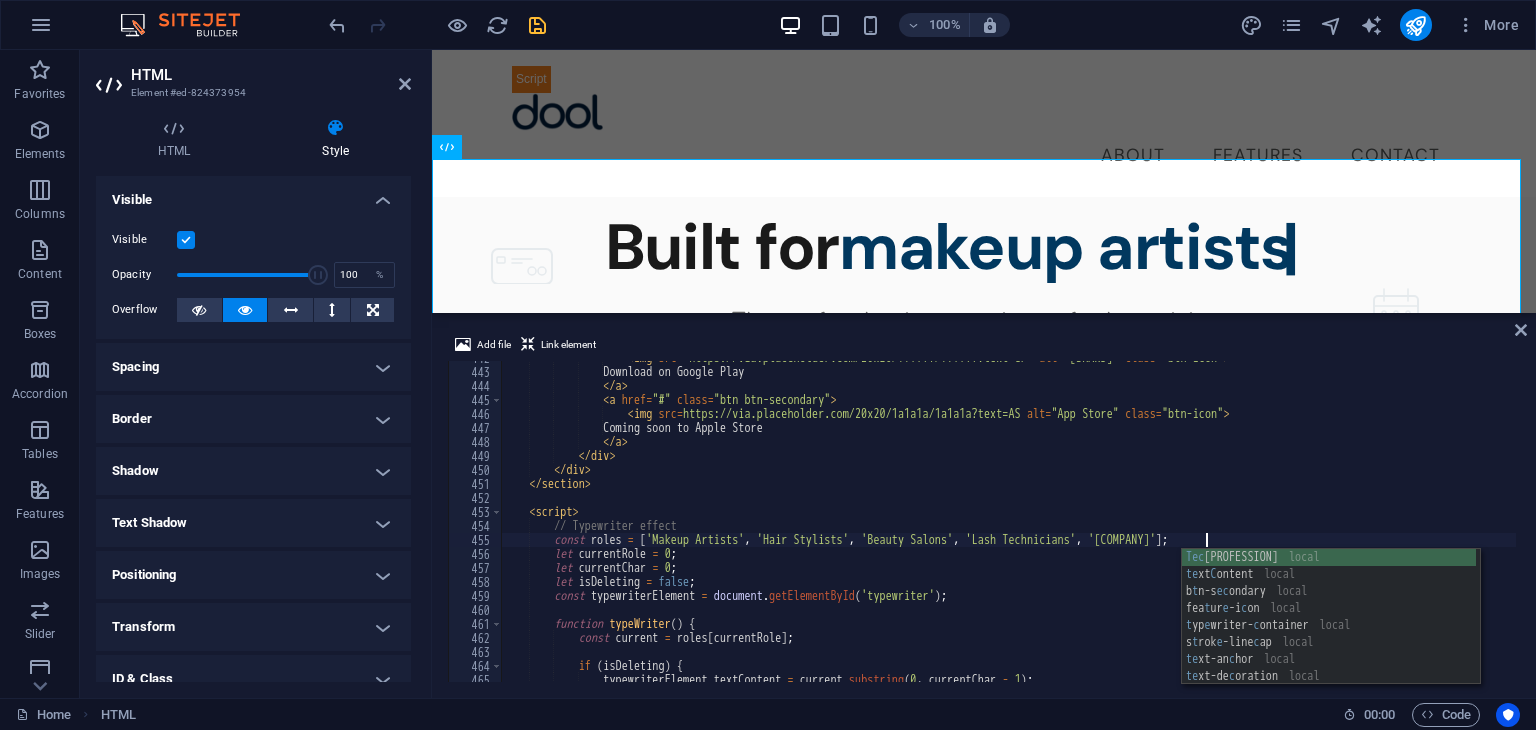 scroll, scrollTop: 0, scrollLeft: 56, axis: horizontal 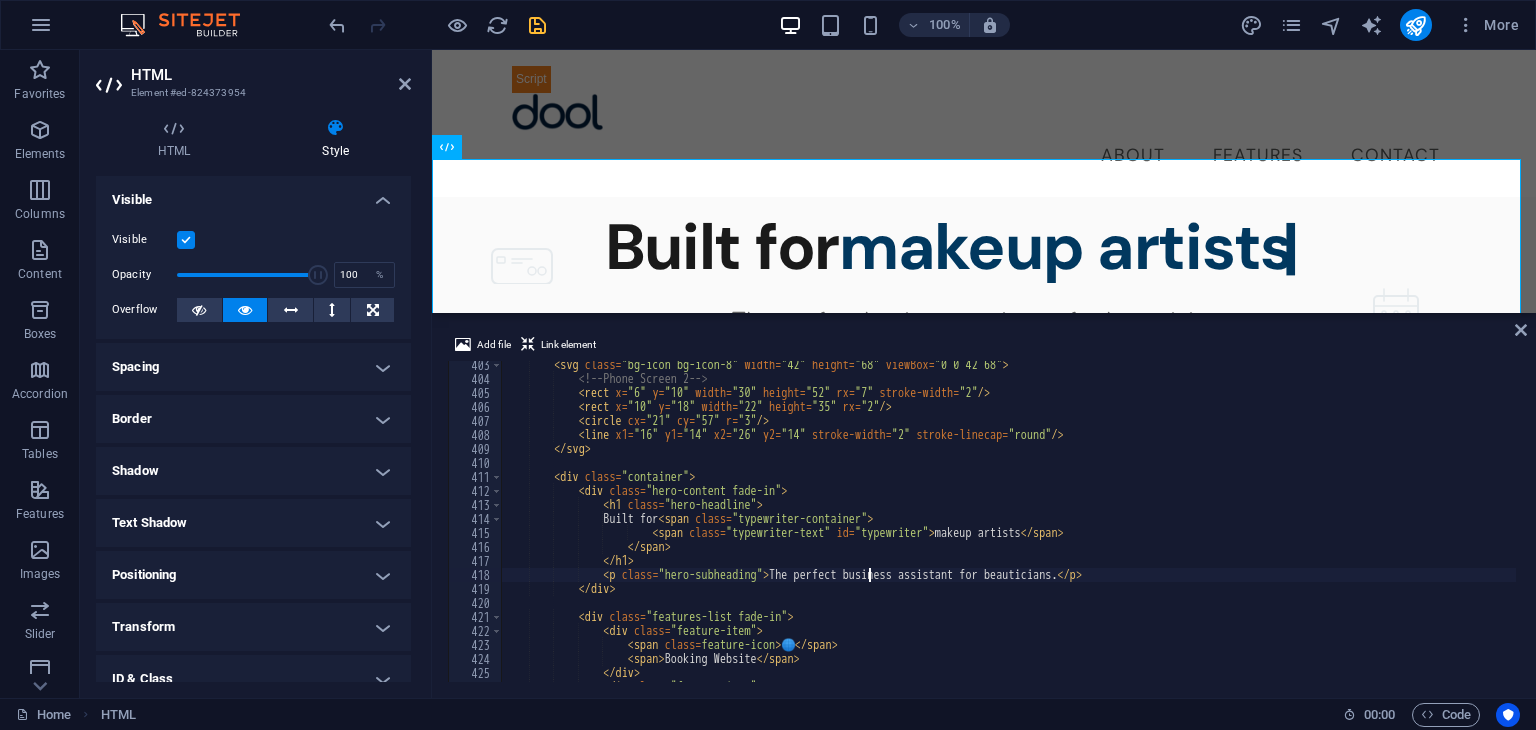 click on "Built for  makeup artists" at bounding box center (1054, 530) 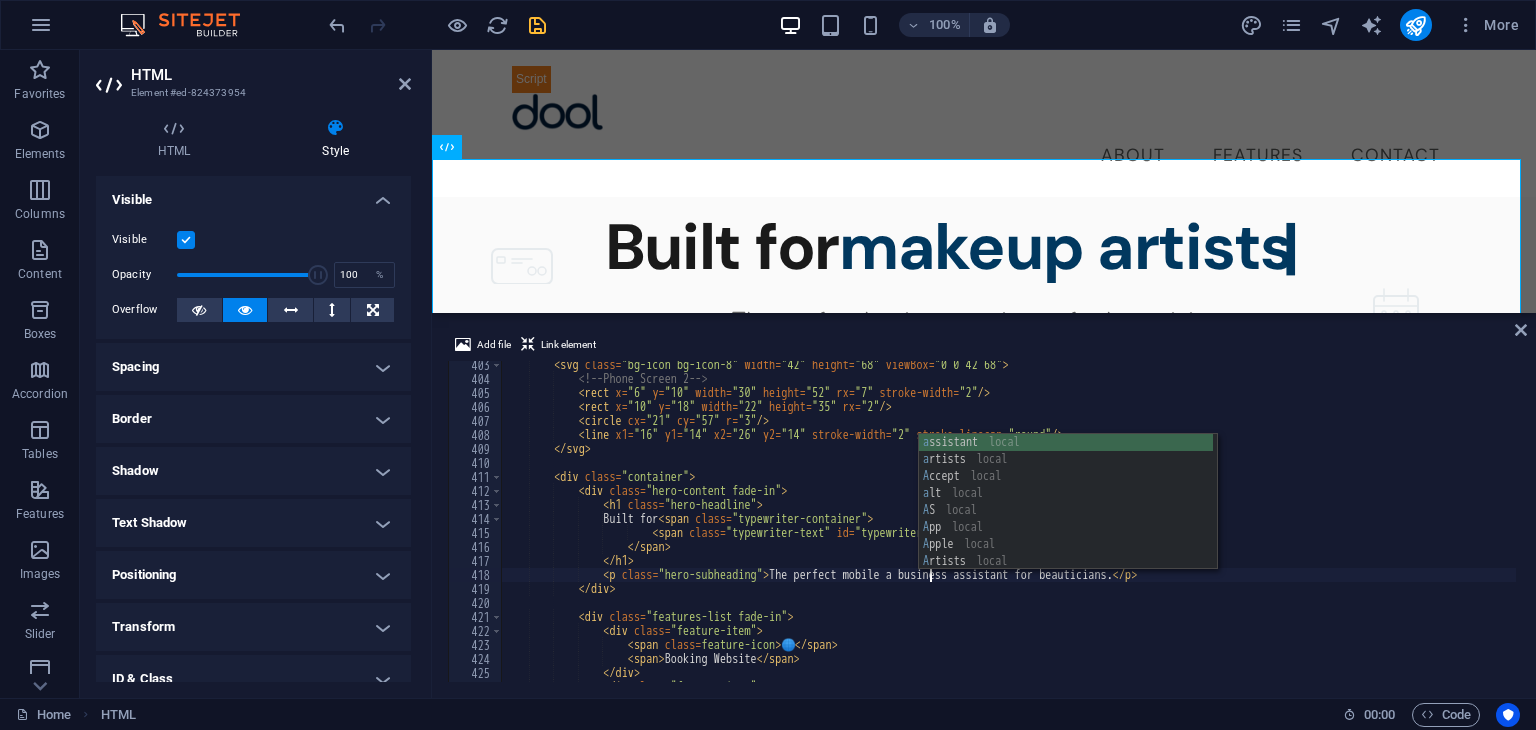 scroll, scrollTop: 0, scrollLeft: 36, axis: horizontal 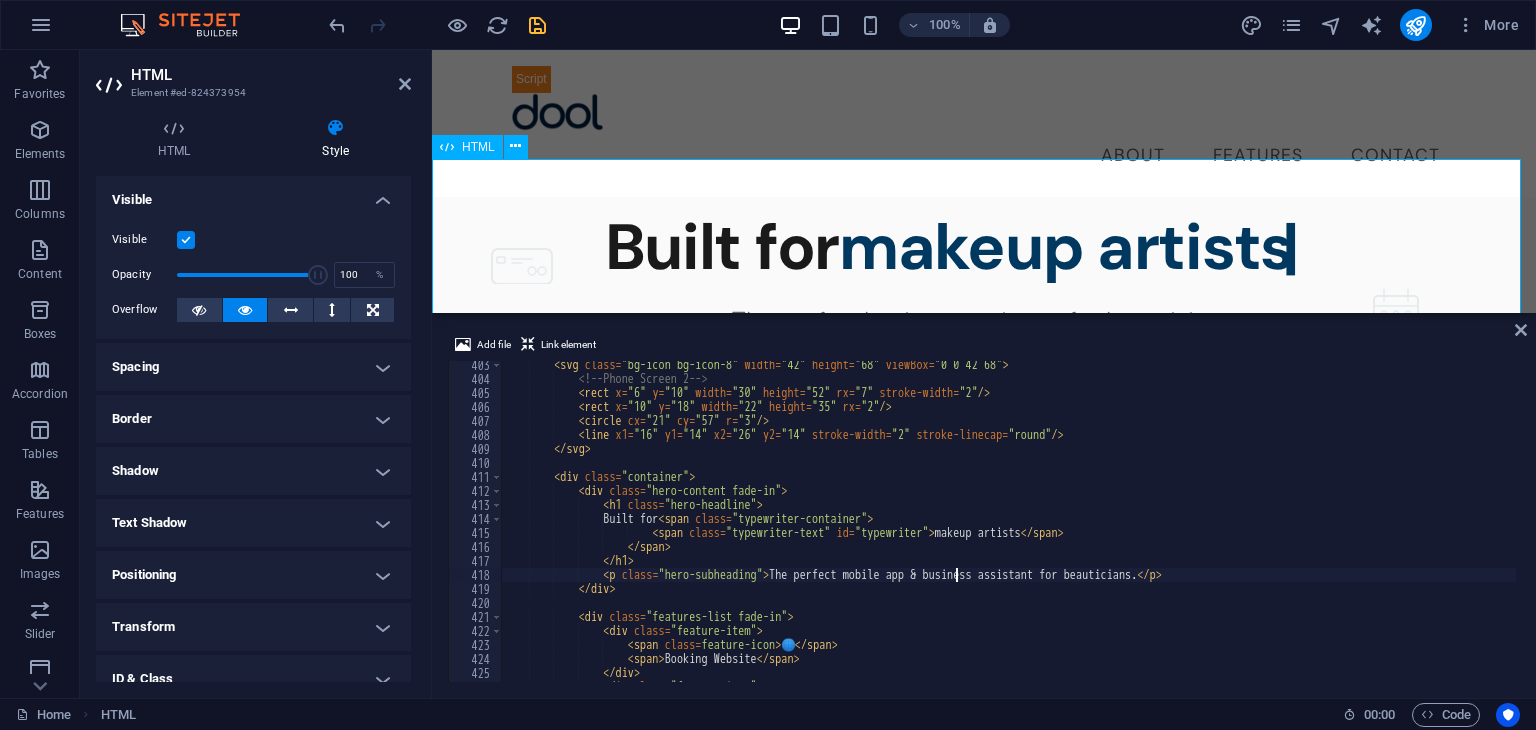 type on "<p class="hero-subheading">The perfect mobile app & business assistant for beauticians.</p>" 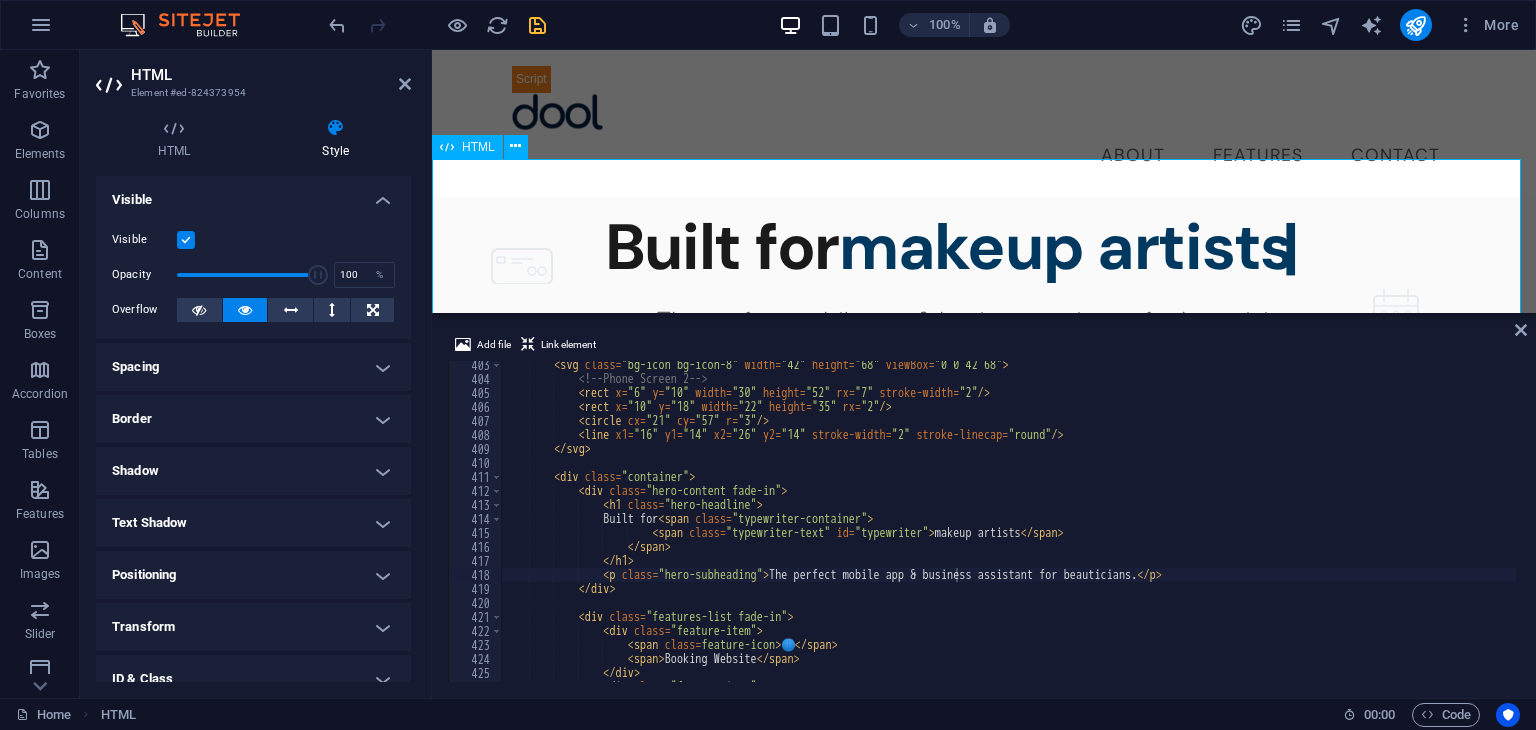 click on "Dool - Business Assistant for Beauticians
$
🌐" at bounding box center (984, 420) 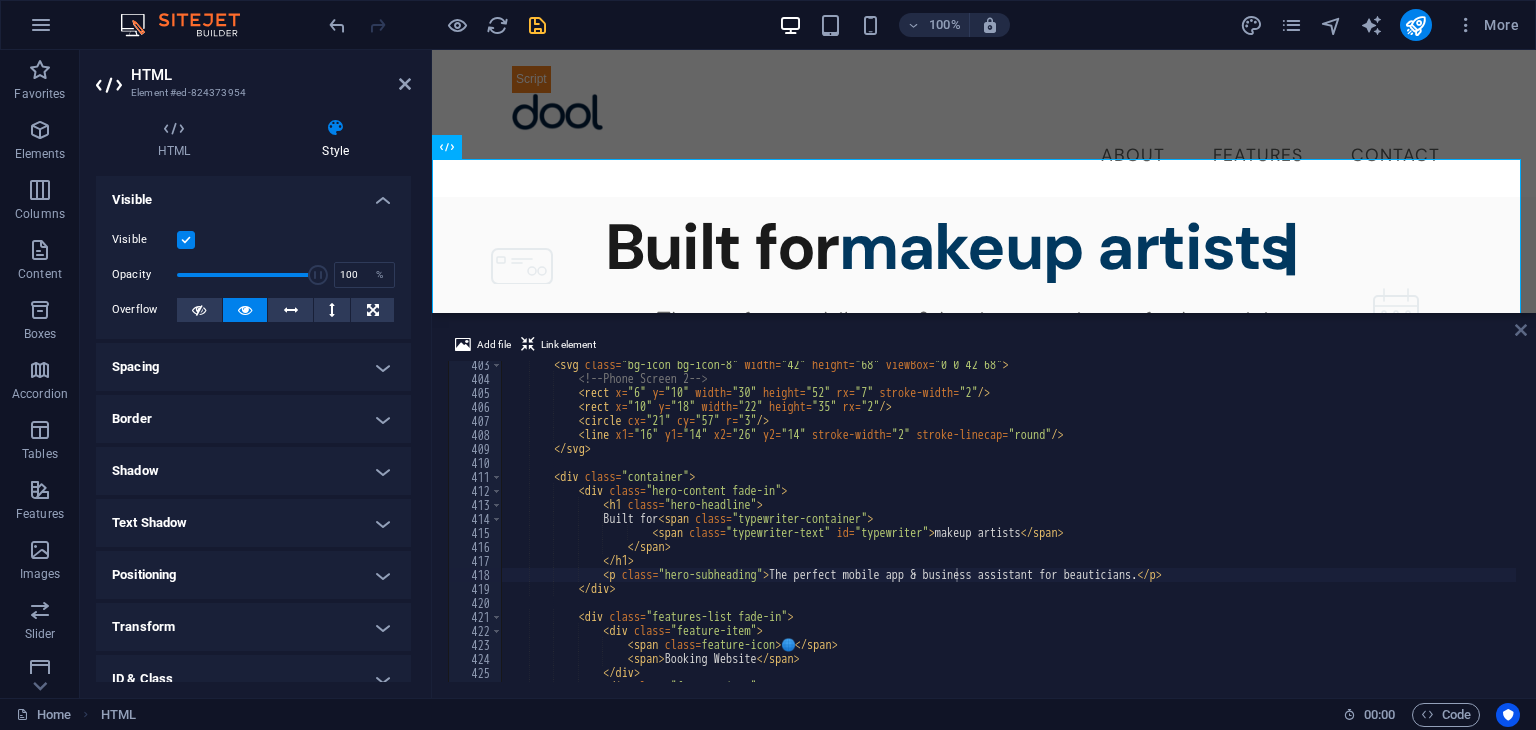 click at bounding box center [1521, 330] 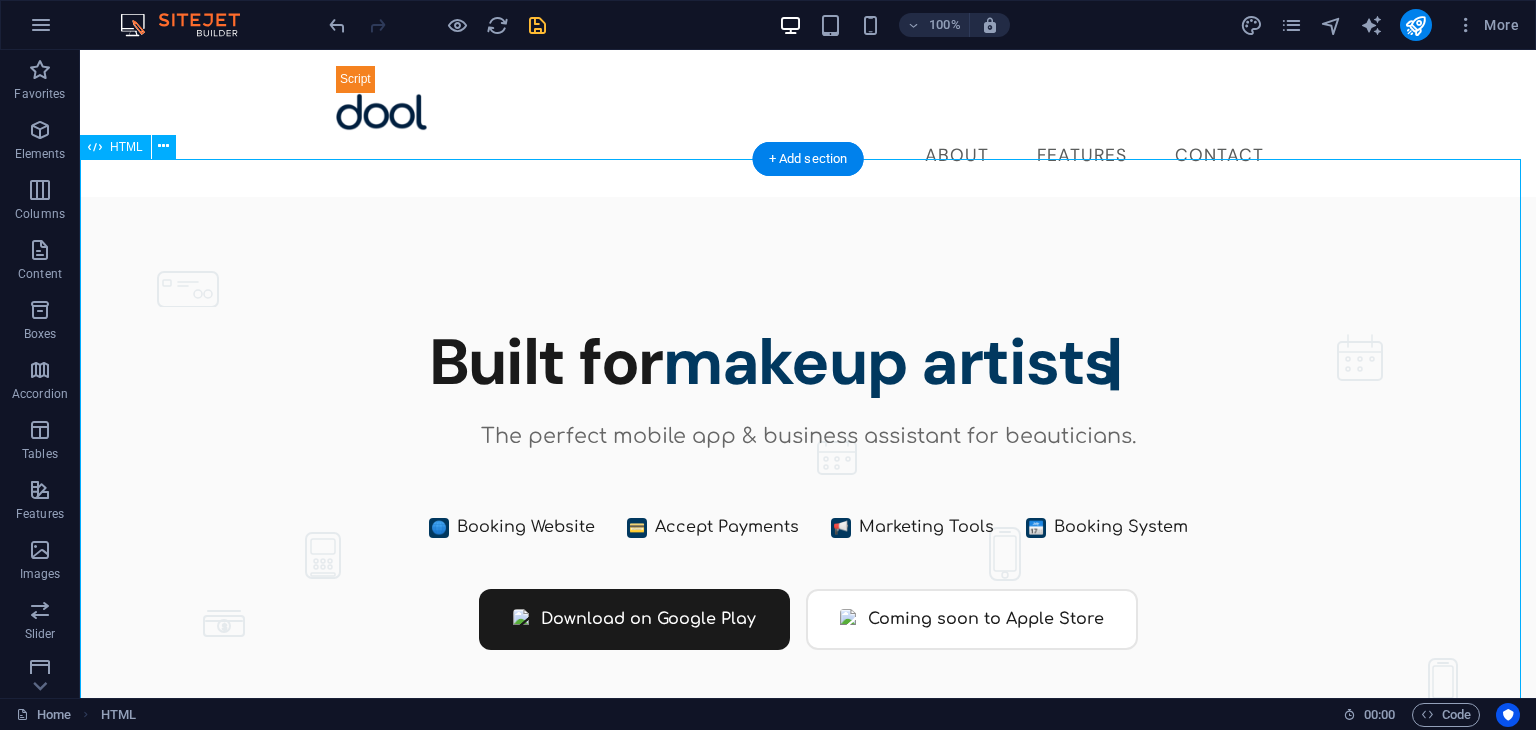 click on "Dool - Business Assistant for Beauticians
$
🌐" at bounding box center [808, 534] 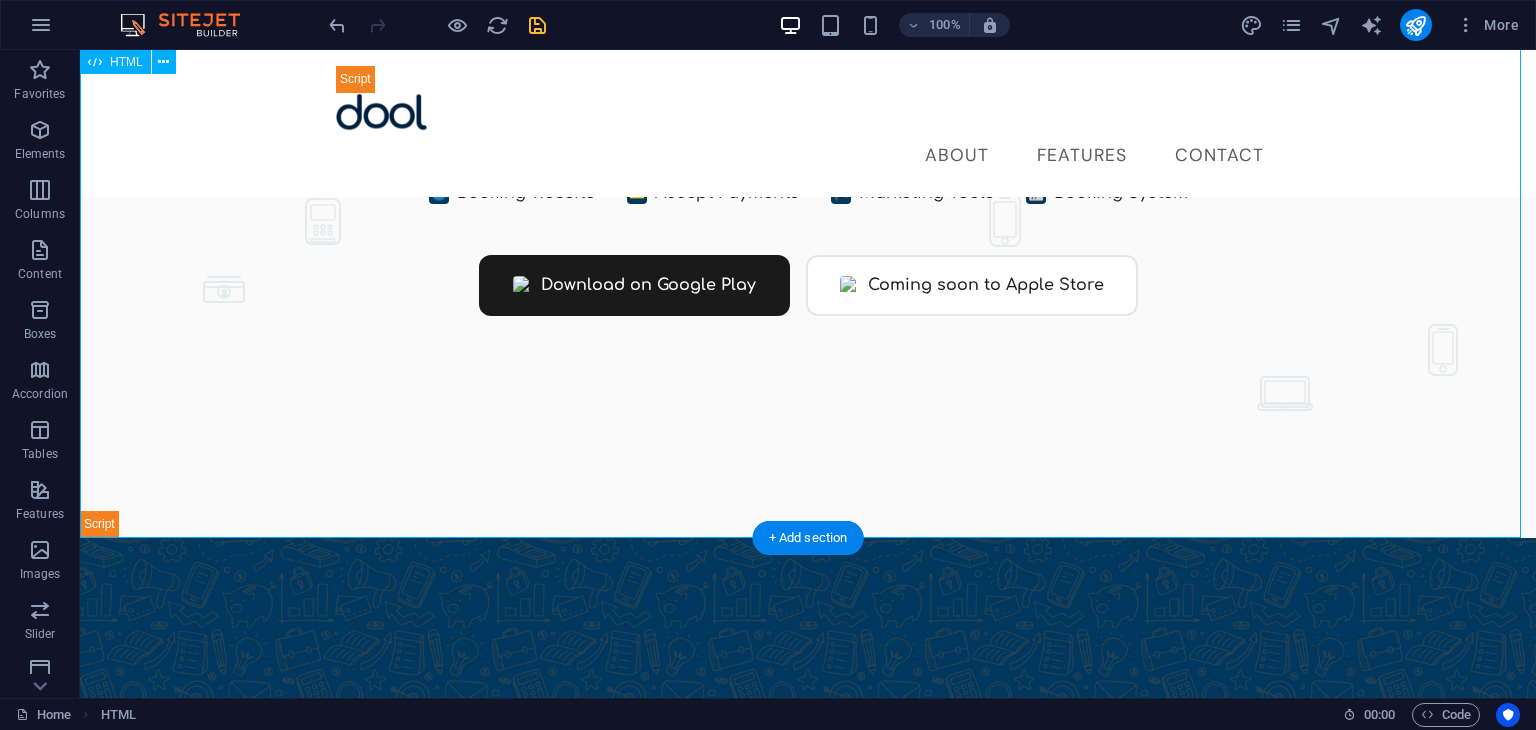 scroll, scrollTop: 64, scrollLeft: 0, axis: vertical 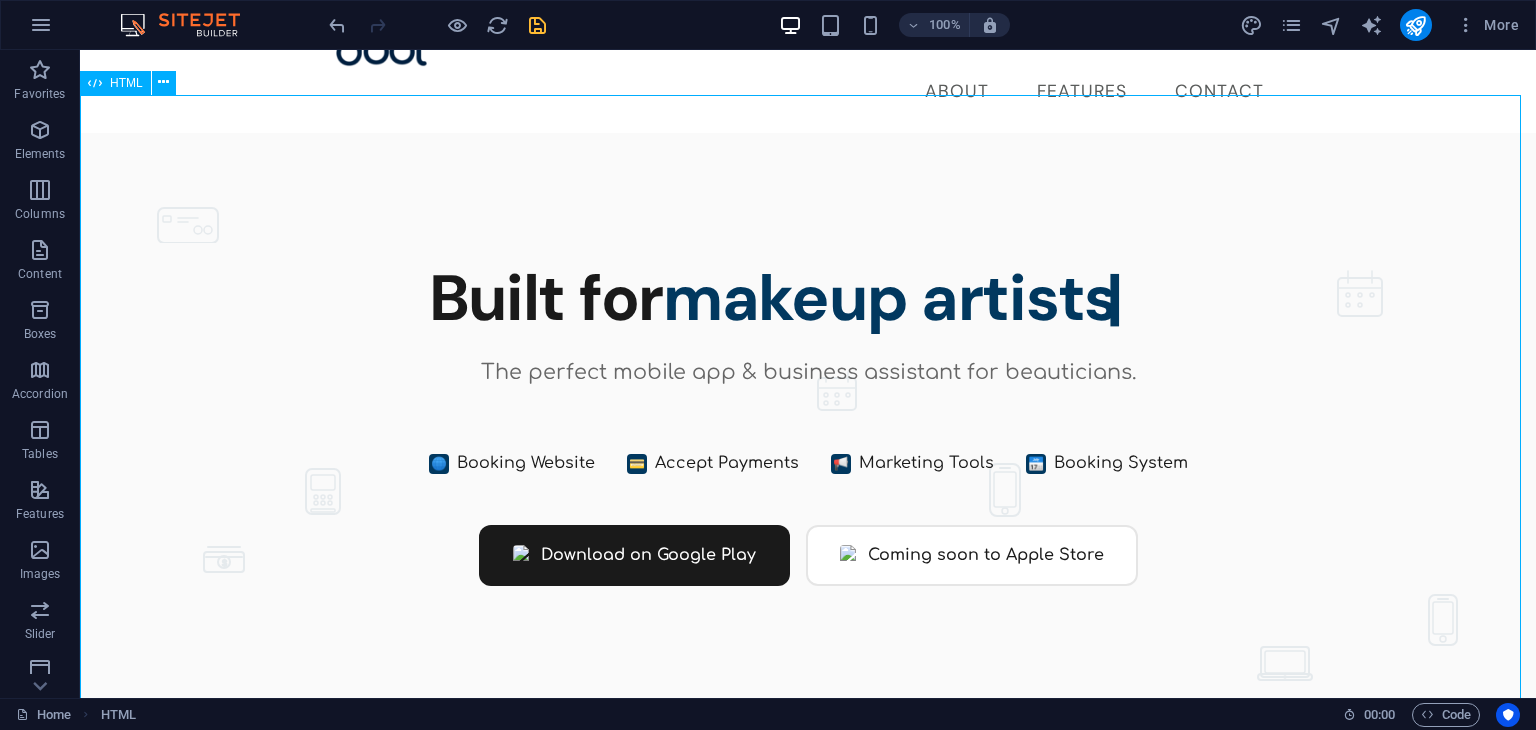 click on "HTML" at bounding box center (115, 83) 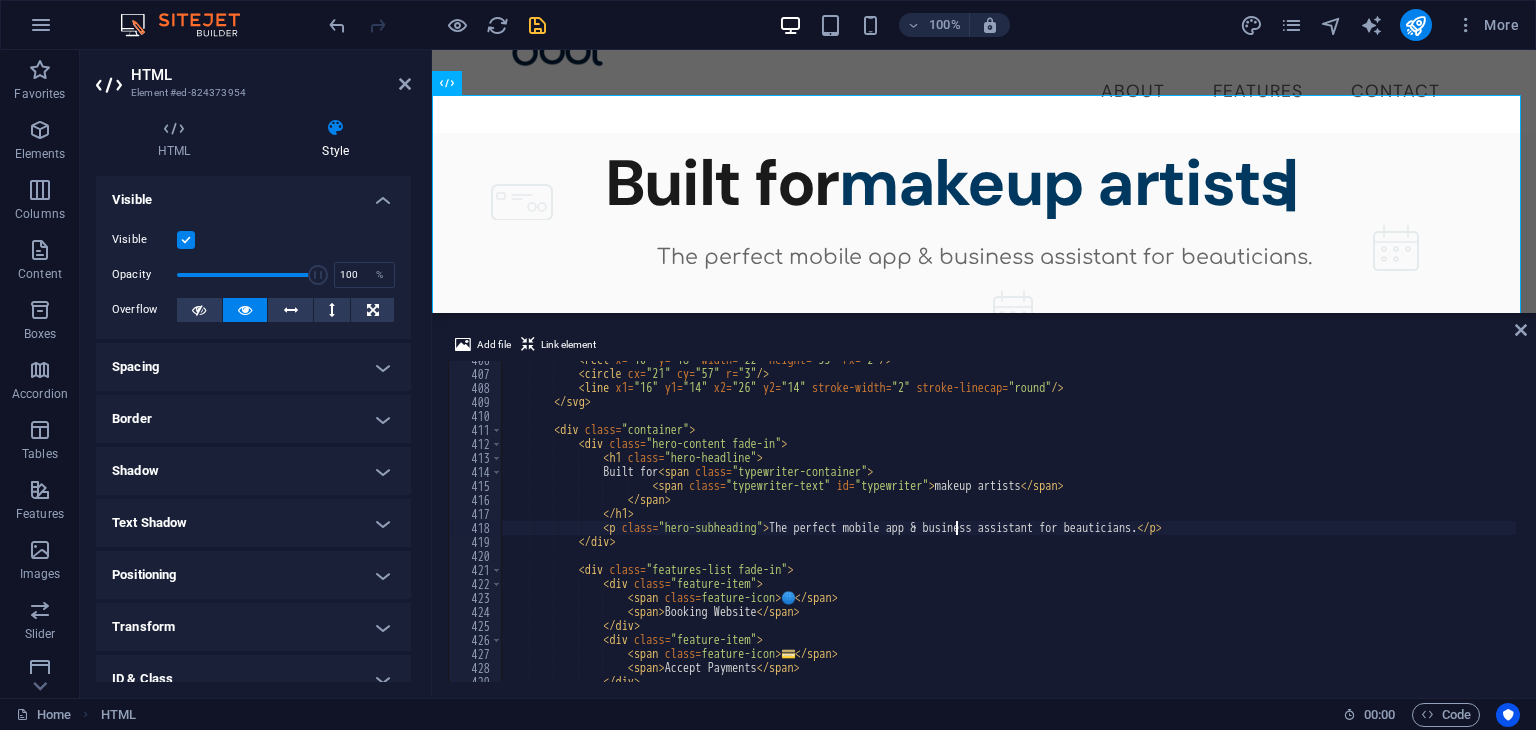 scroll, scrollTop: 5679, scrollLeft: 0, axis: vertical 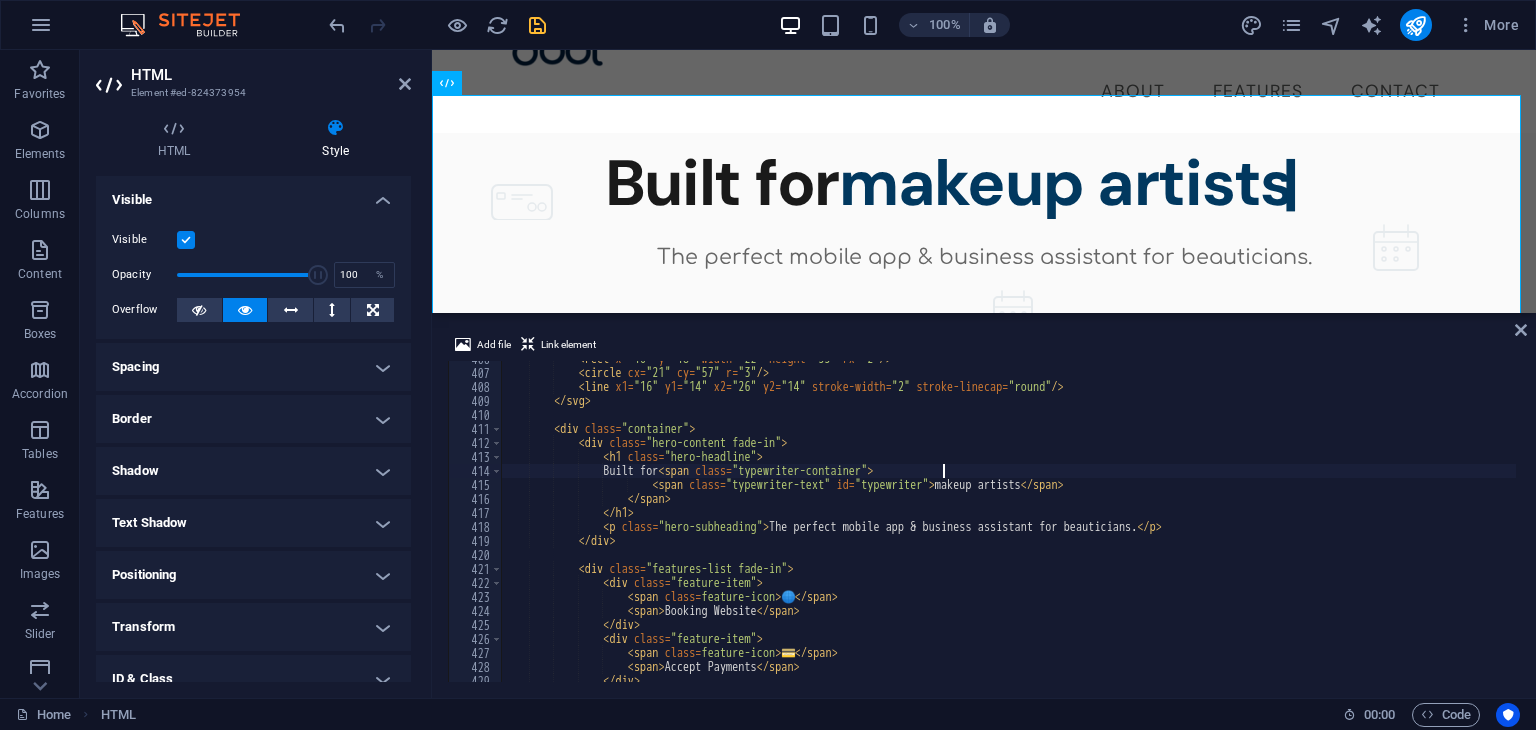 click on "<svg class="bg-icon bg-icon-8" width="42" height="68" viewBox="0 0 42 68">                <!--  Phone Screen 2  -->                <rect x="6" y="10" width="30" height="52" rx="7" stroke-width="2" />                <rect x="10" y="18" width="22" height="35" rx="2" />                <circle cx="21" cy="57" r="3" />                <line x1="16" y1="14" x2="26" y2="14" stroke-width="2" stroke-linecap="round" />           </svg>                     < div class = "container" >                < div class = "hero-content fade-in" >                     < h1 class = "hero-headline" >                         Built for  < span class = "typewriter-container" >                               < span class = "typewriter-text"   id = "typewriter" > [PROFESSION] </ span >                          </ span >                     </ h1 >                     < p class = "hero-subheading" > The perfect mobile app & business assistant for [PROFESSION]. </ p >                </ div >                < div class = "features-list fade-in" >                     < div class = "feature-item" >                          < span class = "feature-icon" > 🌐 </ span >" at bounding box center (1054, 524) 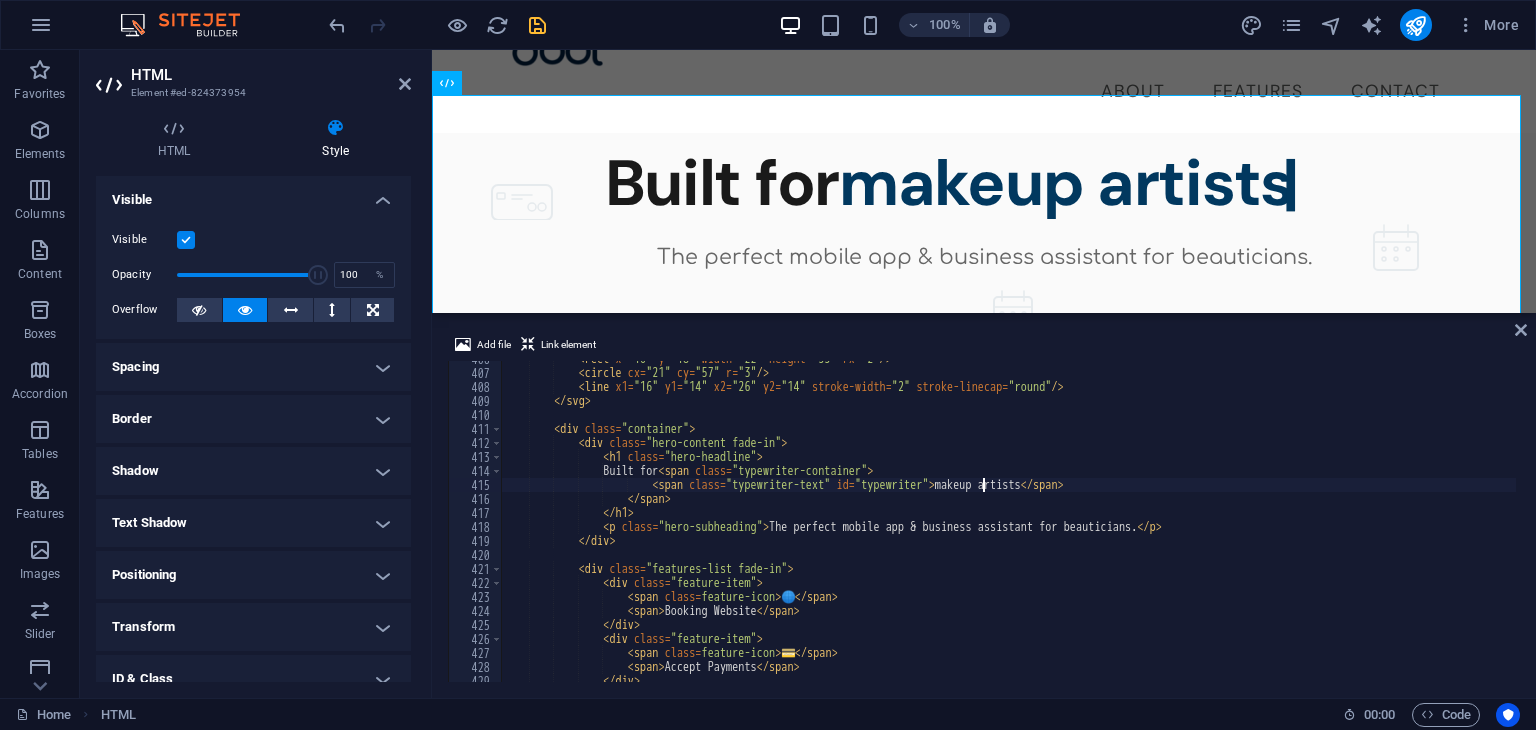 click on "<svg class="bg-icon bg-icon-8" width="42" height="68" viewBox="0 0 42 68">                <!--  Phone Screen 2  -->                <rect x="6" y="10" width="30" height="52" rx="7" stroke-width="2" />                <rect x="10" y="18" width="22" height="35" rx="2" />                <circle cx="21" cy="57" r="3" />                <line x1="16" y1="14" x2="26" y2="14" stroke-width="2" stroke-linecap="round" />           </svg>                     < div class = "container" >                < div class = "hero-content fade-in" >                     < h1 class = "hero-headline" >                         Built for  < span class = "typewriter-container" >                               < span class = "typewriter-text"   id = "typewriter" > [PROFESSION] </ span >                          </ span >                     </ h1 >                     < p class = "hero-subheading" > The perfect mobile app & business assistant for [PROFESSION]. </ p >                </ div >                < div class = "features-list fade-in" >                     < div class = "feature-item" >                          < span class = "feature-icon" > 🌐 </ span >" at bounding box center (1054, 524) 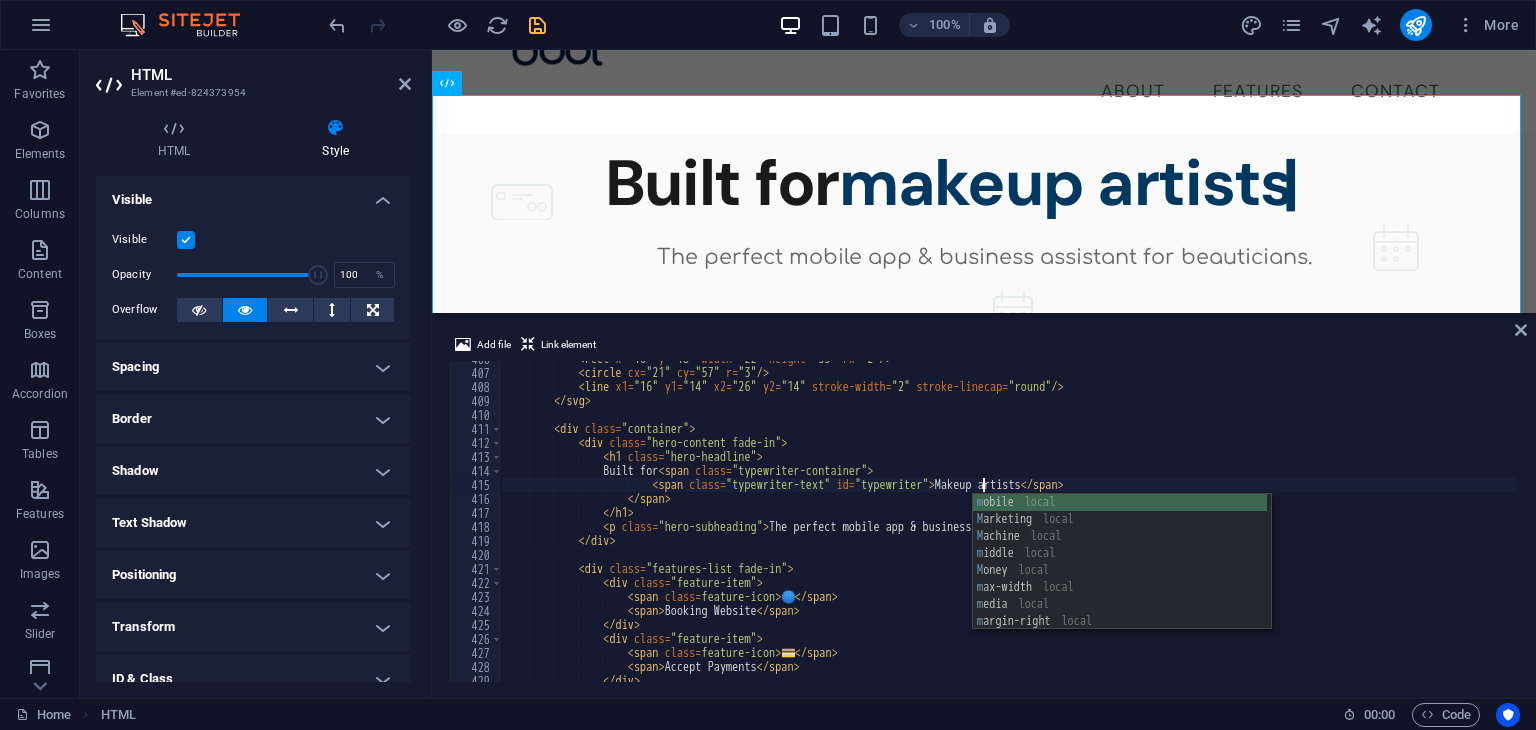 scroll, scrollTop: 0, scrollLeft: 39, axis: horizontal 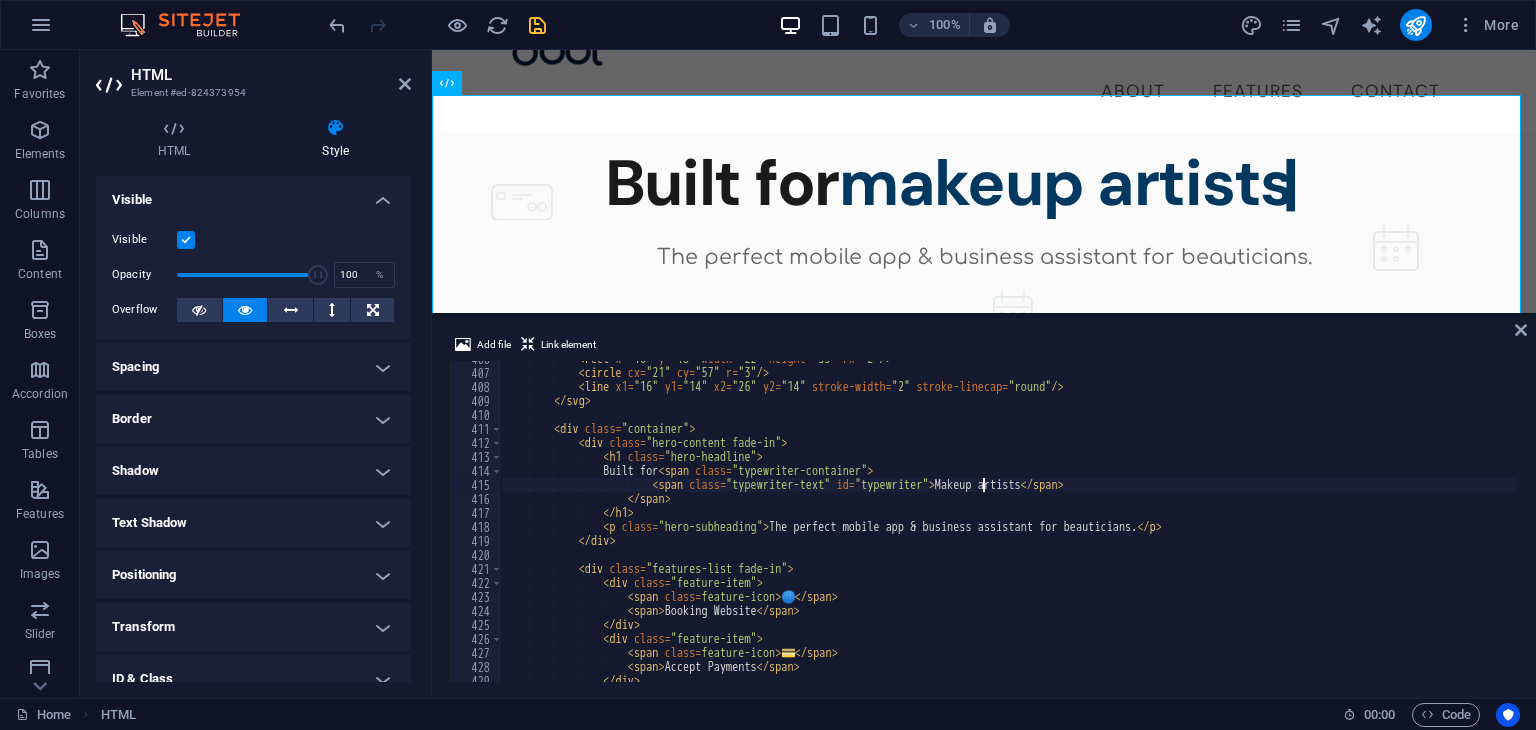 click on "<rect x="10" y="18" width="22" height="35" rx="2" />                <circle cx="21" cy="57" r="3" />                <line x1="16" y1="14" x2="26" y2="14" stroke-width="2" stroke-linecap="round" />           </svg>                     < div class = "container" >                < div class = "hero-content fade-in" >                     < h1 class = "hero-headline" >                         Built for  < span class = "typewriter-container" >                               < span class = "typewriter-text"   id = "typewriter" > [PROFESSION] </ span >                          </ span >                     </ h1 >                     < p class = "hero-subheading" > The perfect mobile app & business assistant for [PROFESSION]. </ p >                </ div >                < div class = "features-list fade-in" >                     < div class = "feature-item" >                          < span class = "feature-icon" > 🌐 </ span >" at bounding box center [1054, 524] 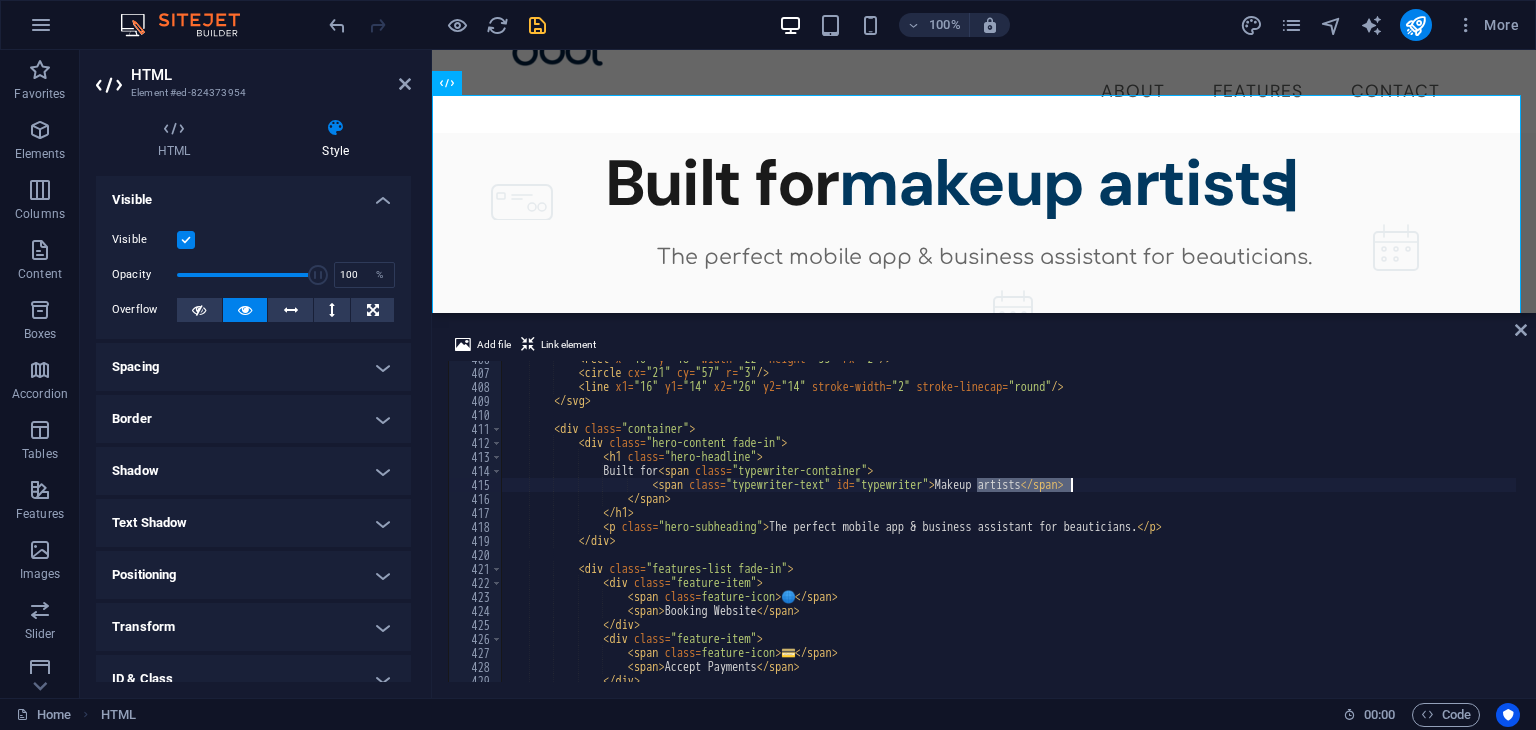 drag, startPoint x: 979, startPoint y: 483, endPoint x: 1071, endPoint y: 489, distance: 92.19544 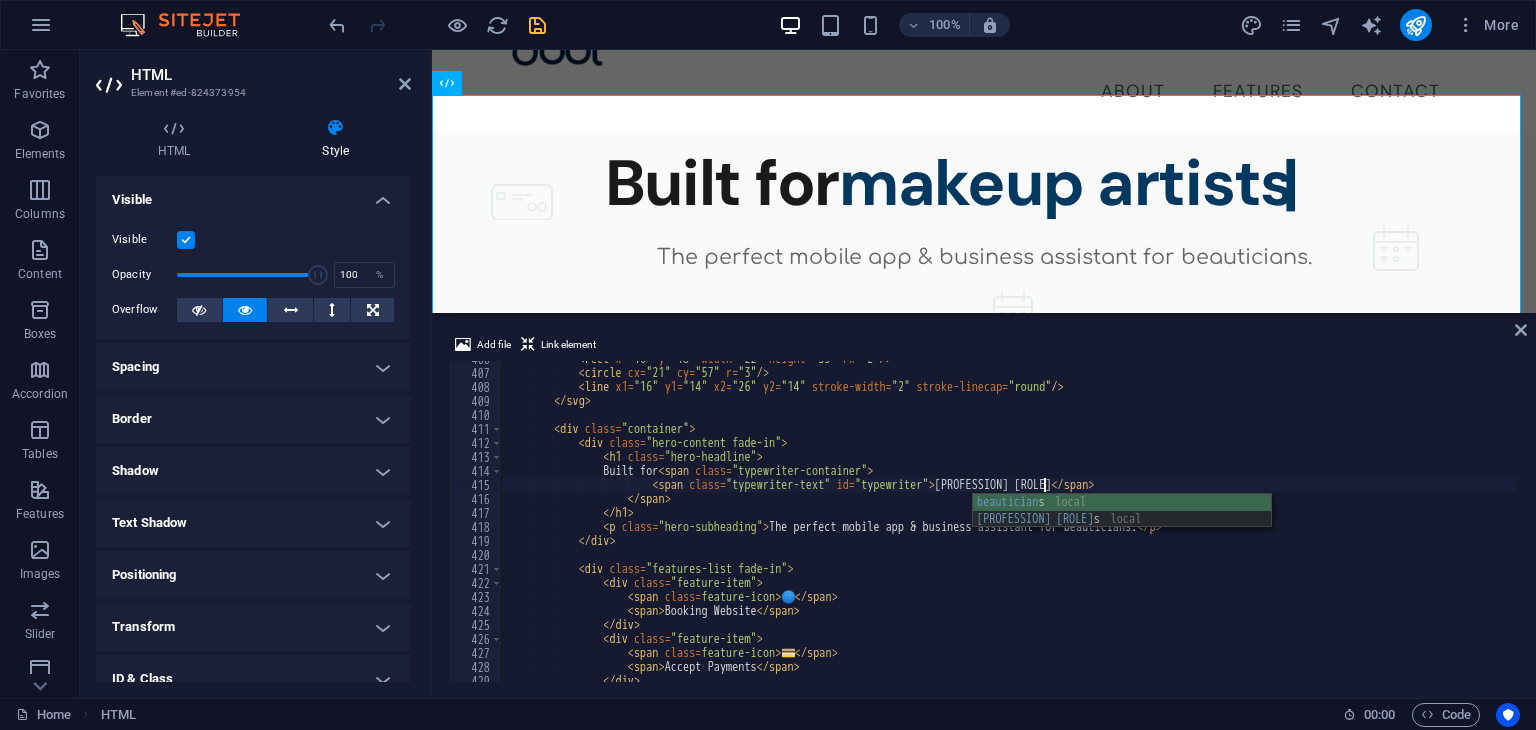 scroll, scrollTop: 0, scrollLeft: 44, axis: horizontal 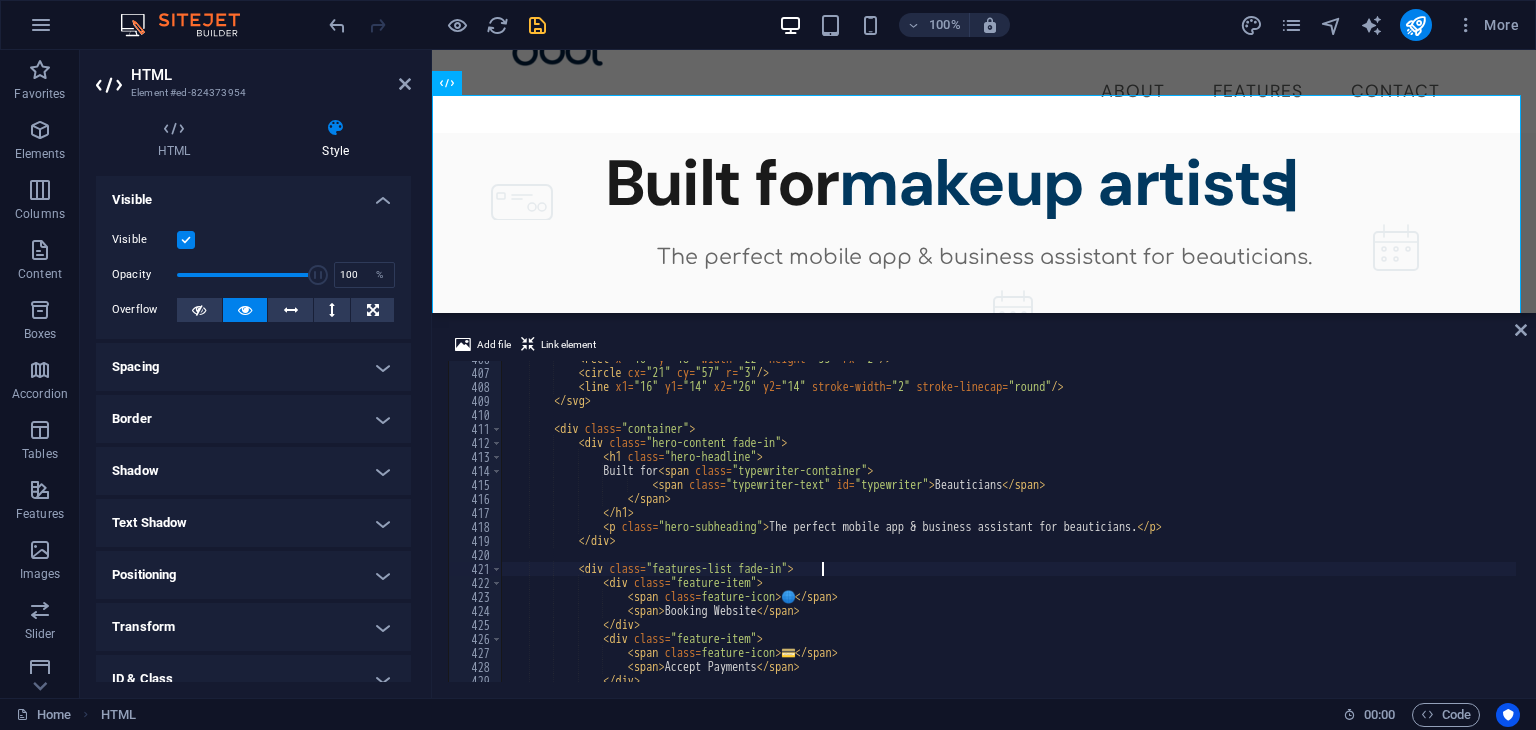 click on "< rect   x = "10"   y = "18"   width = "22"   height = "35"   rx = "2" />                < circle   cx = "21"   cy = "57"   r = "3" />                < line   x1 = "16"   y1 = "14"   x2 = "26"   y2 = "14"   stroke-width = "2"   stroke-linecap = "round" />           </ svg >                     < div   class = "container" >                < div   class = "hero-content fade-in" >                     < h1   class = "hero-headline" >                         Built for  < span   class = "typewriter-container" >                               < span   class = "typewriter-text"   id = "typewriter" > [PROFESSION] </ span >                          </ span >                     </ h1 >                     < p   class = "hero-subheading" > The perfect mobile app & business assistant for beauticians. </ p >                </ div >                < div   class = "features-list fade-in" >                     < div   class = "feature-item" >                          < span   class = "feature-icon" > 🌐 </ > <" at bounding box center [1054, 524] 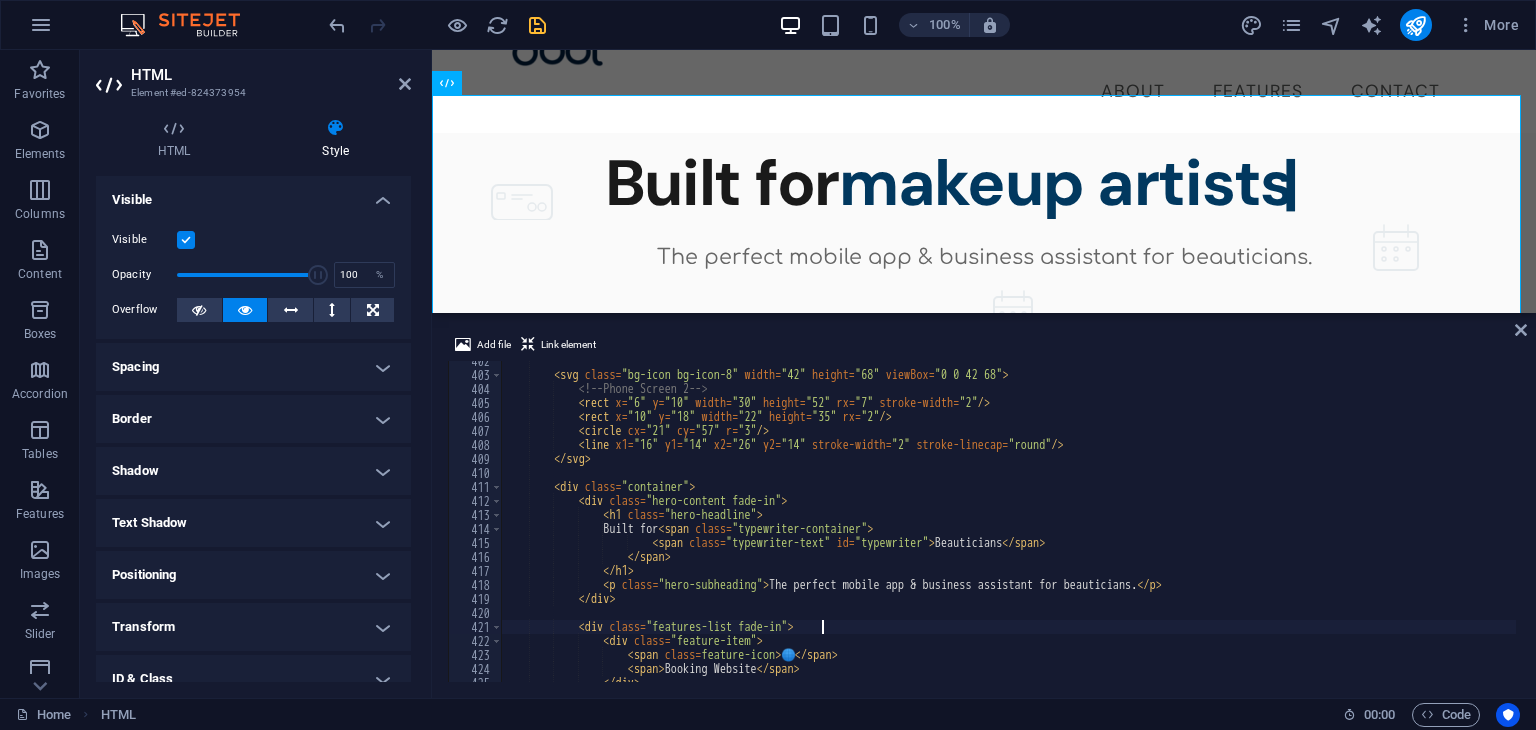 scroll, scrollTop: 5619, scrollLeft: 0, axis: vertical 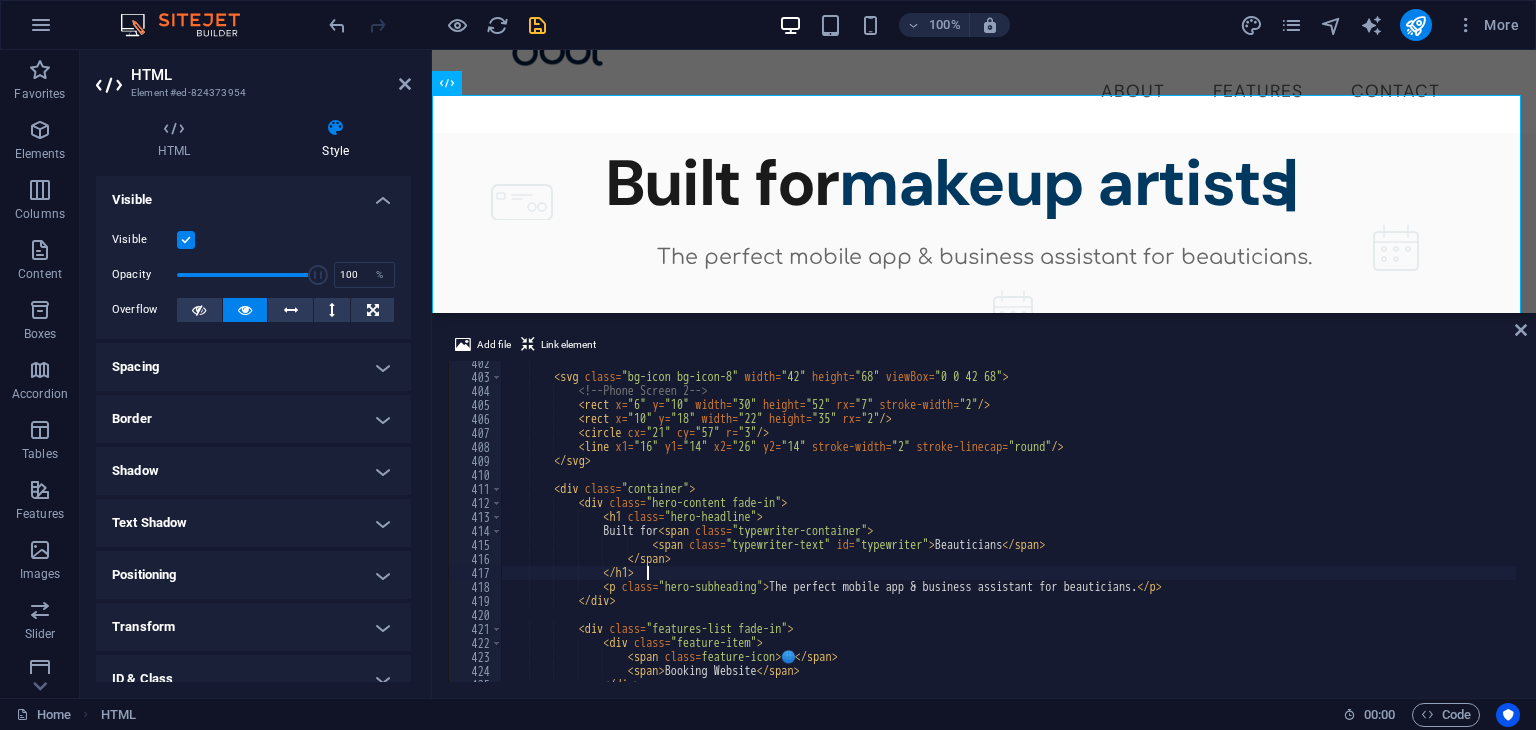 click on "<svg class="bg-icon bg-icon-8" width="42" height="68" viewBox="0 0 42 68">                <rect x="6" y="10" width="30" height="52" rx="7" stroke-width="2" />                <rect x="10" y="18" width="22" height="35" rx="2" />                <circle cx="21" cy="57" r="3" />                <line x1="16" y1="14" x2="26" y2="14" stroke-width="2" stroke-linecap="round" />           </svg>                     < div class = "container" >                < div class = "hero-content fade-in" >                     < h1 class = "hero-headline" >                         Built for  < span class = "typewriter-container" >                               < span class = "typewriter-text"   id = "typewriter" > [PROFESSION] </ span >                          </ span >                     </ h1 >                     < p class = "hero-subheading" > </ p >                </ div >                < div class = "features-list fade-in" >                     < div class = "feature-item" >                          < span class = "feature-icon" > 🌐 </ span >" at bounding box center (1054, 528) 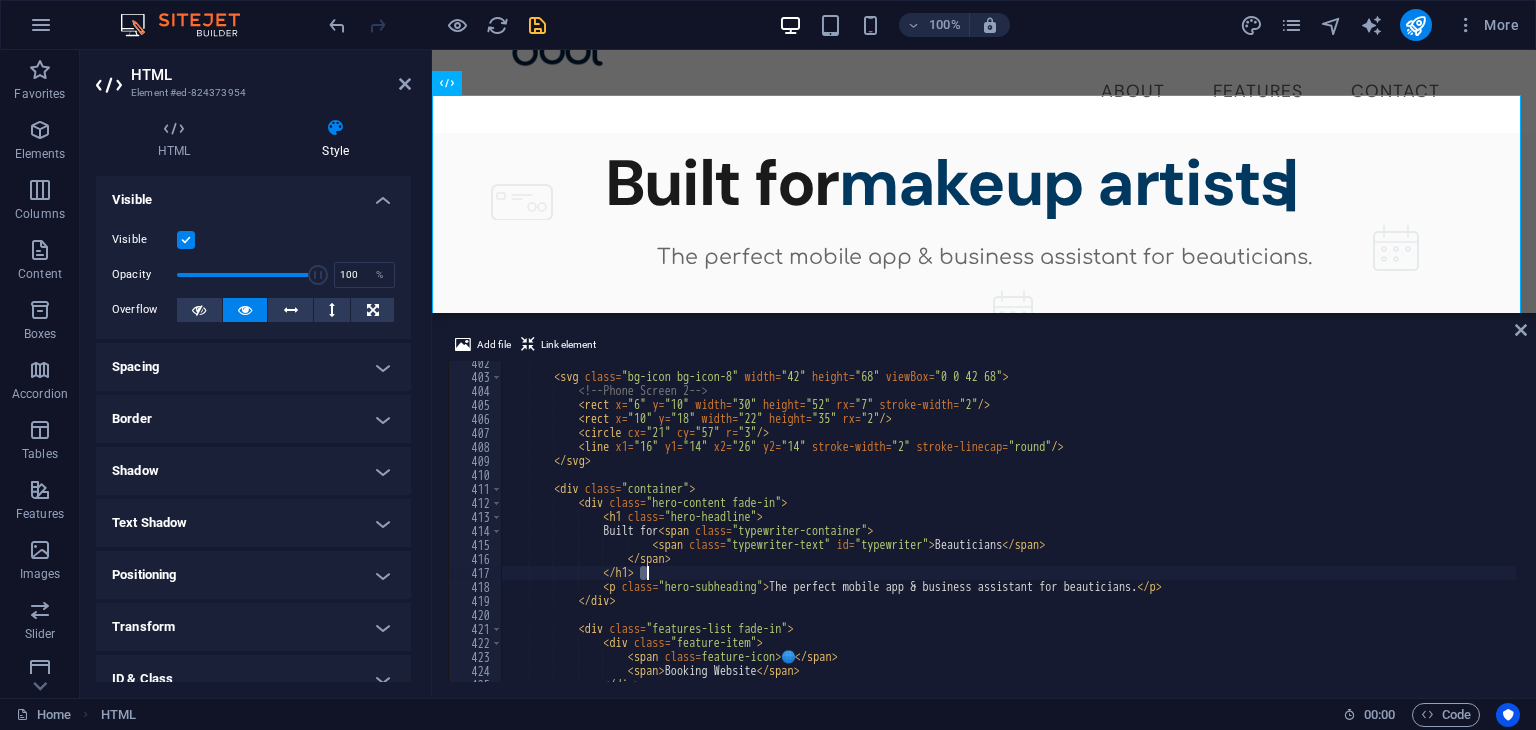 scroll, scrollTop: 0, scrollLeft: 10, axis: horizontal 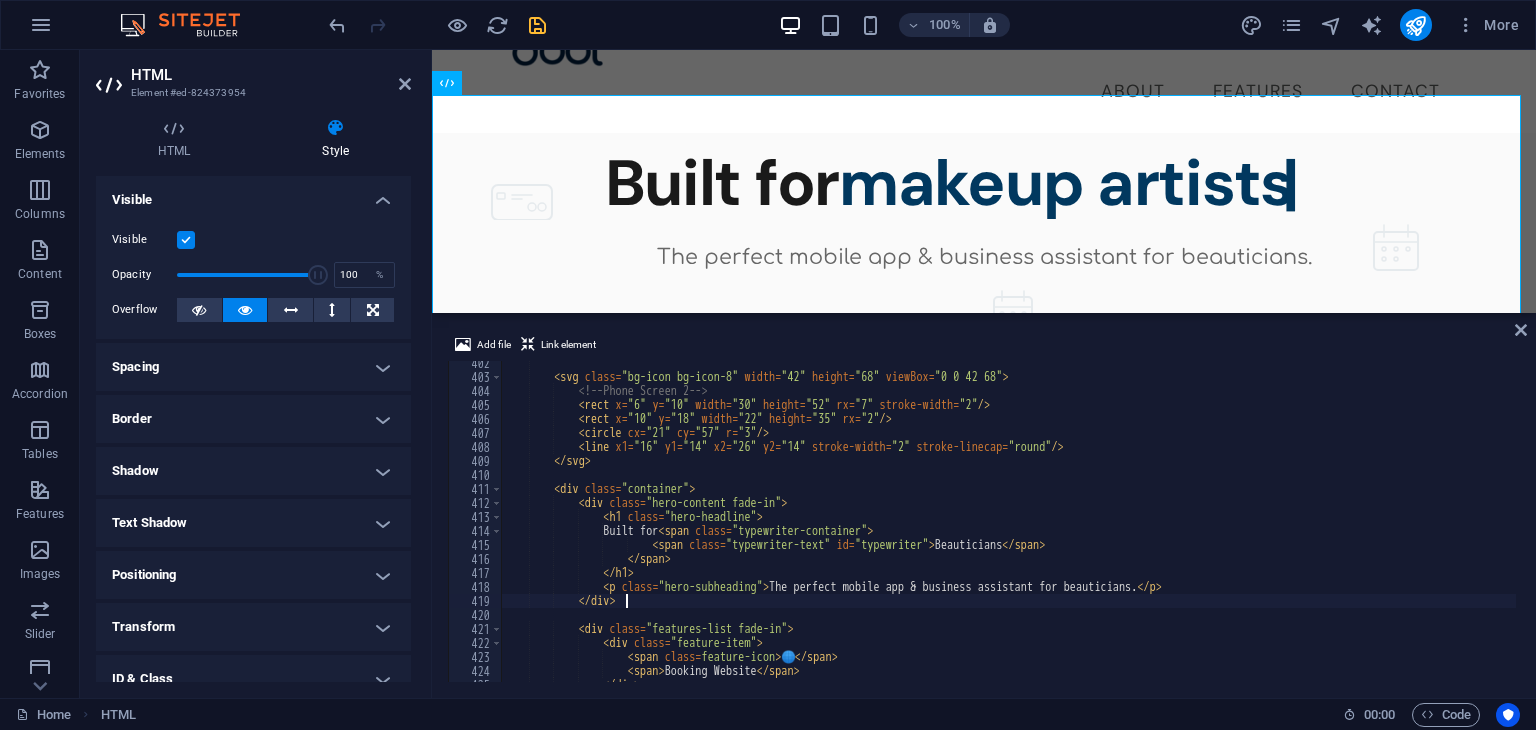 click on "<svg class="bg-icon bg-icon-8" width="42" height="68" viewBox="0 0 42 68">                <rect x="6" y="10" width="30" height="52" rx="7" stroke-width="2" />                <rect x="10" y="18" width="22" height="35" rx="2" />                <circle cx="21" cy="57" r="3" />                <line x1="16" y1="14" x2="26" y2="14" stroke-width="2" stroke-linecap="round" />           </svg>                     < div class = "container" >                < div class = "hero-content fade-in" >                     < h1 class = "hero-headline" >                         Built for  < span class = "typewriter-container" >                               < span class = "typewriter-text"   id = "typewriter" > [PROFESSION] </ span >                          </ span >                     </ h1 >                     < p class = "hero-subheading" > </ p >                </ div >                < div class = "features-list fade-in" >                     < div class = "feature-item" >                          < span class = "feature-icon" > 🌐 </ span >" at bounding box center (1054, 528) 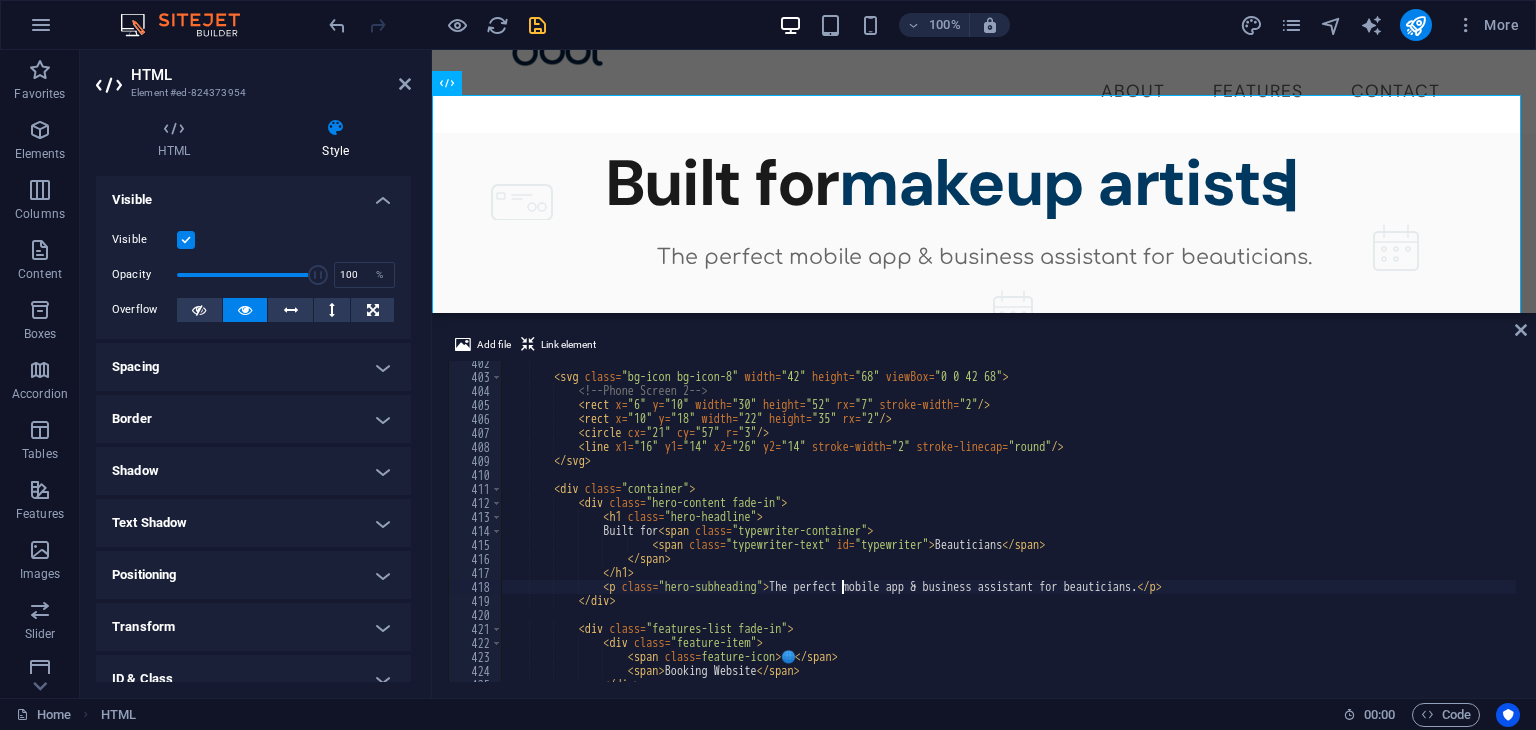 click on "<svg class="bg-icon bg-icon-8" width="42" height="68" viewBox="0 0 42 68">                <rect x="6" y="10" width="30" height="52" rx="7" stroke-width="2" />                <rect x="10" y="18" width="22" height="35" rx="2" />                <circle cx="21" cy="57" r="3" />                <line x1="16" y1="14" x2="26" y2="14" stroke-width="2" stroke-linecap="round" />           </svg>                     < div class = "container" >                < div class = "hero-content fade-in" >                     < h1 class = "hero-headline" >                         Built for  < span class = "typewriter-container" >                               < span class = "typewriter-text"   id = "typewriter" > [PROFESSION] </ span >                          </ span >                     </ h1 >                     < p class = "hero-subheading" > </ p >                </ div >                < div class = "features-list fade-in" >                     < div class = "feature-item" >                          < span class = "feature-icon" > 🌐 </ span >" at bounding box center (1054, 528) 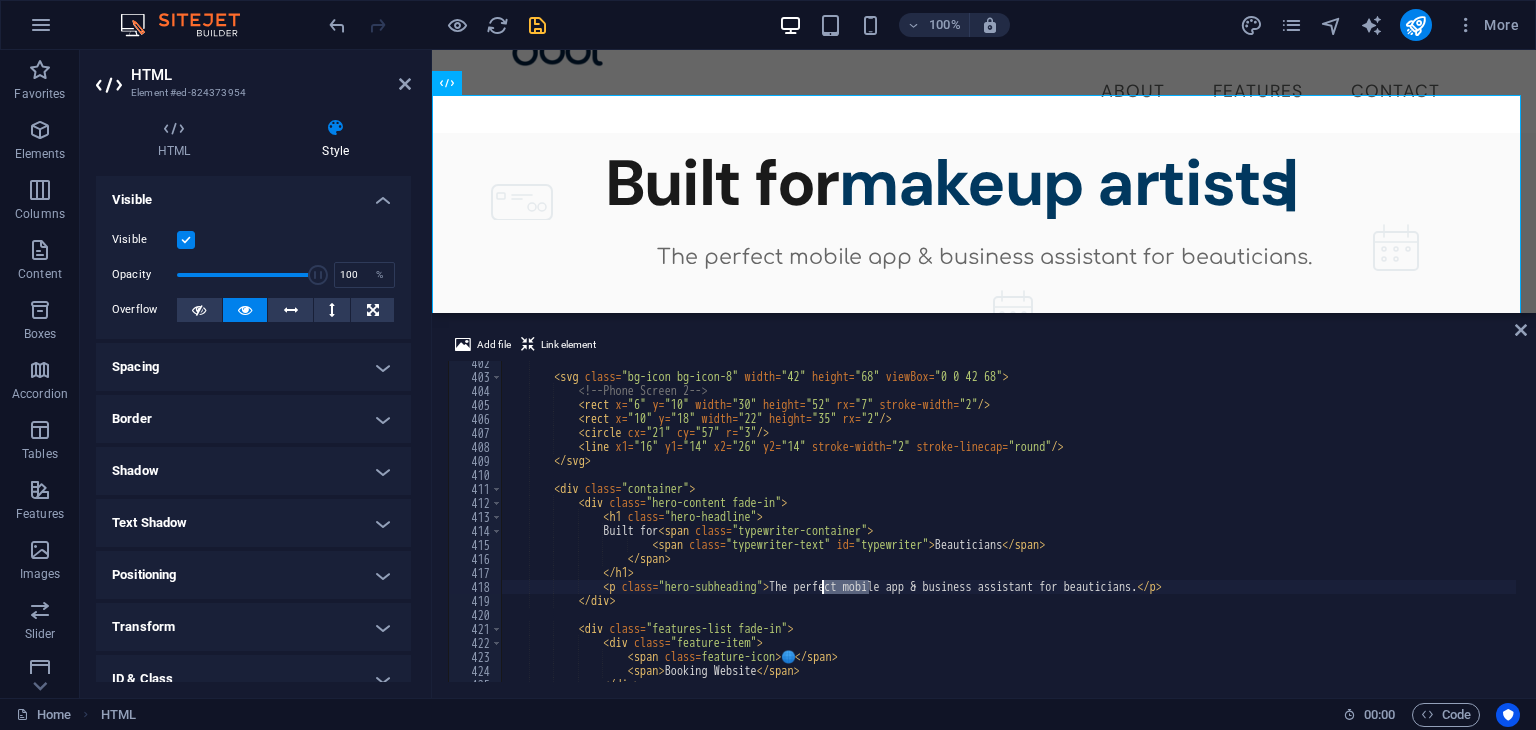 click on "<svg class="bg-icon bg-icon-8" width="42" height="68" viewBox="0 0 42 68">                <rect x="6" y="10" width="30" height="52" rx="7" stroke-width="2" />                <rect x="10" y="18" width="22" height="35" rx="2" />                <circle cx="21" cy="57" r="3" />                <line x1="16" y1="14" x2="26" y2="14" stroke-width="2" stroke-linecap="round" />           </svg>                     < div class = "container" >                < div class = "hero-content fade-in" >                     < h1 class = "hero-headline" >                         Built for  < span class = "typewriter-container" >                               < span class = "typewriter-text"   id = "typewriter" > [PROFESSION] </ span >                          </ span >                     </ h1 >                     < p class = "hero-subheading" > </ p >                </ div >                < div class = "features-list fade-in" >                     < div class = "feature-item" >                          < span class = "feature-icon" > 🌐 </ span >" at bounding box center (1054, 528) 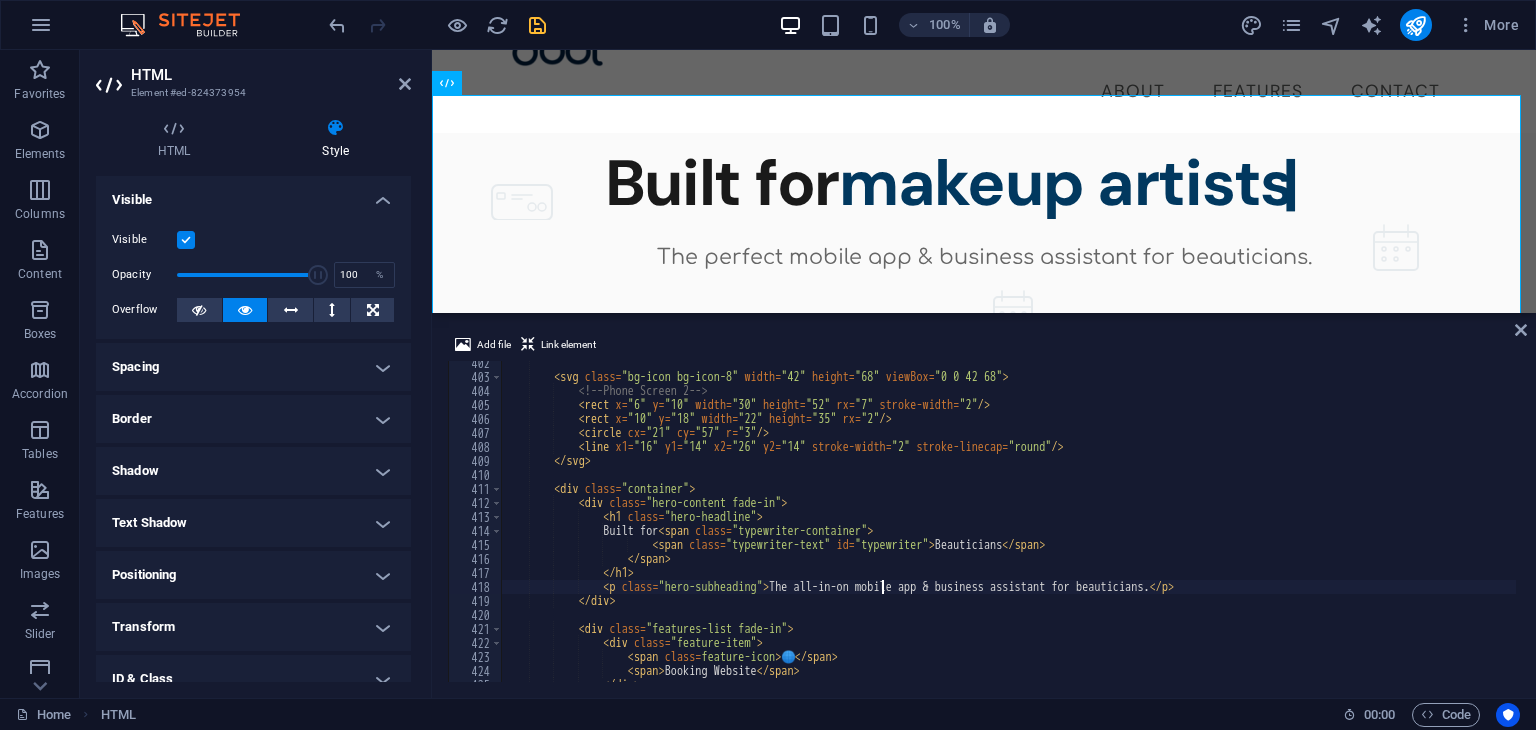 scroll, scrollTop: 0, scrollLeft: 31, axis: horizontal 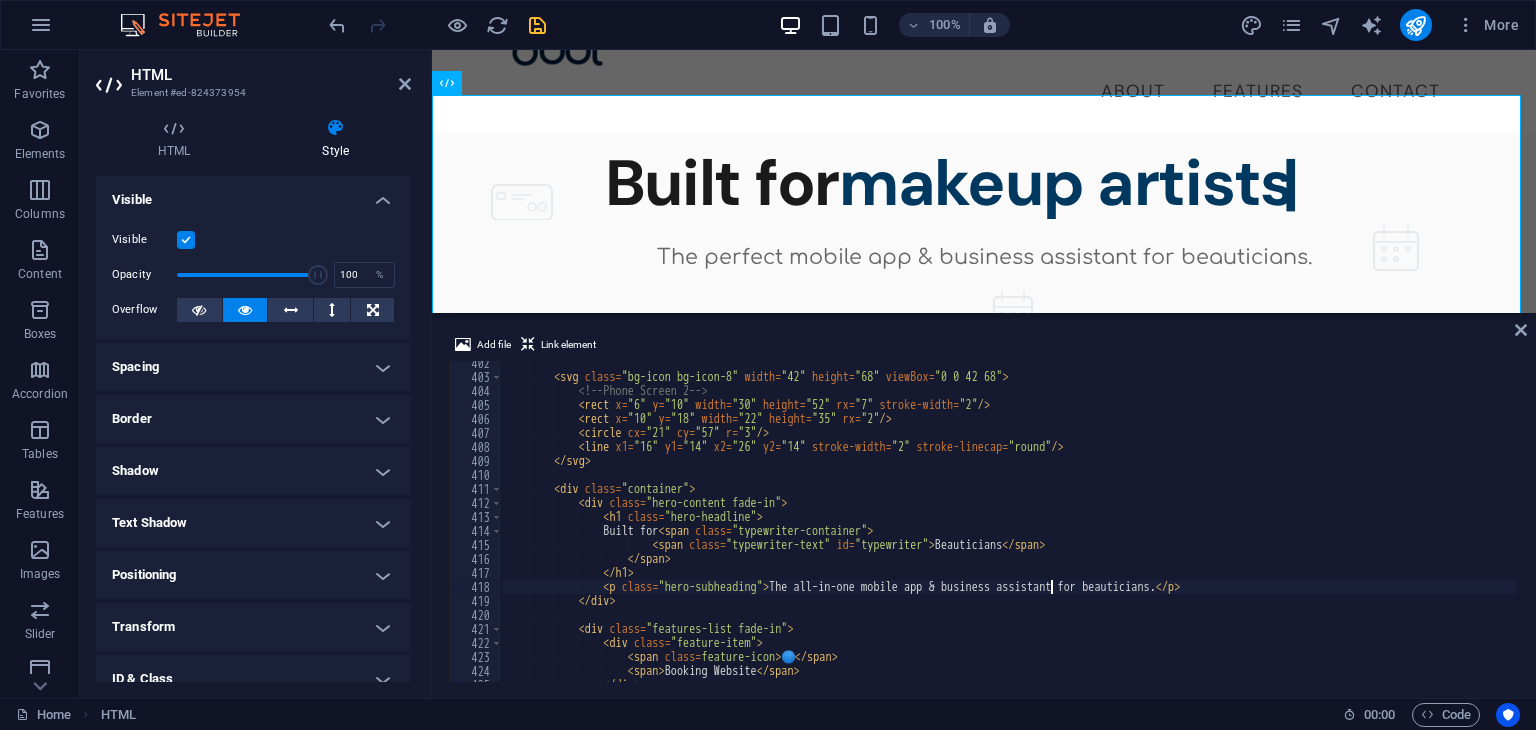 click on "<svg class="bg-icon bg-icon-8" width="42" height="68" viewBox="0 0 42 68">                <rect x="6" y="10" width="30" height="52" rx="7" stroke-width="2" />                <rect x="10" y="18" width="22" height="35" rx="2" />                <circle cx="21" cy="57" r="3" />                <line x1="16" y1="14" x2="26" y2="14" stroke-width="2" stroke-linecap="round" />           </svg>                     < div class = "container" >                < div class = "hero-content fade-in" >                     < h1 class = "hero-headline" >                         Built for  < span class = "typewriter-container" >                               < span class = "typewriter-text"   id = "typewriter" > [PROFESSION] </ span >                          </ span >                     </ h1 >                     < p class = "hero-subheading" > </ p >                </ div >                < div class = "features-list fade-in" >                     < div class = "feature-item" >                          < span class = "feature-icon" > 🌐 </ span >" at bounding box center [1054, 528] 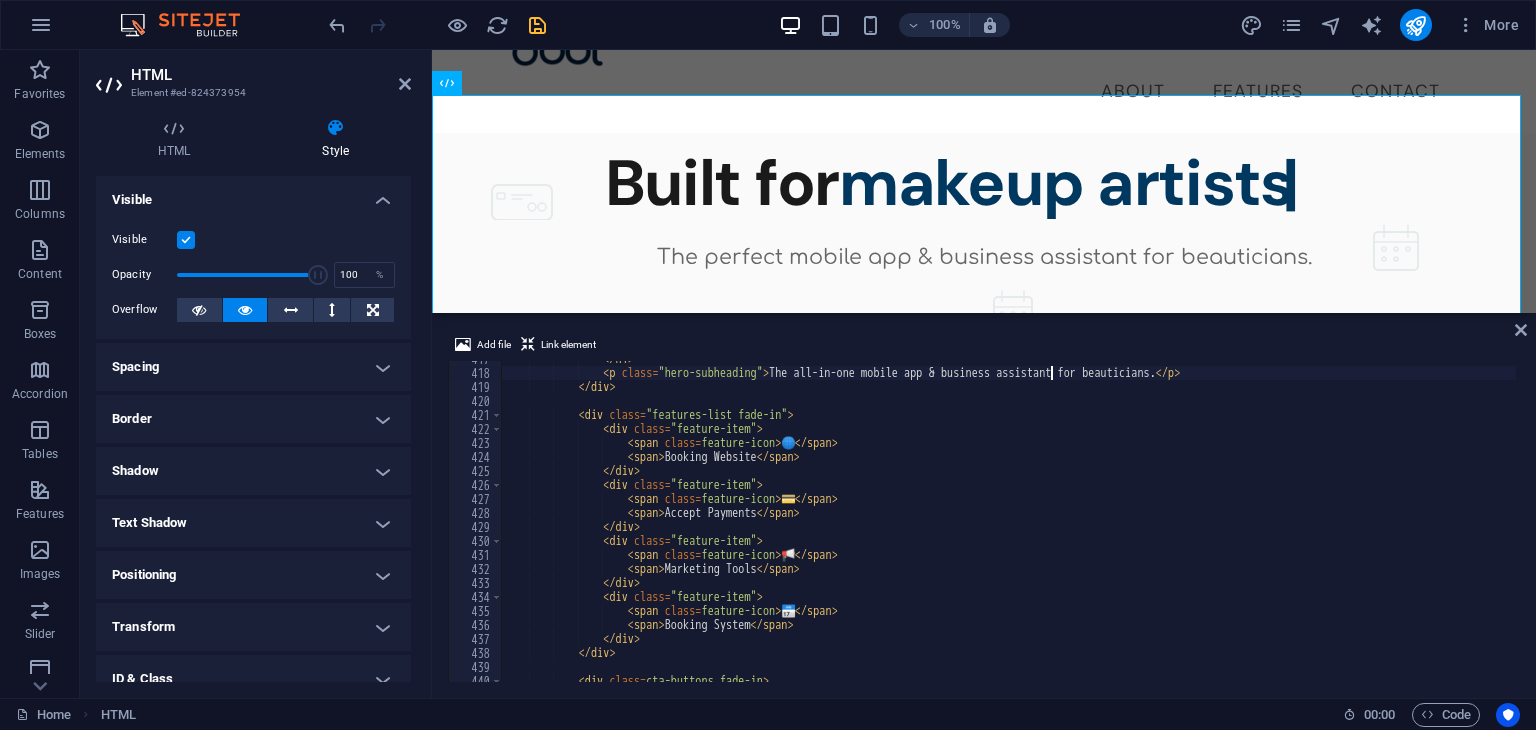 scroll, scrollTop: 5840, scrollLeft: 0, axis: vertical 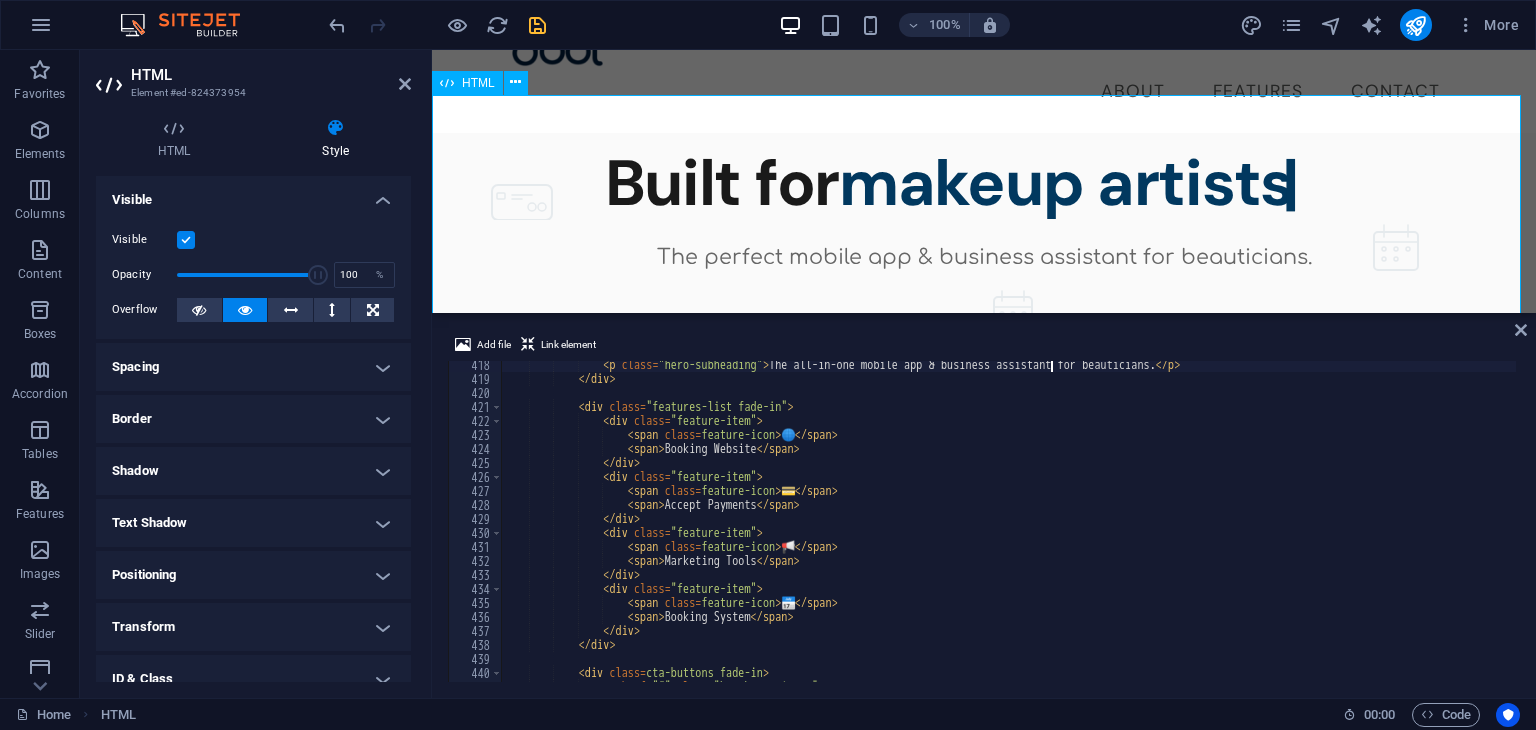 type on "<p class="hero-subheading">The all-in-one mobile app & business assistant for beauticians.</p>" 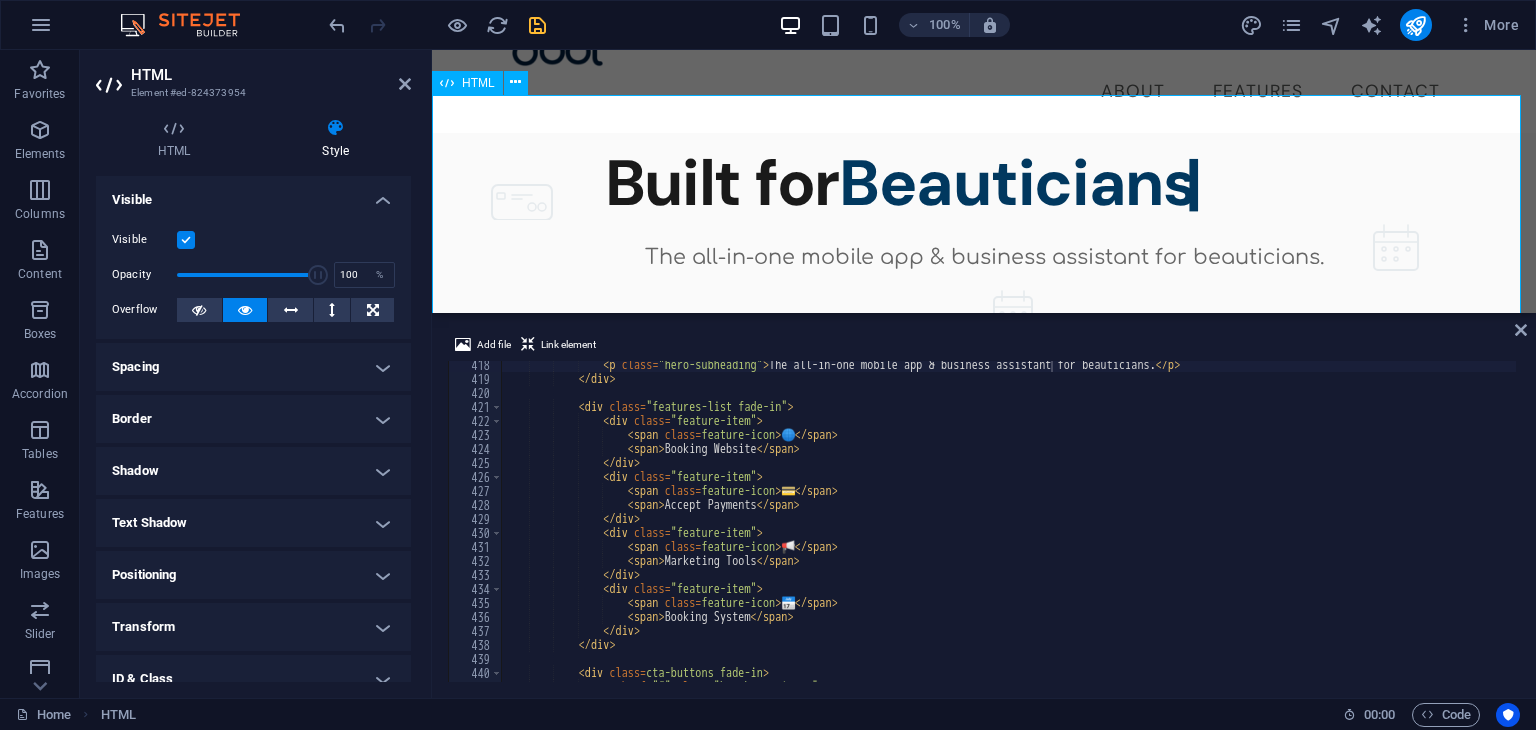 click on "Dool - Business Assistant for Beauticians
$
🌐" at bounding box center (984, 356) 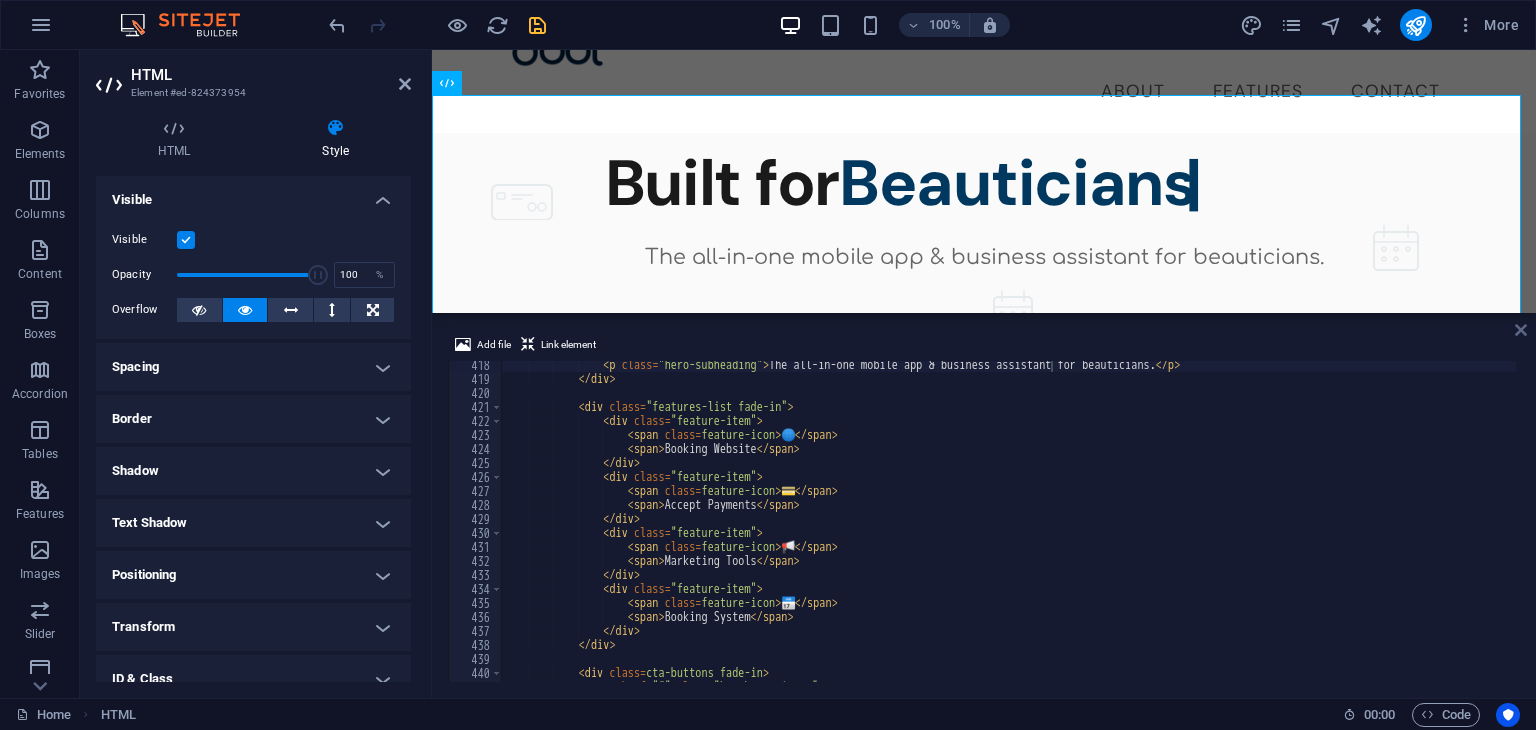 click at bounding box center (1521, 330) 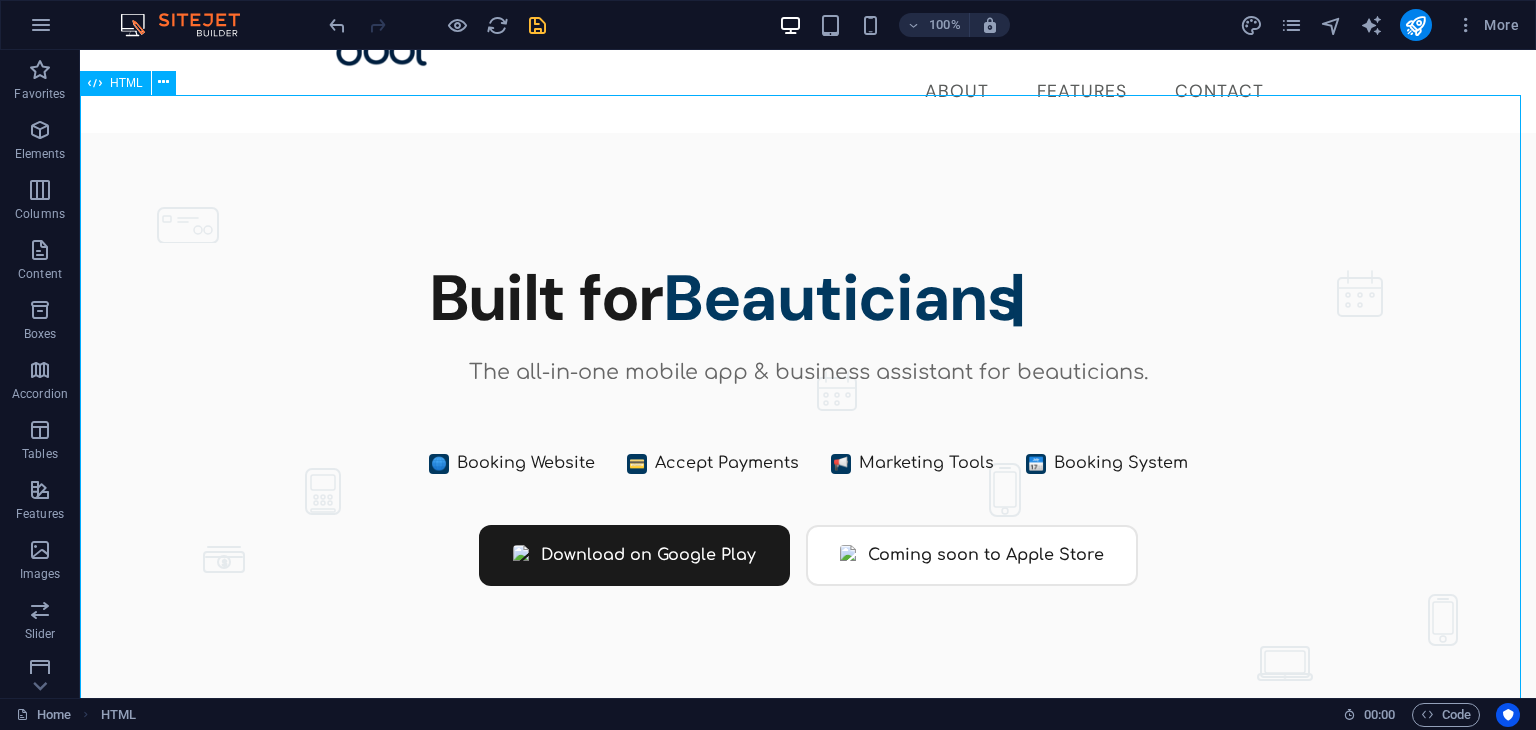 click on "HTML" at bounding box center [126, 83] 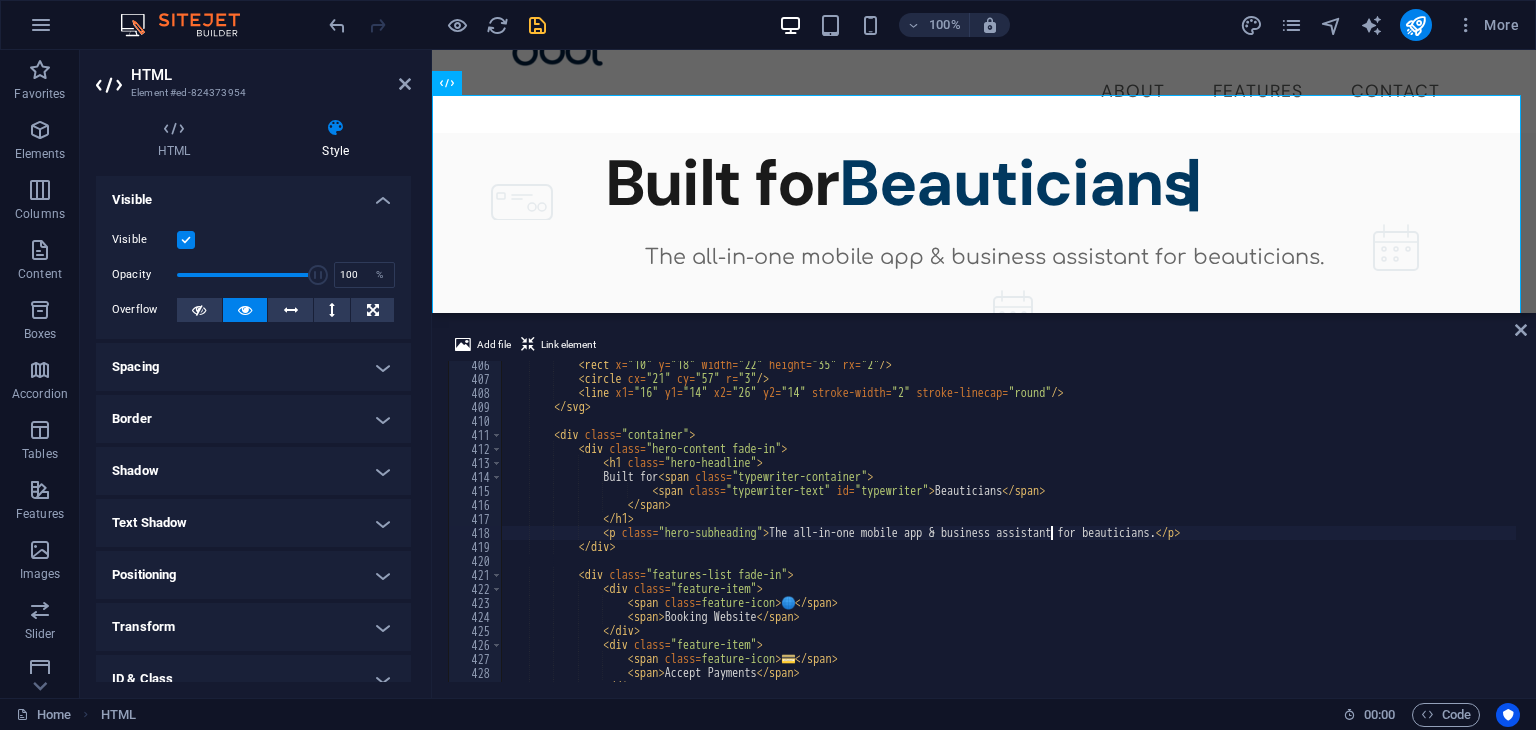 scroll, scrollTop: 5673, scrollLeft: 0, axis: vertical 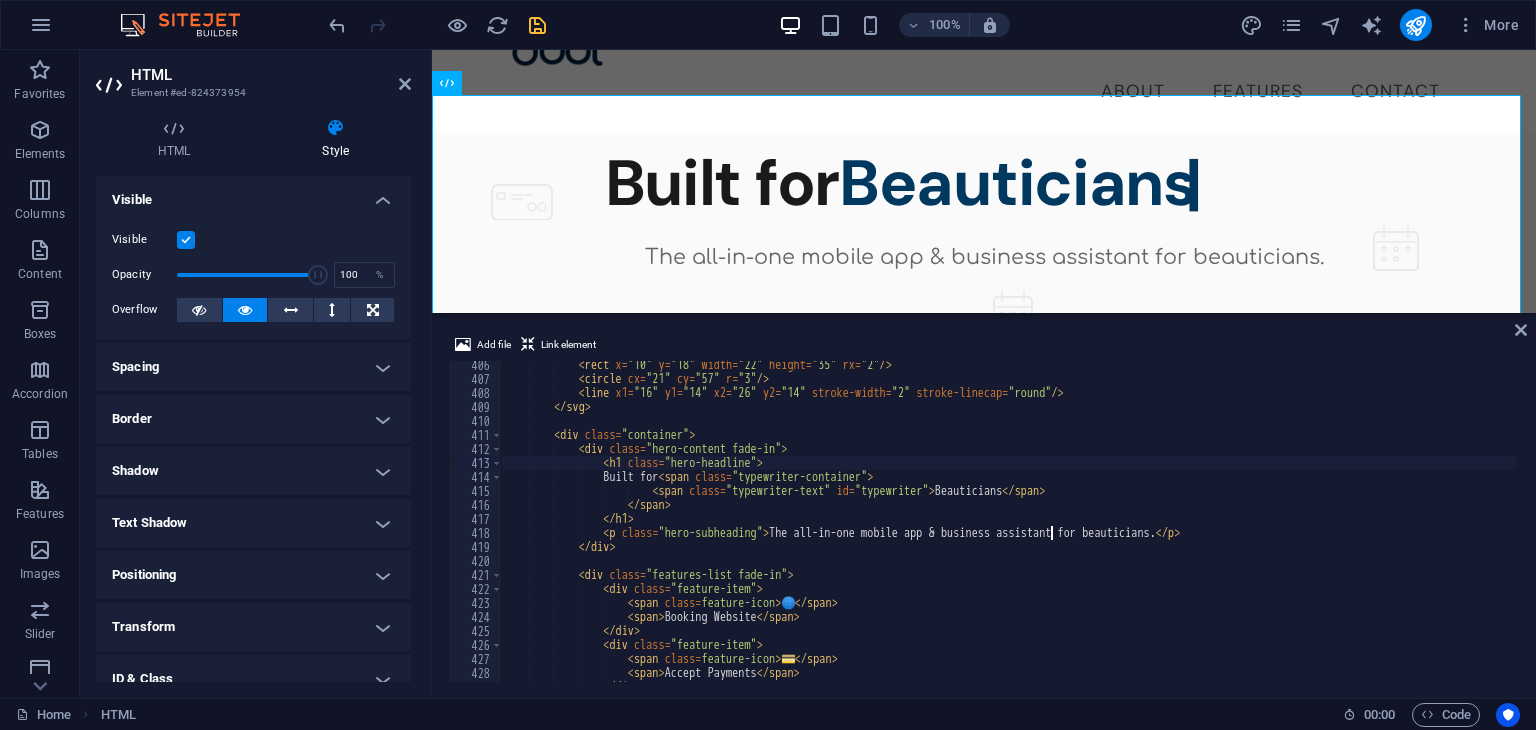 click on "Built for  Beauticians The all-in-one mobile app & business assistant for beauticians." at bounding box center (1054, 530) 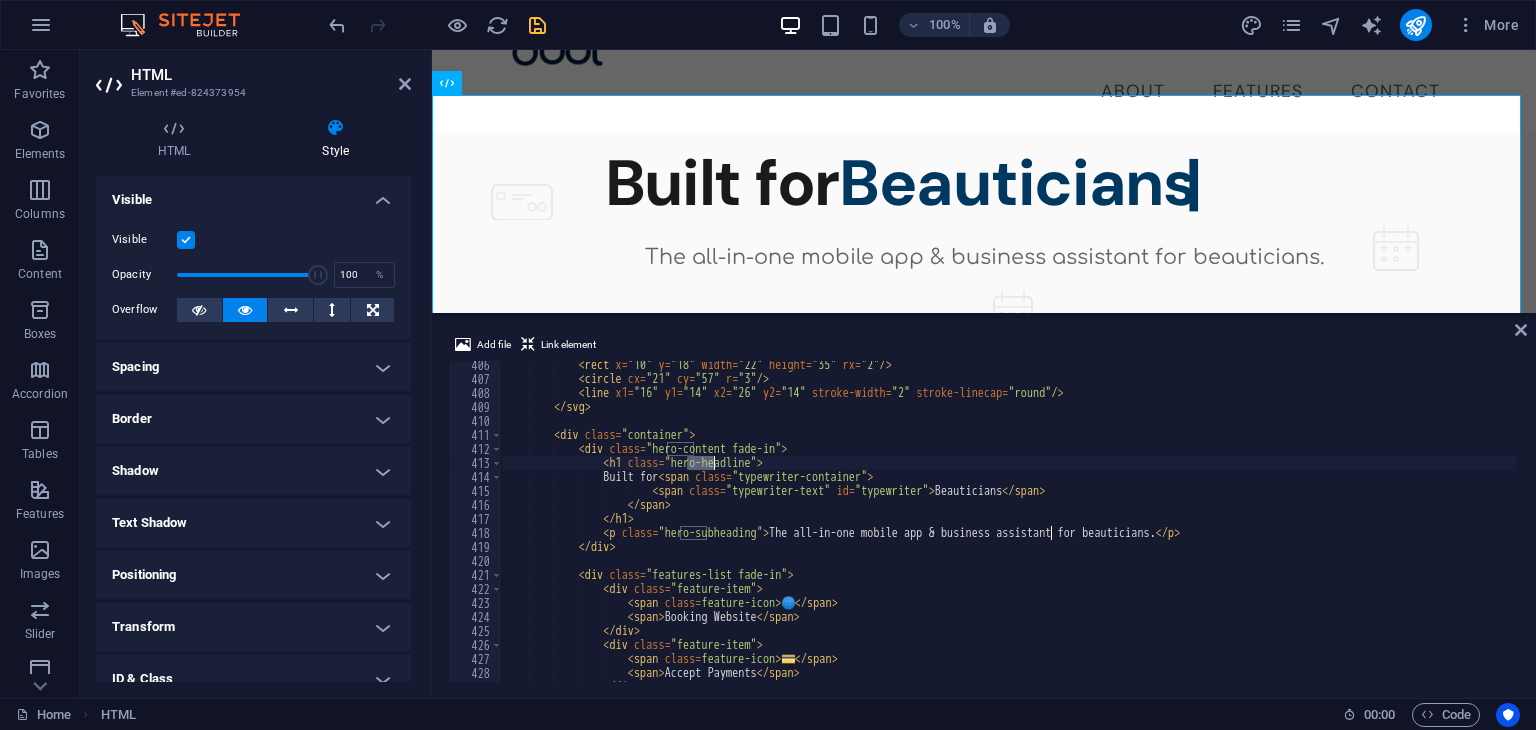 click on "Built for  Beauticians The all-in-one mobile app & business assistant for beauticians." at bounding box center (1054, 530) 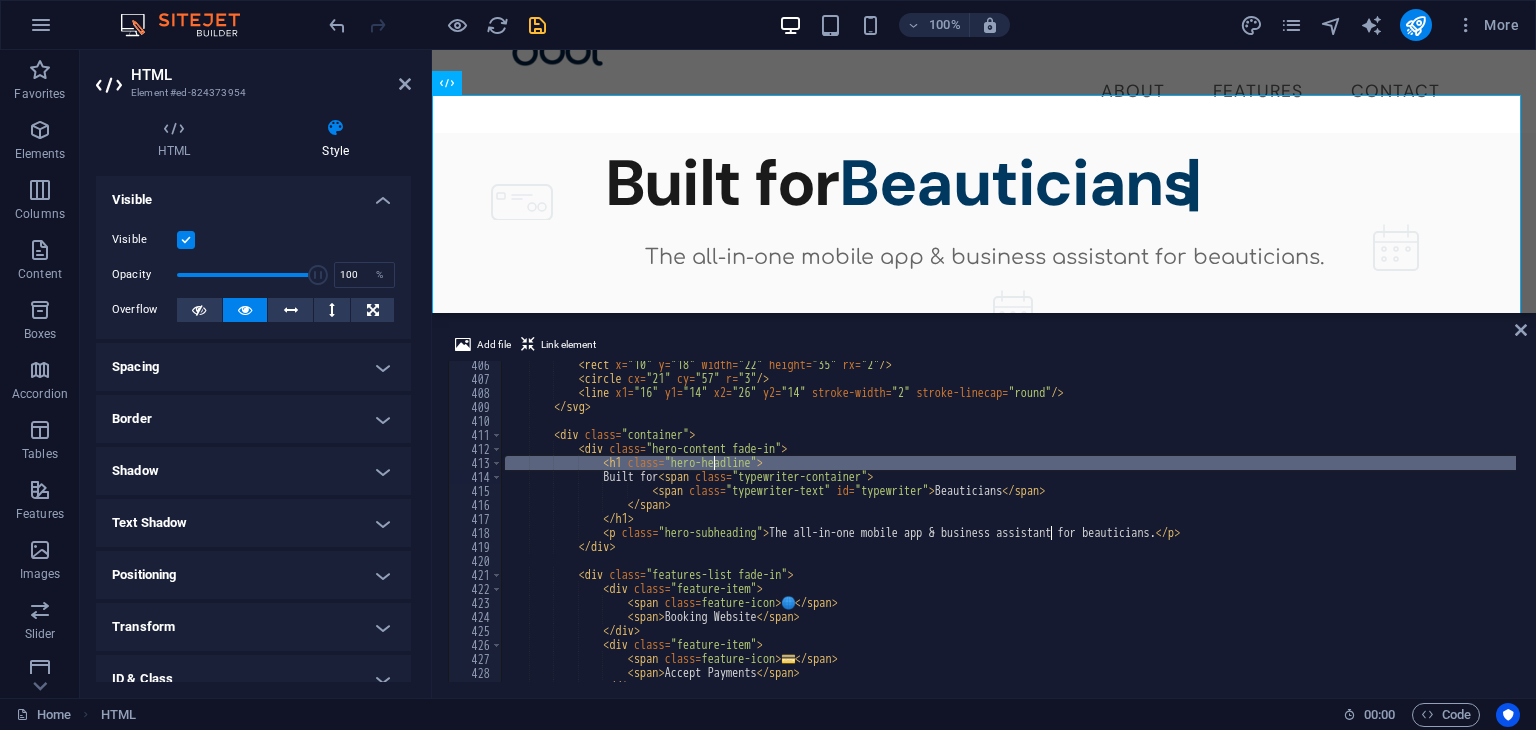 click on "Built for  Beauticians The all-in-one mobile app & business assistant for beauticians." at bounding box center [1054, 530] 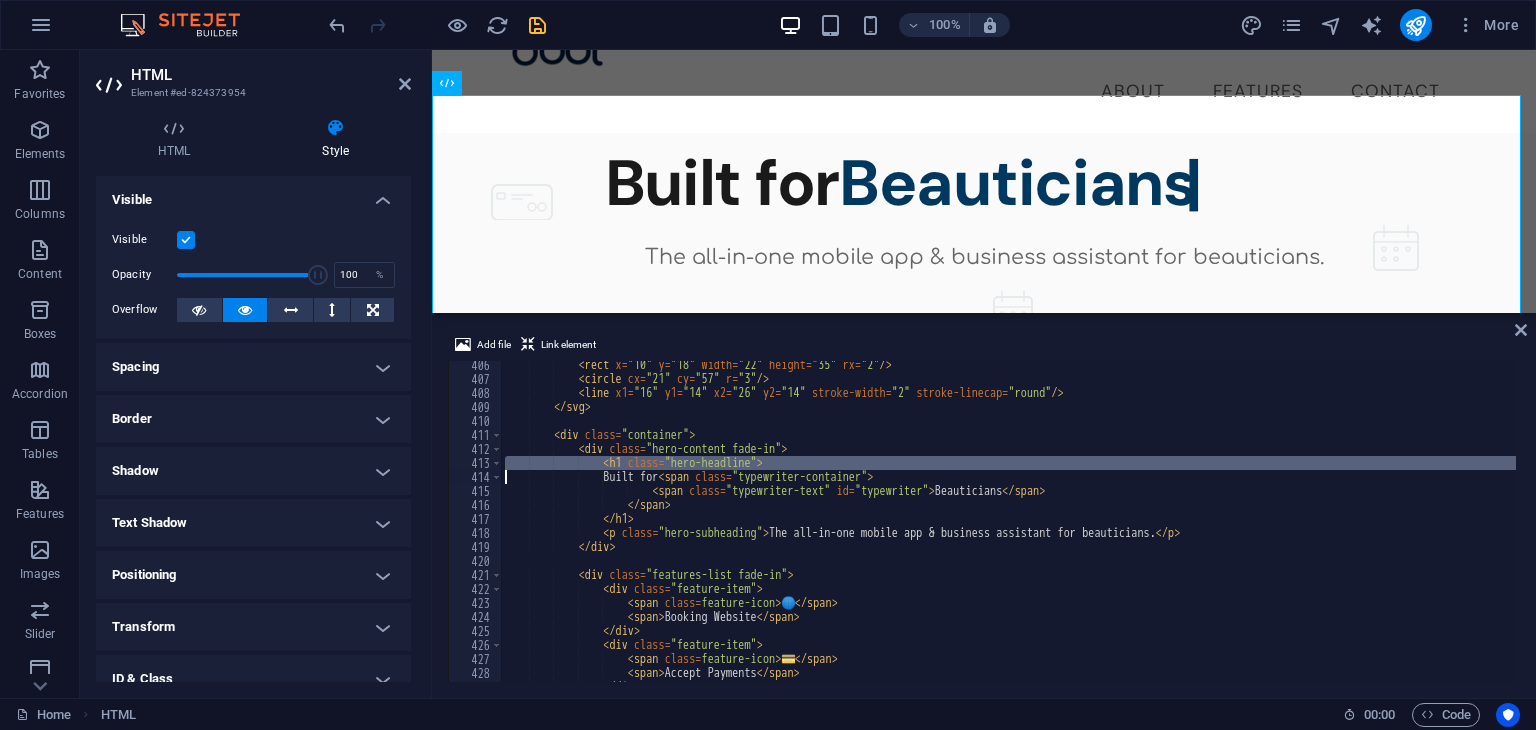 click on "Built for  Beauticians The all-in-one mobile app & business assistant for beauticians." at bounding box center (1008, 521) 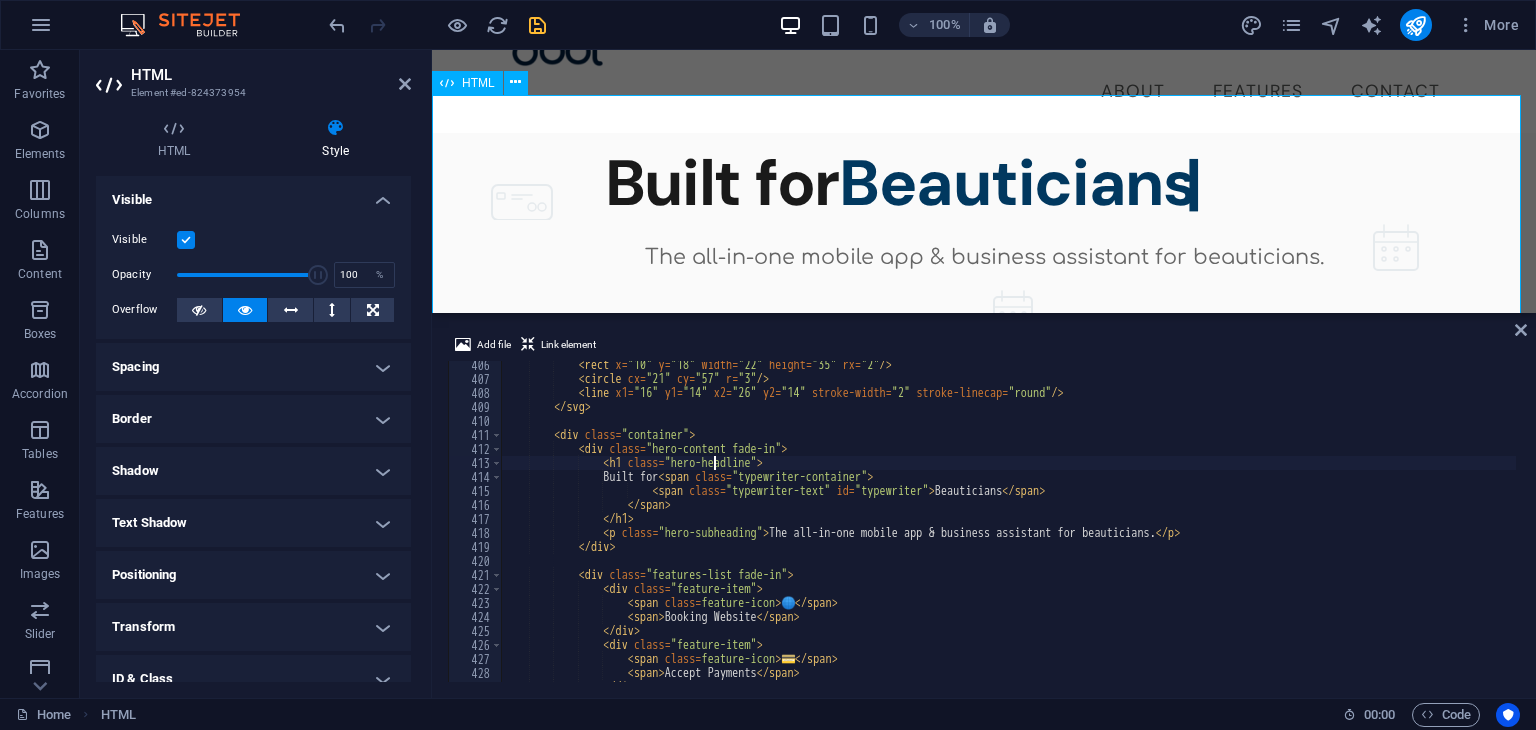 drag, startPoint x: 1332, startPoint y: 364, endPoint x: 899, endPoint y: 105, distance: 504.54932 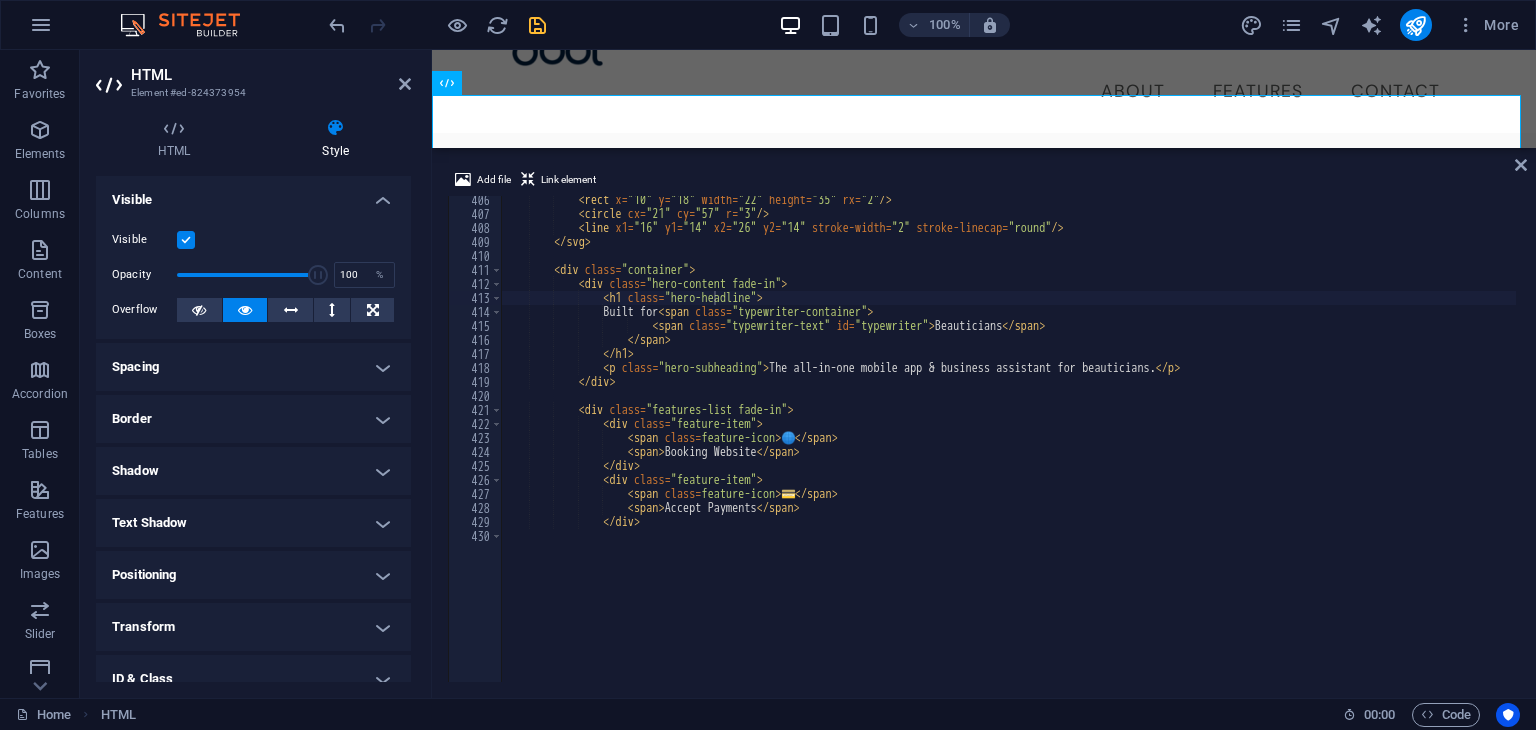 scroll, scrollTop: 311, scrollLeft: 0, axis: vertical 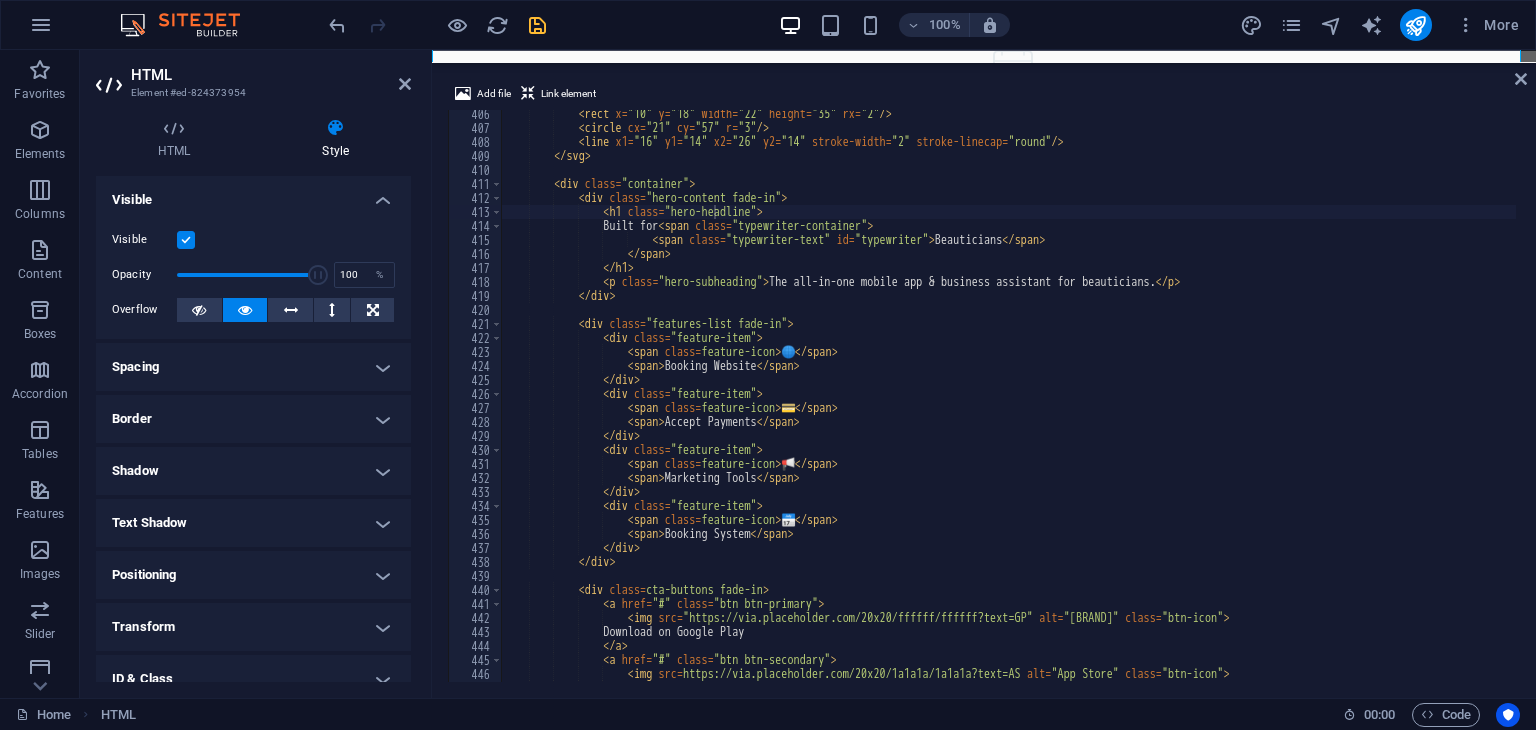 click on "H1   Container   Button   Spacer   HTML   H5   Menu   Menu Bar   HTML   Image   Spacer   Spacer   Spacer   H5   Container   Boxes   Container   Container   Container   Container   Container   Icon   Container   Icon   Container   HTML   HTML   Container   Image   2 columns   Container   H3   Container   Spacer   Text   Spacer   Button   2 columns   Container   Image   Container   H2   Container   Text   Container   Container   H6   Container   H6   Spacer   H6   Text   Container   H6   HTML" at bounding box center (984, 56) 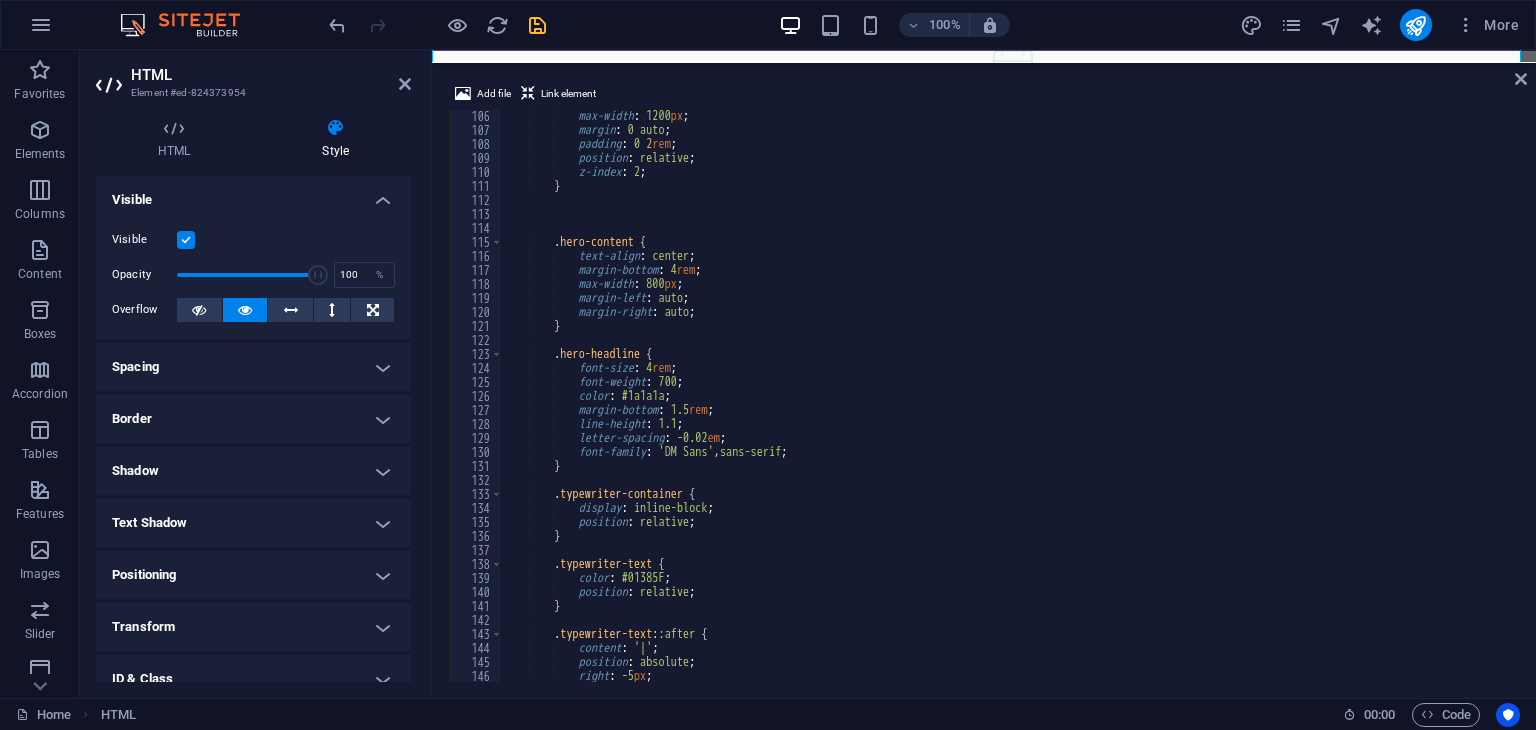 scroll, scrollTop: 1471, scrollLeft: 0, axis: vertical 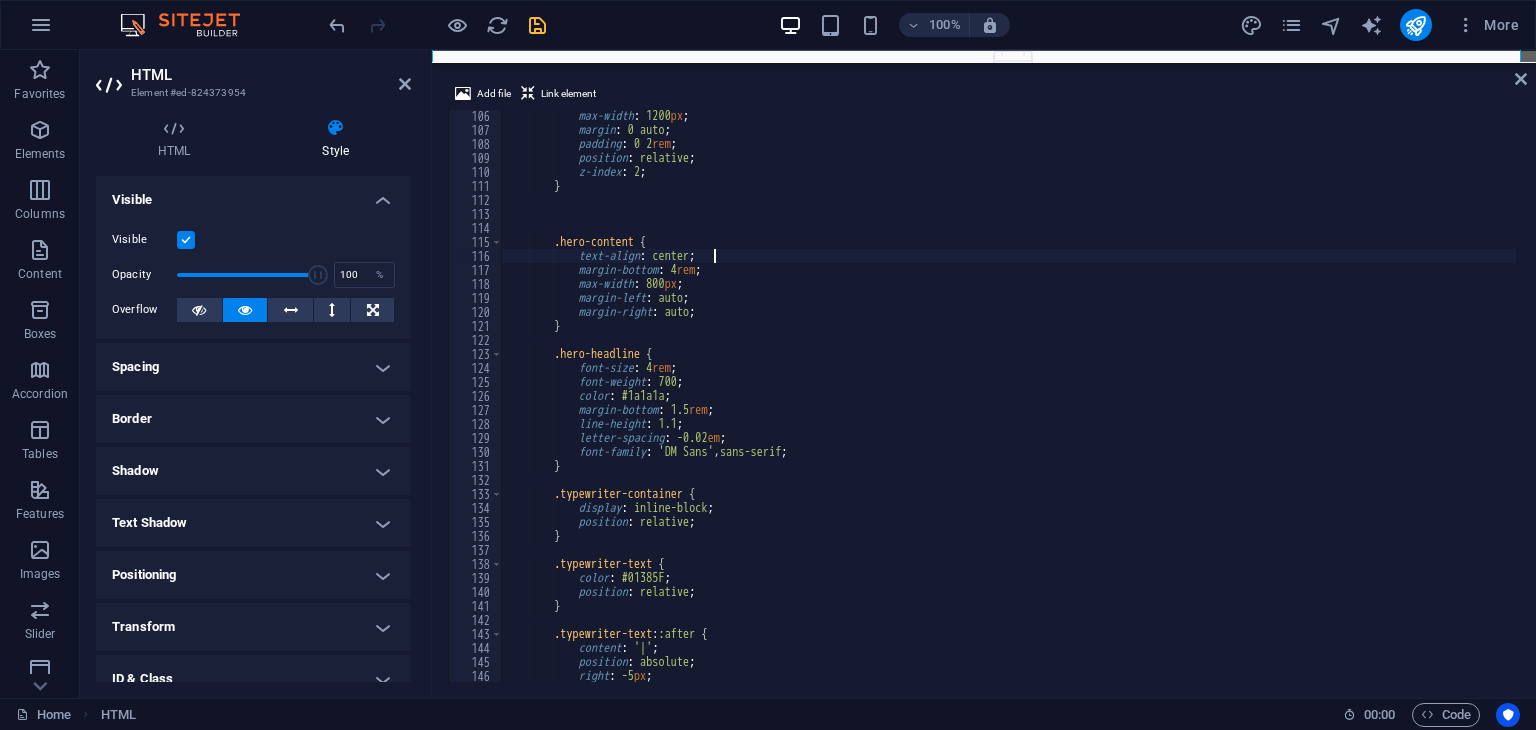 click on ":[PROPERTY] :   [VALUE] ;                margin :   0   auto ;                padding :   0   2 rem ;                position :   relative ;                z-index :   2 ;           }           .hero-content   {                text-align :   center ;                margin-bottom :   4 rem ;                max-width :   800 px ;                margin-left :   auto ;                margin-right :   auto ;           }           .hero-headline   {                font-size :   4 rem ;                font-weight :   700 ;                color :   #1a1a1a ;                margin-bottom :   1.5 rem ;                line-height :   1.1 ;                letter-spacing :   -0.02 em ;                font-family :   ' DM Sans ' ,  sans-serif ;           }           .typewriter-container   {                display :   inline-block ;                position :   relative ;           }           .typewriter-text   {                color :   #01385F ;                position :   relative ;           }           :" at bounding box center [1054, 407] 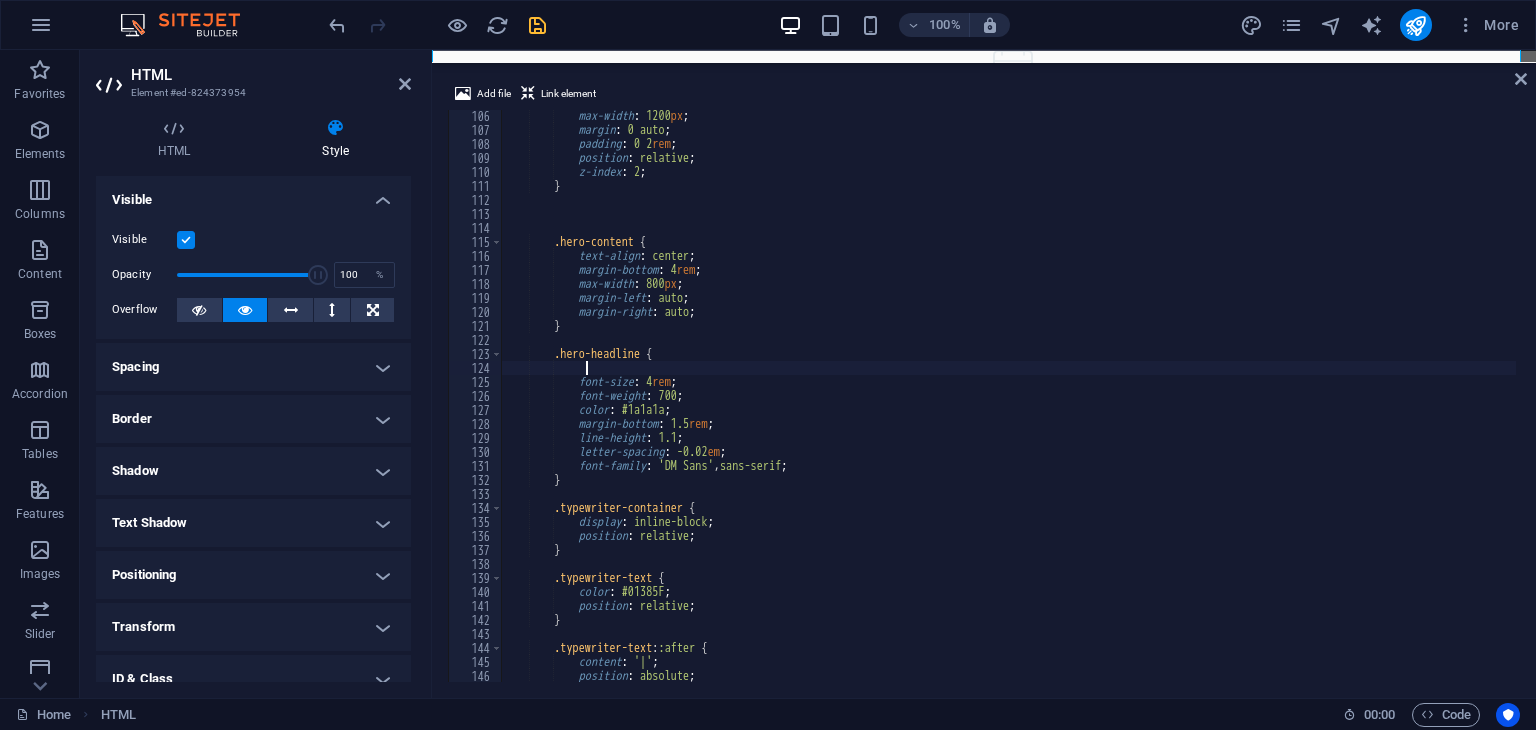 paste on "</html>" 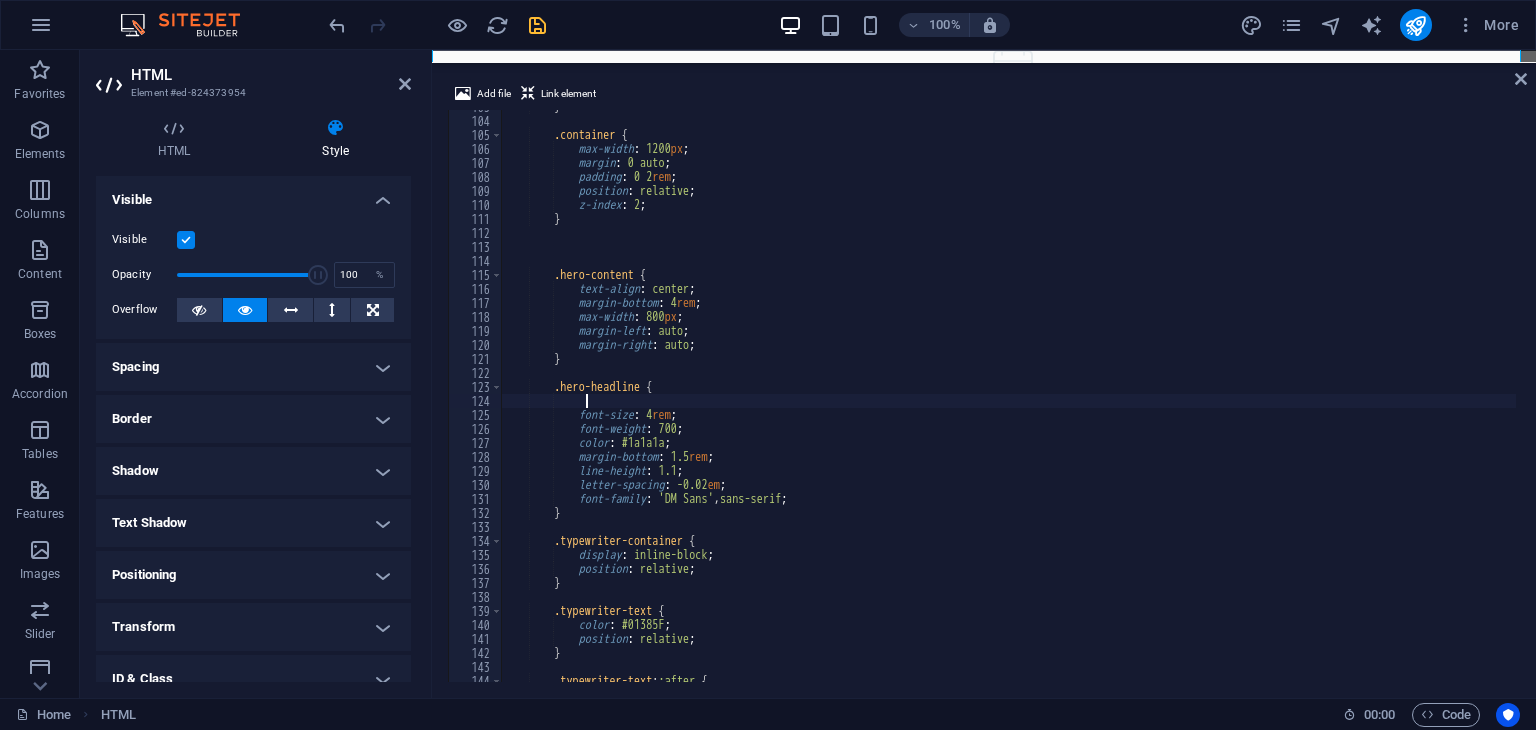 scroll, scrollTop: 1438, scrollLeft: 0, axis: vertical 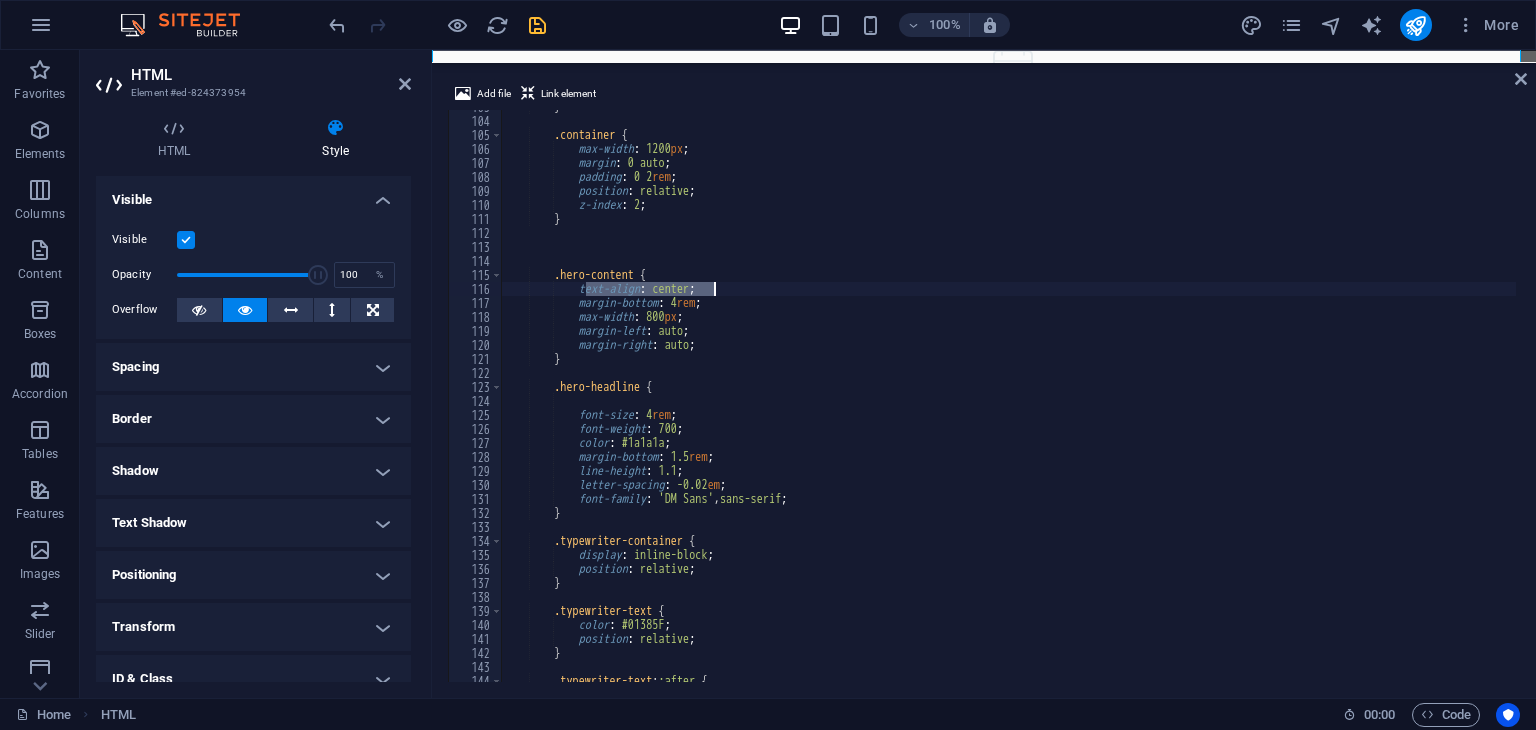 drag, startPoint x: 586, startPoint y: 295, endPoint x: 724, endPoint y: 289, distance: 138.13037 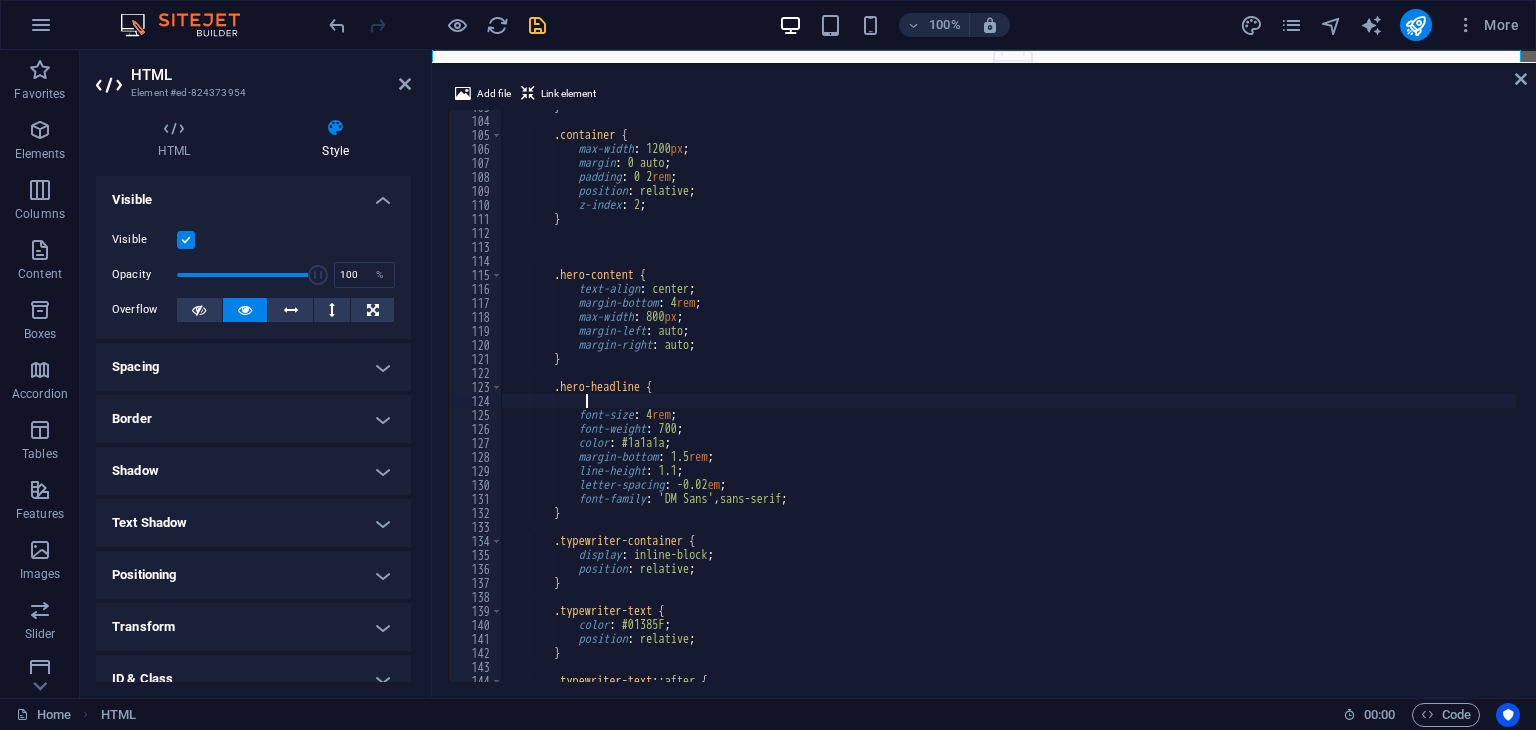 click on "background: #333; }           .container   {                max-width :   1200 px ;                margin :   0   auto ;                padding :   0   2 rem ;                position :   relative ;                z-index :   2 ;           }           .hero-content   {                text-align :   center ;                margin-bottom :   4 rem ;                max-width :   800 px ;                margin-left :   auto ;                margin-right :   auto ;           }           .hero-headline   {                               font-size :   4 rem ;                font-weight :   700 ;                color :   #1a1a1a ;                margin-bottom :   1.5 rem ;                line-height :   1.1 ;                letter-spacing :   -0.02 em ;                font-family :   ' DM Sans ' ,  sans-serif ;           }           .typewriter-container   {                display :   inline-block ;                position :   relative ;           }           .typewriter-text   {                color :   #01385F ;           :" at bounding box center (1054, 398) 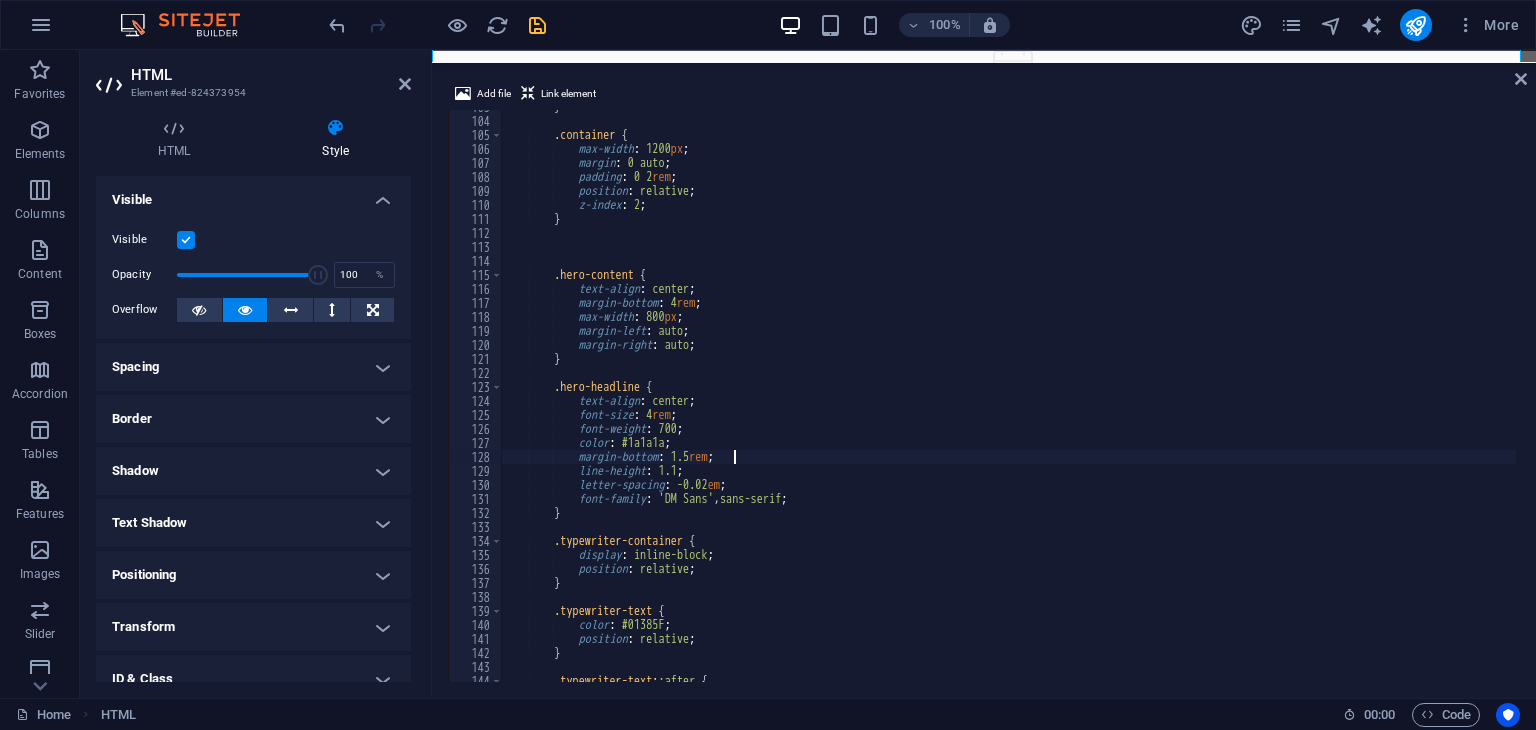 drag, startPoint x: 625, startPoint y: 401, endPoint x: 848, endPoint y: 452, distance: 228.7575 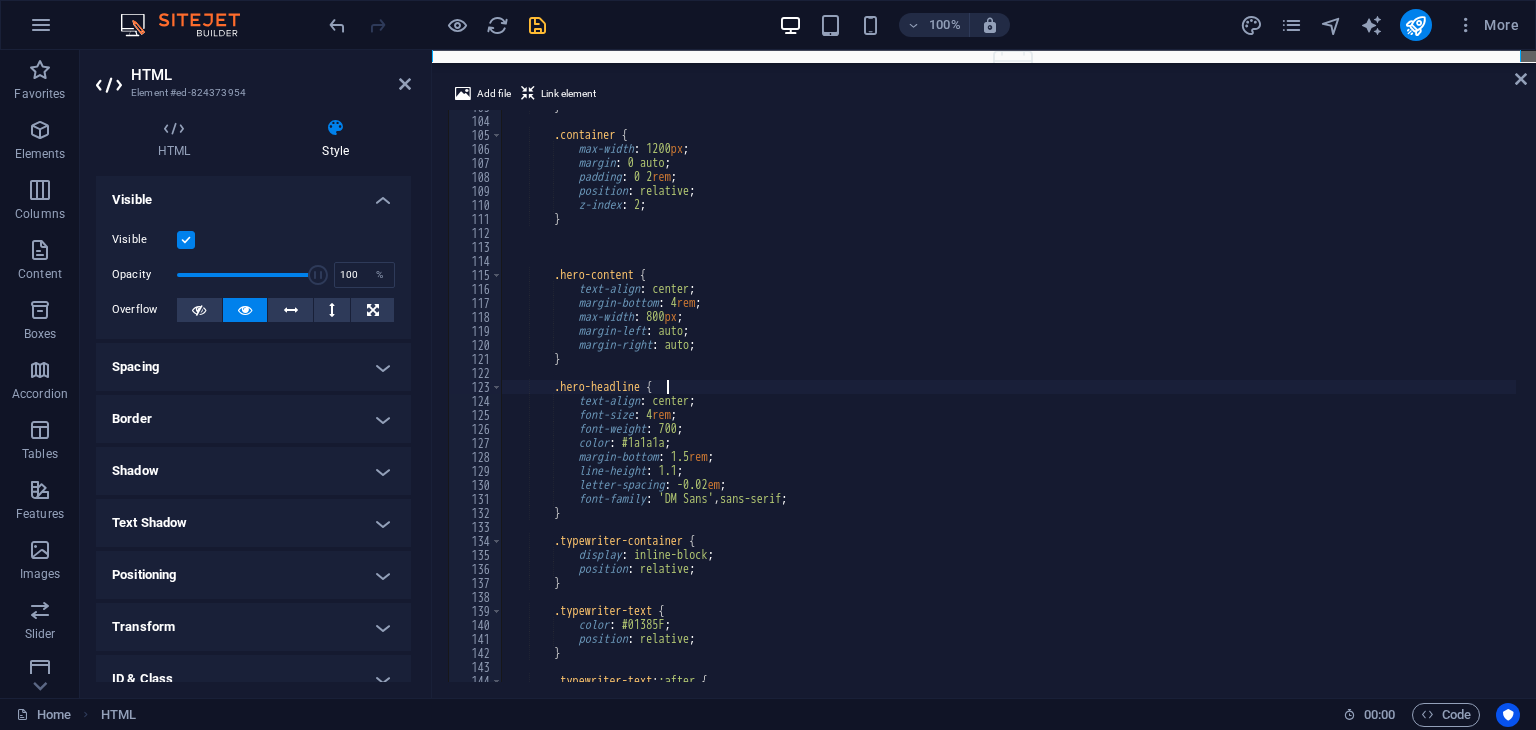 click on "}           .container   {                max-width :   1200 px ;                margin :   0   auto ;                padding :   0   2 rem ;                position :   relative ;                z-index :   2 ;           }           .hero-content   {                text-align :   center ;                margin-bottom :   4 rem ;                max-width :   800 px ;                margin-left :   auto ;                margin-right :   auto ;           }           .hero-headline   {                text-align :   center ;                font-size :   4 rem ;                font-weight :   700 ;                color :   #1a1a1a ;                margin-bottom :   1.5 rem ;                line-height :   1.1 ;                letter-spacing :   -0.02 em ;                font-family :   ' DM Sans ' ,  sans-serif ;           }           .typewriter-container   {                display :   inline-block ;                position :   relative ;           }           .typewriter-text   {                color :" at bounding box center [1054, 398] 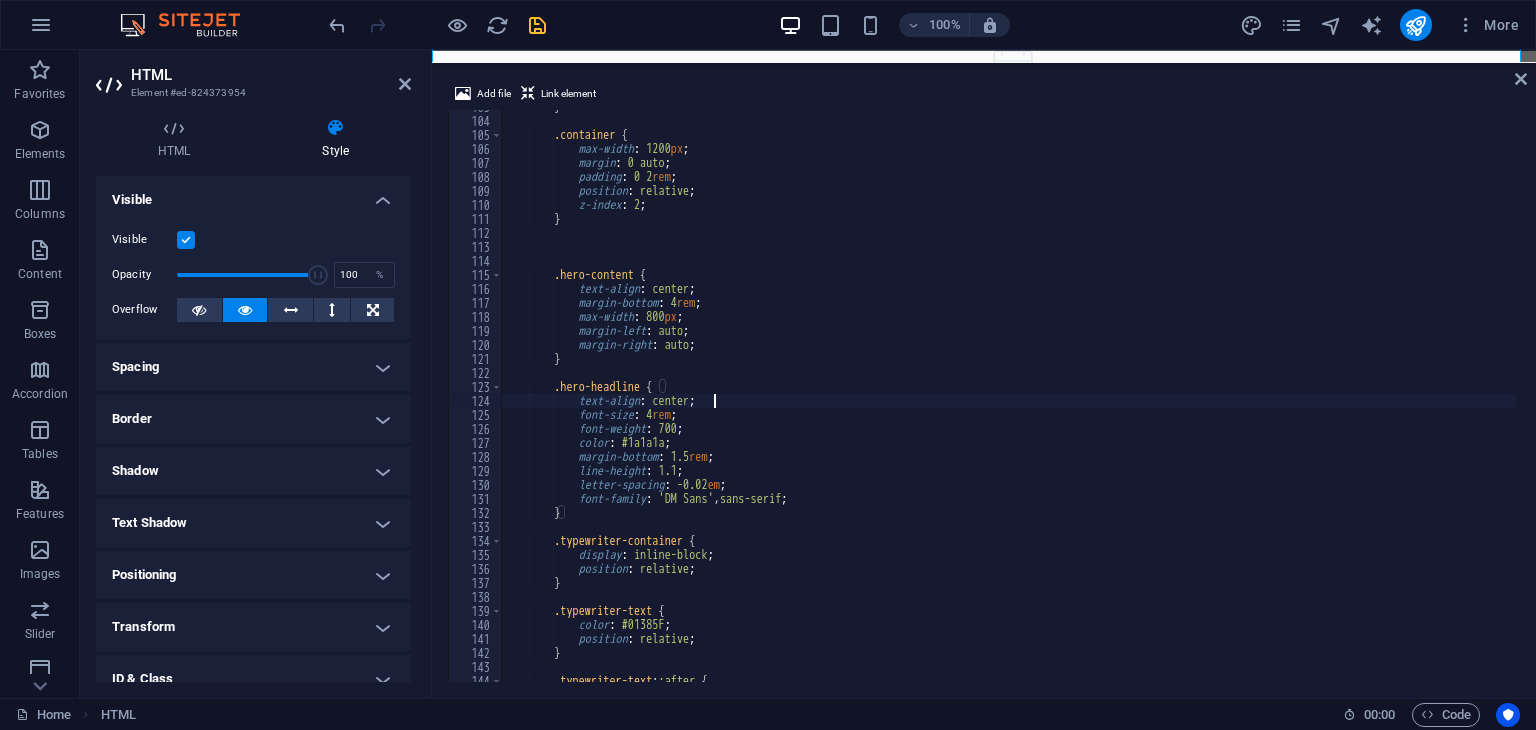 click on "}           .container   {                max-width :   1200 px ;                margin :   0   auto ;                padding :   0   2 rem ;                position :   relative ;                z-index :   2 ;           }           .hero-content   {                text-align :   center ;                margin-bottom :   4 rem ;                max-width :   800 px ;                margin-left :   auto ;                margin-right :   auto ;           }           .hero-headline   {                text-align :   center ;                font-size :   4 rem ;                font-weight :   700 ;                color :   #1a1a1a ;                margin-bottom :   1.5 rem ;                line-height :   1.1 ;                letter-spacing :   -0.02 em ;                font-family :   ' DM Sans ' ,  sans-serif ;           }           .typewriter-container   {                display :   inline-block ;                position :   relative ;           }           .typewriter-text   {                color :" at bounding box center (1054, 398) 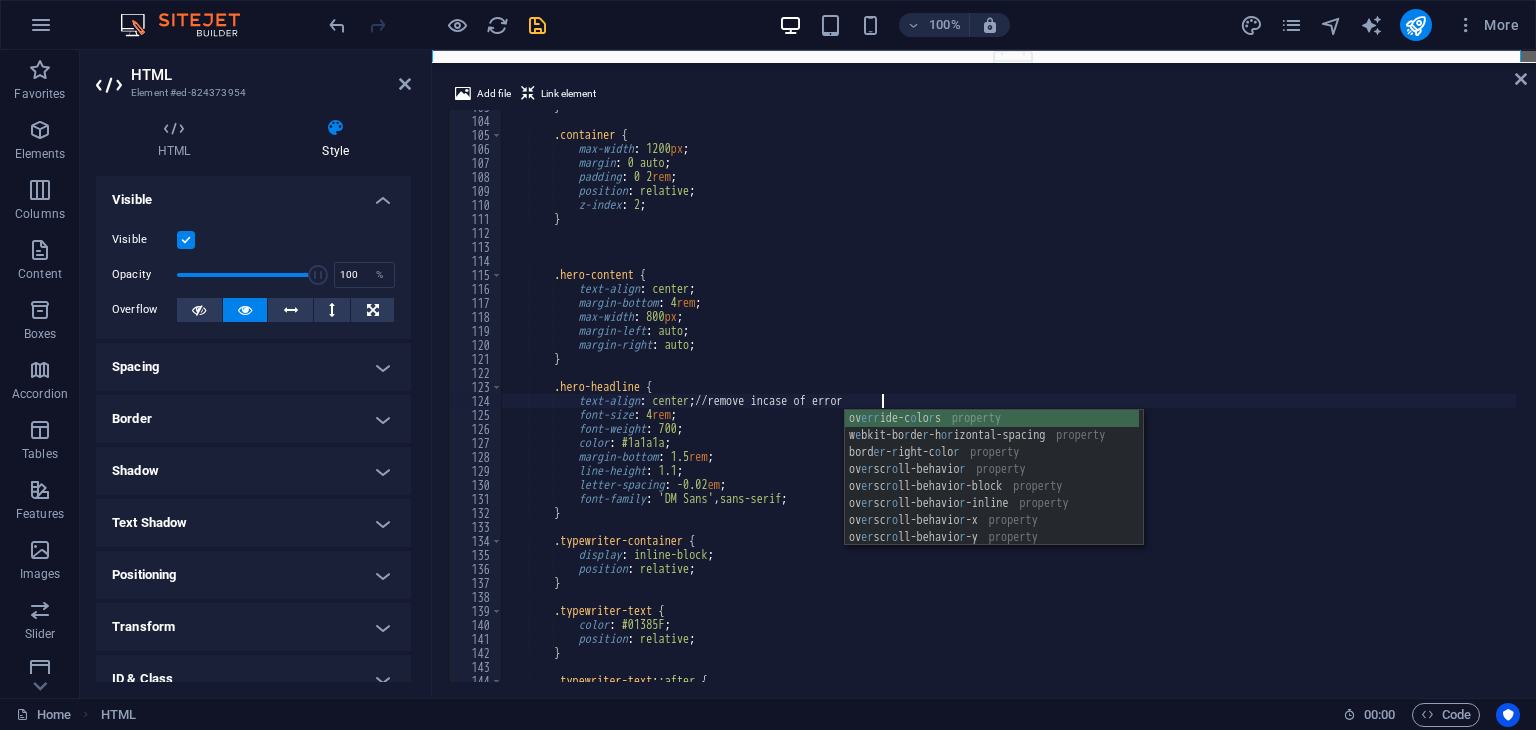 scroll, scrollTop: 0, scrollLeft: 29, axis: horizontal 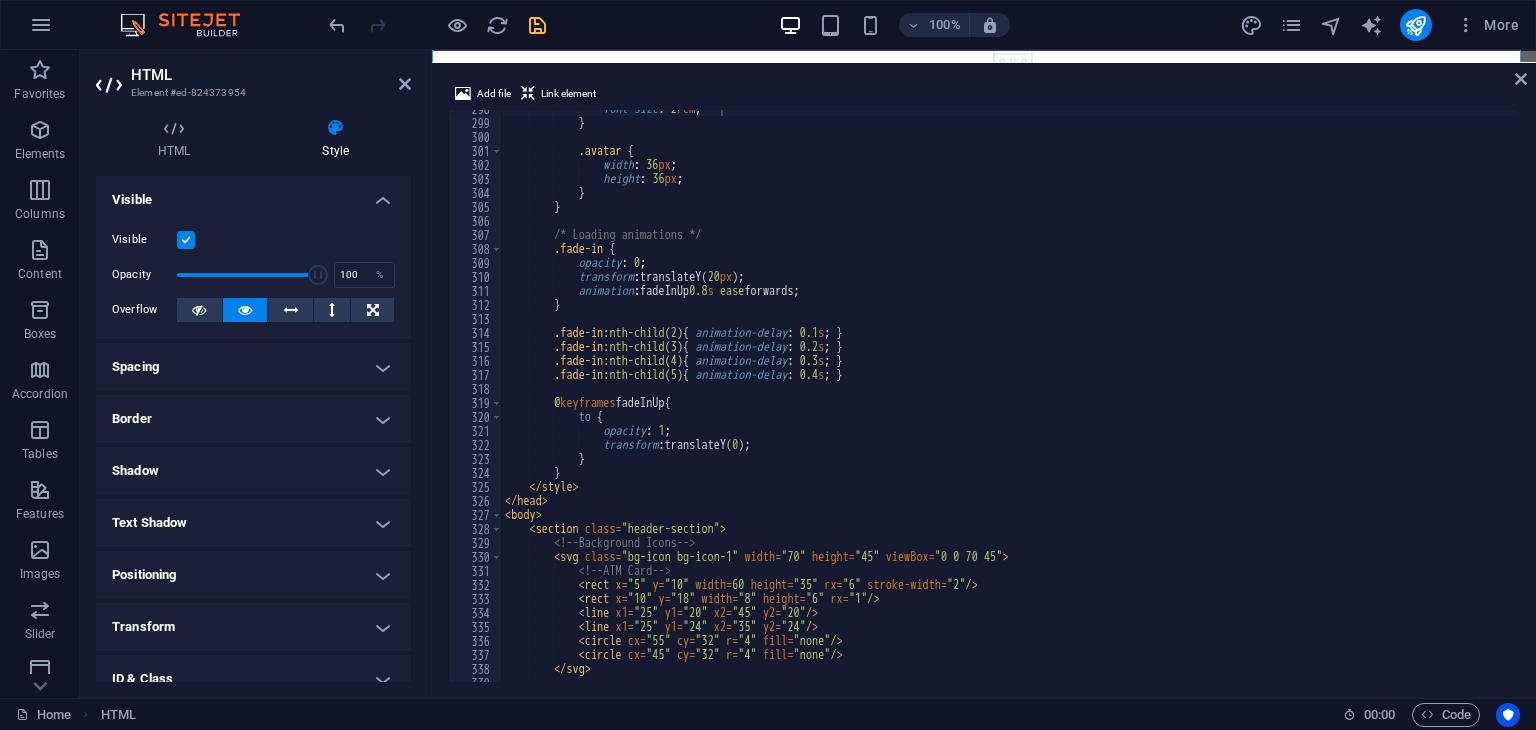 type on "/* Loading animations */https://cms.example.com/506656#" 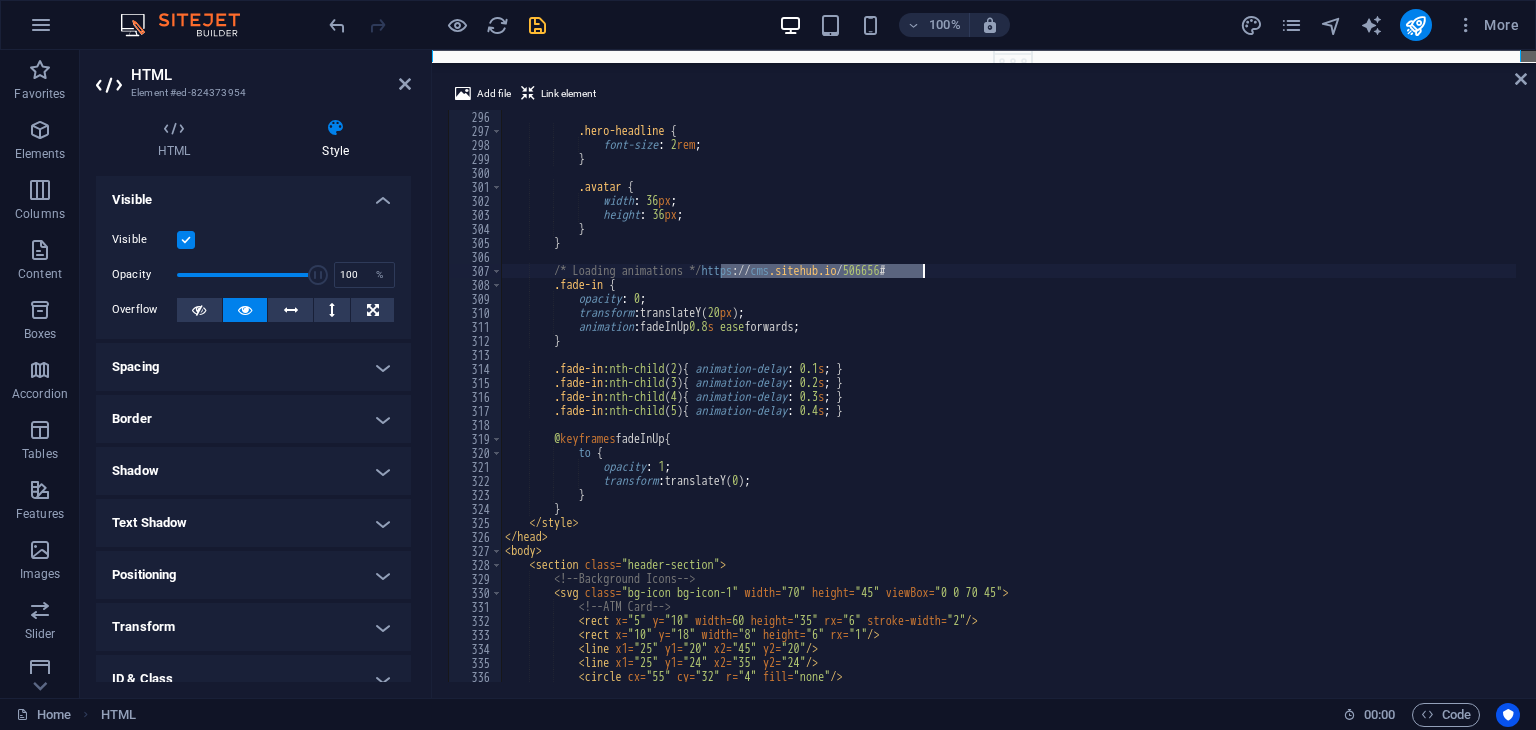 scroll, scrollTop: 4130, scrollLeft: 0, axis: vertical 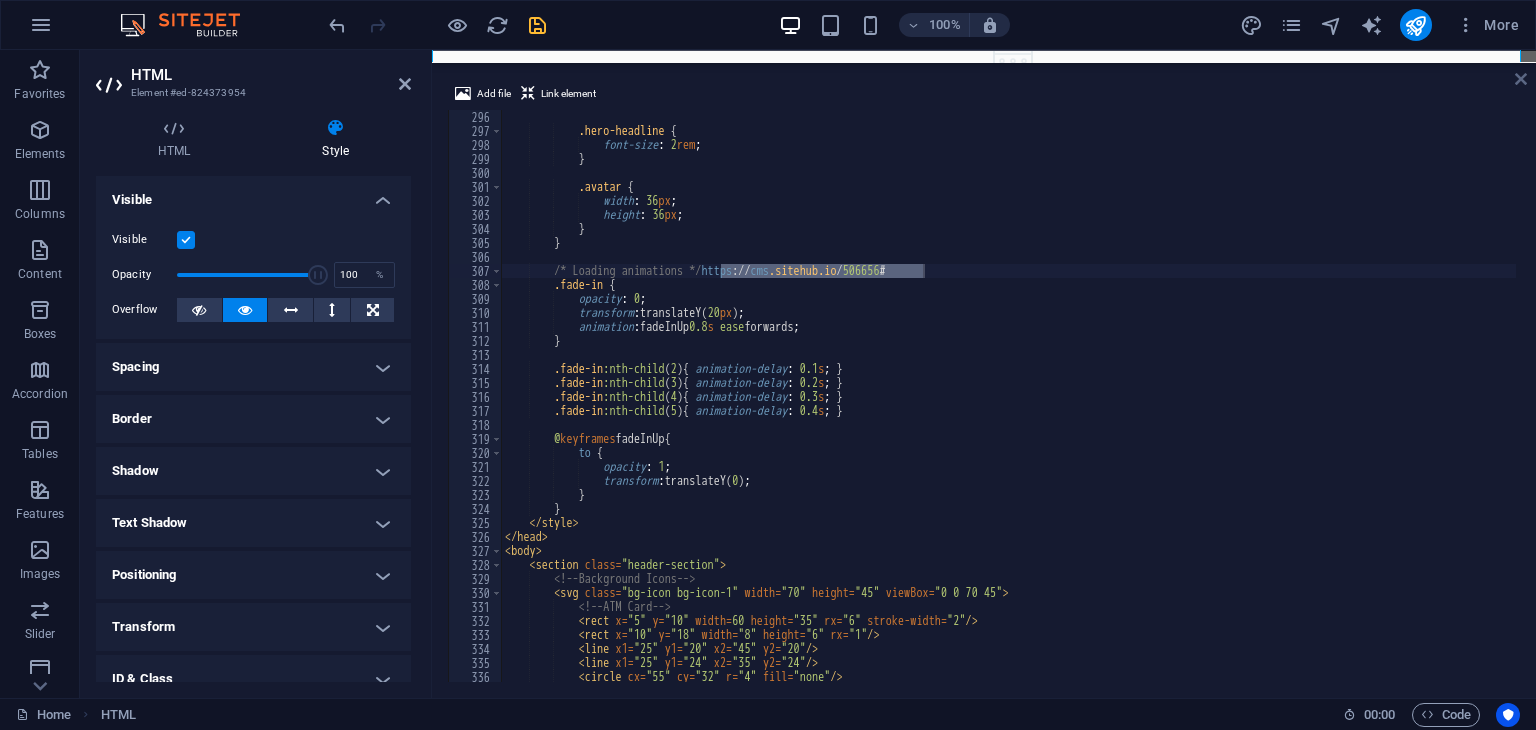 click at bounding box center [1521, 79] 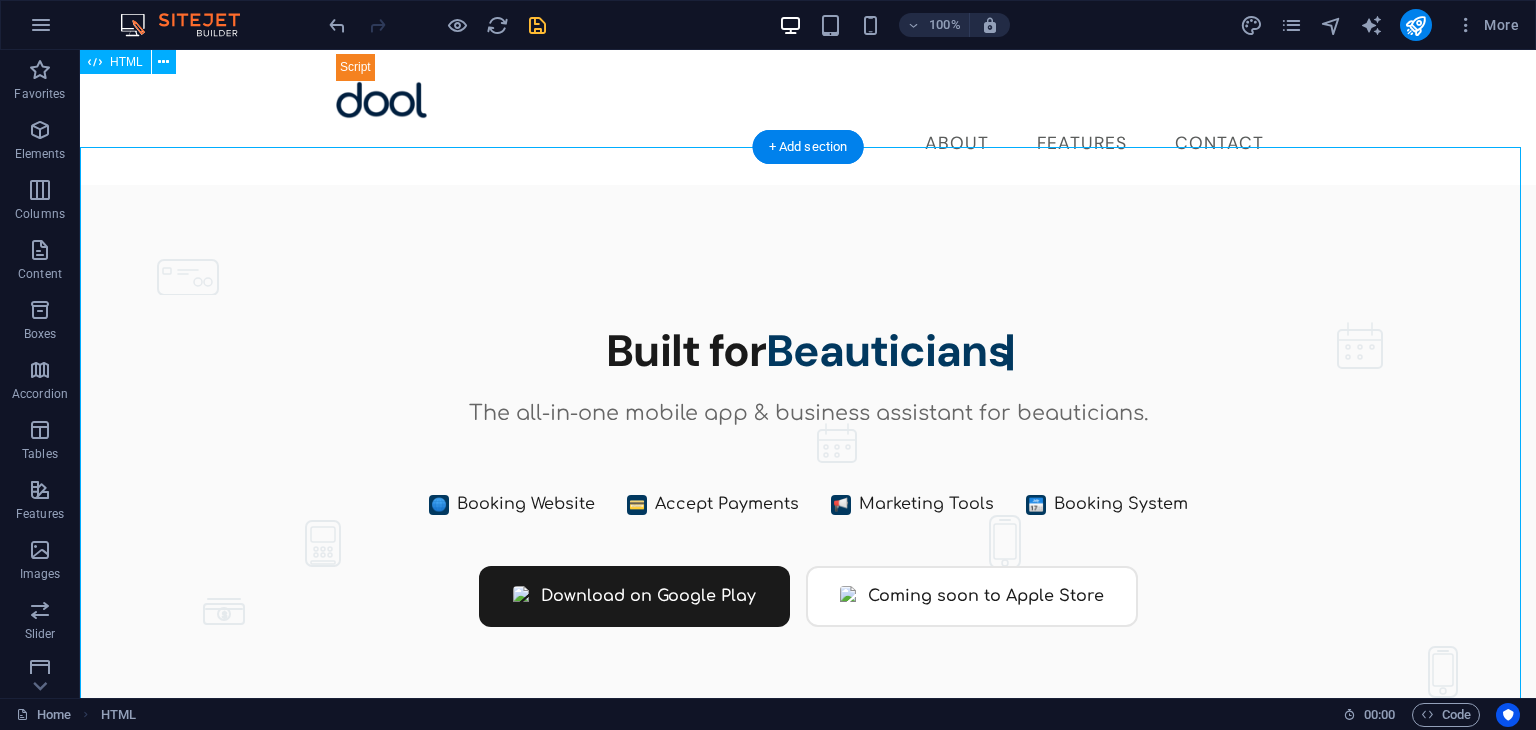 scroll, scrollTop: 0, scrollLeft: 0, axis: both 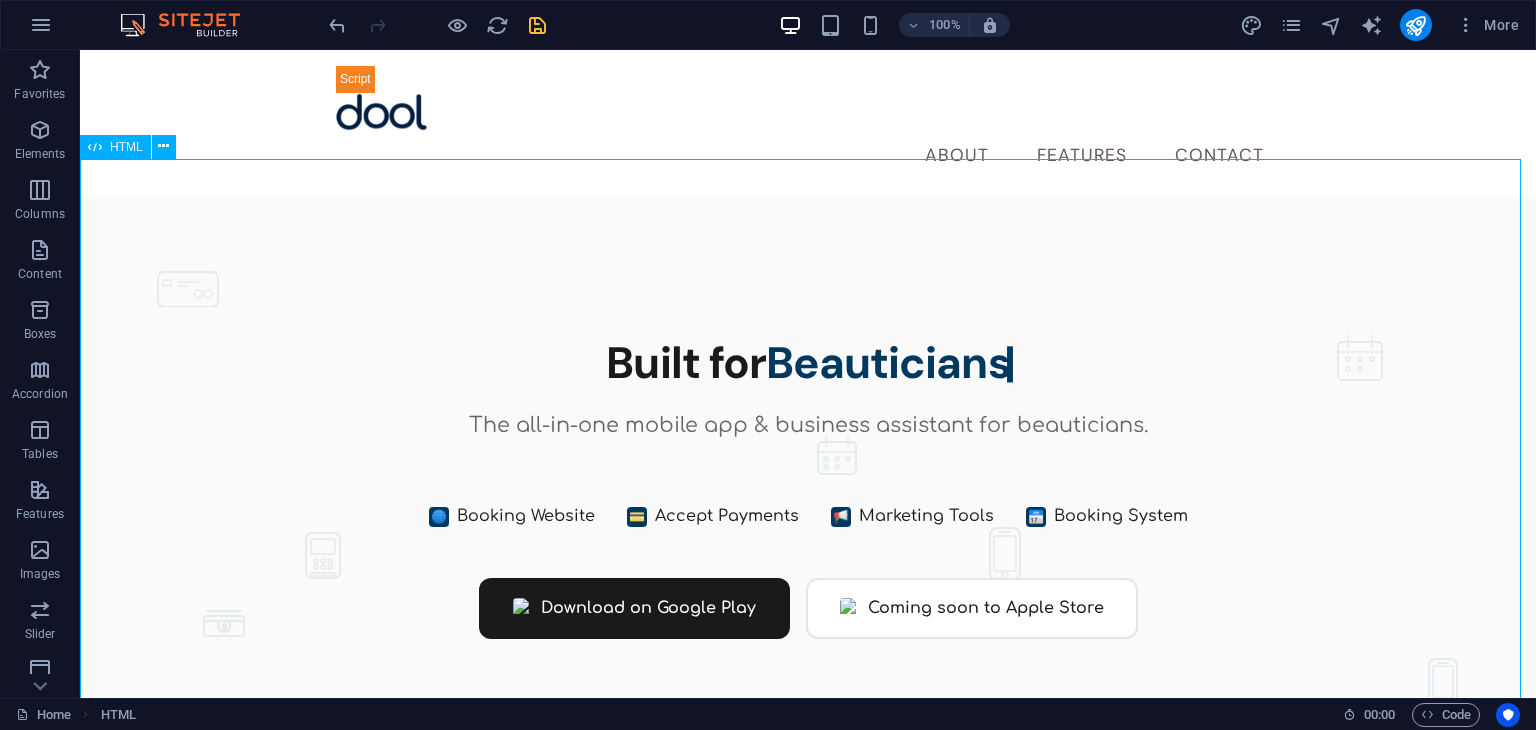 click on "HTML" at bounding box center [126, 147] 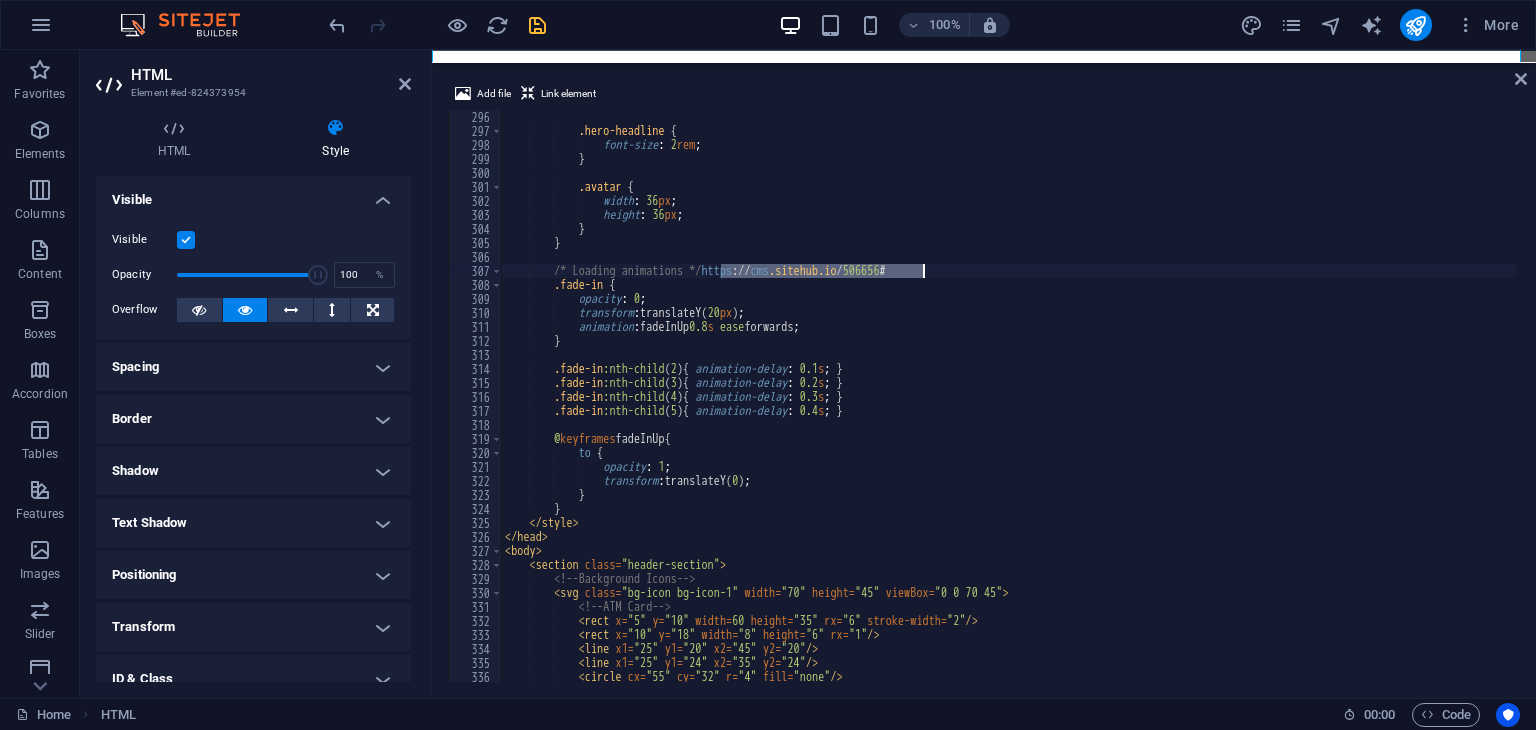 scroll, scrollTop: 314, scrollLeft: 0, axis: vertical 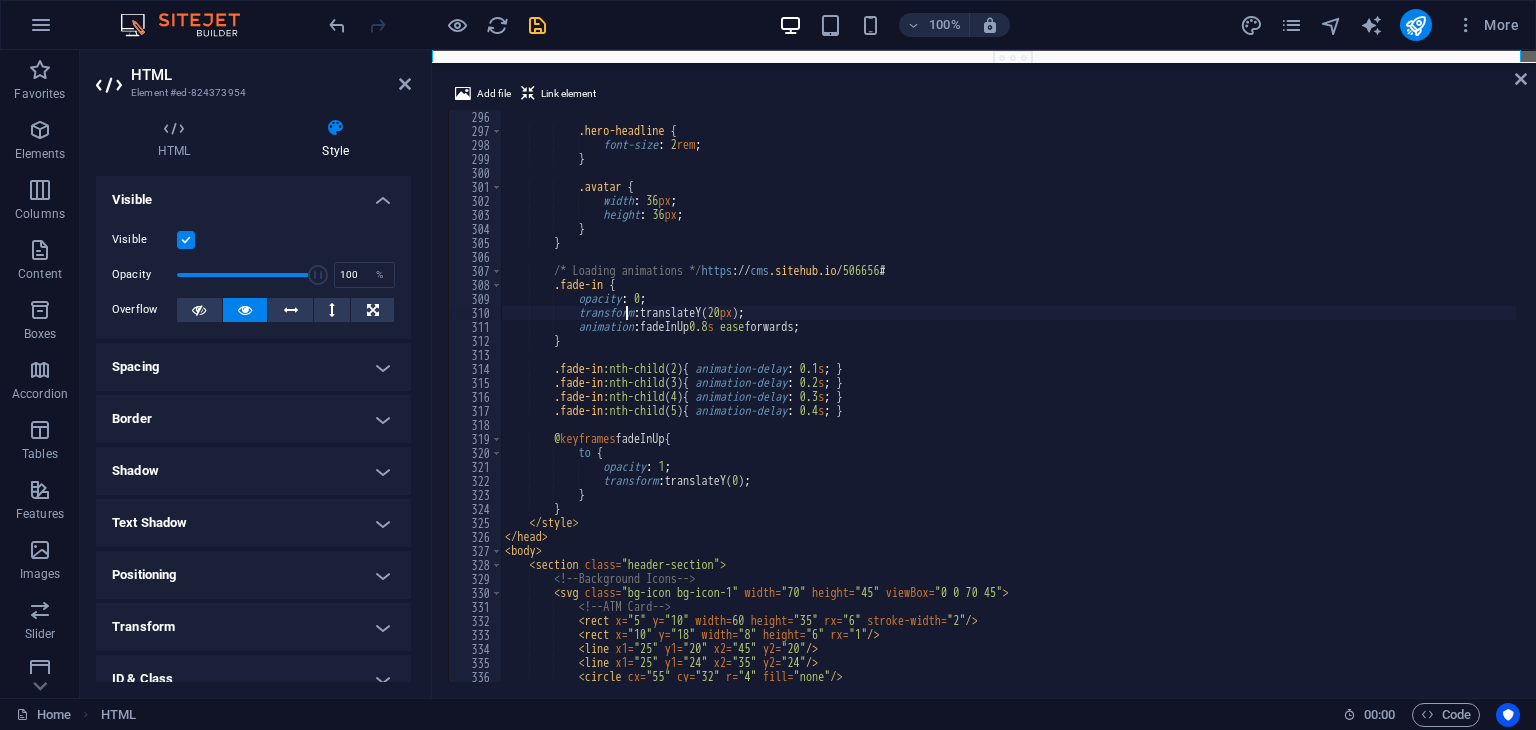 click on ".hero-headline   {                     font-size :   2 rem ;                }                .avatar   {                     width :   36 px ;                     height :   36 px ;                }           }           /* Loading animations */ https :// cms .sitehub.io / 506656 #           .fade-in   {                opacity :   0 ;                transform :  translateY( 20 px ) ;                animation :  fadeInUp  0.8 s   ease  forwards ;           }           .fade-in :nth-child ( 2 )  {   animation-delay :   0.1 s ;   }           .fade-in :nth-child ( 3 )  {   animation-delay :   0.2 s ;   }           .fade-in :nth-child ( 4 )  {   animation-delay :   0.3 s ;   }           .fade-in :nth-child ( 5 )  {   animation-delay :   0.4 s ;   }           @ keyframes  fadeInUp  {                to   {                     opacity :   1 ;                     transform :  translateY( 0 ) ;                }           }      </ style > </ head > < body >      < section   class = "header-section" > --" at bounding box center (1054, 408) 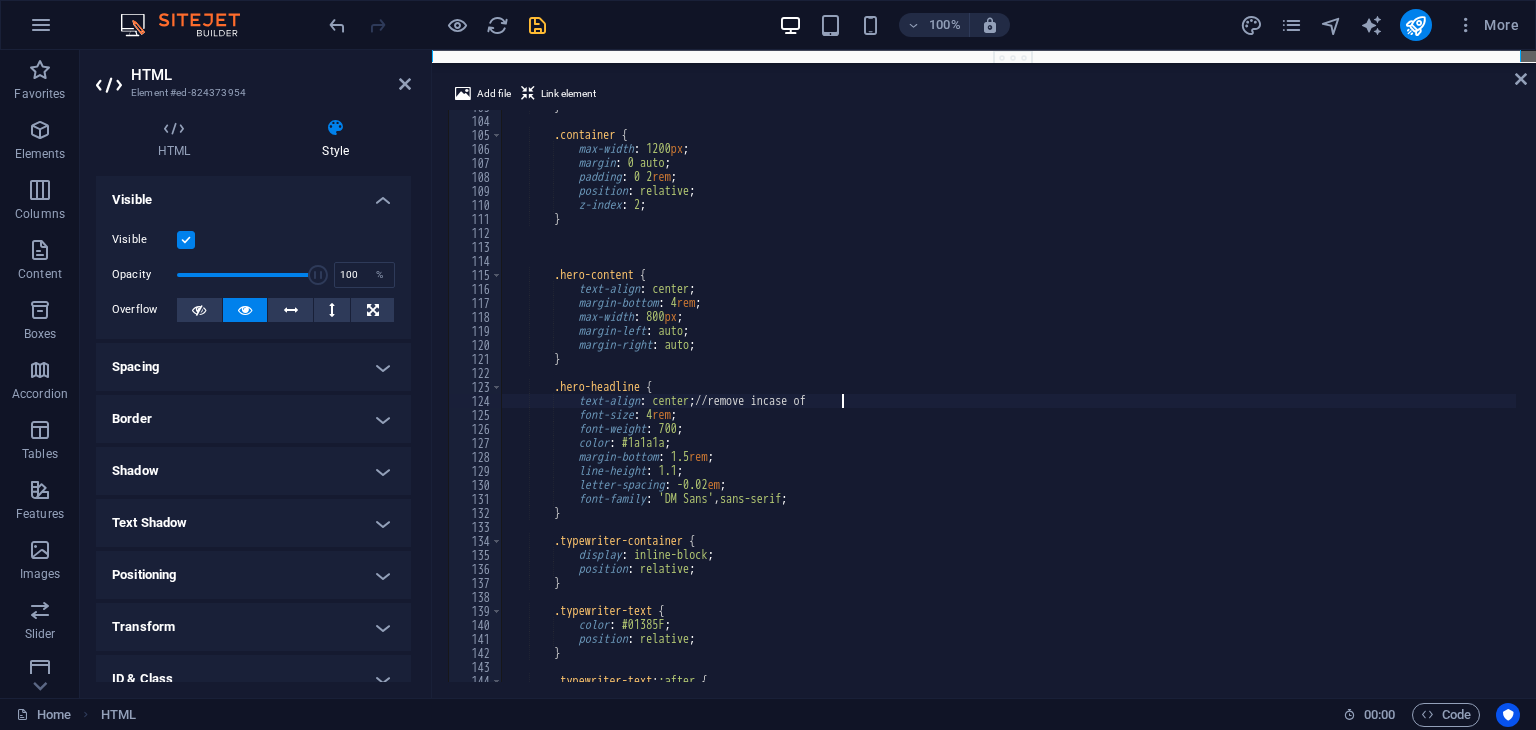 scroll, scrollTop: 1438, scrollLeft: 0, axis: vertical 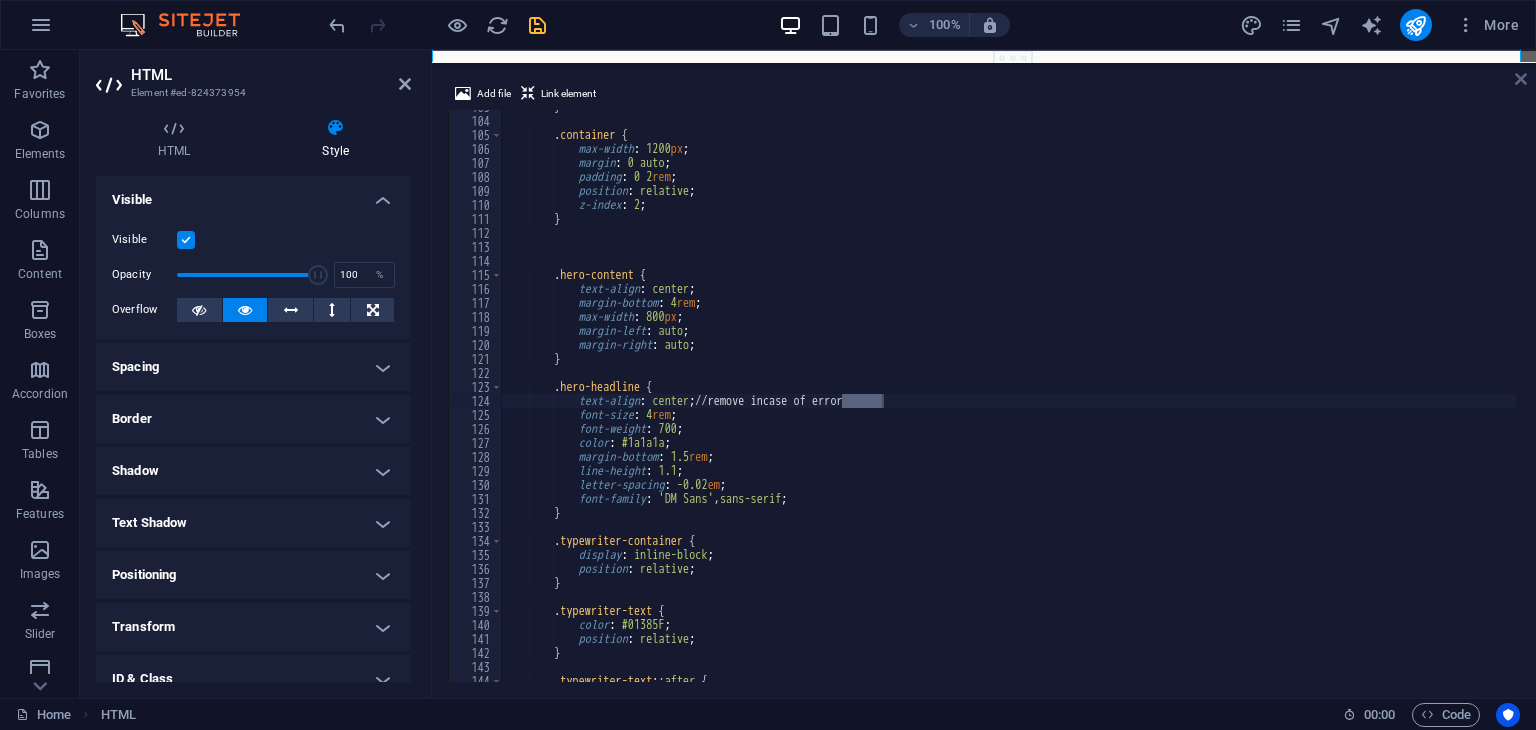 click at bounding box center (1521, 79) 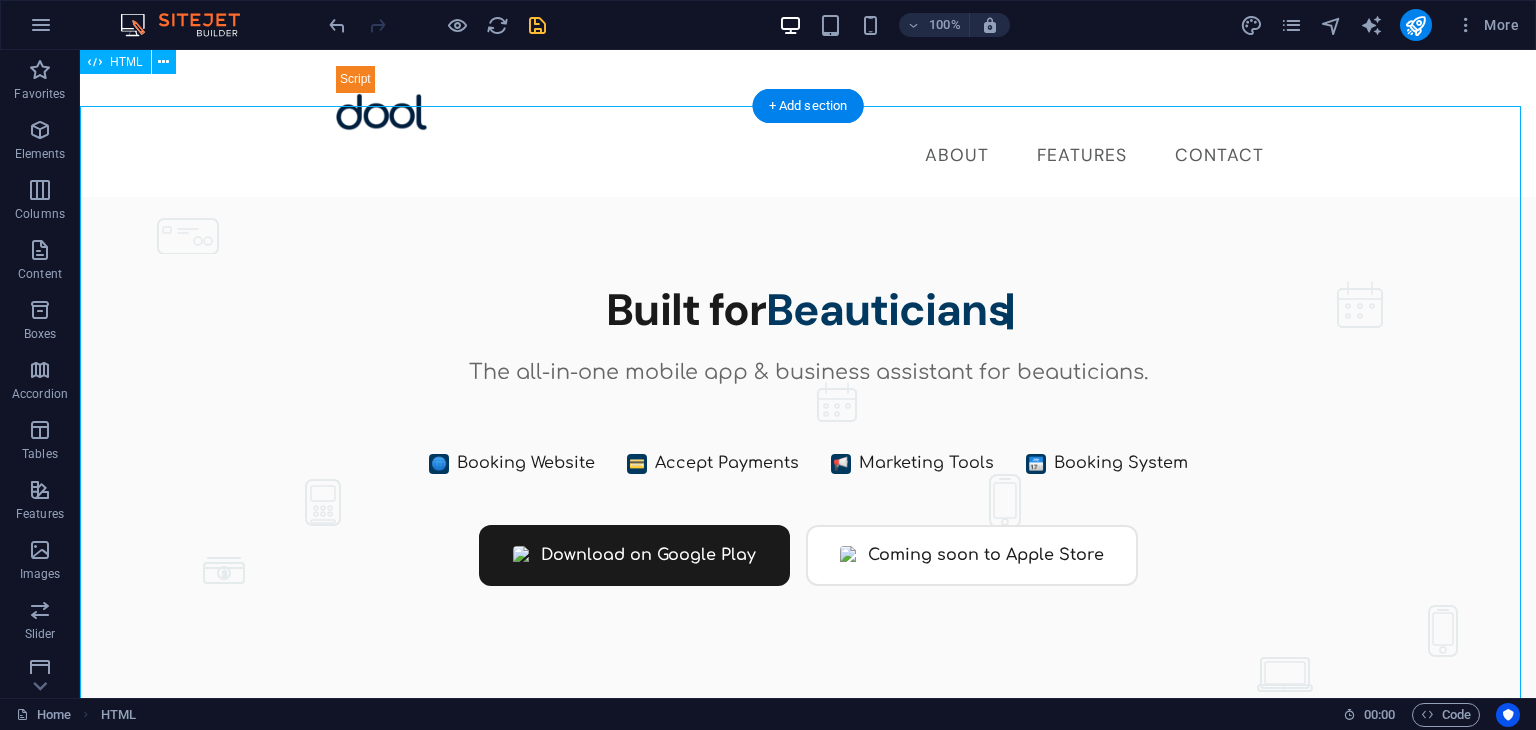 scroll, scrollTop: 0, scrollLeft: 0, axis: both 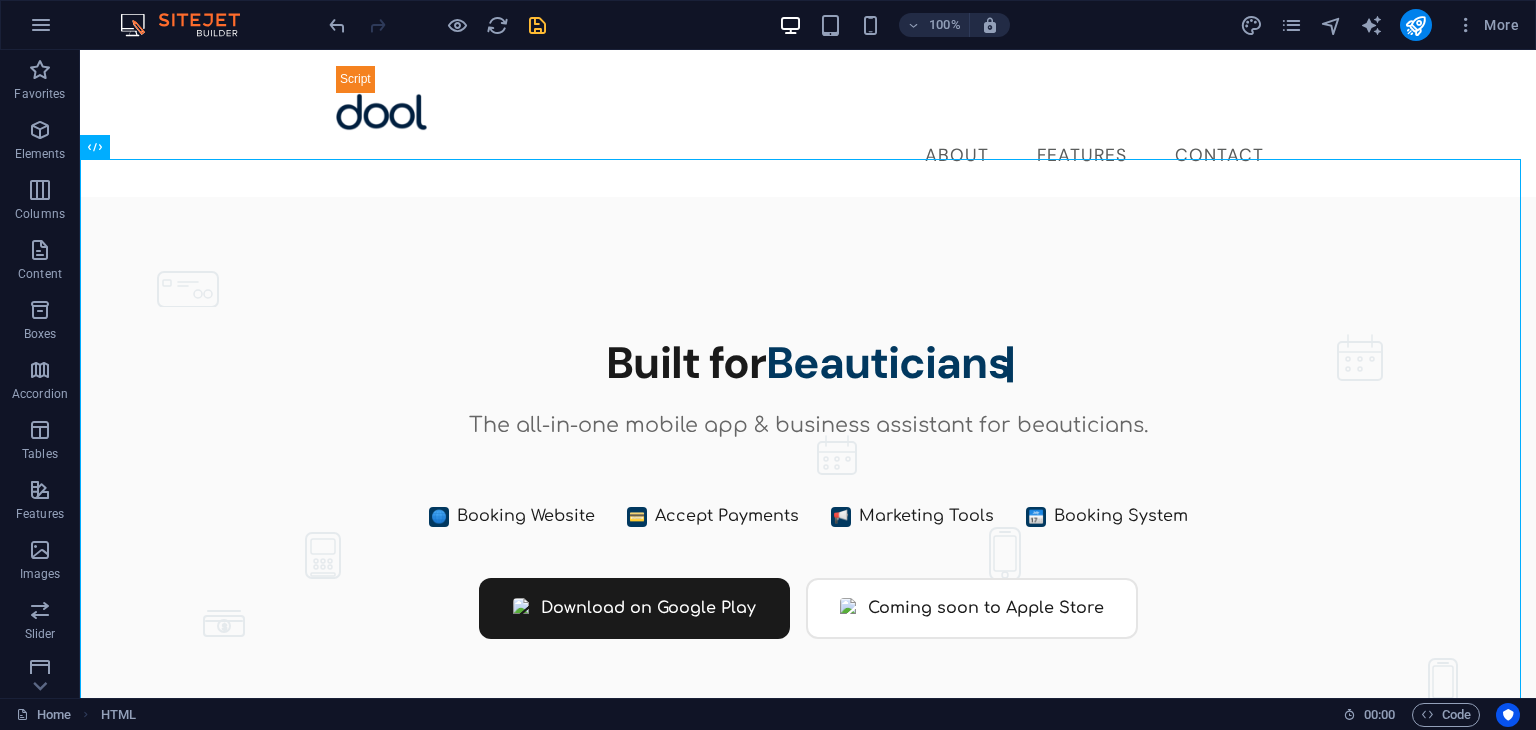 click on "100%" at bounding box center [894, 25] 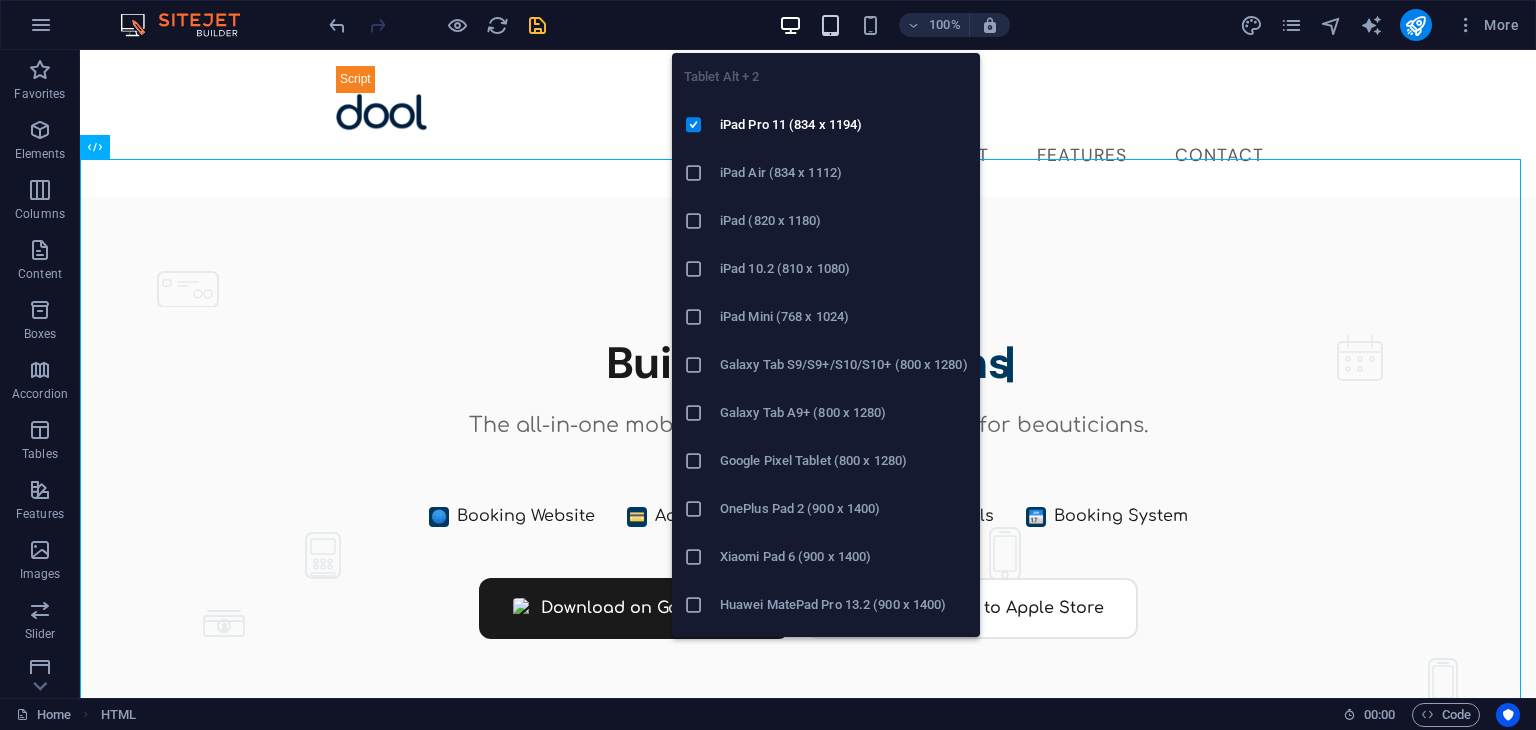 click at bounding box center (830, 25) 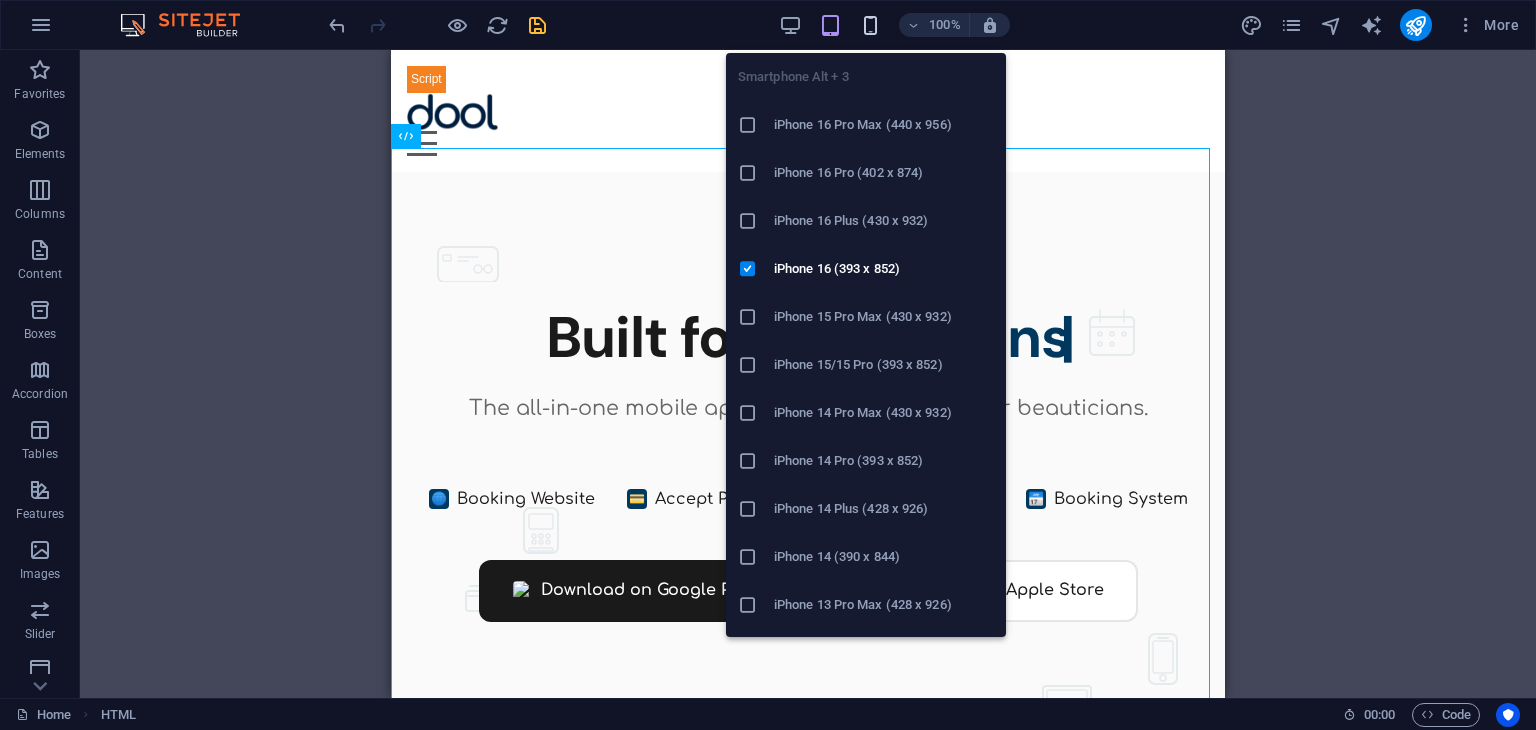 click at bounding box center [870, 25] 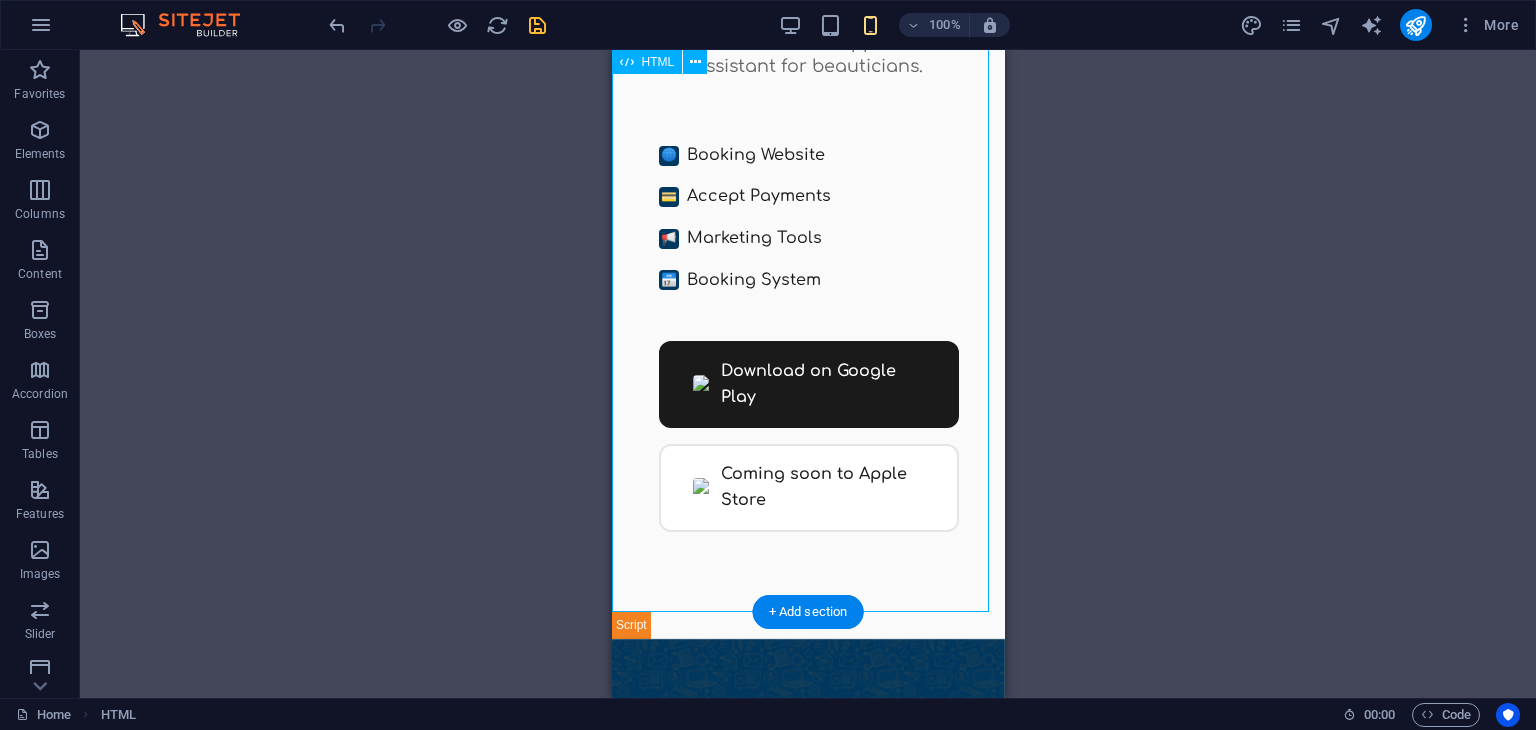 scroll, scrollTop: 0, scrollLeft: 0, axis: both 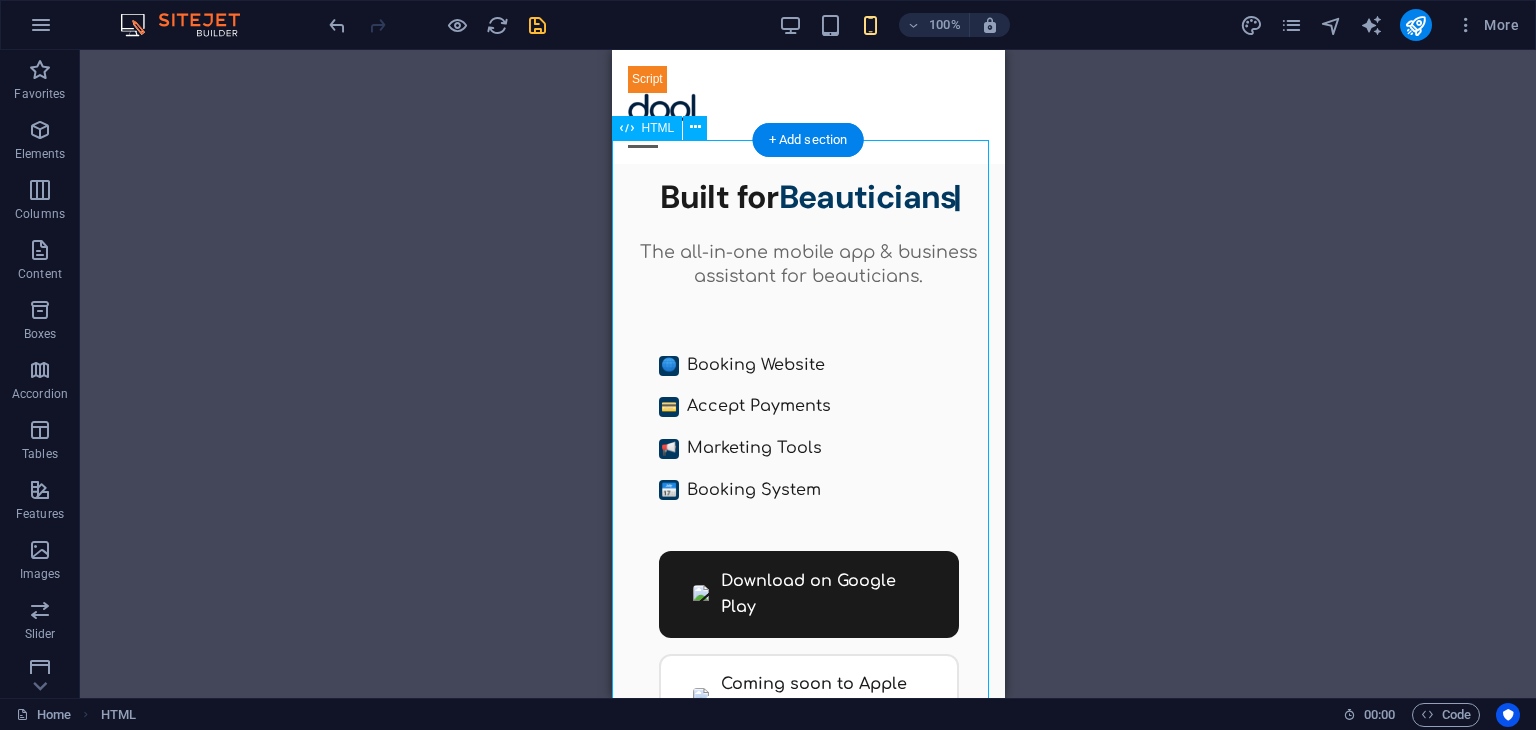 click on "Dool - Business Assistant for Beauticians
$
🌐" at bounding box center [807, 506] 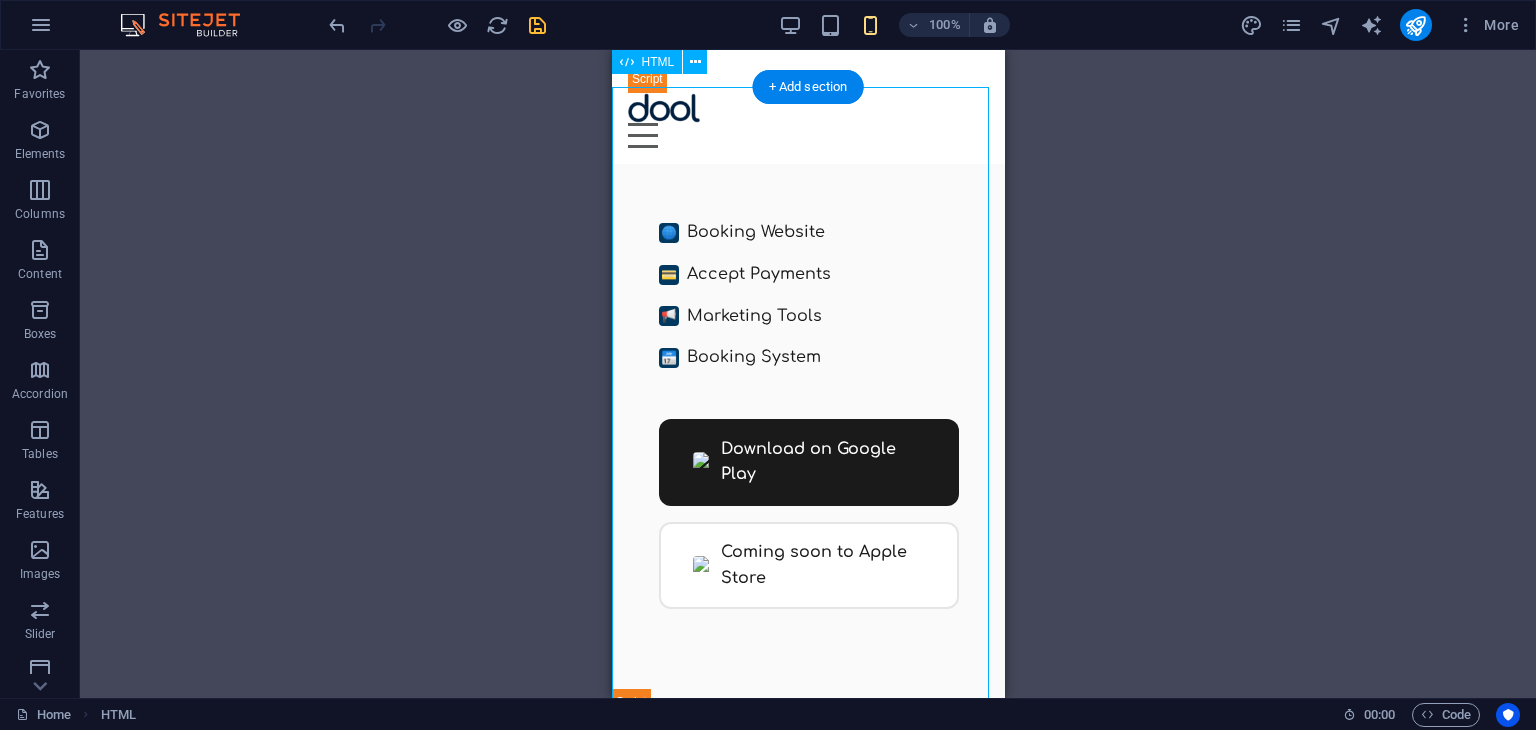scroll, scrollTop: 0, scrollLeft: 0, axis: both 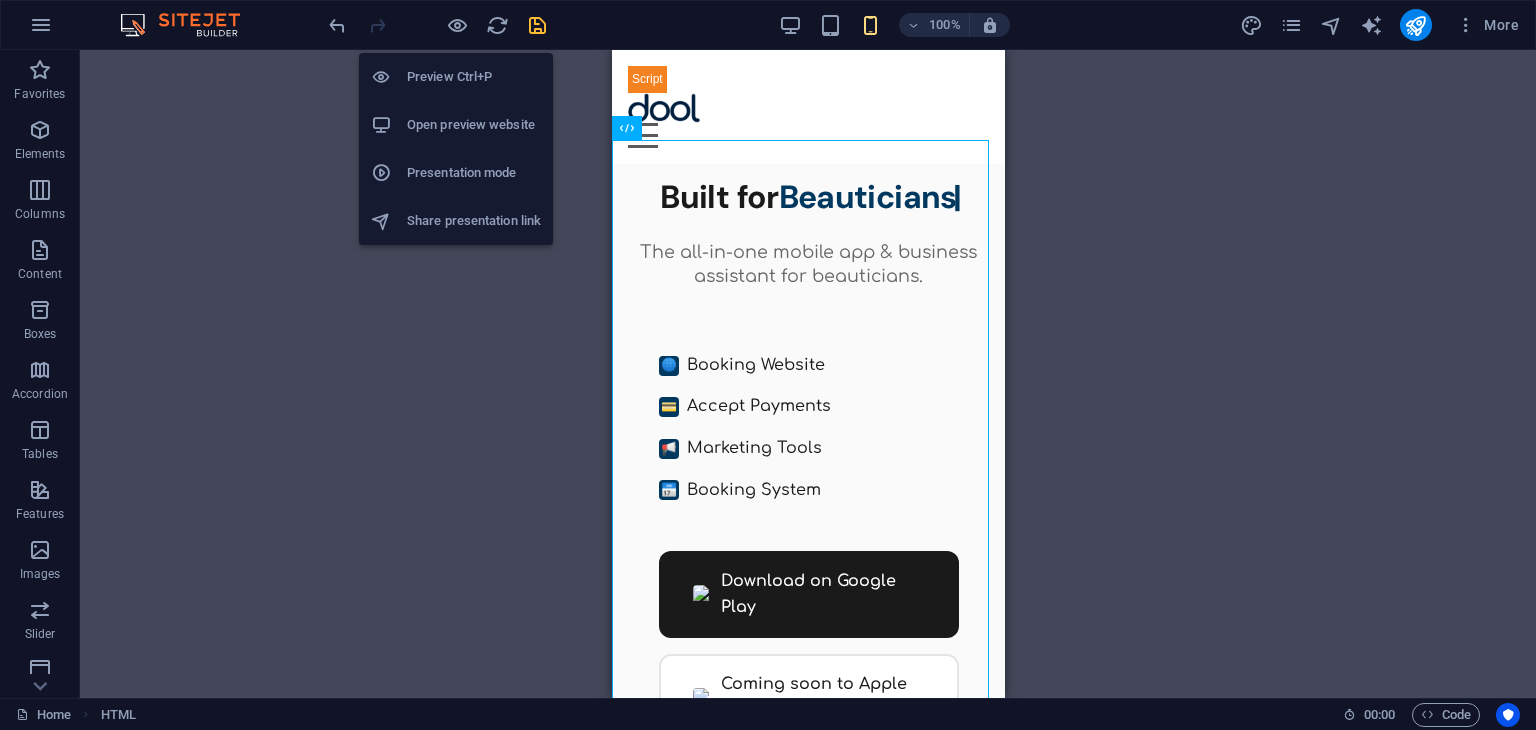 click on "Open preview website" at bounding box center (456, 125) 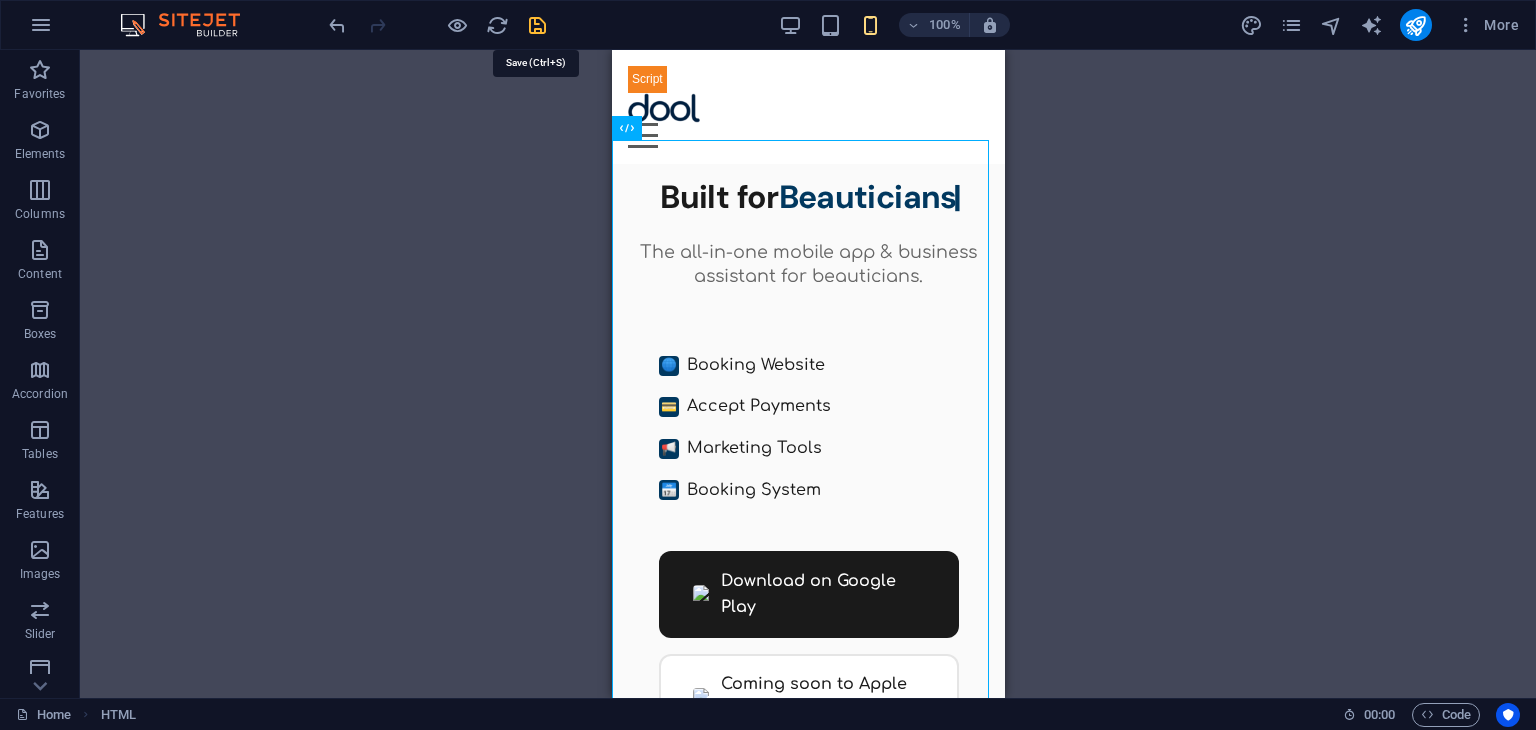 click at bounding box center [537, 25] 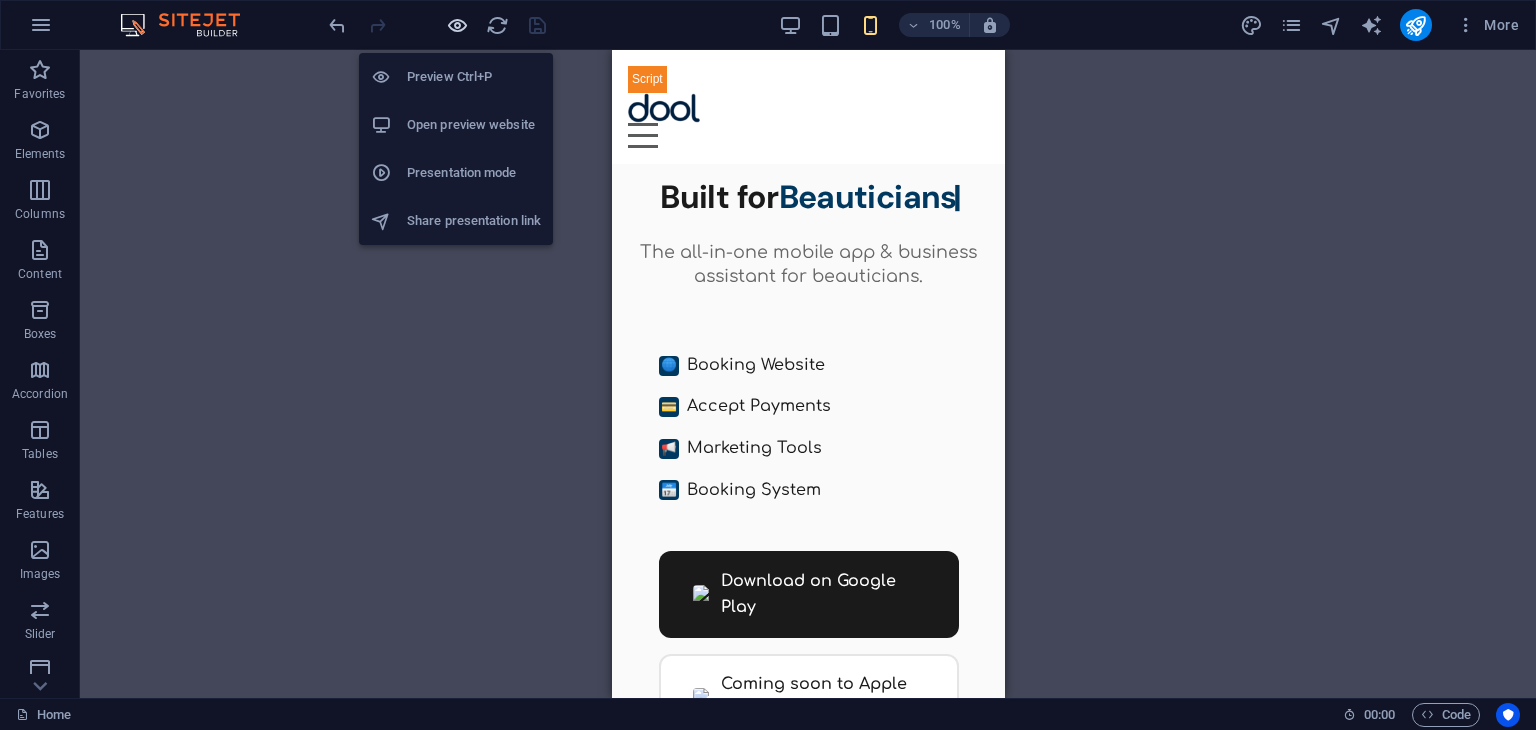 click at bounding box center (457, 25) 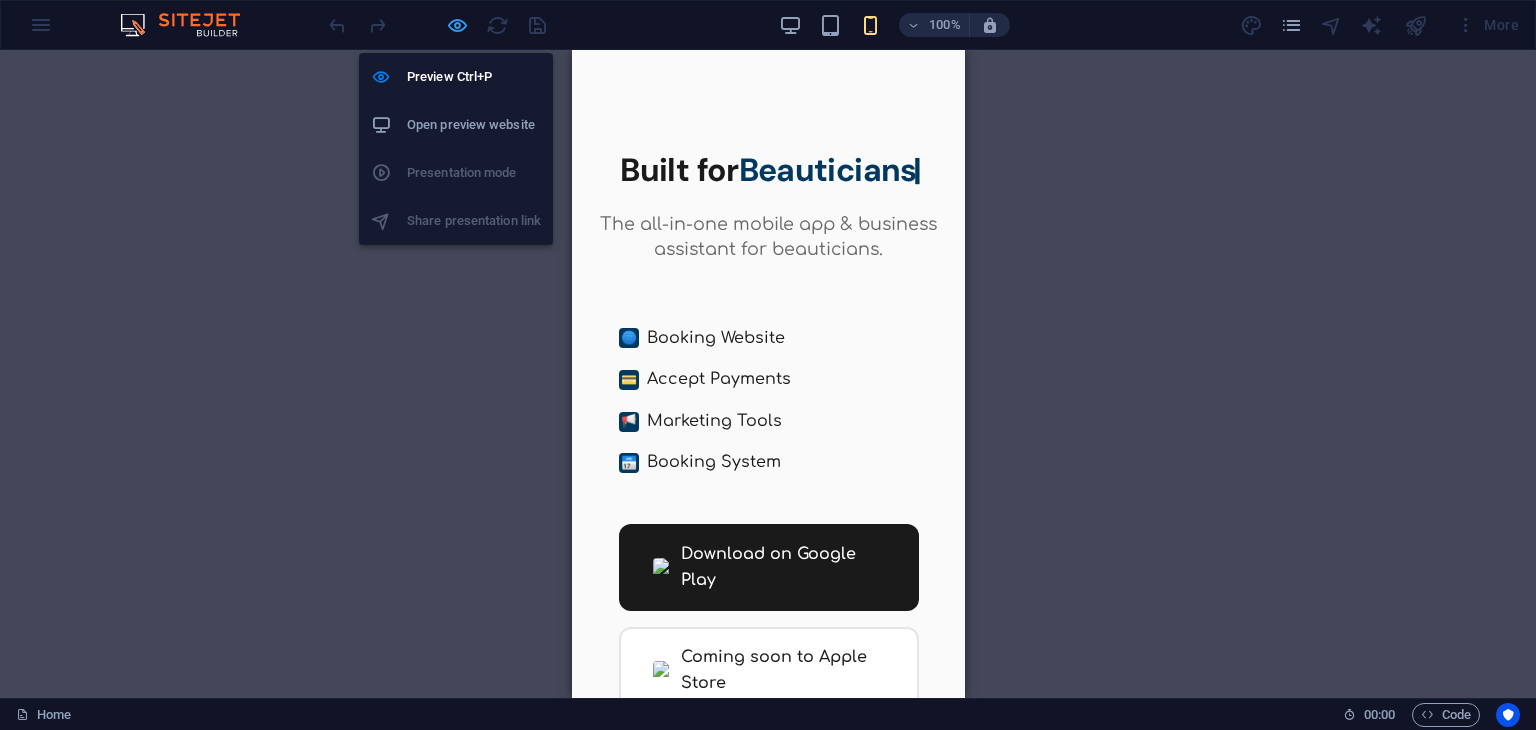 click at bounding box center [457, 25] 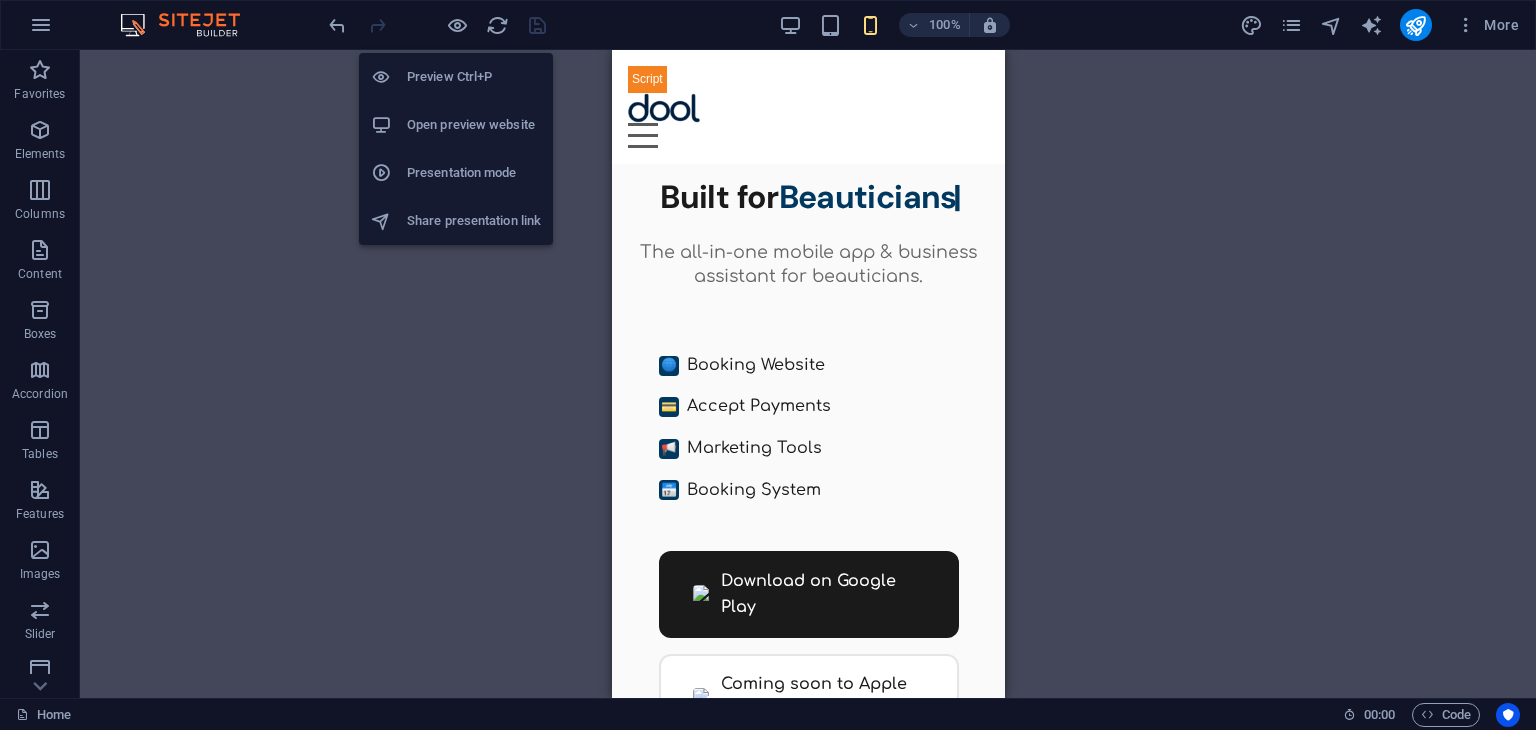 click on "Open preview website" at bounding box center [474, 125] 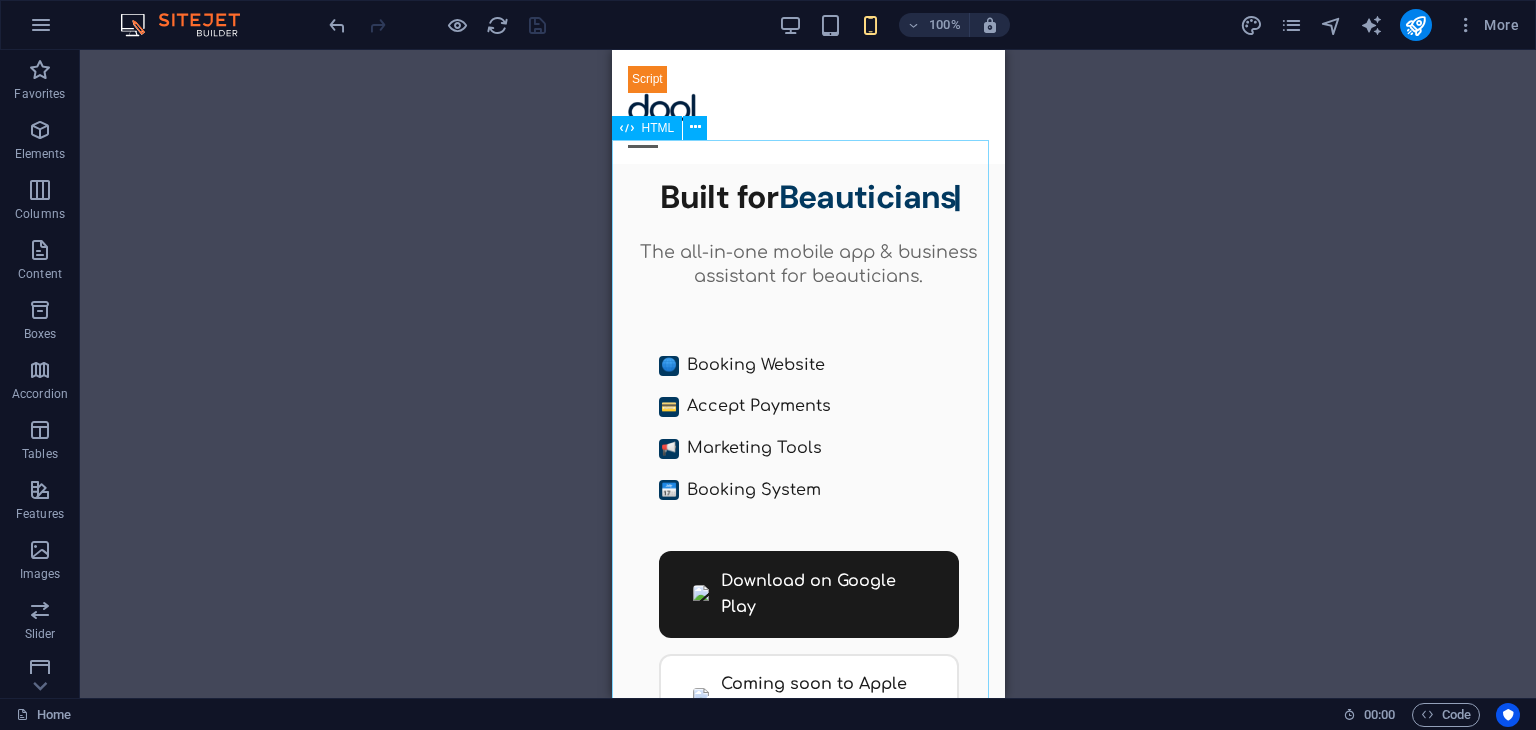 click at bounding box center [627, 128] 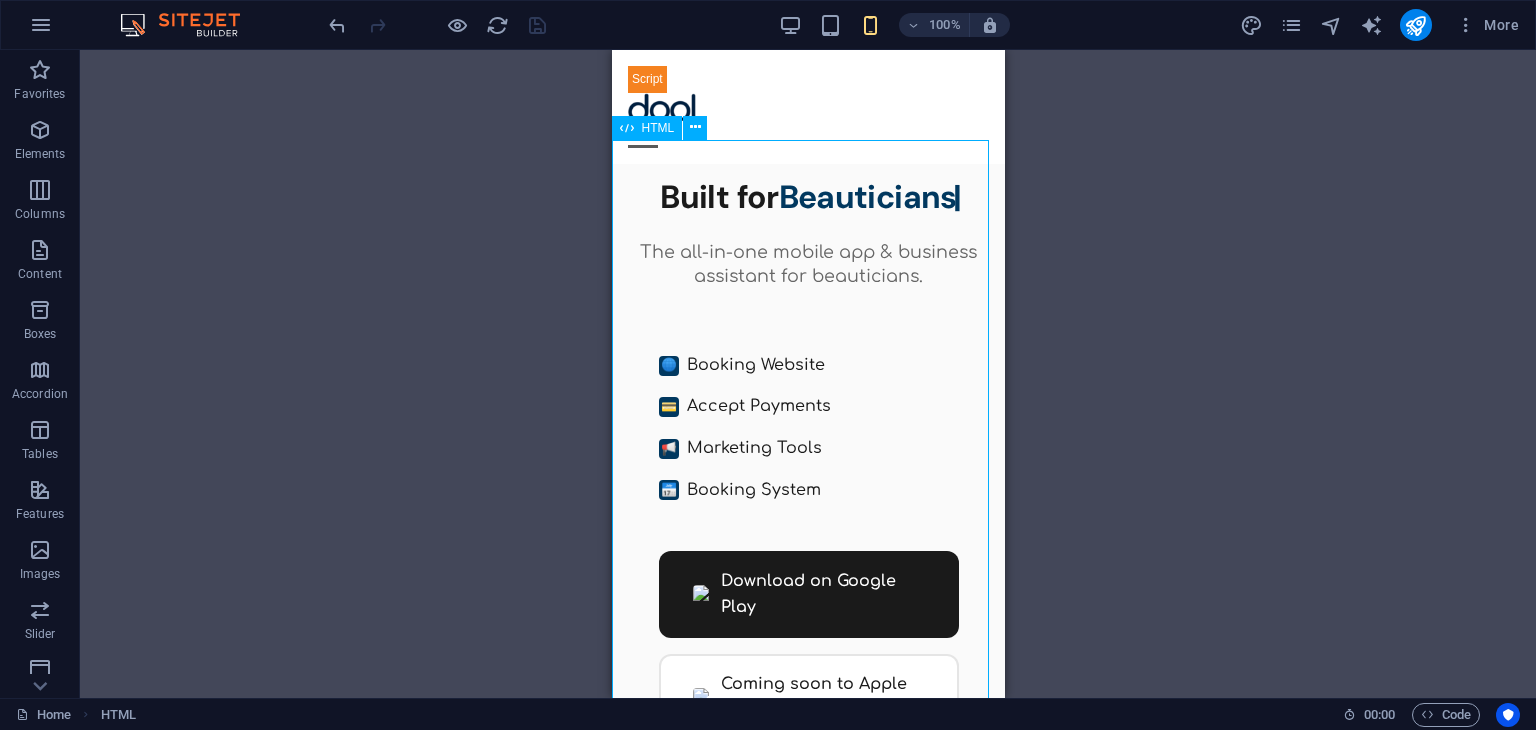 click on "HTML" at bounding box center [658, 128] 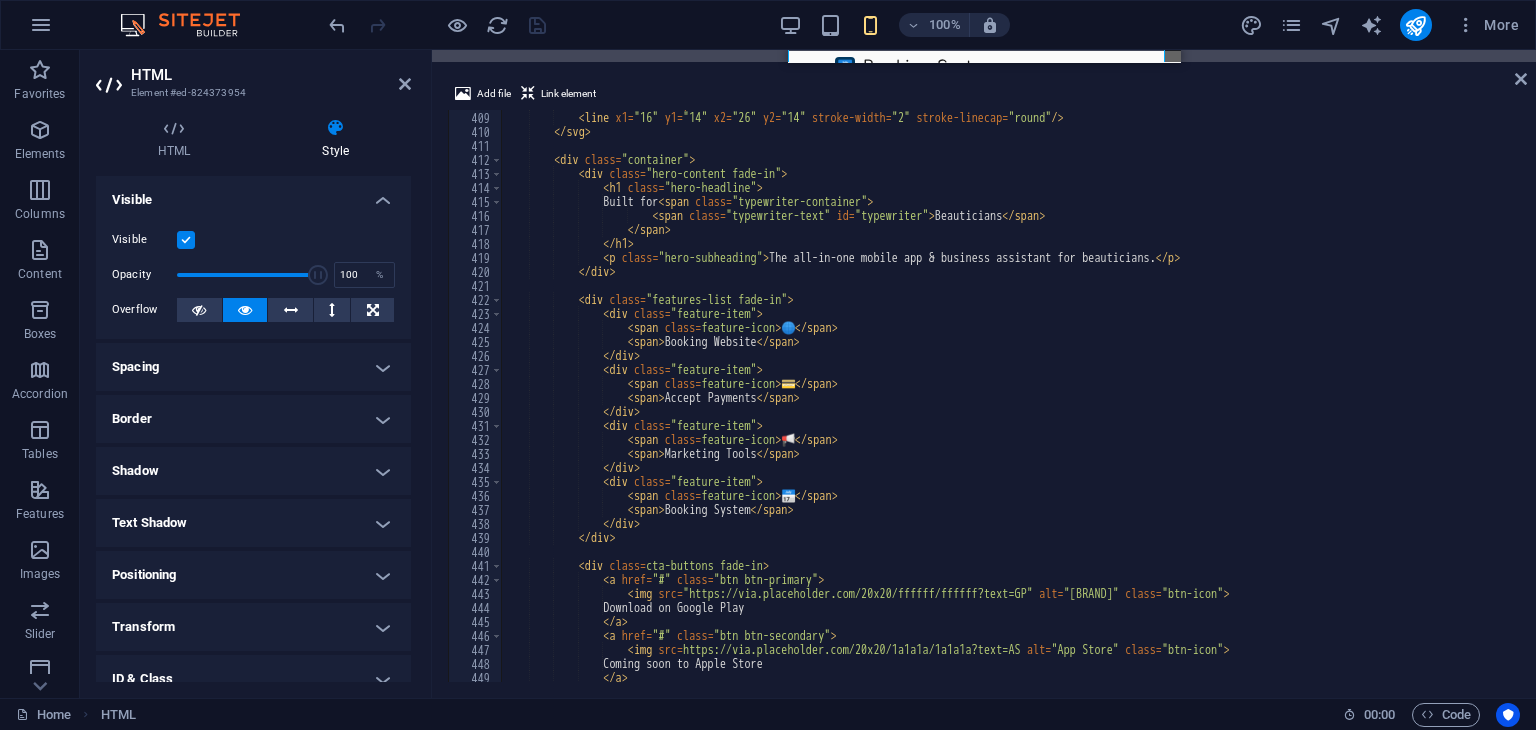 scroll, scrollTop: 5711, scrollLeft: 0, axis: vertical 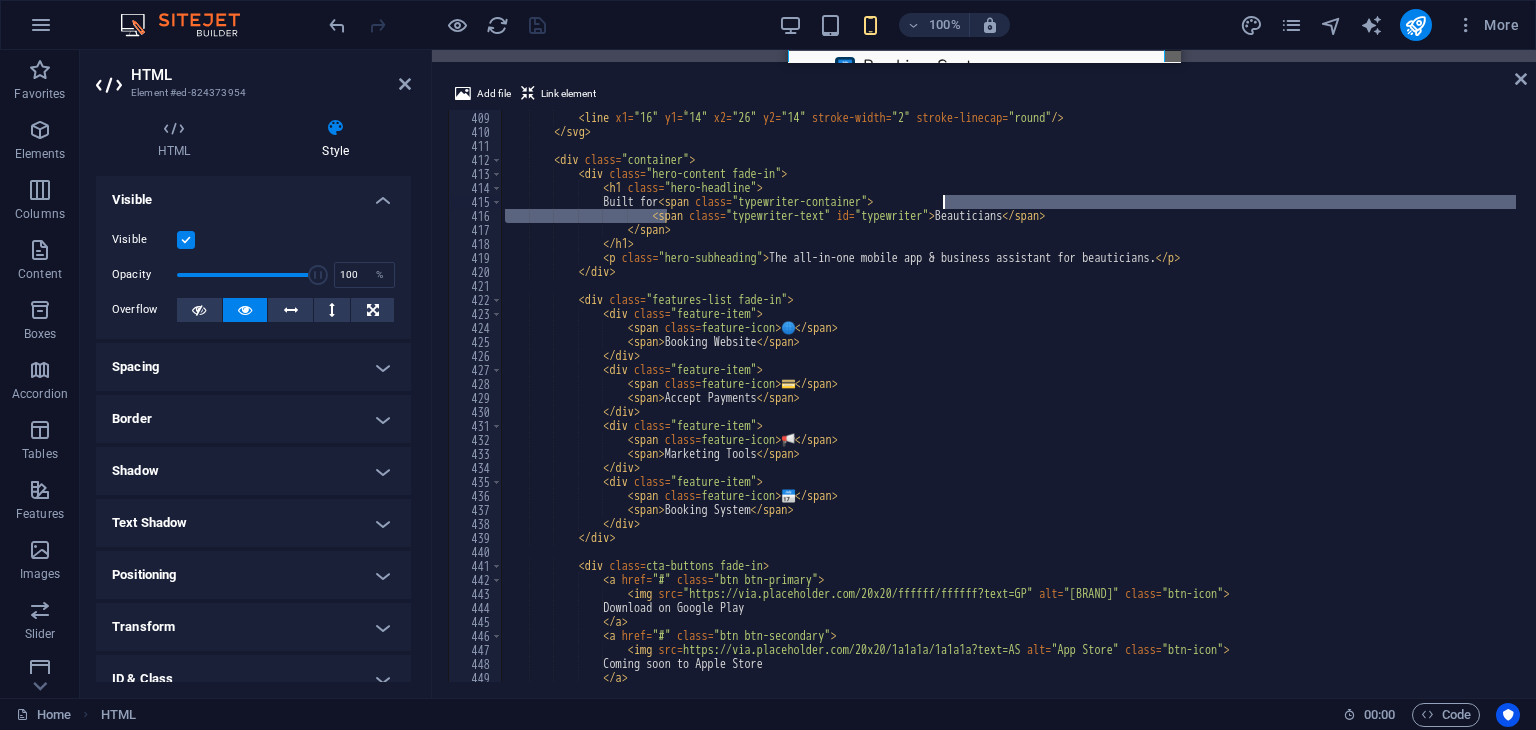 drag, startPoint x: 664, startPoint y: 217, endPoint x: 948, endPoint y: 203, distance: 284.34485 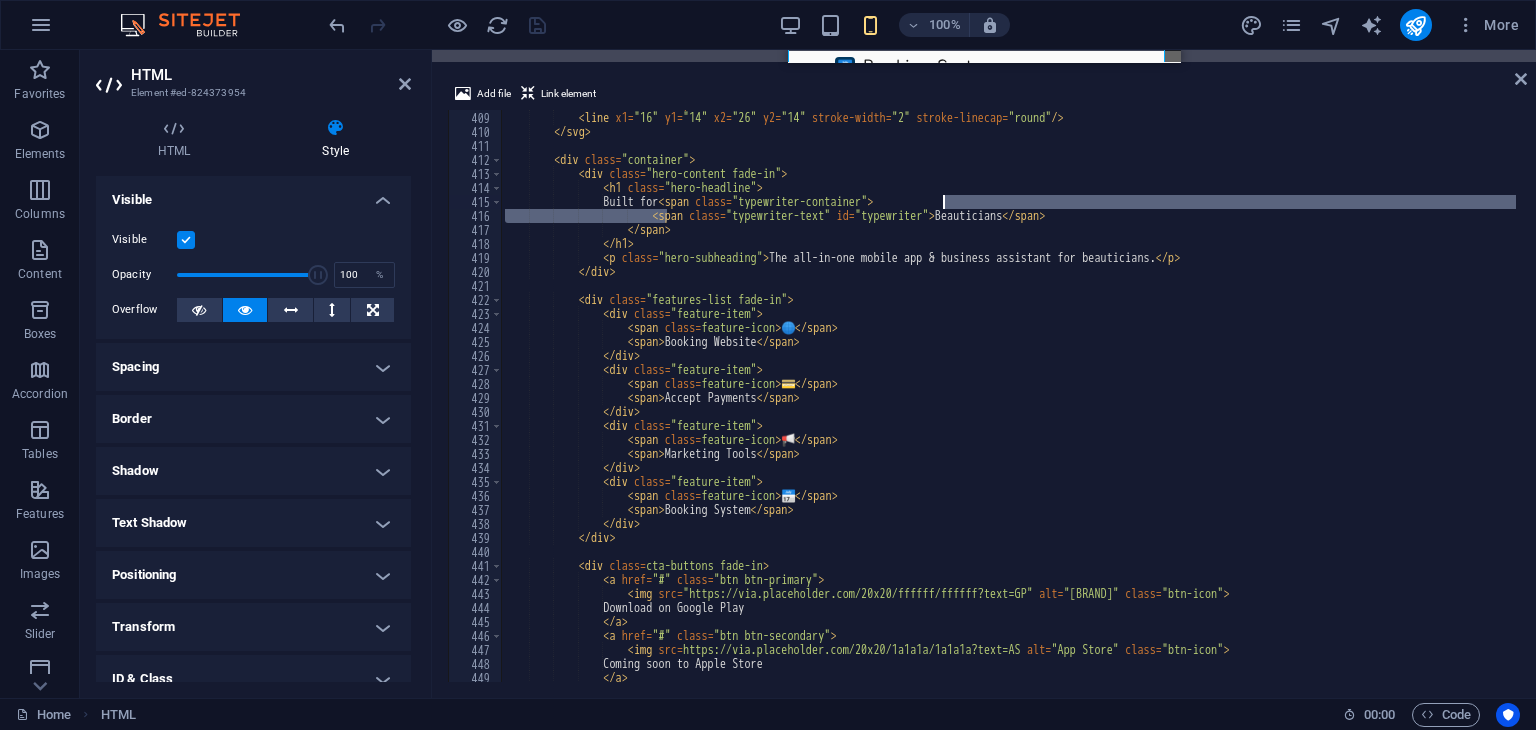 type on "Built for <span class="typewriter-container"><span class="typewriter-text" id="typewriter">Beauticians</span>" 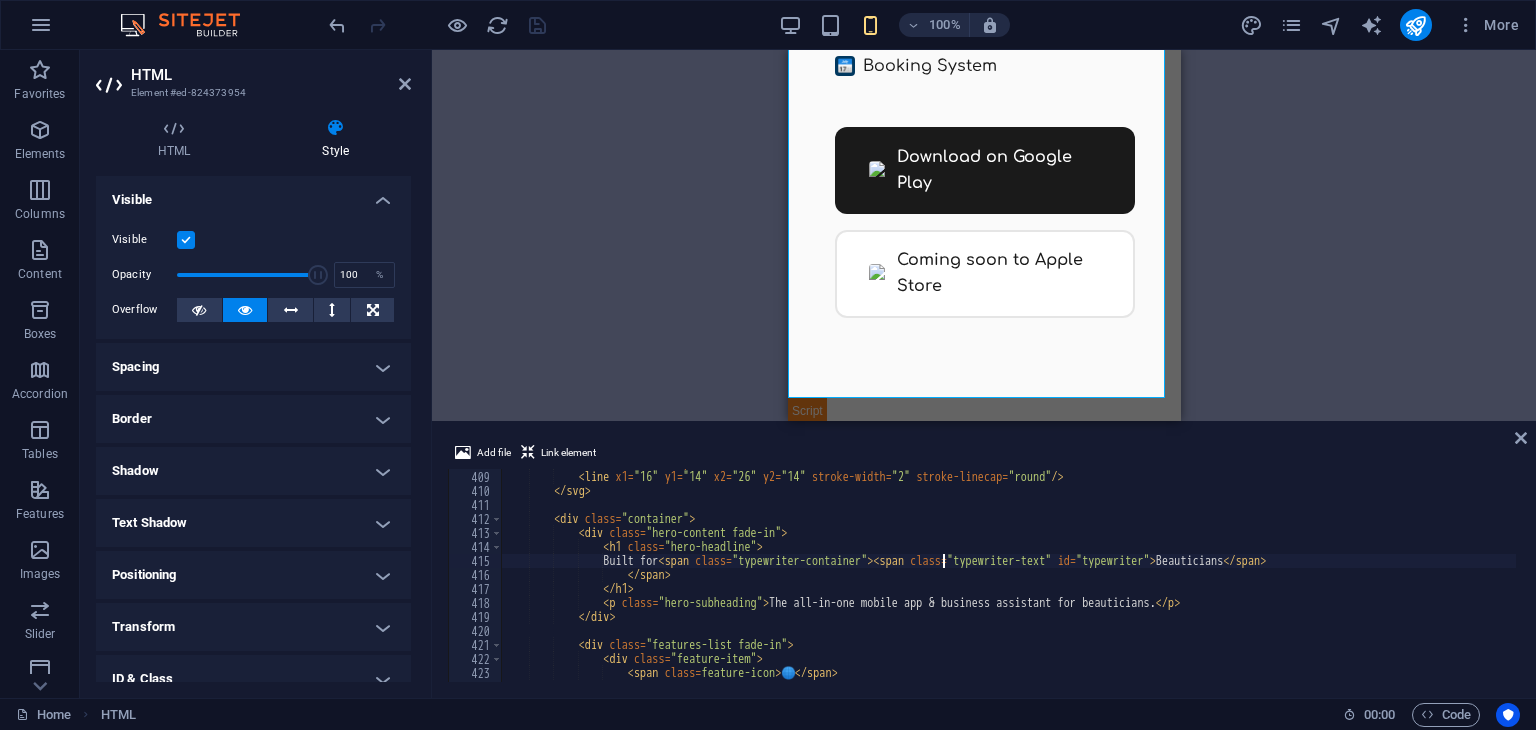 drag, startPoint x: 683, startPoint y: 62, endPoint x: 676, endPoint y: 417, distance: 355.069 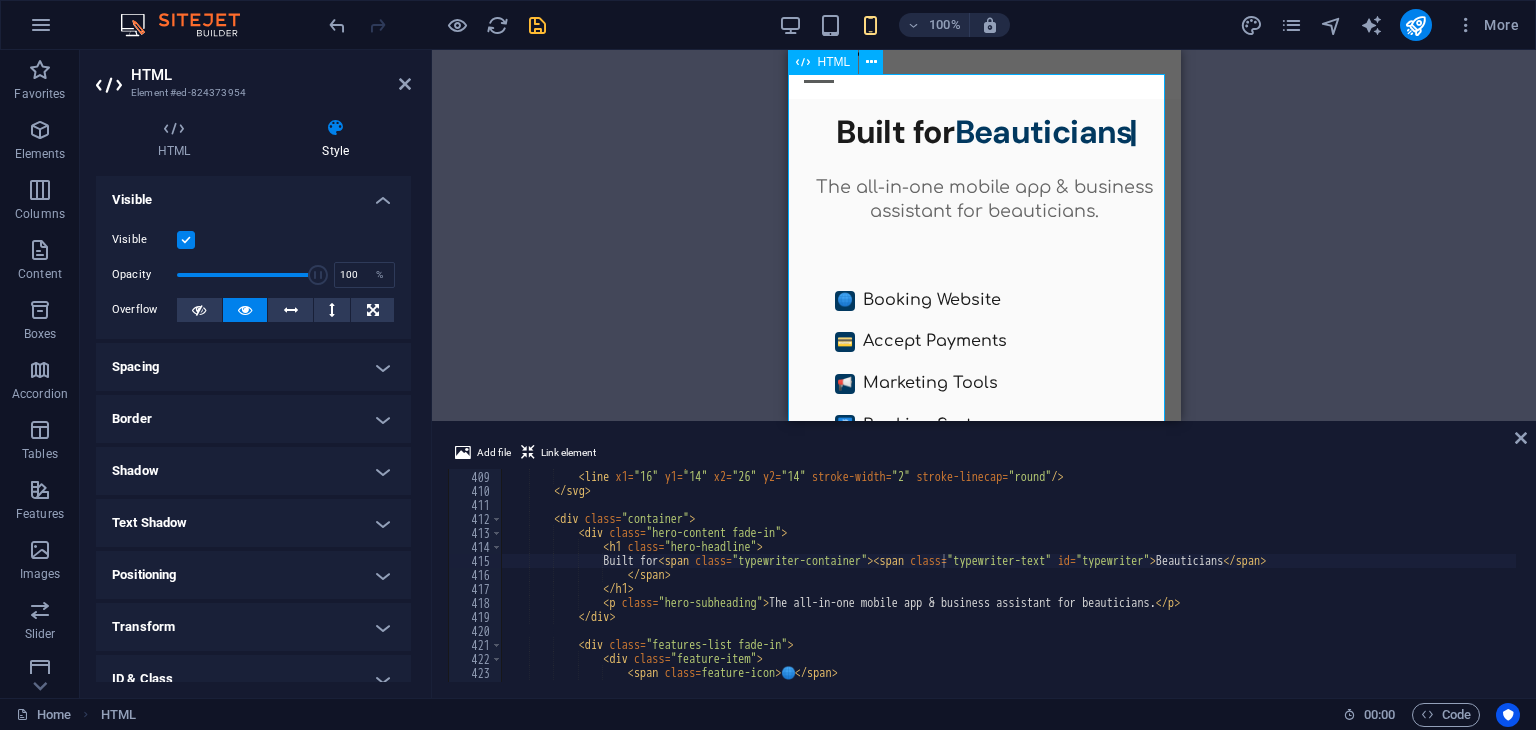 scroll, scrollTop: 24, scrollLeft: 0, axis: vertical 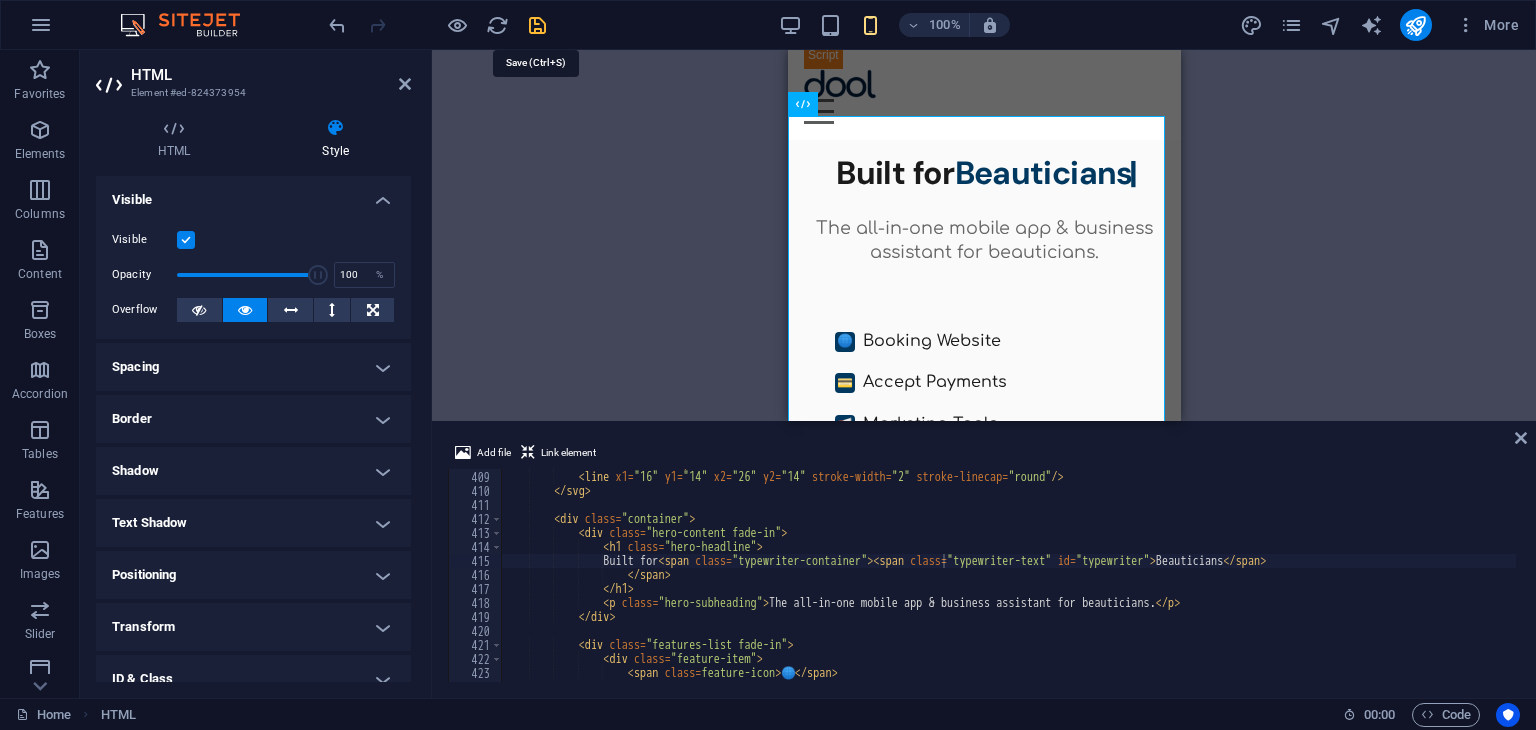 click at bounding box center (537, 25) 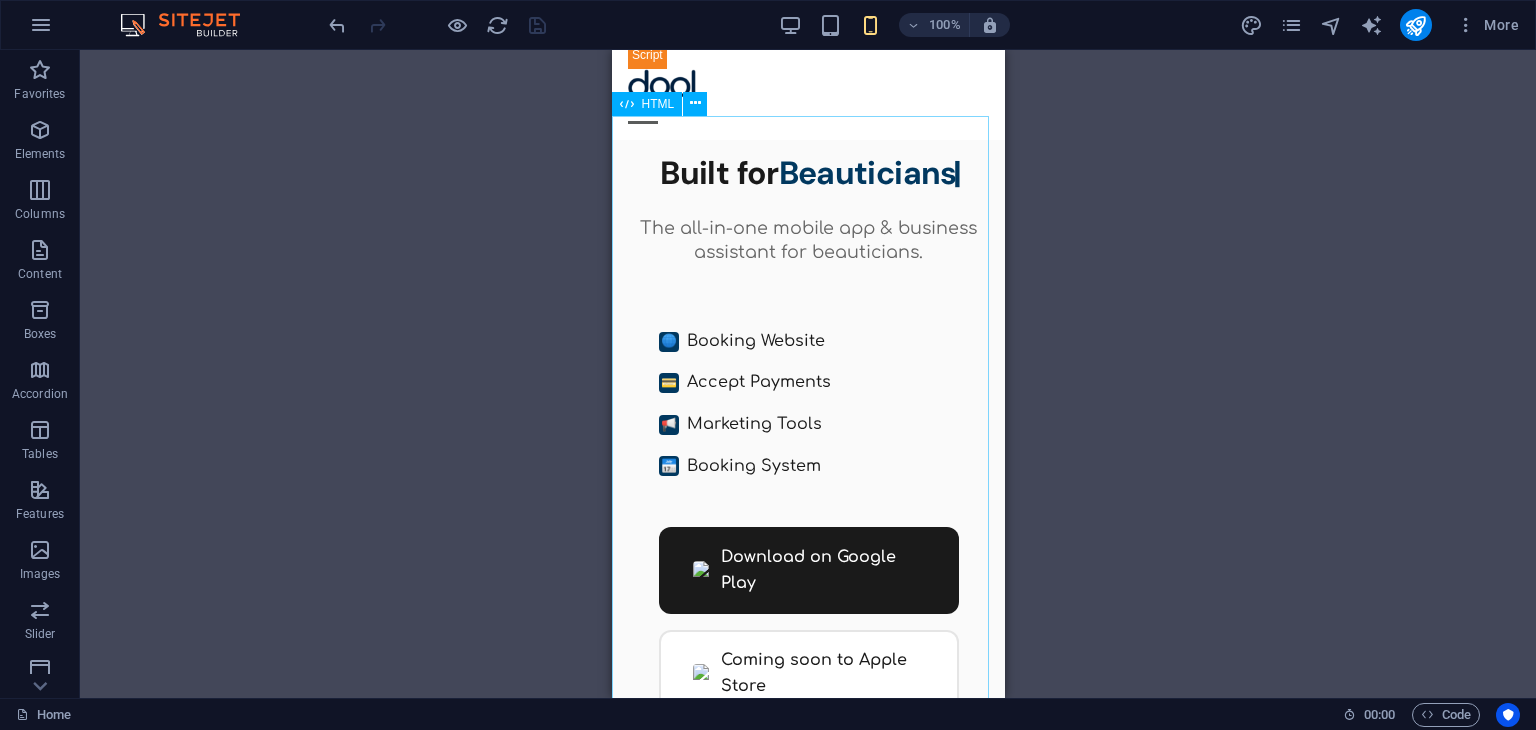 click on "HTML" at bounding box center [658, 104] 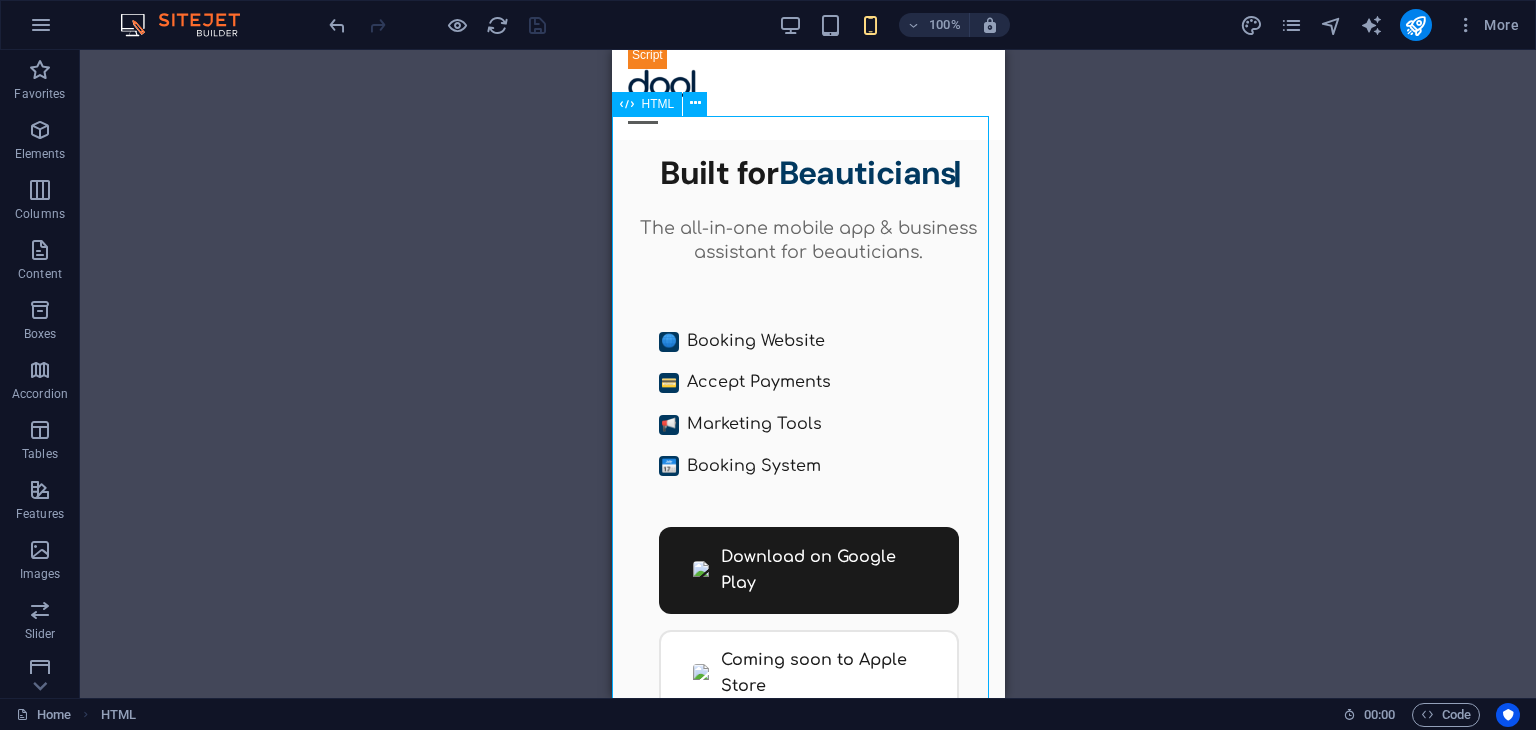 click on "HTML" at bounding box center [658, 104] 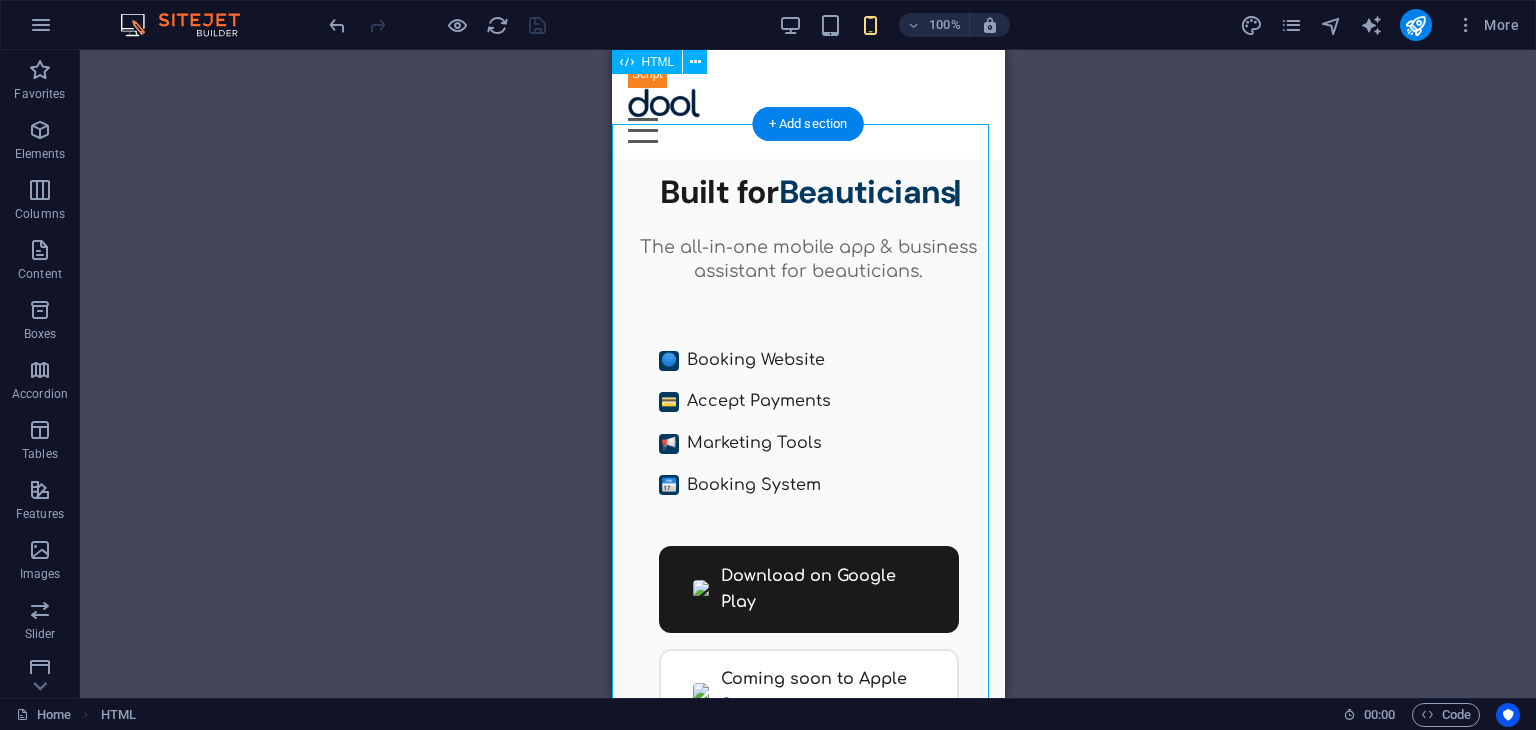 scroll, scrollTop: 0, scrollLeft: 0, axis: both 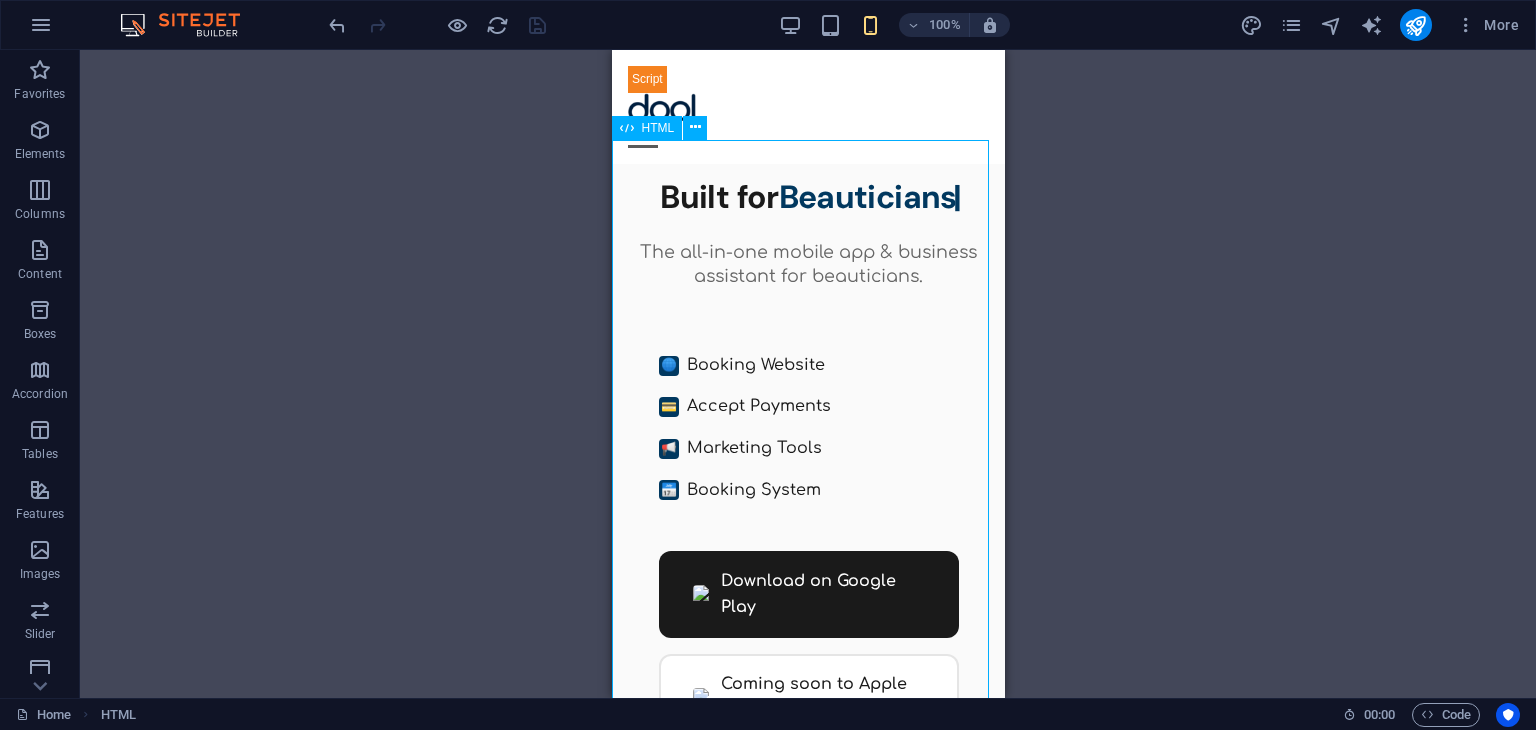 click on "HTML" at bounding box center [658, 128] 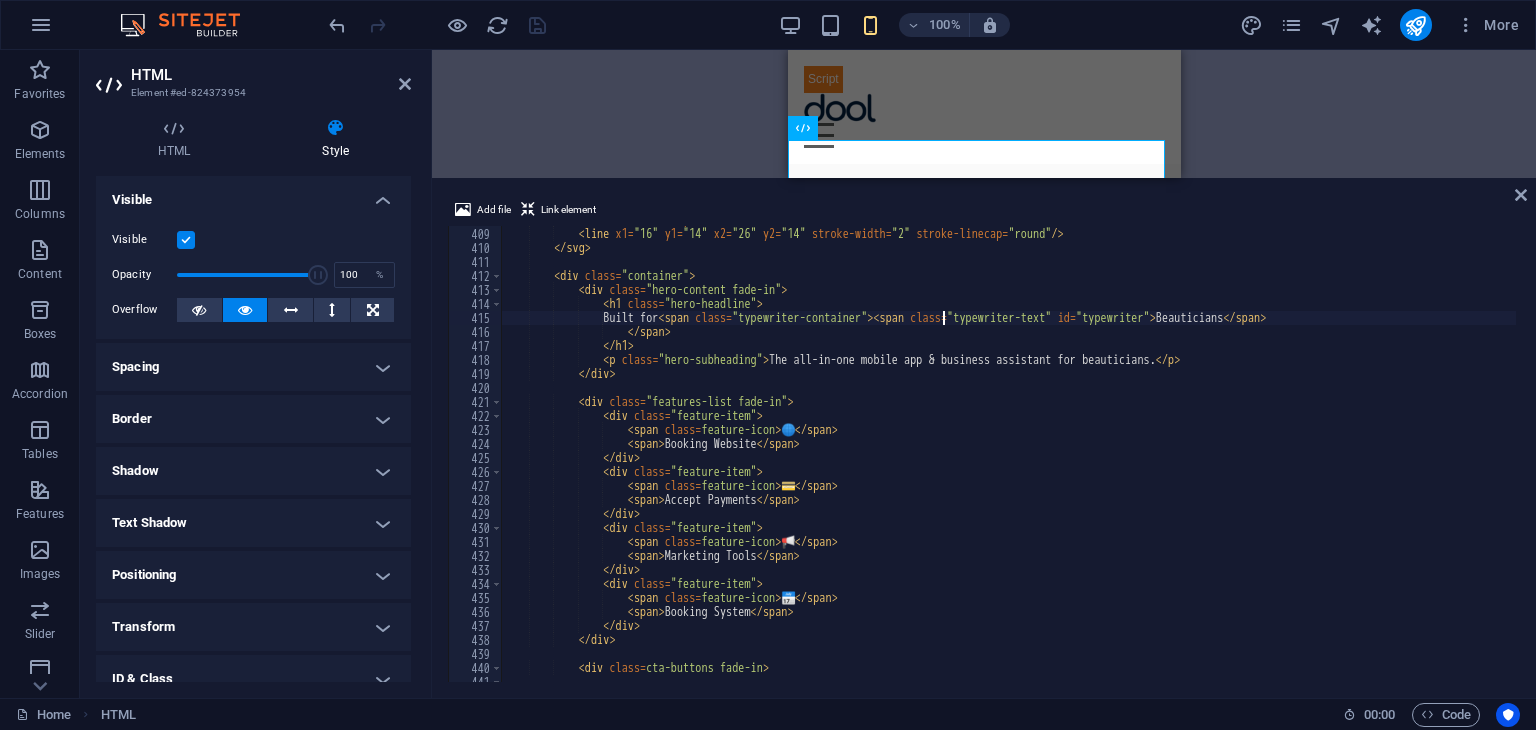 drag, startPoint x: 777, startPoint y: 420, endPoint x: 30, endPoint y: 123, distance: 803.87683 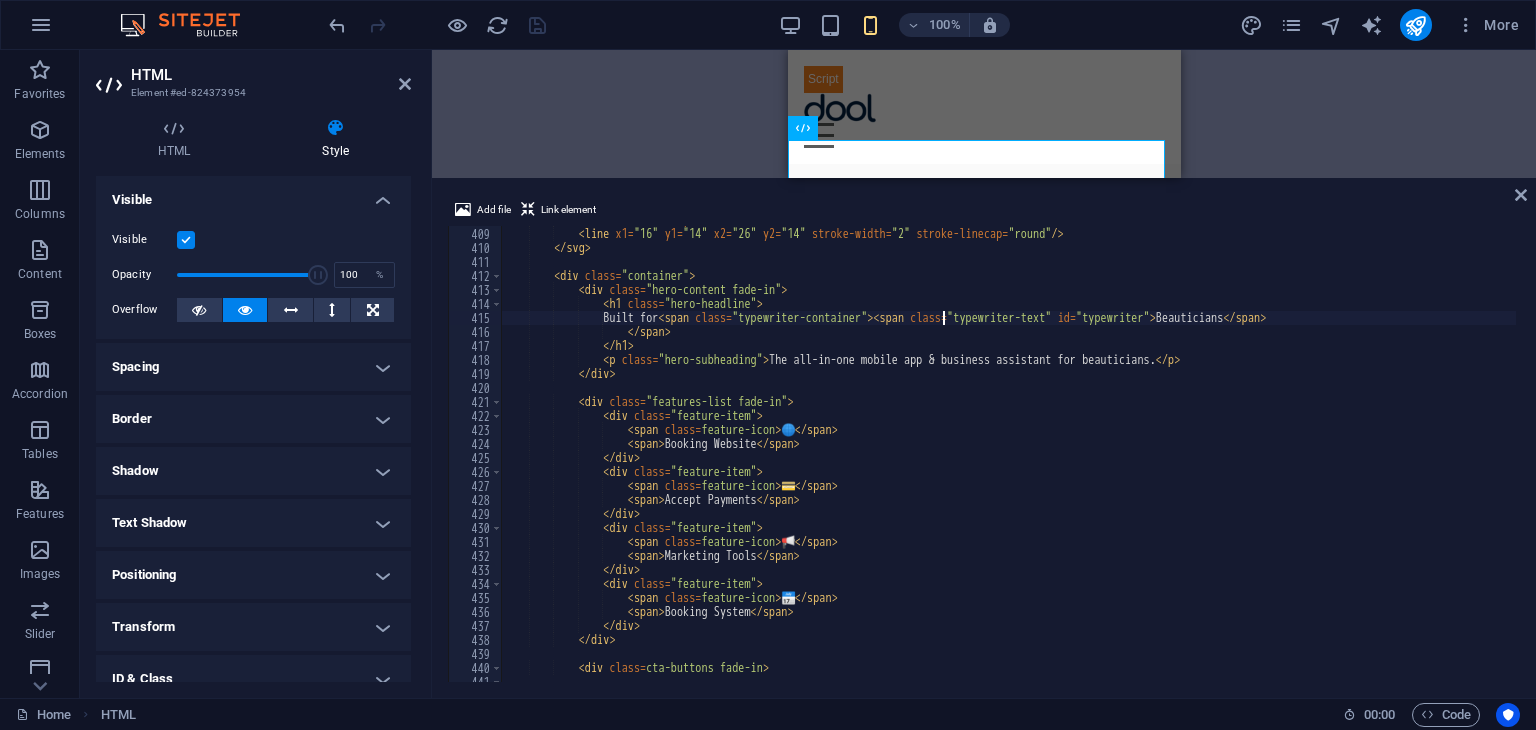 click on "H1   Container   Button   Spacer   HTML   H5   Menu   Menu Bar   HTML   Menu Bar   Image   Spacer   Spacer   Spacer   H5   Container   Boxes   Container   Container   Container   Container   Container   Icon   Container   Icon   Container   HTML   HTML   Container   Image   2 columns   Container   H3   Container   Spacer   Text   Spacer   Button   2 columns   Container   Image   Container   H2   Container   Text   Container   Container   H6   Container   H6   Spacer   H6   Text   Container   H6   HTML   HTML   Container   Container   Container   Text   Text   Container   Container   Text   Container   H6 Add file Link element Built for <span class="typewriter-container"><span class="typewriter-text" id="typewriter">Beauticians</span> 408 409 410 411 412 413 414 415 416 417 418 419 420 421 422 423 424 425 426 427 428 429 430 431 432 433 434 435 436 437 438 439 440 441 442                < circle   cx = "21"   cy = "57"   r = "3" />                < line   x1 = "16"   y1 = "14"   x2 = "26"" at bounding box center [984, 374] 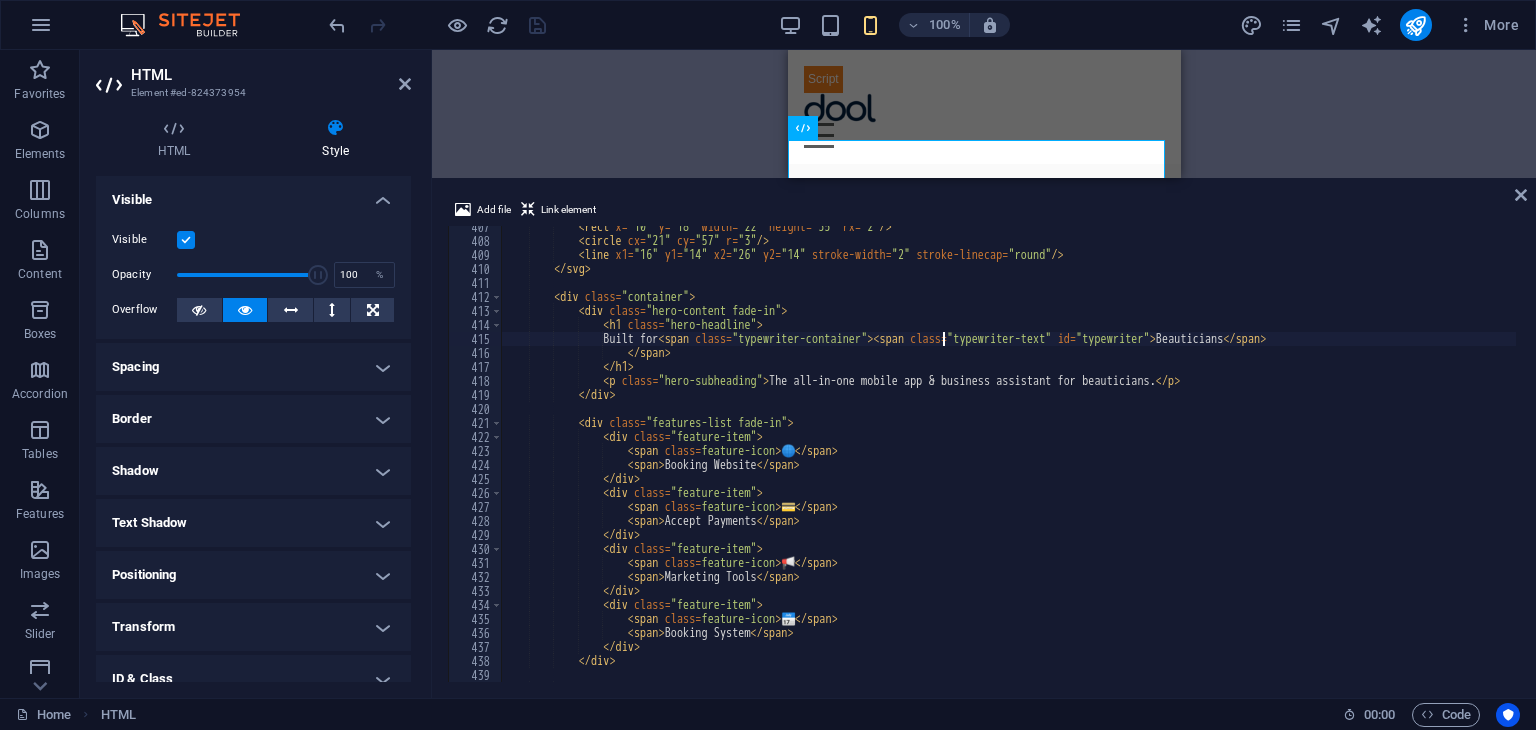 scroll, scrollTop: 5683, scrollLeft: 0, axis: vertical 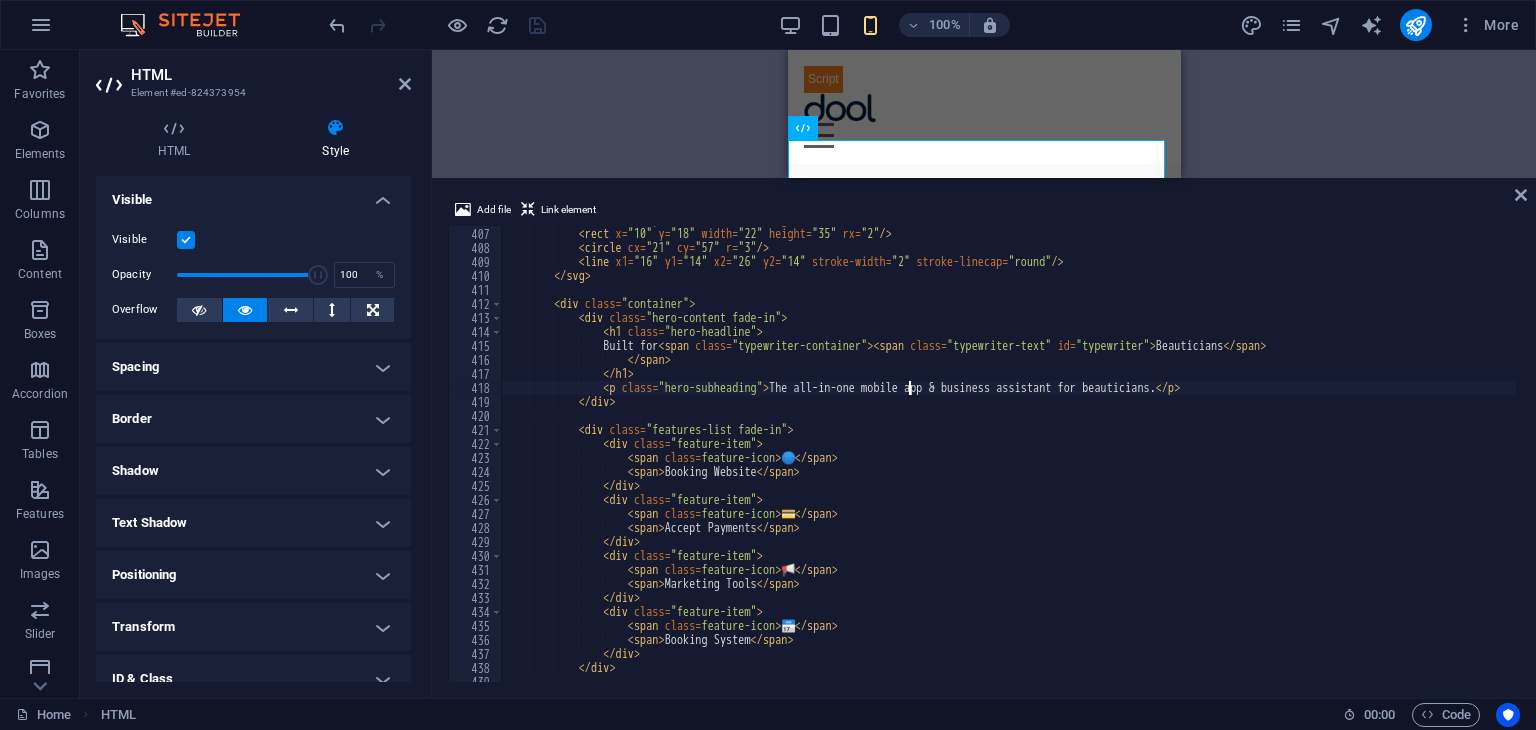 drag, startPoint x: 912, startPoint y: 389, endPoint x: 955, endPoint y: 527, distance: 144.54411 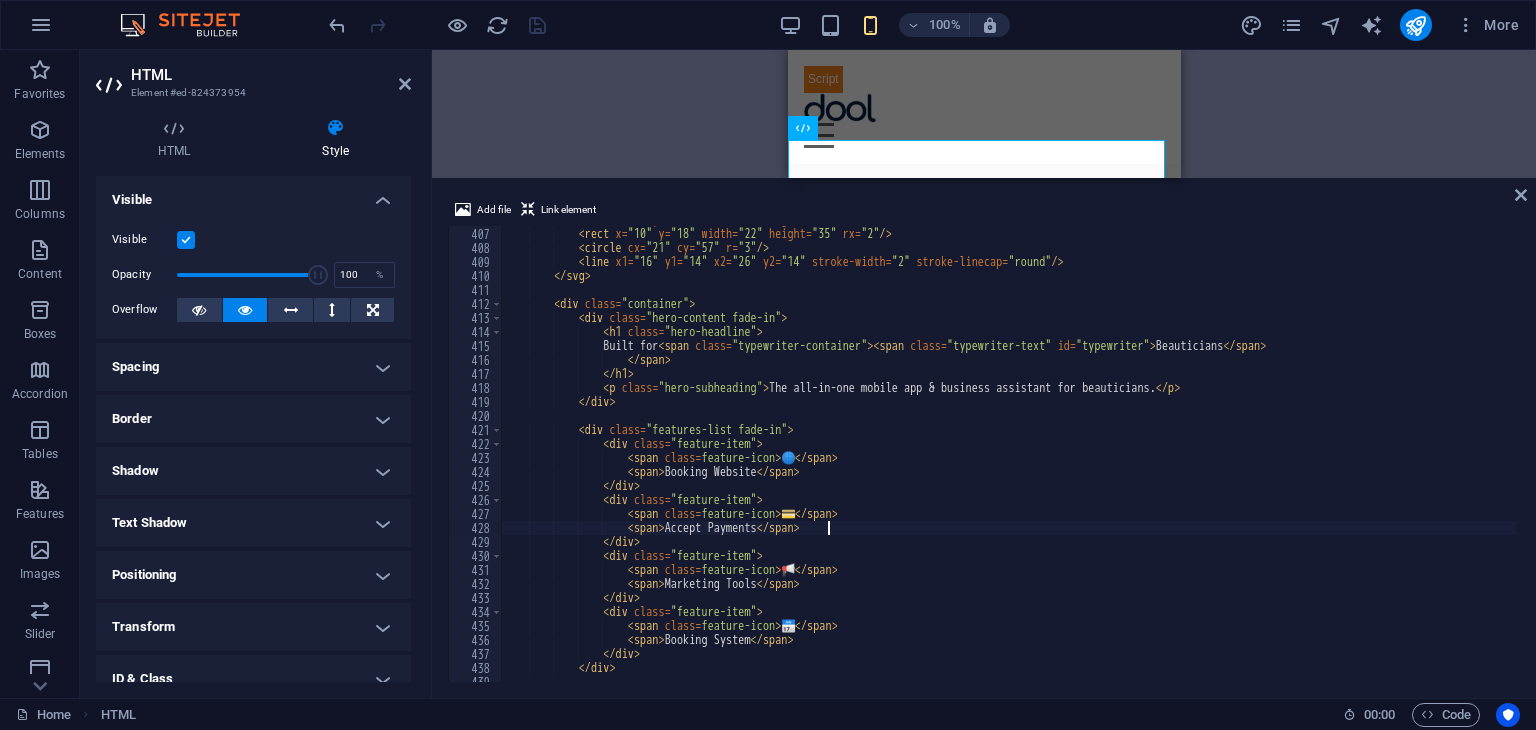 drag, startPoint x: 955, startPoint y: 527, endPoint x: 820, endPoint y: 532, distance: 135.09256 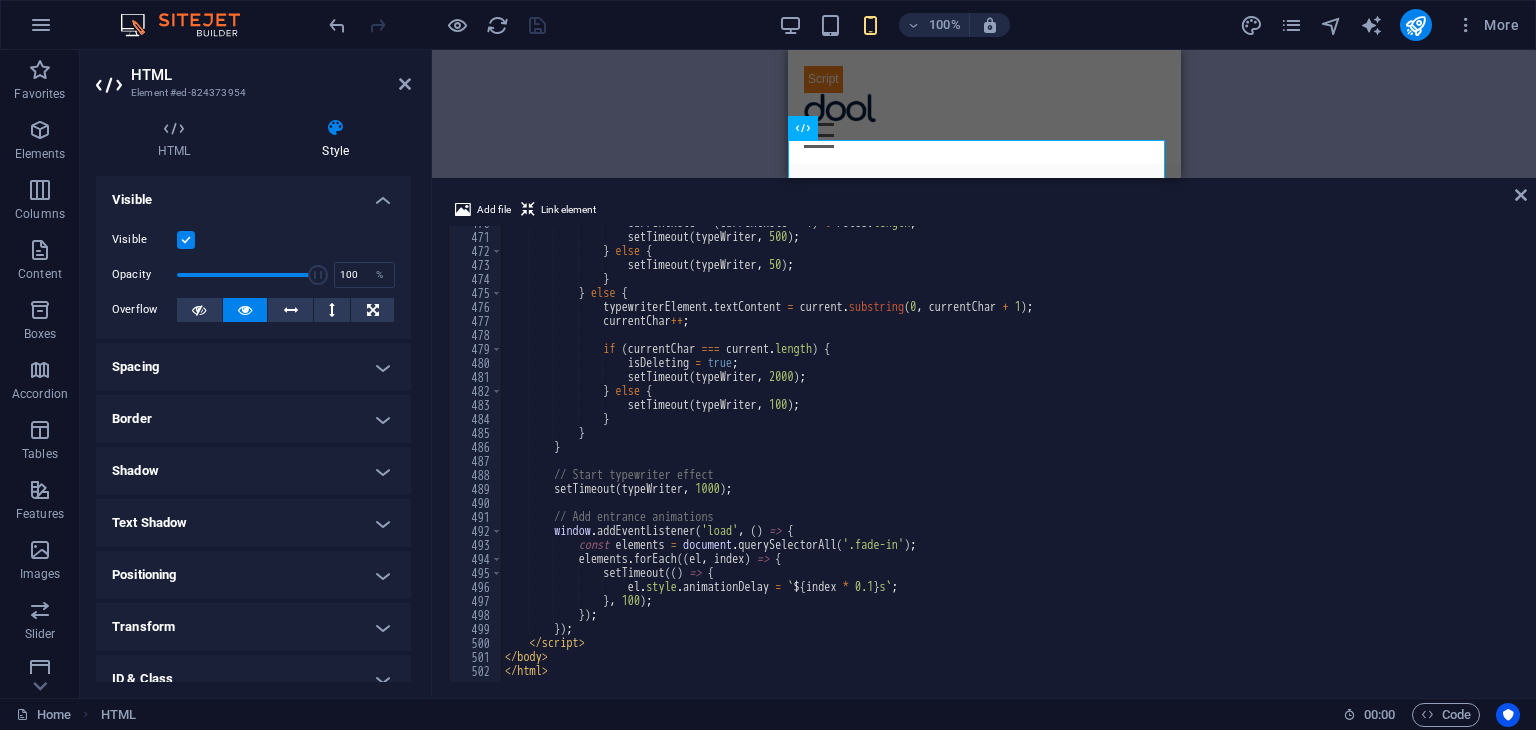 scroll, scrollTop: 6575, scrollLeft: 0, axis: vertical 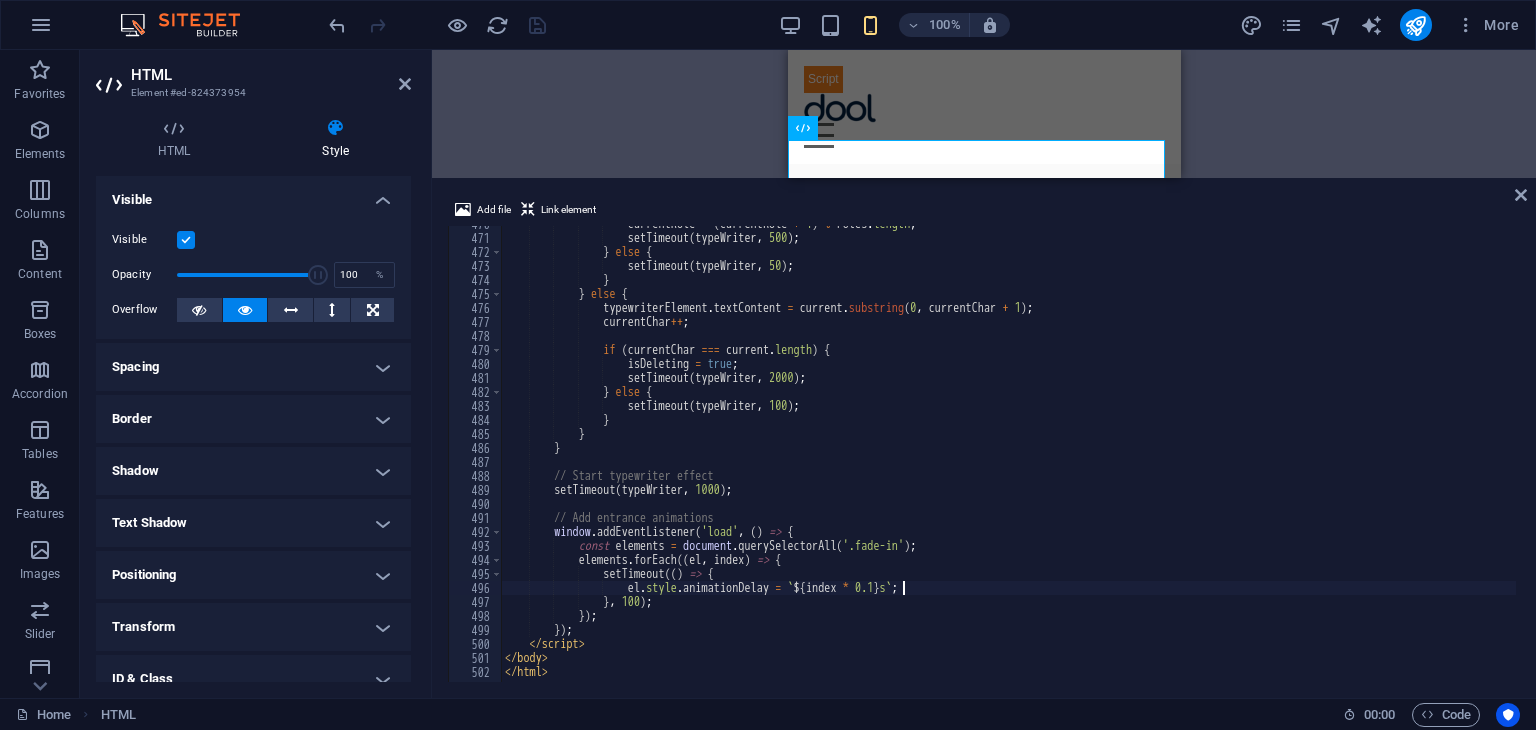 click on "currentRole   =   ( currentRole   +   1 )   %   roles . length ;                          setTimeout ( typeWriter ,   500 ) ;                     }   else   {                          setTimeout ( typeWriter ,   50 ) ;                     }                }   else   {                     typewriterElement . textContent   =   current . substring ( 0 ,   currentChar   +   1 ) ;                     currentChar ++ ;                                         if   ( currentChar   ===   current . length )   {                          isDeleting   =   true ;                          setTimeout ( typeWriter ,   2000 ) ;                     }   else   {                          setTimeout ( typeWriter ,   100 ) ;                     }                }           }                     // Start typewriter effect           setTimeout ( typeWriter ,   1000 ) ;                     // Add entrance animations           window . addEventListener ( 'load' ,   ( )   =>   {                const   elements" at bounding box center (1054, 457) 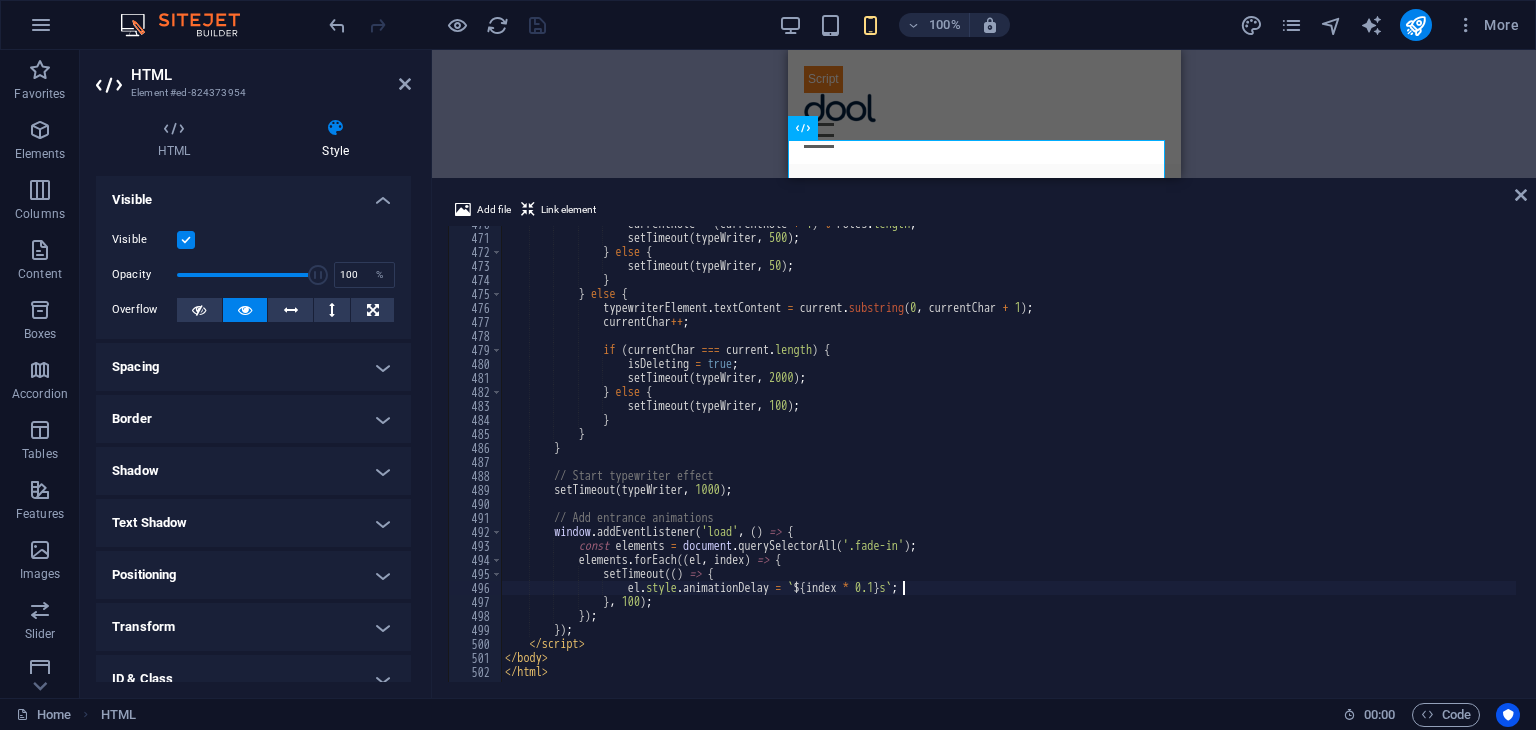 type on "el.style.animationDelay = `${index * 0.1}s`;" 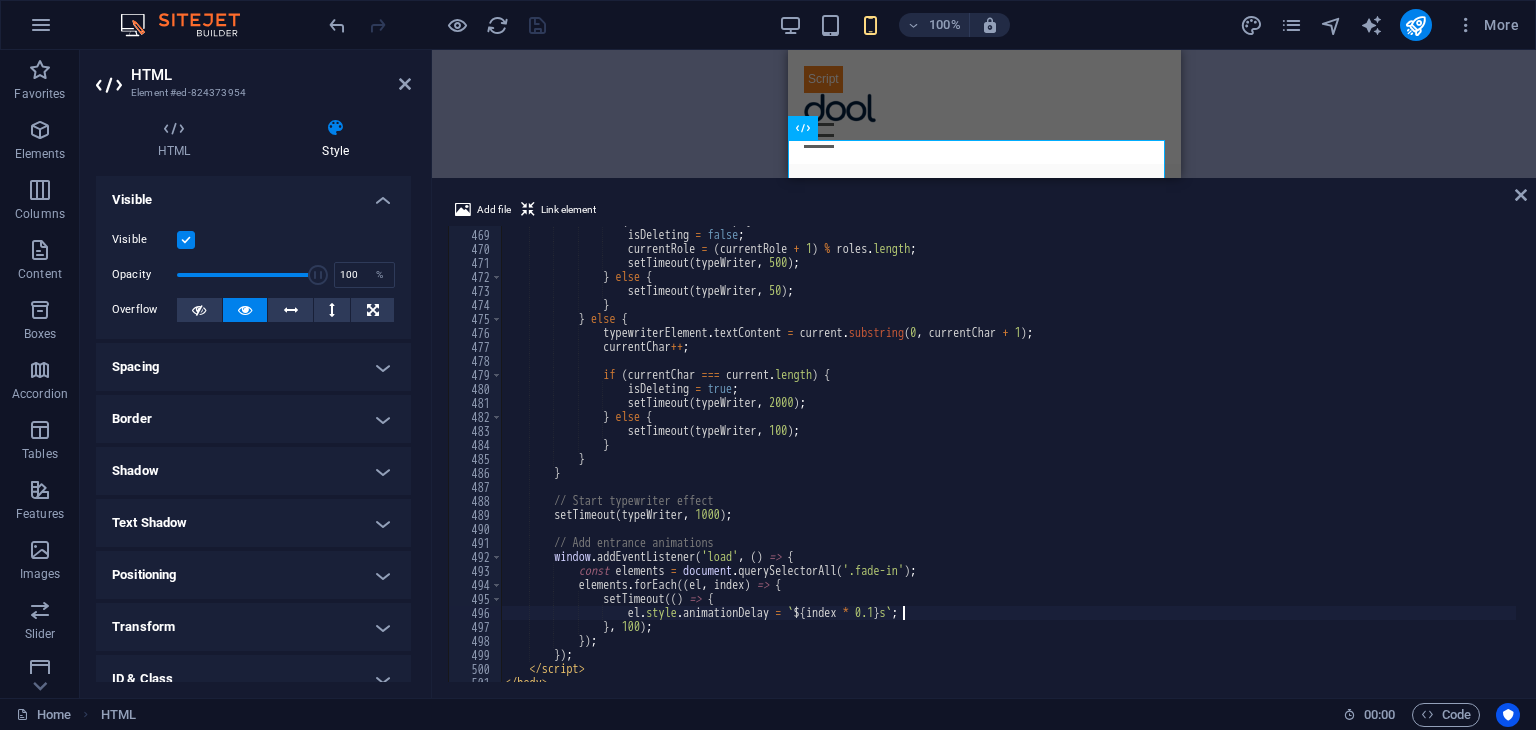 scroll, scrollTop: 6576, scrollLeft: 0, axis: vertical 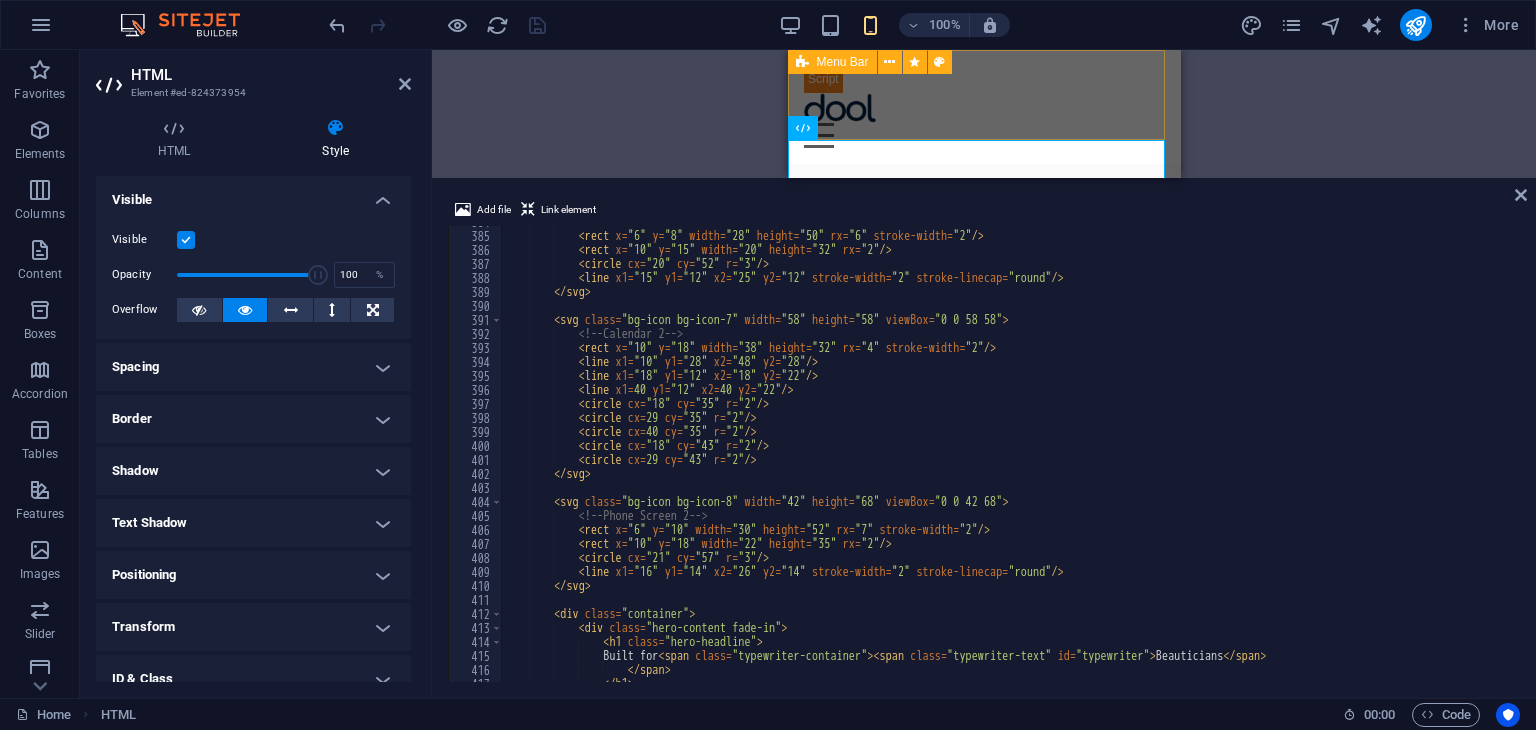 click on "About Features Contact" at bounding box center (983, 107) 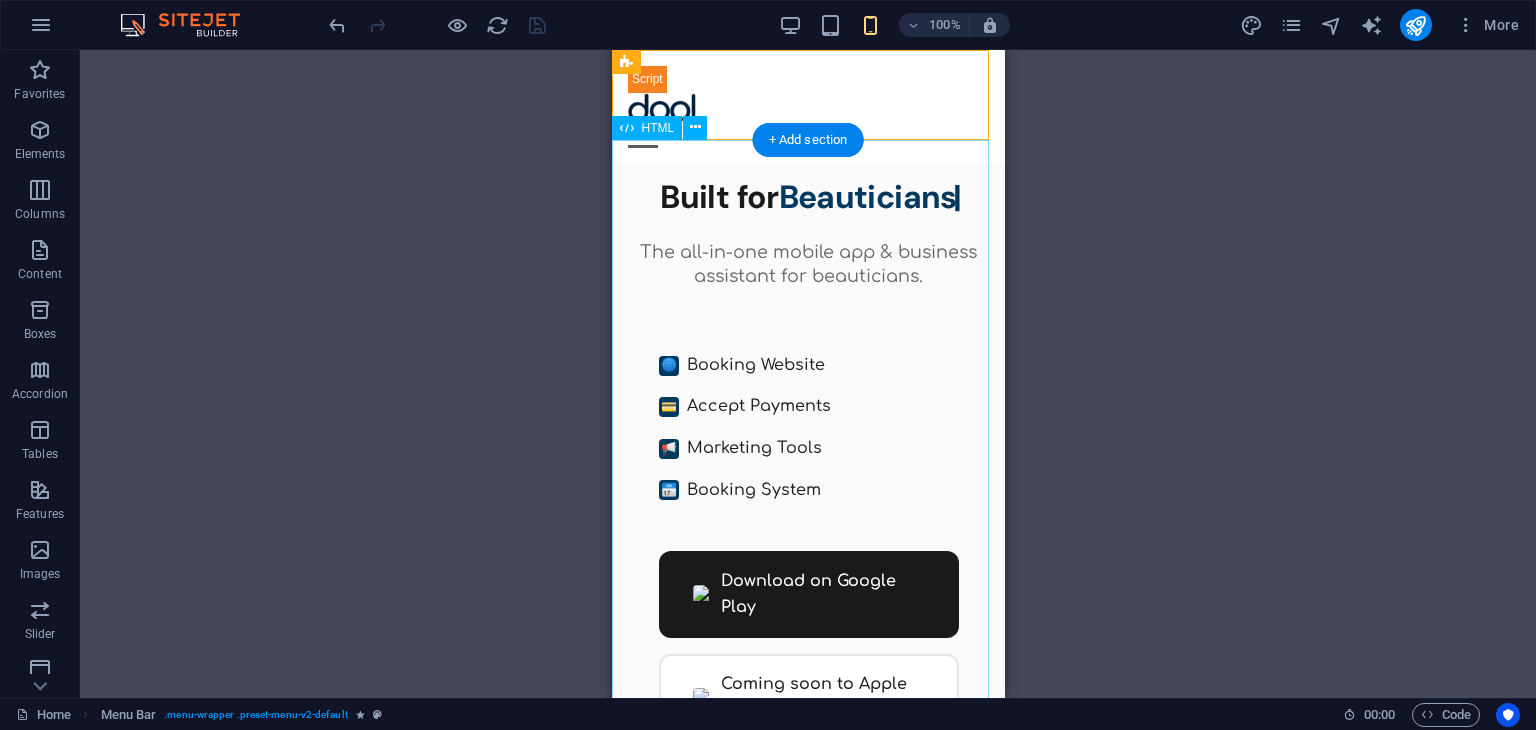 click on "Dool - Business Assistant for Beauticians
$
🌐" at bounding box center [807, 506] 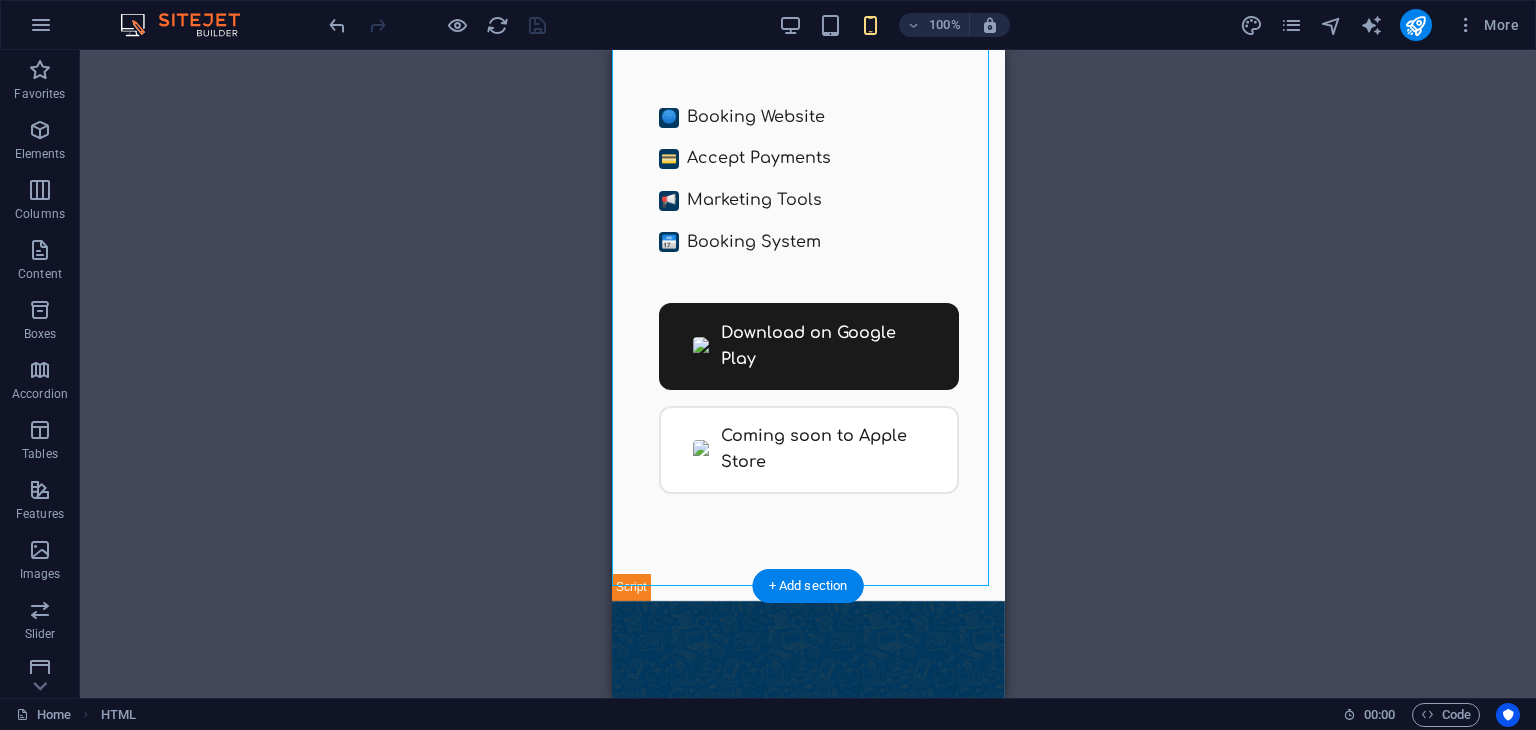scroll, scrollTop: 252, scrollLeft: 0, axis: vertical 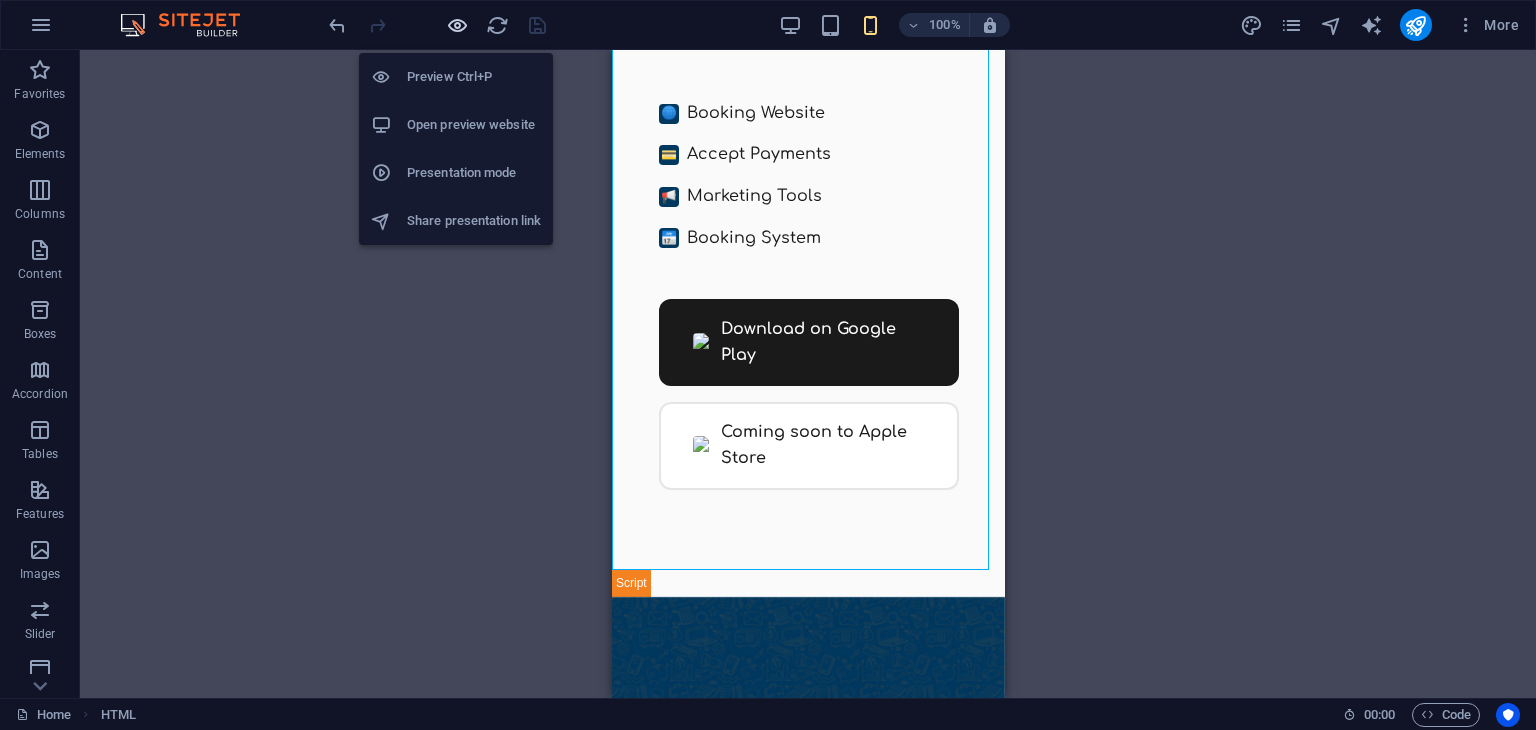 click at bounding box center [457, 25] 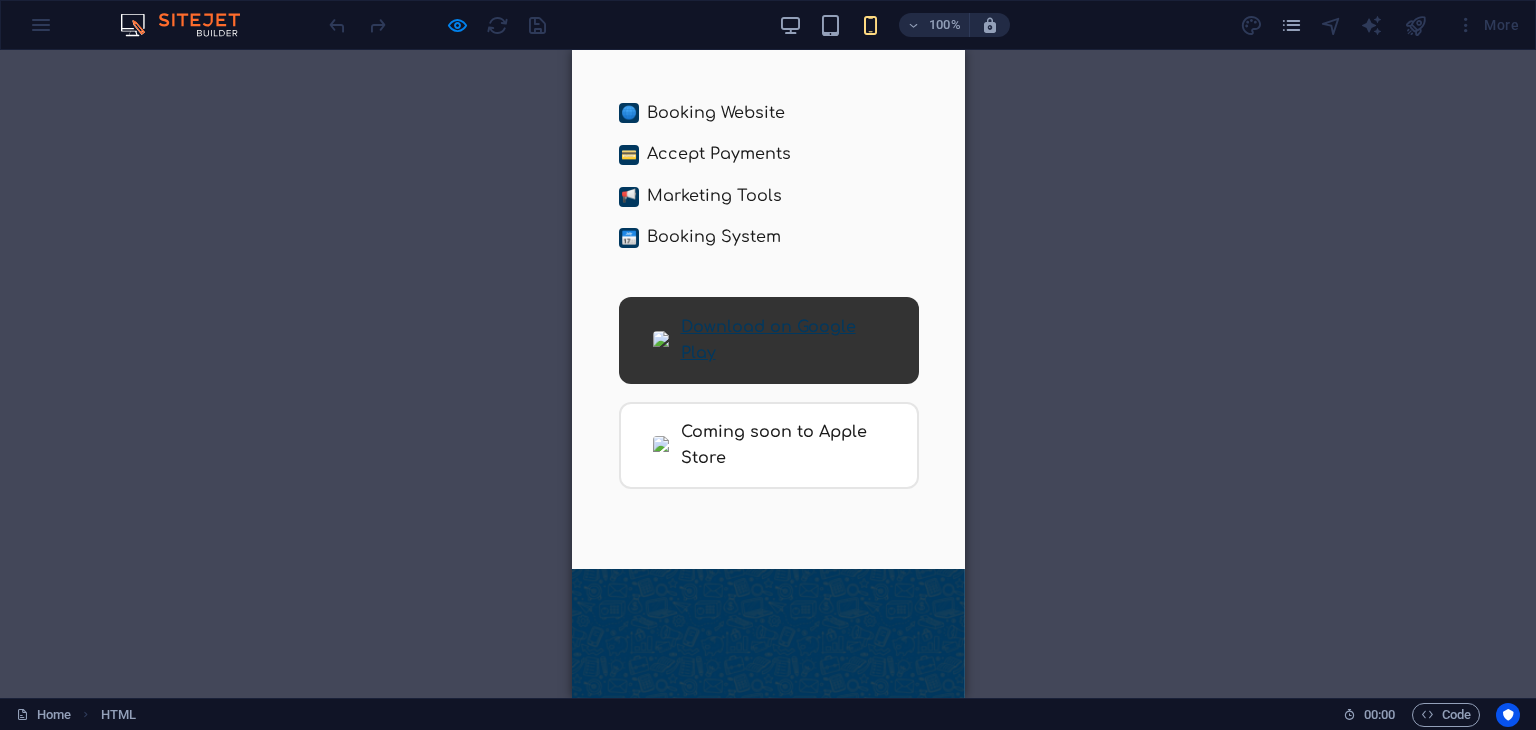 scroll, scrollTop: 0, scrollLeft: 0, axis: both 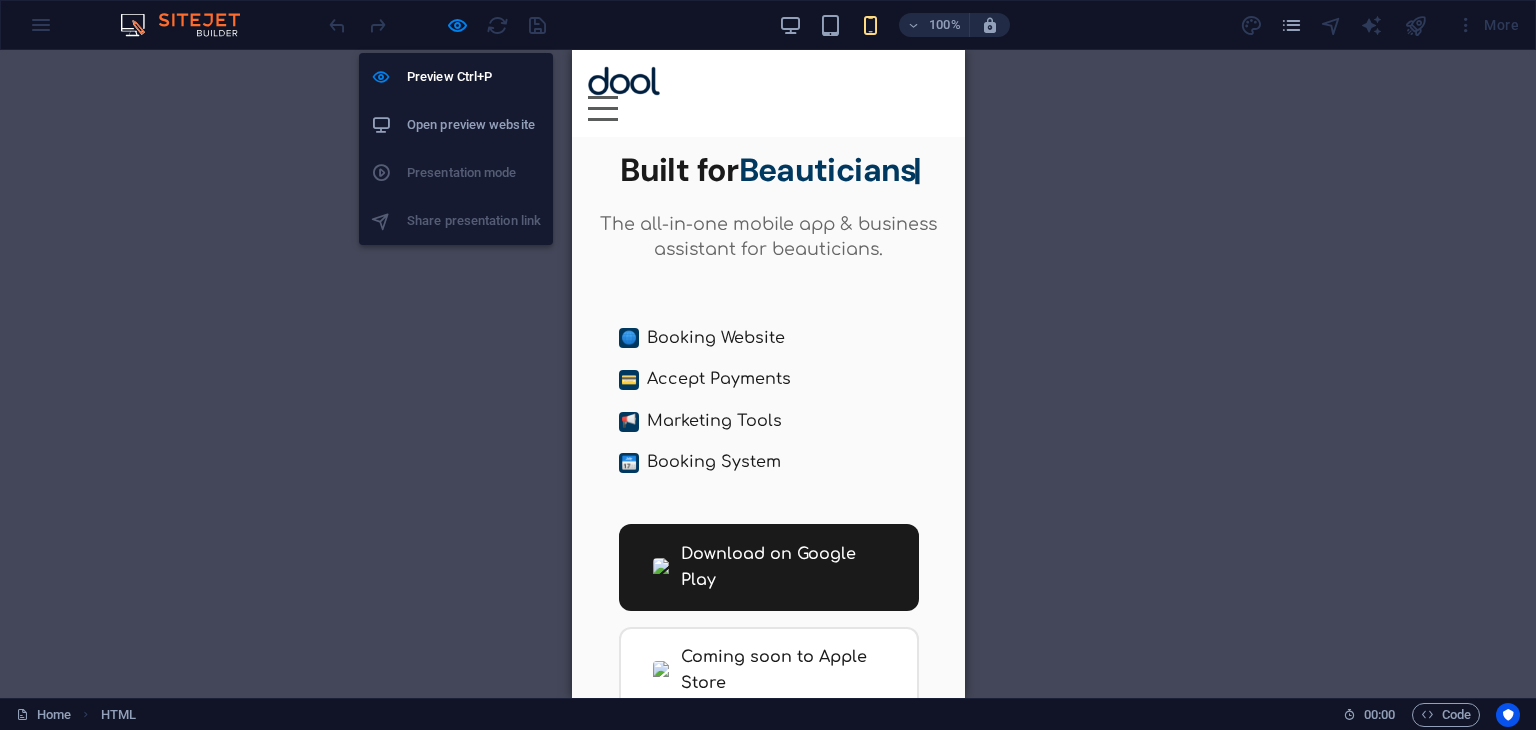 click on "Open preview website" at bounding box center [474, 125] 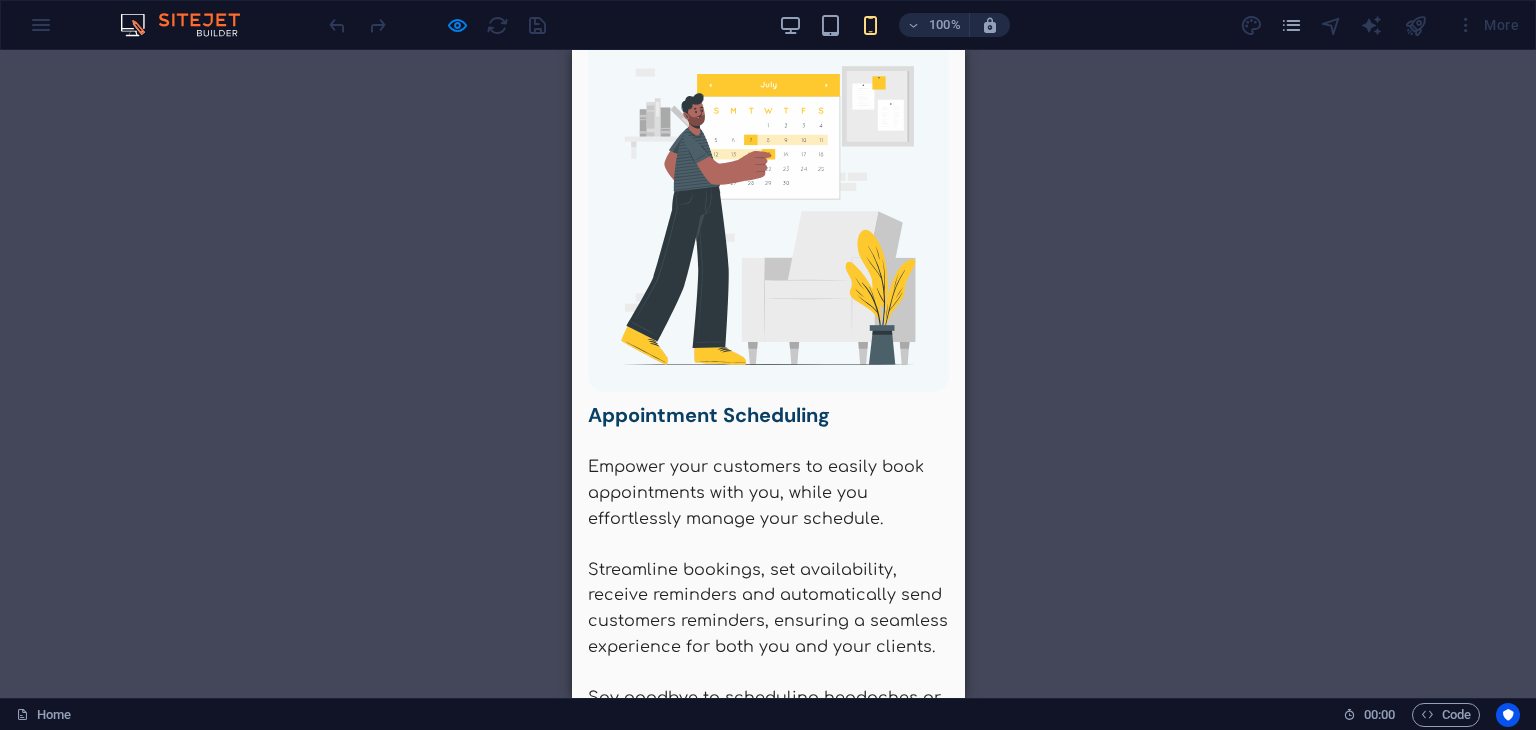 scroll, scrollTop: 4716, scrollLeft: 0, axis: vertical 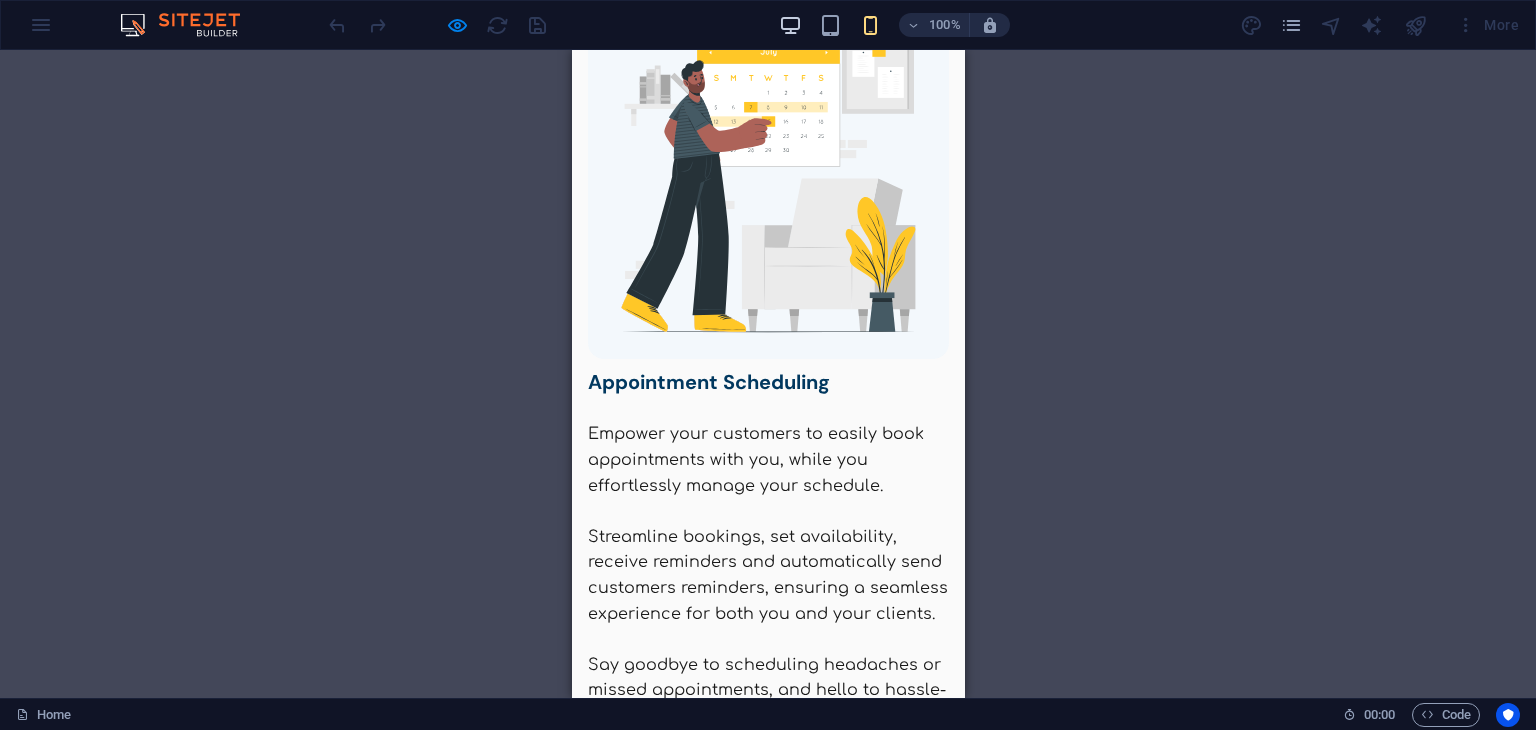 drag, startPoint x: 772, startPoint y: 18, endPoint x: 785, endPoint y: 21, distance: 13.341664 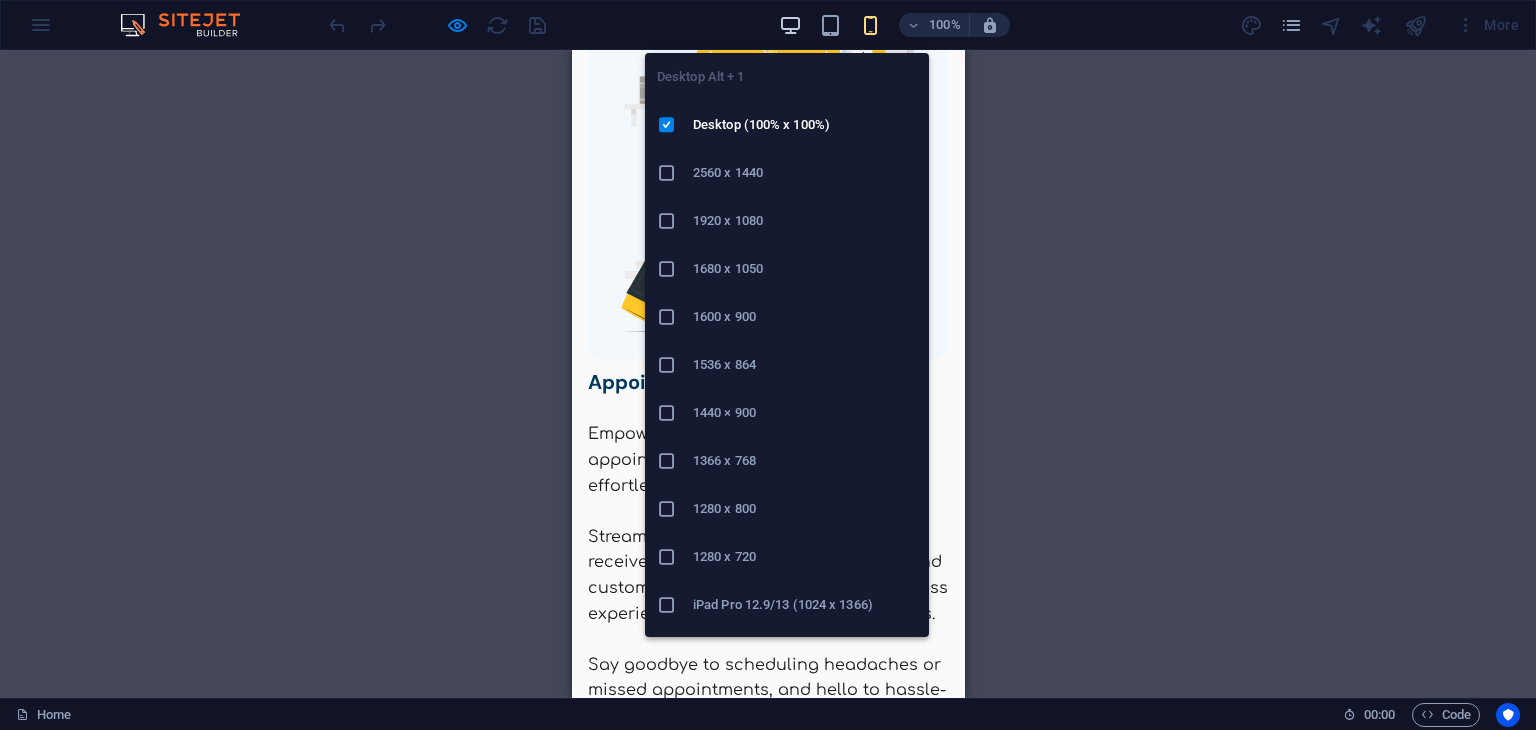 click at bounding box center [790, 25] 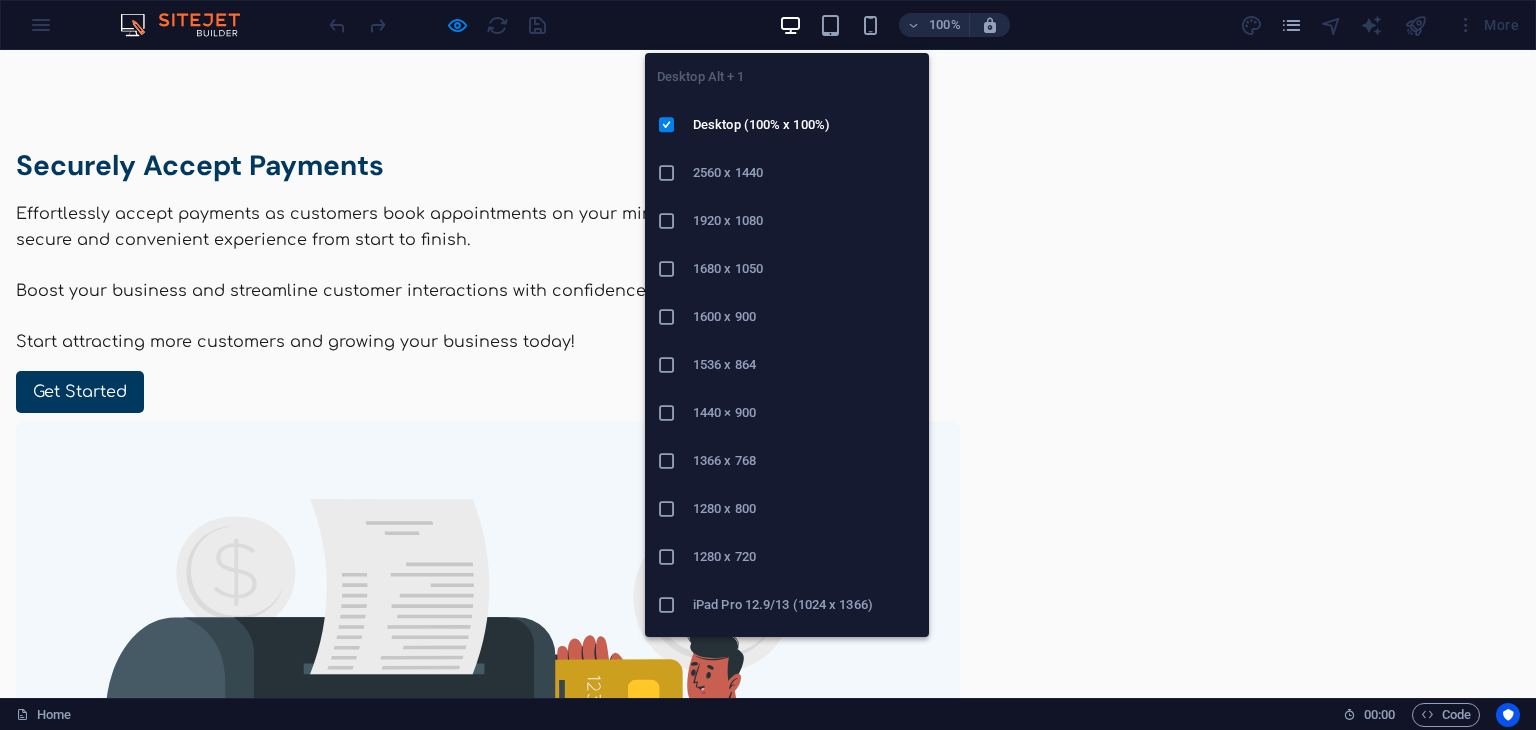 scroll, scrollTop: 4709, scrollLeft: 0, axis: vertical 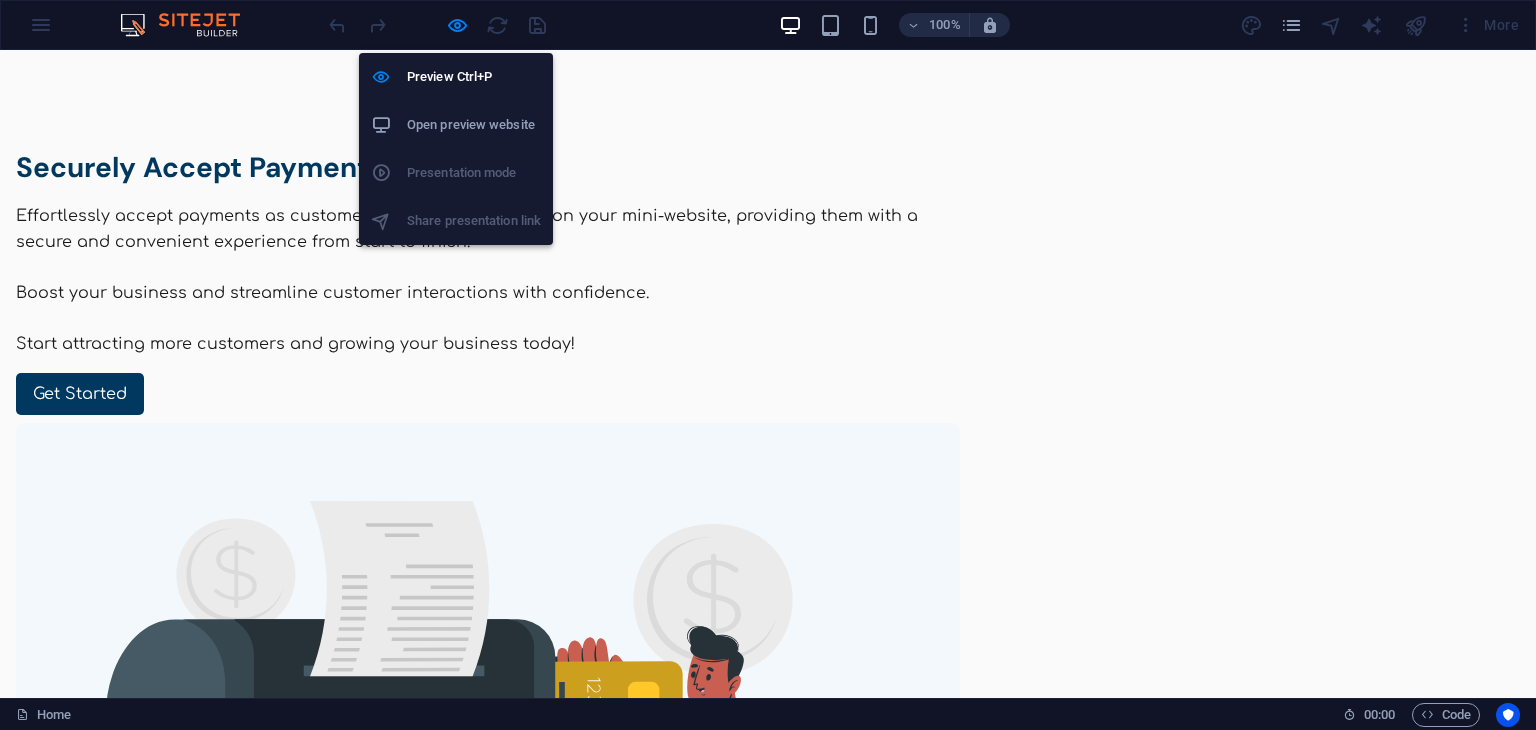 click on "Open preview website" at bounding box center (474, 125) 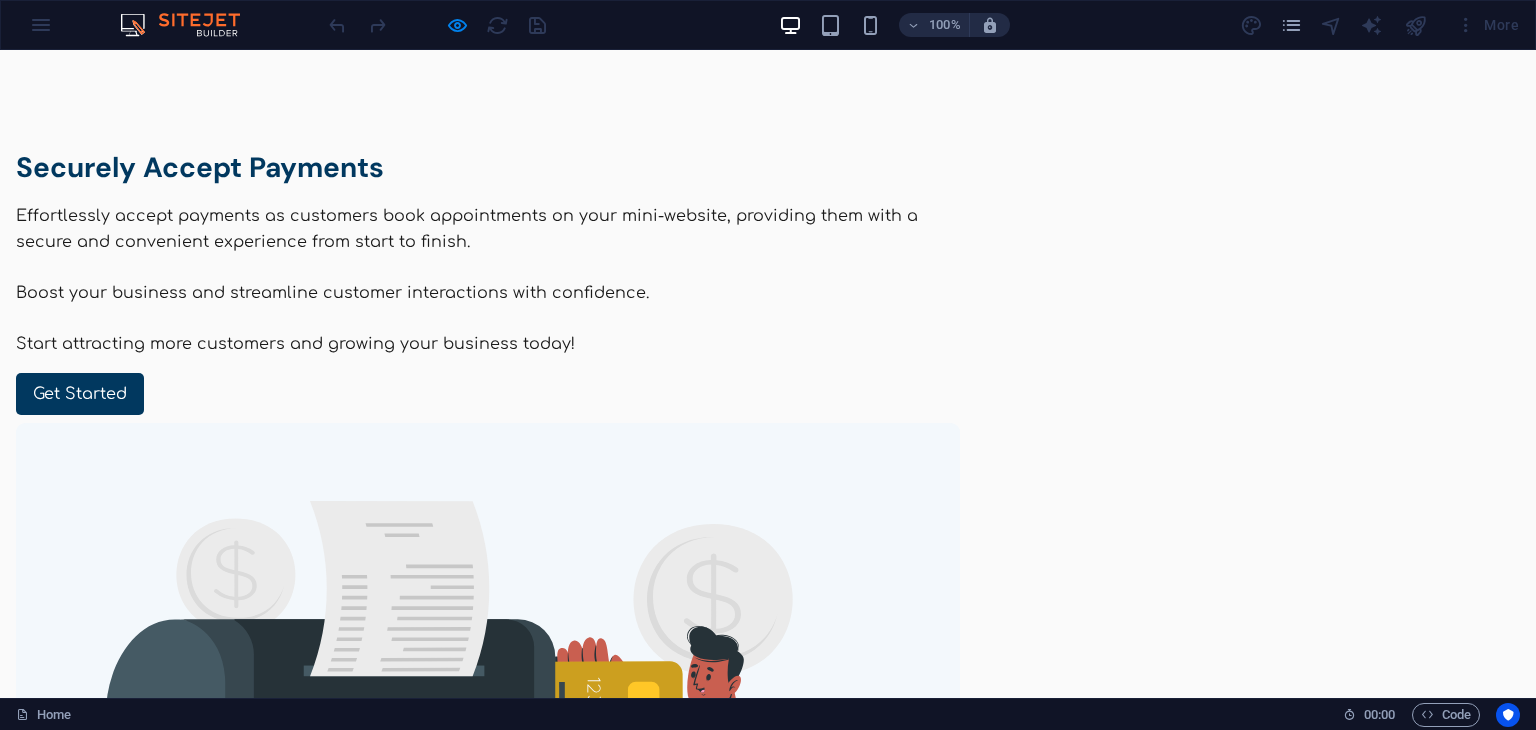 click on "What is dool?" at bounding box center (488, 11805) 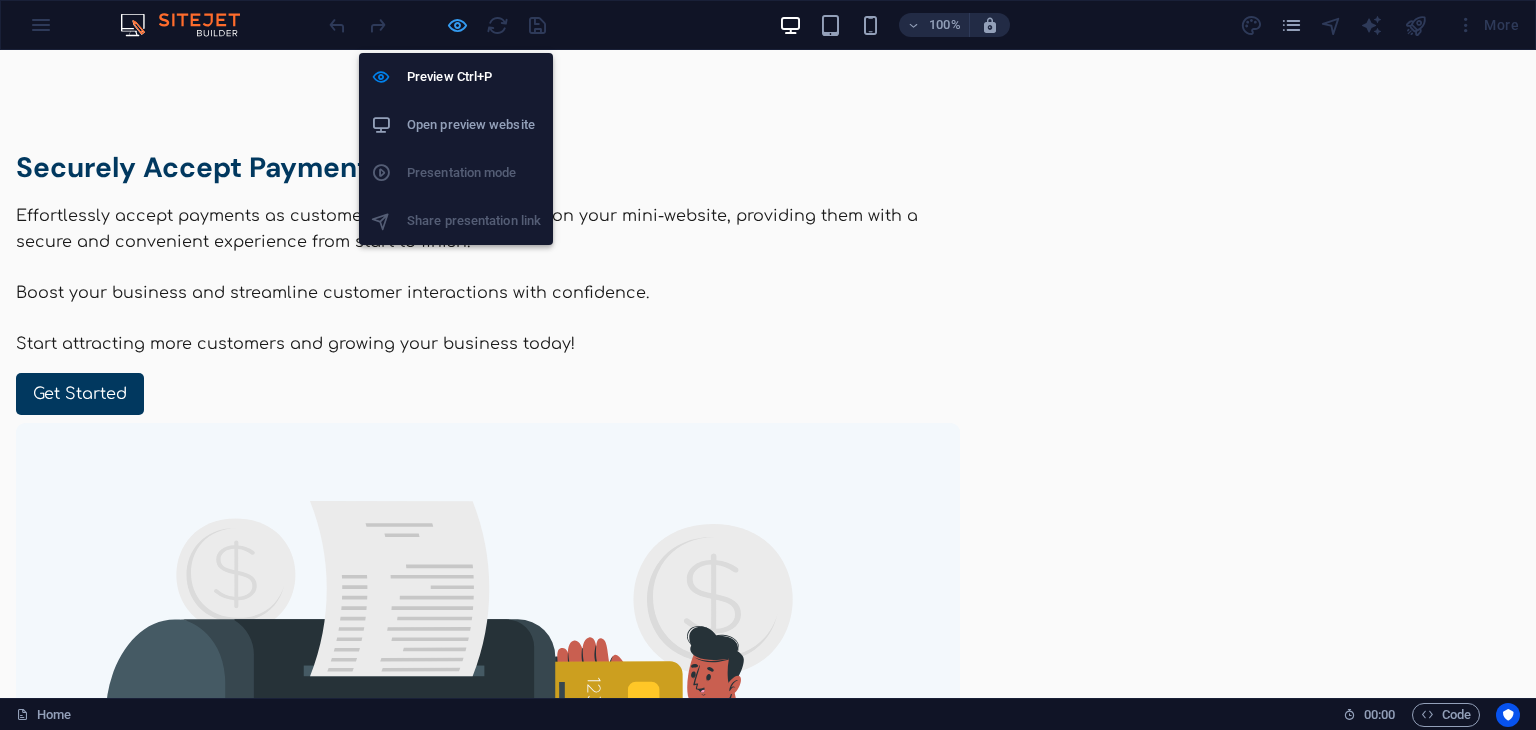 drag, startPoint x: 457, startPoint y: 24, endPoint x: 572, endPoint y: 357, distance: 352.29816 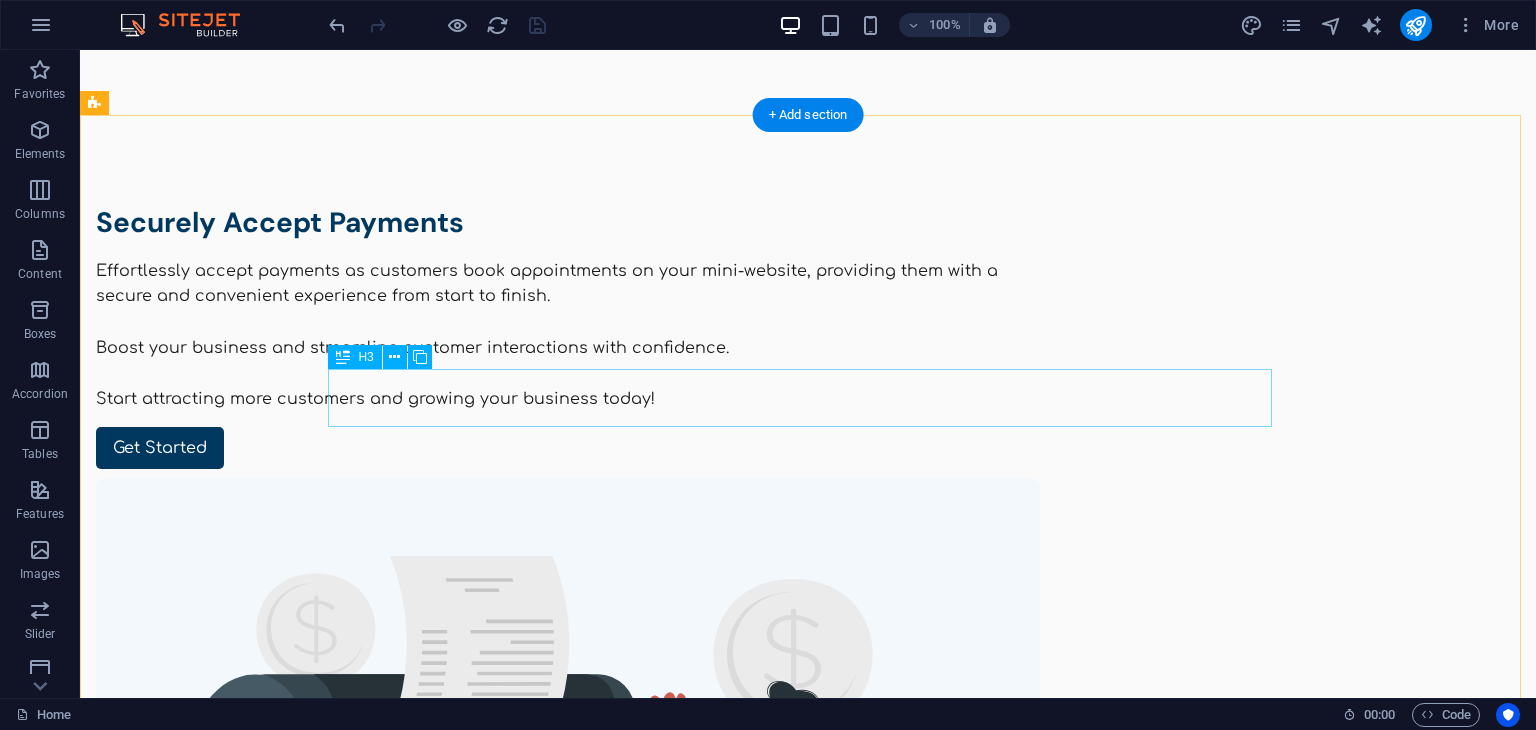scroll, scrollTop: 4764, scrollLeft: 0, axis: vertical 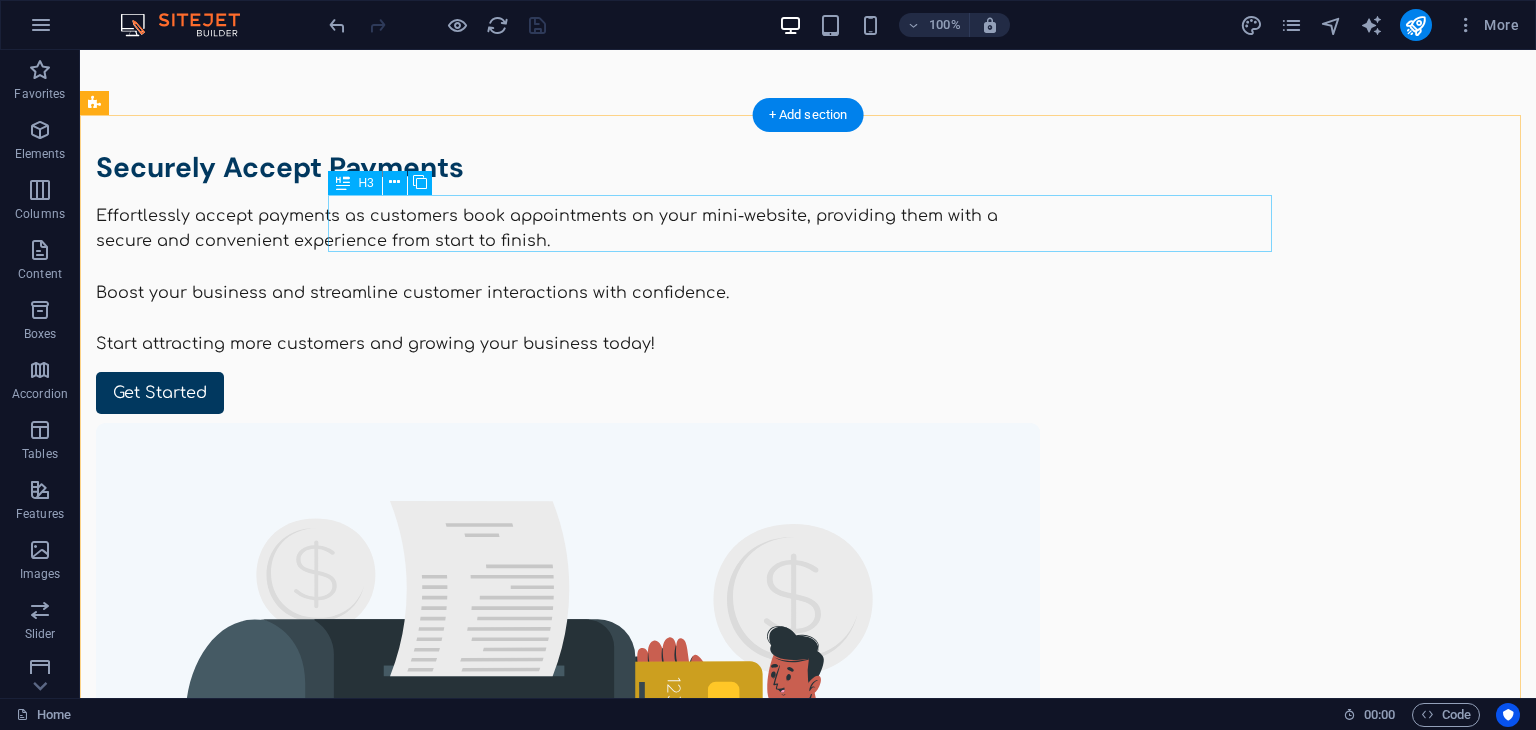click on "What is dool?" at bounding box center (568, 11806) 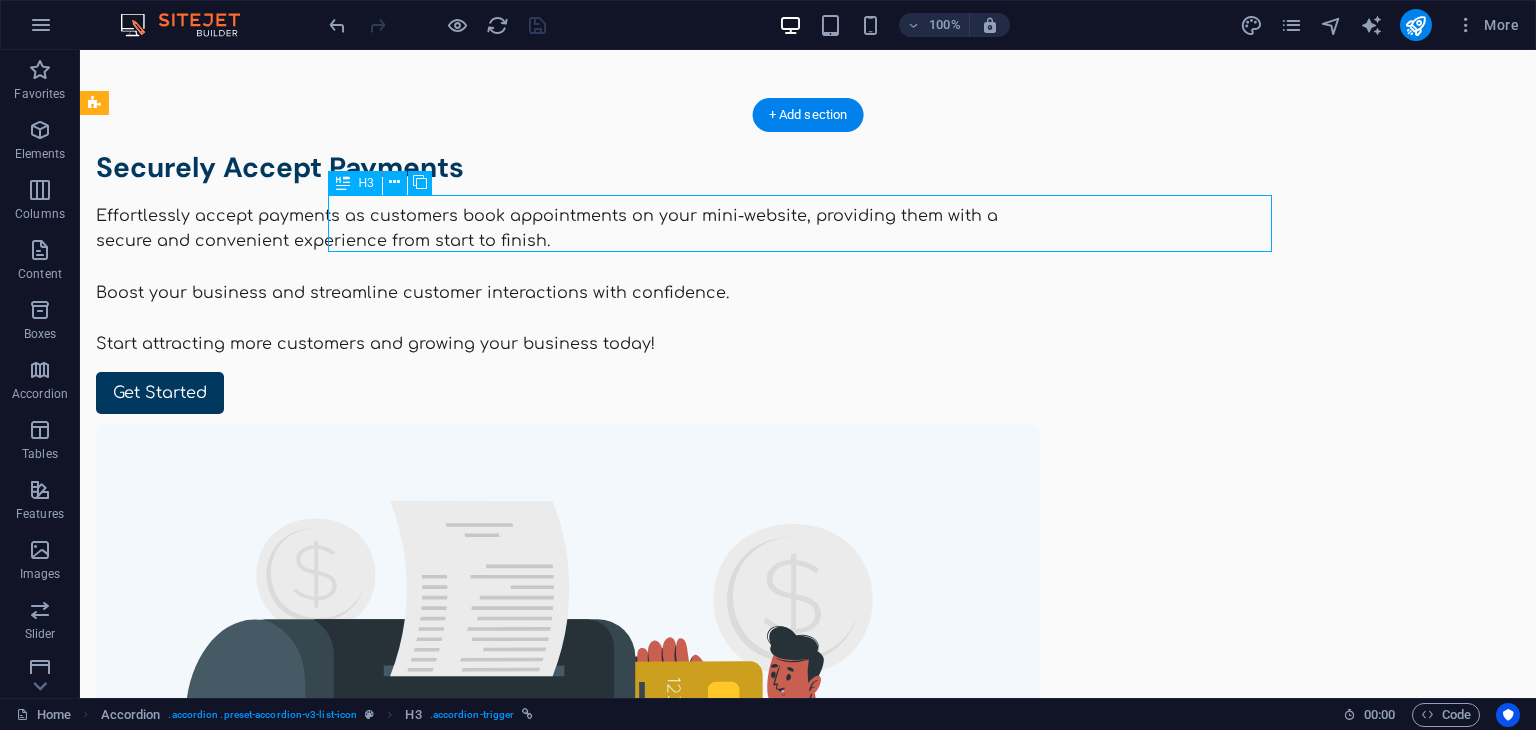 click on "What is dool?" at bounding box center (568, 11806) 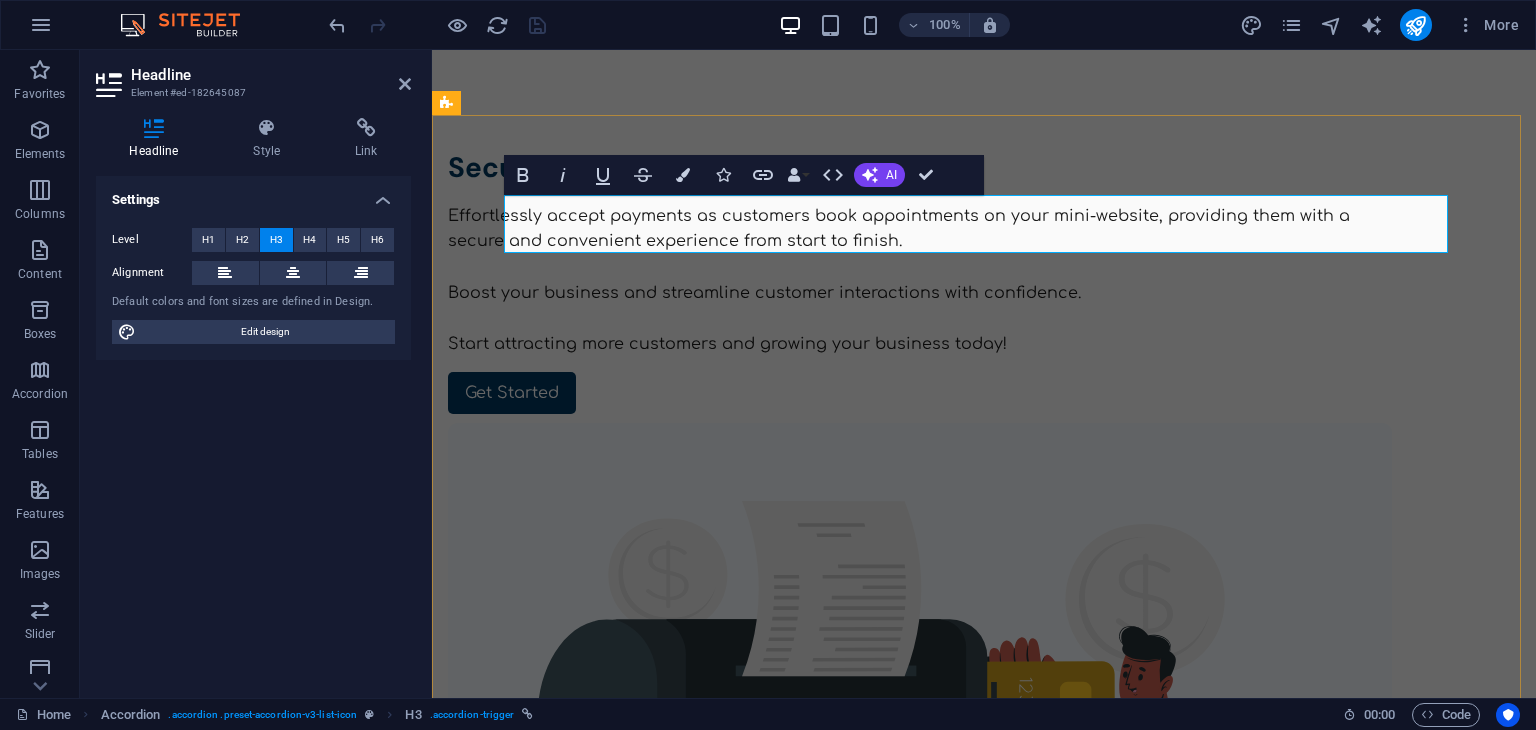 scroll, scrollTop: 4870, scrollLeft: 0, axis: vertical 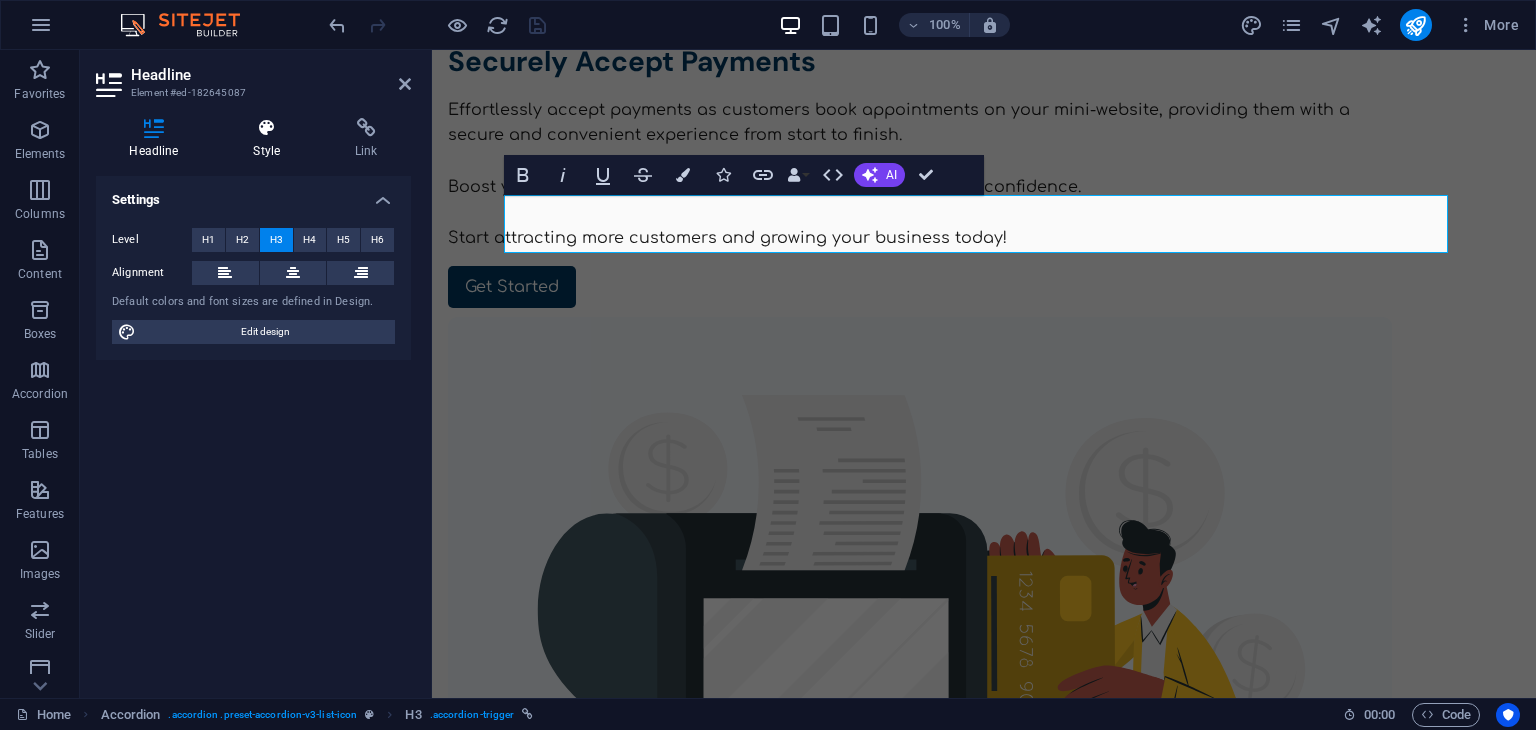 click at bounding box center [267, 128] 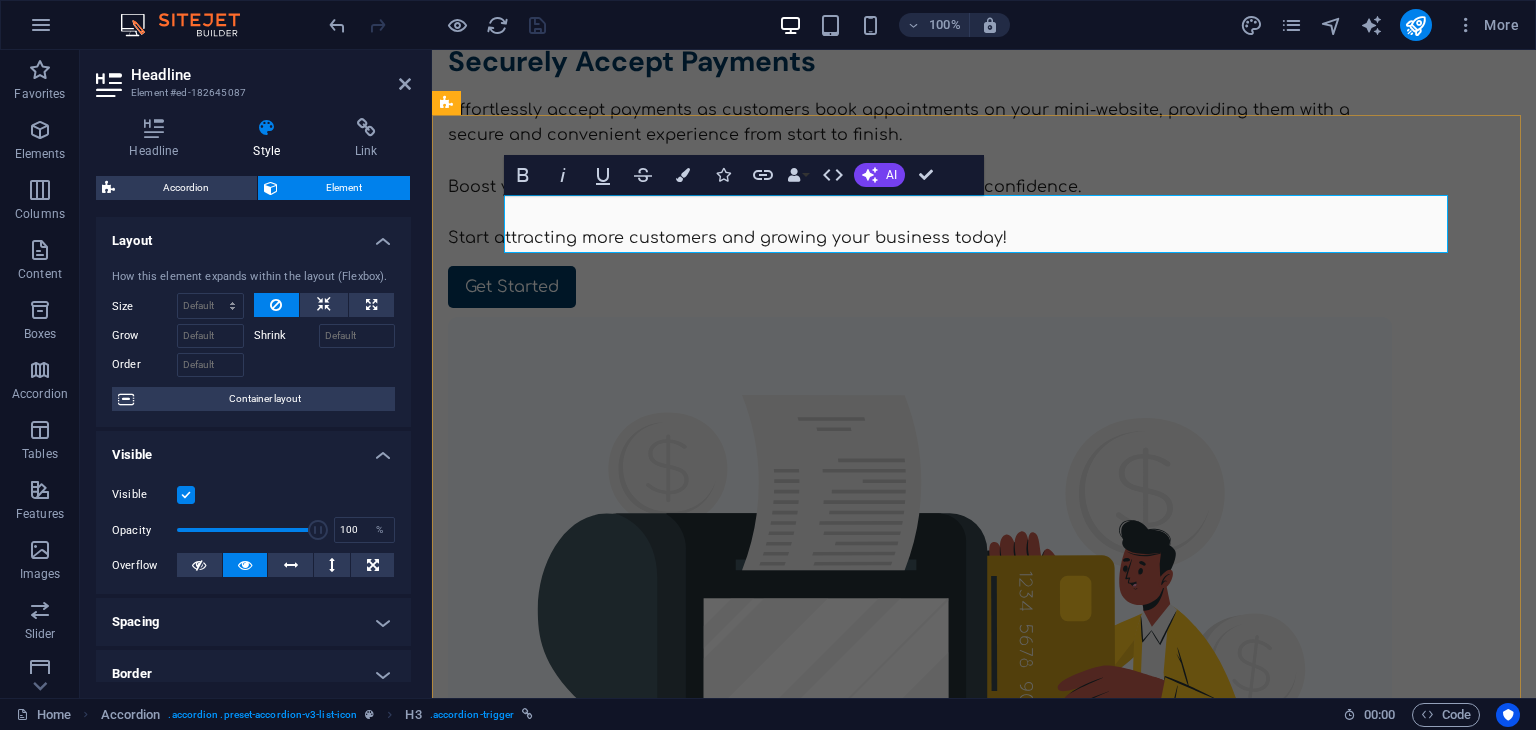 click on "What is dool?" at bounding box center [920, 11700] 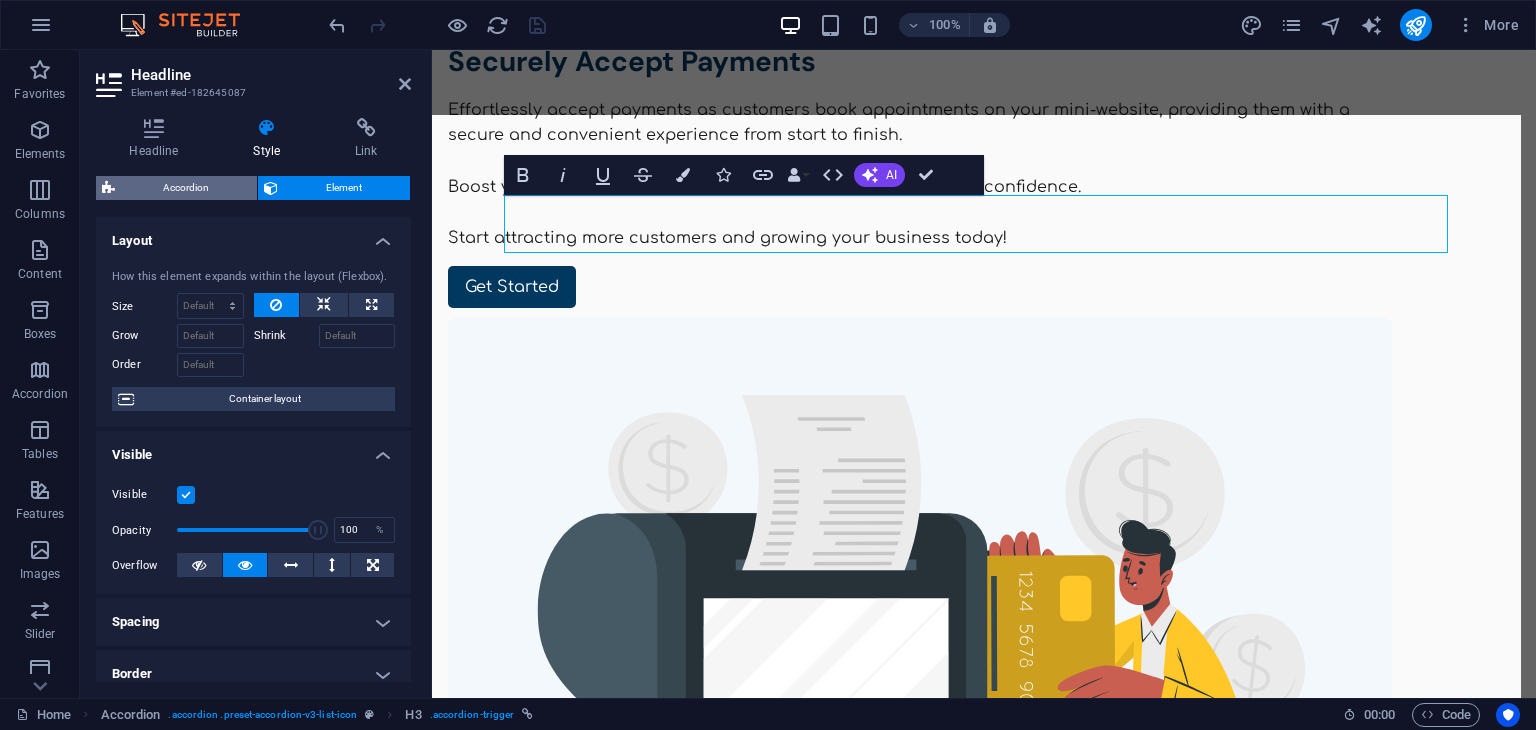 click on "Accordion" at bounding box center [186, 188] 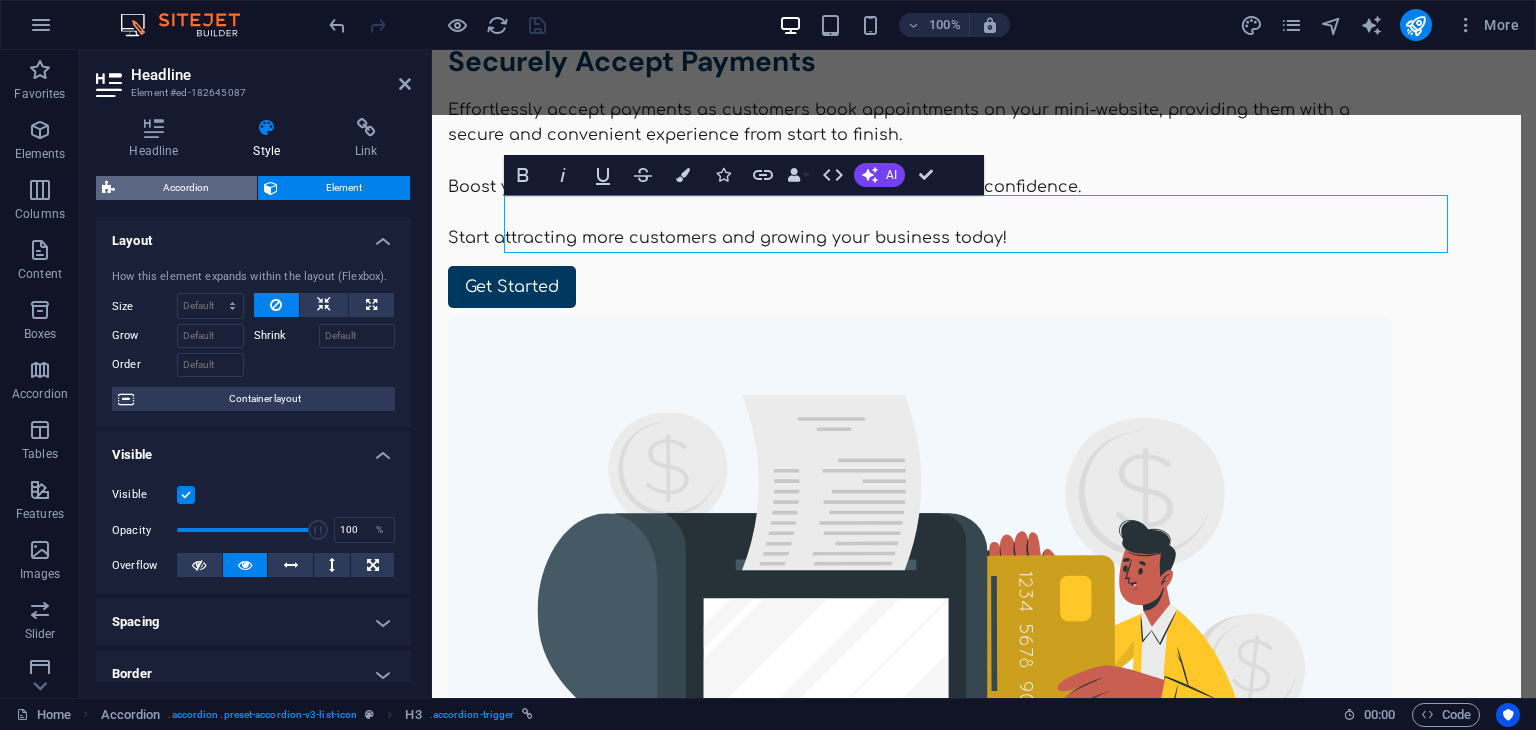 select on "rem" 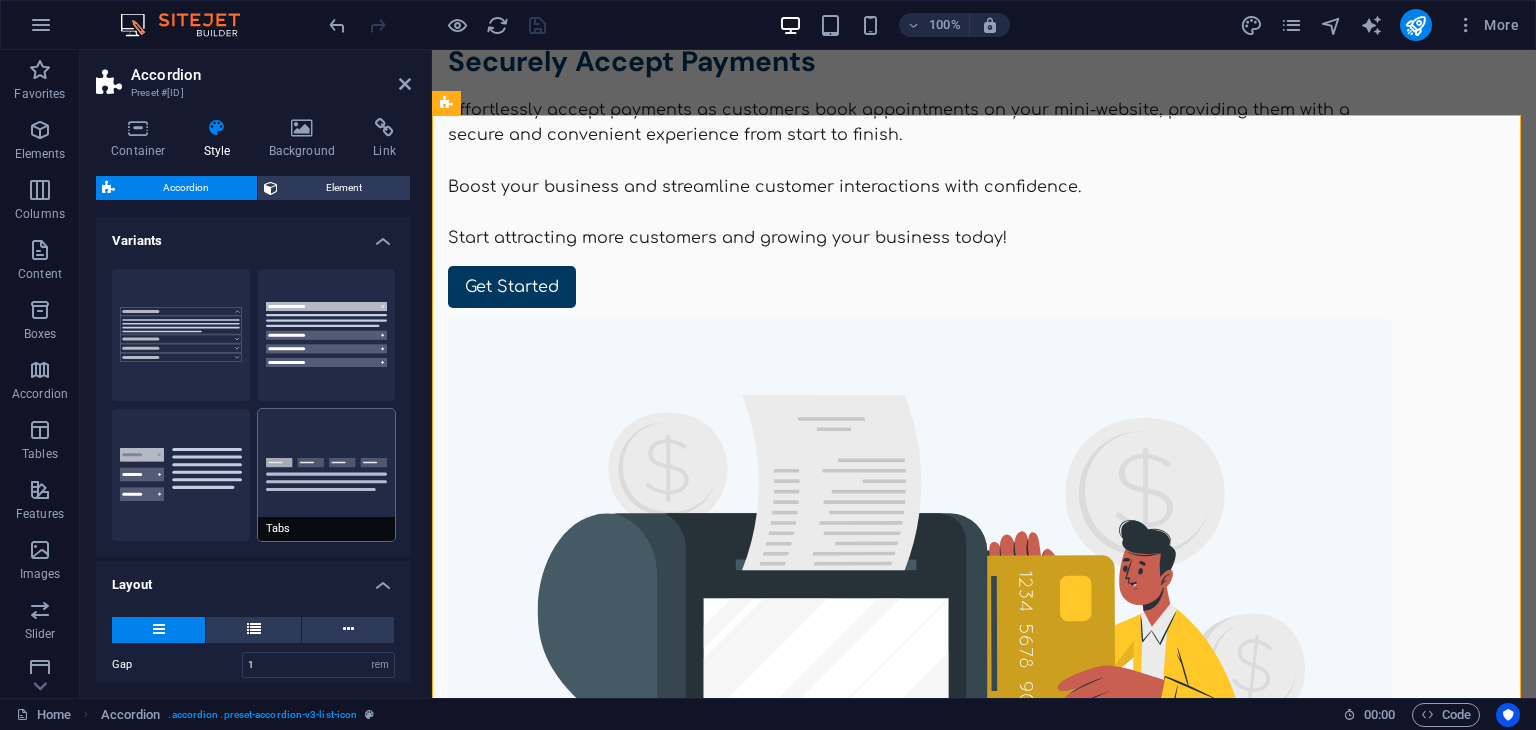 scroll, scrollTop: 199, scrollLeft: 0, axis: vertical 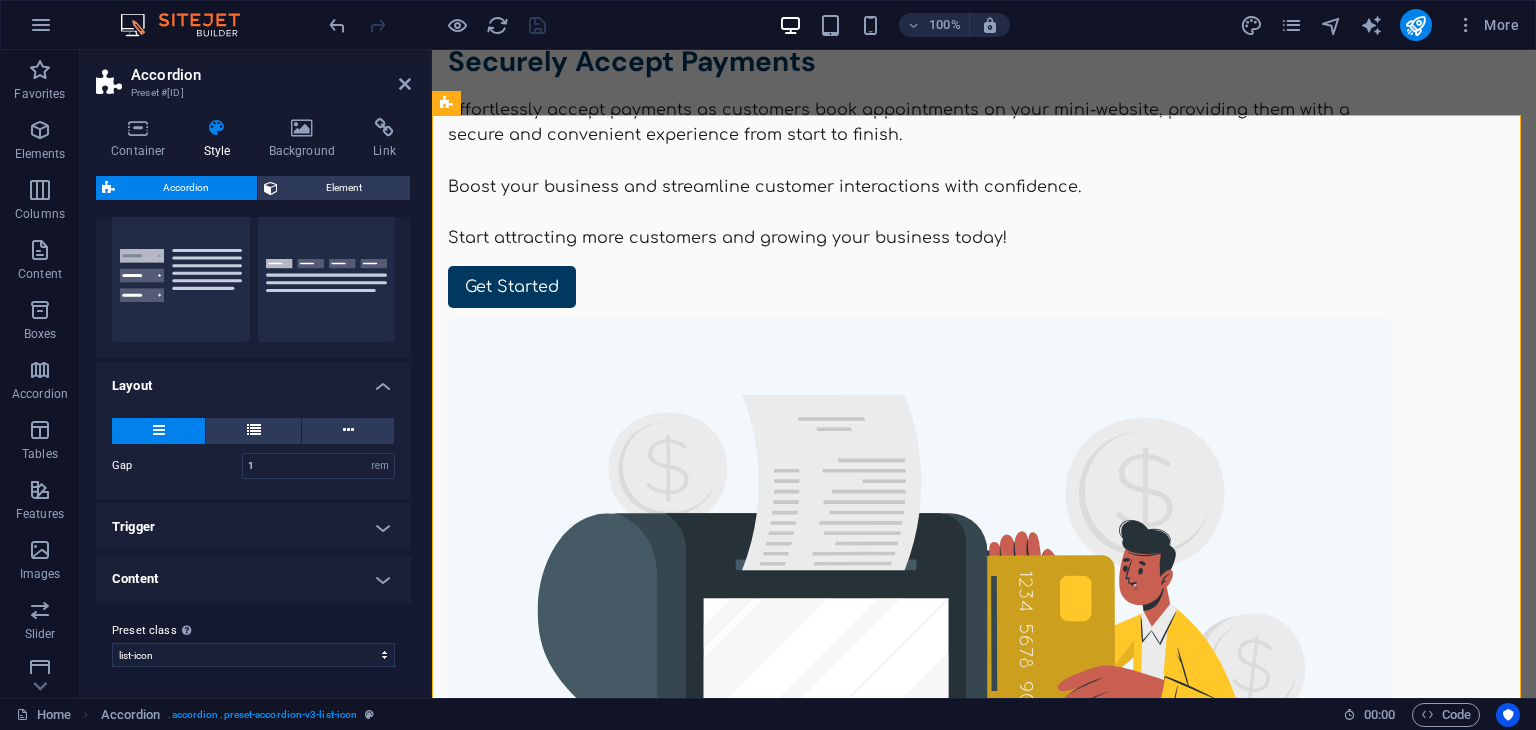 click at bounding box center [217, 128] 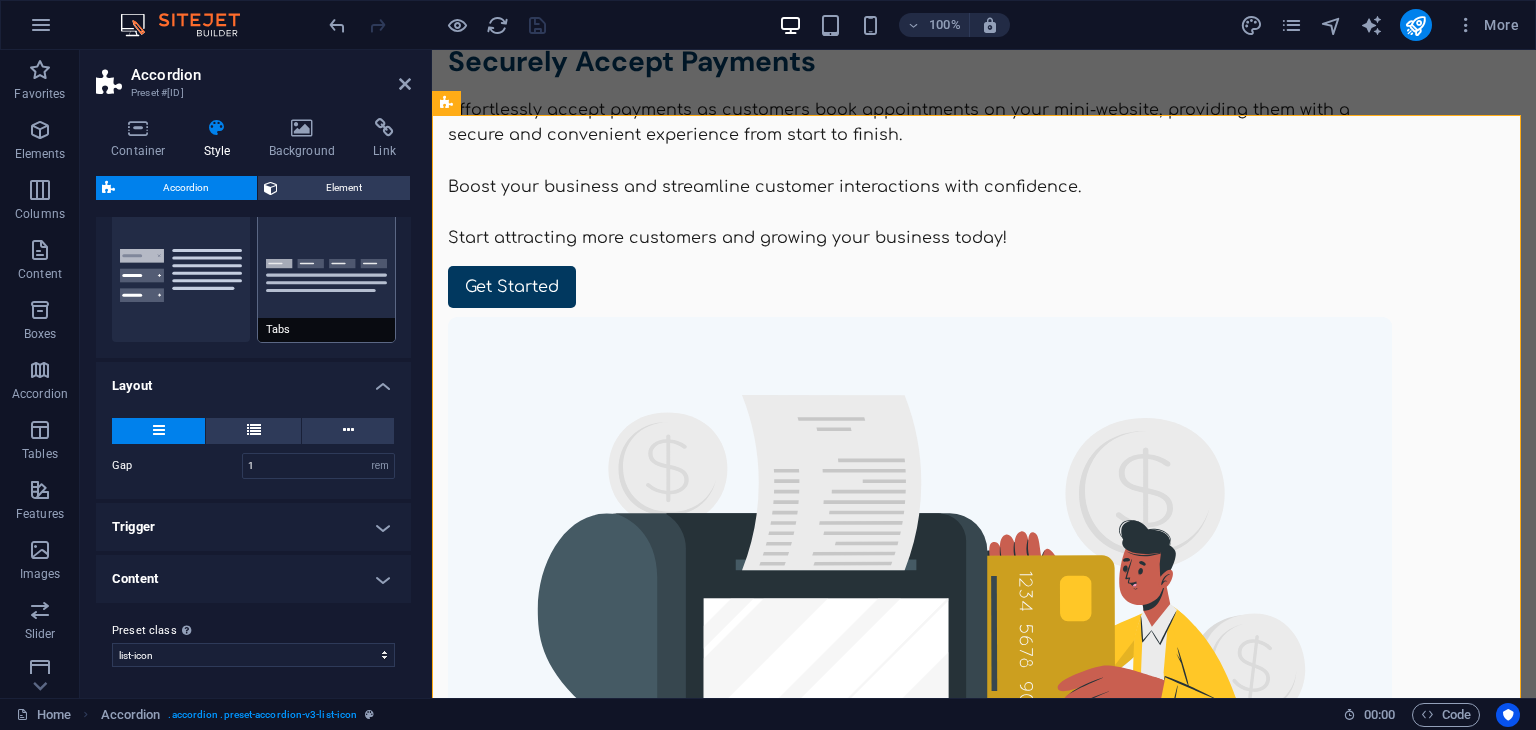 scroll, scrollTop: 0, scrollLeft: 0, axis: both 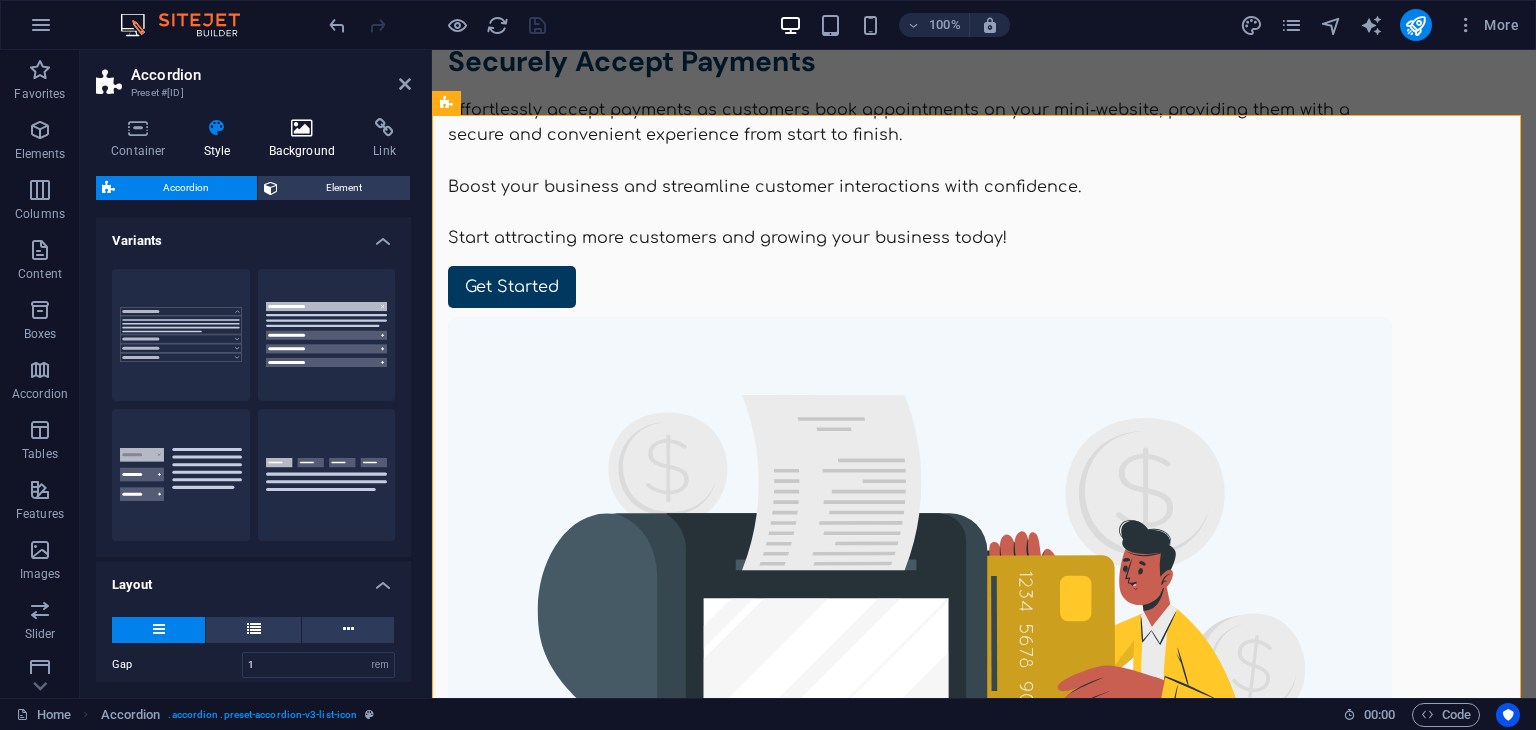 click on "Background" at bounding box center (306, 139) 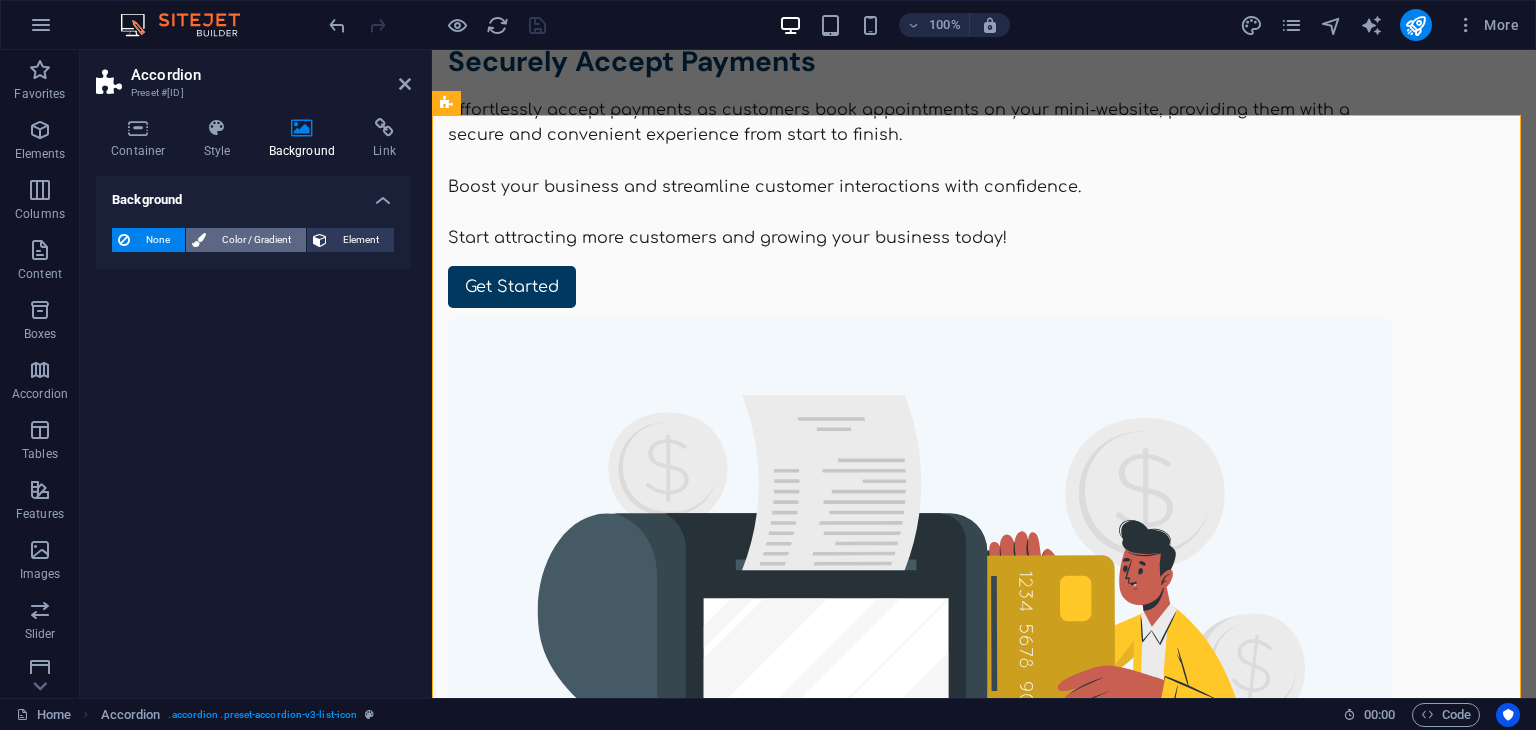 click on "Color / Gradient" at bounding box center [256, 240] 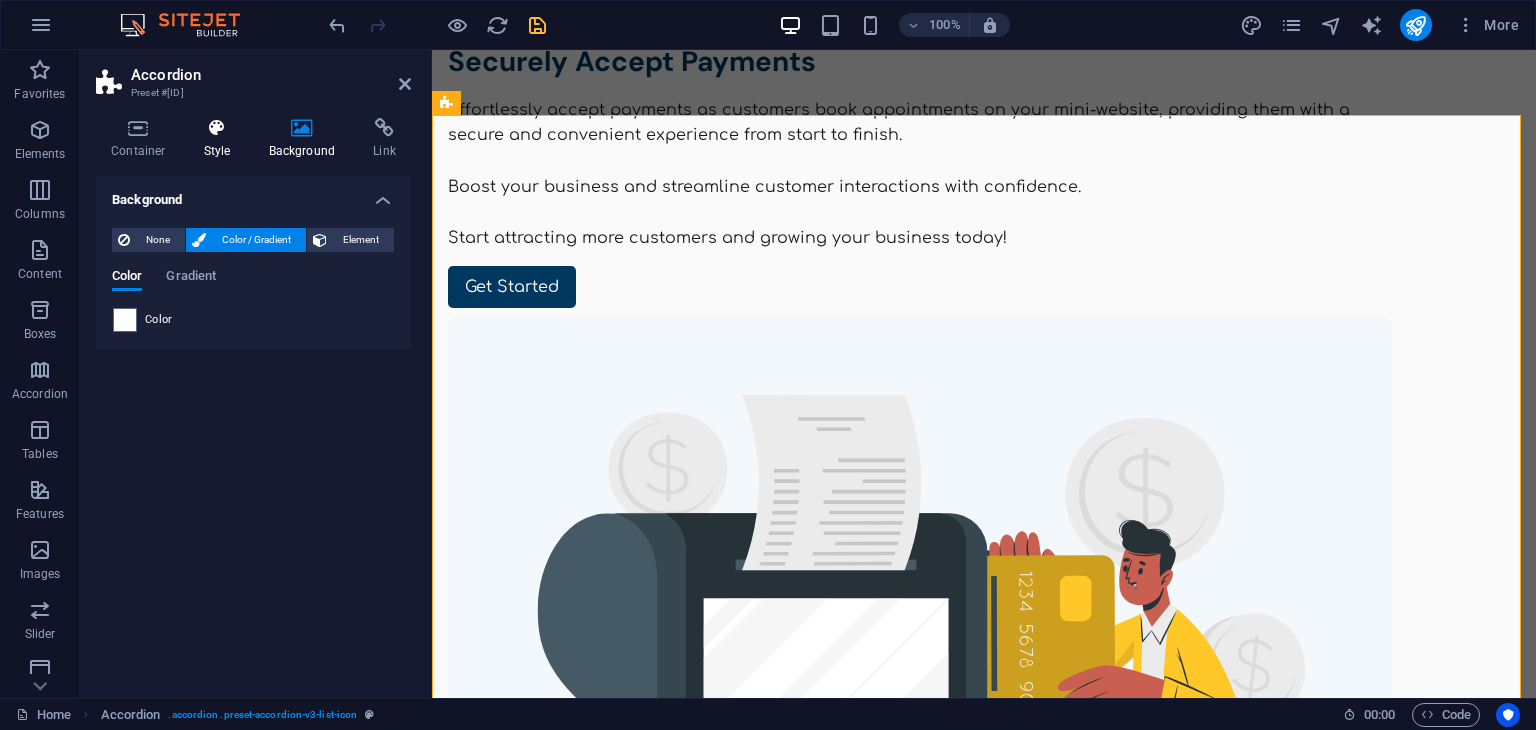 click on "Style" at bounding box center (221, 139) 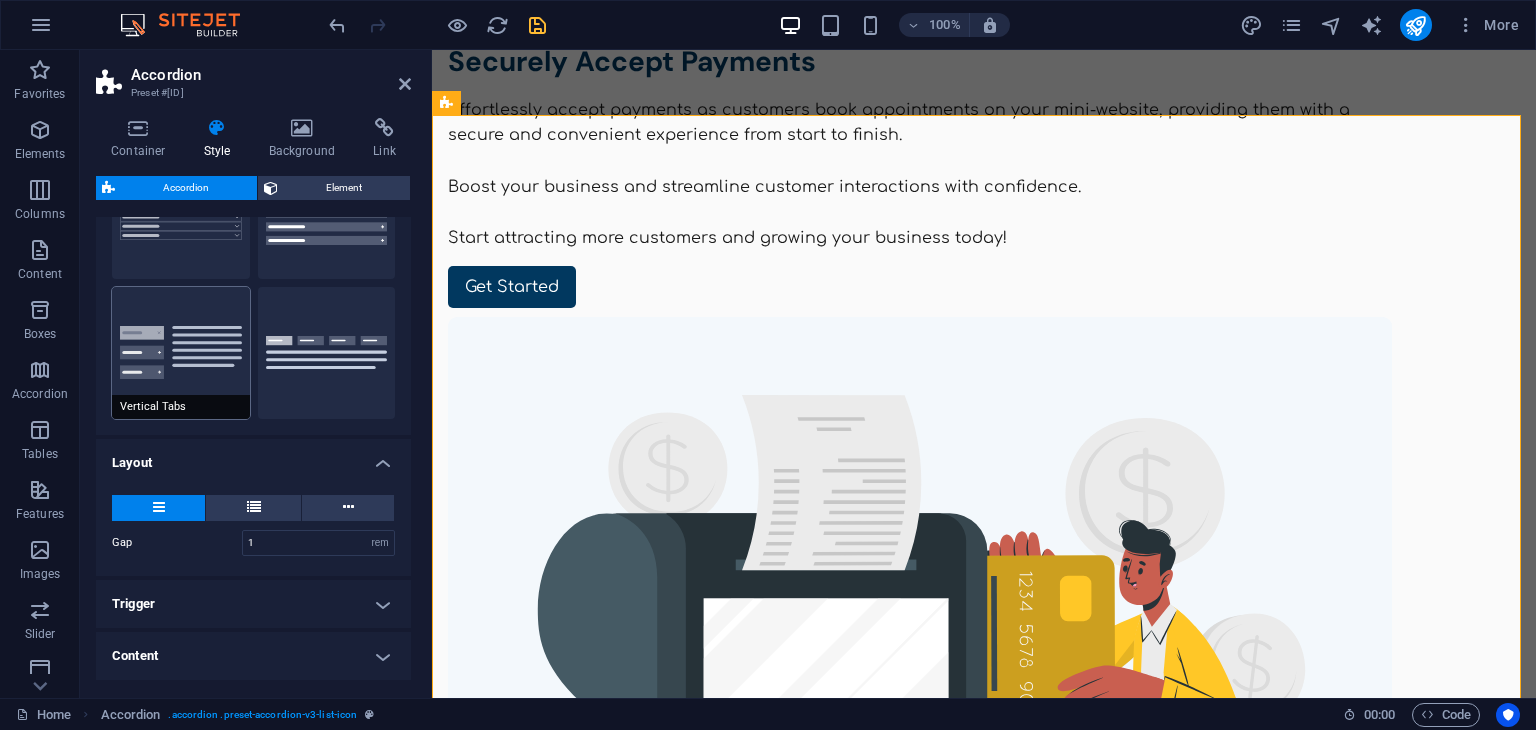 scroll, scrollTop: 199, scrollLeft: 0, axis: vertical 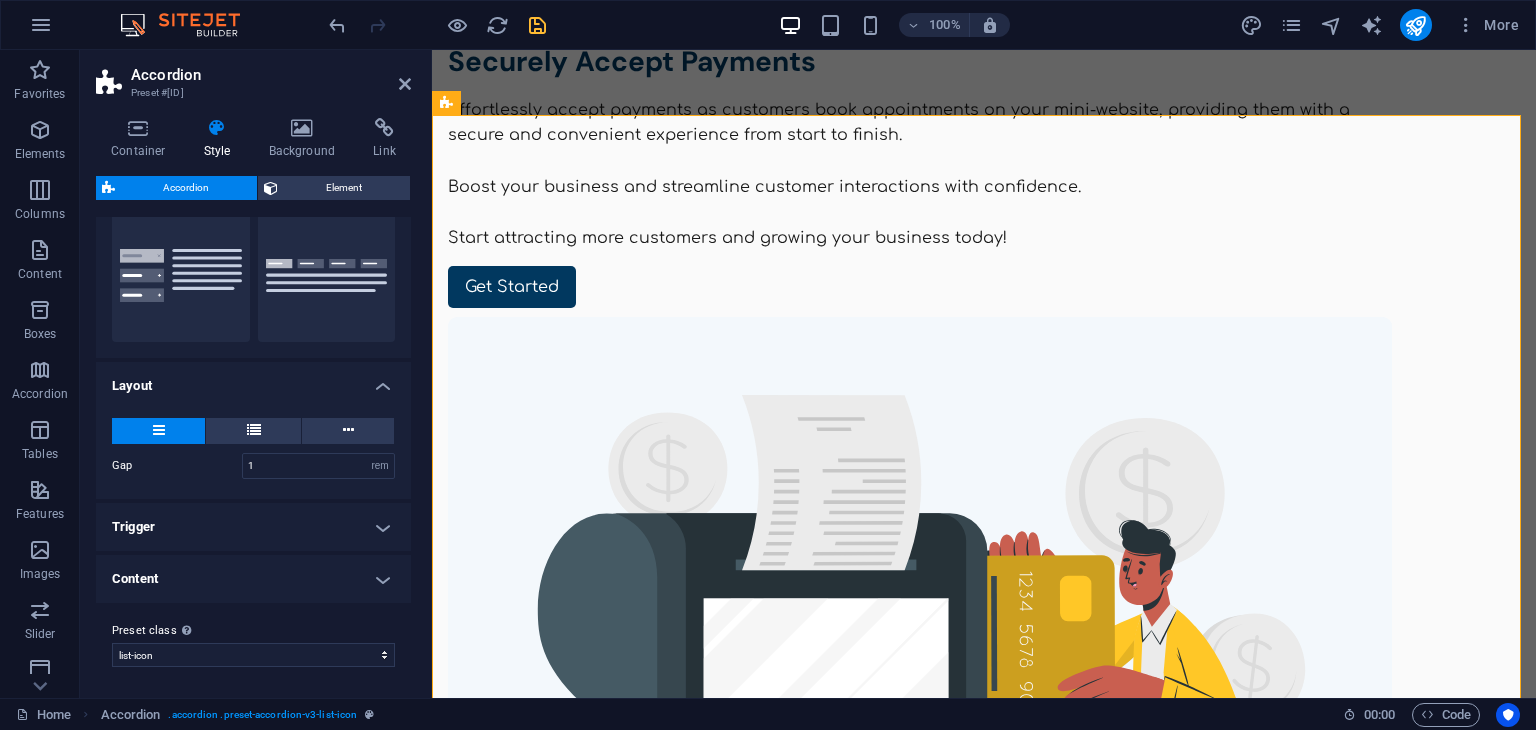 click on "Content" at bounding box center (253, 579) 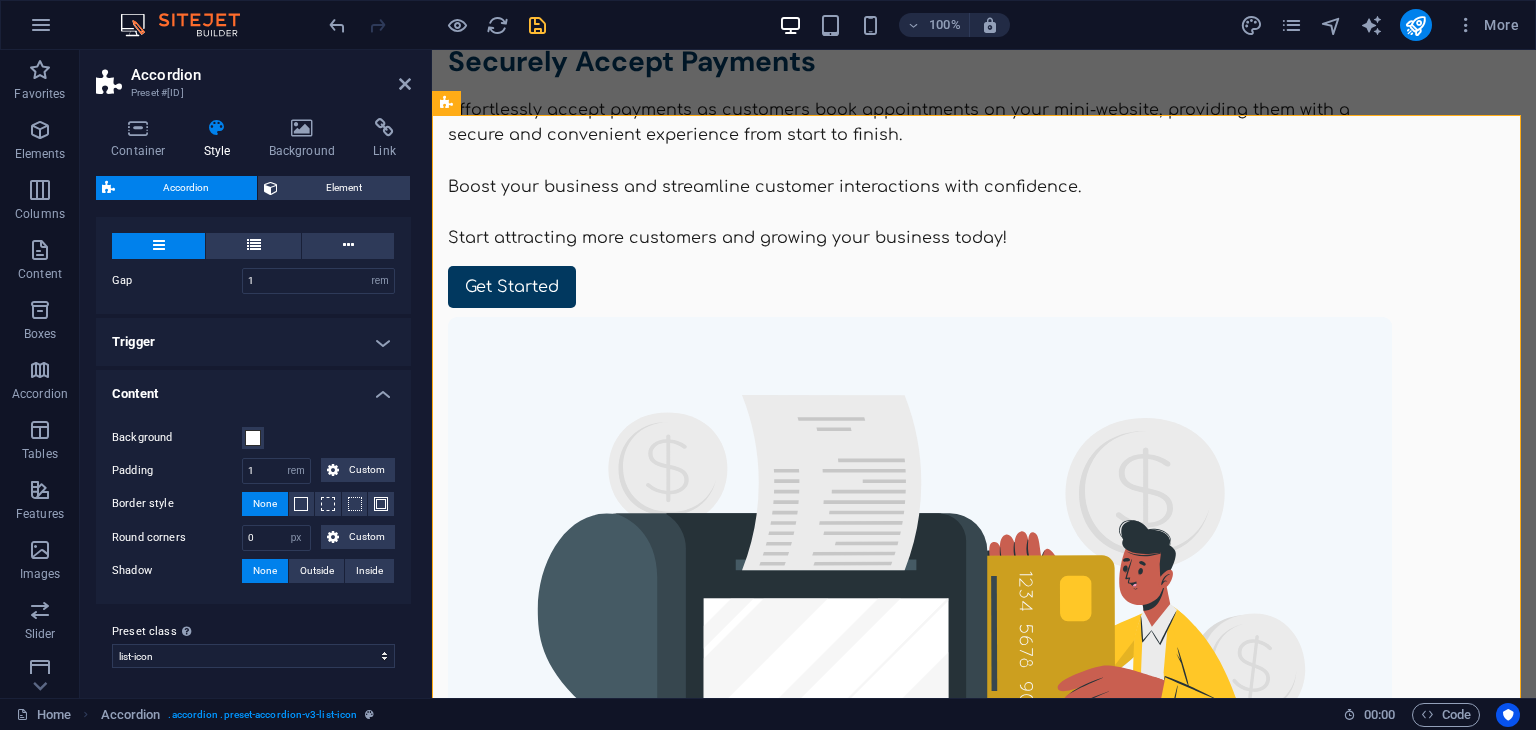 scroll, scrollTop: 0, scrollLeft: 0, axis: both 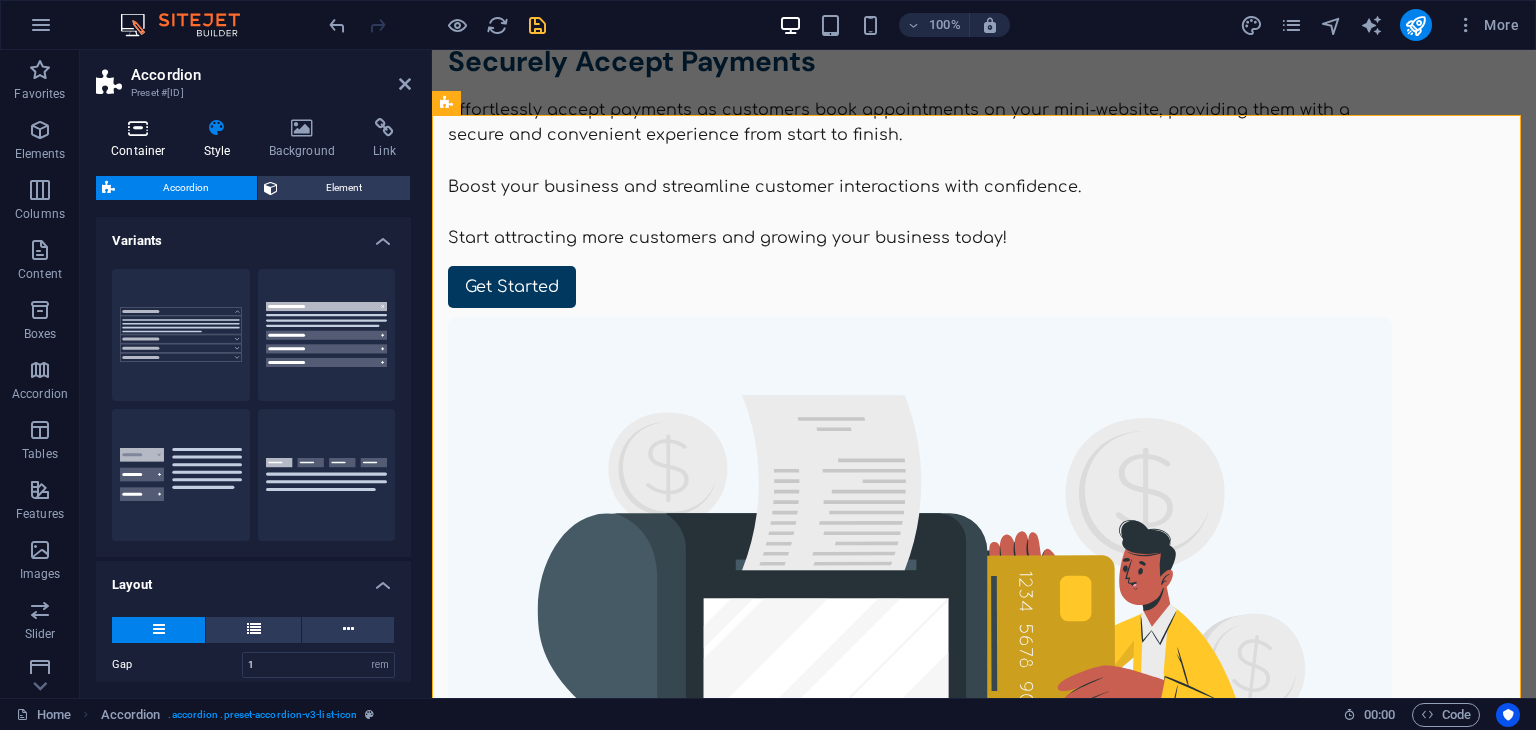 click on "Container" at bounding box center [142, 139] 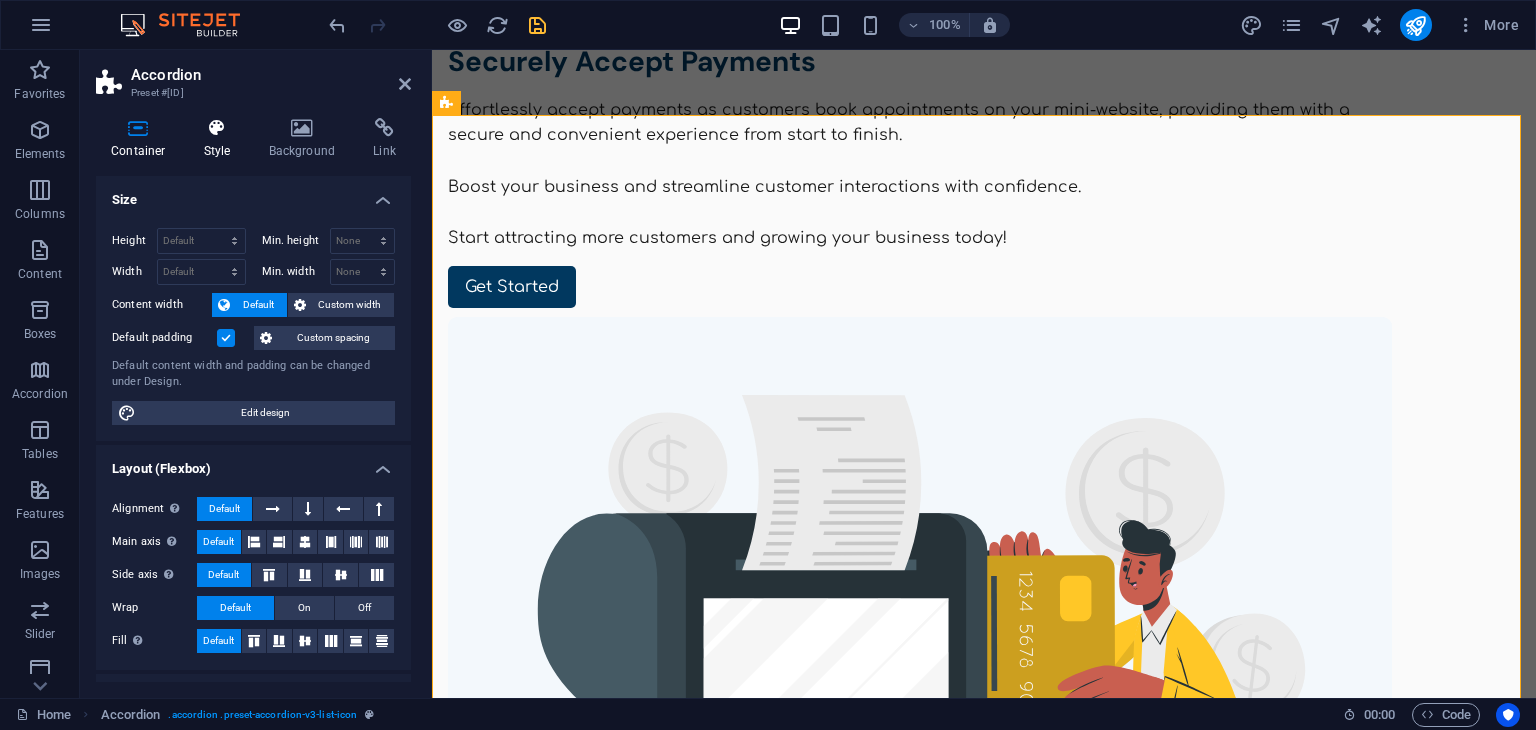 click at bounding box center (217, 128) 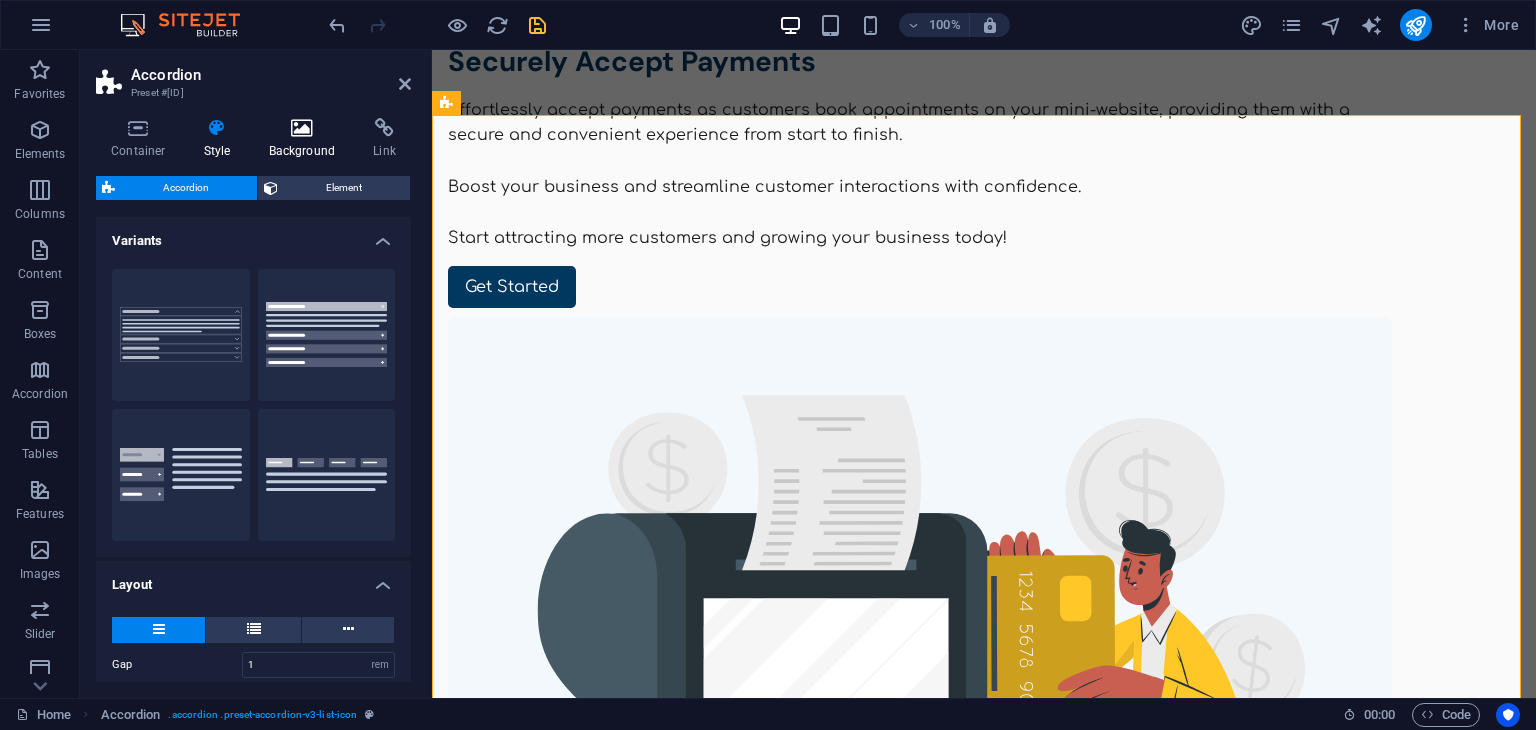 click on "Background" at bounding box center (306, 139) 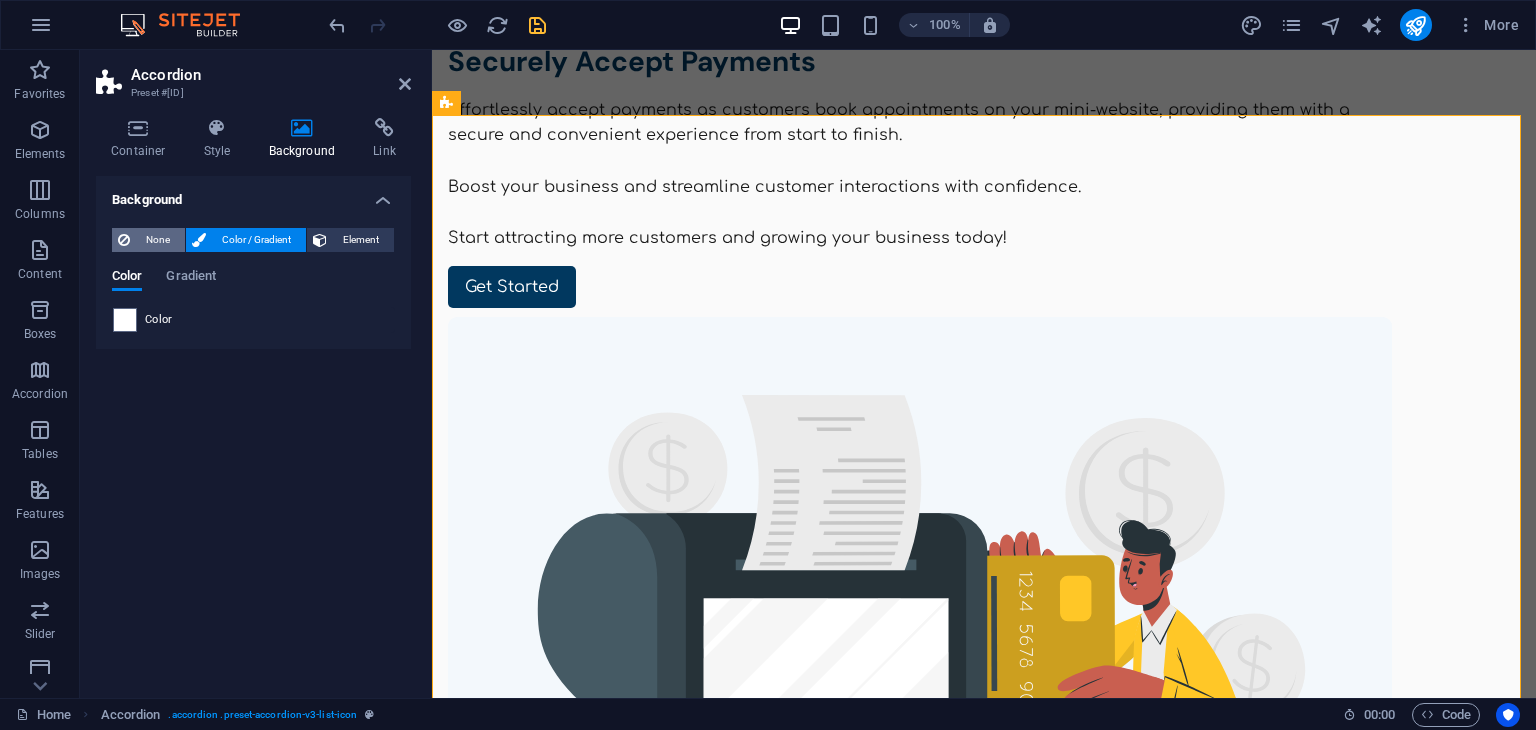 click at bounding box center (124, 240) 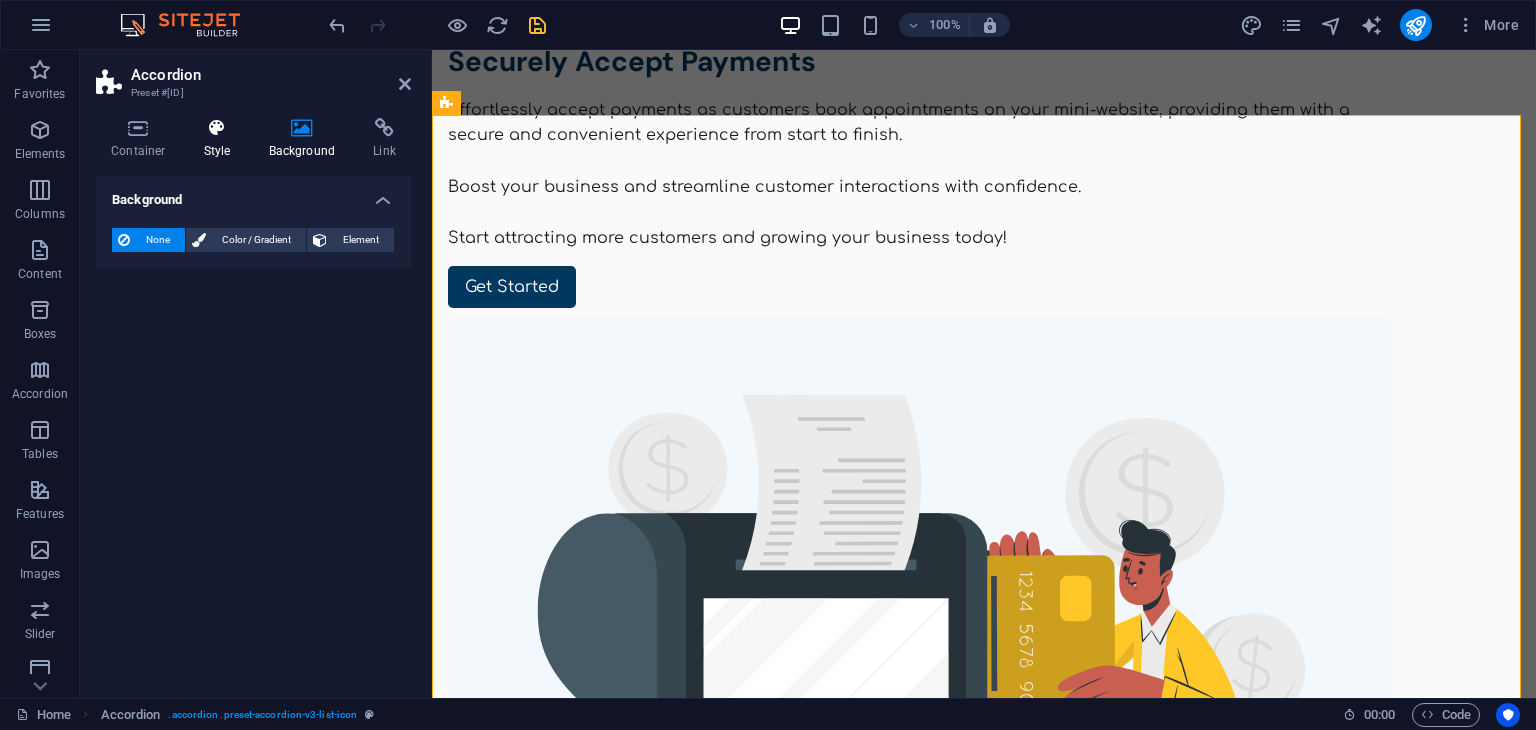 click at bounding box center [217, 128] 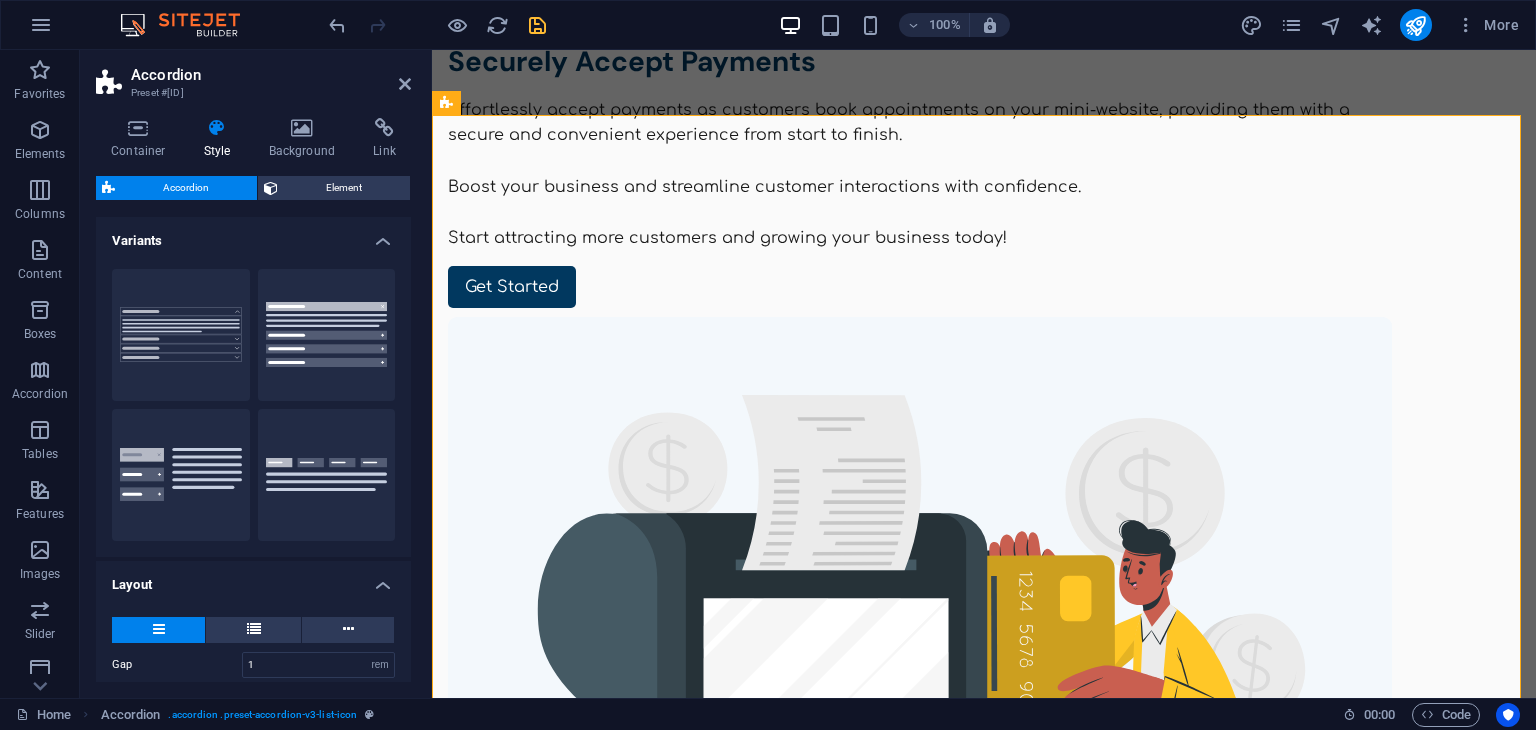click on "Accordion Element Layout How this element expands within the layout (Flexbox). Size Default auto px % 1/1 1/2 1/3 1/4 1/5 1/6 1/7 1/8 1/9 1/10 Grow Shrink Order Container layout Visible Visible Opacity 100 % Overflow Spacing Margin Default auto px % rem vw vh Custom Custom auto px % rem vw vh auto px % rem vw vh auto px % rem vw vh auto px % rem vw vh Padding Default px rem % vh vw Custom Custom px rem % vh vw px rem % vh vw px rem % vh vw px rem % vh vw Border Style              - Width 1 auto px rem % vh vw Custom Custom 1 auto px rem % vh vw 1 auto px rem % vh vw 1 auto px rem % vh vw 1 auto px rem % vh vw  - Color Round corners For background overlay and background images, the overflow must be hidden so that the round corners are visible Default px rem % vh vw Custom Custom px rem % vh vw px rem % vh vw px rem % vh vw px rem % vh vw Shadow Default None Outside Inside Color X offset 0 px rem vh vw Y offset 0 px rem vh vw Blur 0 px rem % vh vw Spread 0 px rem vh vw Text Shadow Default None Outside" at bounding box center [253, 429] 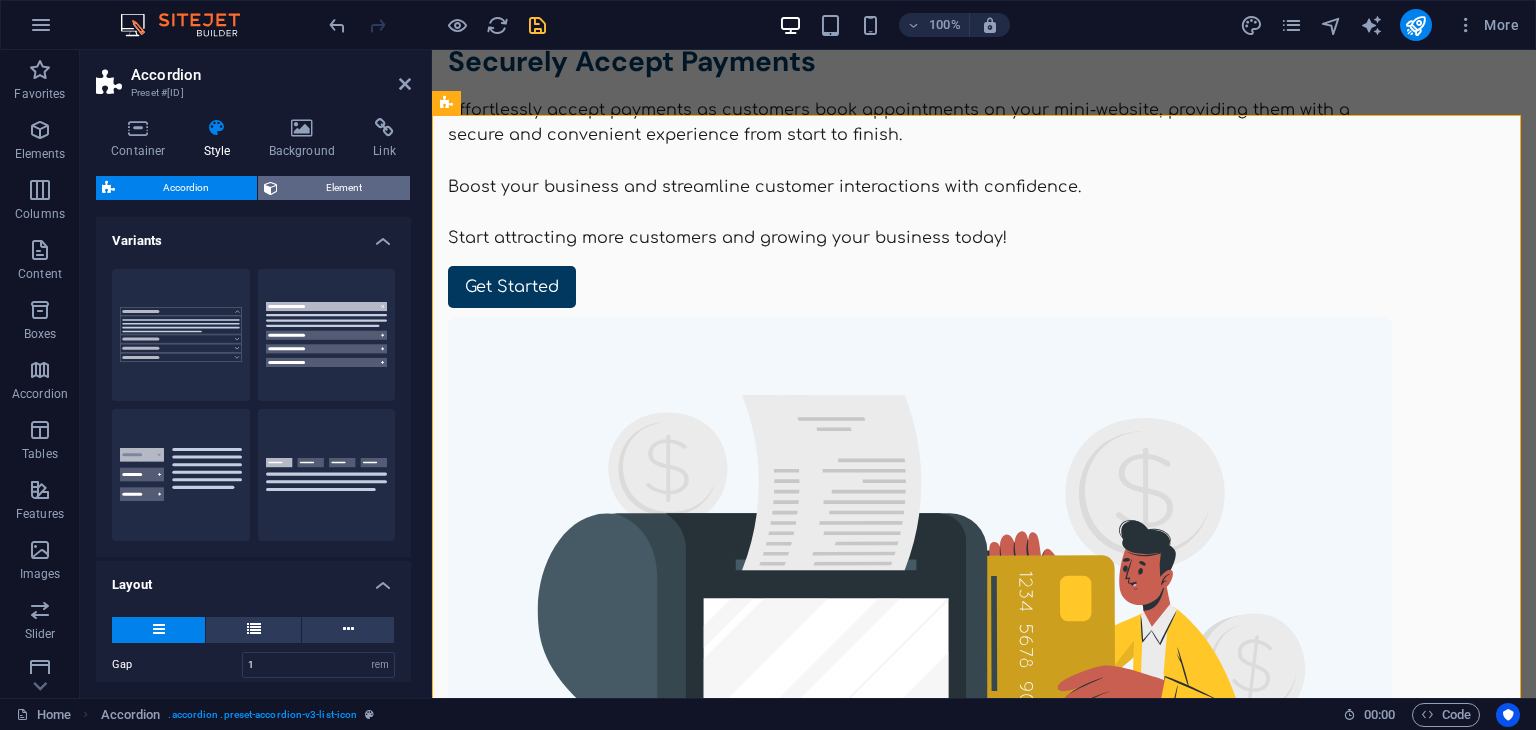 click on "Element" at bounding box center (344, 188) 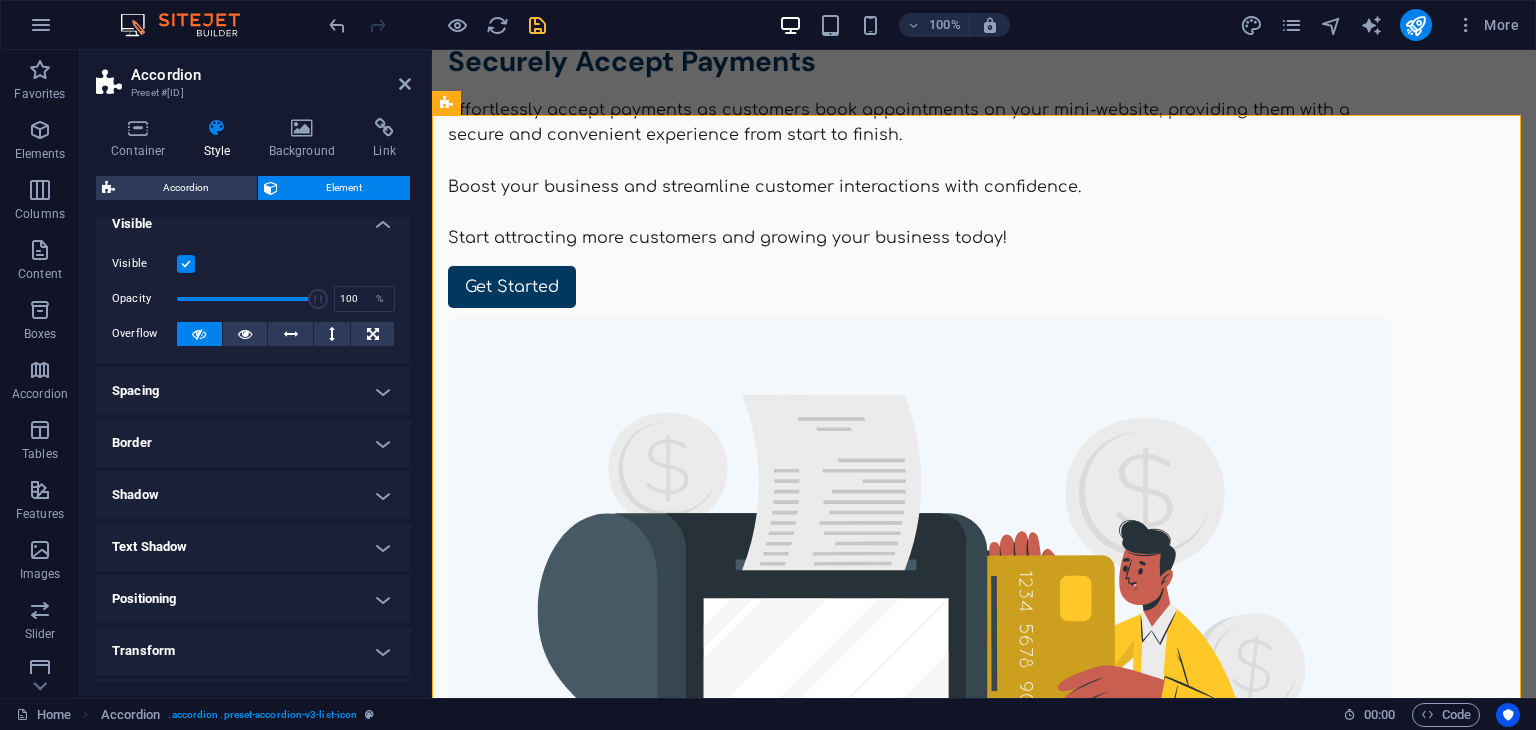 scroll, scrollTop: 0, scrollLeft: 0, axis: both 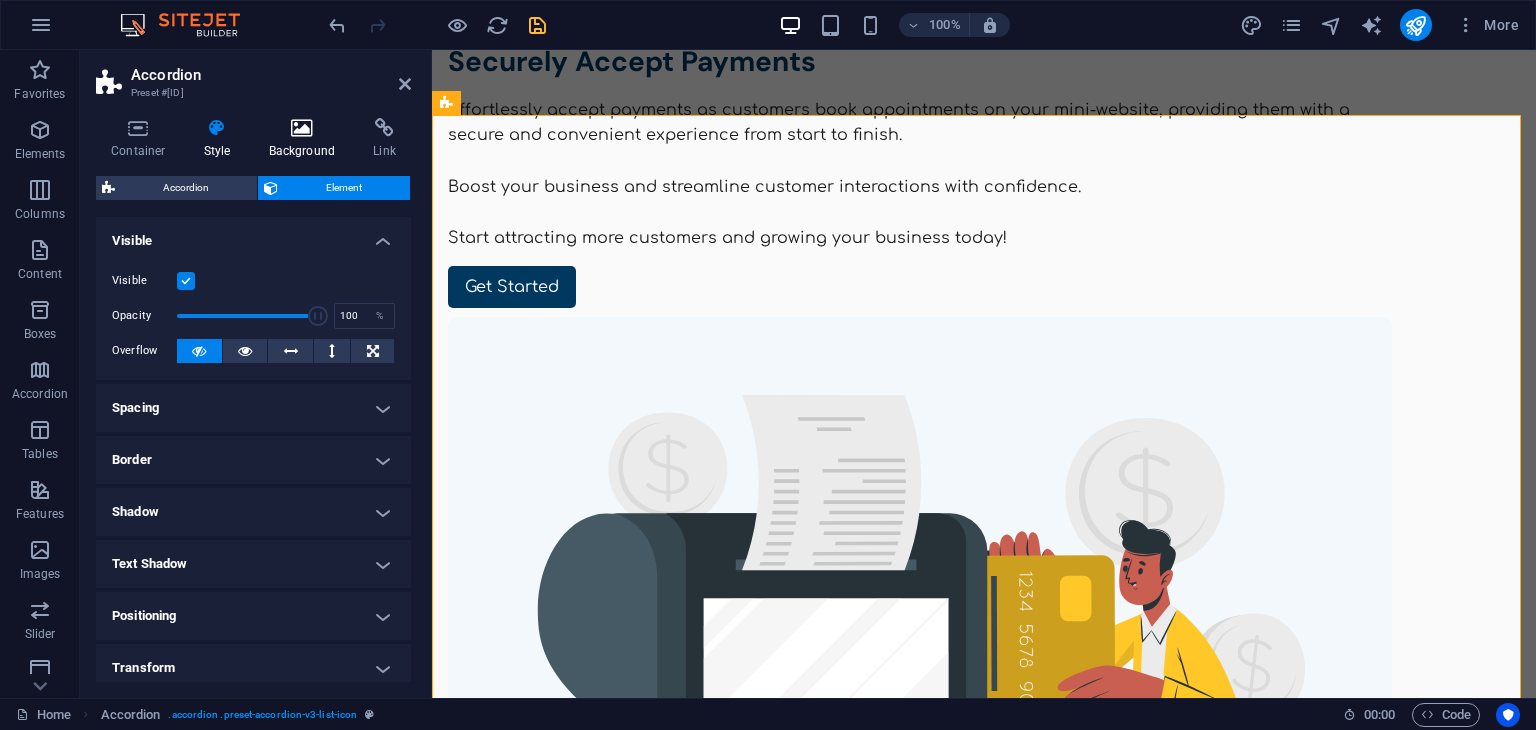 click at bounding box center (302, 128) 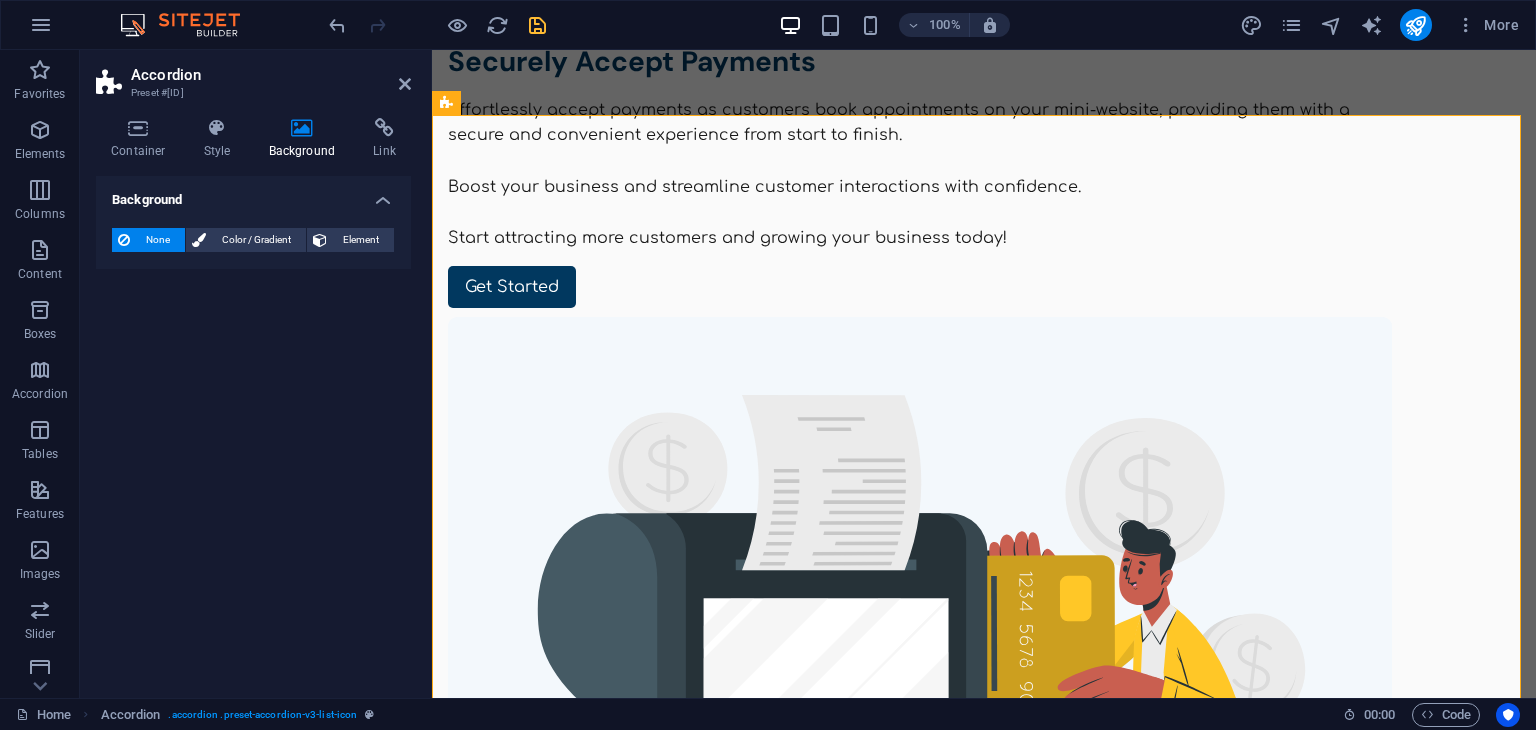 click on "Background" at bounding box center (306, 139) 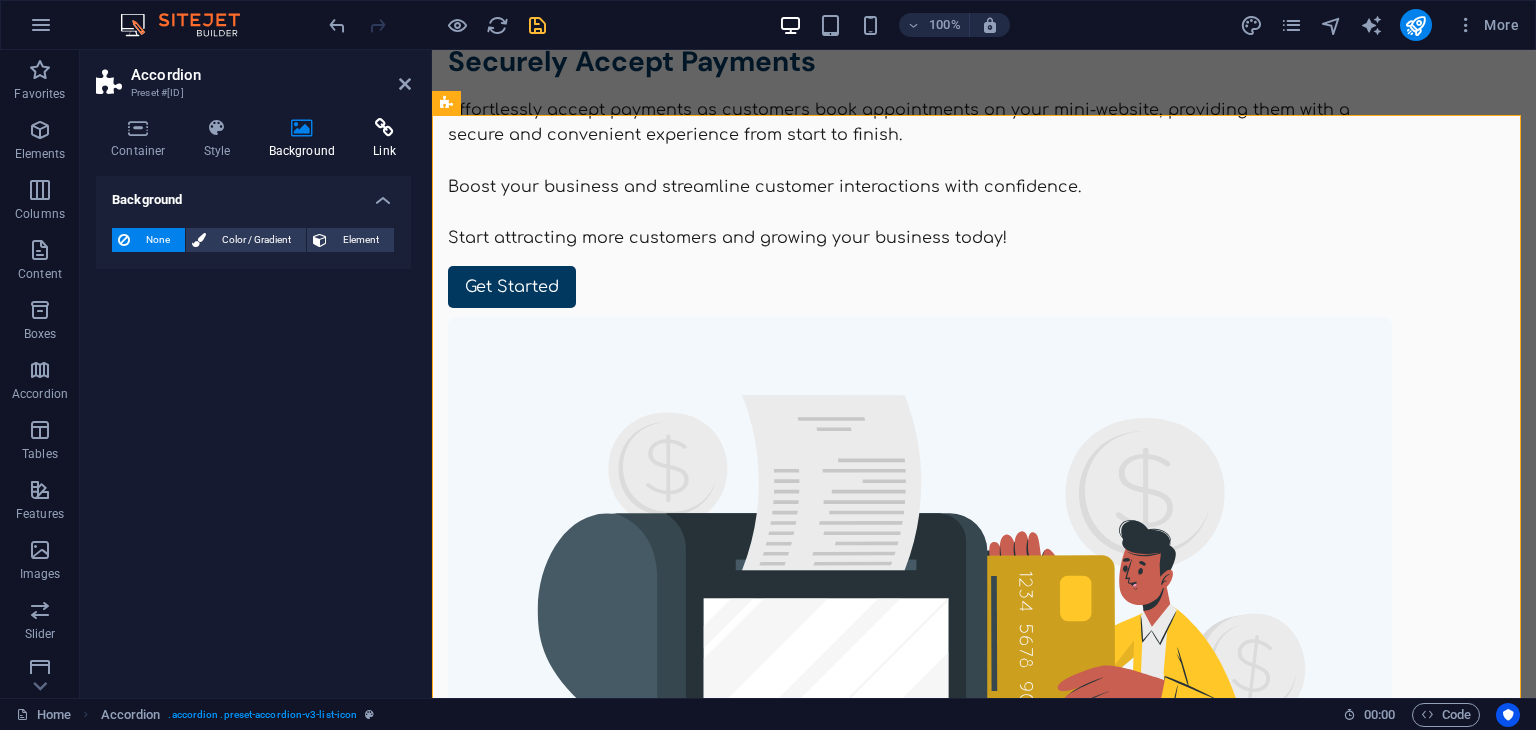click at bounding box center (384, 128) 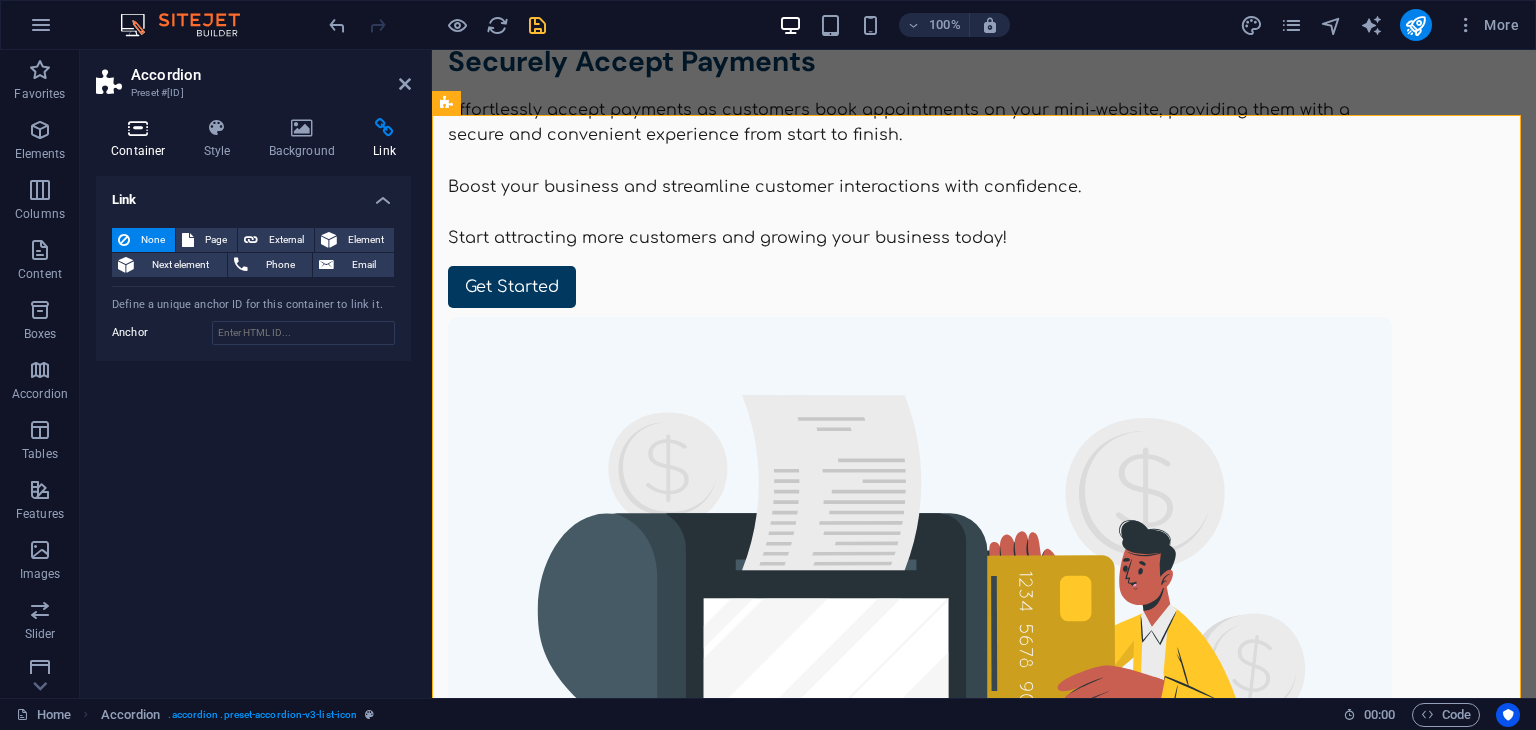 click on "Container" at bounding box center (142, 139) 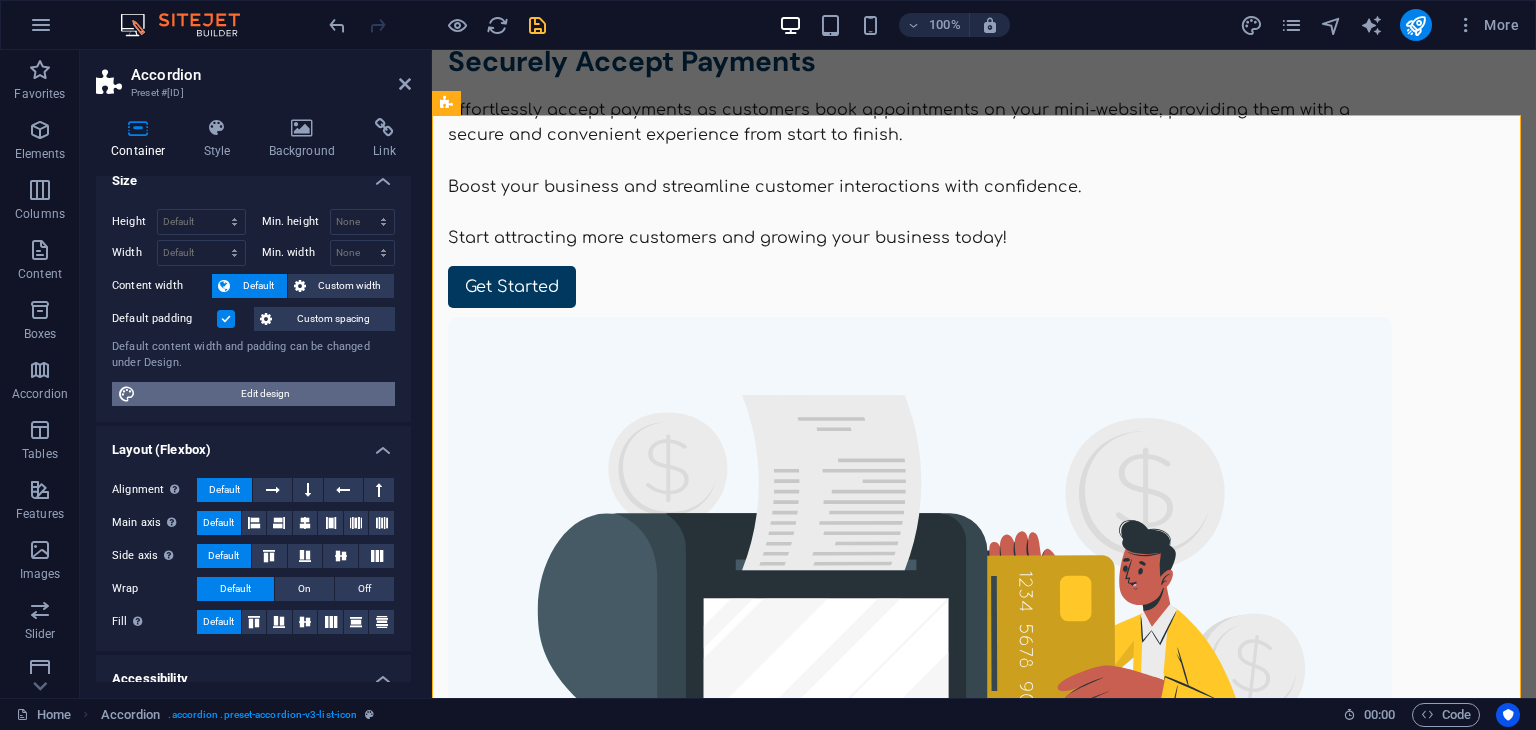 scroll, scrollTop: 0, scrollLeft: 0, axis: both 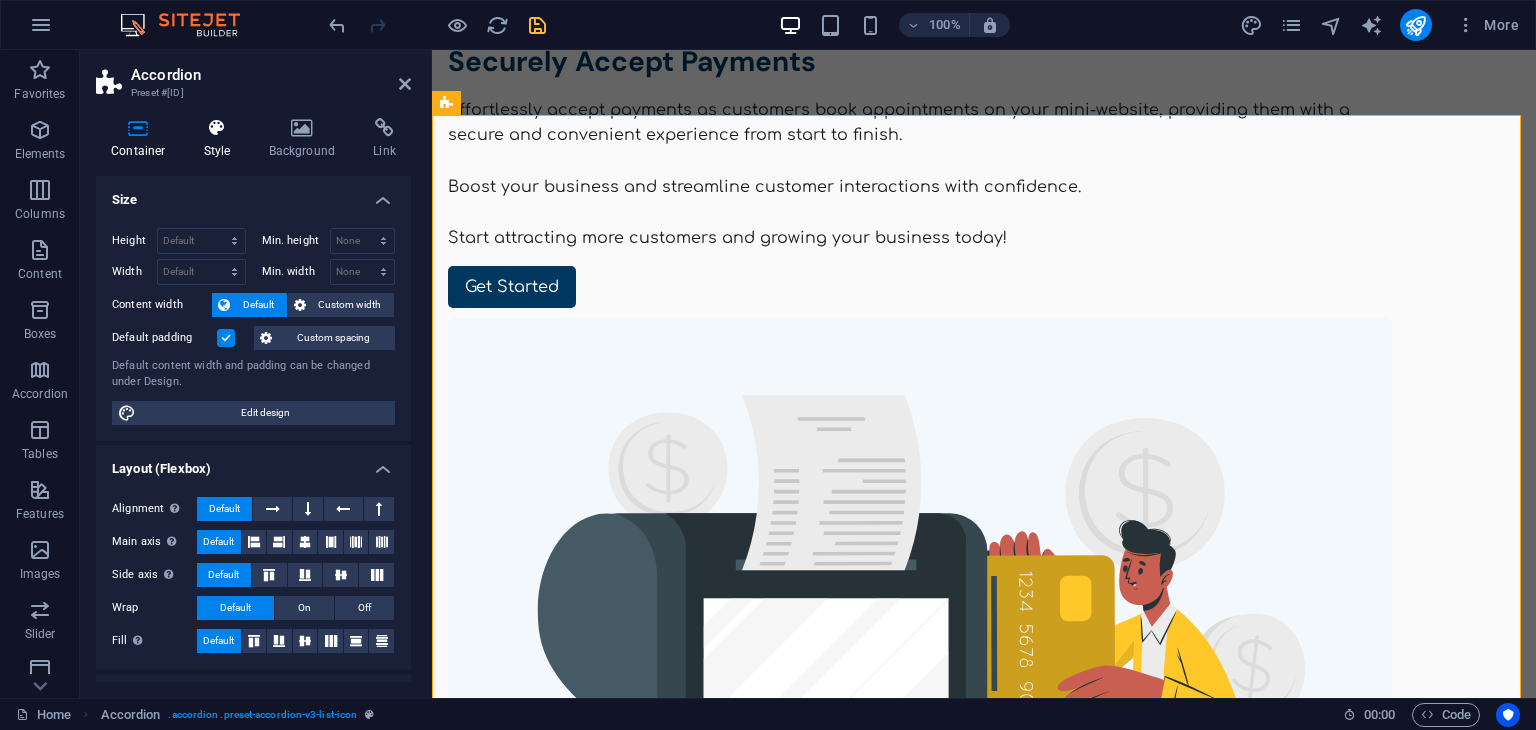 click at bounding box center [217, 128] 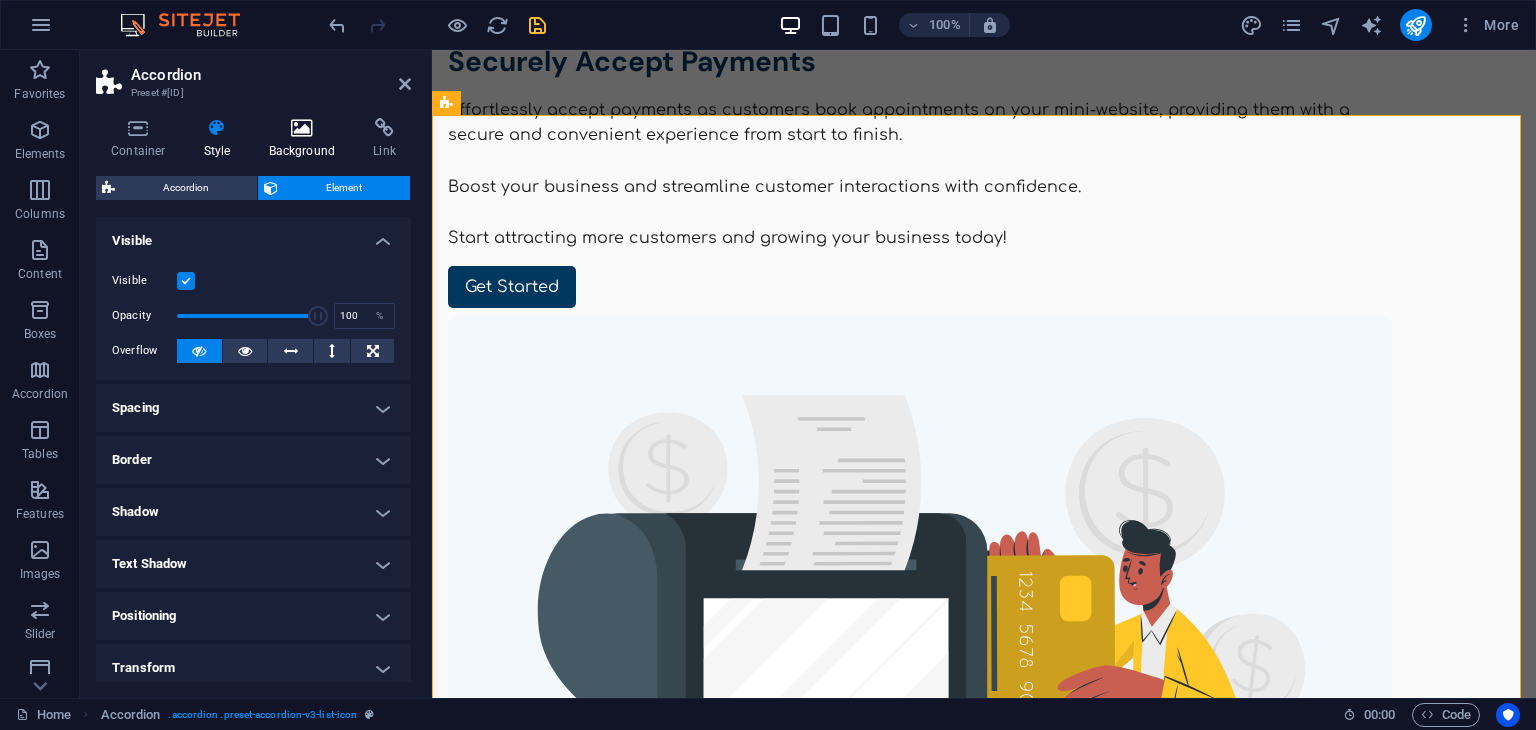 click at bounding box center (302, 128) 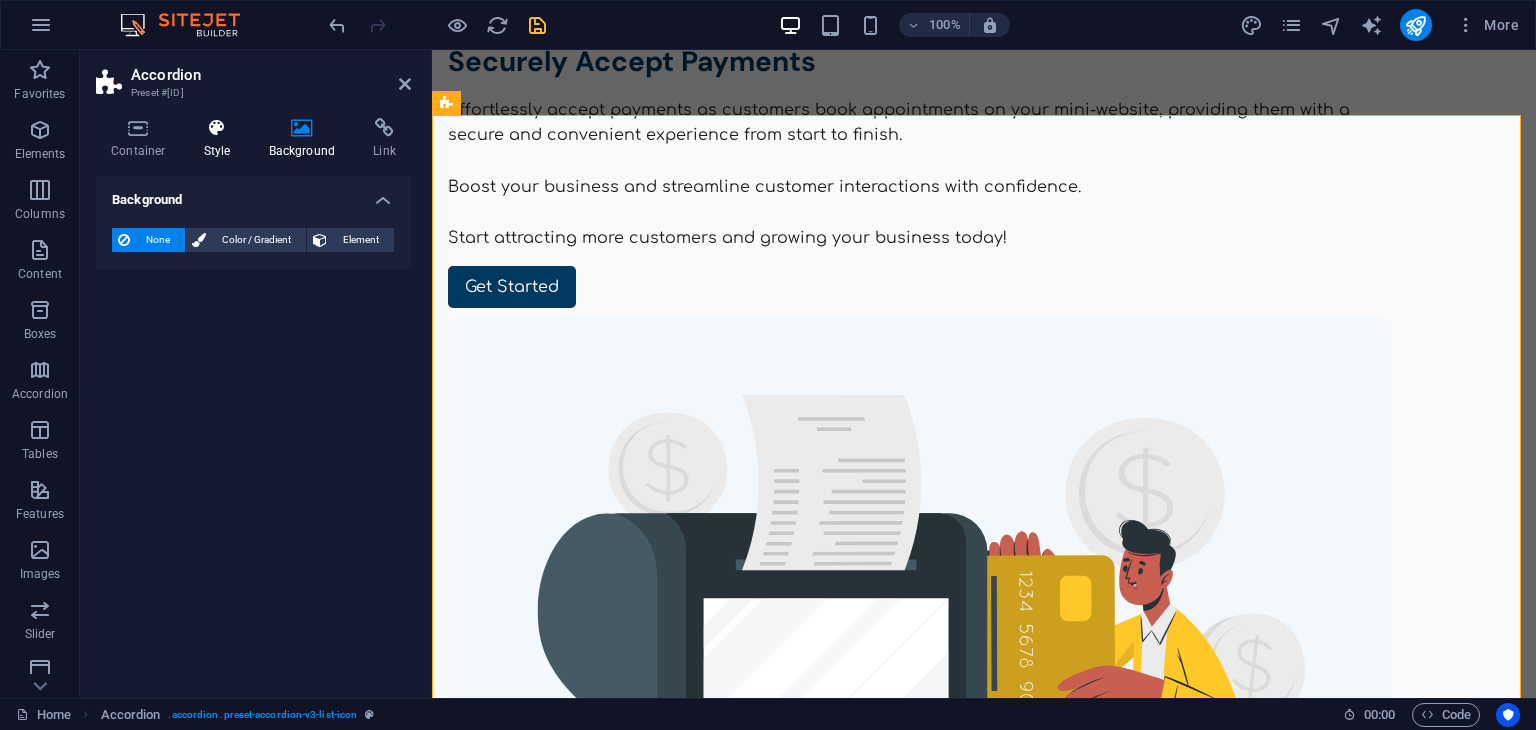 click at bounding box center (217, 128) 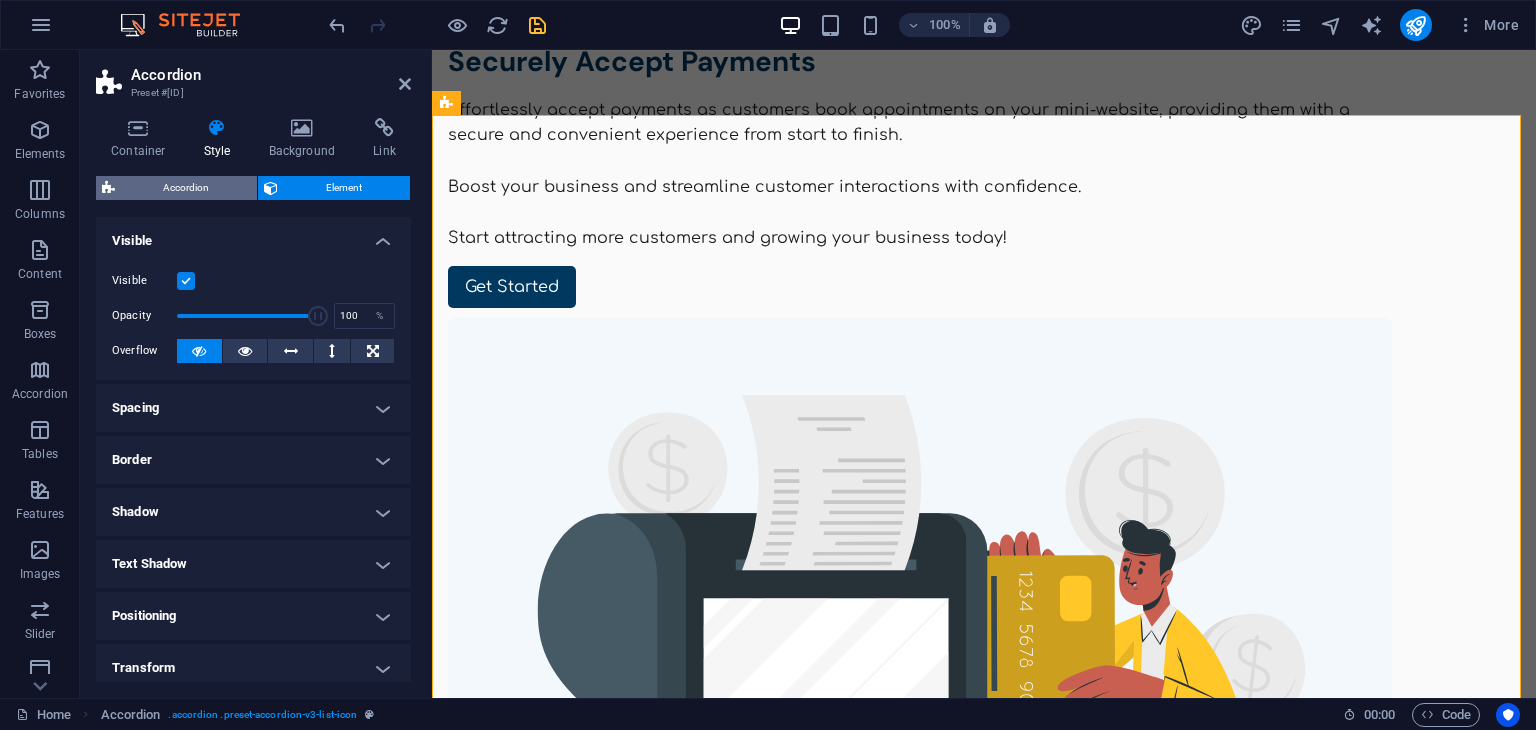 click on "Accordion" at bounding box center (186, 188) 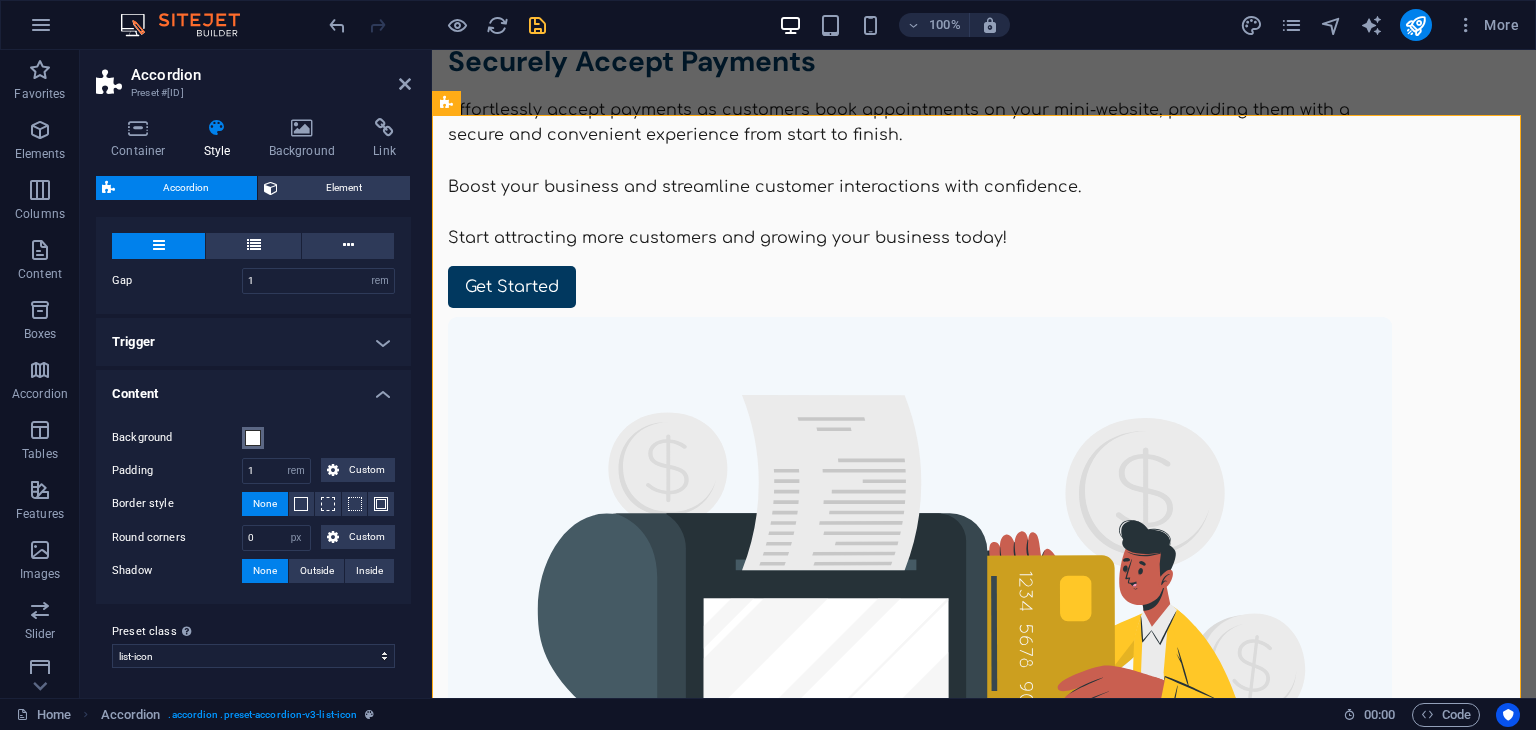 scroll, scrollTop: 384, scrollLeft: 0, axis: vertical 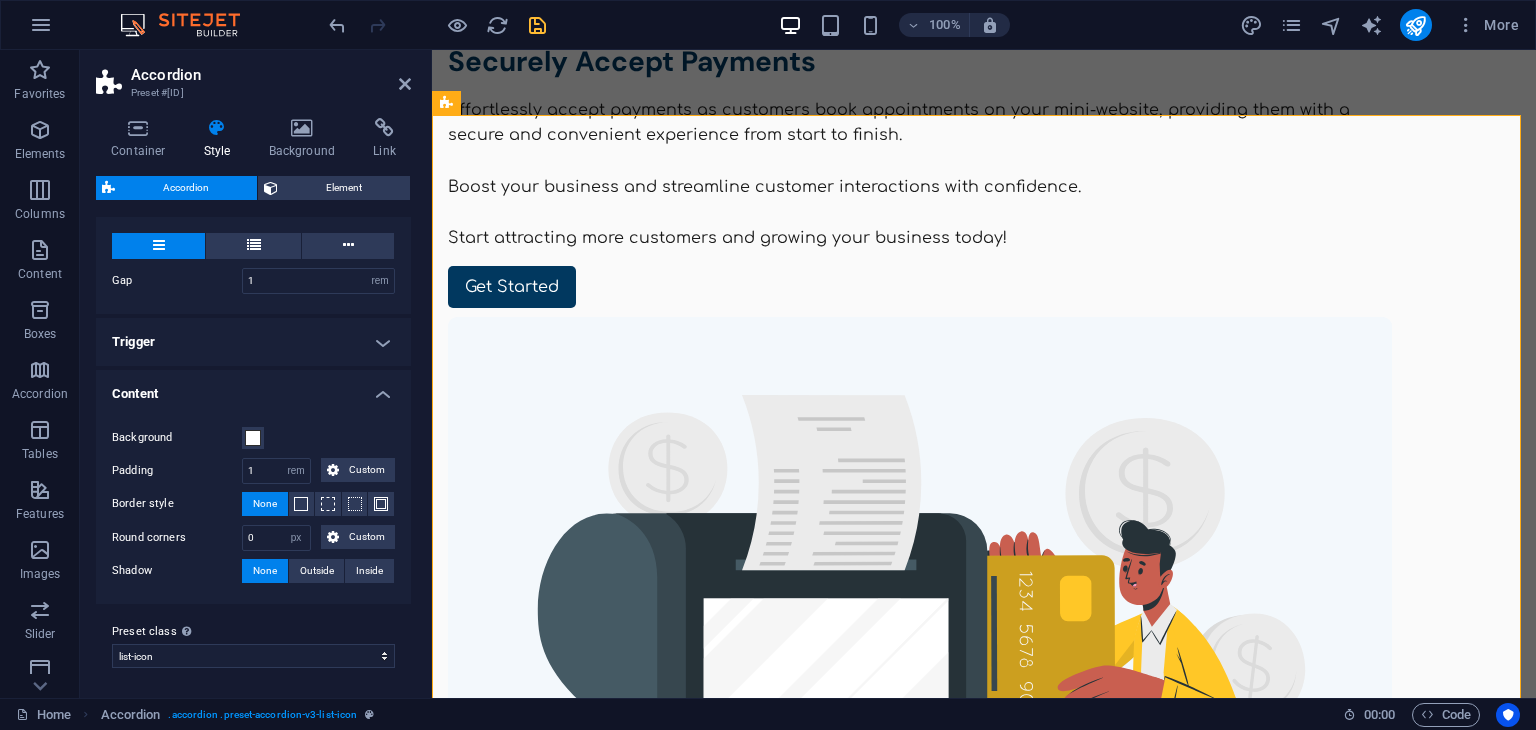click on "Trigger" at bounding box center [253, 342] 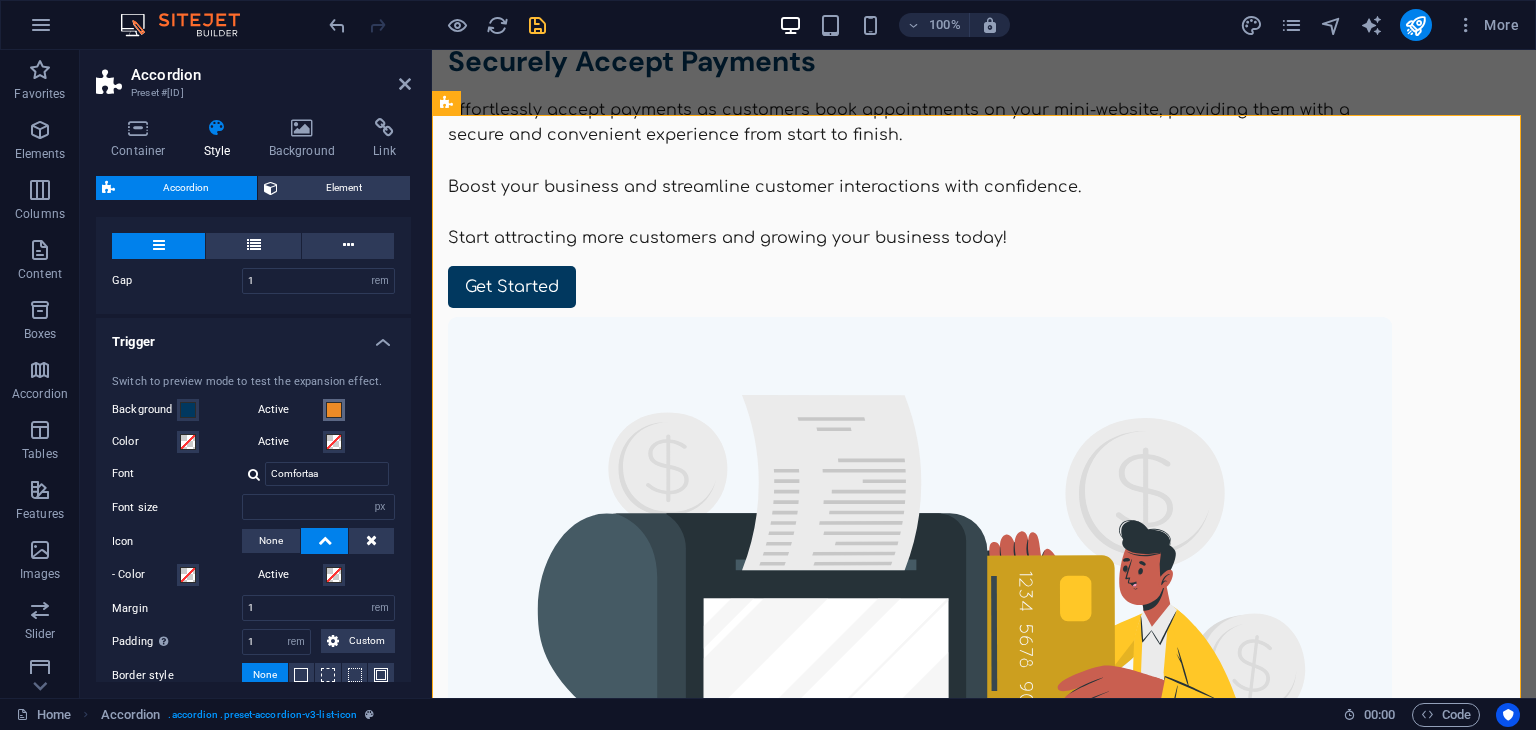 click at bounding box center (334, 410) 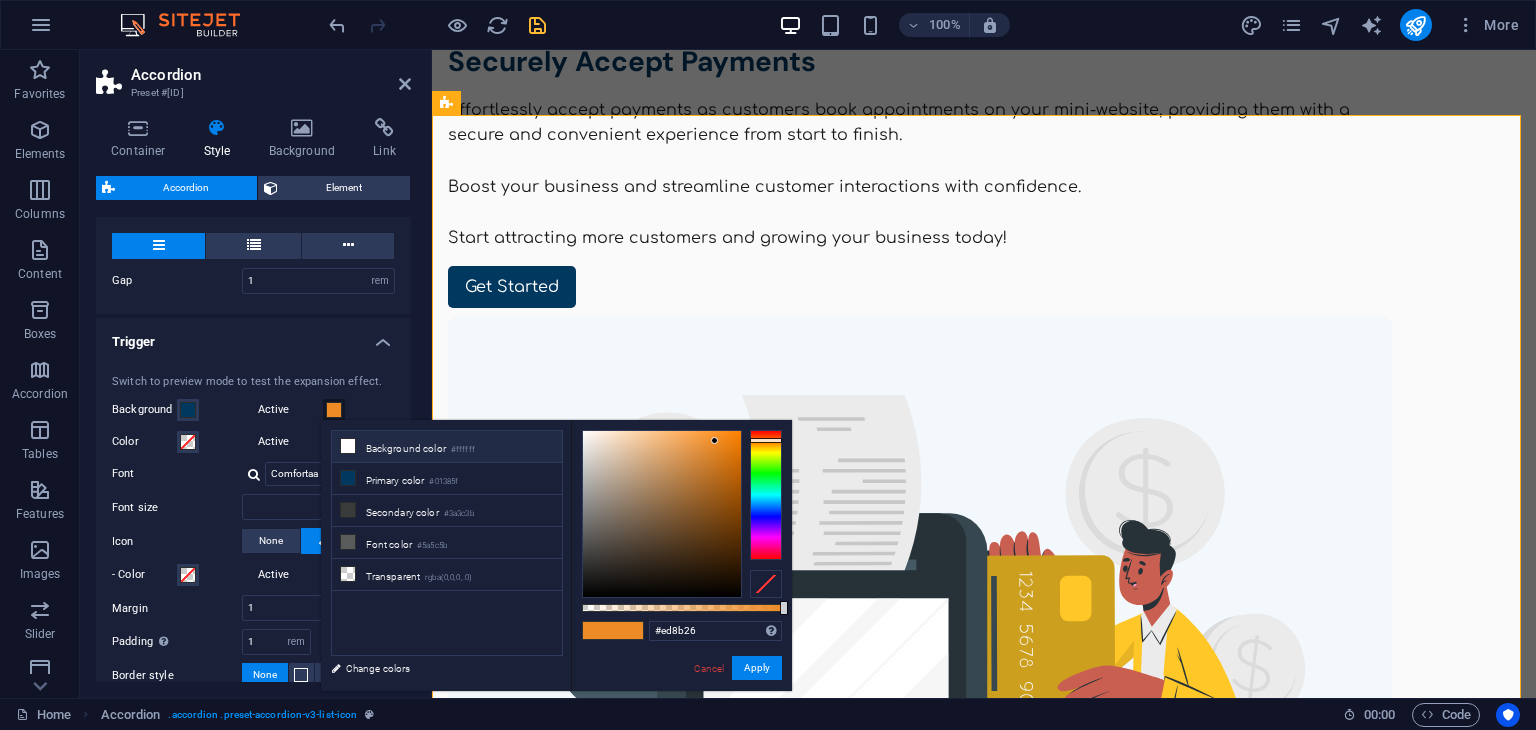 click at bounding box center (348, 446) 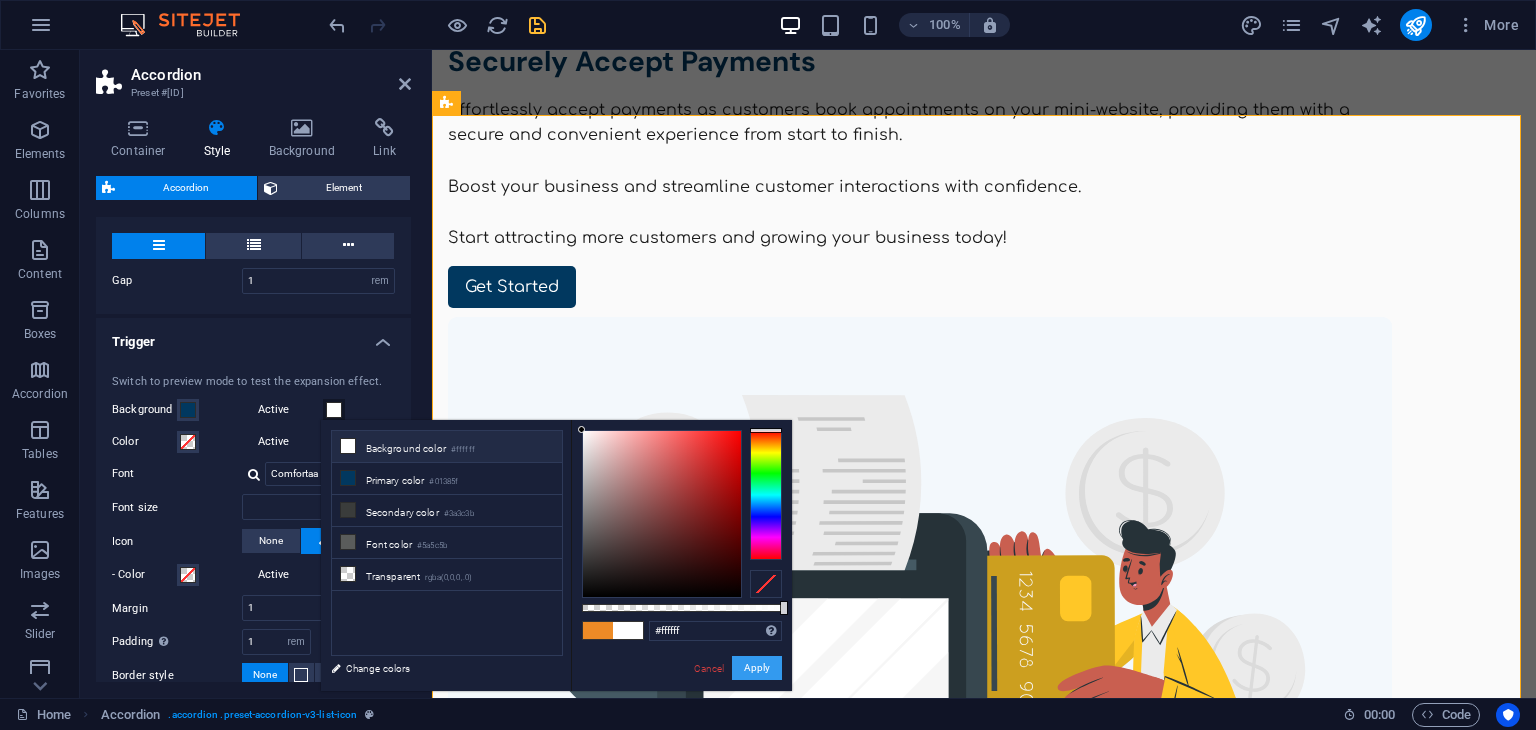 click on "Apply" at bounding box center (757, 668) 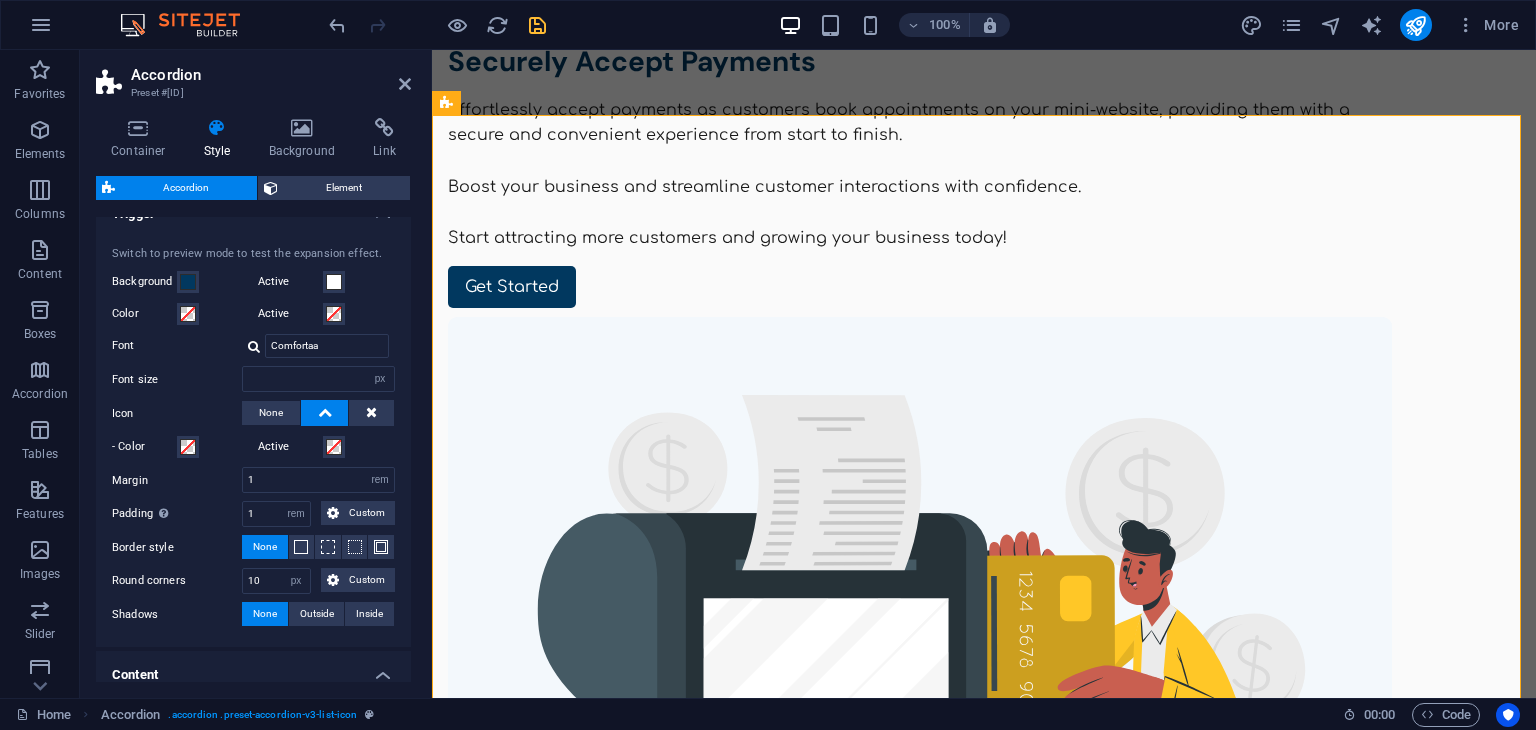 scroll, scrollTop: 516, scrollLeft: 0, axis: vertical 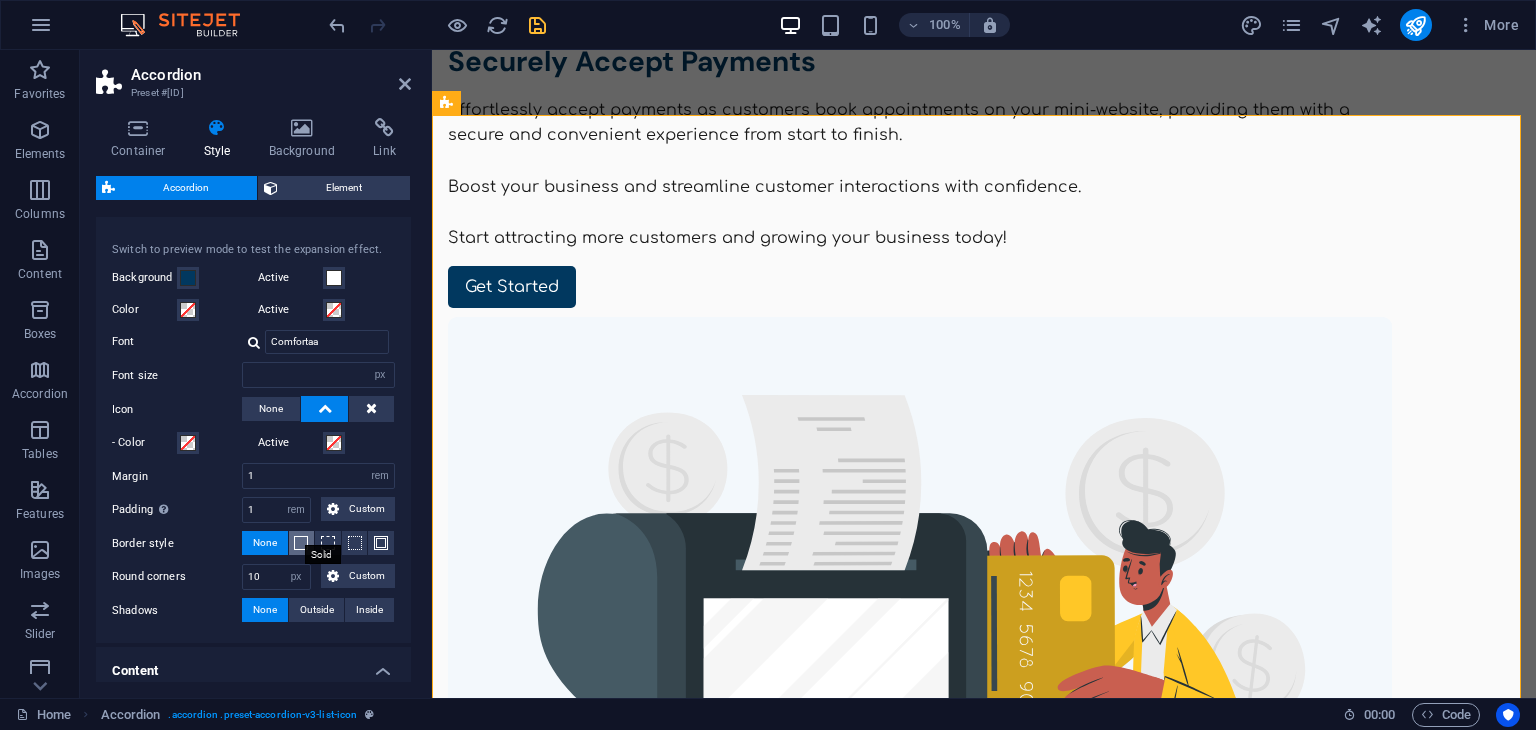 click at bounding box center (301, 543) 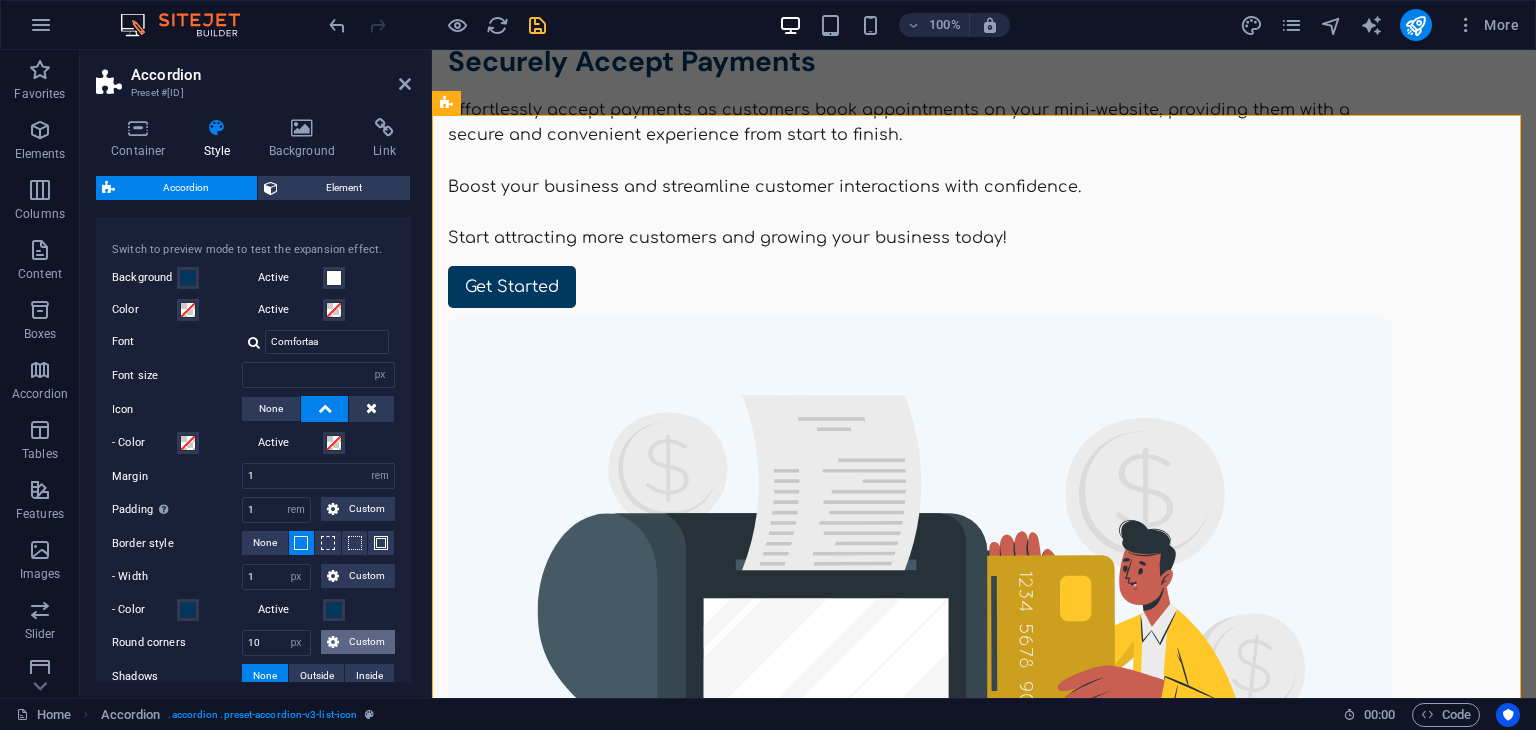 type 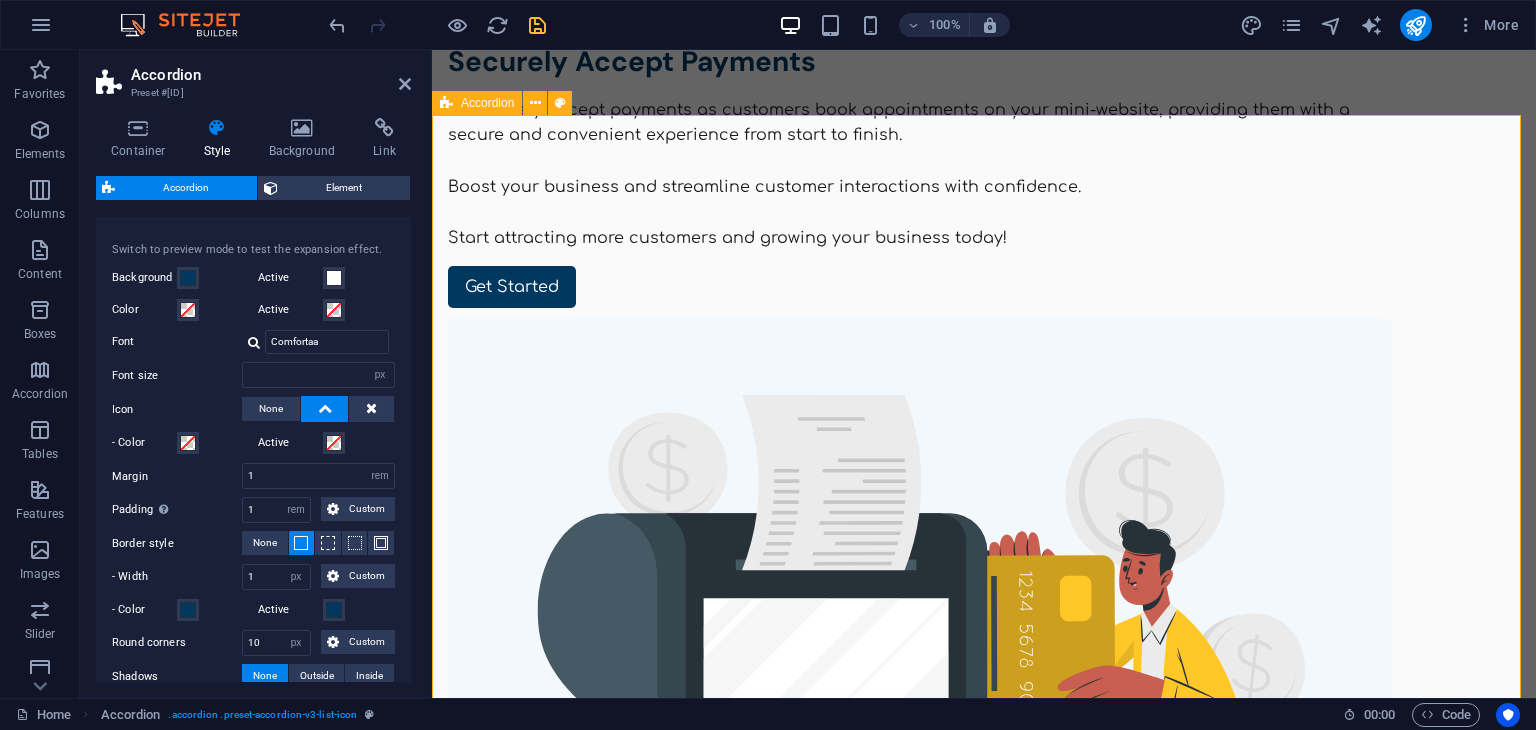click on "What is dool? dool is the business management app that provides service-based businesses with all the tools they need to run their businesses efficiently and profitably. Who is dool for? dool is for any service based business. So we talking make-up artists, nail technicians, lash technicians, hair stylists, gym instructors, aestheticians etc. dool helps run the operation for any one man team. What are service based businesses? A service-based business is a type of business that offers non-physical products or services to customers in exchange for payment. These businesses provide expertise, skills, or labor to fulfill the needs or desires of their clients. Examples of service-based businesses include photography, makeup and beauty services, aestheticians, cleaning services, tutoring services, and hair salons, among others. How can I download dool?" at bounding box center [984, 12052] 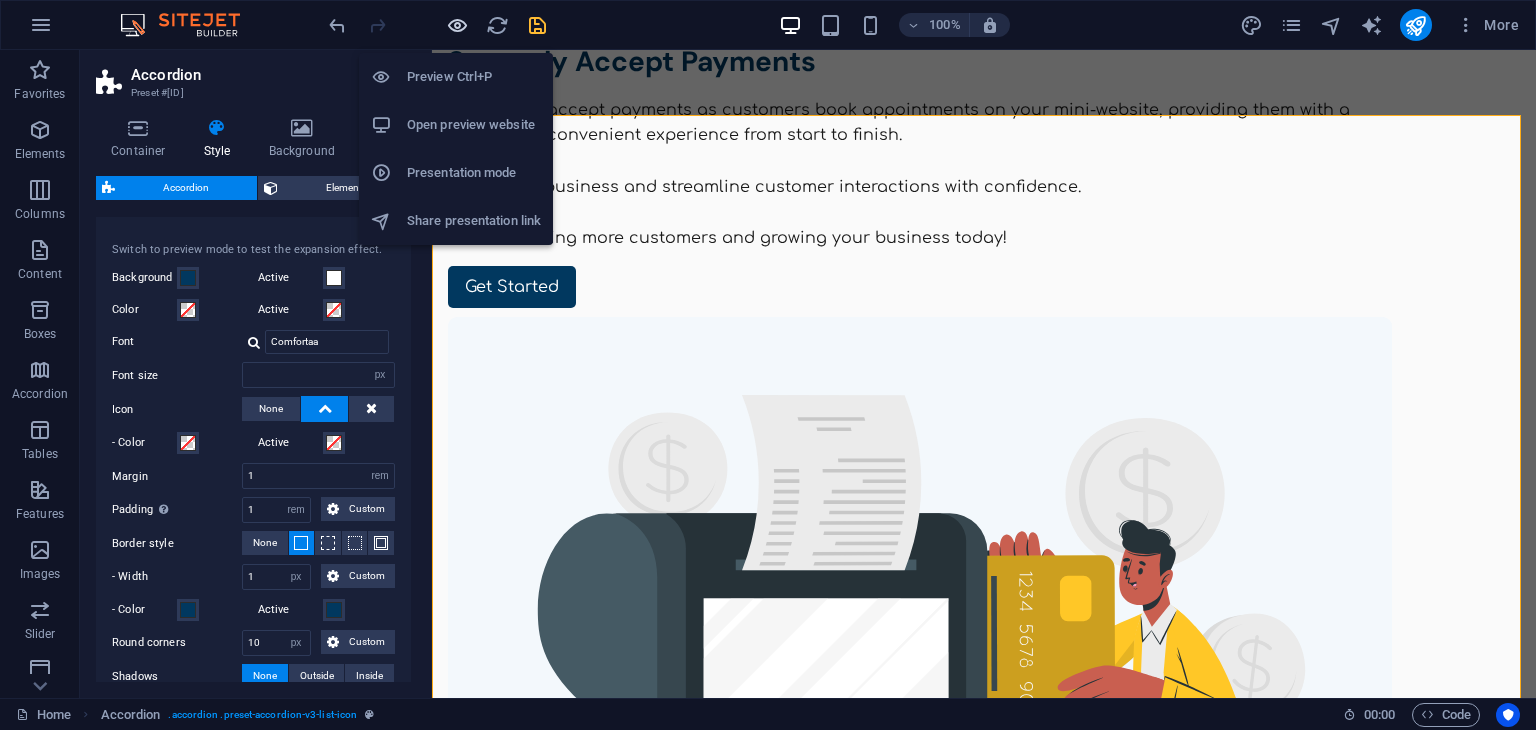 drag, startPoint x: 454, startPoint y: 21, endPoint x: 576, endPoint y: 43, distance: 123.967735 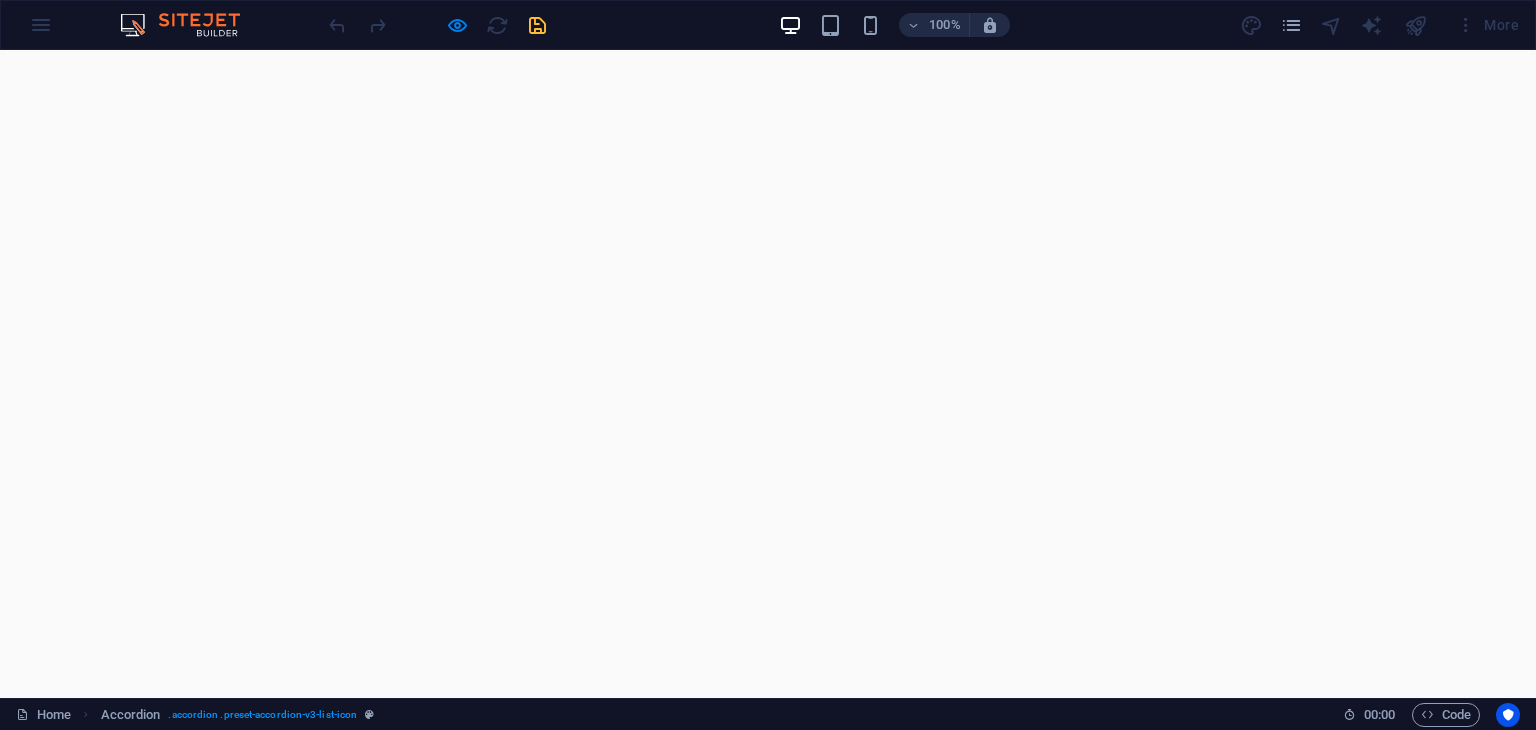 scroll, scrollTop: 4709, scrollLeft: 0, axis: vertical 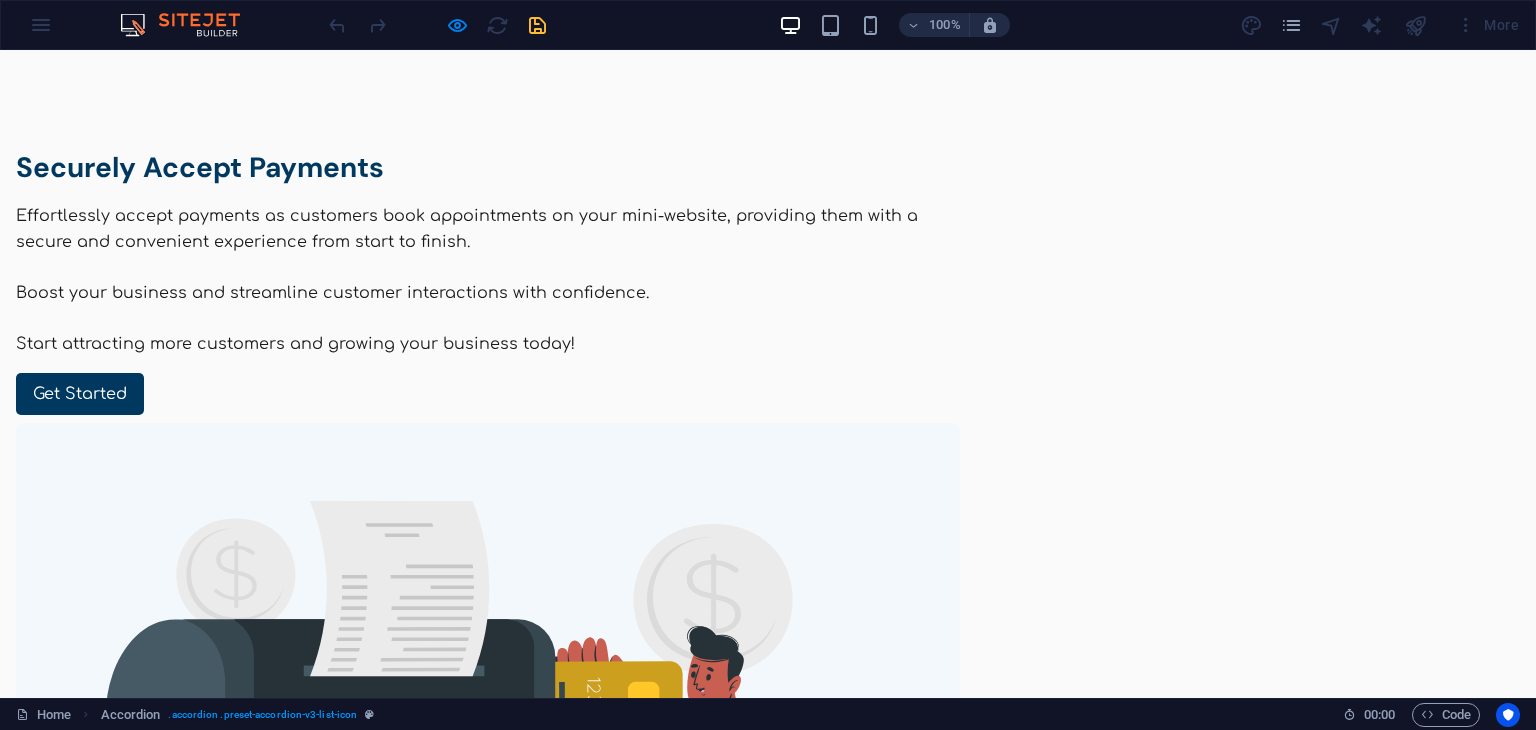 click on "What is dool?" at bounding box center (488, 11806) 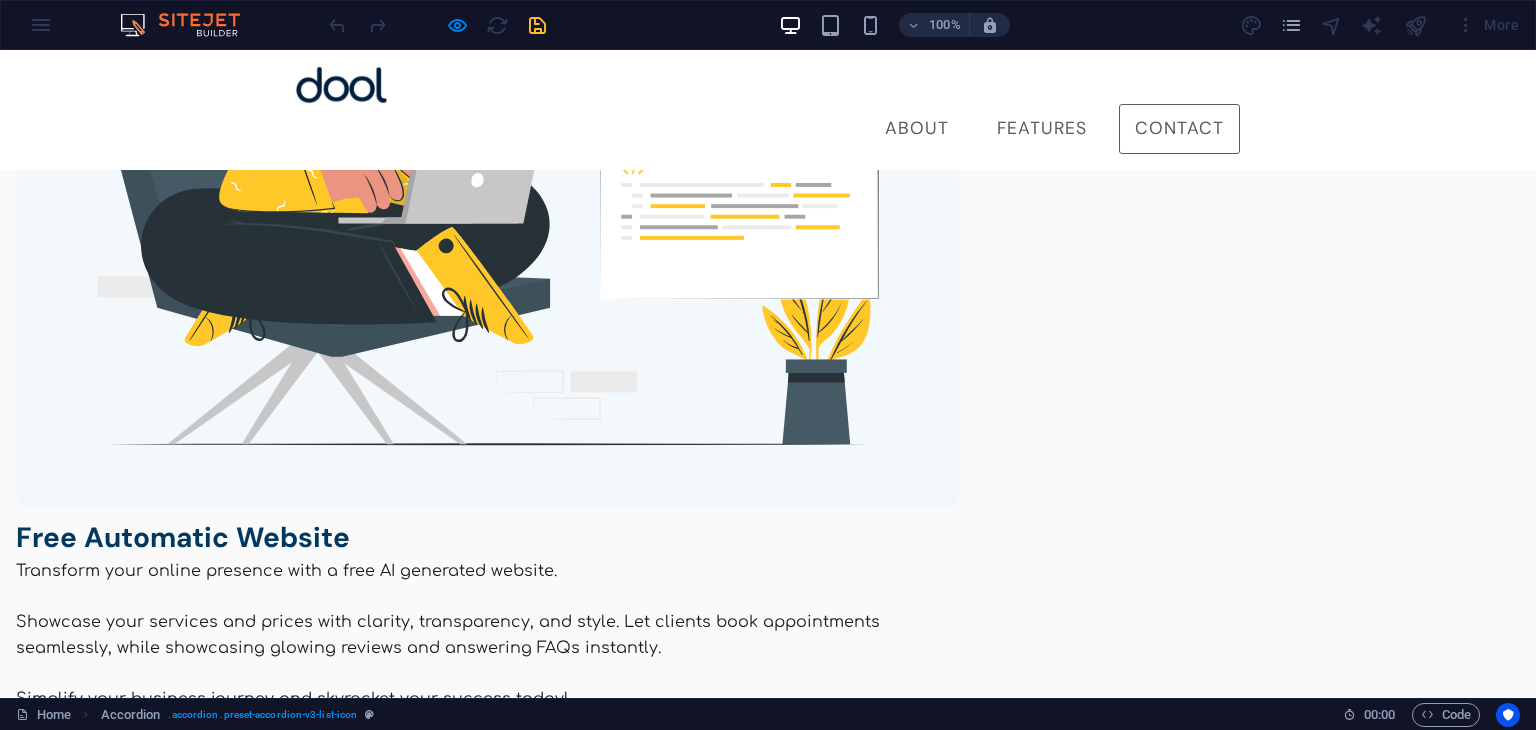scroll, scrollTop: 3904, scrollLeft: 0, axis: vertical 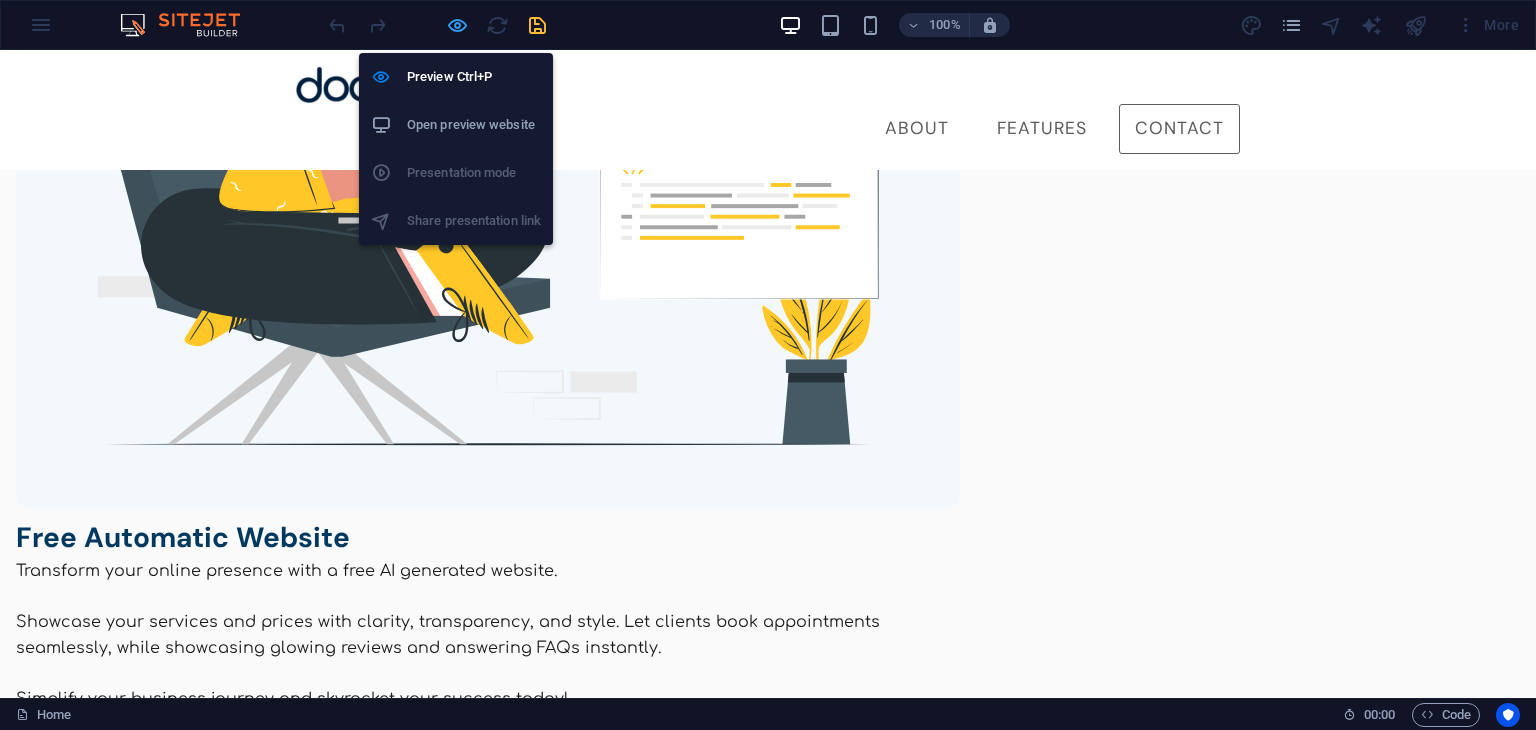 click at bounding box center (457, 25) 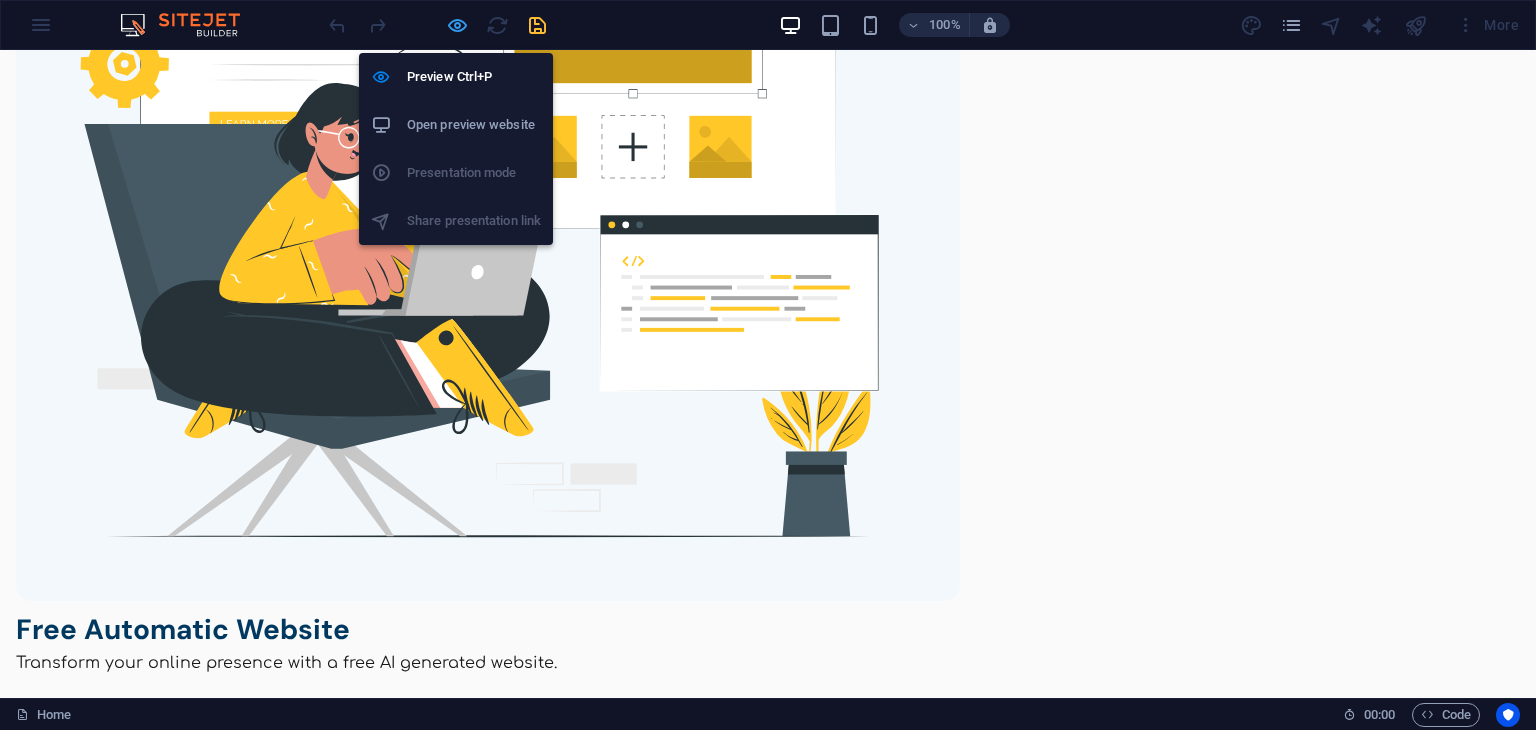 select on "rem" 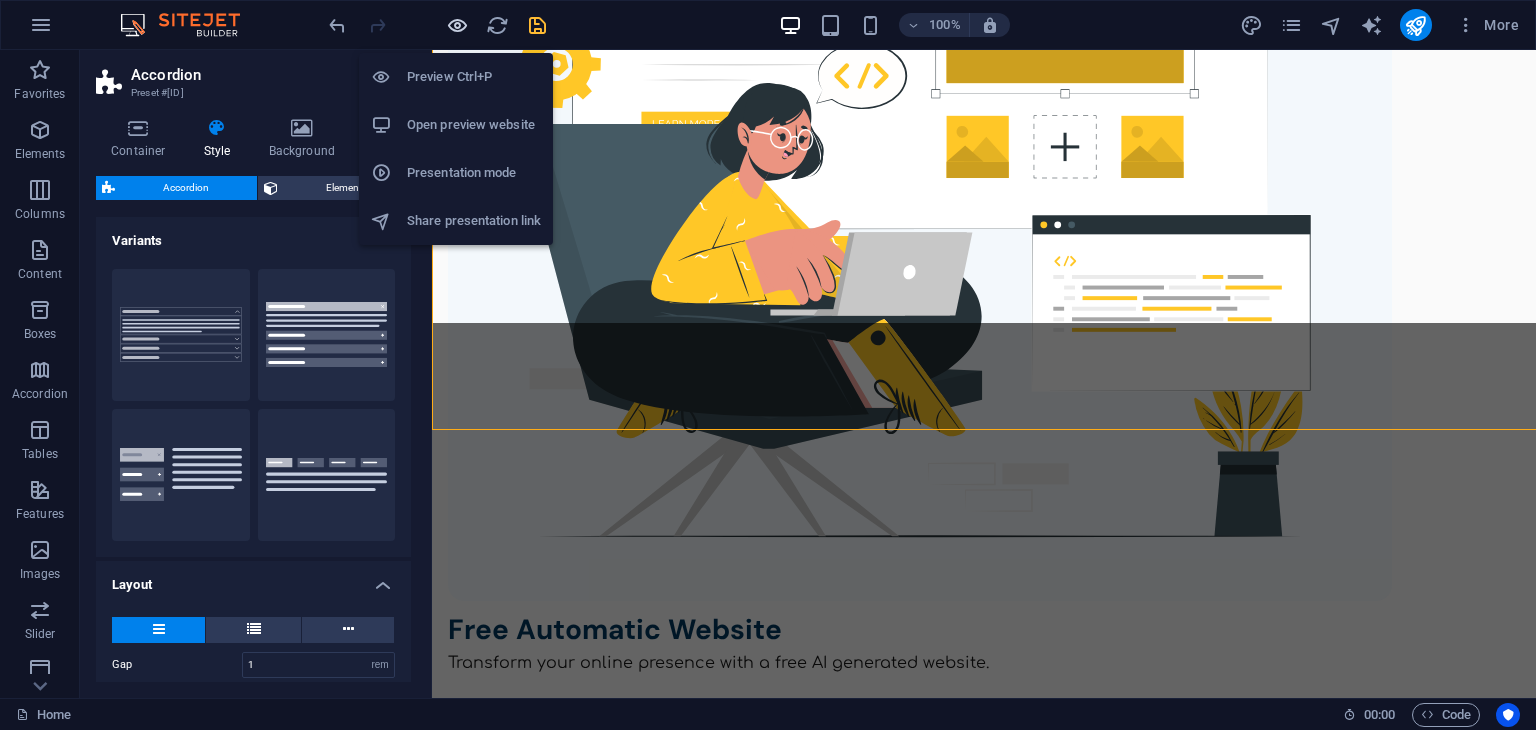 scroll, scrollTop: 5074, scrollLeft: 0, axis: vertical 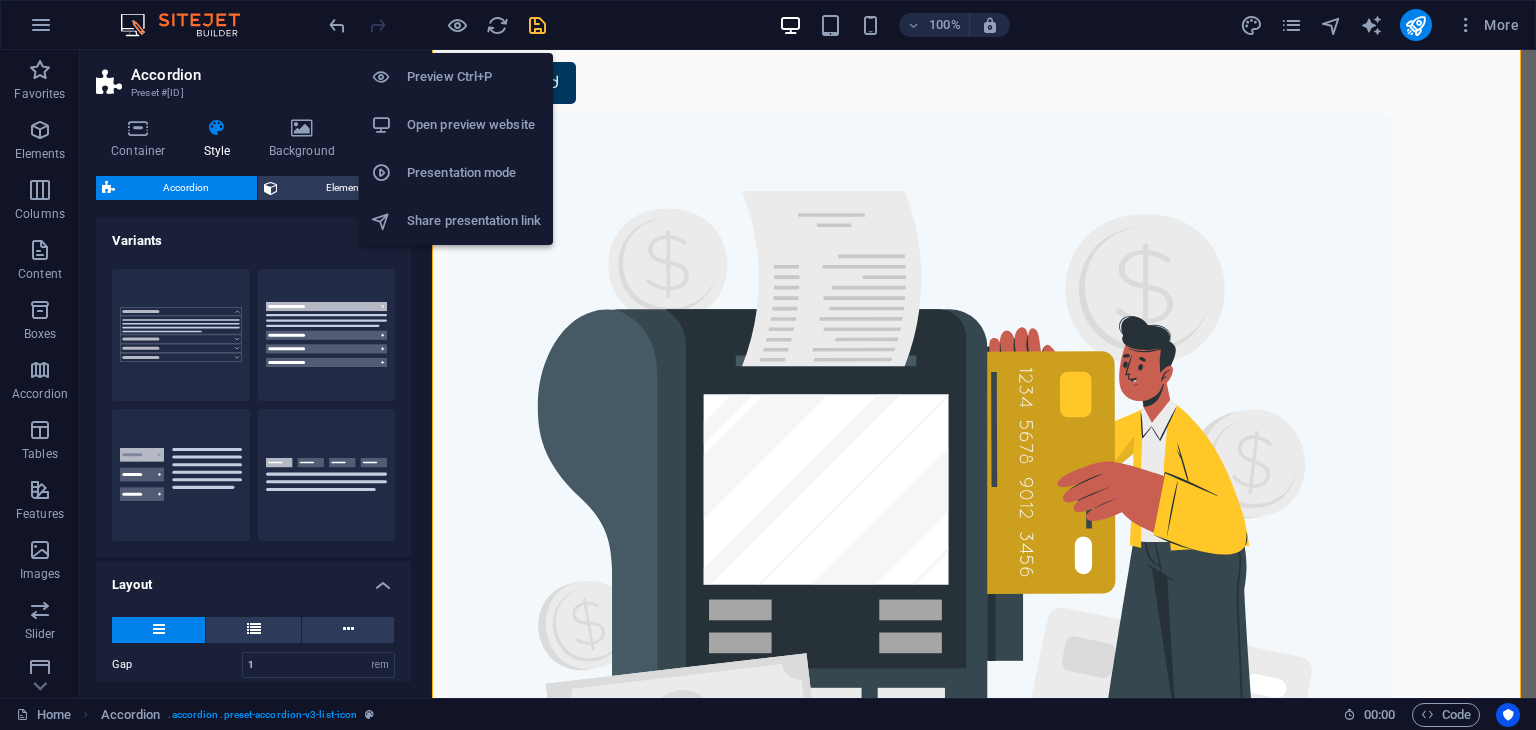 type 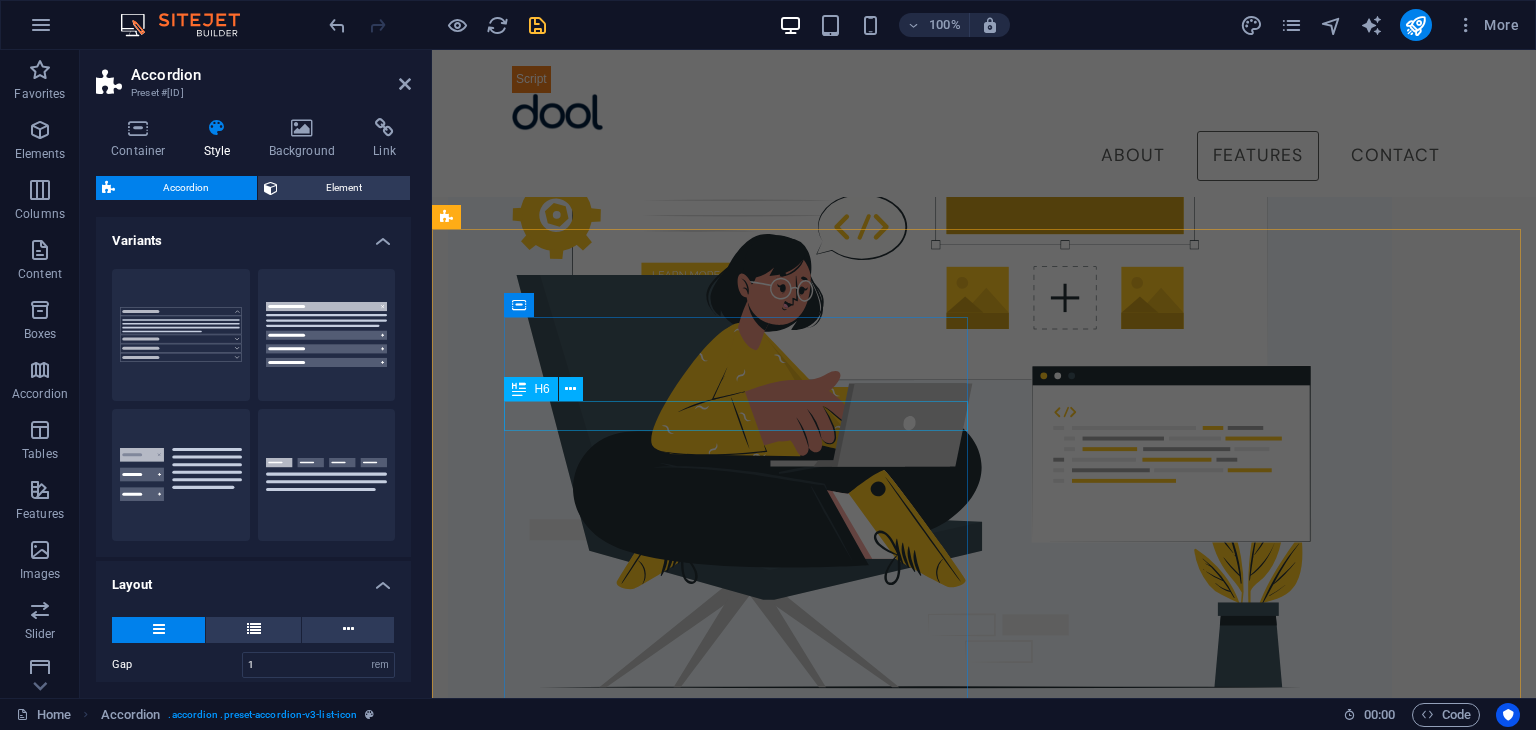 scroll, scrollTop: 3709, scrollLeft: 0, axis: vertical 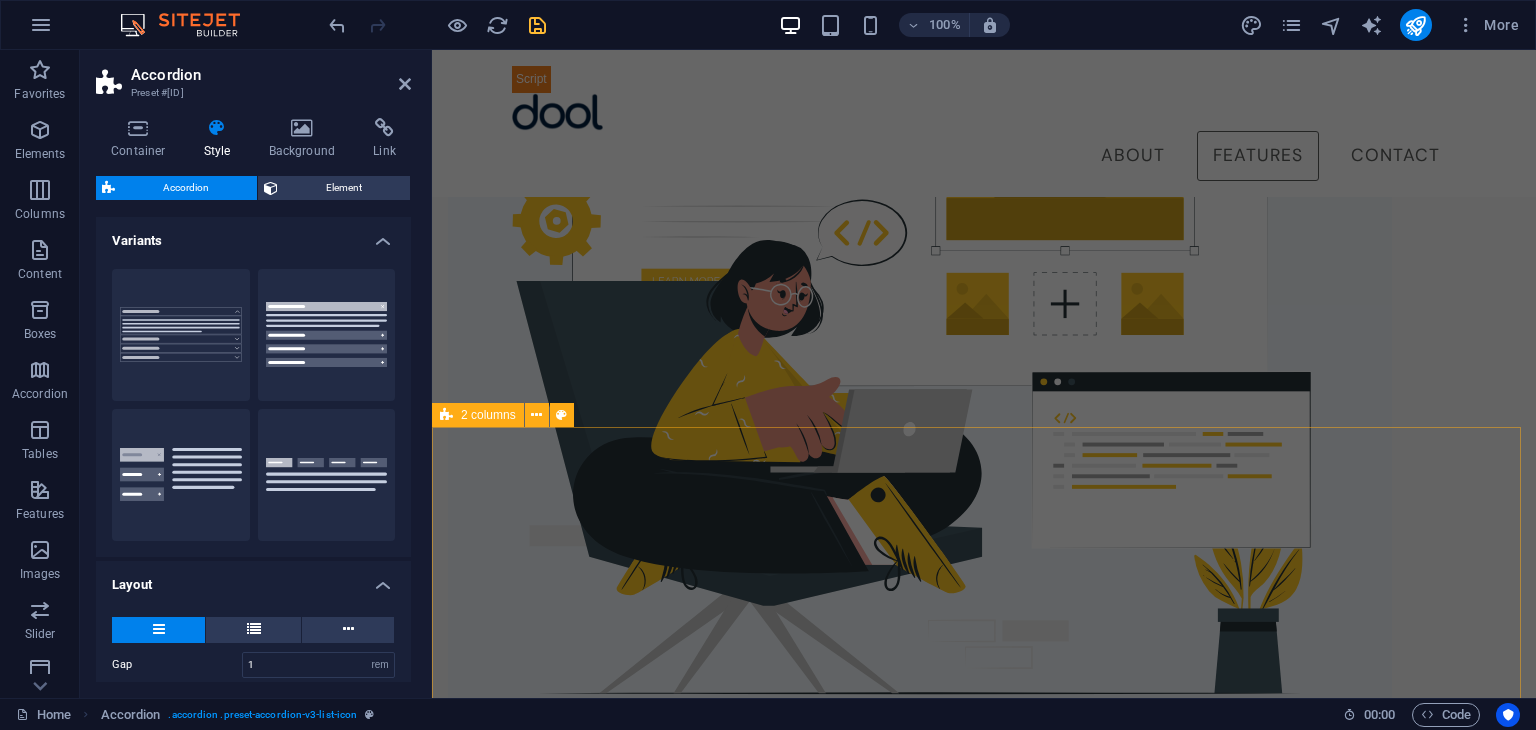 click on "Improve your business' success! The  dool  app is currently cooking, be the first to hear and benefit from  dool  when it is ready by joining the VIP list. Benefits of joining the community include:       Community membership access       Lifetime Early access to new features and tools       Priority eligibility for giveaways       Exclusive Pricing Discounts       Lifetime Priority customer support        Access to limited edition versions or exclusive     features  not available to the general public.       Early communication- Be the first to know about product/service updates, news, and launch dates through exclusive communications. Supercharge your business, be a part of history! Unreadable? Load new Submit" at bounding box center [984, 8987] 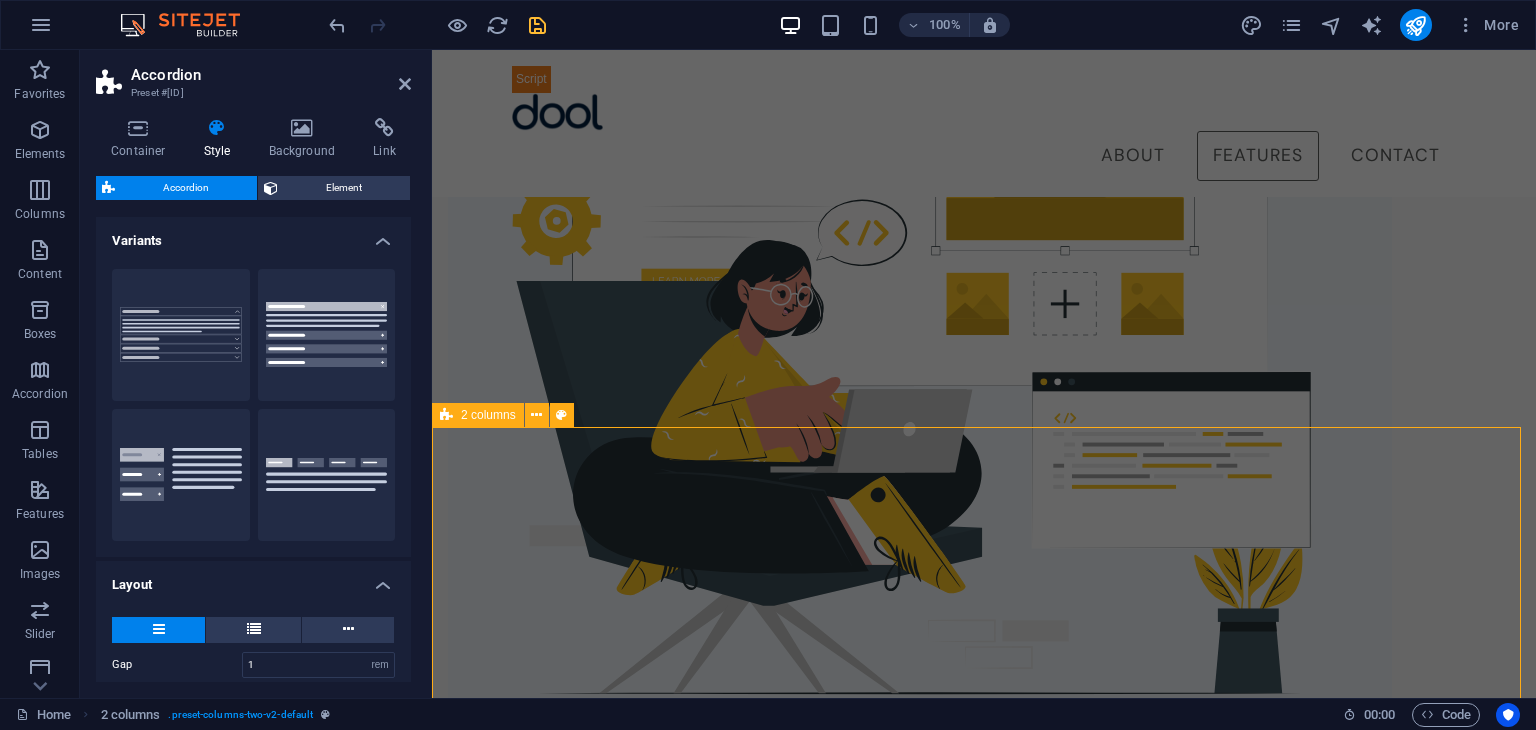 scroll, scrollTop: 3602, scrollLeft: 0, axis: vertical 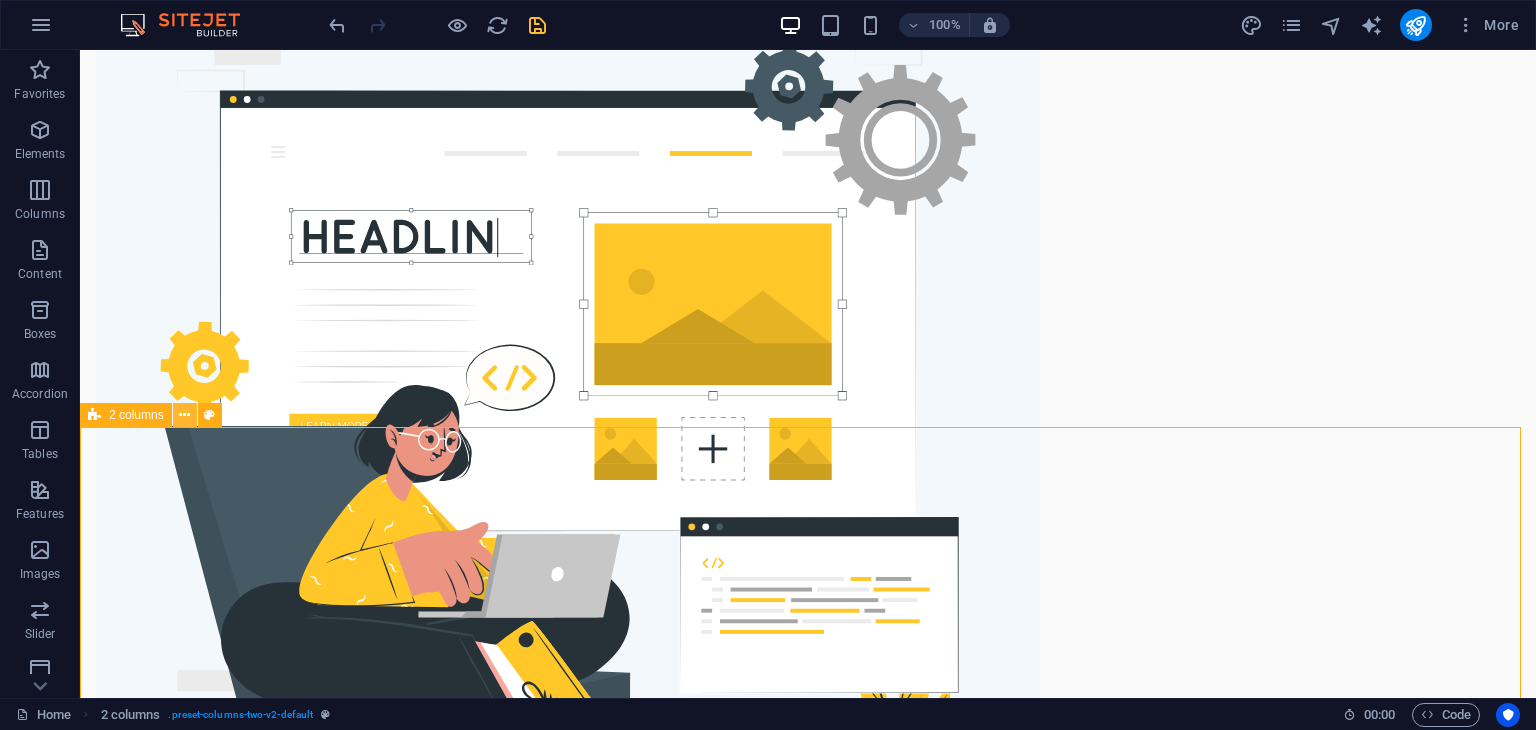 click at bounding box center (184, 415) 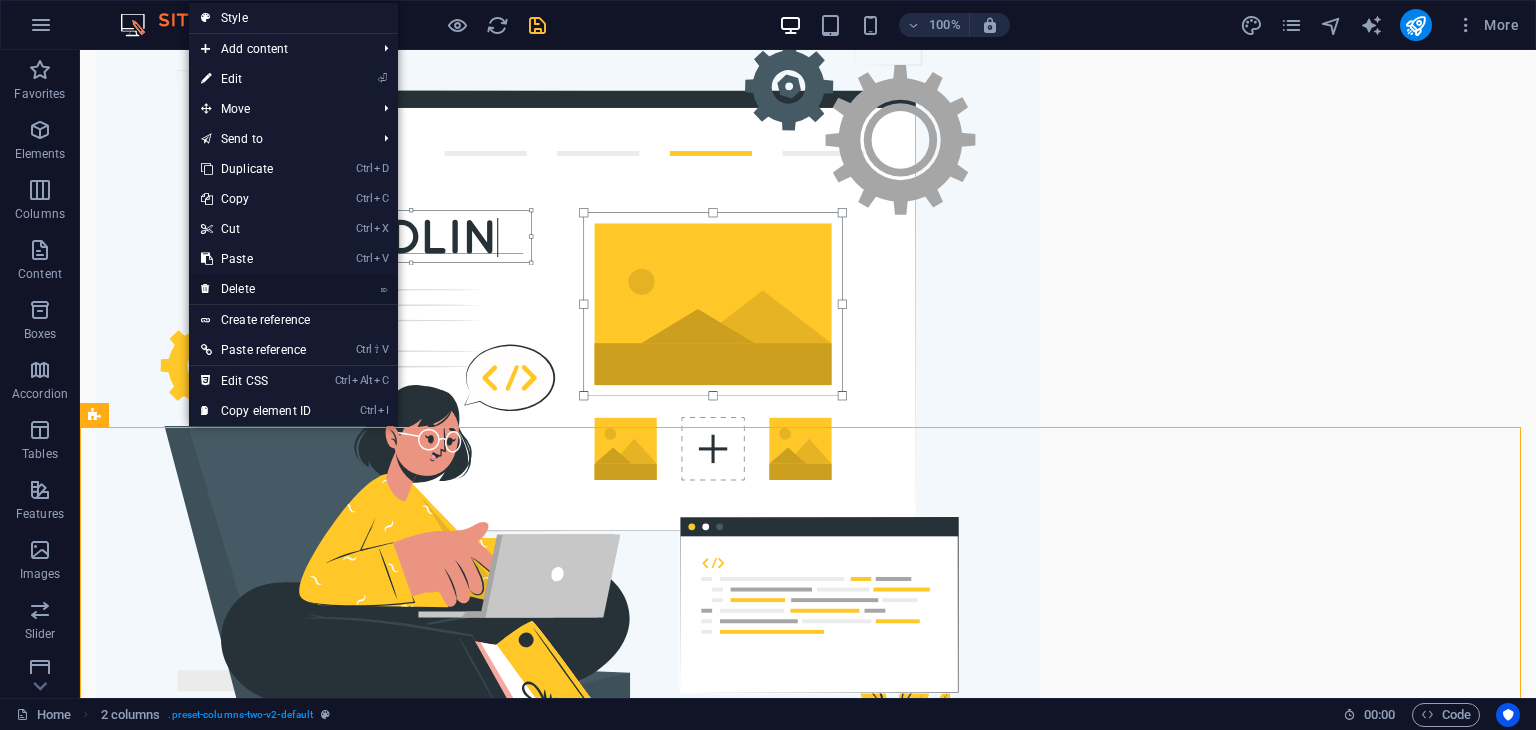 click on "⌦  Delete" at bounding box center [256, 289] 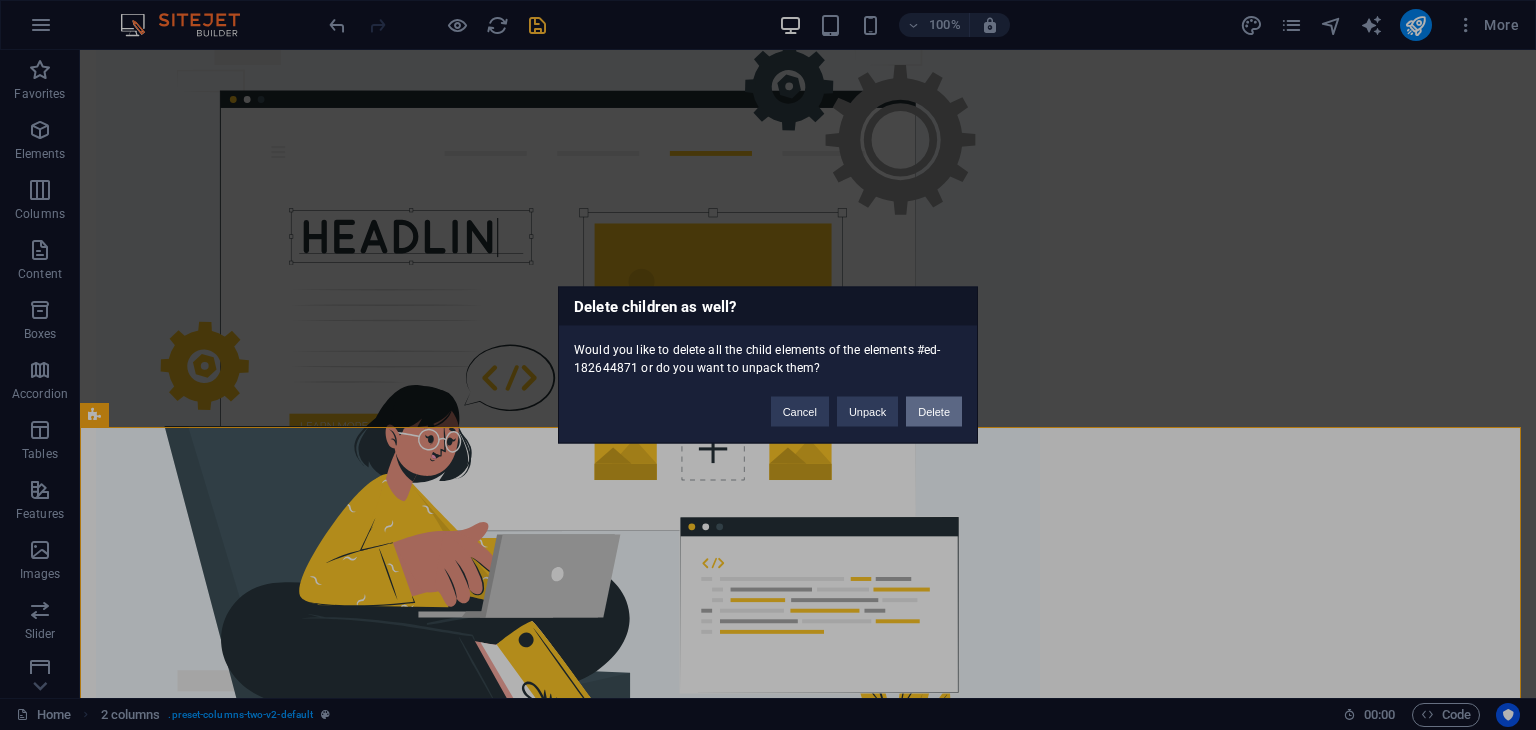 drag, startPoint x: 938, startPoint y: 412, endPoint x: 858, endPoint y: 362, distance: 94.33981 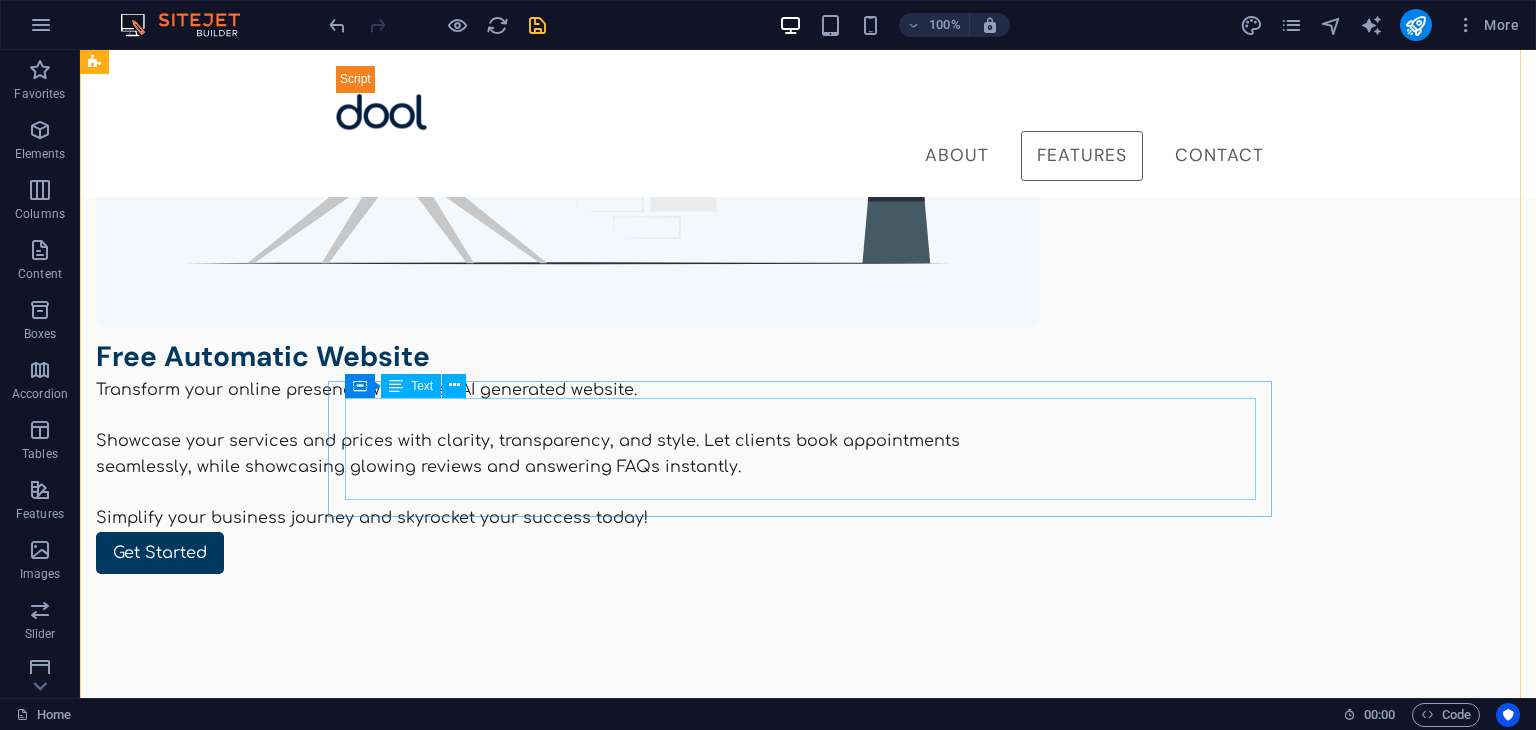scroll, scrollTop: 4130, scrollLeft: 0, axis: vertical 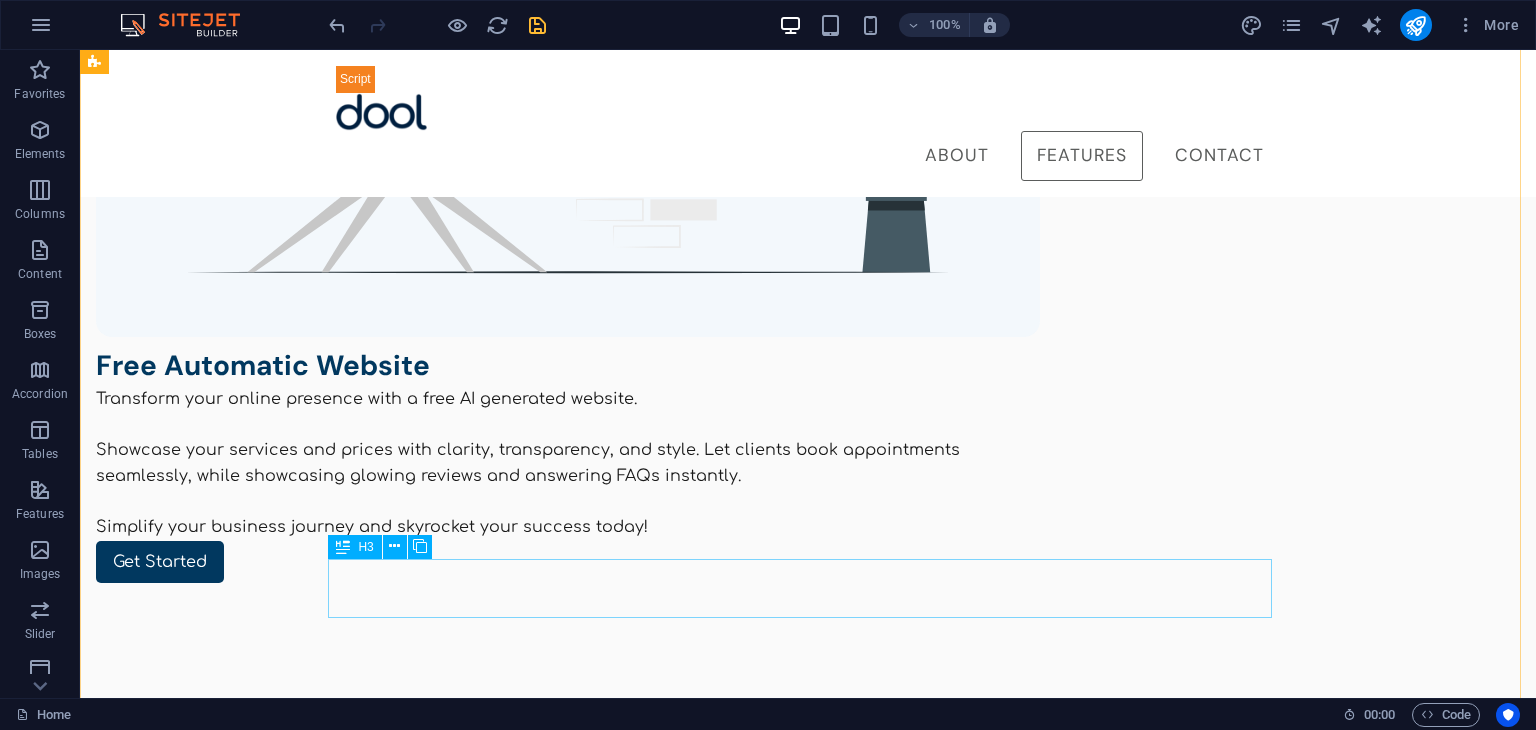 click on "How can I download dool?" at bounding box center [568, 5531] 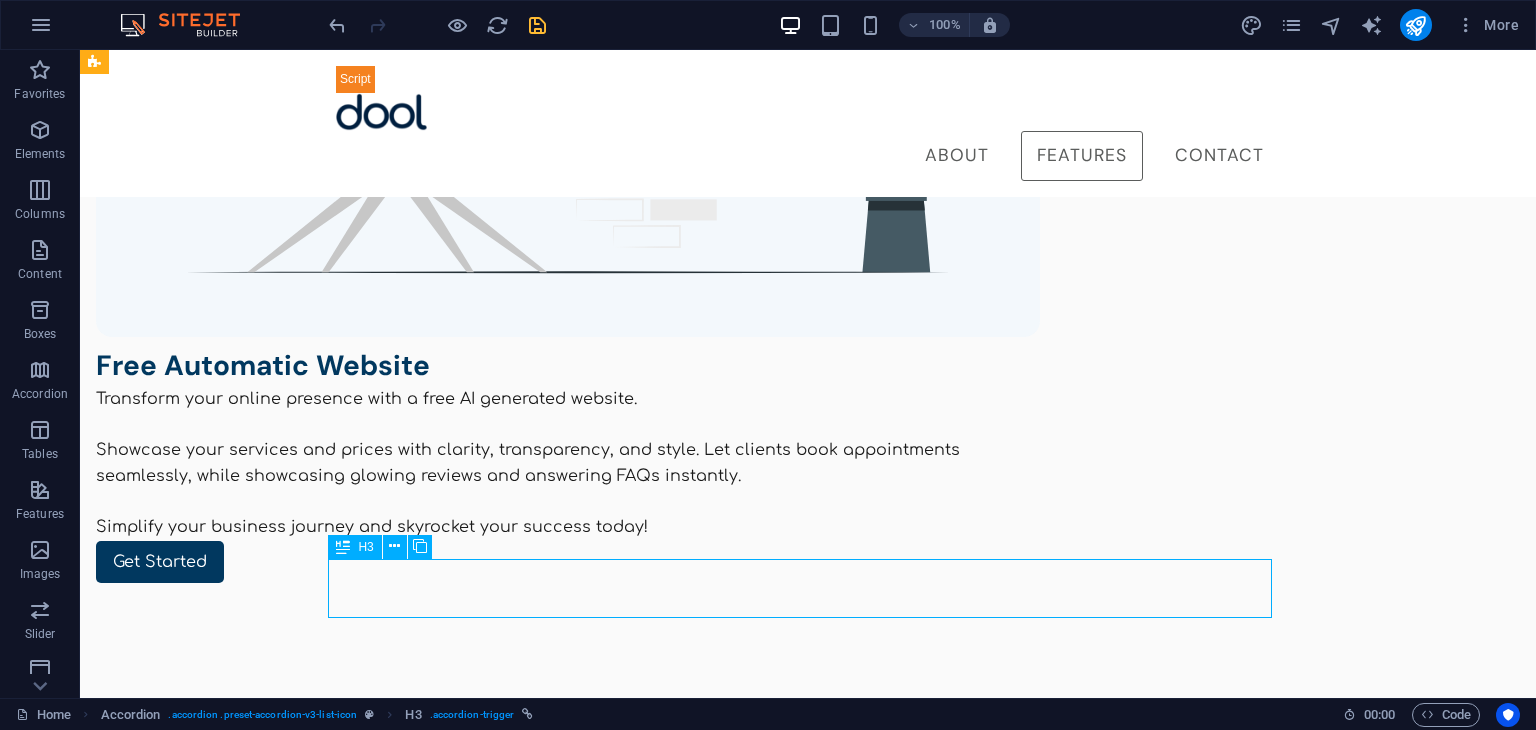click on "How can I download dool?" at bounding box center (568, 5531) 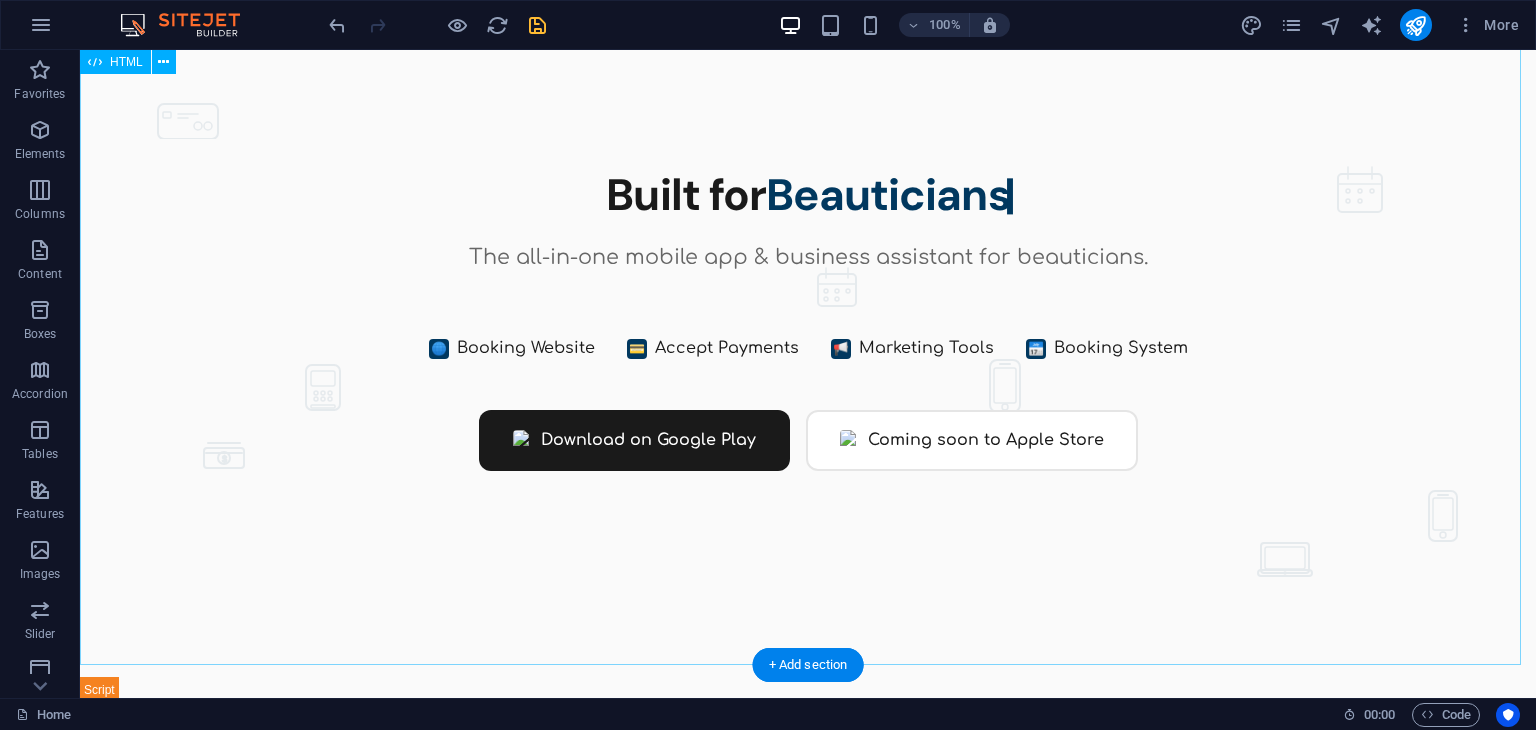 scroll, scrollTop: 0, scrollLeft: 0, axis: both 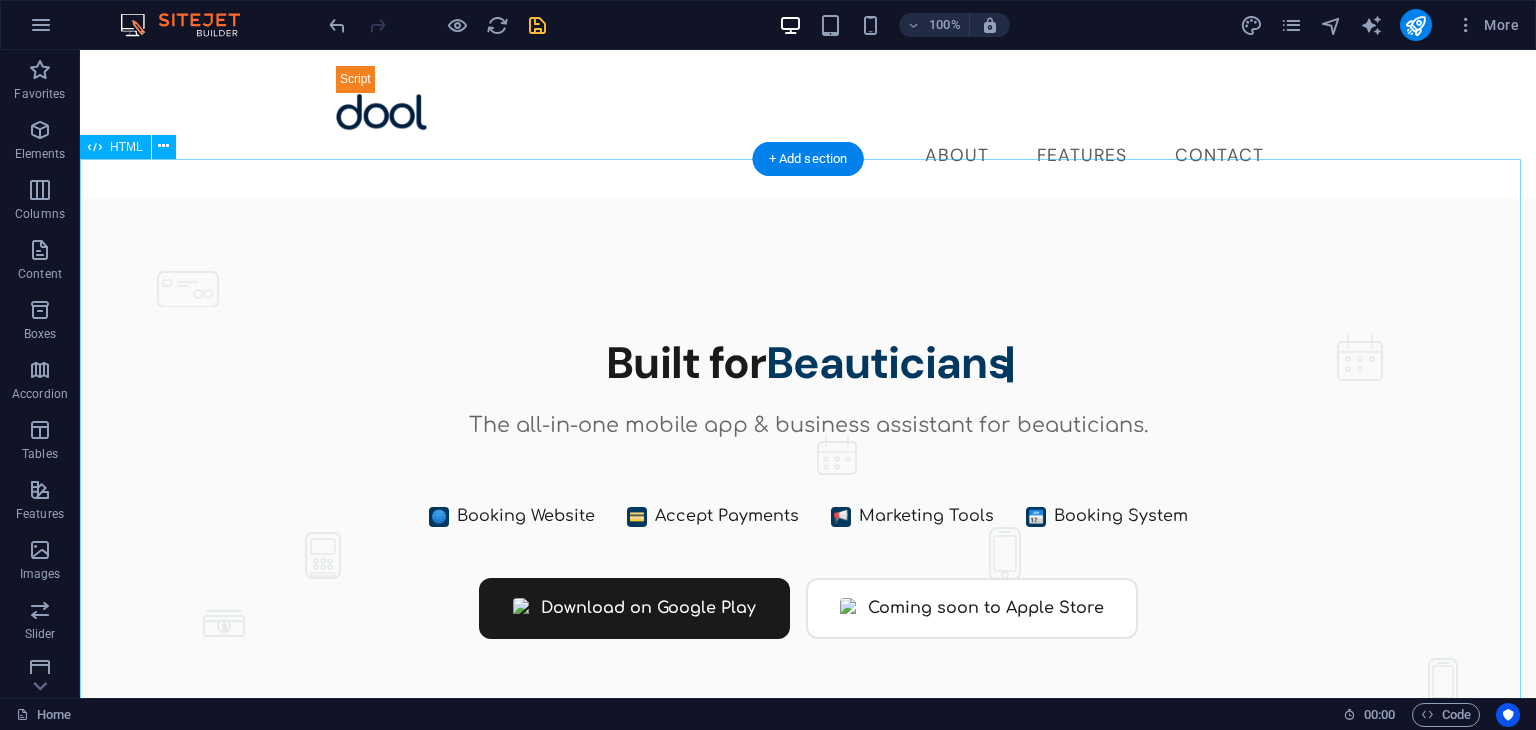 click on "Dool - Business Assistant for Beauticians
$
🌐" at bounding box center (808, 534) 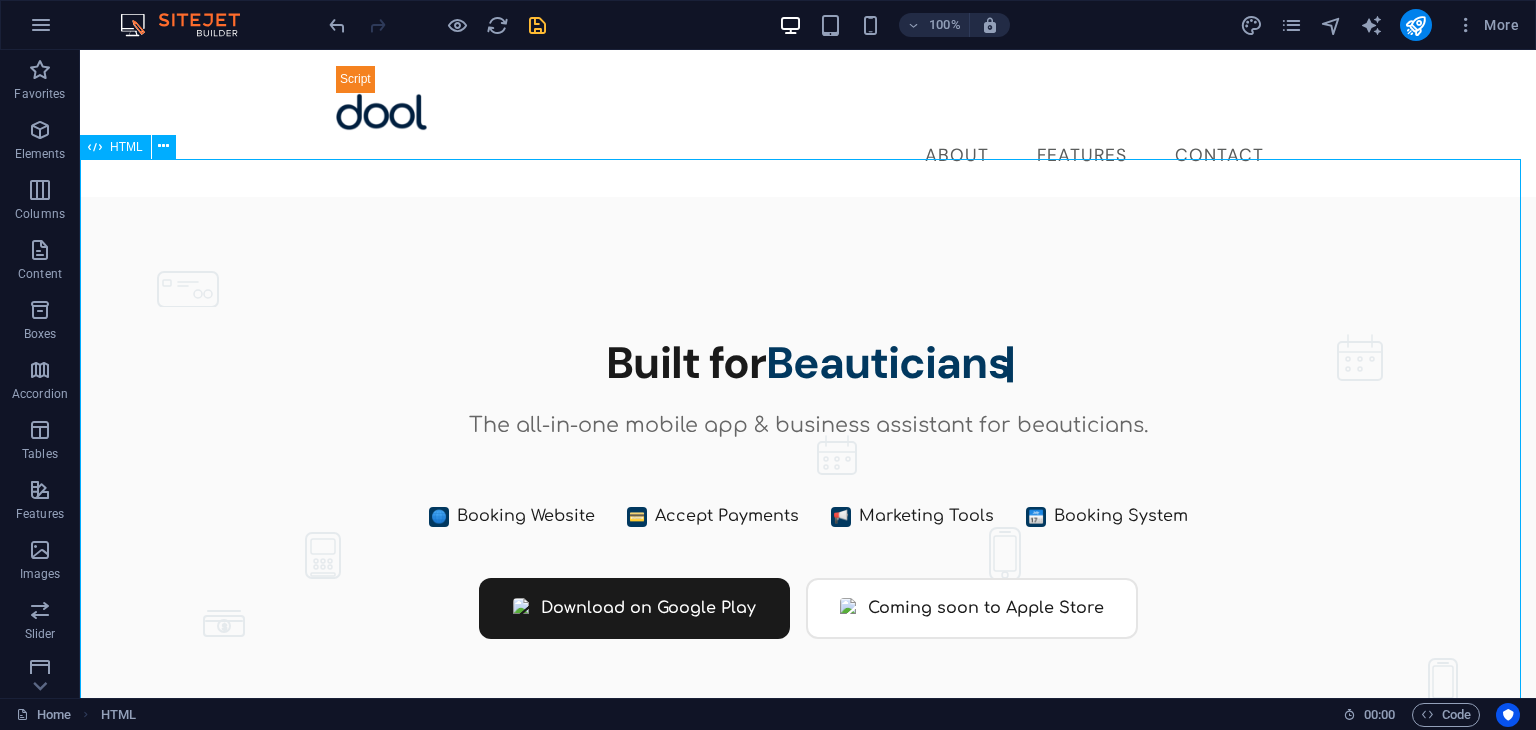 click on "HTML" at bounding box center [126, 147] 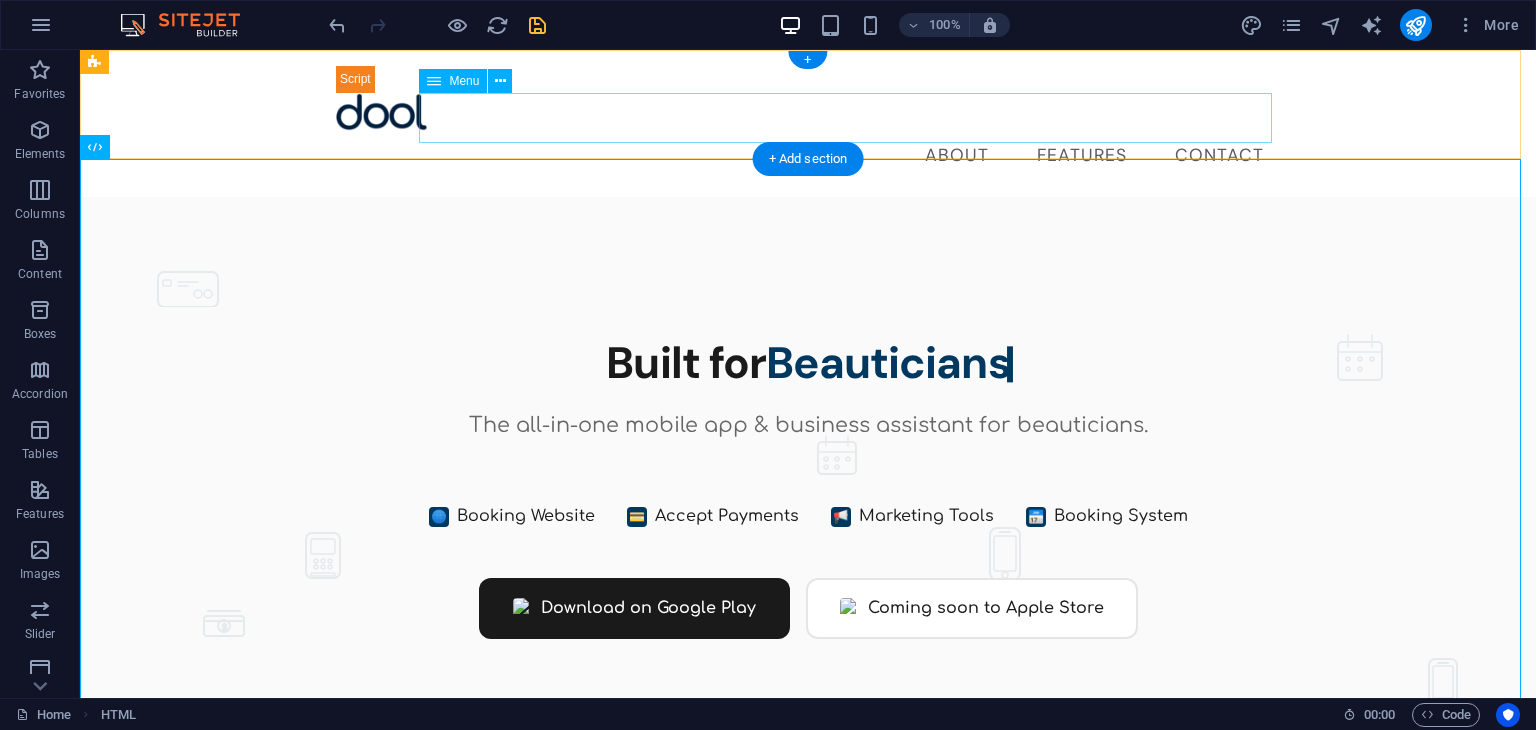 click on "About Features Contact" at bounding box center [808, 156] 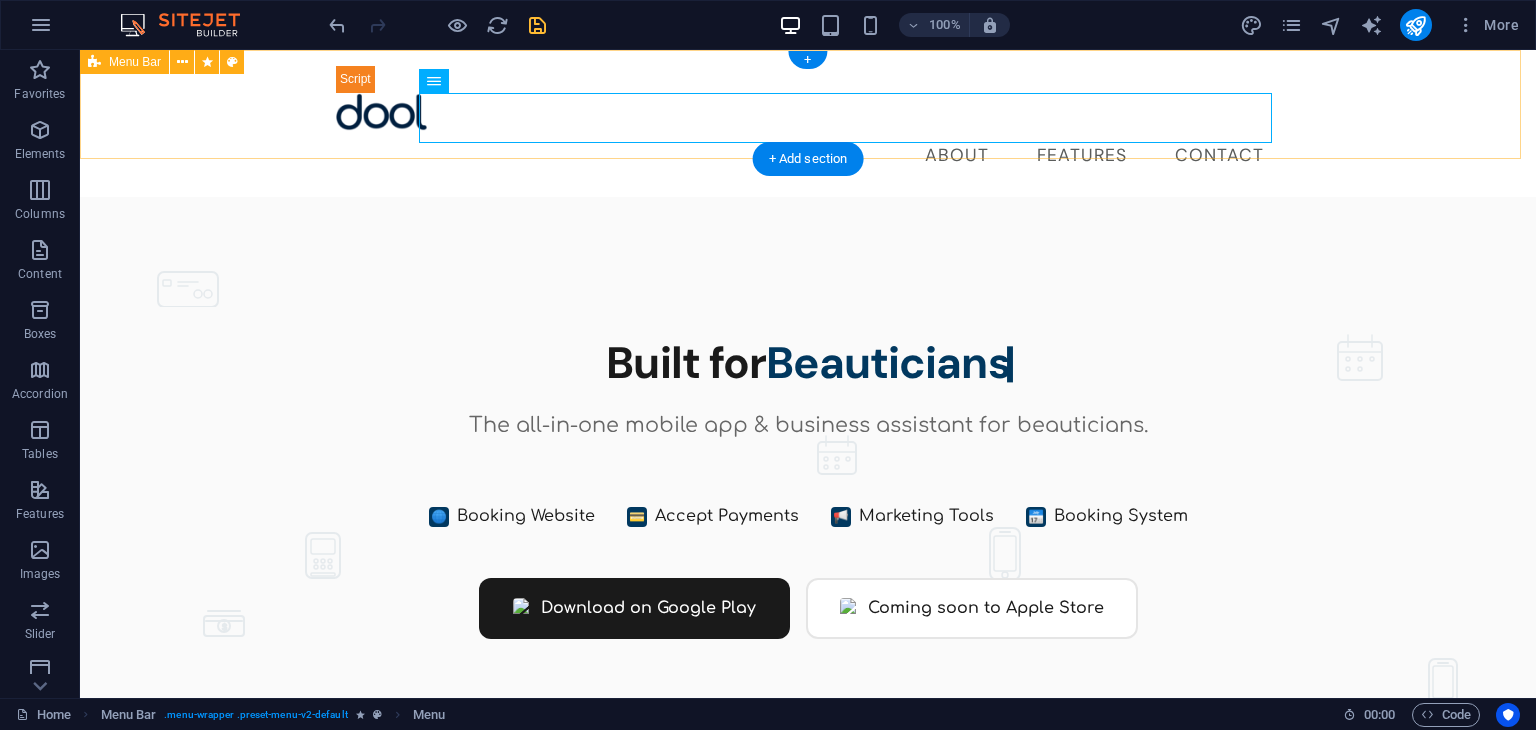 click on "About Features Contact" at bounding box center [808, 123] 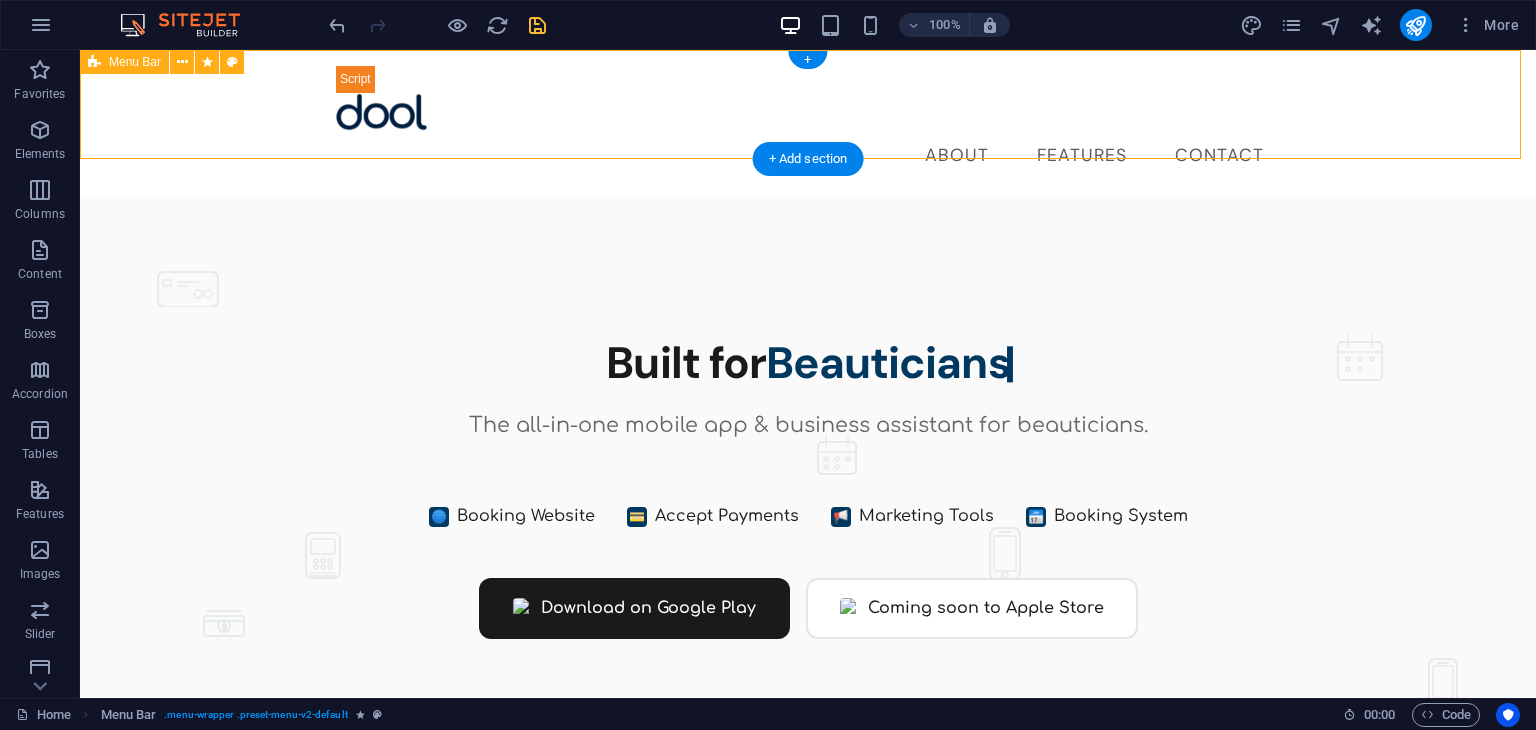 click on "About Features Contact" at bounding box center (808, 123) 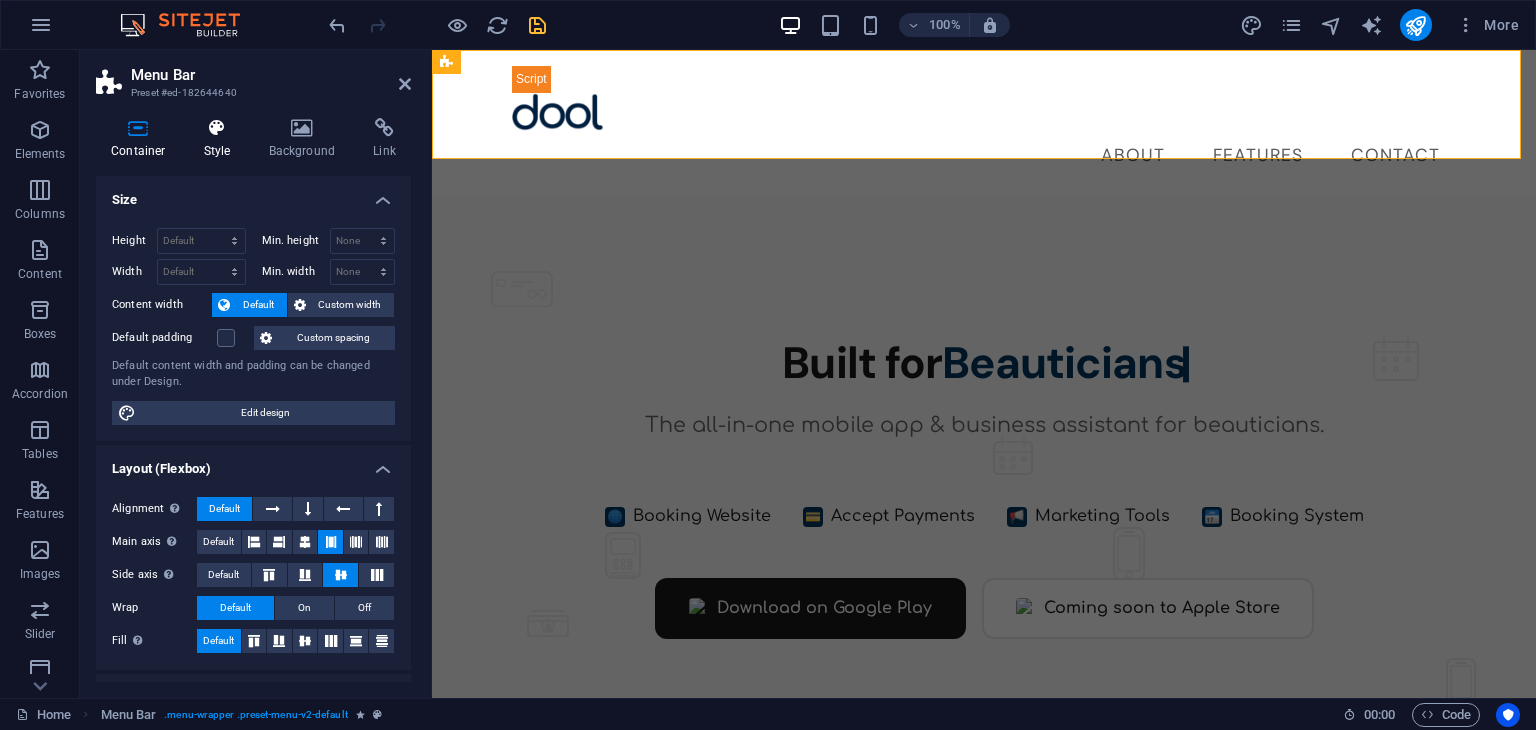 click on "Style" at bounding box center (221, 139) 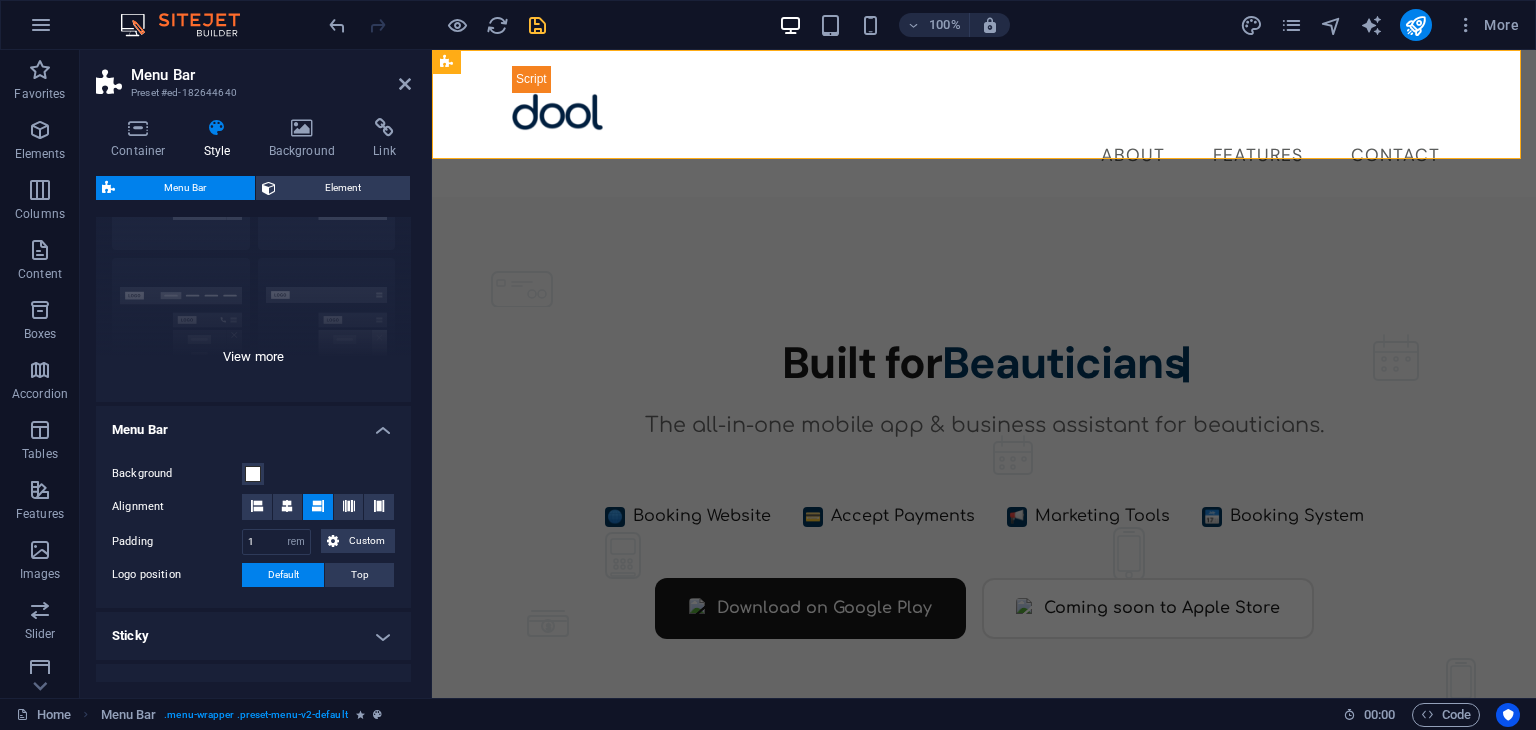 scroll, scrollTop: 150, scrollLeft: 0, axis: vertical 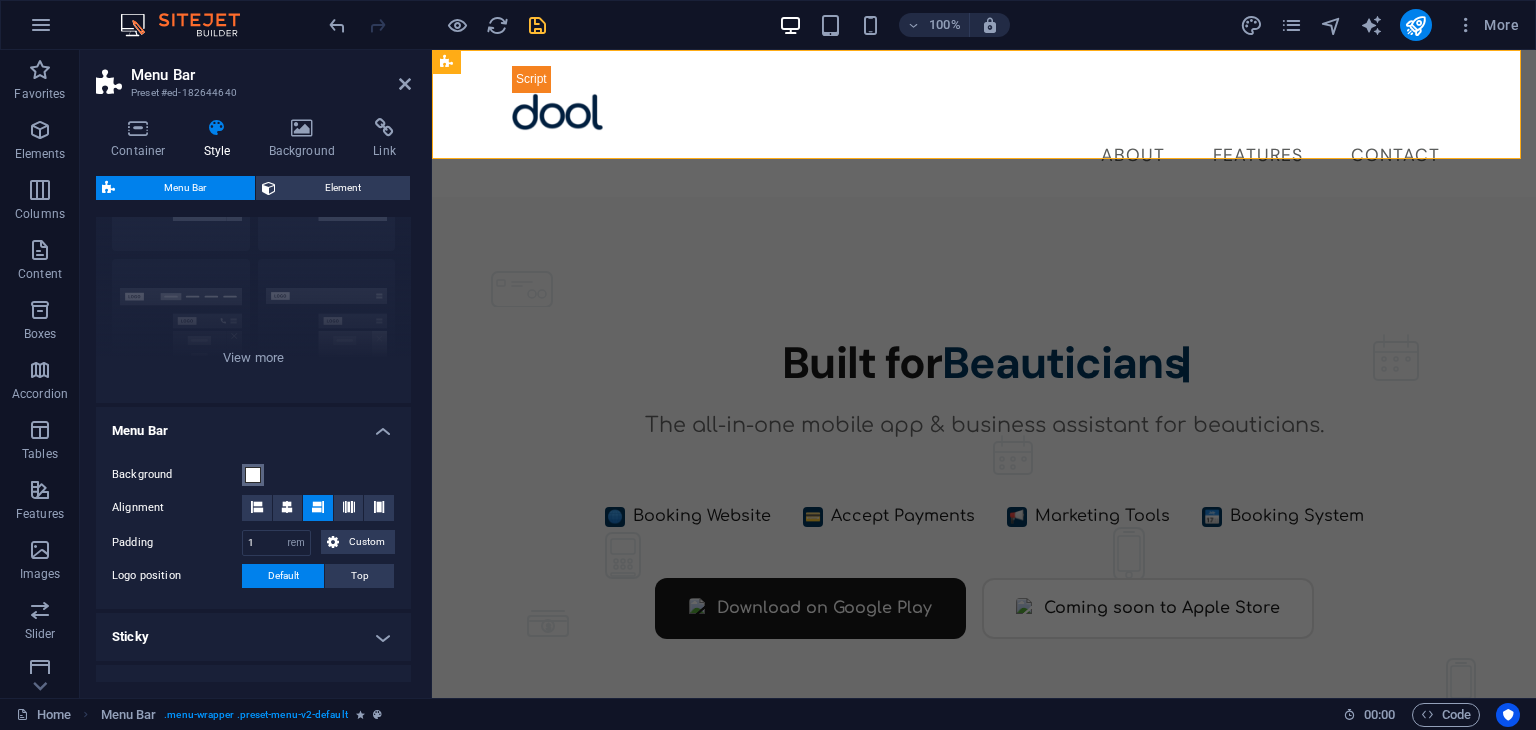 click at bounding box center (253, 475) 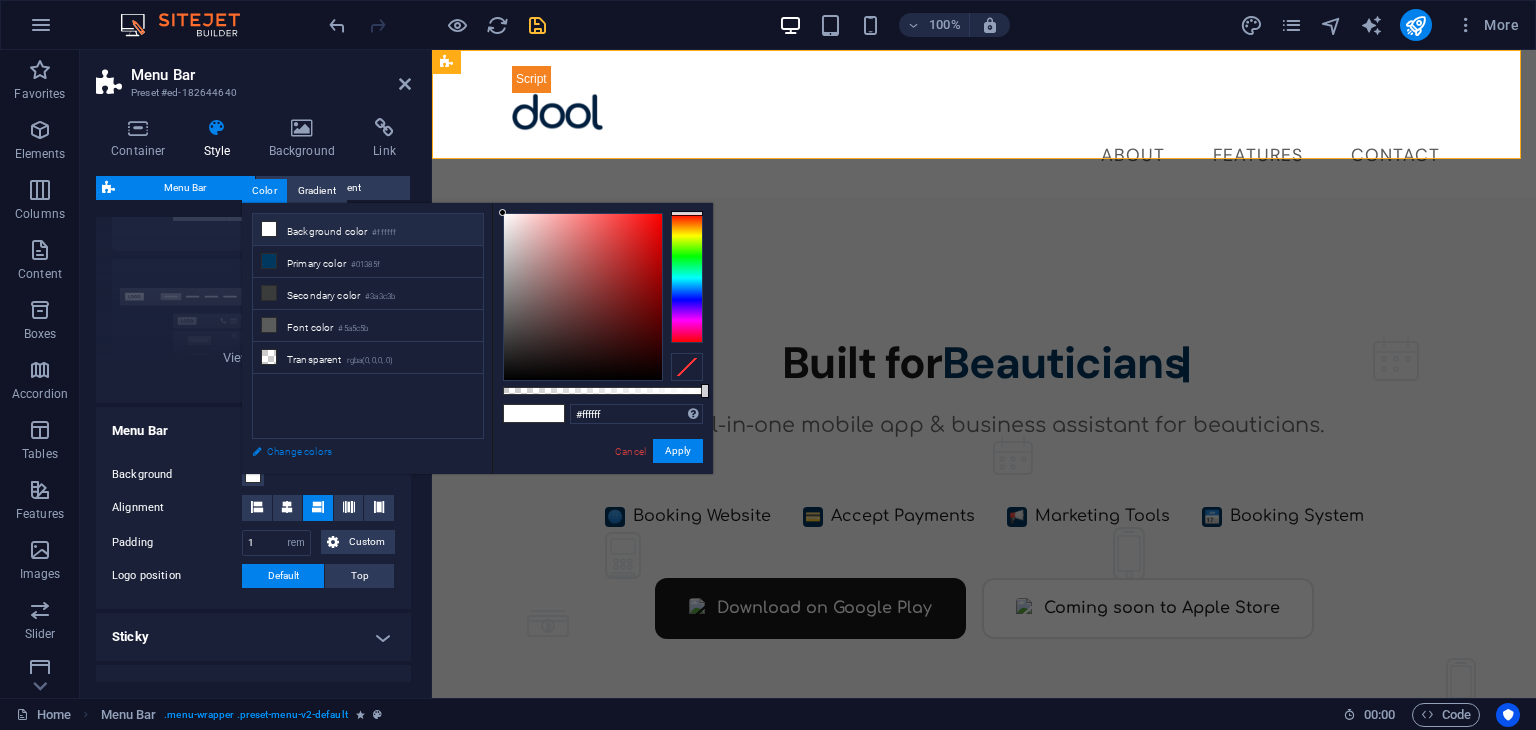 click on "Change colors" at bounding box center [358, 451] 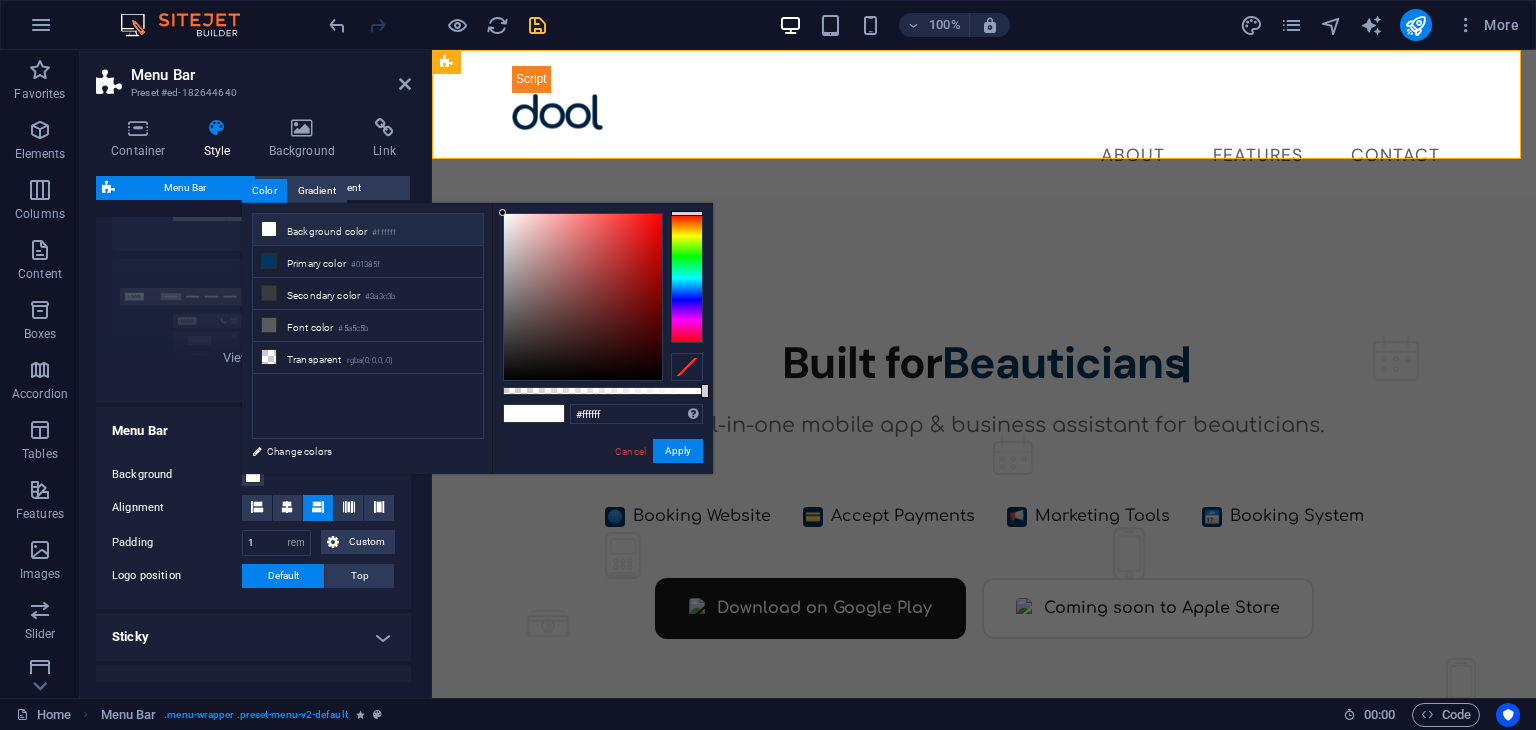 select on "700" 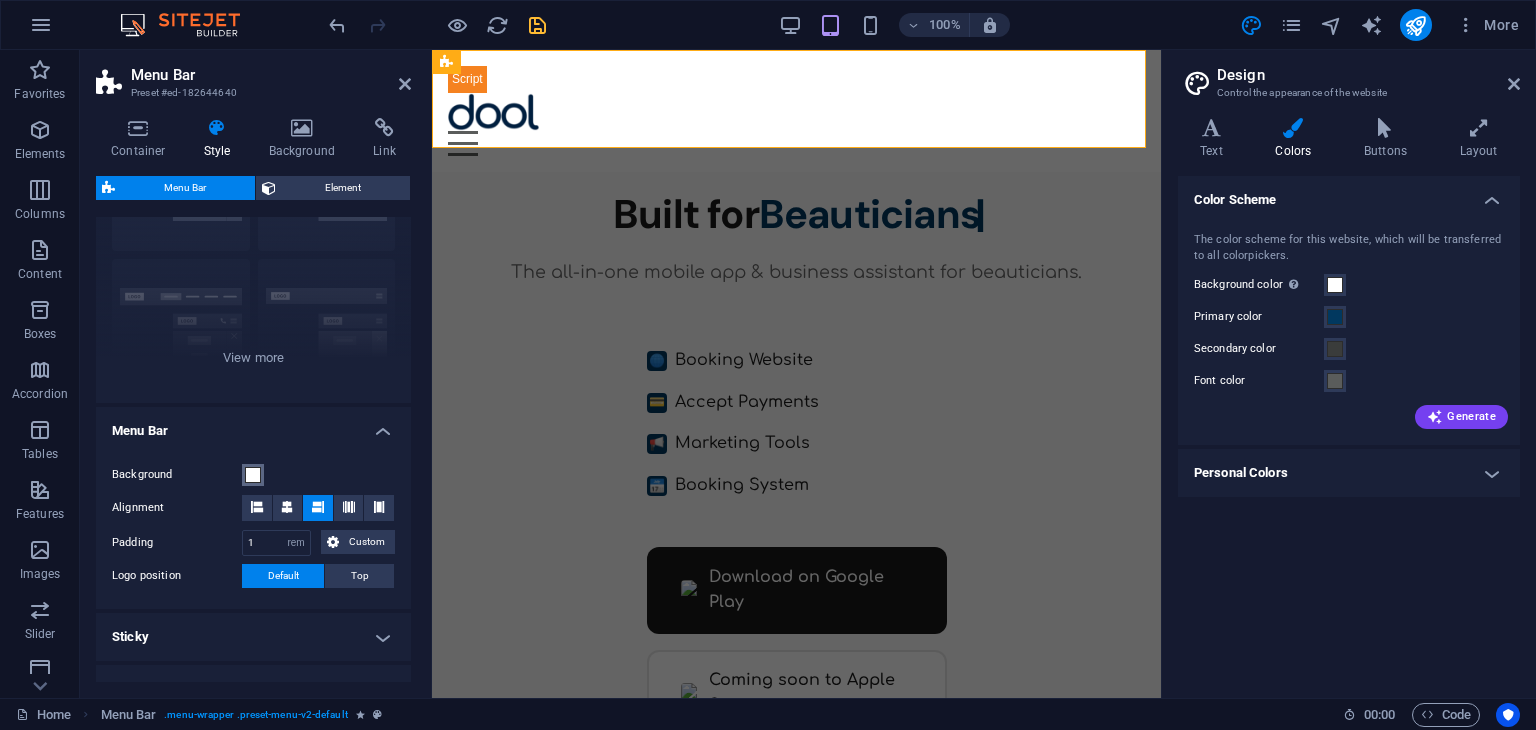 click at bounding box center [253, 475] 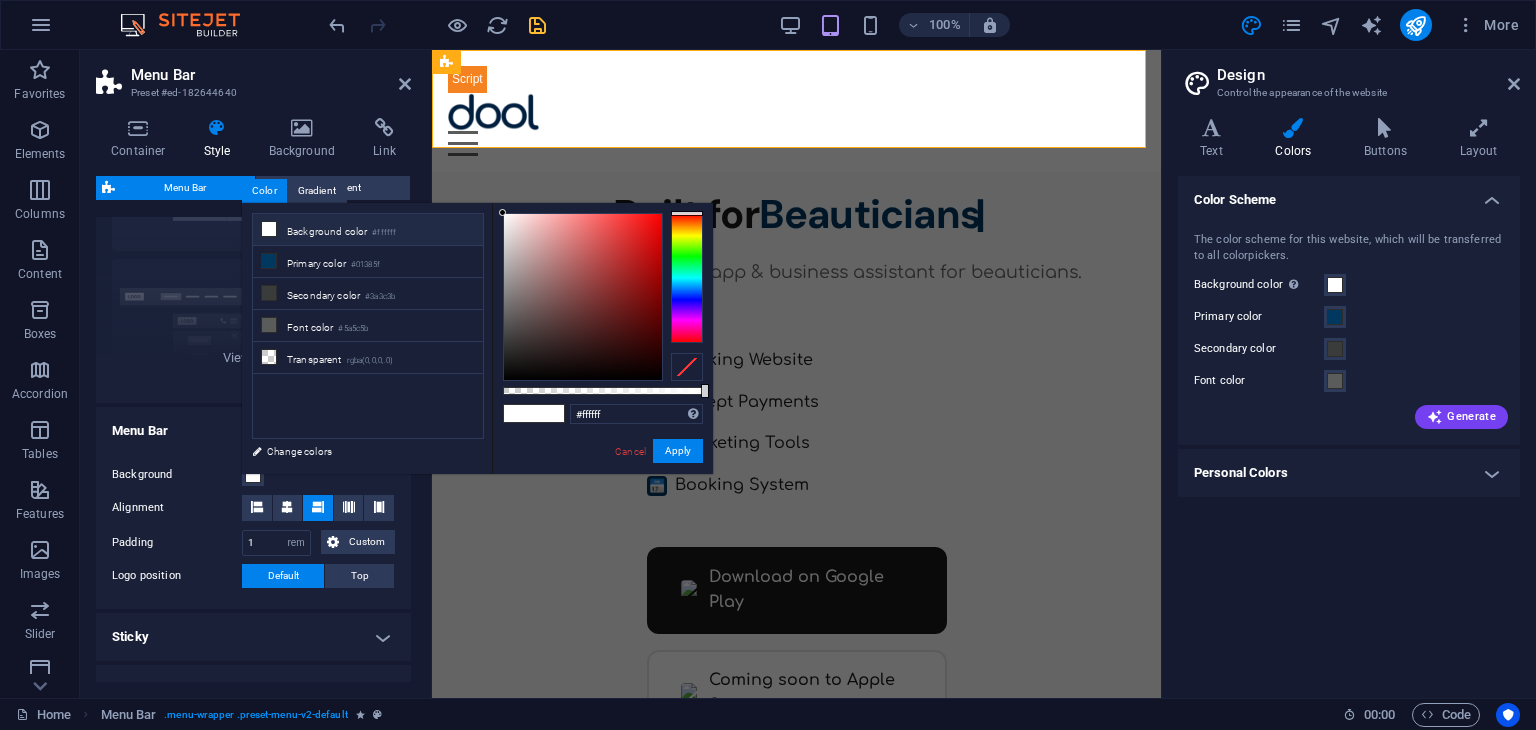 click on "Background" at bounding box center (177, 475) 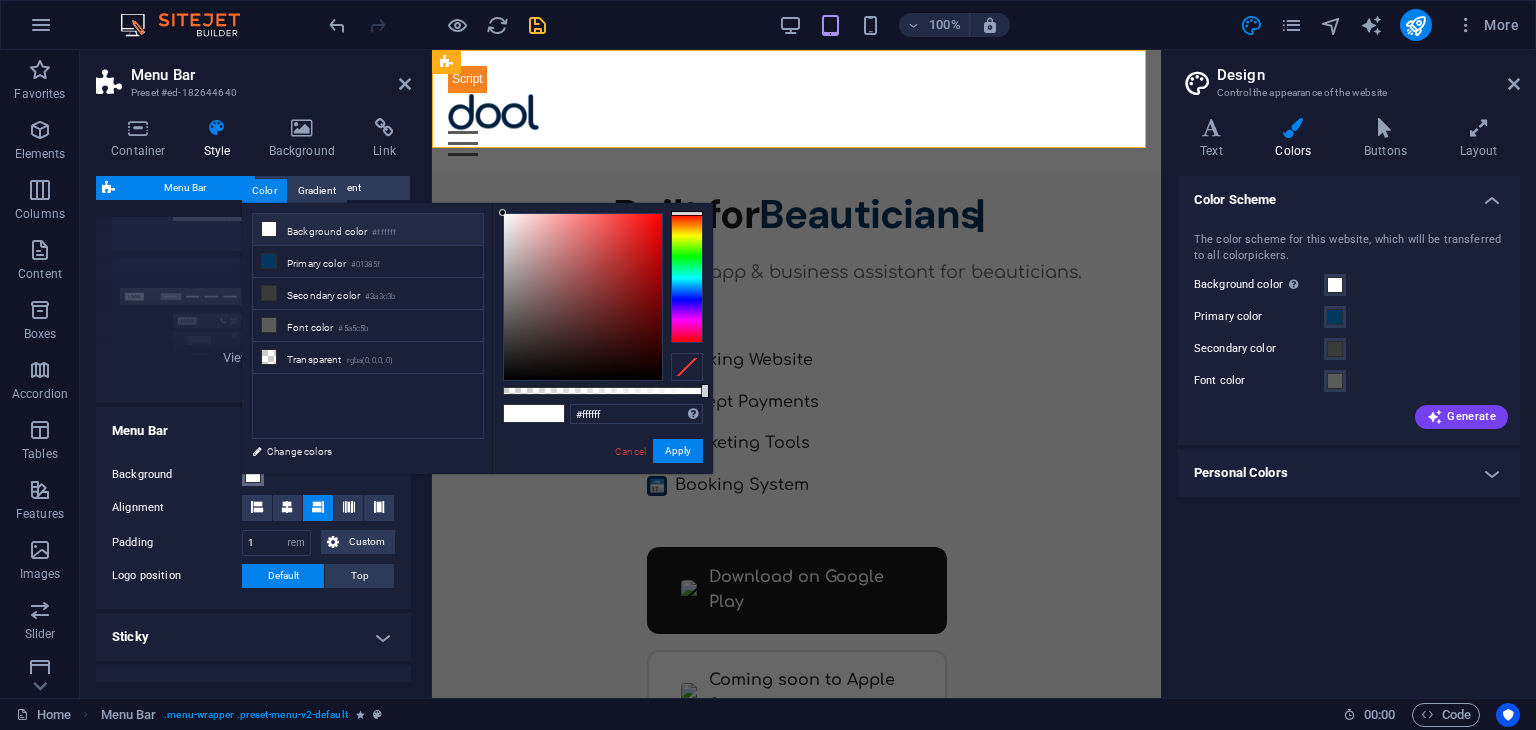 click on "Background" at bounding box center [253, 475] 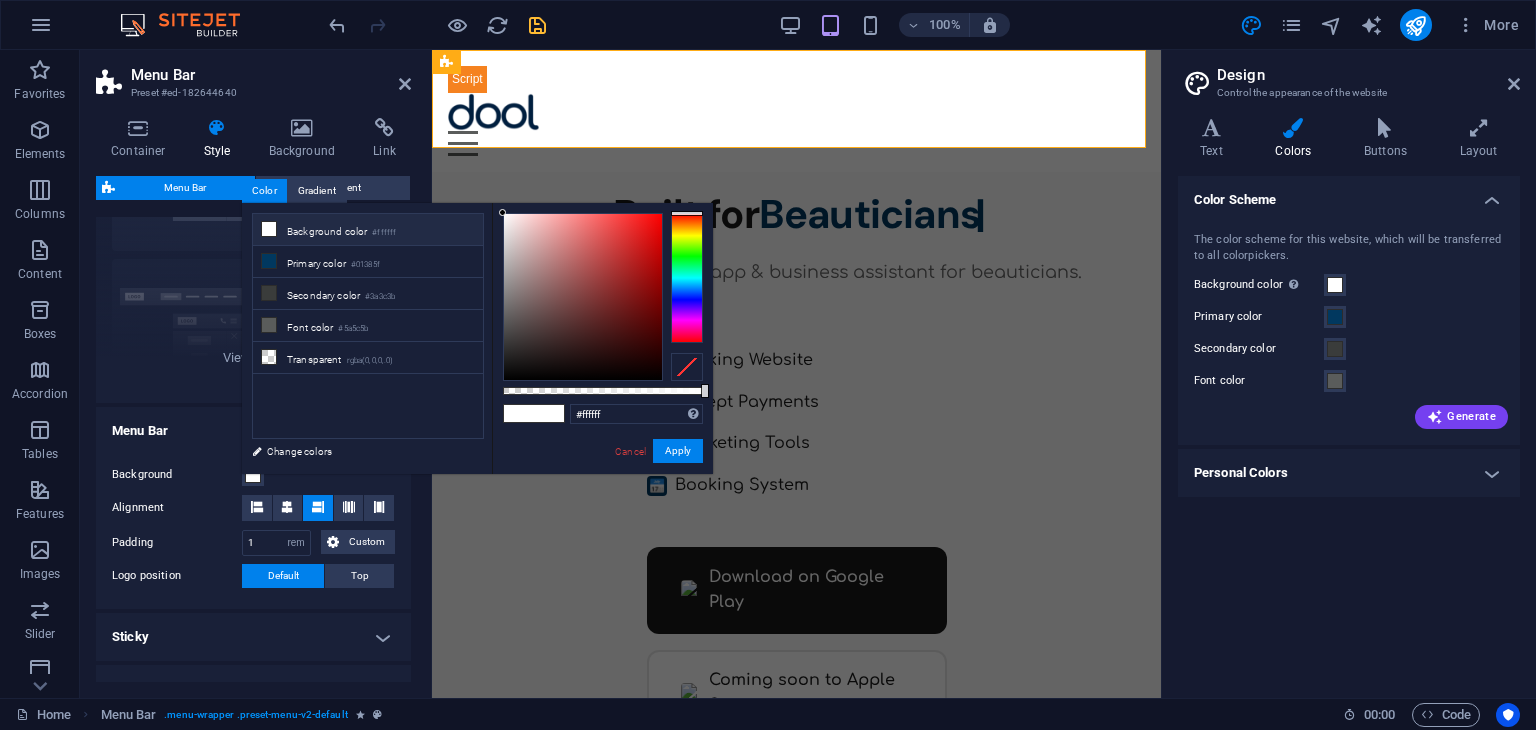 click on "Menu Bar" at bounding box center [253, 425] 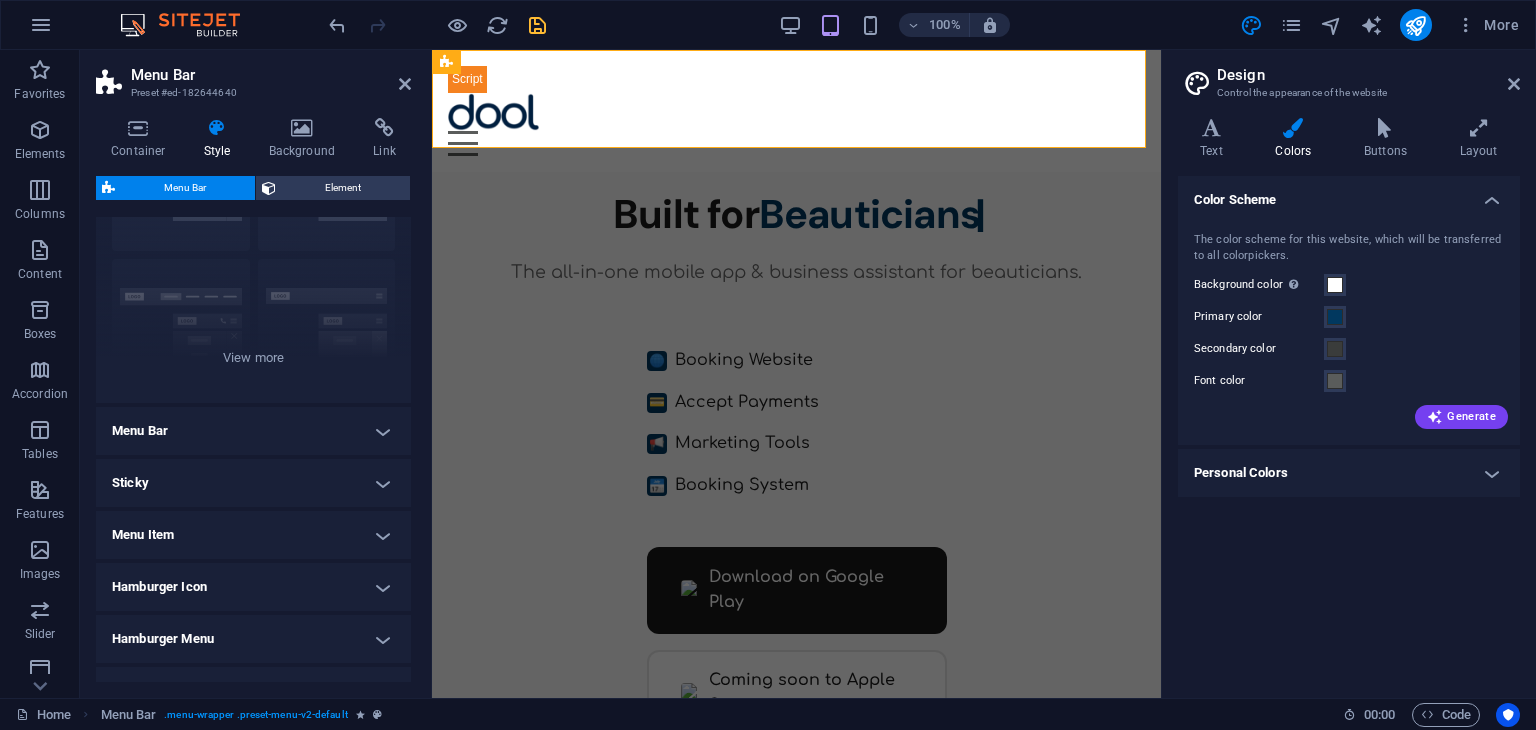 click on "Menu Bar" at bounding box center (253, 431) 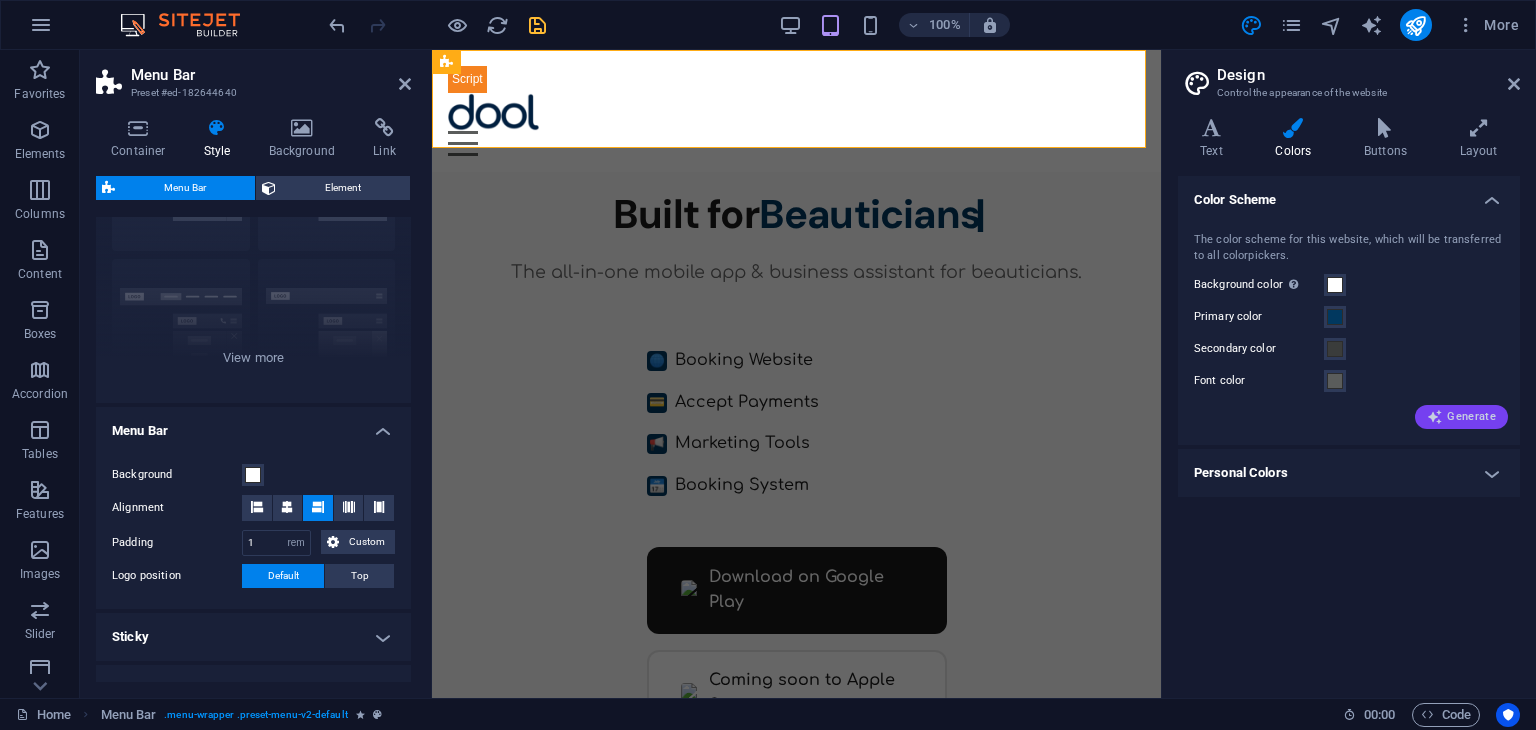 click on "Generate" at bounding box center [1461, 417] 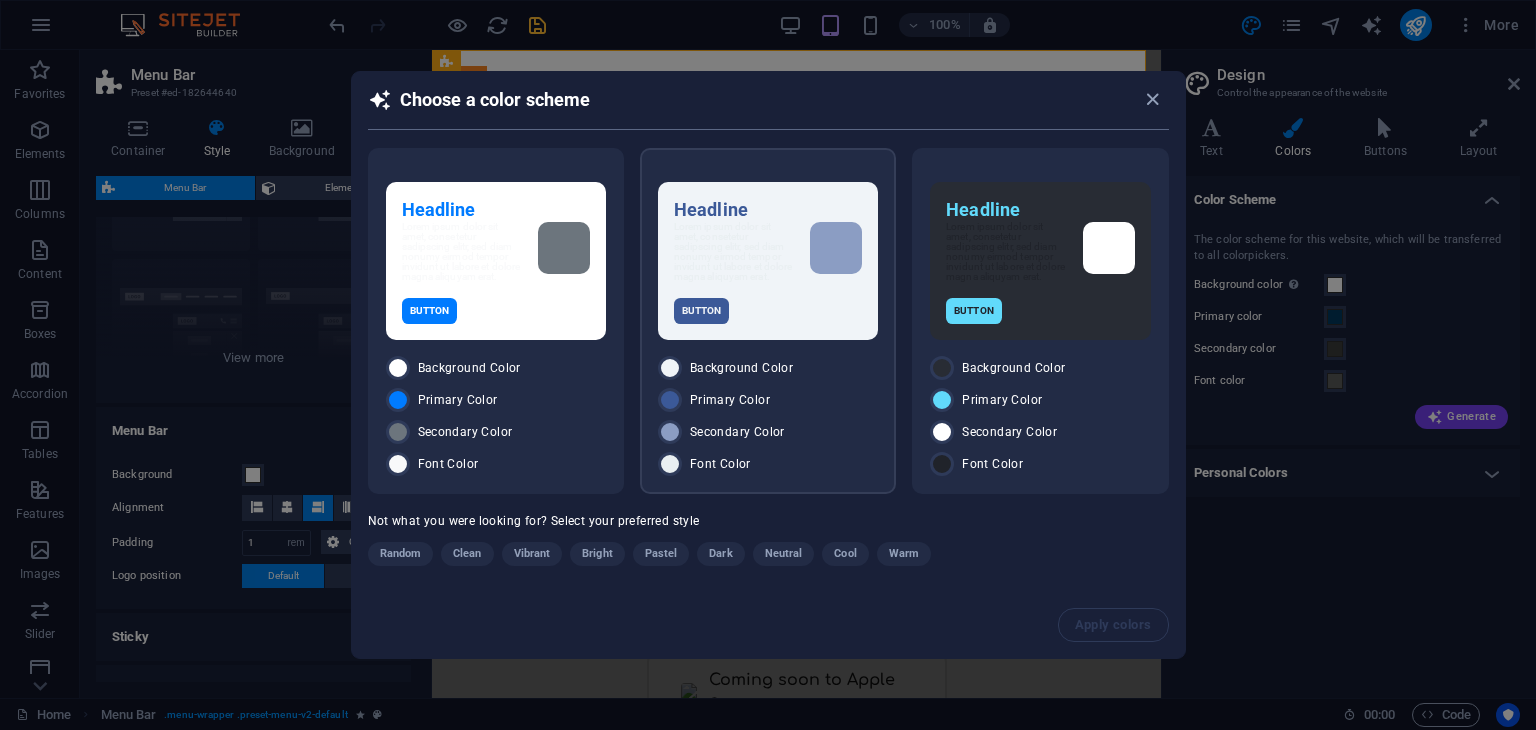 click on "Headline Lorem ipsum dolor sit amet, consetetur sadipscing elitr, sed diam nonumy eirmod tempor invidunt ut labore et dolore magna aliquyam erat. Button Background Color Primary Color Secondary Color Font Color" at bounding box center [768, 321] 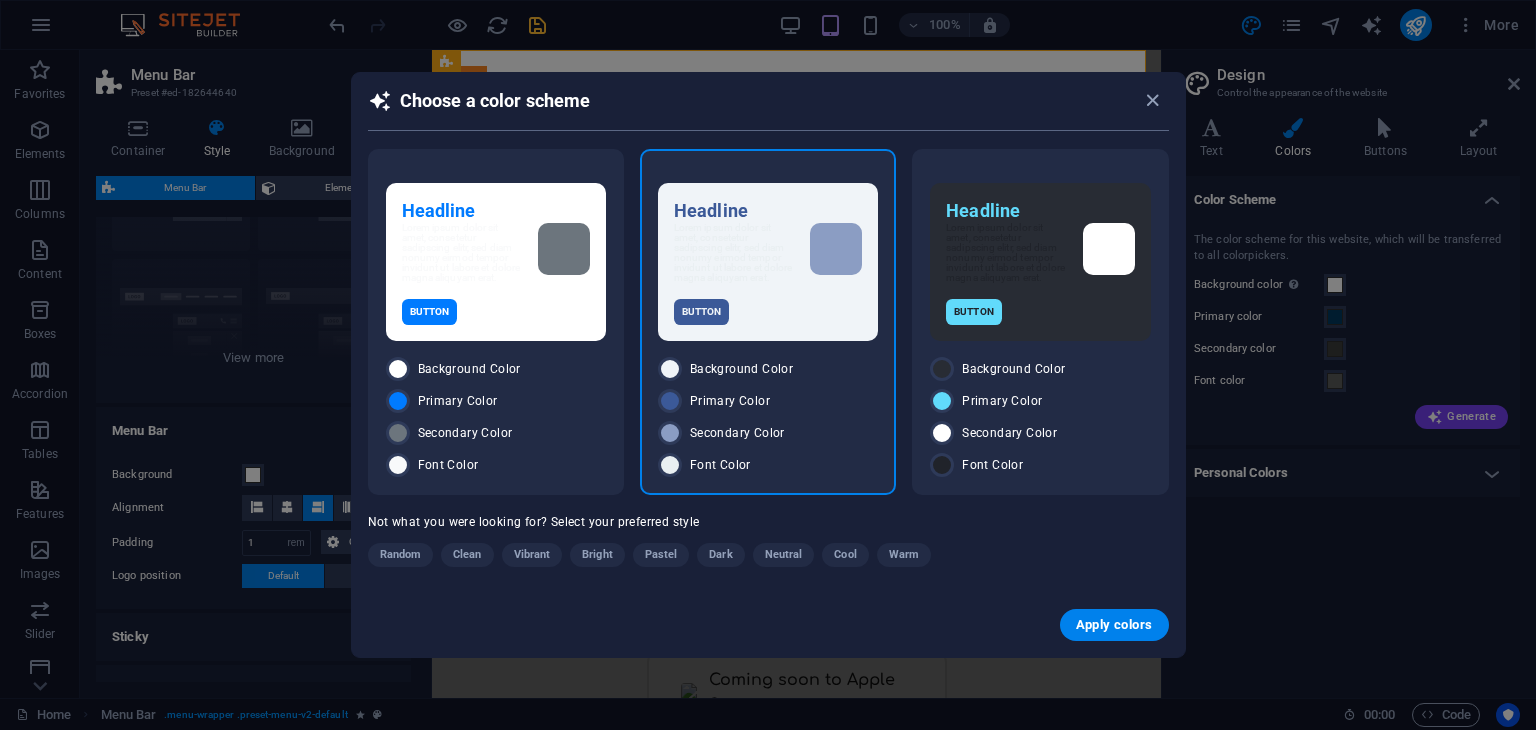 drag, startPoint x: 1094, startPoint y: 619, endPoint x: 1216, endPoint y: 641, distance: 123.967735 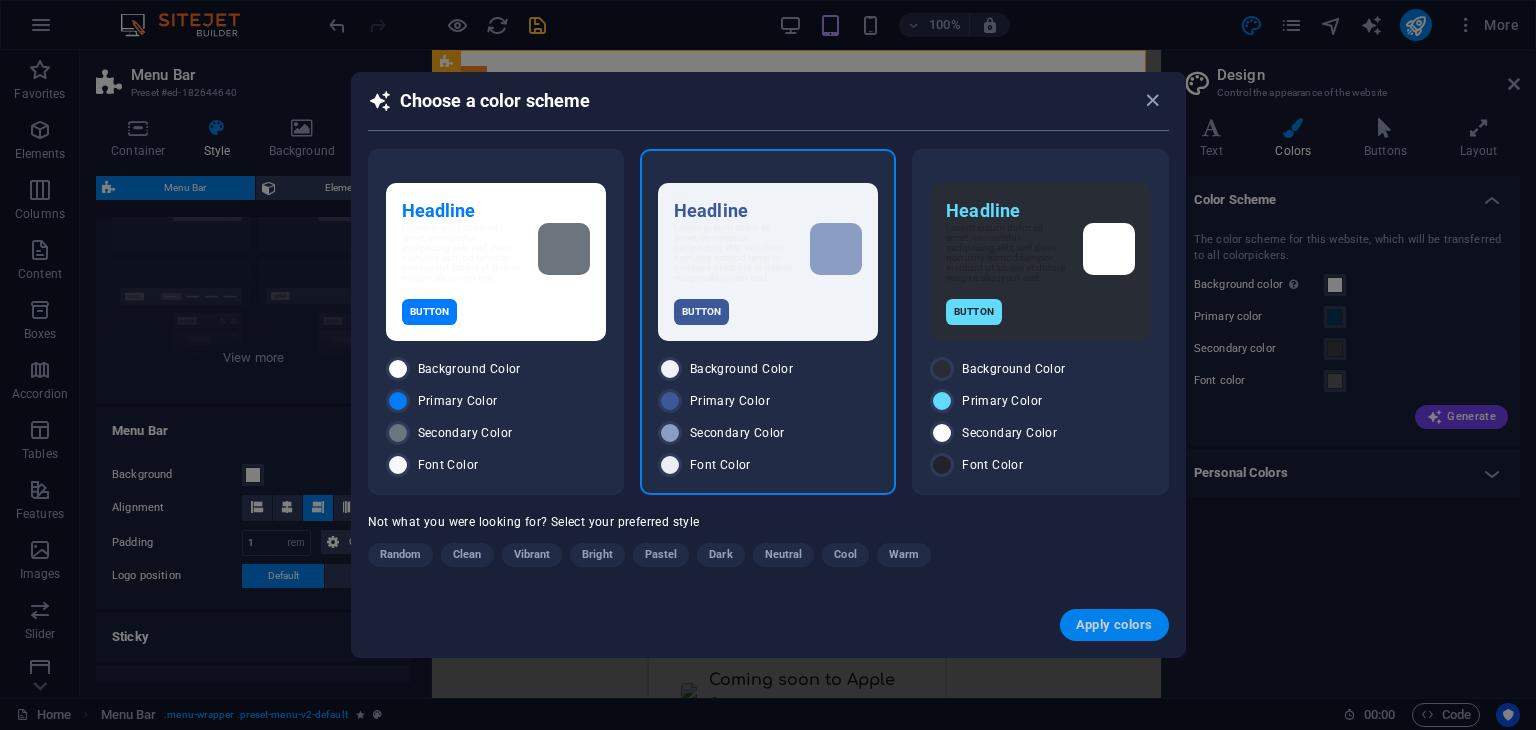 click on "Apply colors" at bounding box center [1114, 625] 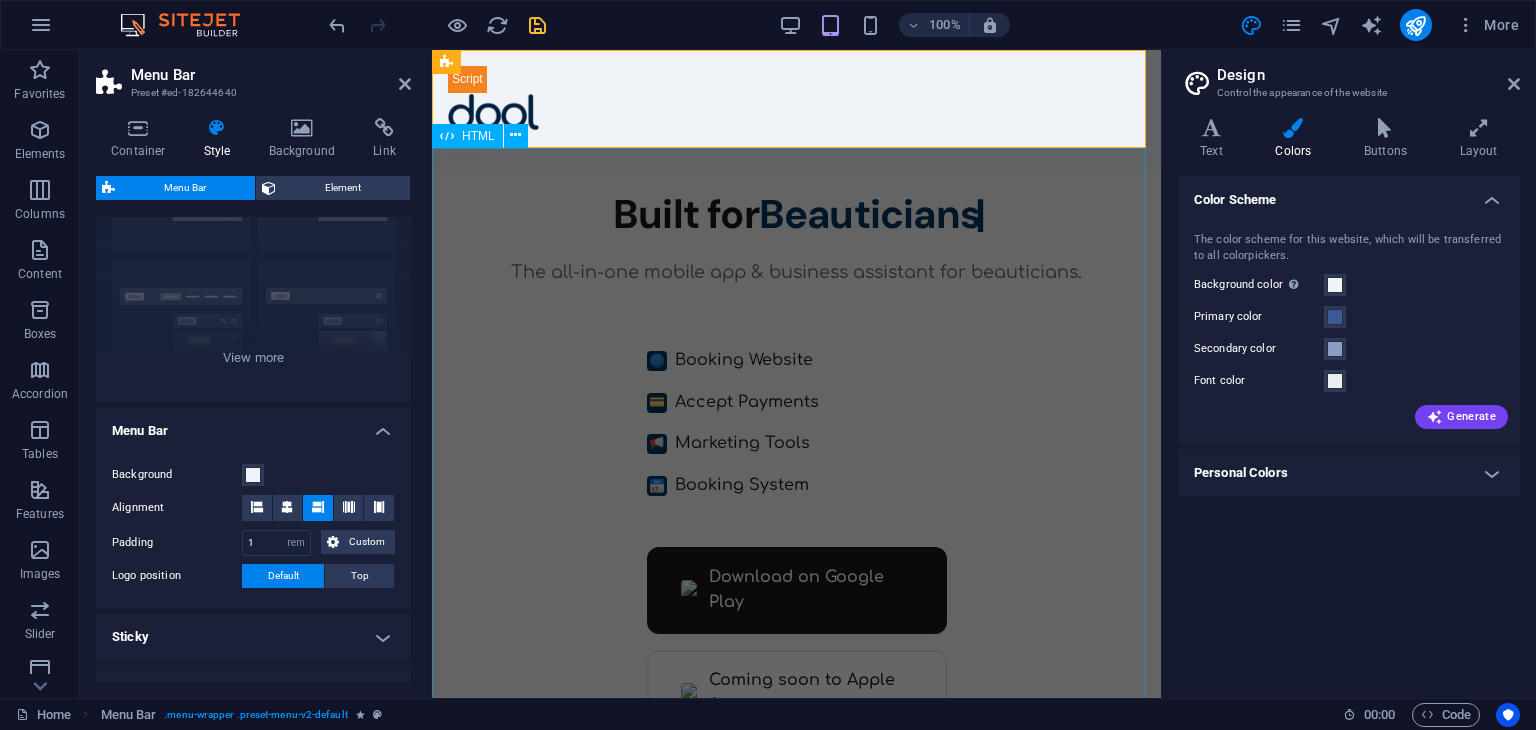 click on "Dool - Business Assistant for Beauticians
$
🌐" at bounding box center (796, 509) 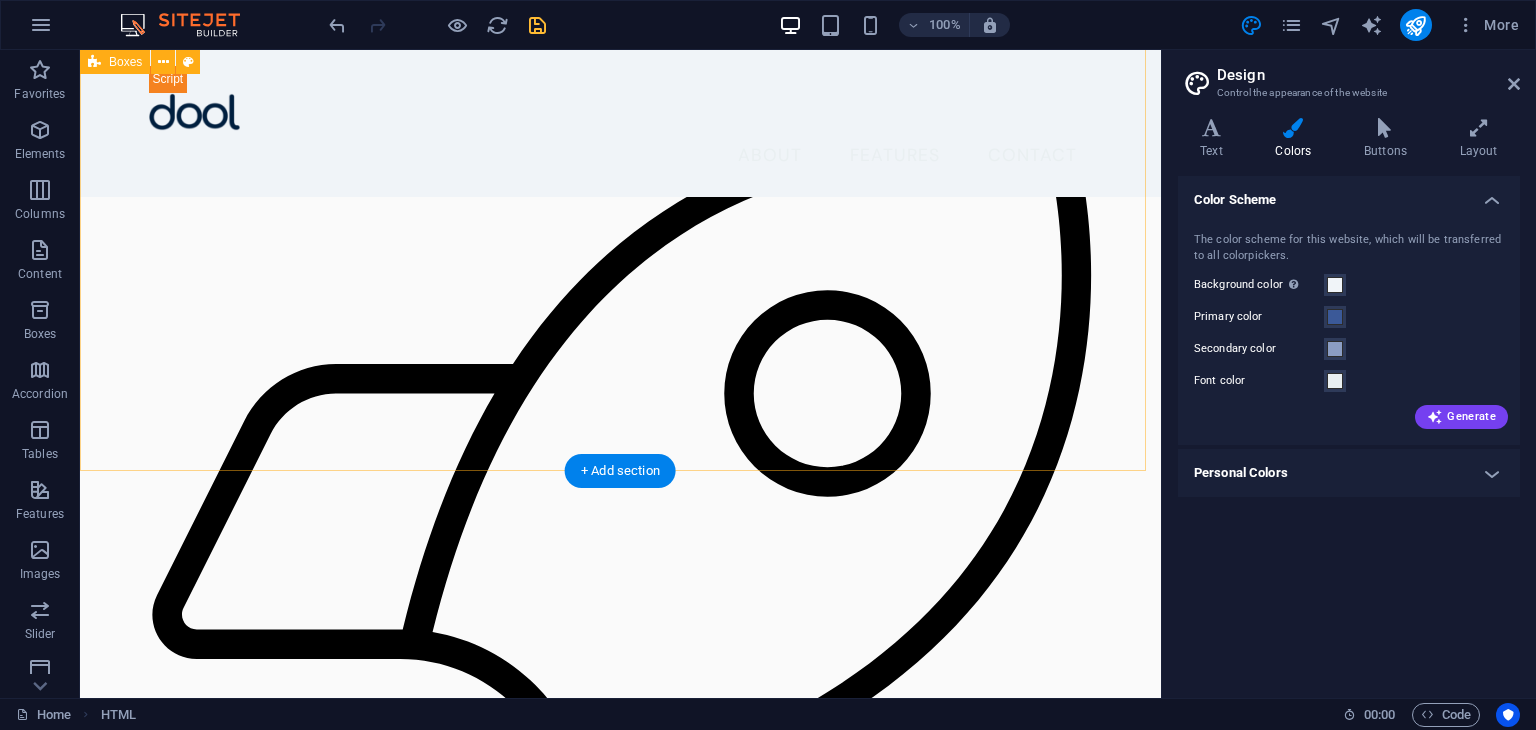 scroll, scrollTop: 1056, scrollLeft: 0, axis: vertical 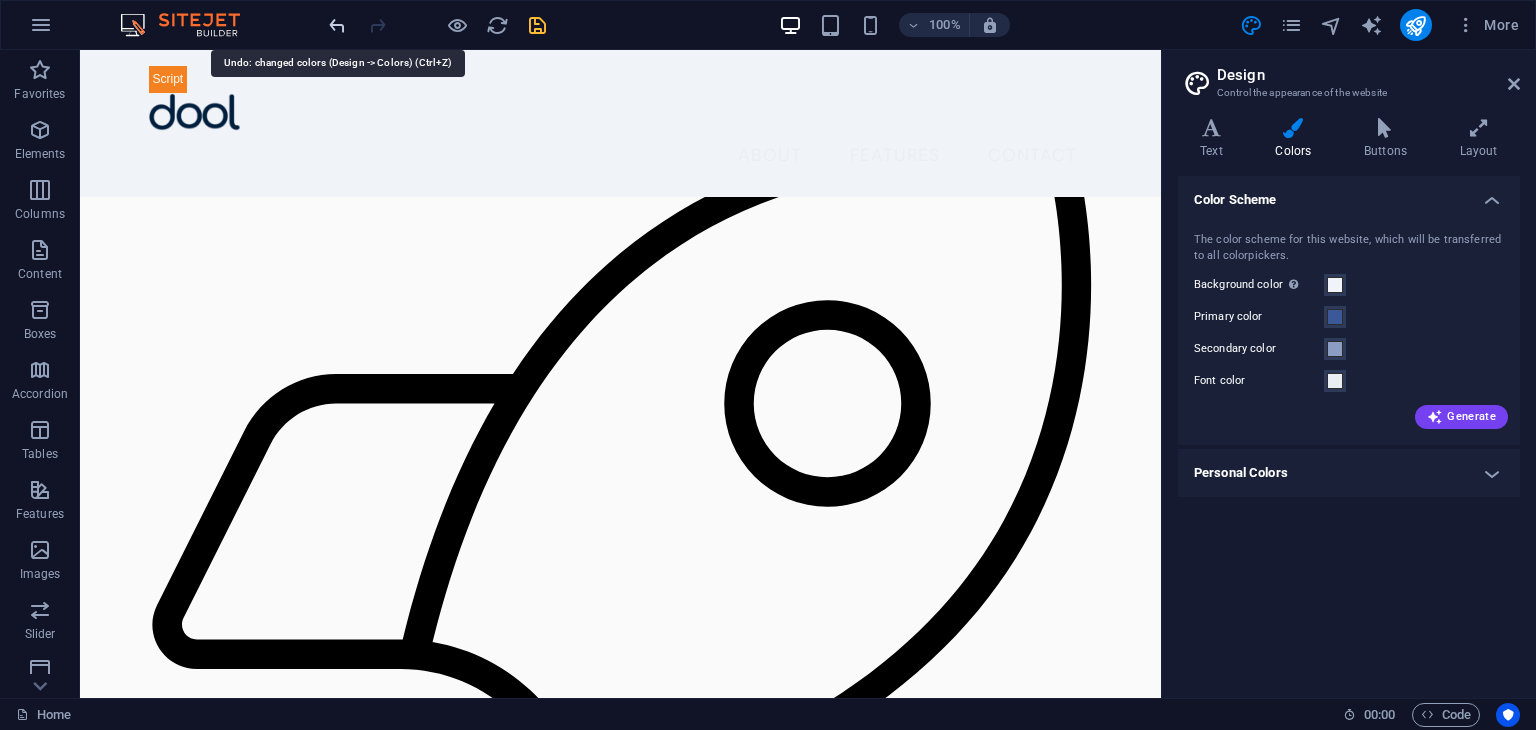 click at bounding box center [337, 25] 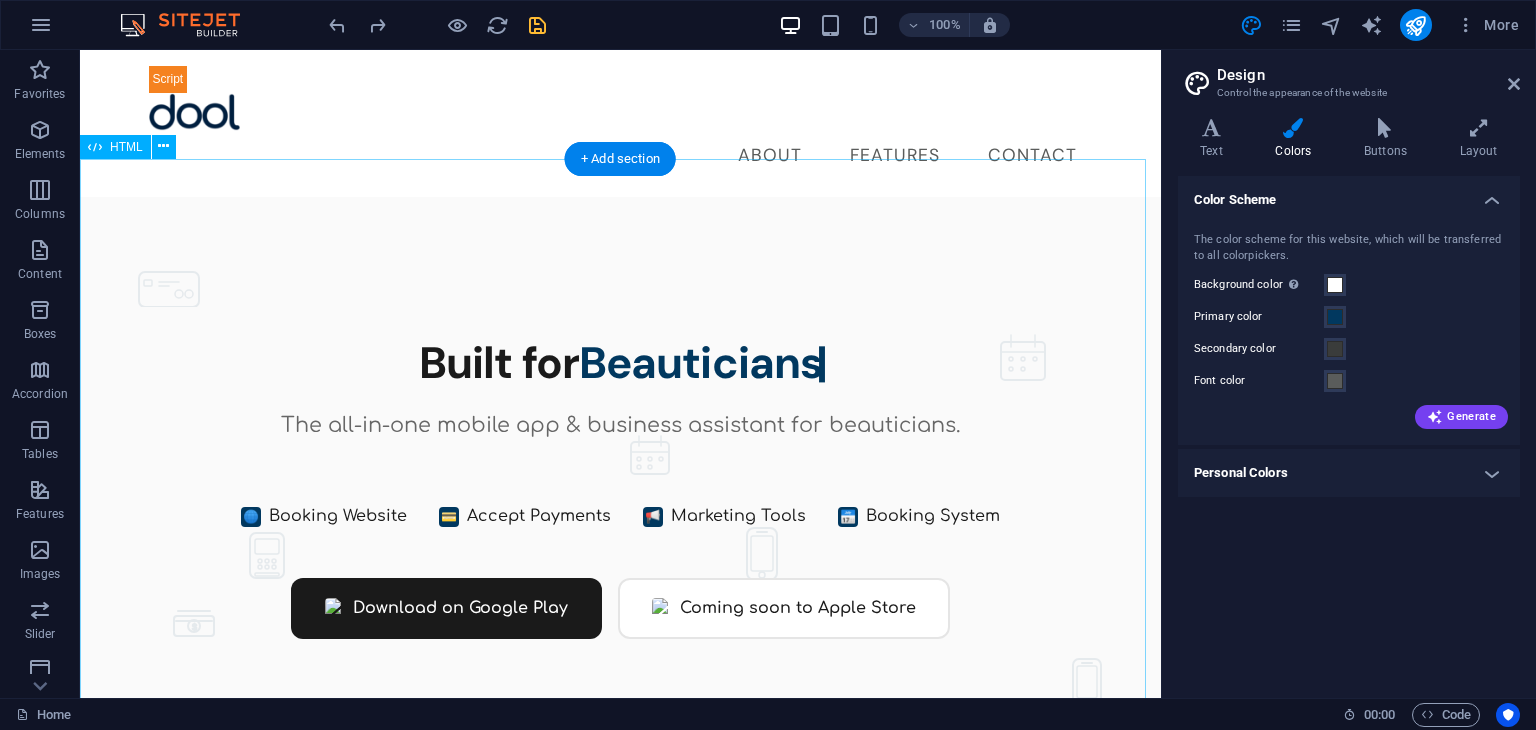 scroll, scrollTop: 96, scrollLeft: 0, axis: vertical 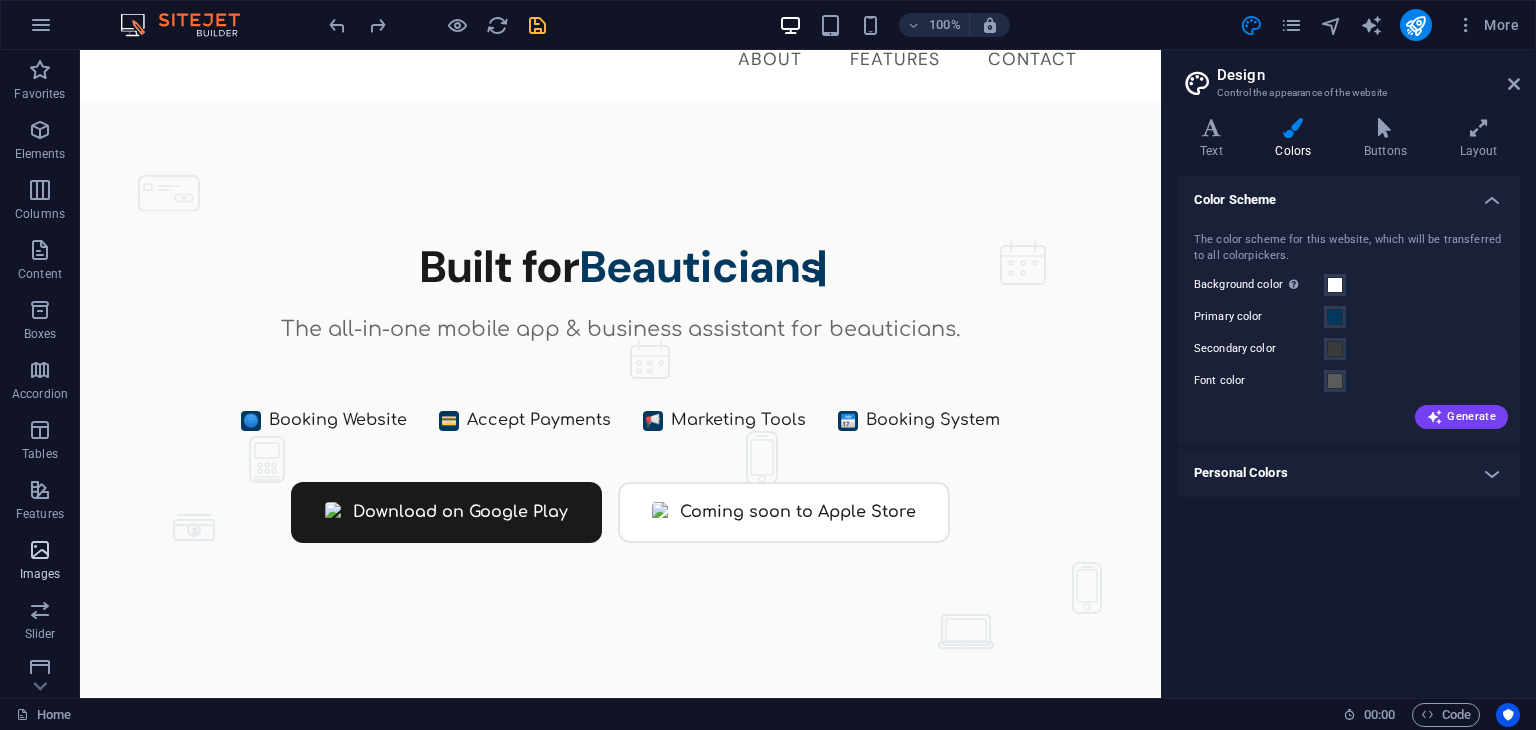 click on "Images" at bounding box center (40, 574) 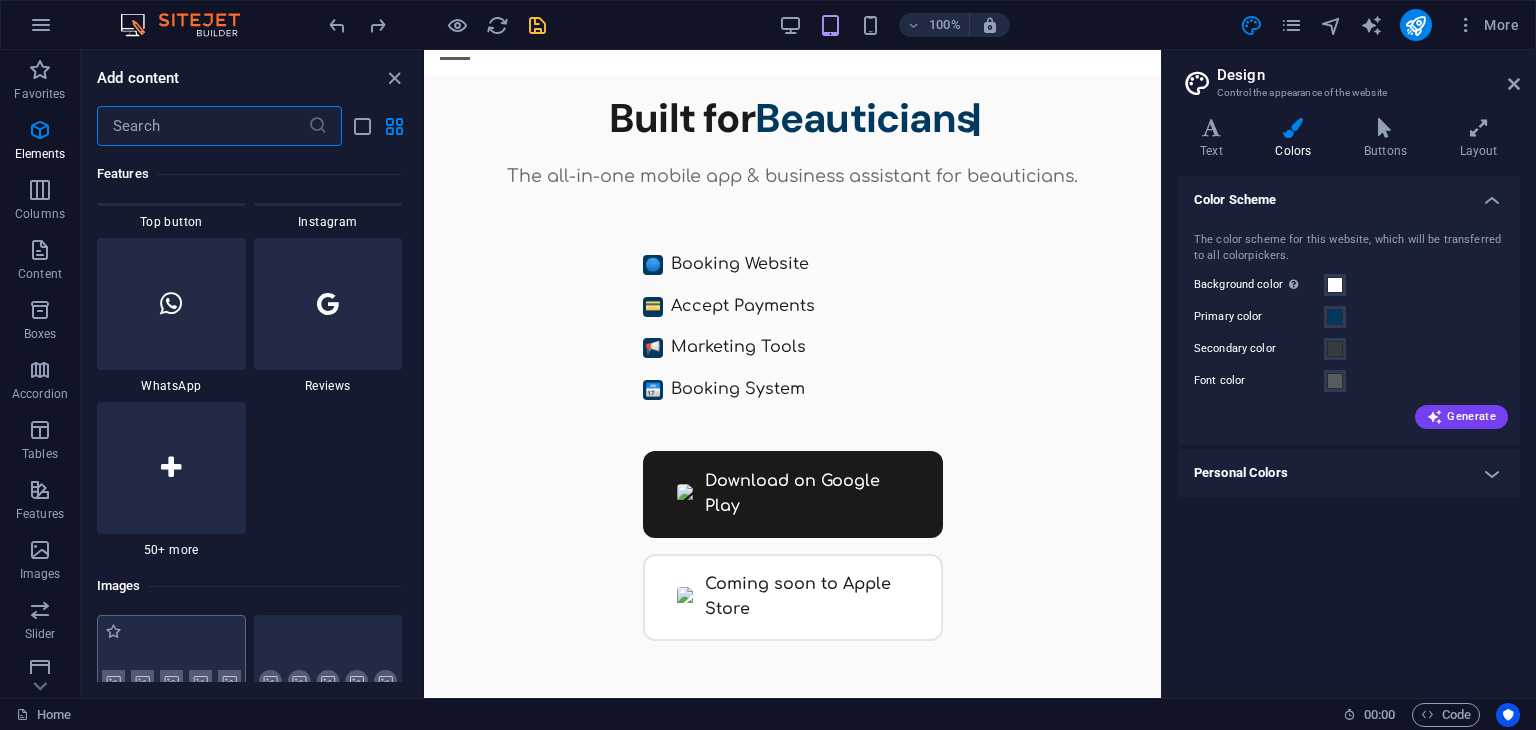 scroll, scrollTop: 10140, scrollLeft: 0, axis: vertical 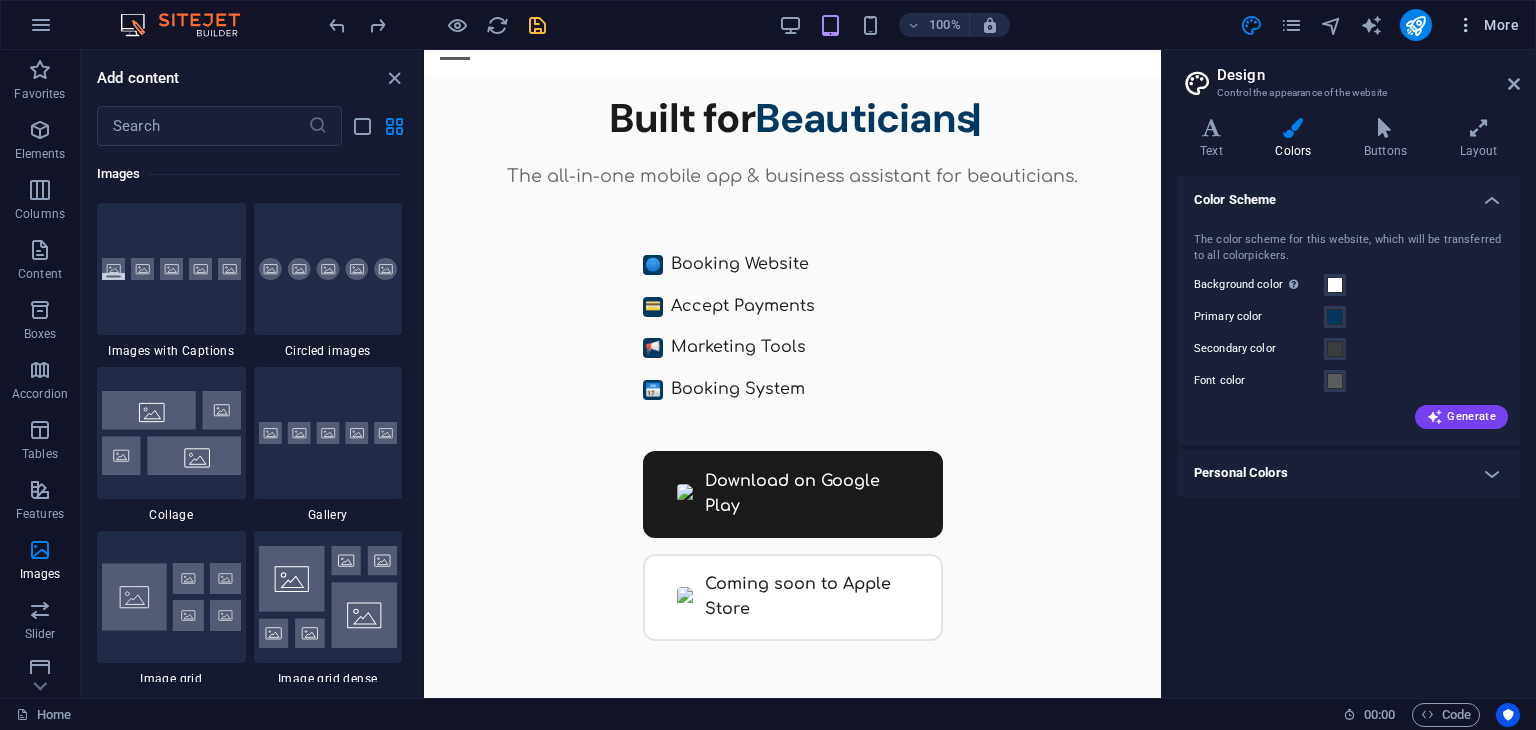 click at bounding box center (1466, 25) 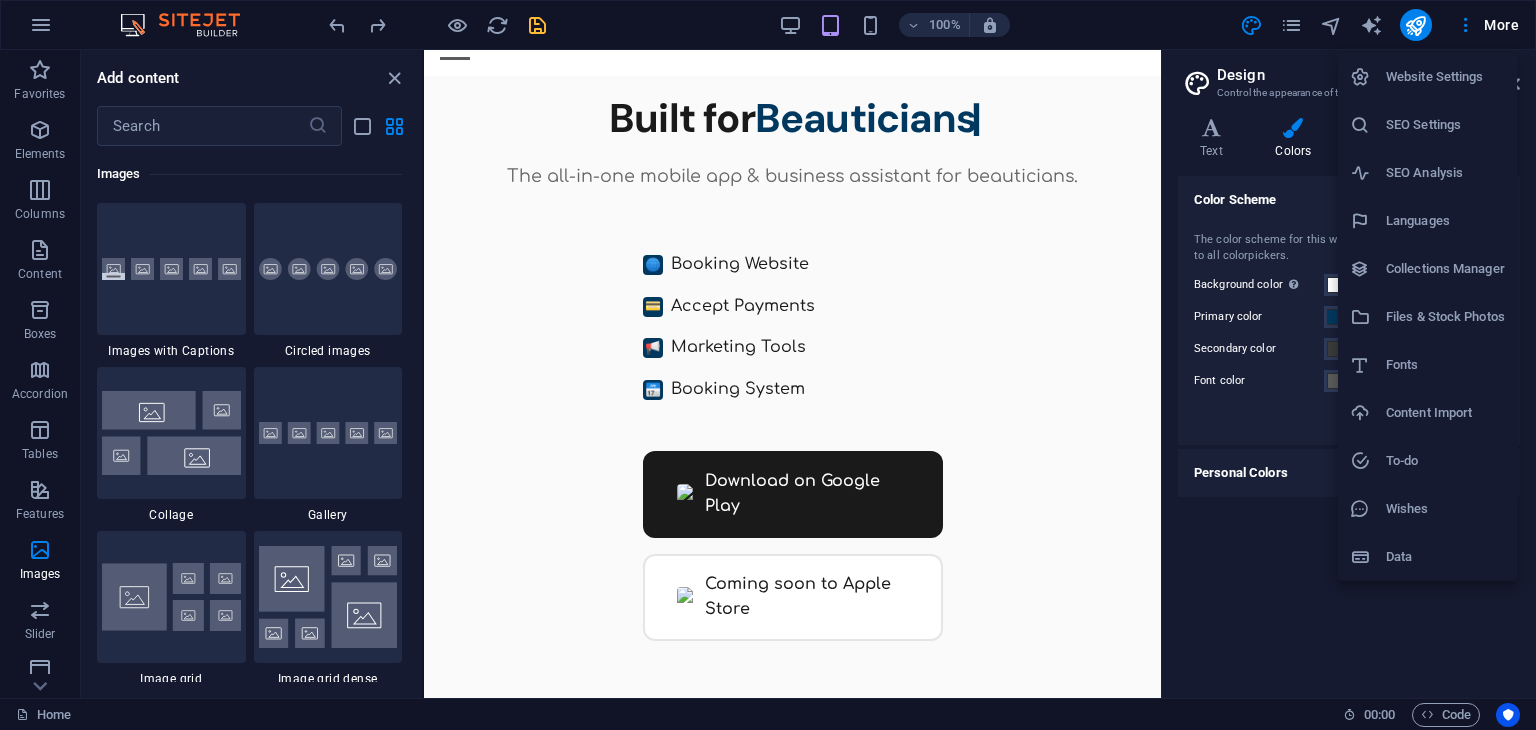 click on "Files & Stock Photos" at bounding box center (1445, 317) 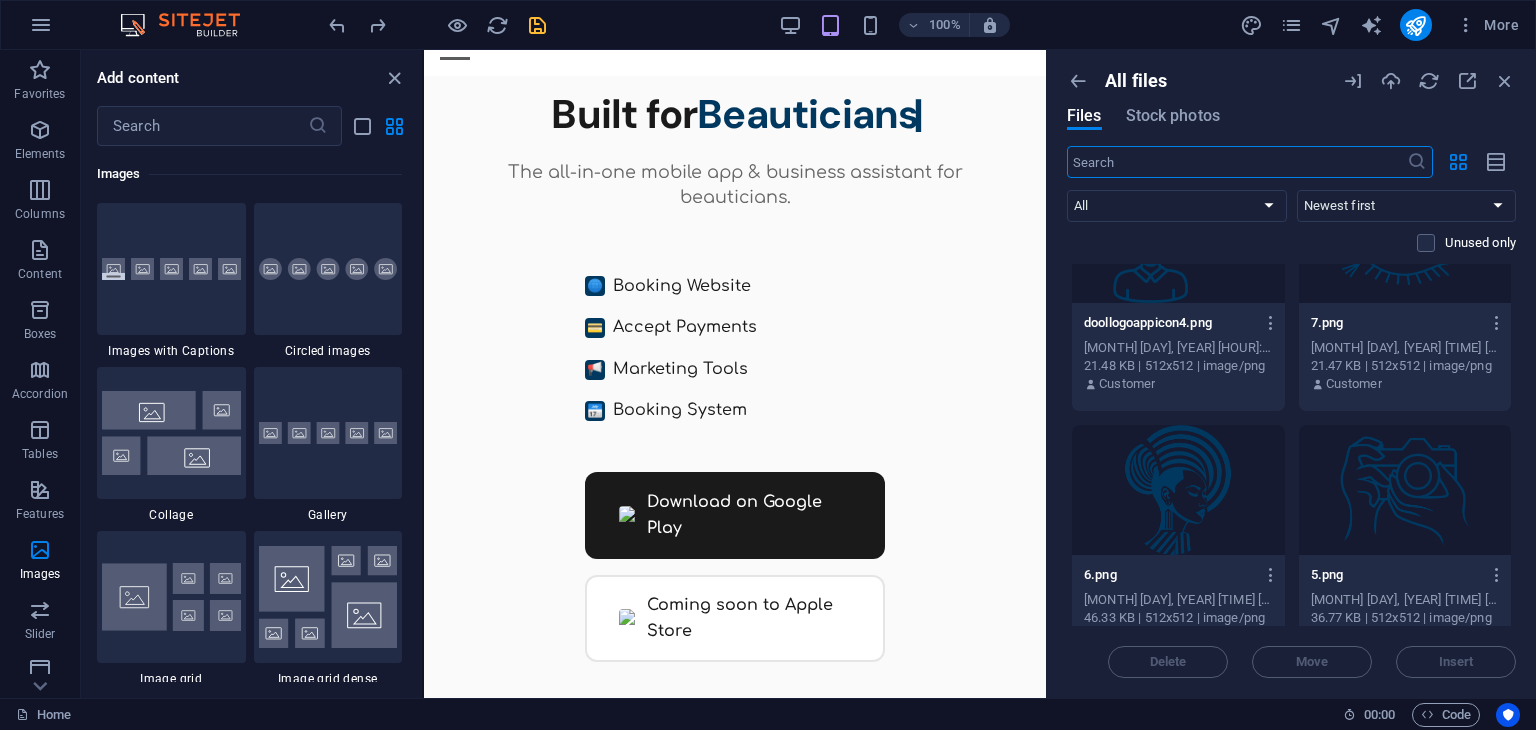 scroll, scrollTop: 0, scrollLeft: 0, axis: both 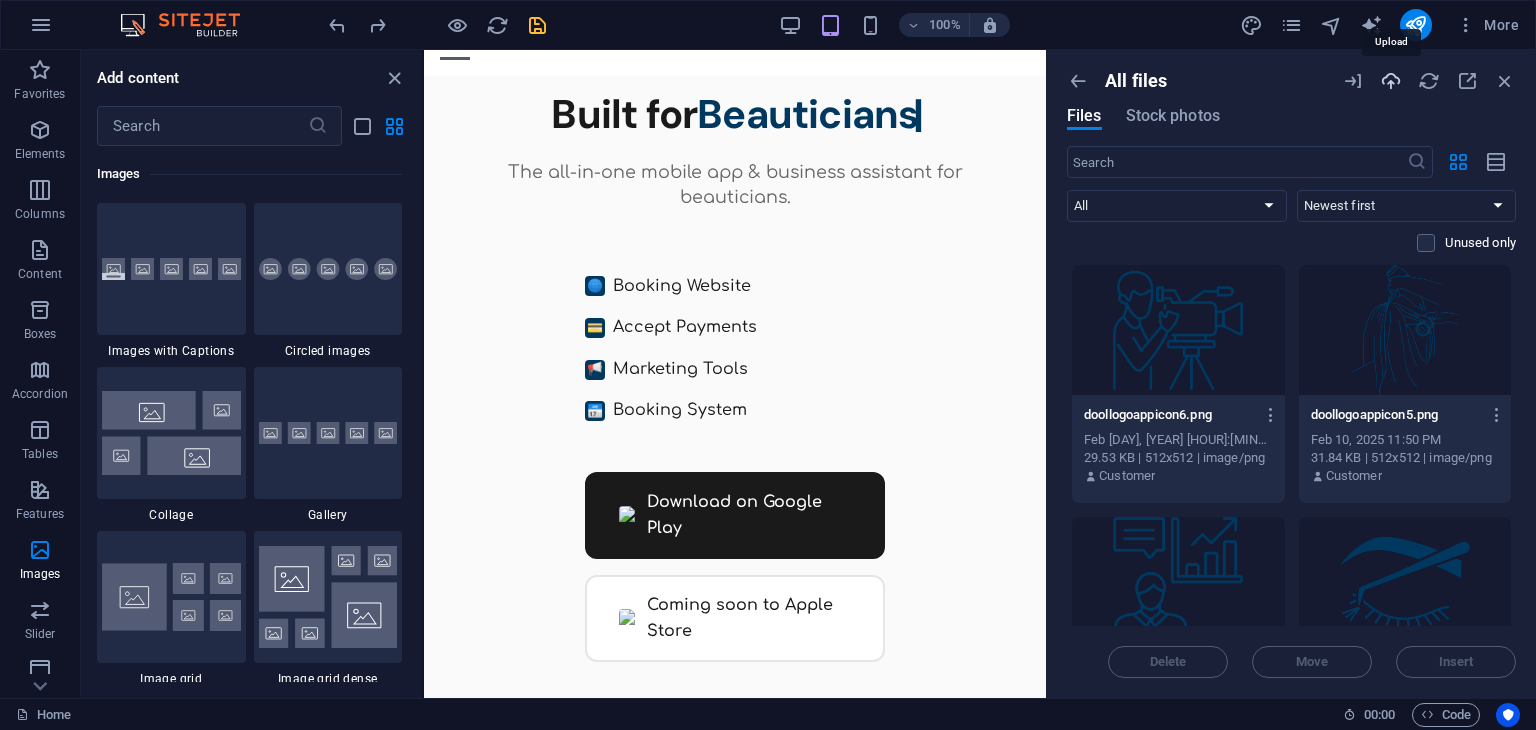 click at bounding box center [1391, 81] 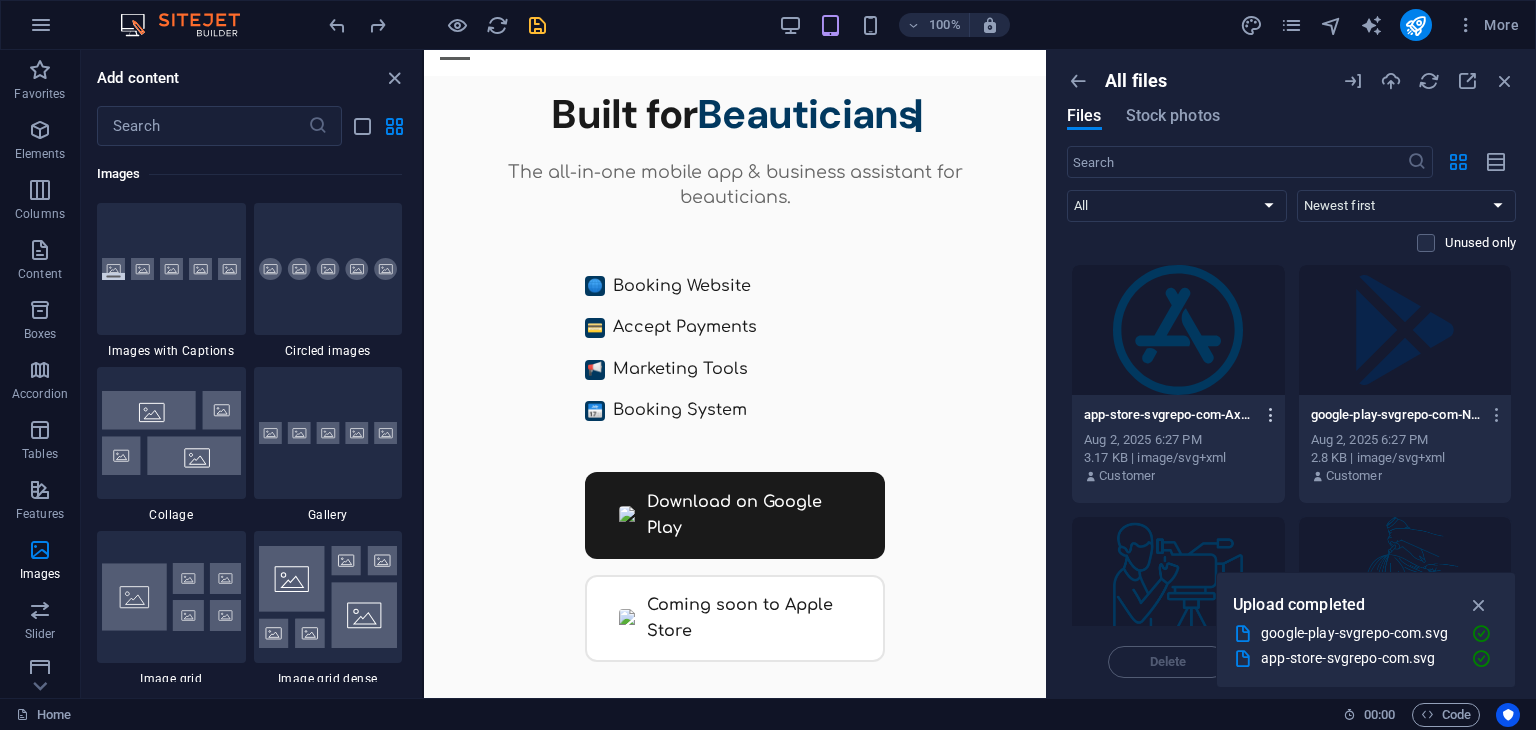 click at bounding box center (1271, 415) 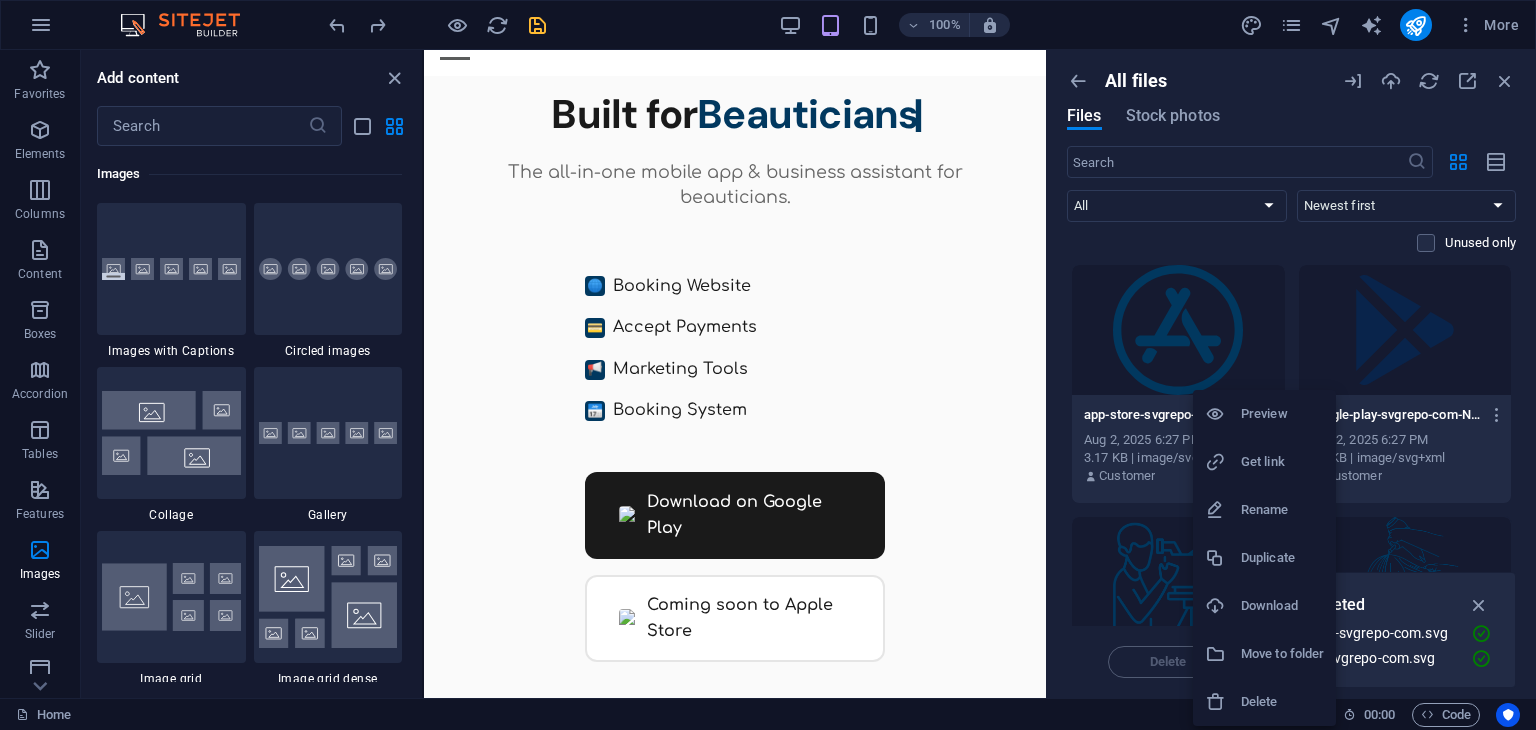 click on "Get link" at bounding box center [1282, 462] 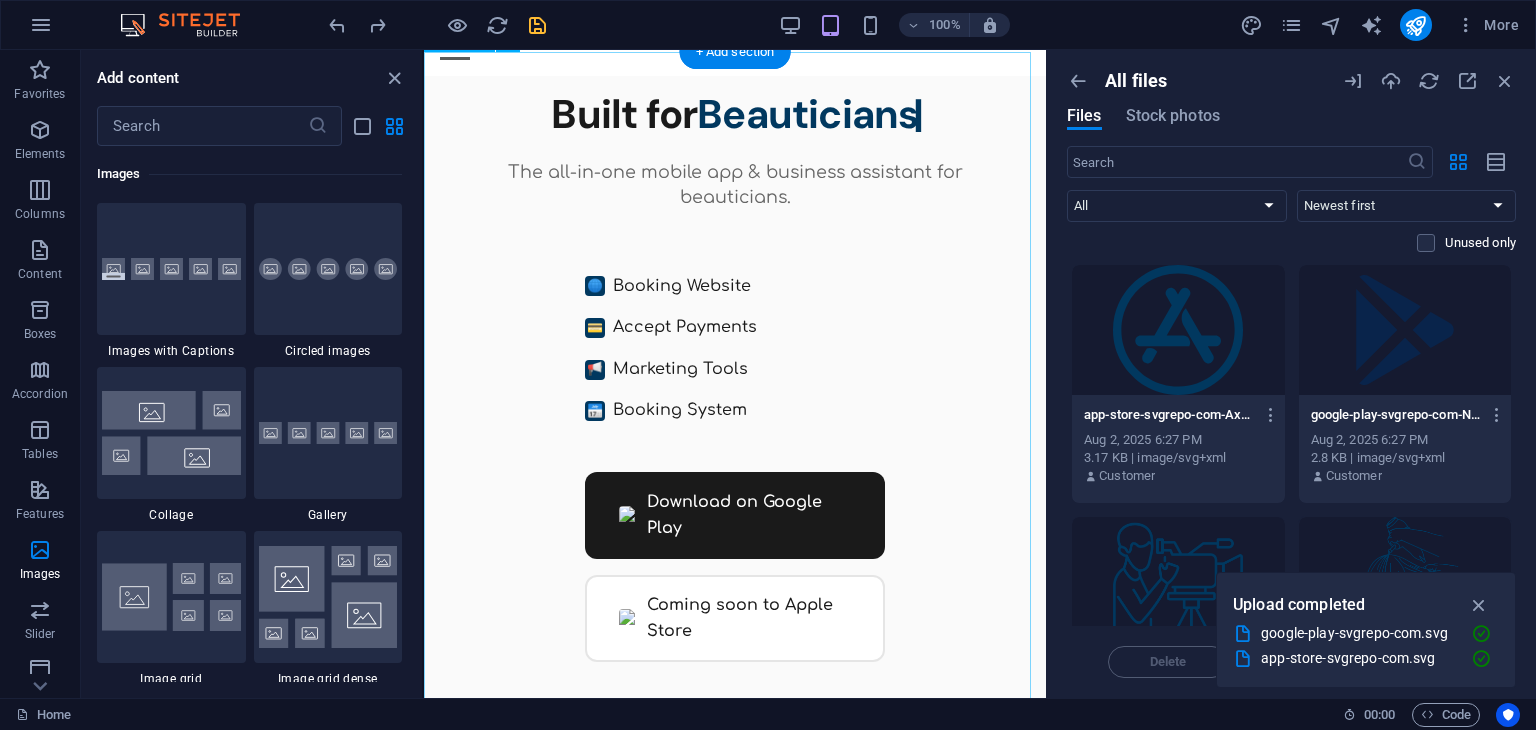 click on "Dool - Business Assistant for Beauticians
$
🌐" at bounding box center [735, 422] 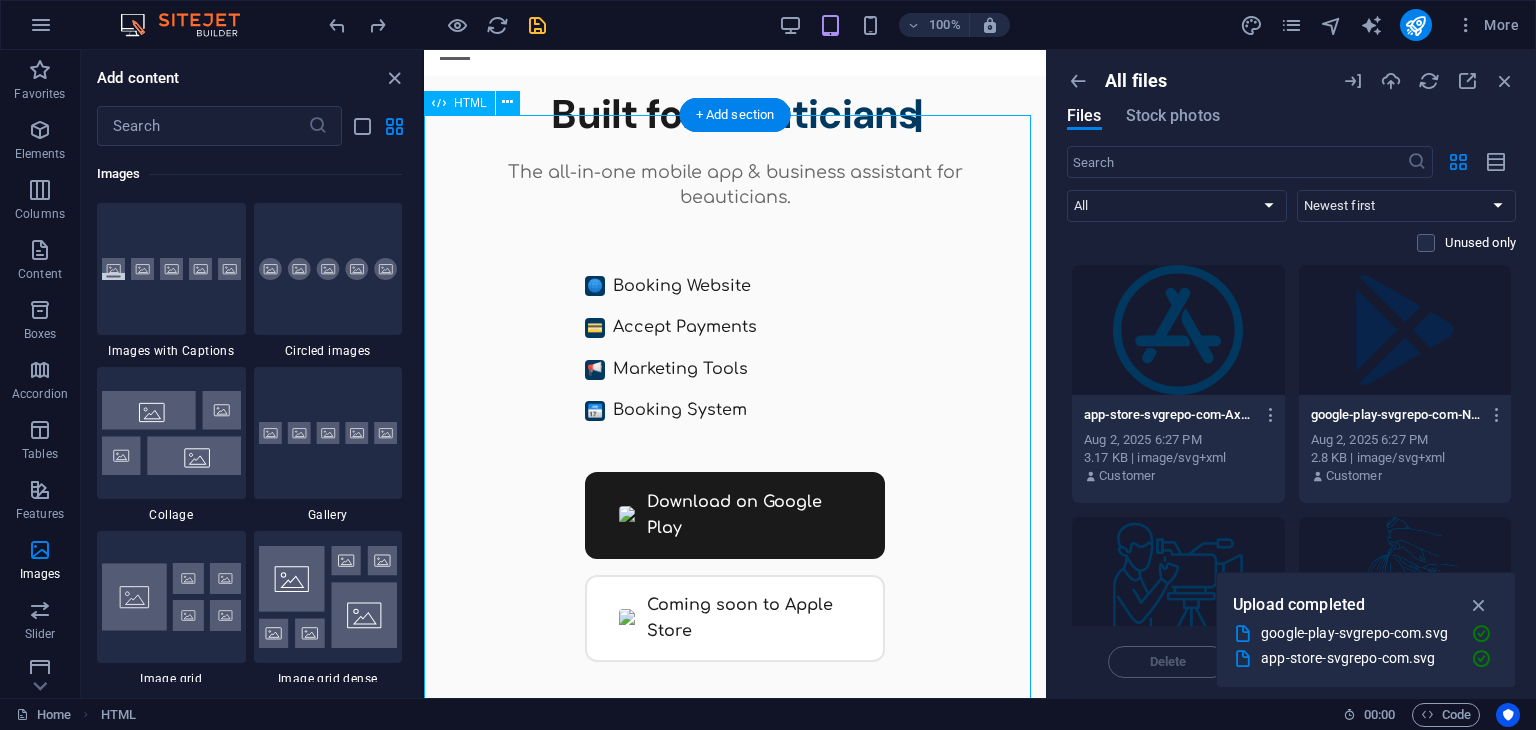 scroll, scrollTop: 0, scrollLeft: 0, axis: both 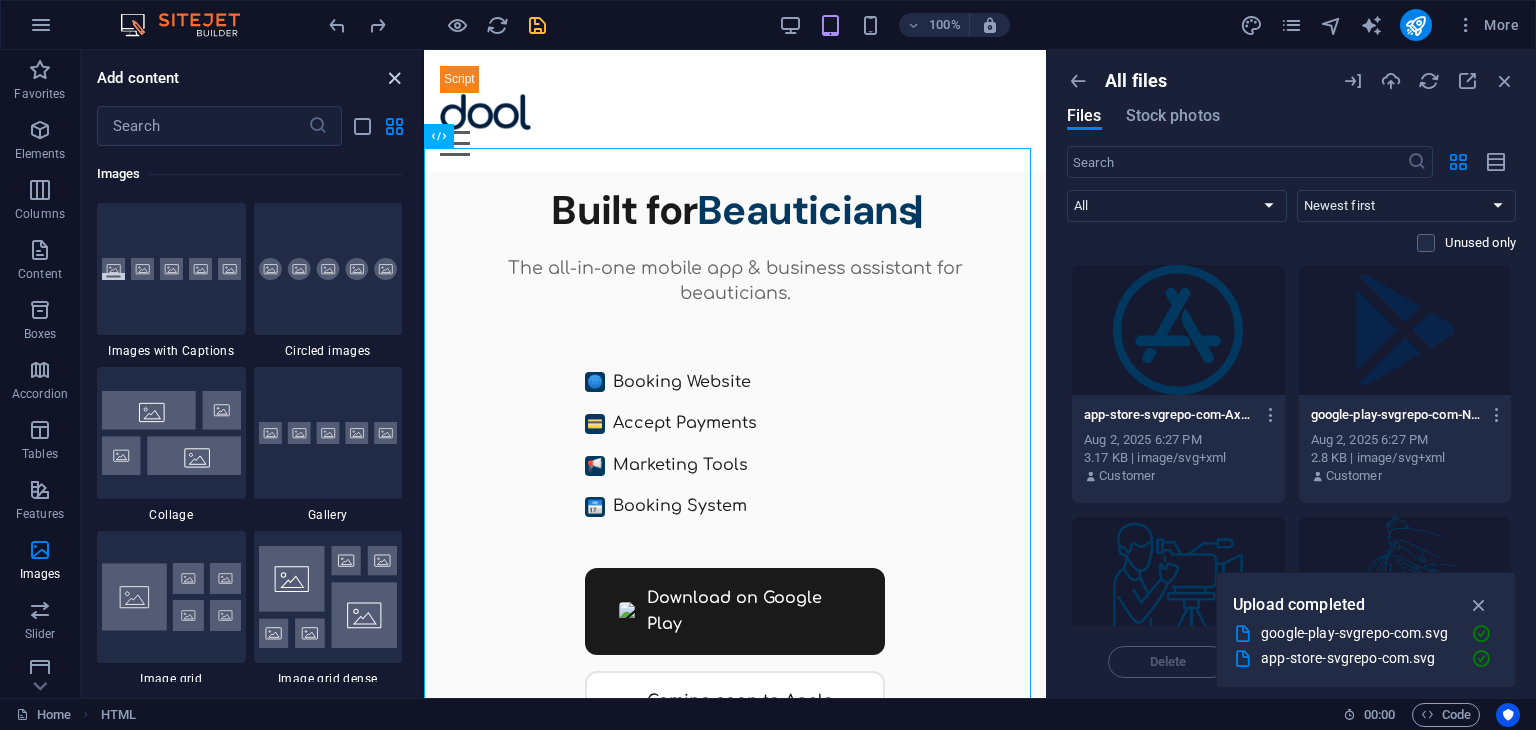 click at bounding box center [394, 78] 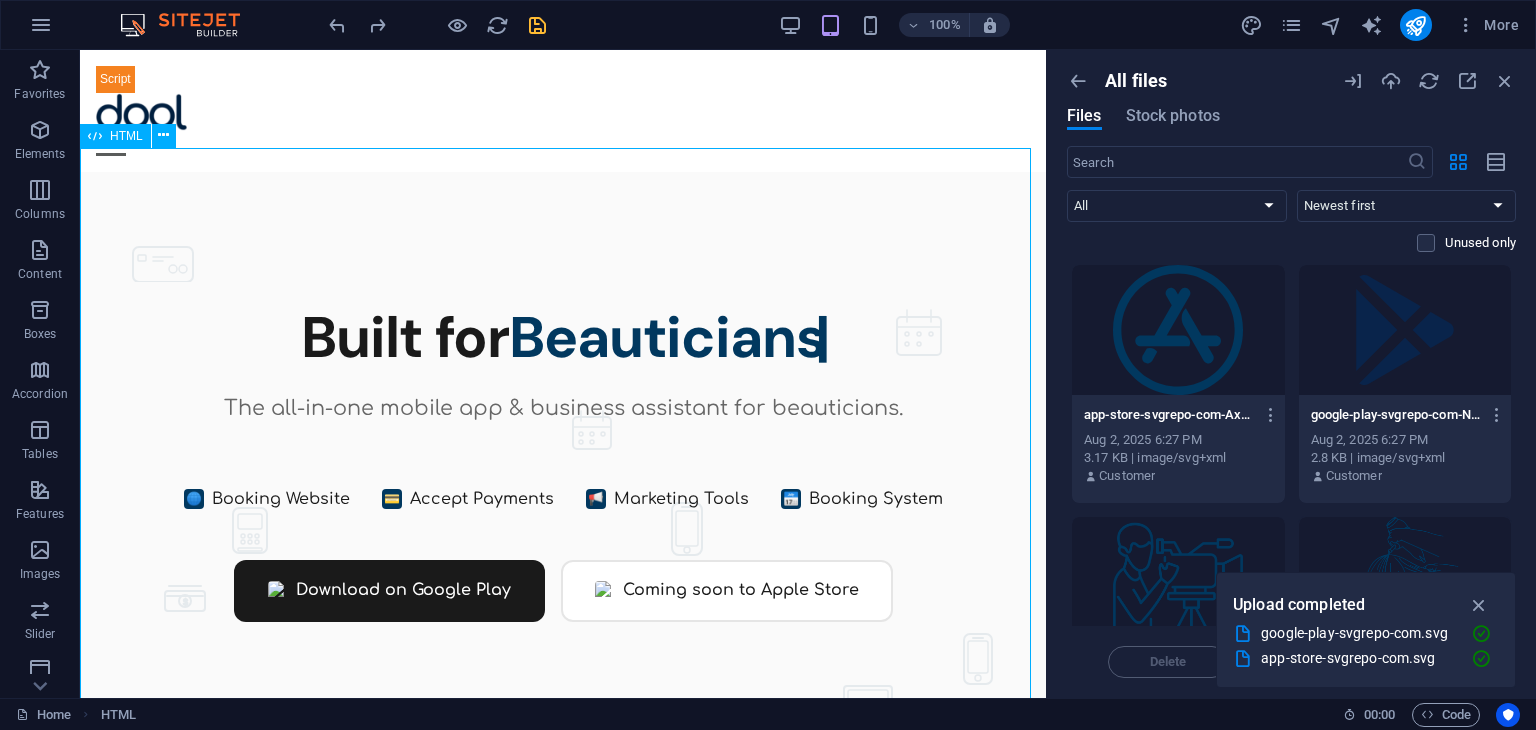 click on "HTML" at bounding box center [115, 136] 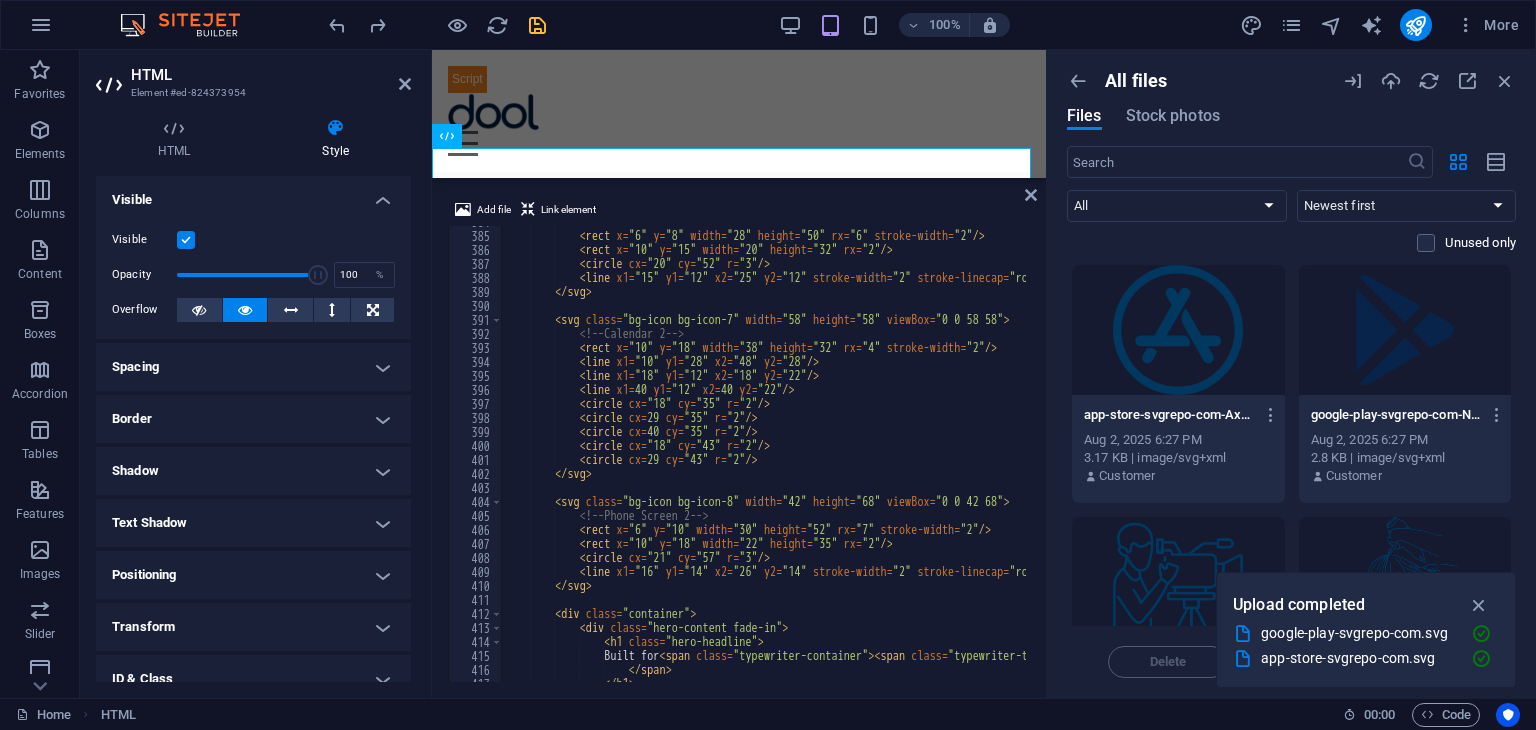 click on "HTML" at bounding box center (178, 139) 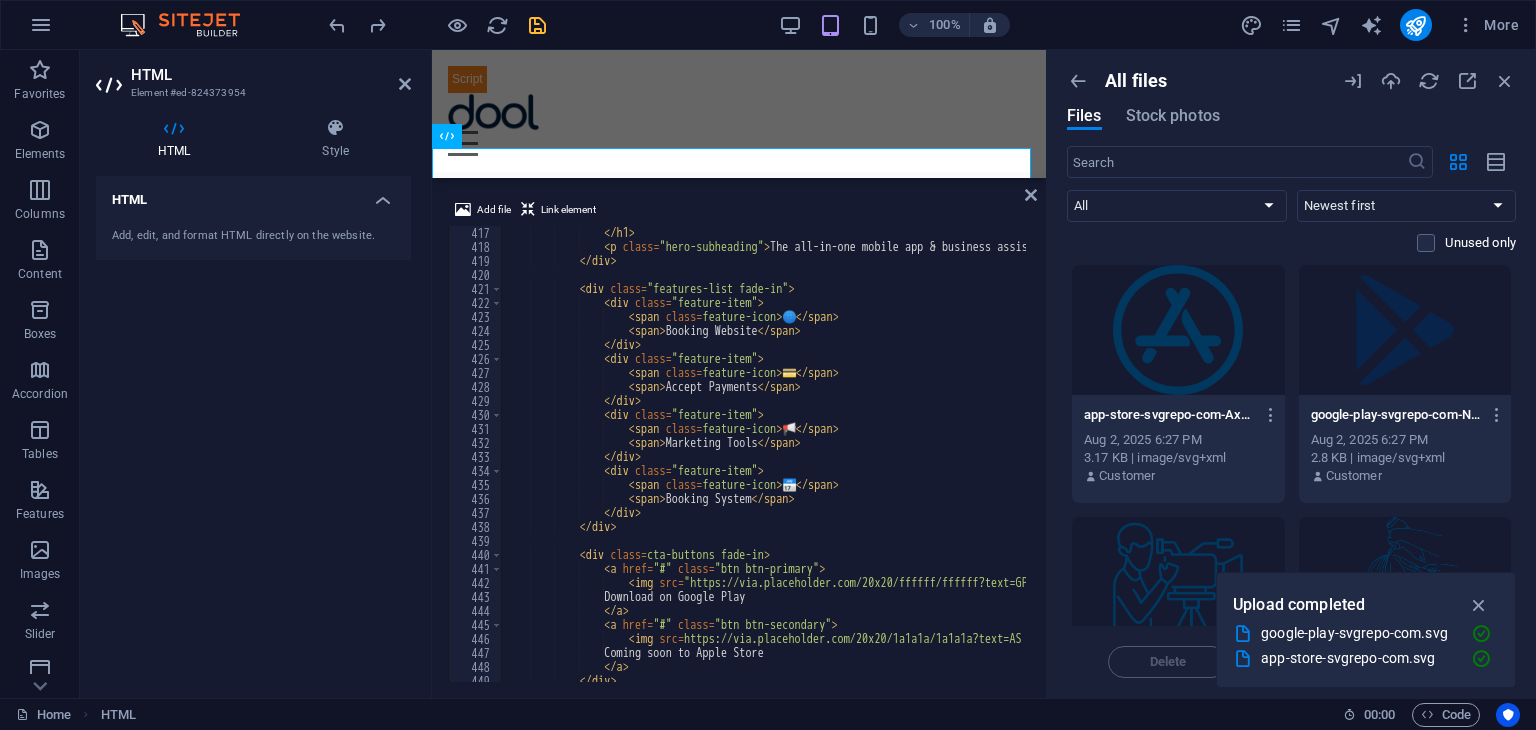 scroll, scrollTop: 5824, scrollLeft: 0, axis: vertical 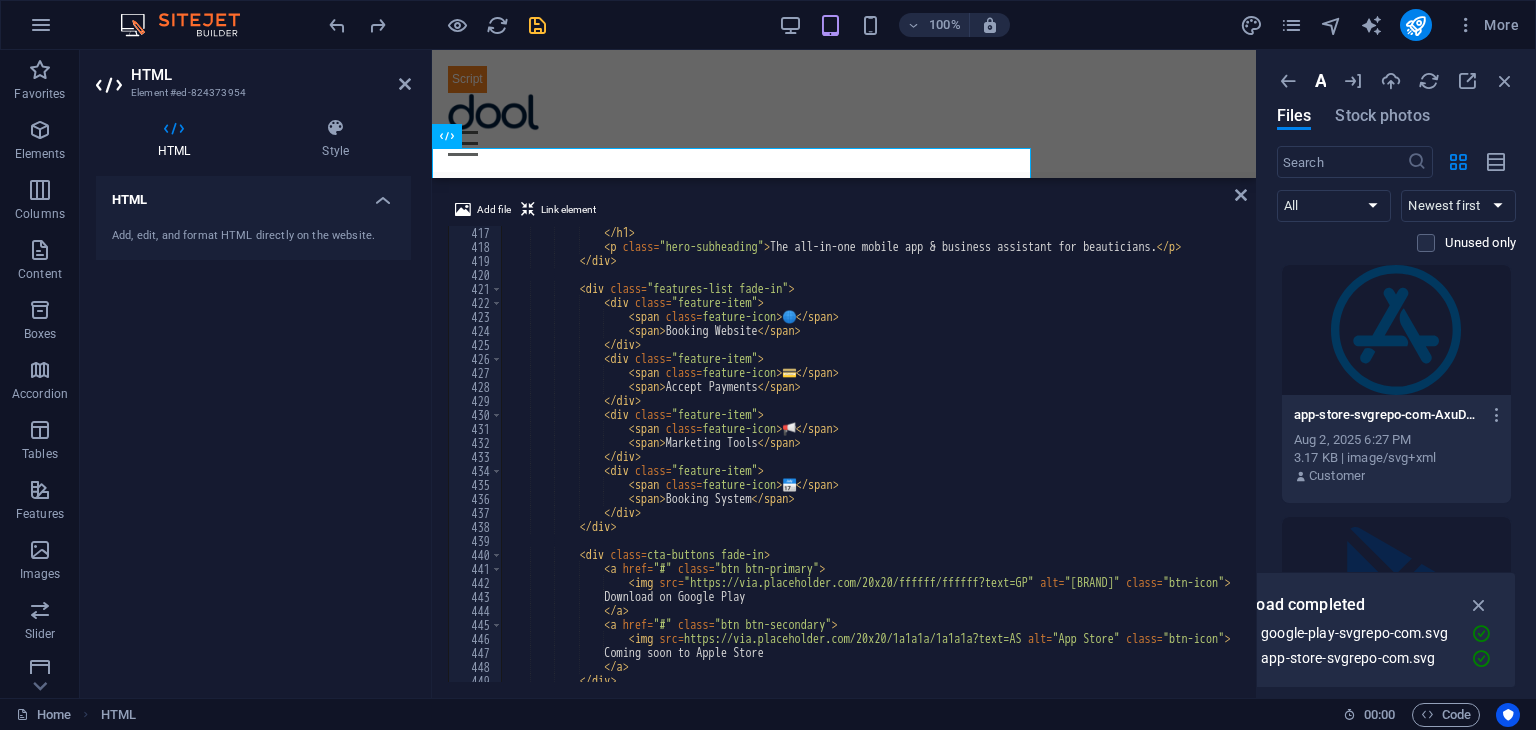 drag, startPoint x: 1047, startPoint y: 155, endPoint x: 1252, endPoint y: 201, distance: 210.0976 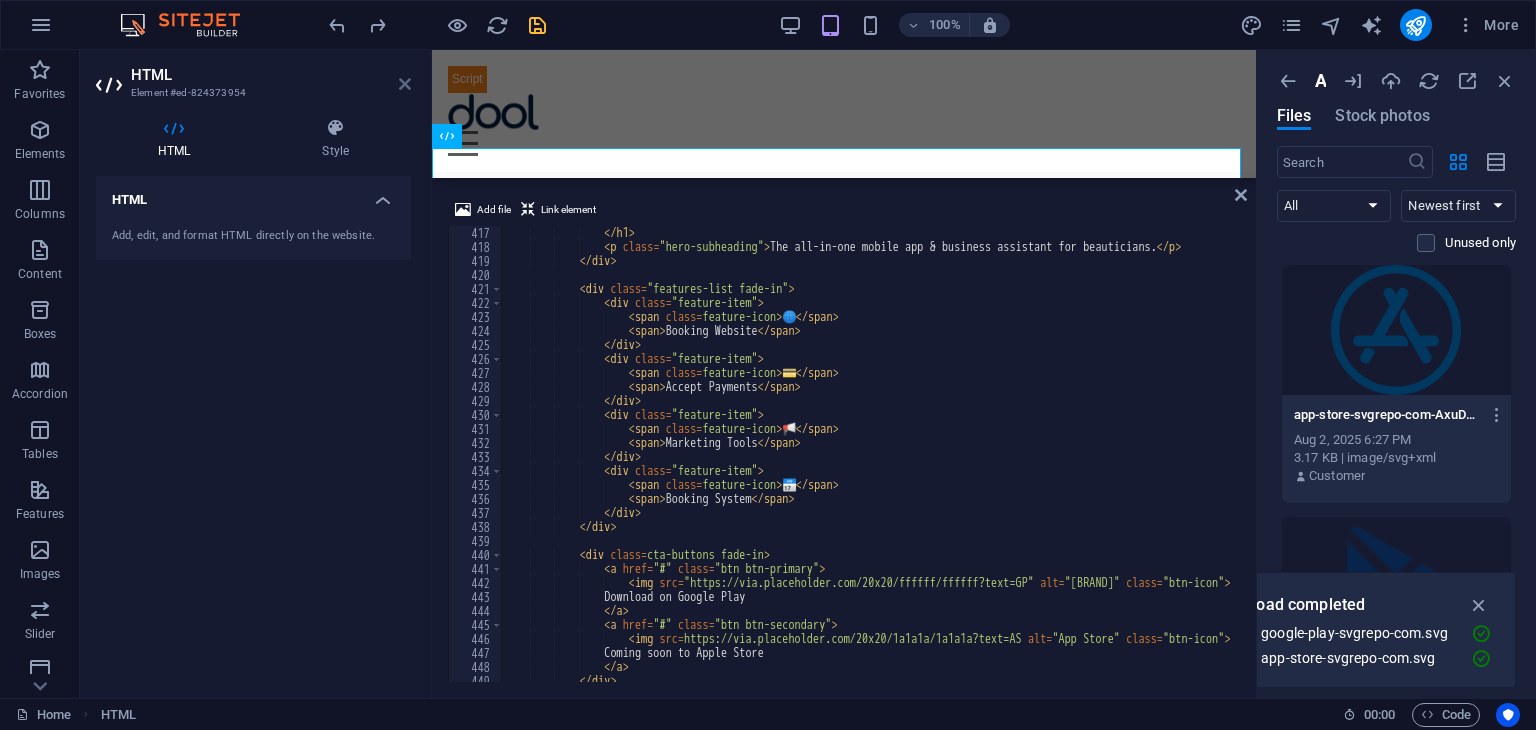 click at bounding box center [405, 84] 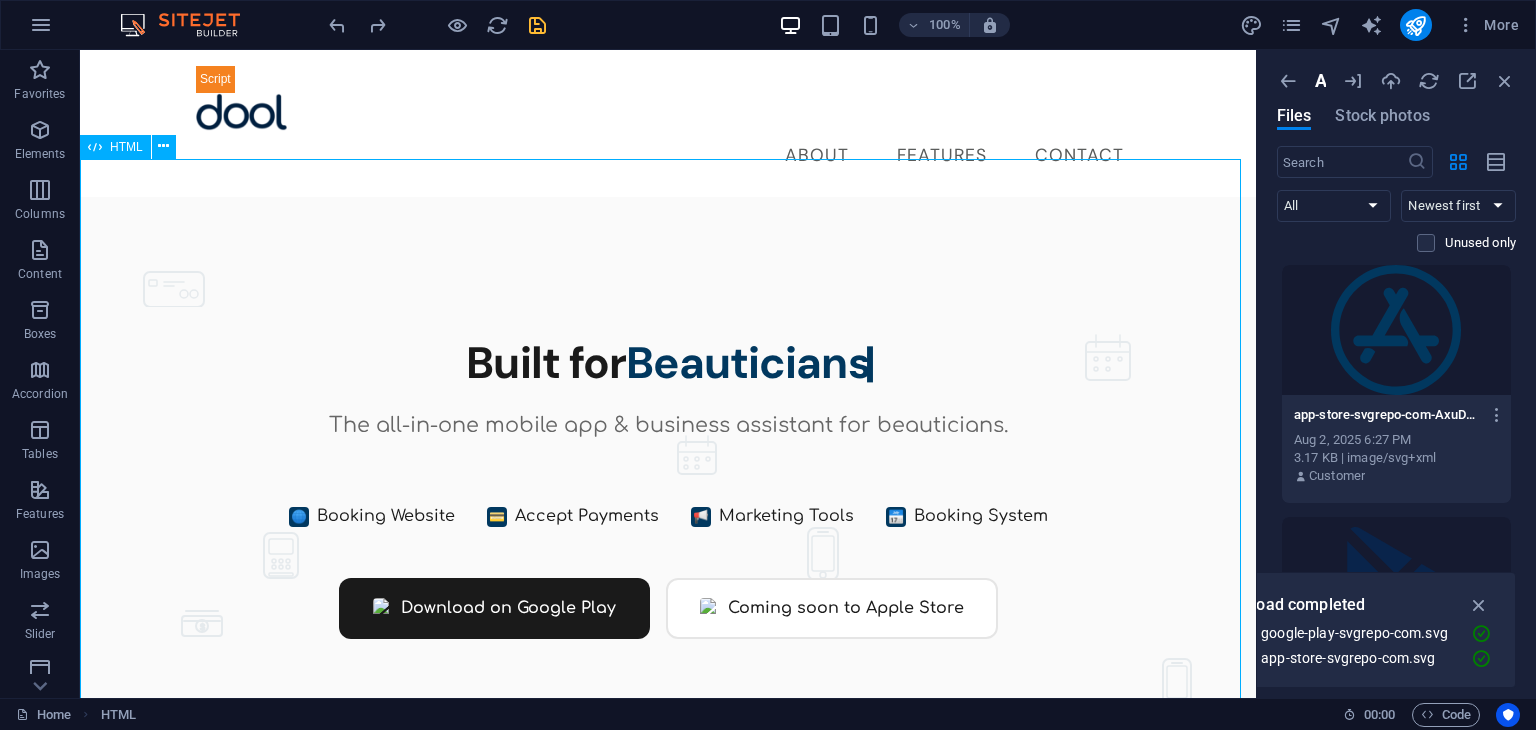 click on "HTML" at bounding box center (126, 147) 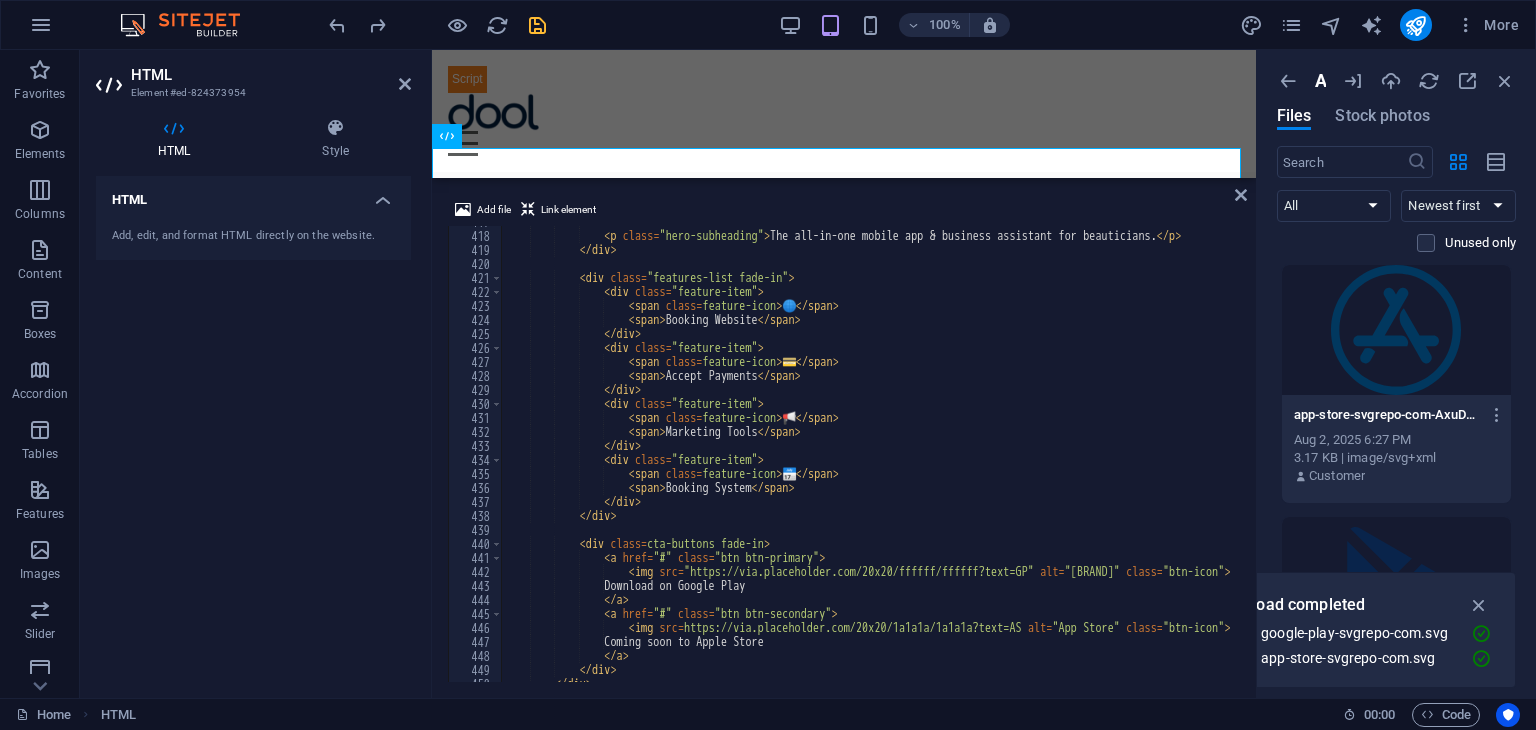 scroll, scrollTop: 5884, scrollLeft: 0, axis: vertical 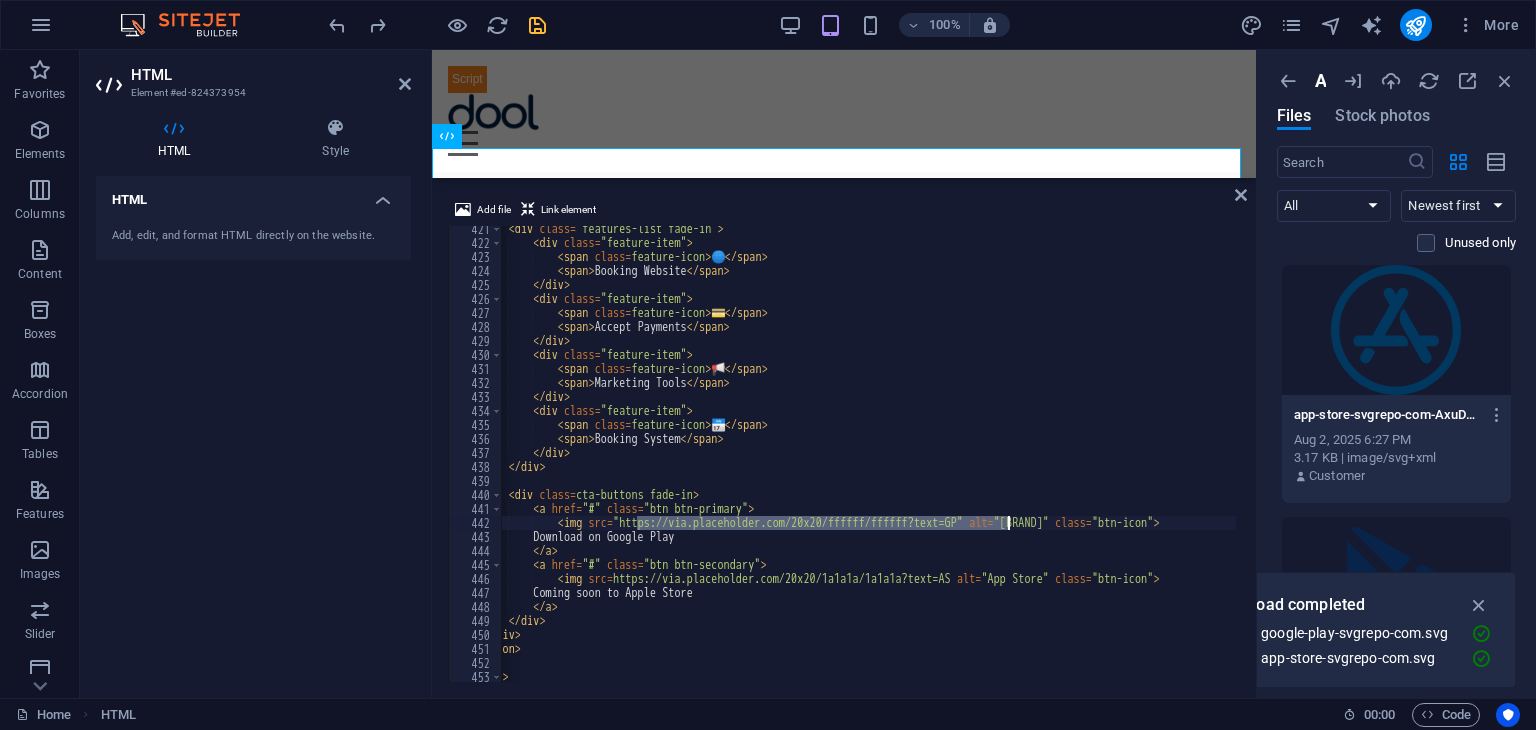 drag, startPoint x: 639, startPoint y: 520, endPoint x: 1004, endPoint y: 524, distance: 365.0219 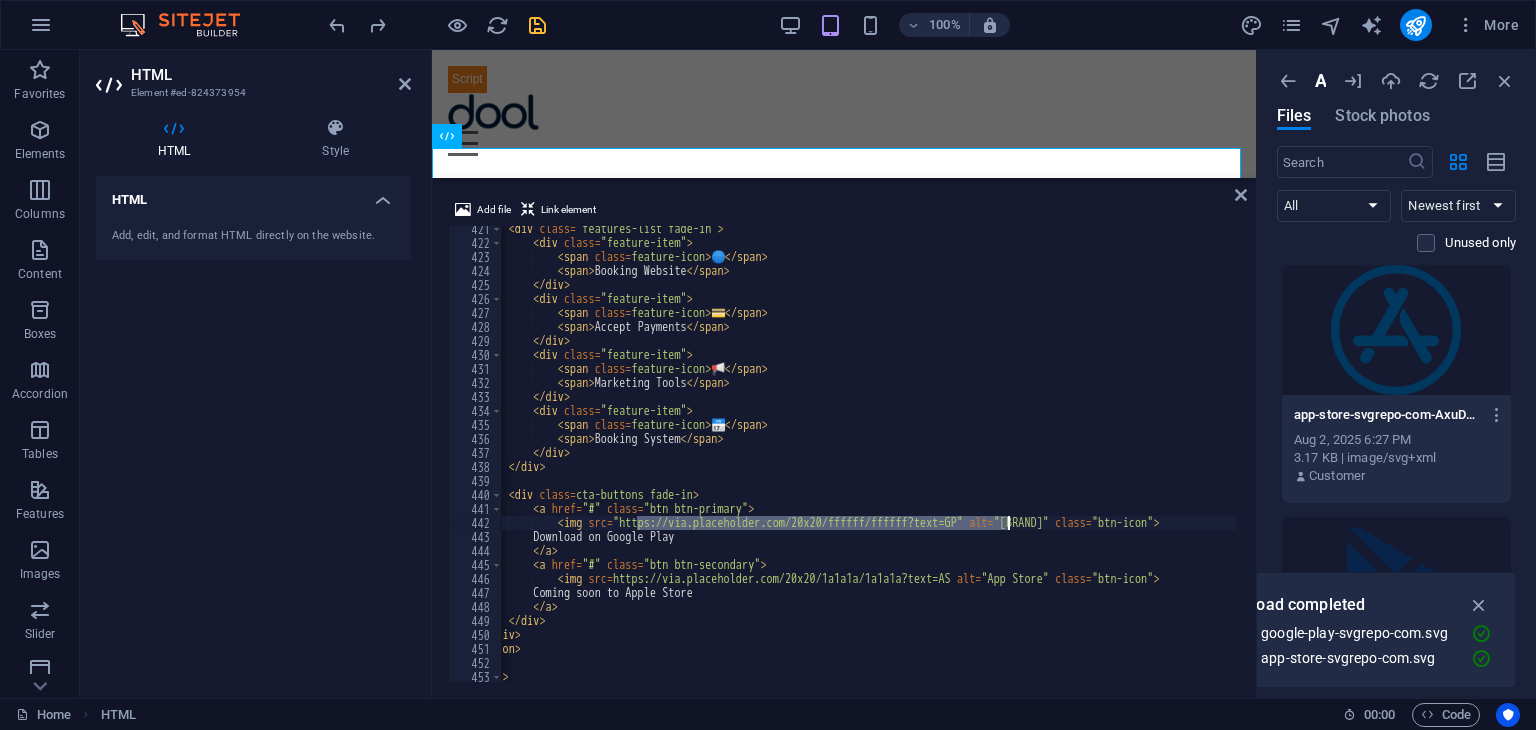 click on "< div class = "features-list fade-in" >                     < div class = "feature-item" >                          < span class = "feature-icon" > 🌐 </ span >                          < span > Booking Website </ span >                     </ div >                     < div class = "feature-item" >                          < span class = "feature-icon" > 💳 </ span >                          < span > Accept Payments </ span >                     </ div >                     < div class = "feature-item" >                          < span class = "feature-icon" > 📢 </ span >                          < span > Marketing Tools </ span >                     </ div >                     < div class = "feature-item" >                          < span class = "feature-icon" > 📅 </ span >                          < span > Booking System </ span >                     </ div >                </ div >                < div class = "cta-buttons fade-in" >                     < a" at bounding box center (984, 462) 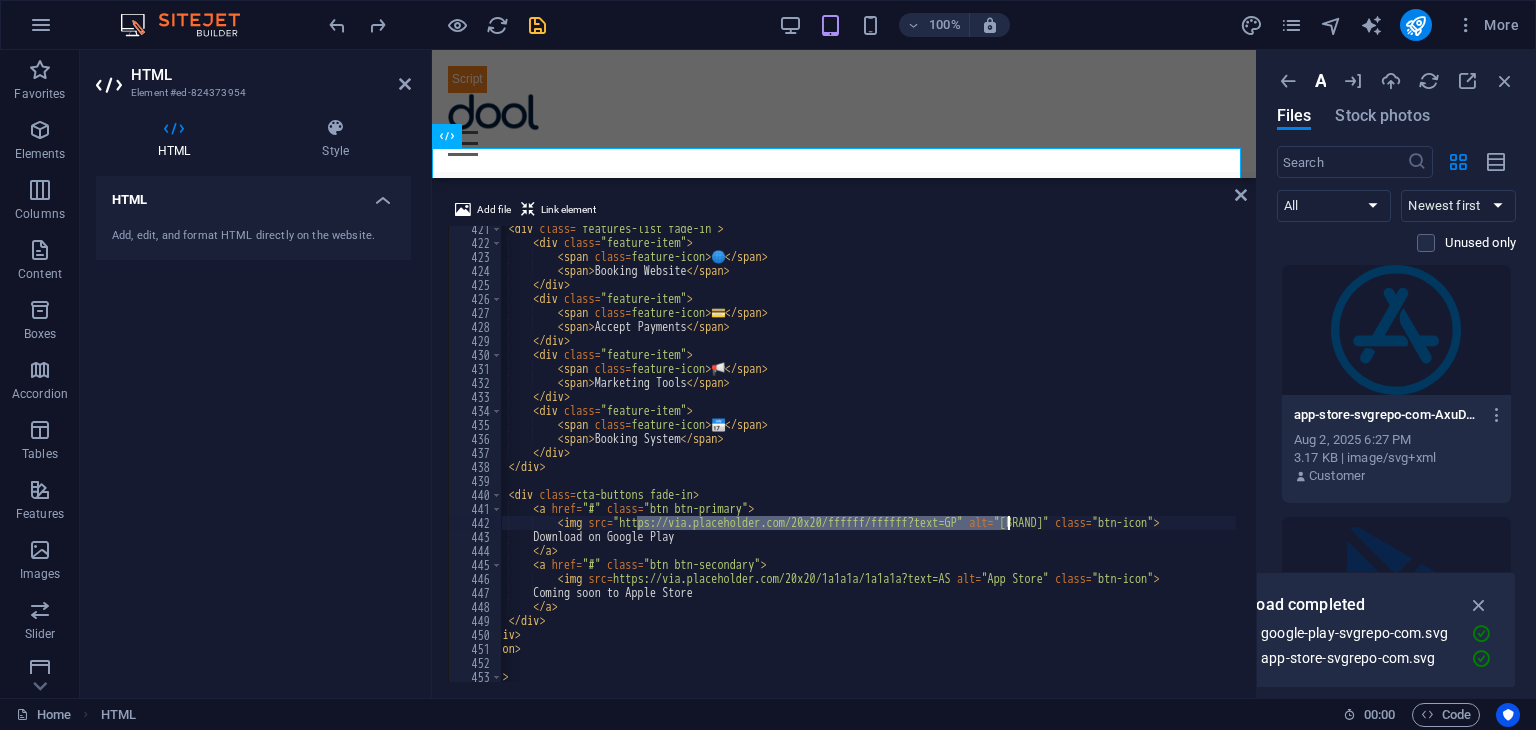 scroll, scrollTop: 0, scrollLeft: 106, axis: horizontal 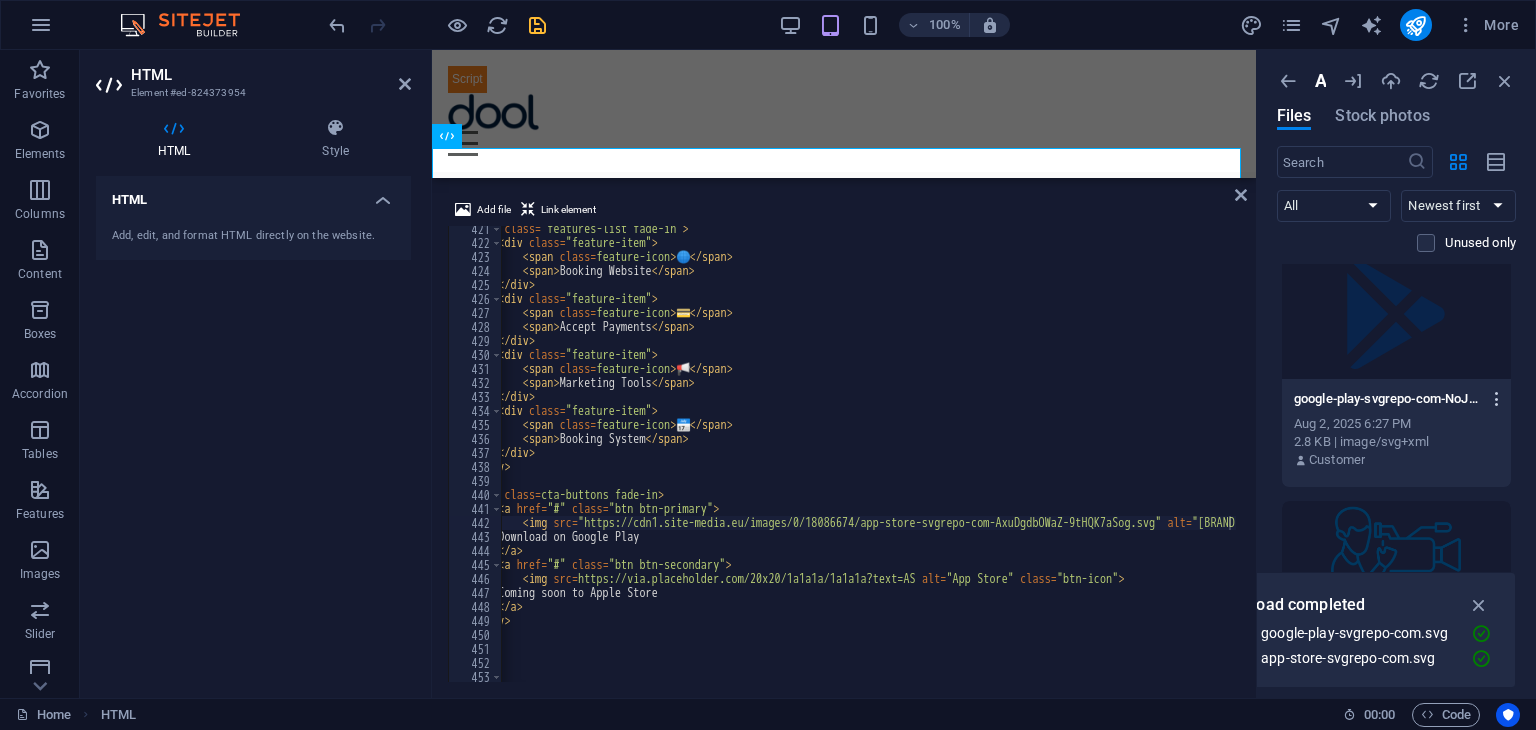click at bounding box center [1497, 399] 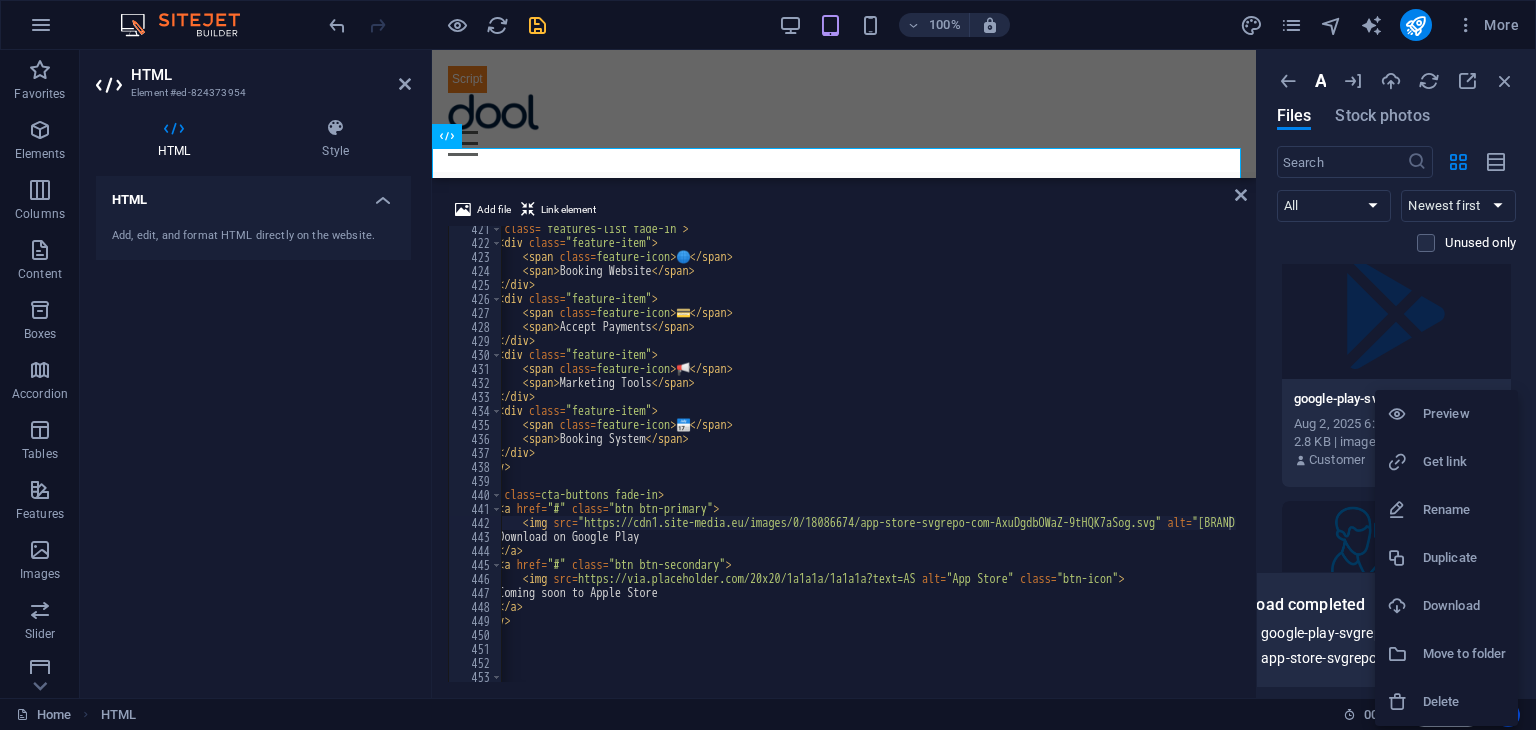 click at bounding box center [768, 365] 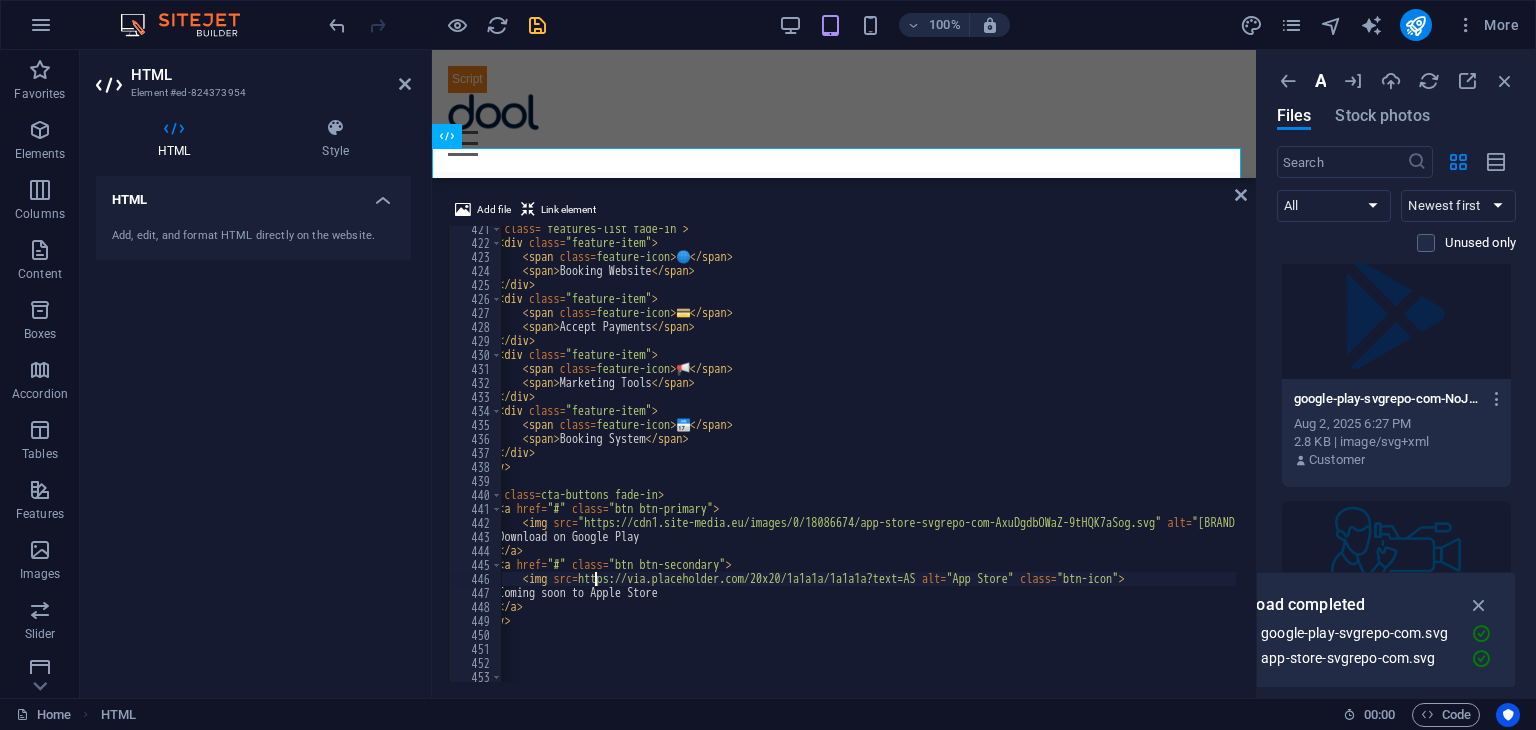 click on "< div class = "features-list fade-in" >                     < div class = "feature-item" >                          < span class = "feature-icon" > 🌐 </ span >                          < span > Booking Website </ span >                     </ div >                     < div class = "feature-item" >                          < span class = "feature-icon" > 💳 </ span >                          < span > Accept Payments </ span >                     </ div >                     < div class = "feature-item" >                          < span class = "feature-icon" > 📢 </ span >                          < span > Marketing Tools </ span >                     </ div >                     < div class = "feature-item" >                          < span class = "feature-icon" > 📅 </ span >                          < span > Booking System </ span >                     </ div >                </ div >                < div class = "cta-buttons fade-in" >                     < a" at bounding box center (949, 462) 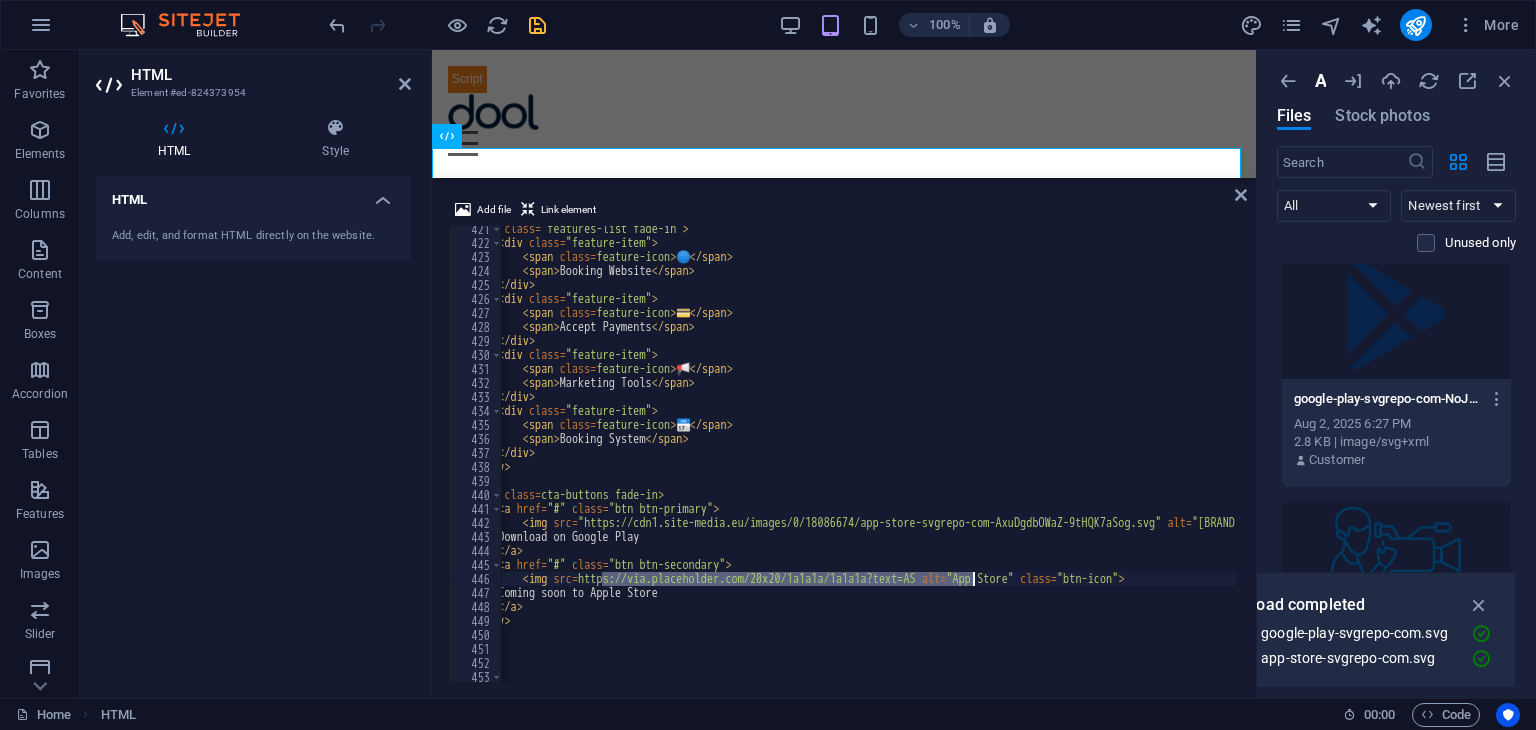 drag, startPoint x: 602, startPoint y: 580, endPoint x: 970, endPoint y: 583, distance: 368.01224 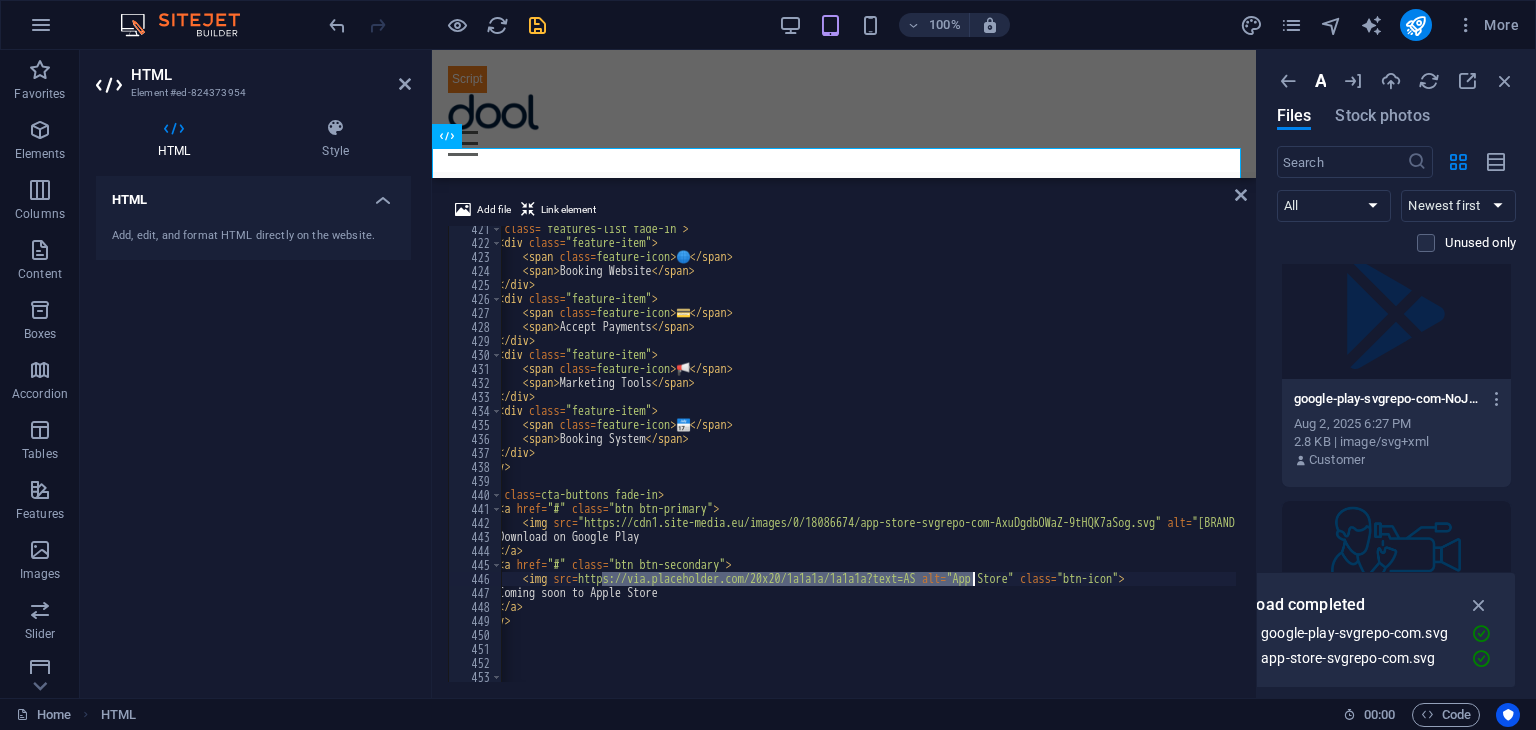click on "< div class = "features-list fade-in" >                     < div class = "feature-item" >                          < span class = "feature-icon" > 🌐 </ span >                          < span > Booking Website </ span >                     </ div >                     < div class = "feature-item" >                          < span class = "feature-icon" > 💳 </ span >                          < span > Accept Payments </ span >                     </ div >                     < div class = "feature-item" >                          < span class = "feature-icon" > 📢 </ span >                          < span > Marketing Tools </ span >                     </ div >                     < div class = "feature-item" >                          < span class = "feature-icon" > 📅 </ span >                          < span > Booking System </ span >                     </ div >                </ div >                < div class = "cta-buttons fade-in" >                     < a" at bounding box center (949, 462) 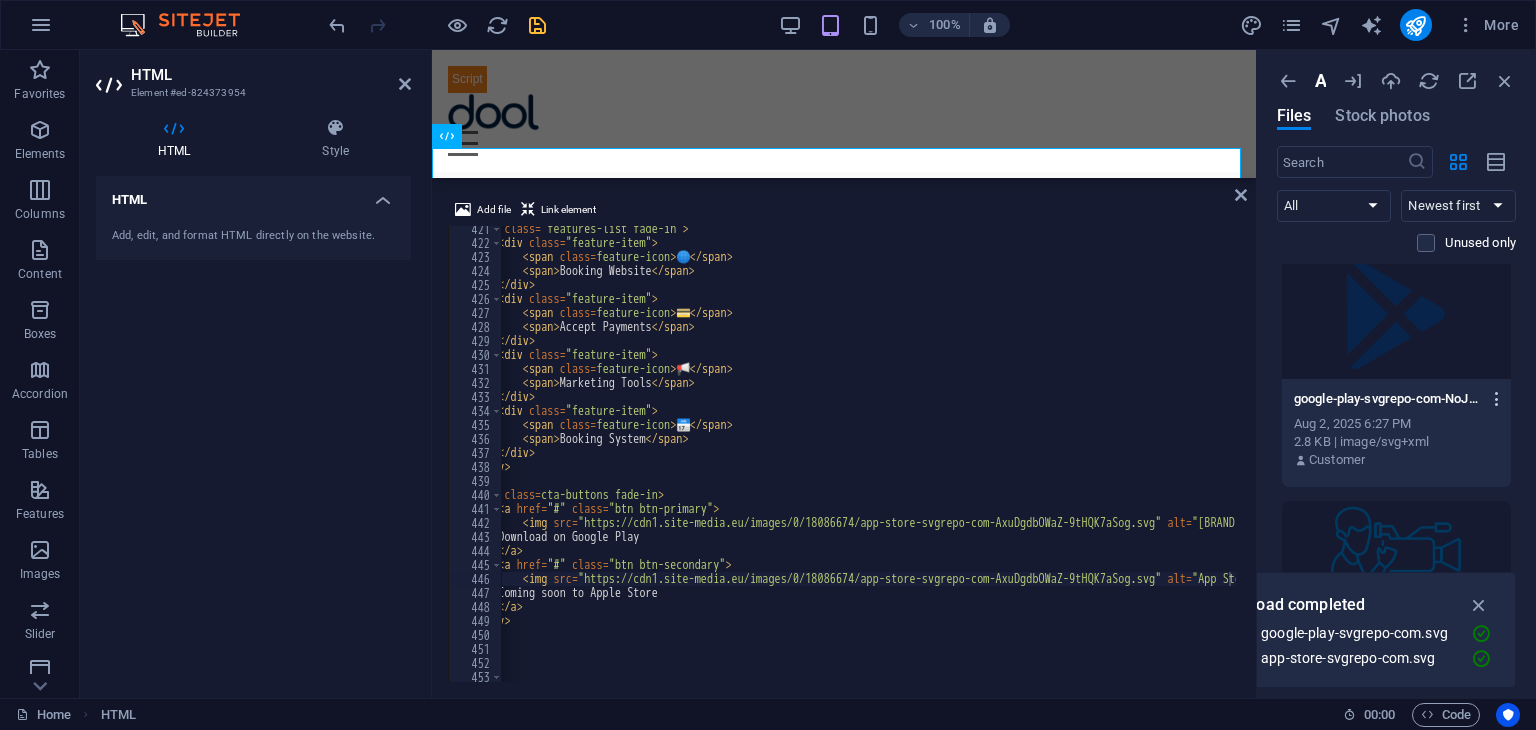 click at bounding box center (1497, 399) 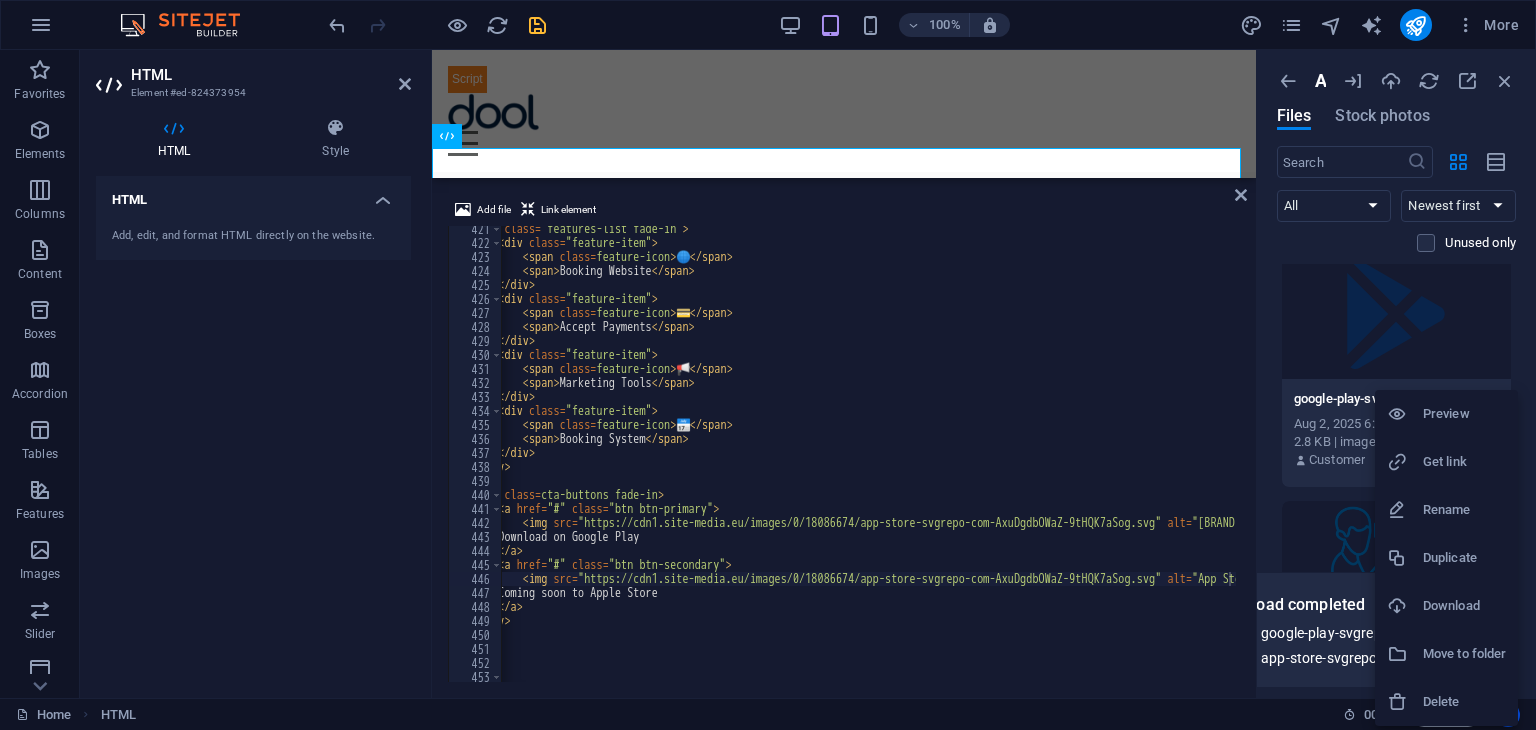 click on "Get link" at bounding box center (1464, 462) 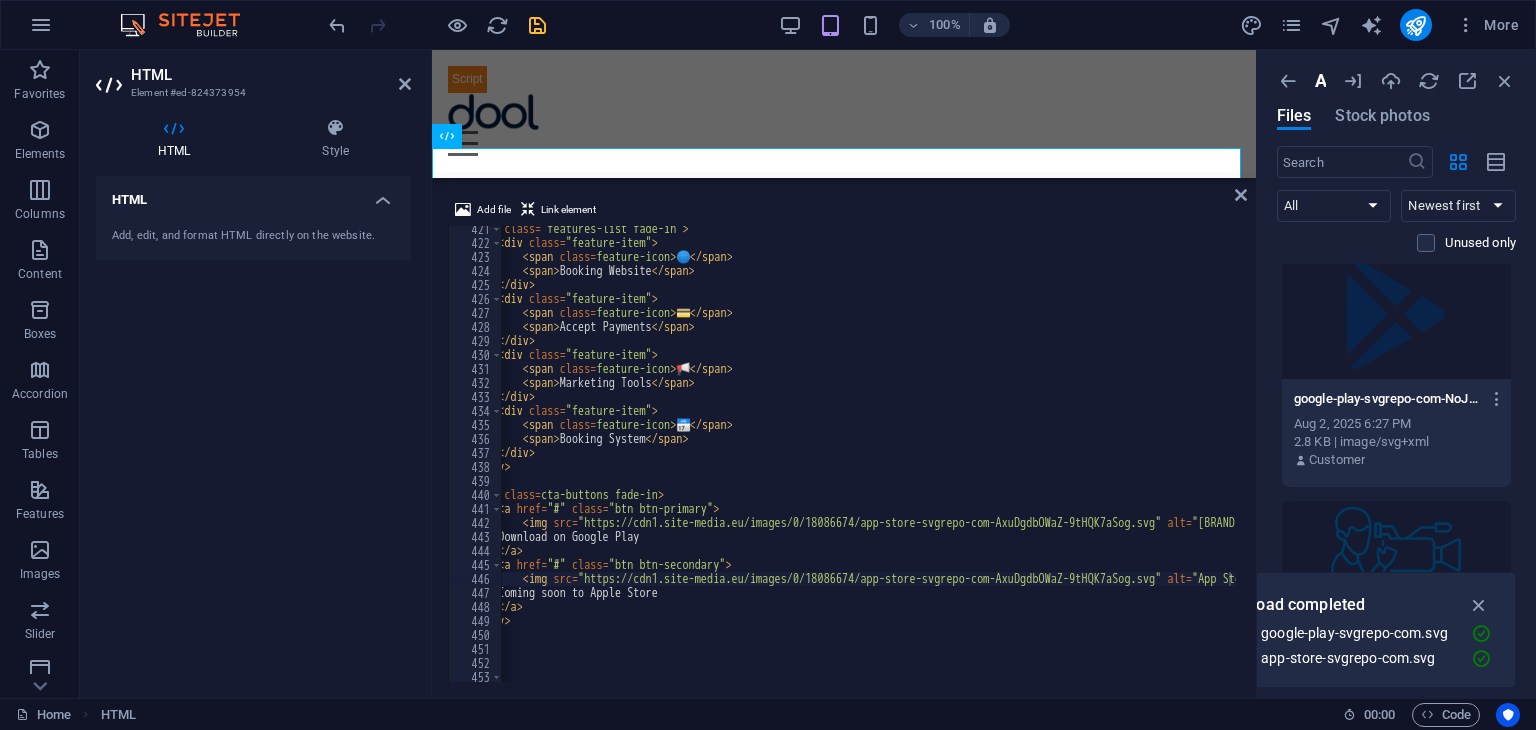 type on "<img src="https://cdn1.site-media.eu/images/0/18086674/app-store-svgrepo-com-AxuDgdbOWaZ-9tHQK7aSog.svg" alt="Google Play" class="btn-icon">" 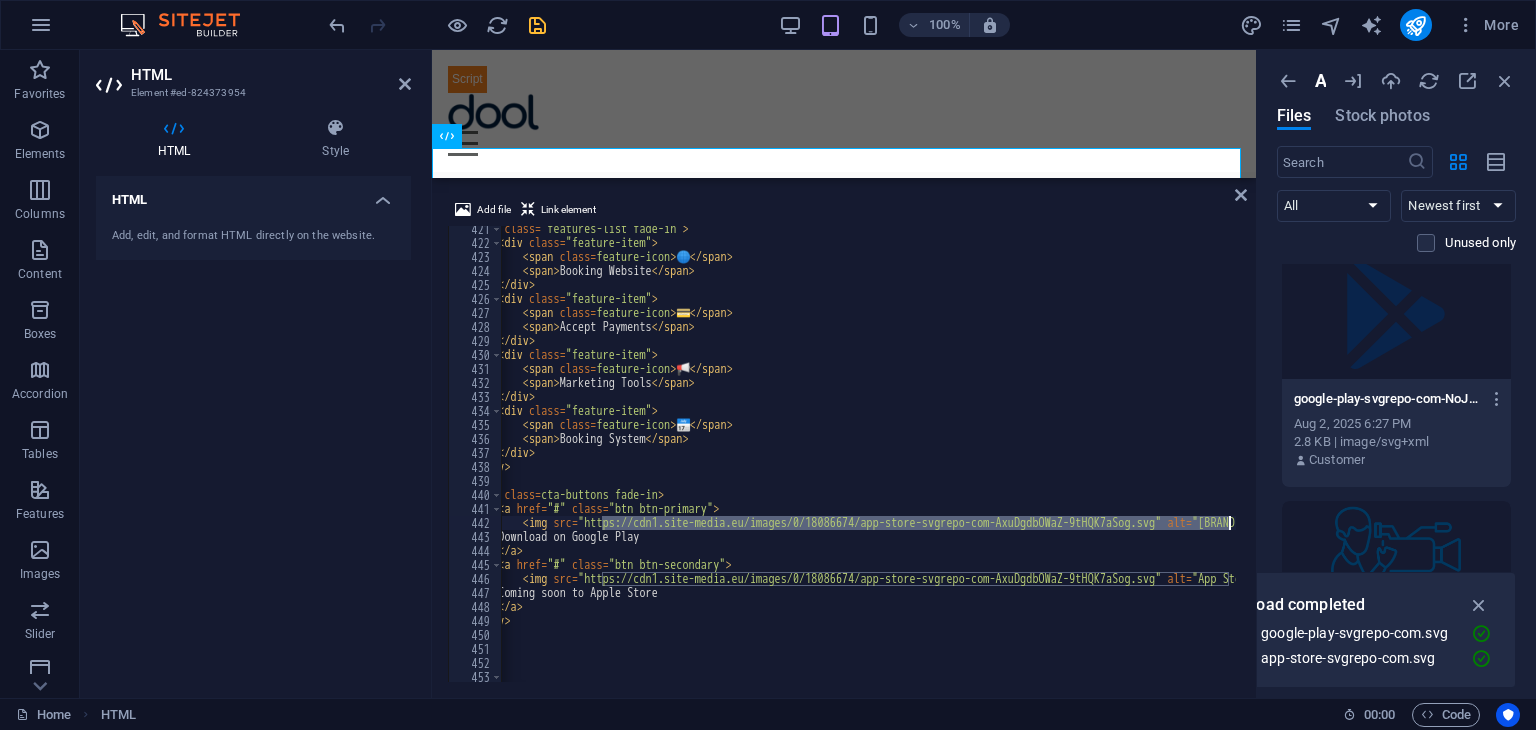 drag, startPoint x: 599, startPoint y: 519, endPoint x: 1228, endPoint y: 525, distance: 629.0286 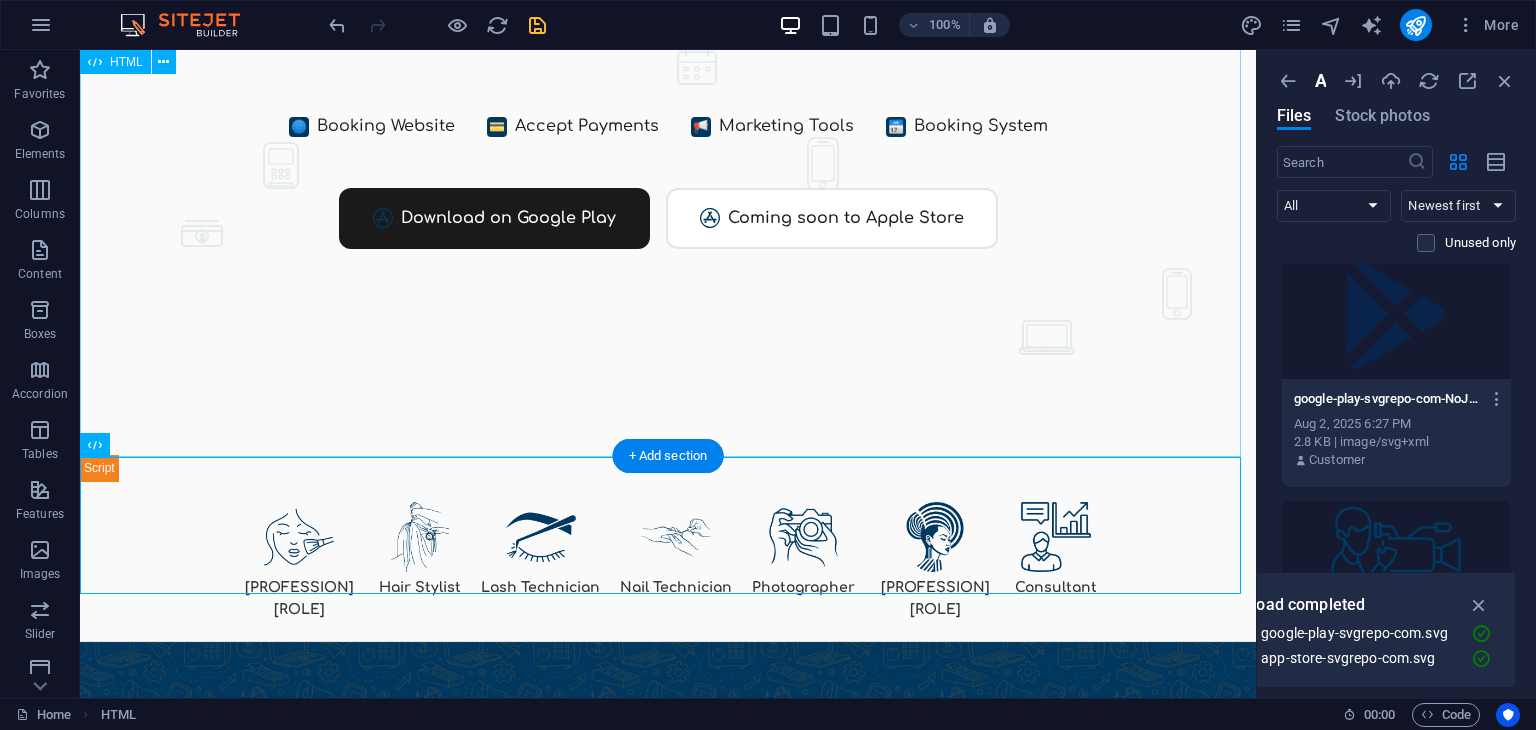 scroll, scrollTop: 463, scrollLeft: 0, axis: vertical 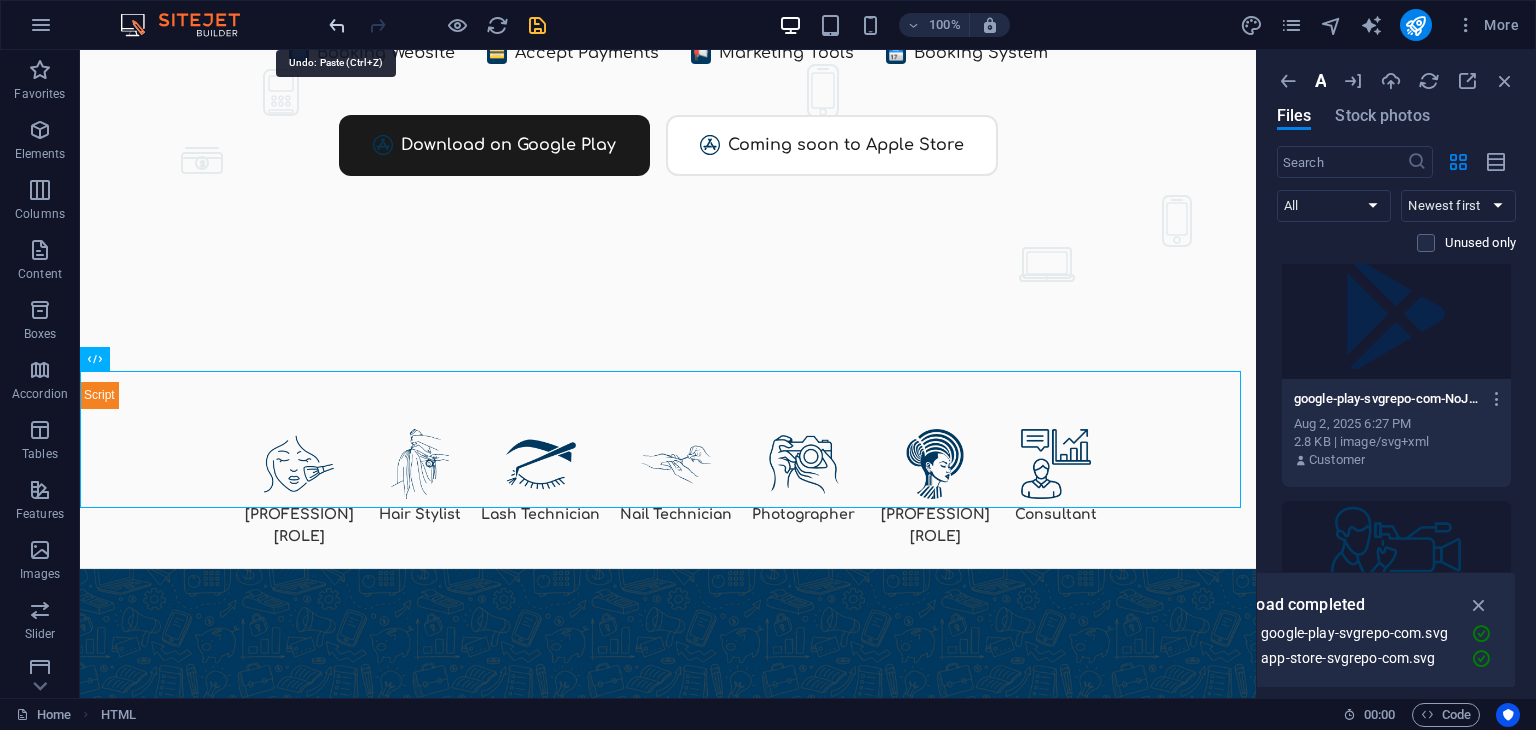 click at bounding box center [337, 25] 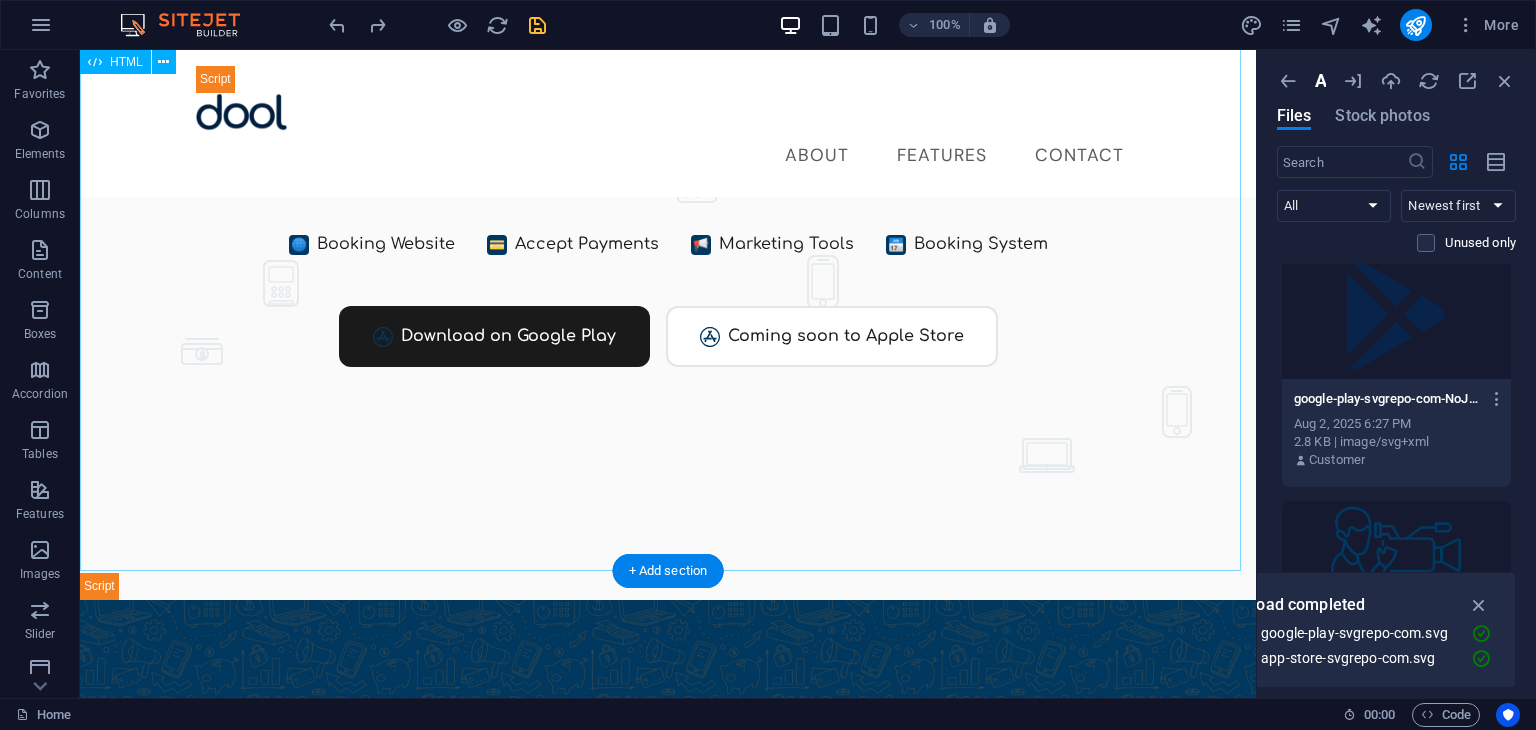 scroll, scrollTop: 214, scrollLeft: 0, axis: vertical 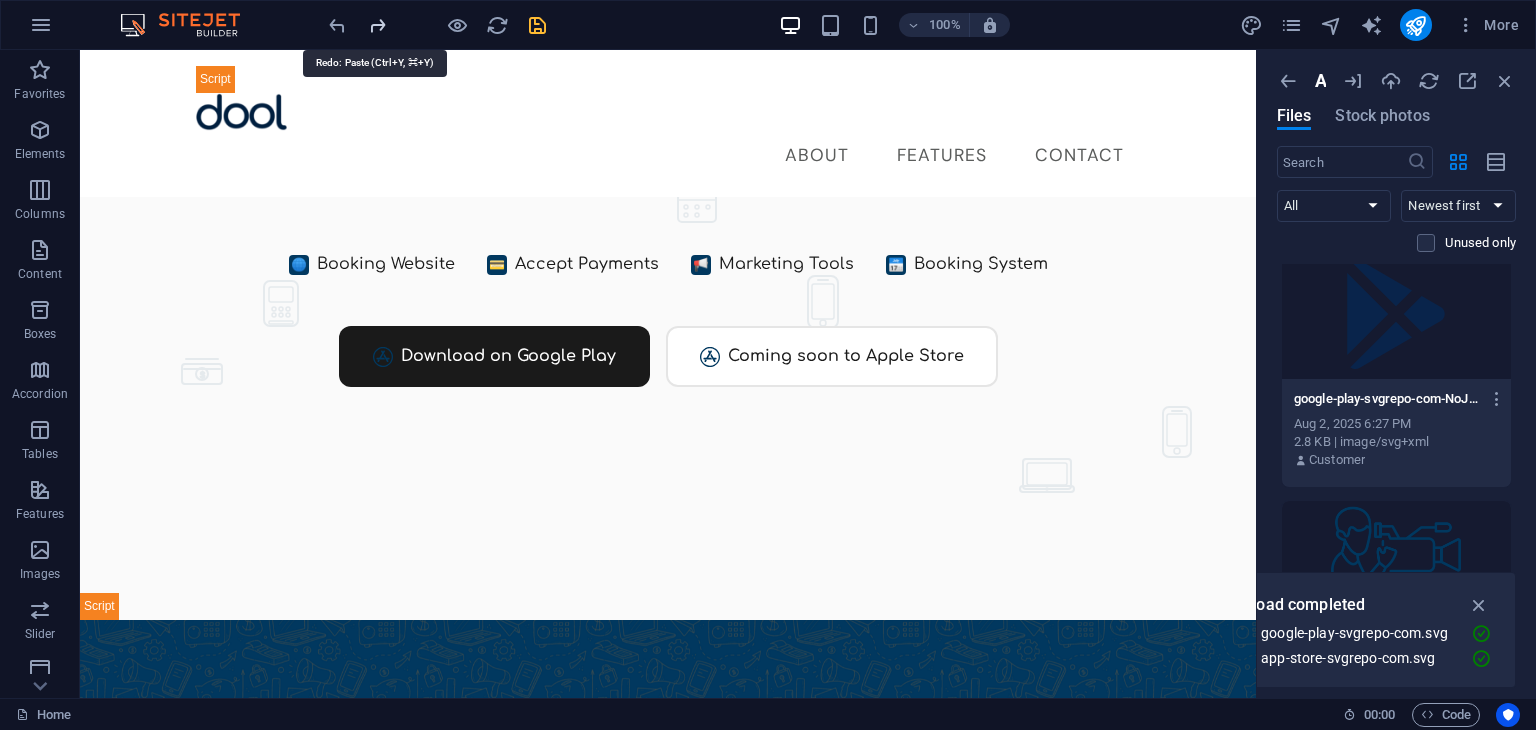click at bounding box center (377, 25) 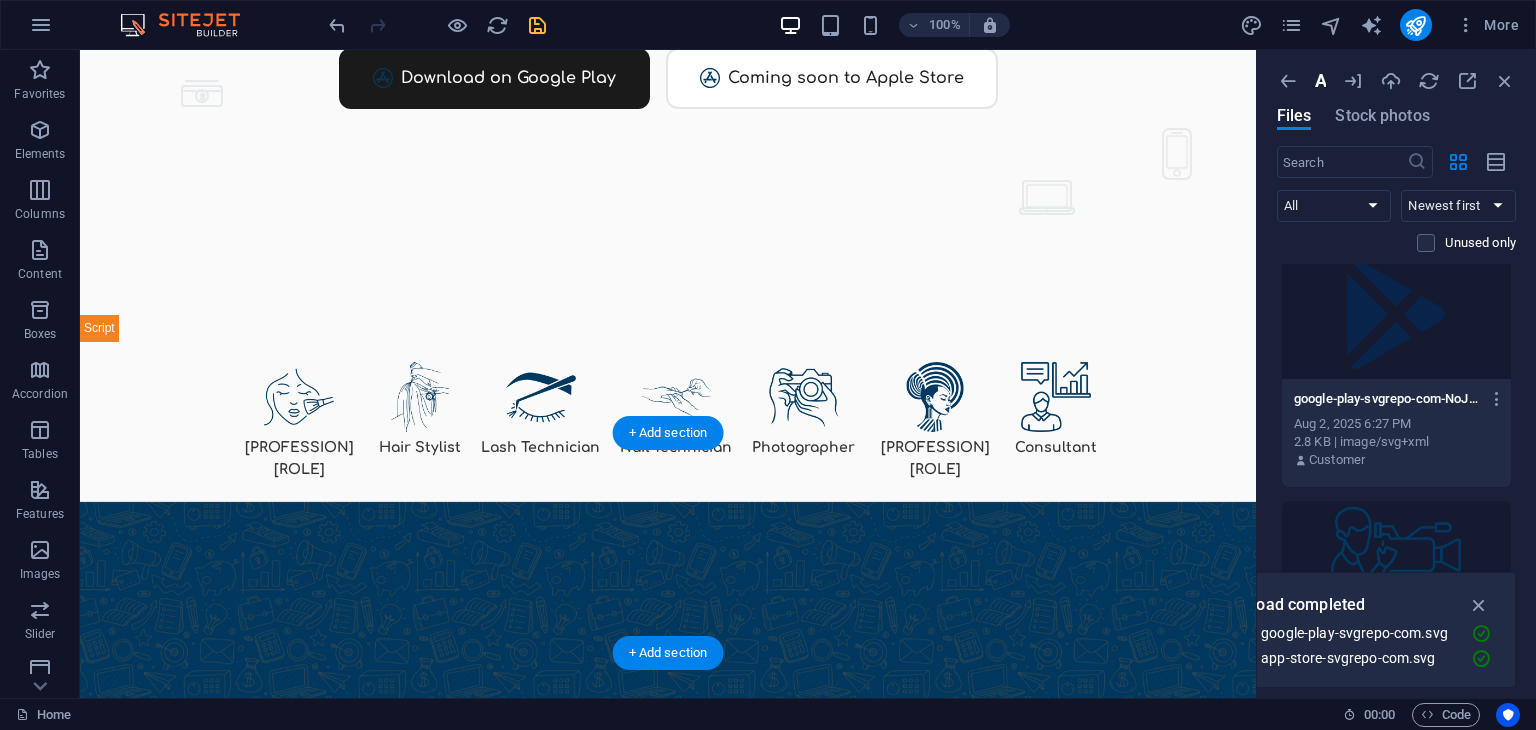 scroll, scrollTop: 538, scrollLeft: 0, axis: vertical 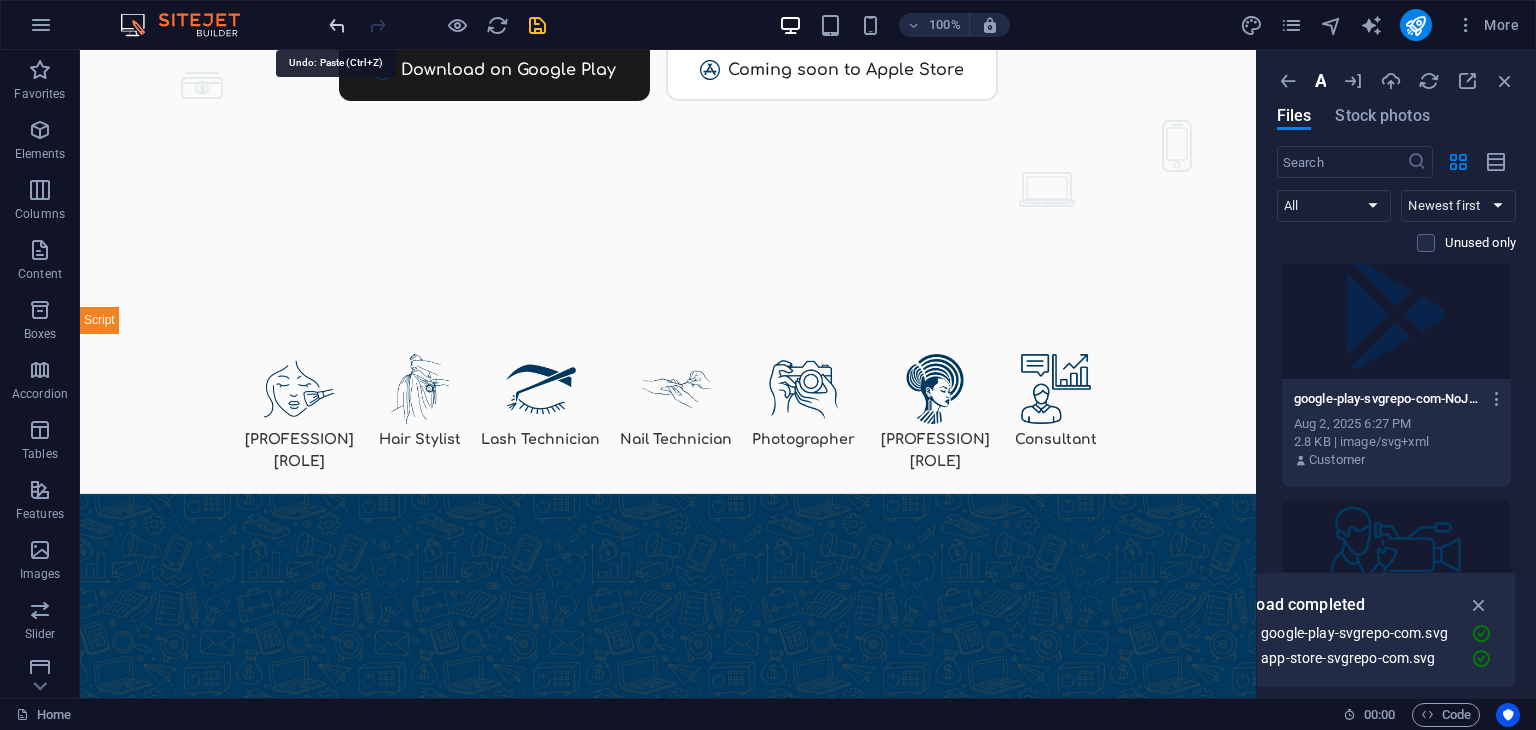 click at bounding box center (337, 25) 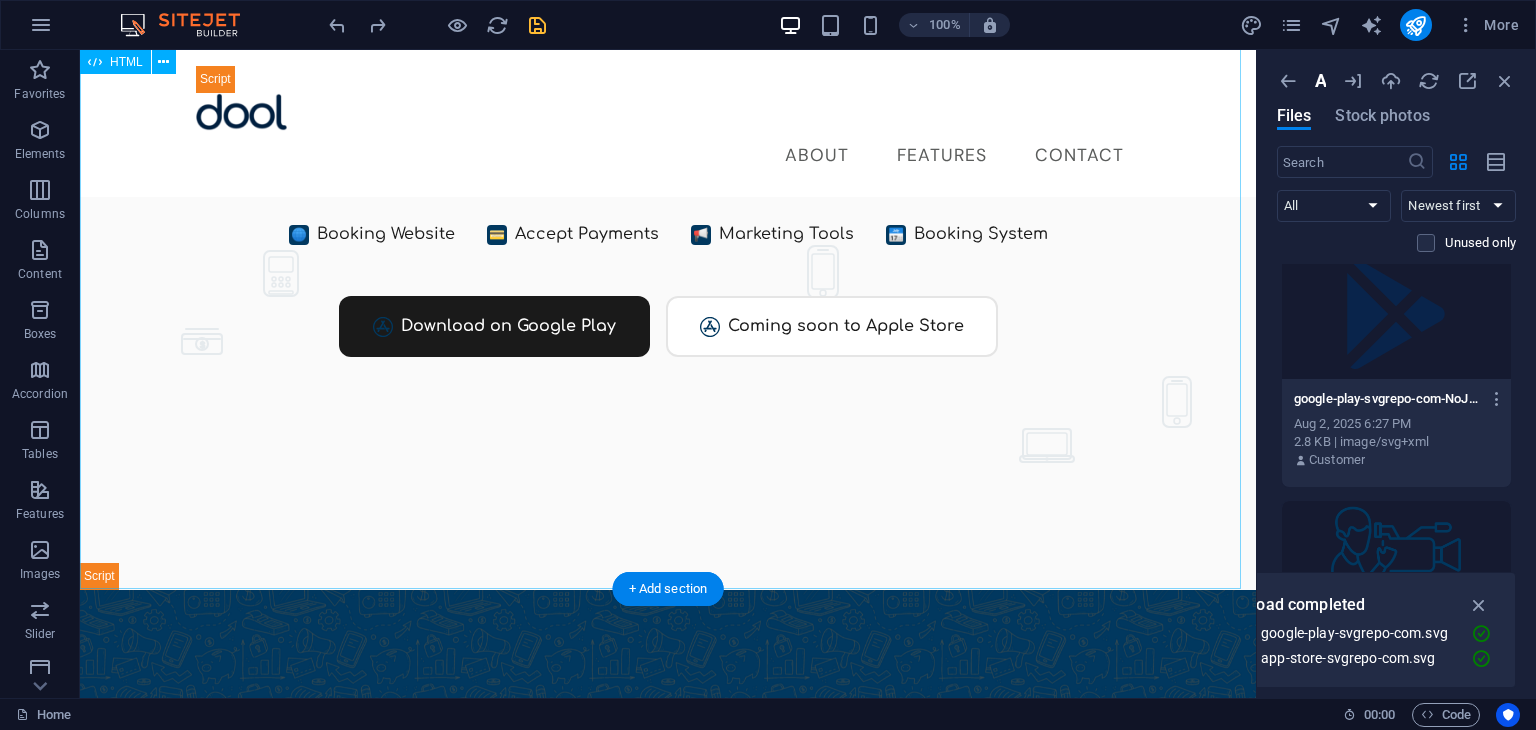 scroll, scrollTop: 122, scrollLeft: 0, axis: vertical 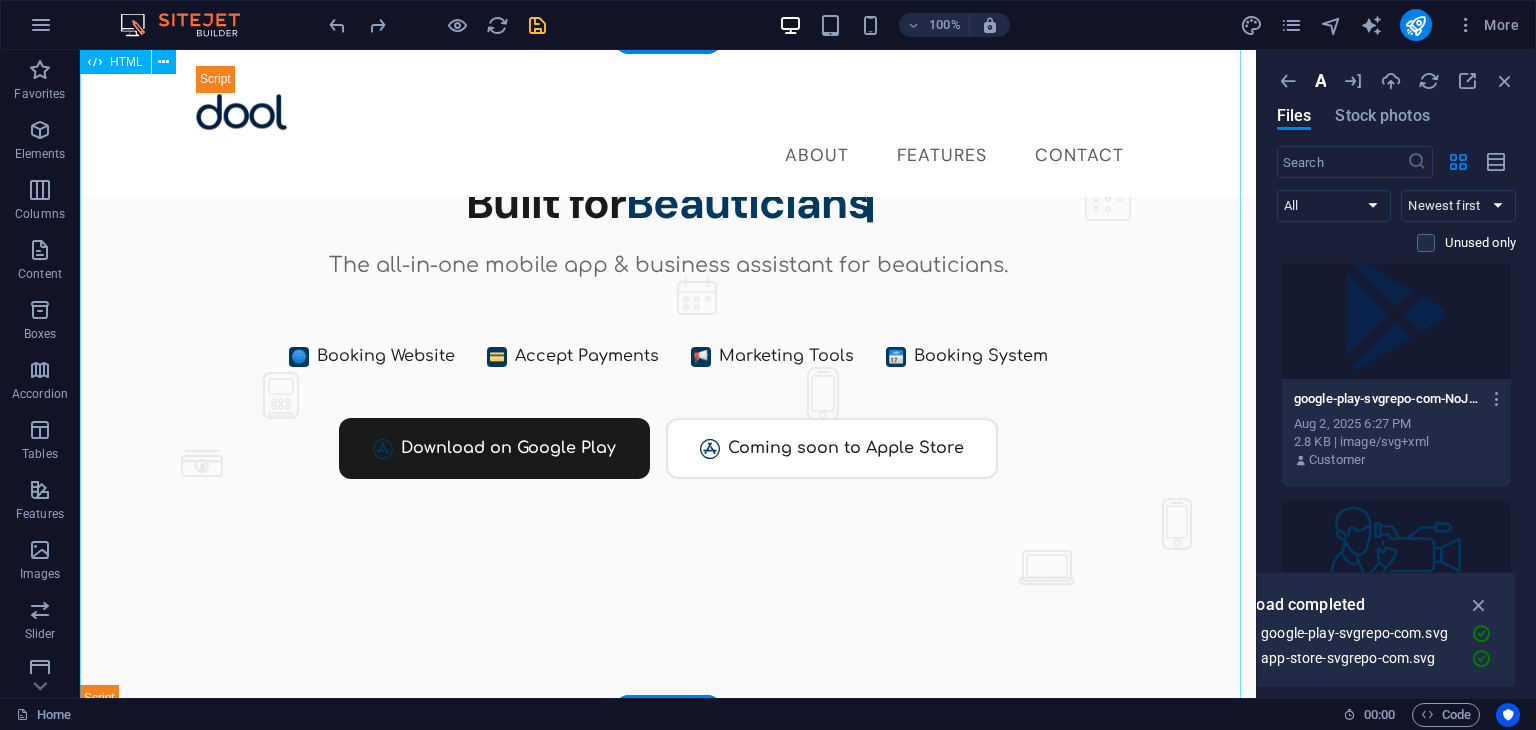 click on "Dool - Business Assistant for Beauticians
$
🌐" at bounding box center [668, 374] 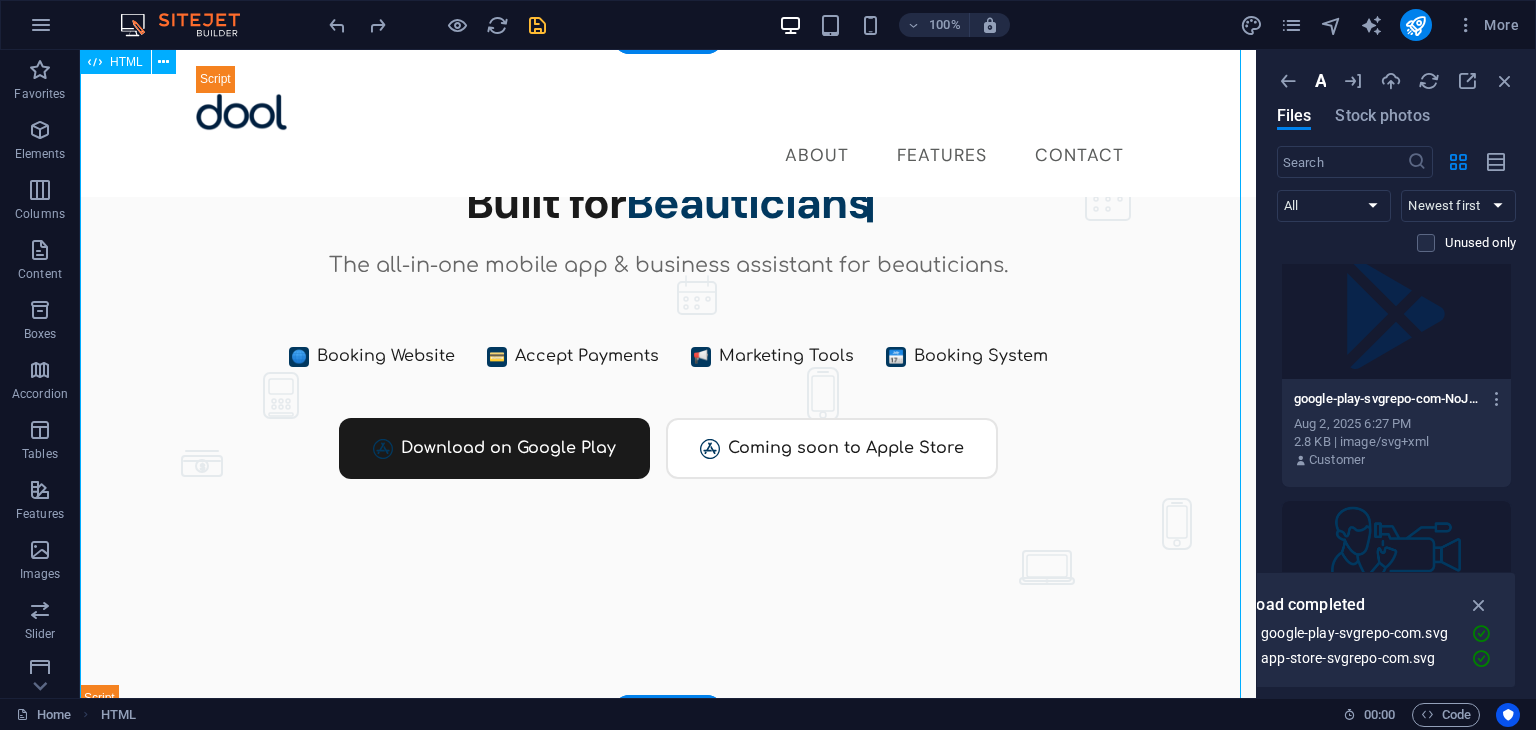 scroll, scrollTop: 0, scrollLeft: 0, axis: both 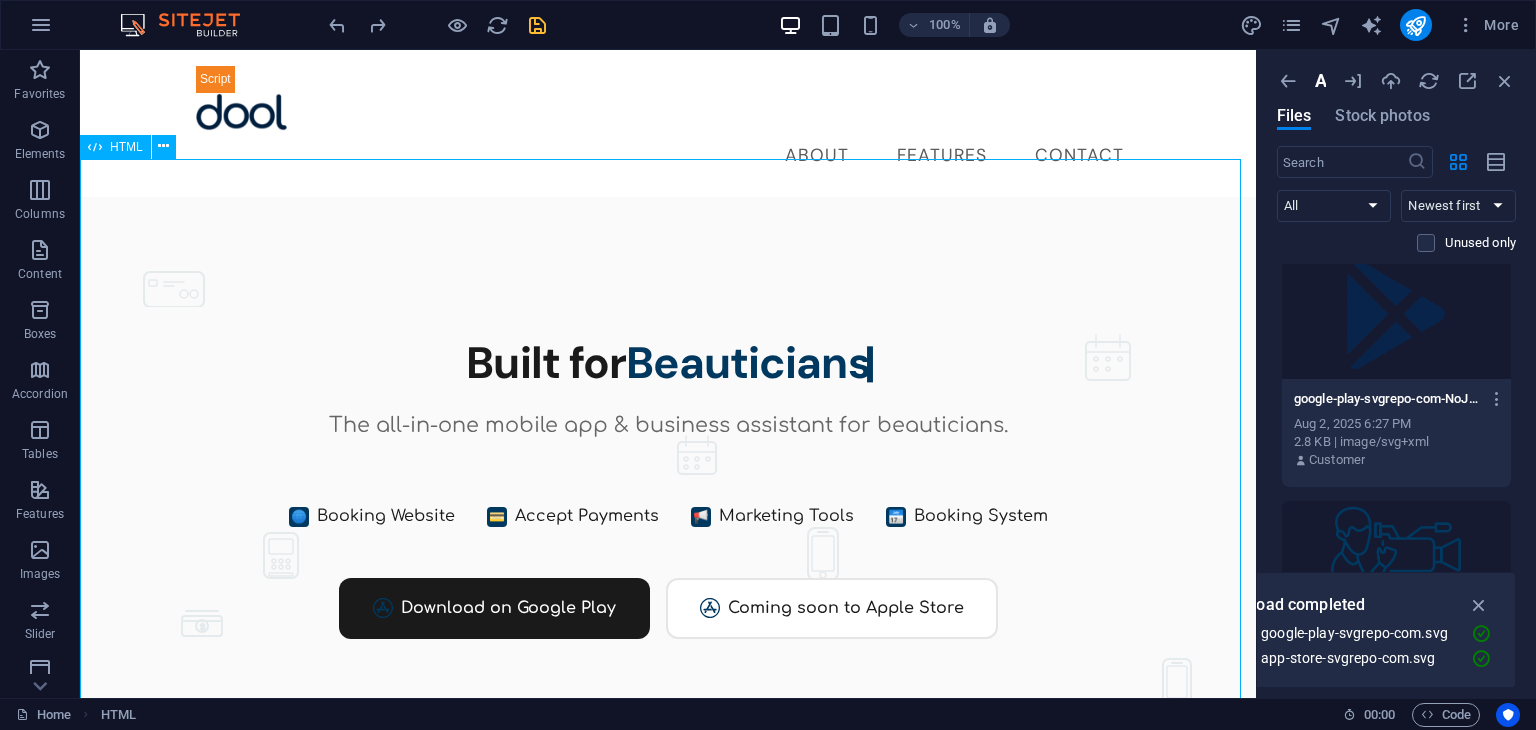 click on "HTML" at bounding box center [126, 147] 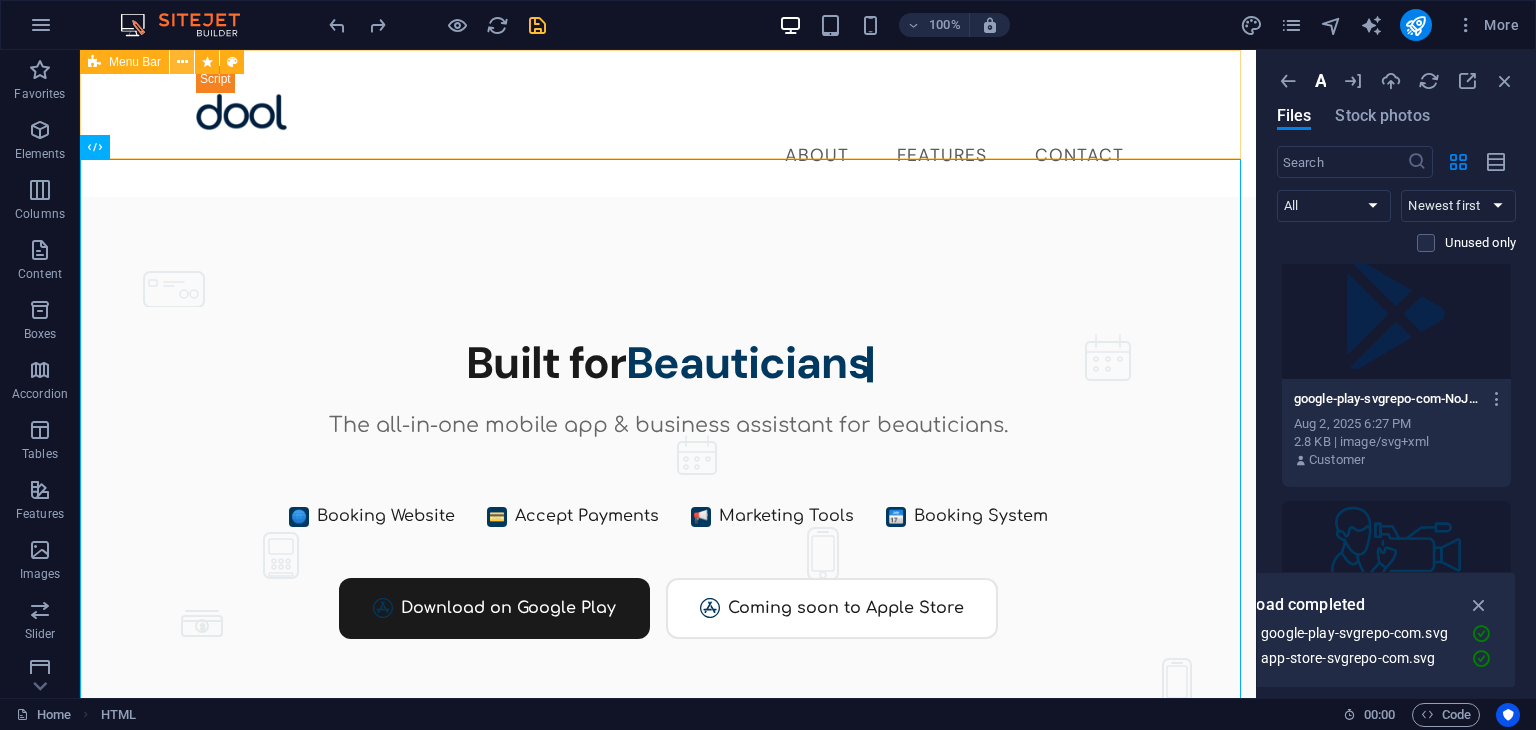 click at bounding box center (182, 62) 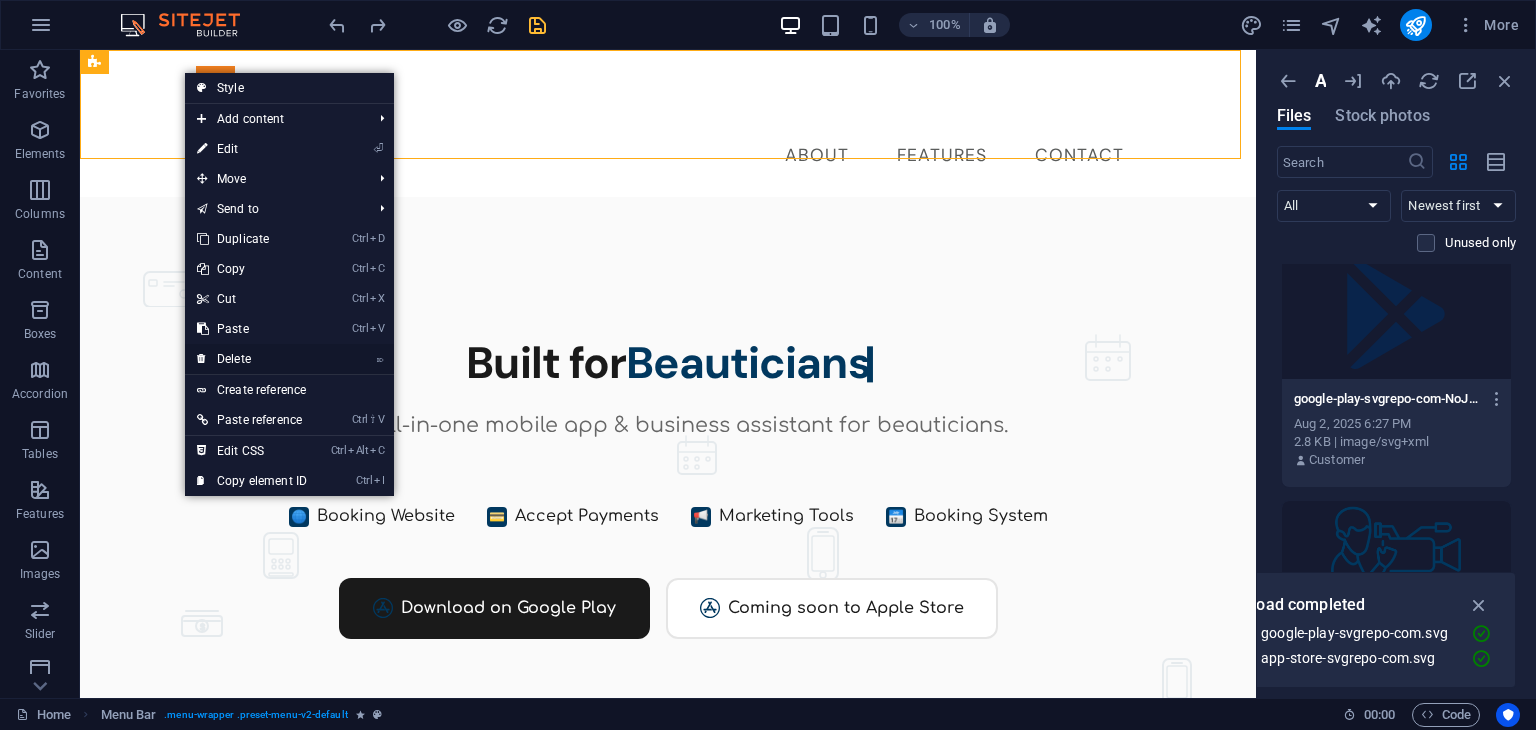 click on "⌦  Delete" at bounding box center [252, 359] 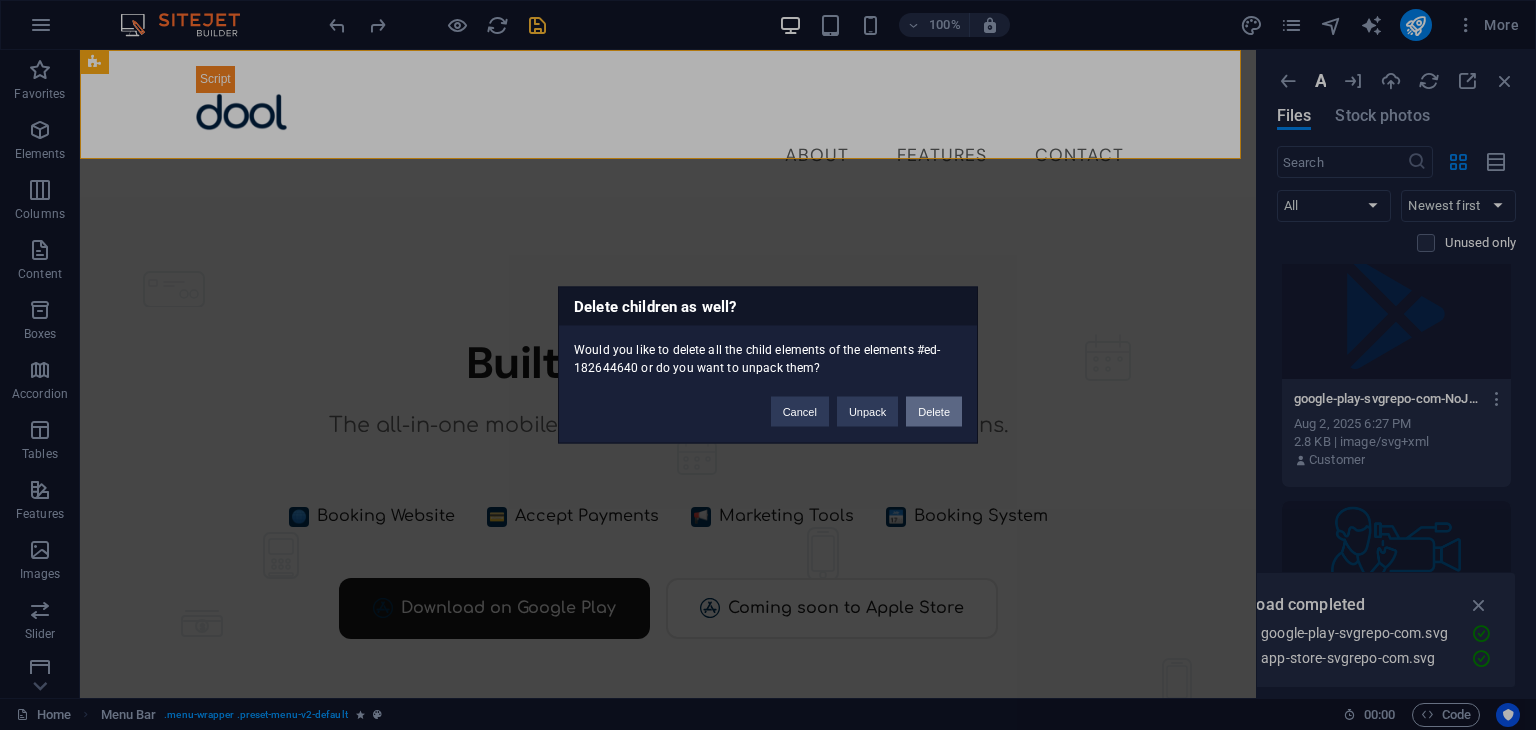 click on "Delete" at bounding box center [934, 412] 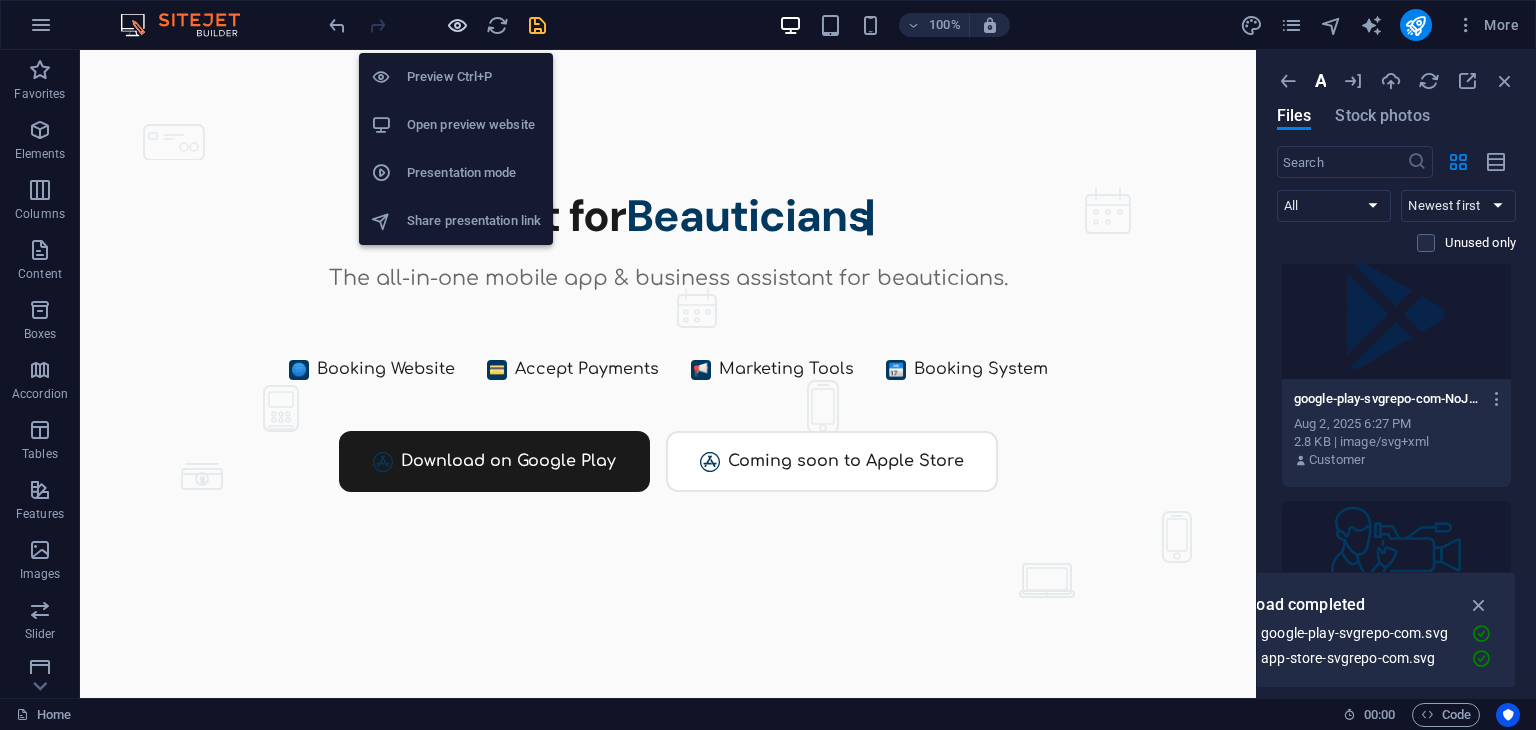 click at bounding box center [457, 25] 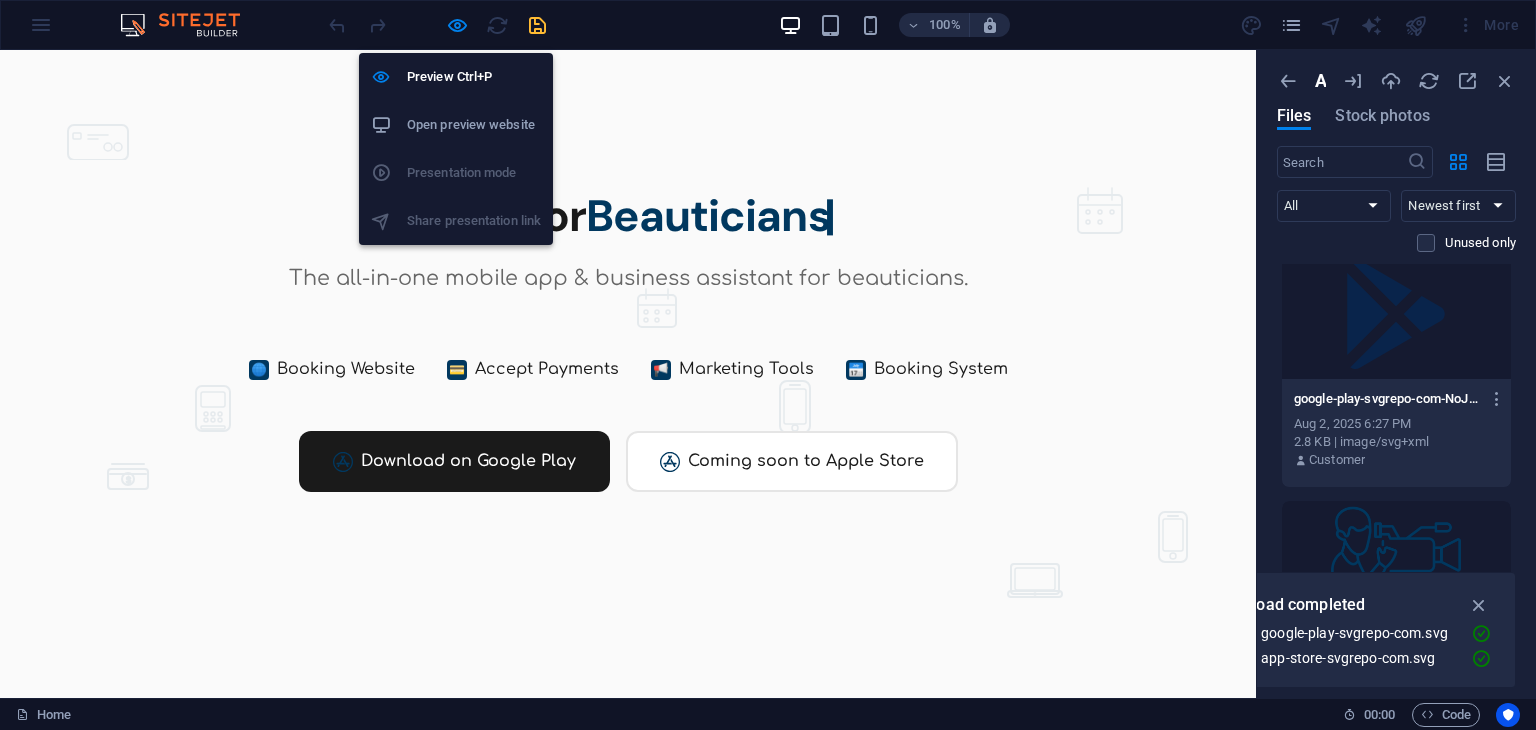 click on "Open preview website" at bounding box center (474, 125) 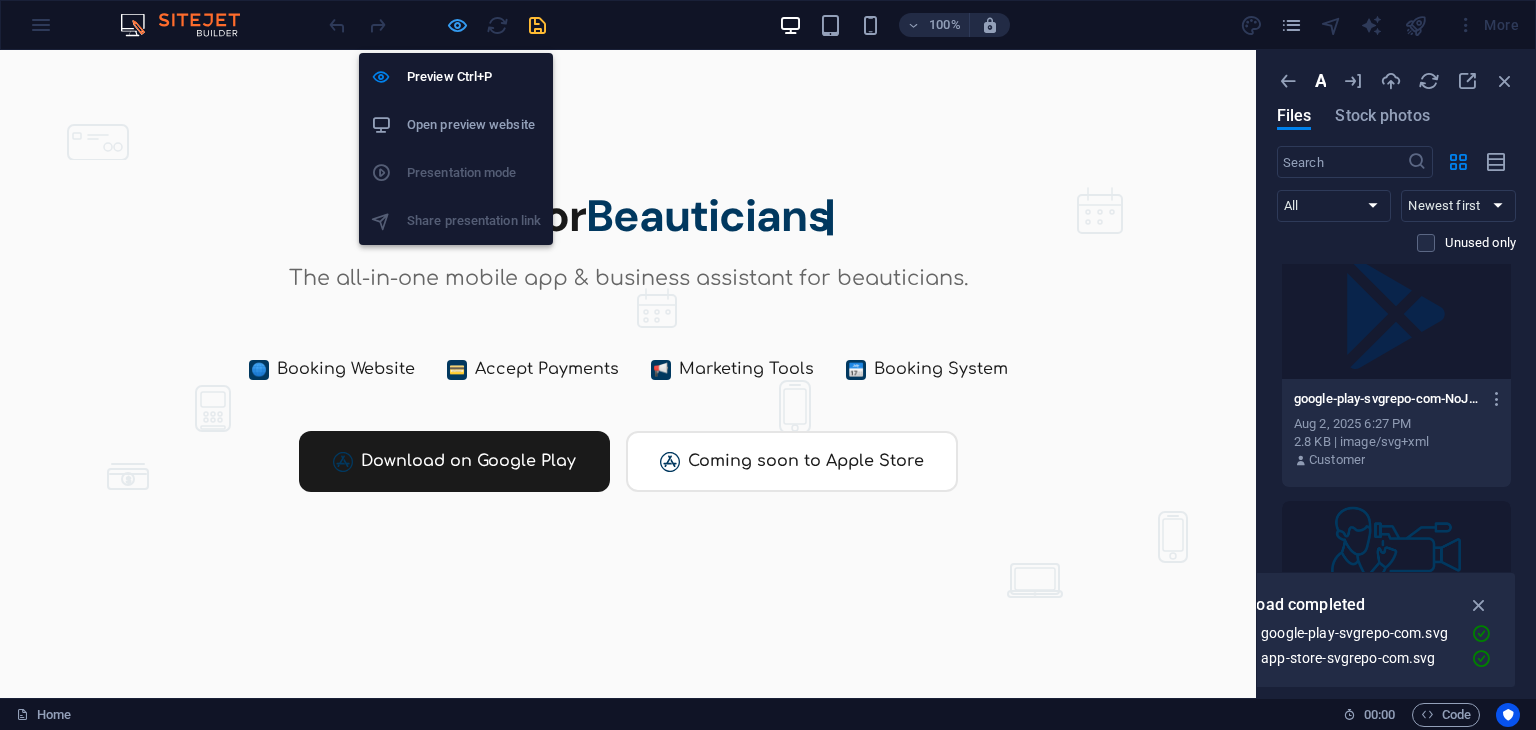click at bounding box center [457, 25] 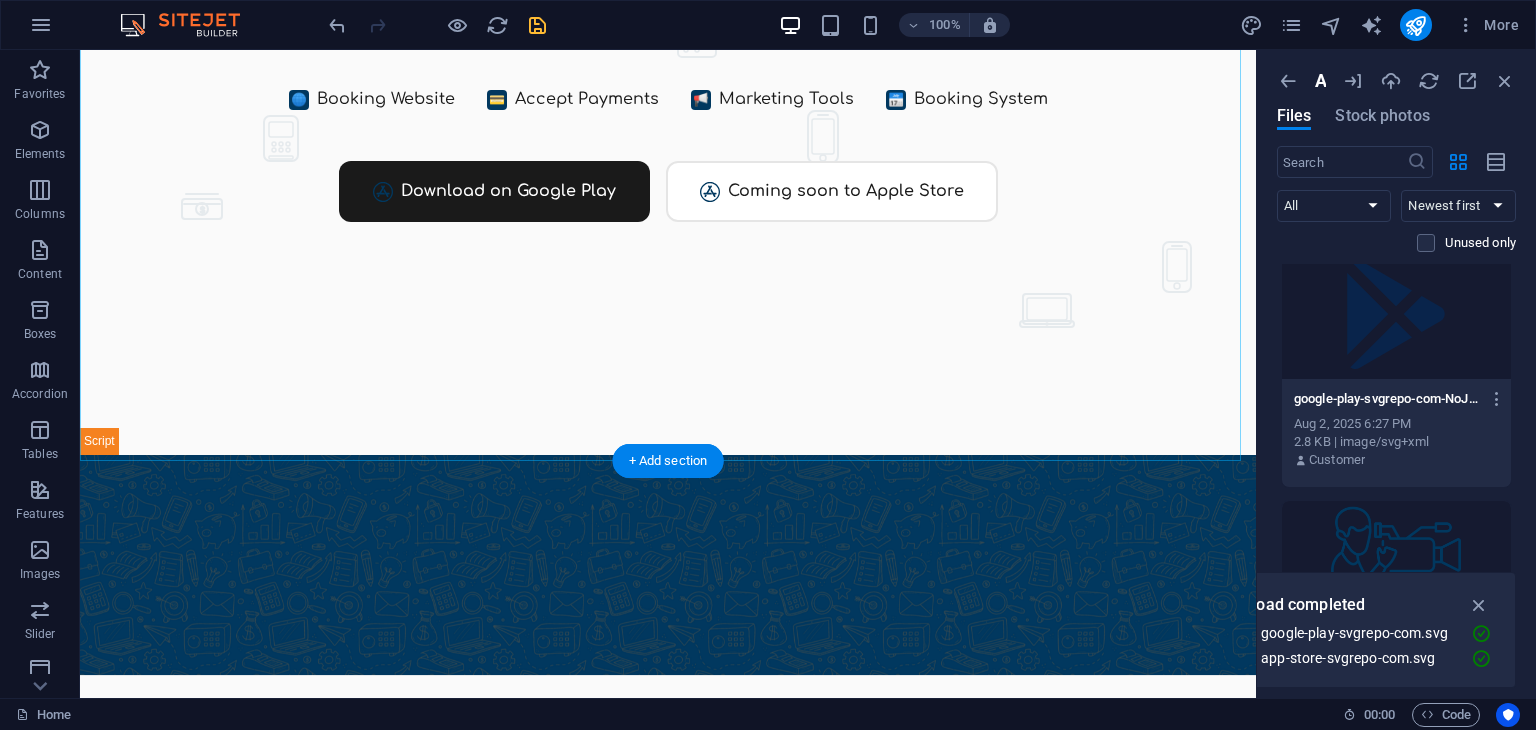 scroll, scrollTop: 272, scrollLeft: 0, axis: vertical 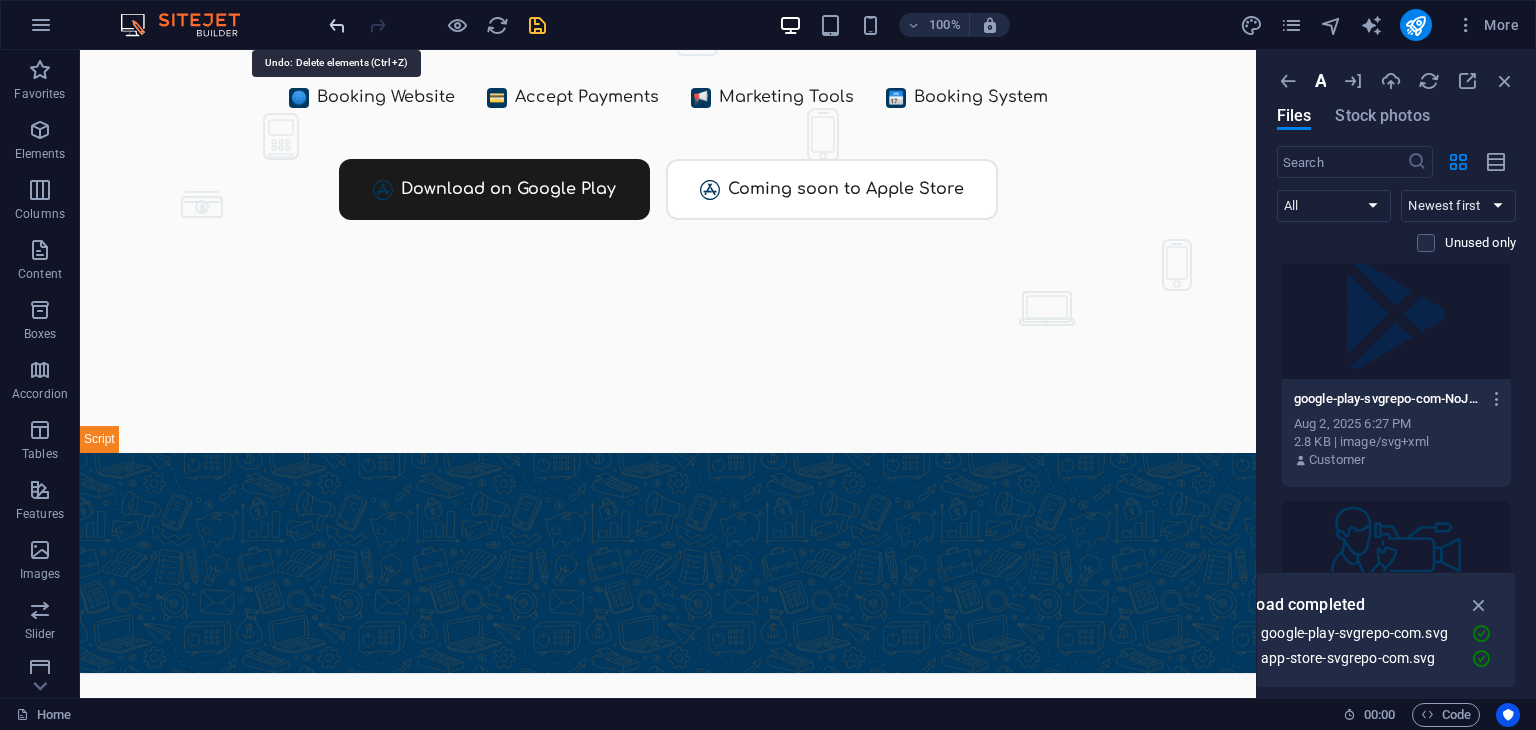 click at bounding box center [337, 25] 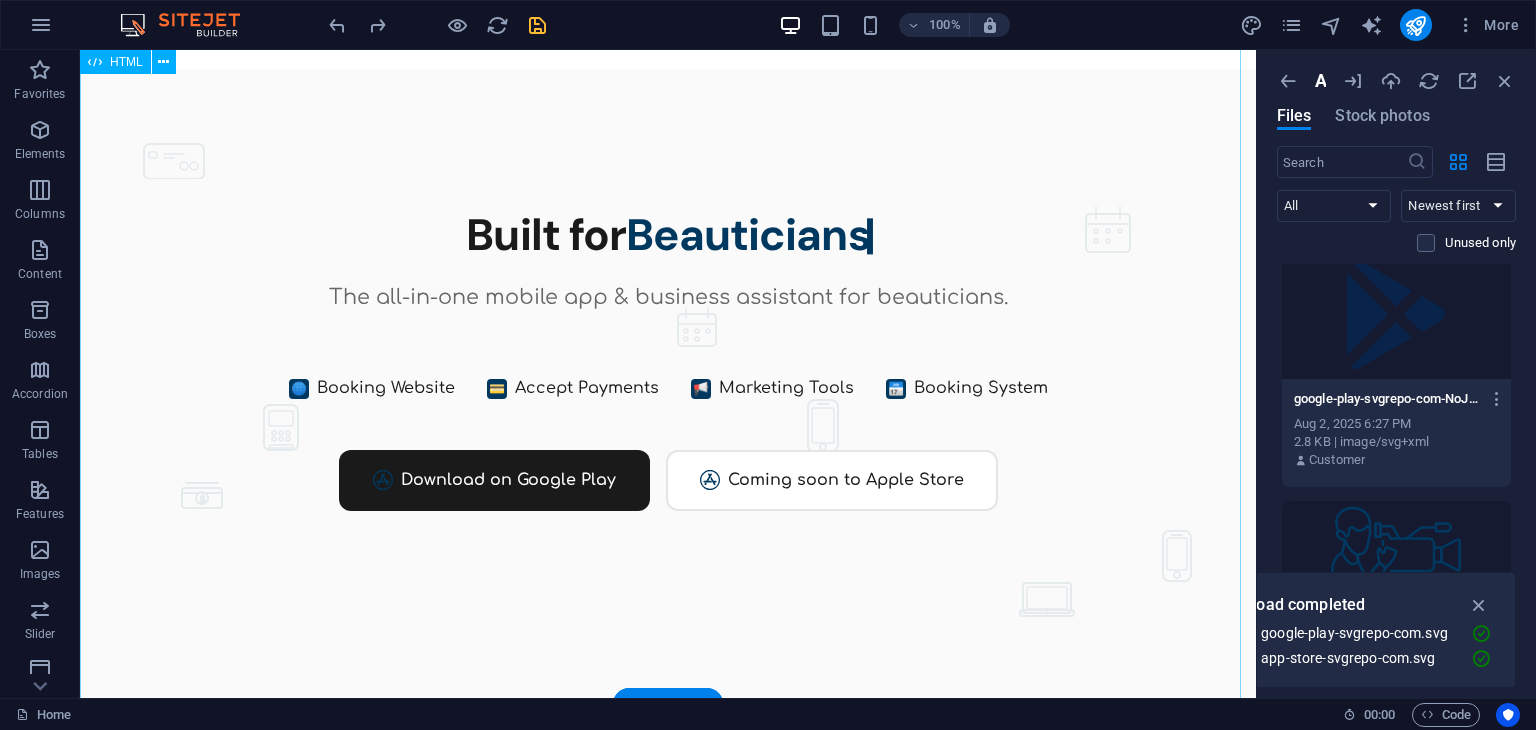 scroll, scrollTop: 27, scrollLeft: 0, axis: vertical 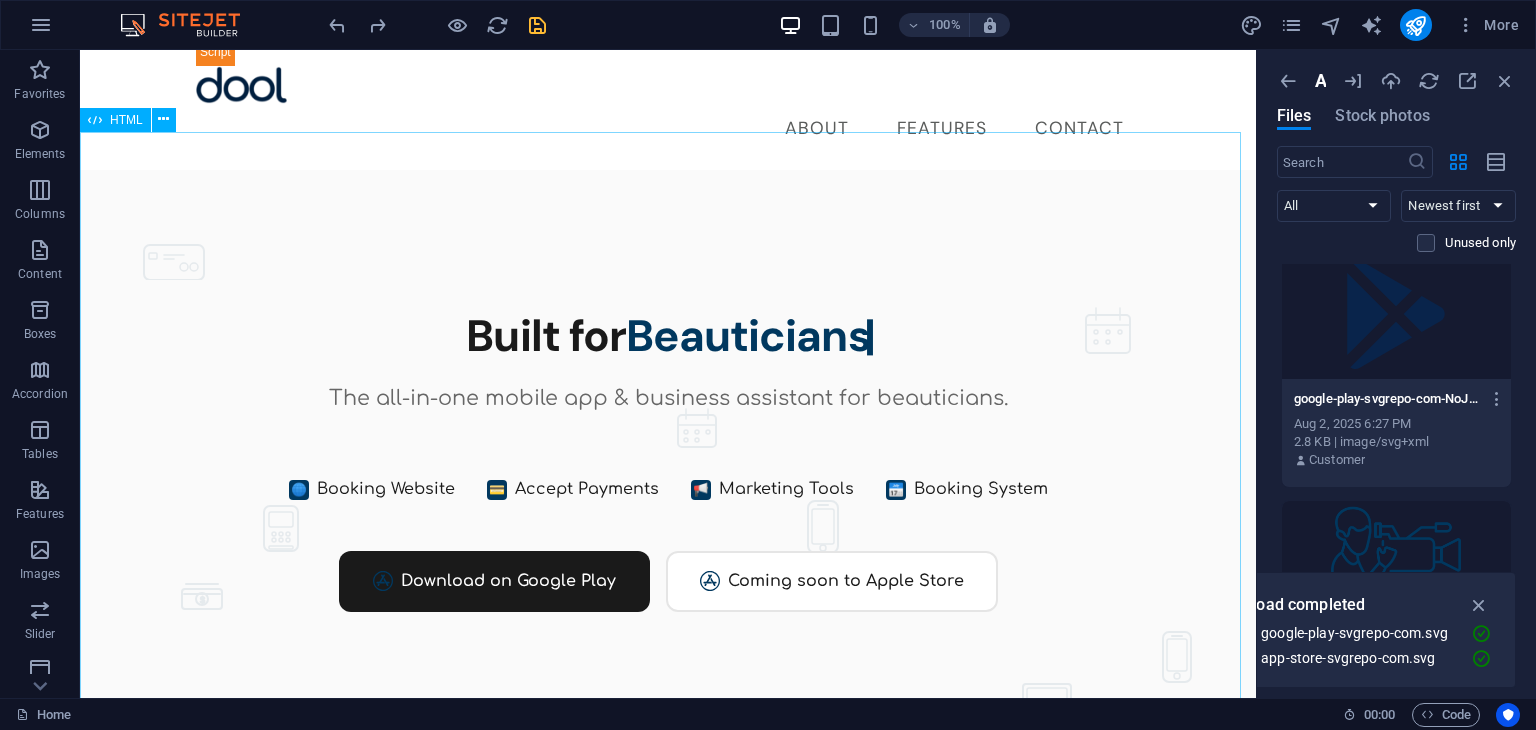 click on "HTML" at bounding box center [126, 120] 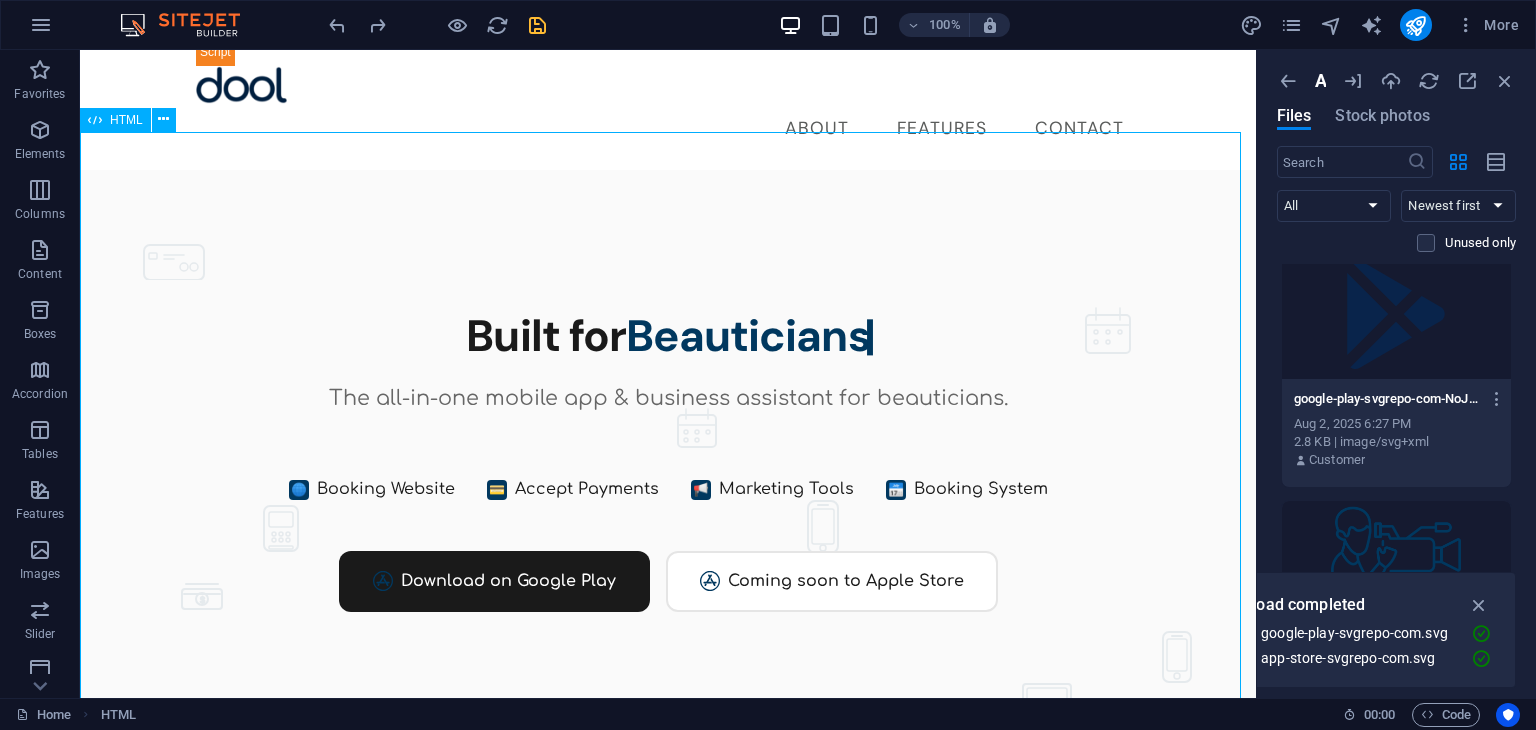 click on "HTML" at bounding box center (126, 120) 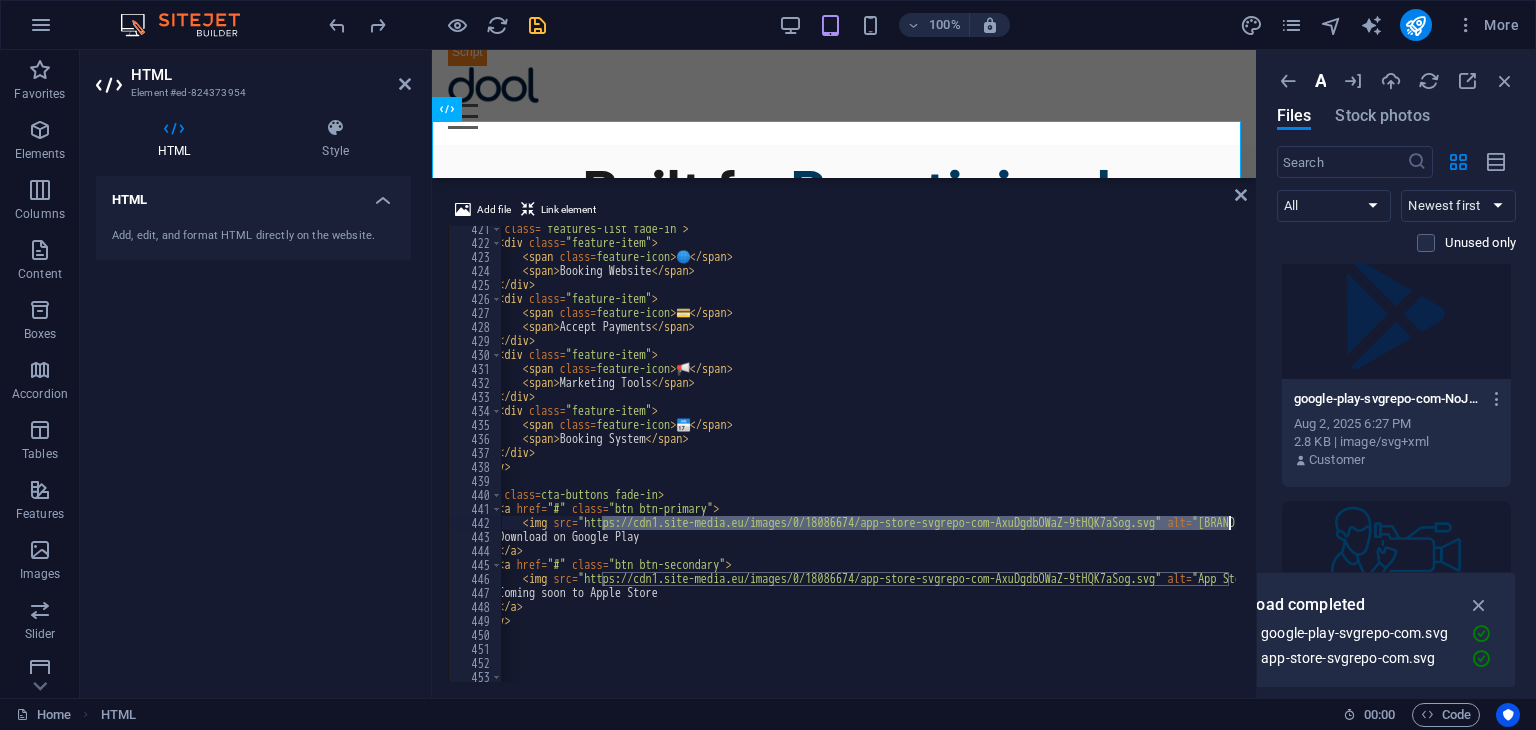 click on "< div class = "features-list fade-in" >                     < div class = "feature-item" >                          < span class = "feature-icon" > 🌐 </ span >                          < span > Booking Website </ span >                     </ div >                     < div class = "feature-item" >                          < span class = "feature-icon" > 💳 </ span >                          < span > Accept Payments </ span >                     </ div >                     < div class = "feature-item" >                          < span class = "feature-icon" > 📢 </ span >                          < span > Marketing Tools </ span >                     </ div >                     < div class = "feature-item" >                          < span class = "feature-icon" > 📅 </ span >                          < span > Booking System </ span >                     </ div >                </ div >                < div class = "cta-buttons fade-in" >                     < a" at bounding box center [949, 462] 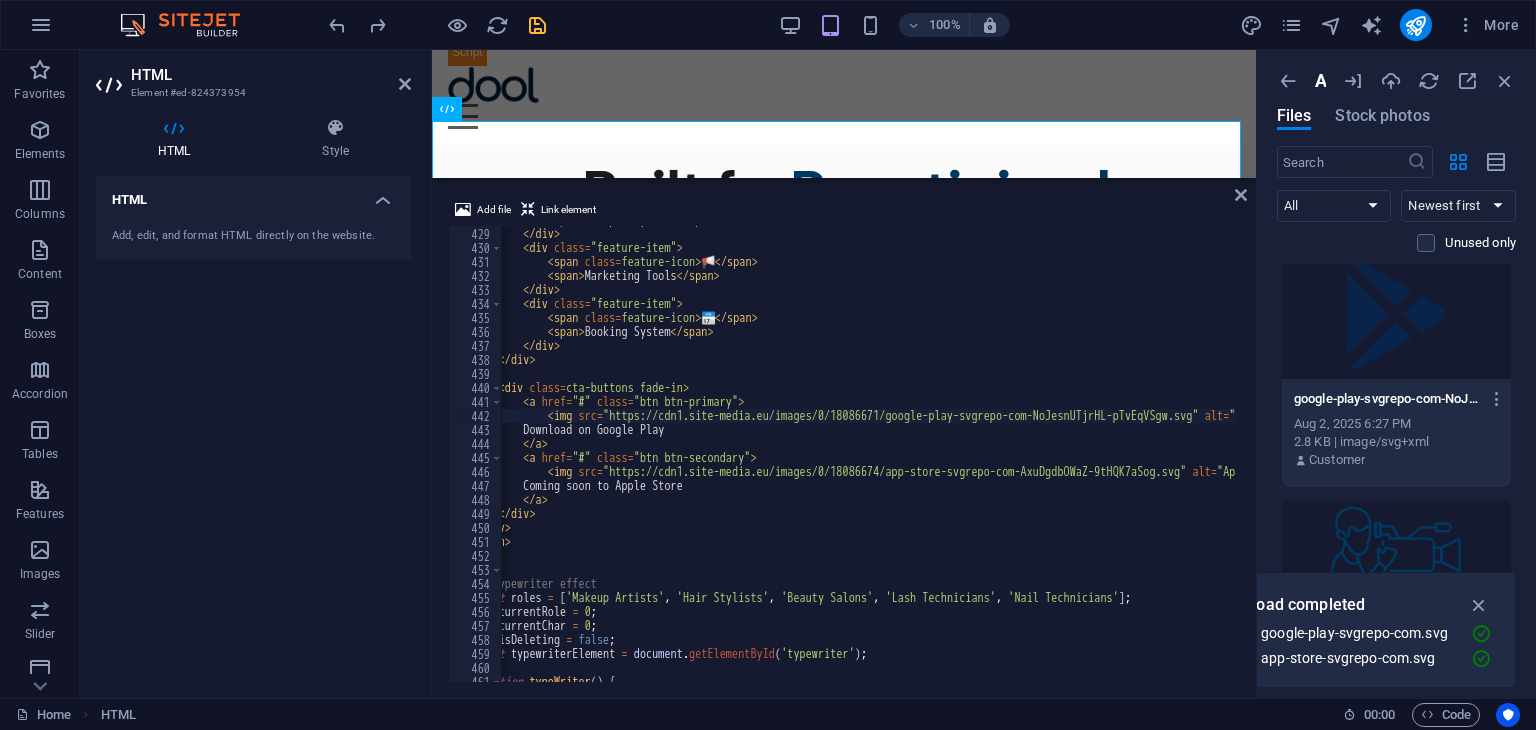 scroll, scrollTop: 5993, scrollLeft: 0, axis: vertical 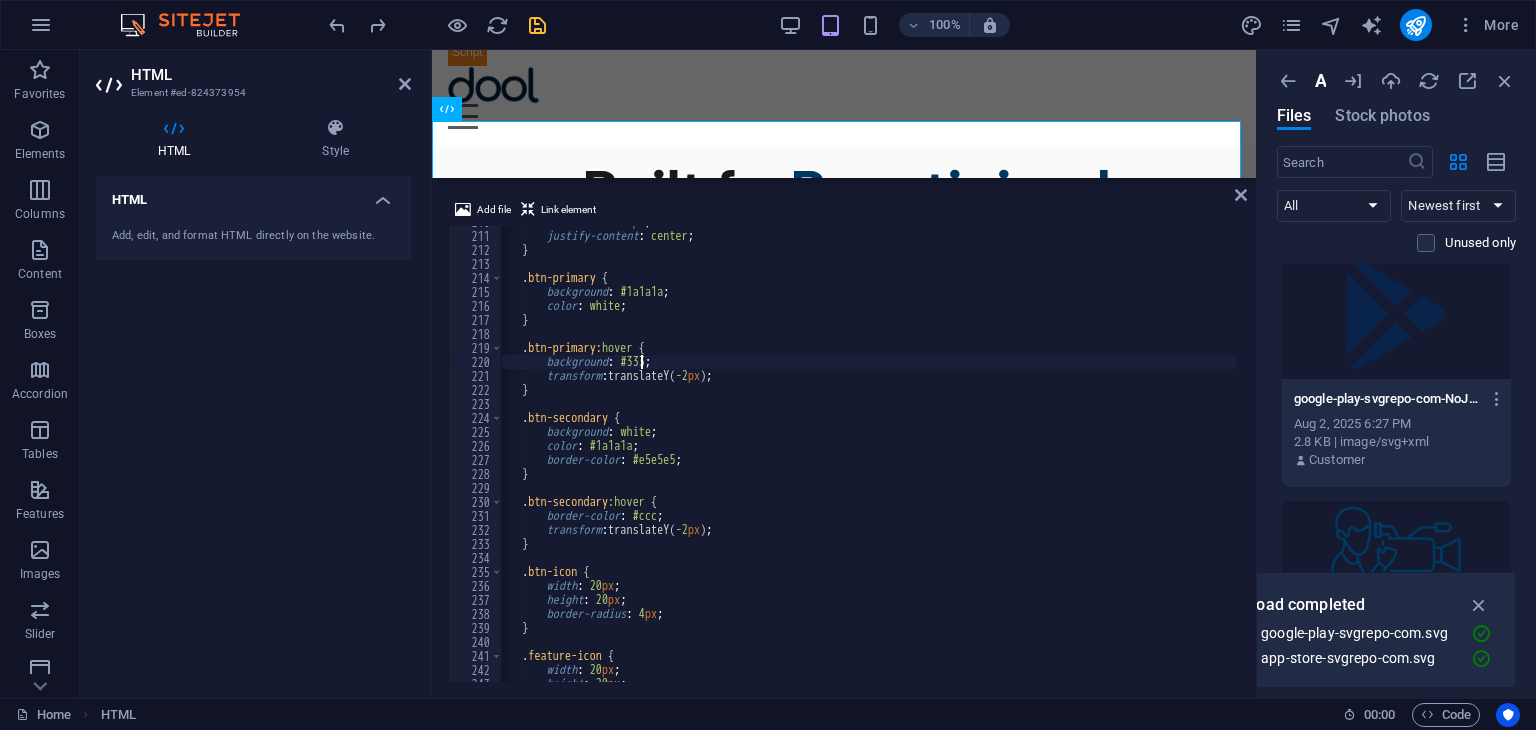 click on "min-width :   200 px ;                justify-content :   center ;           }           .btn-primary   {                background :   #1a1a1a ;                color :   white ;           }           .btn-primary :hover   {                background :   #333 ;                transform :  translateY( -2 px ) ;           }           .btn-secondary   {                background :   white ;                color :   #1a1a1a ;                border-color :   #e5e5e5 ;           }           .btn-secondary :hover   {                border-color :   #ccc ;                transform :  translateY( -2 px ) ;           }           .btn-icon   {                width :   20 px ;                height :   20 px ;                border-radius :   4 px ;           }           .feature-icon   {                width :   20 px ;                height :   20 px ;" at bounding box center [1022, 455] 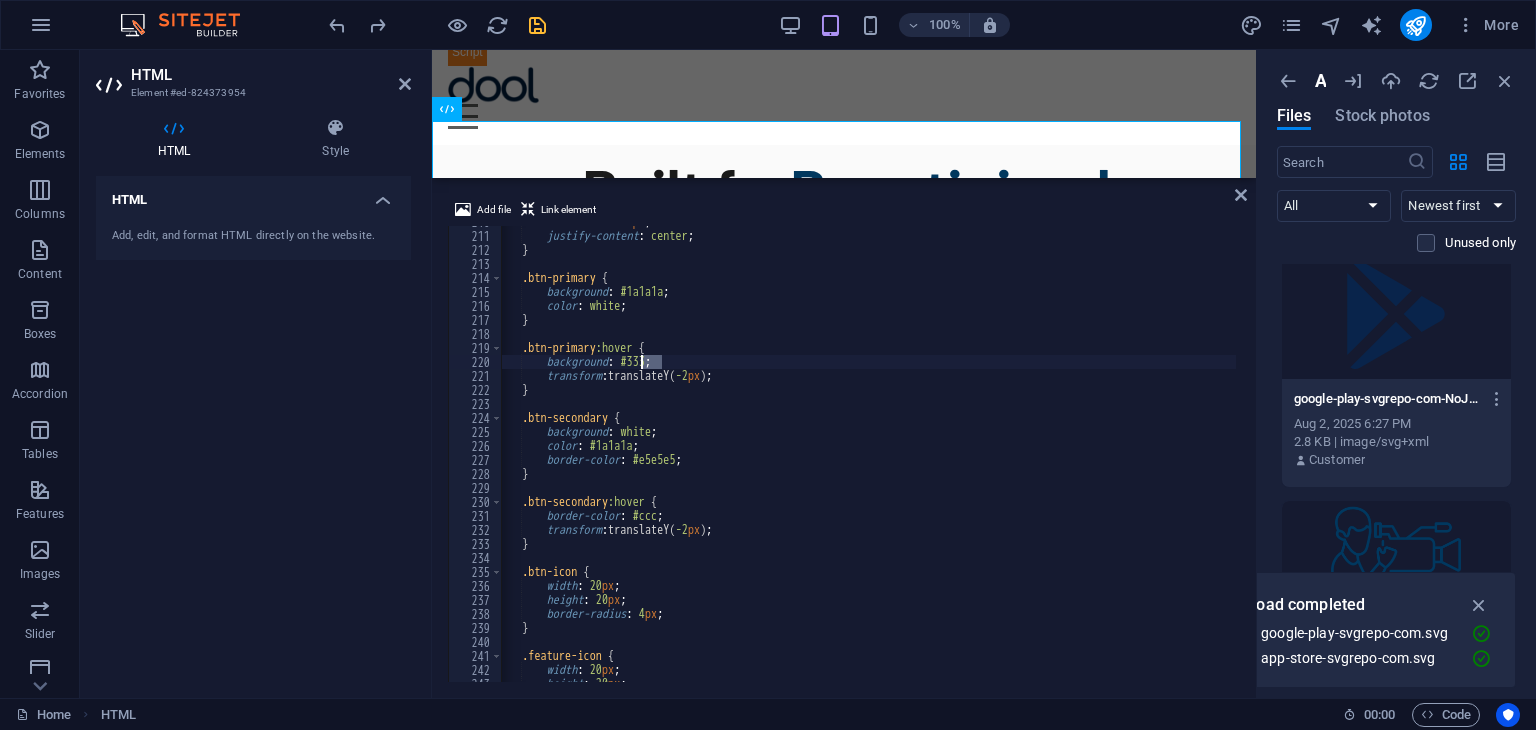 click on "min-width :   200 px ;                justify-content :   center ;           }           .btn-primary   {                background :   #1a1a1a ;                color :   white ;           }           .btn-primary :hover   {                background :   #333 ;                transform :  translateY( -2 px ) ;           }           .btn-secondary   {                background :   white ;                color :   #1a1a1a ;                border-color :   #e5e5e5 ;           }           .btn-secondary :hover   {                border-color :   #ccc ;                transform :  translateY( -2 px ) ;           }           .btn-icon   {                width :   20 px ;                height :   20 px ;                border-radius :   4 px ;           }           .feature-icon   {                width :   20 px ;                height :   20 px ;" at bounding box center [1022, 455] 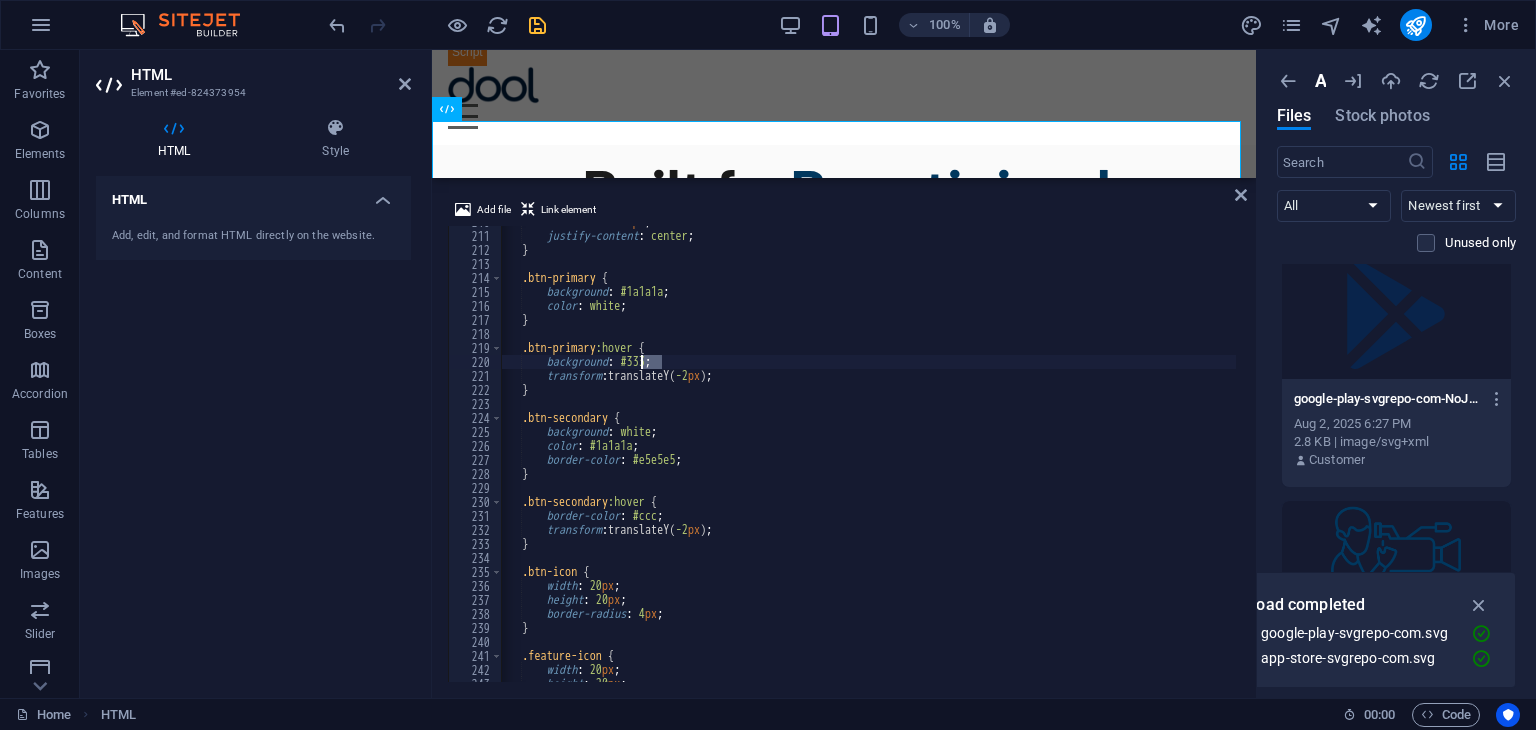 paste on "01385F" 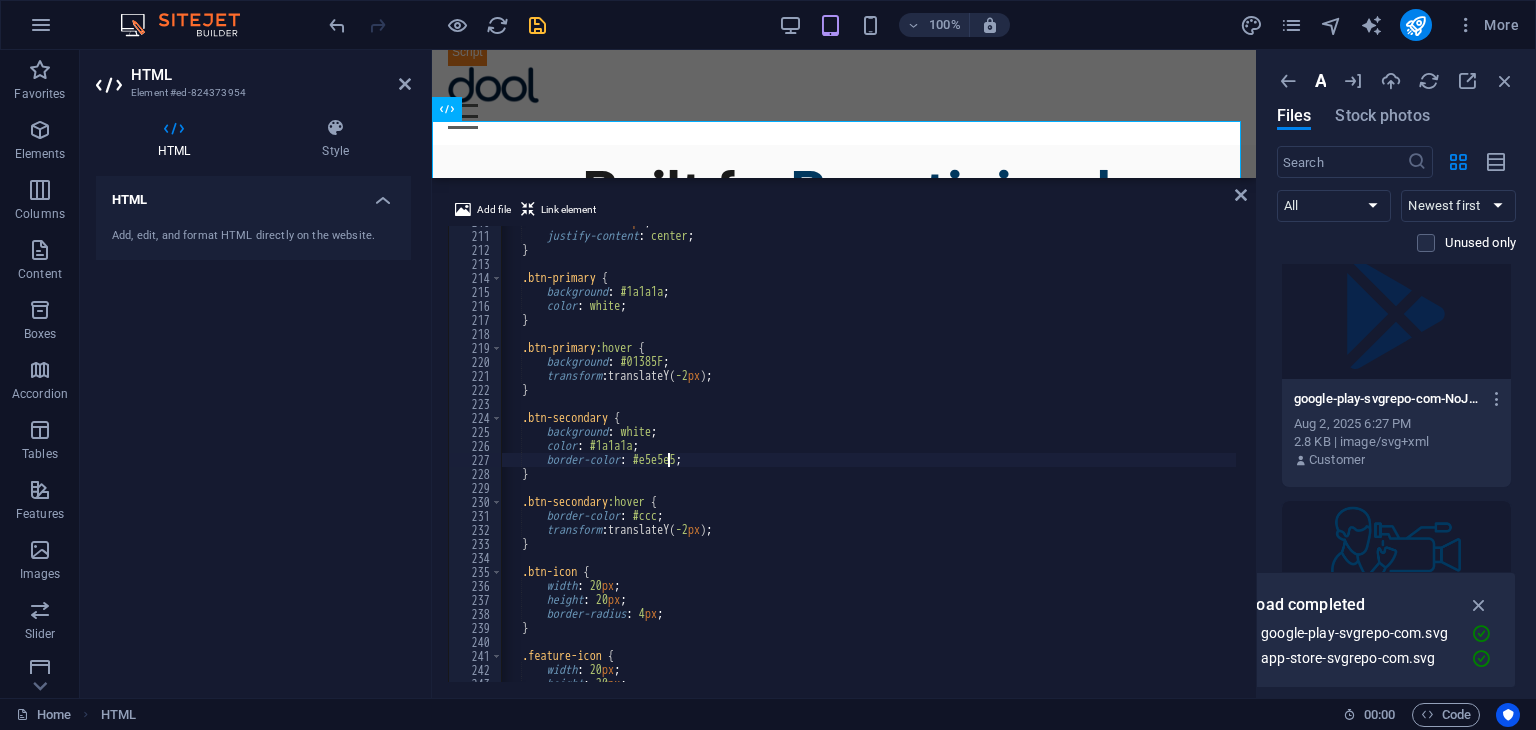 click on "min-width :   200 px ;                justify-content :   center ;           }           .btn-primary   {                background :   #1a1a1a ;                color :   white ;           }           .btn-primary :hover   {                background :   #01385F ;                transform :  translateY( -2 px ) ;           }           .btn-secondary   {                background :   white ;                color :   #1a1a1a ;                border-color :   #e5e5e5 ;           }           .btn-secondary :hover   {                border-color :   #ccc ;                transform :  translateY( -2 px ) ;           }           .btn-icon   {                width :   20 px ;                height :   20 px ;                border-radius :   4 px ;           }           .feature-icon   {                width :   20 px ;                height :   20 px ;" at bounding box center (1022, 455) 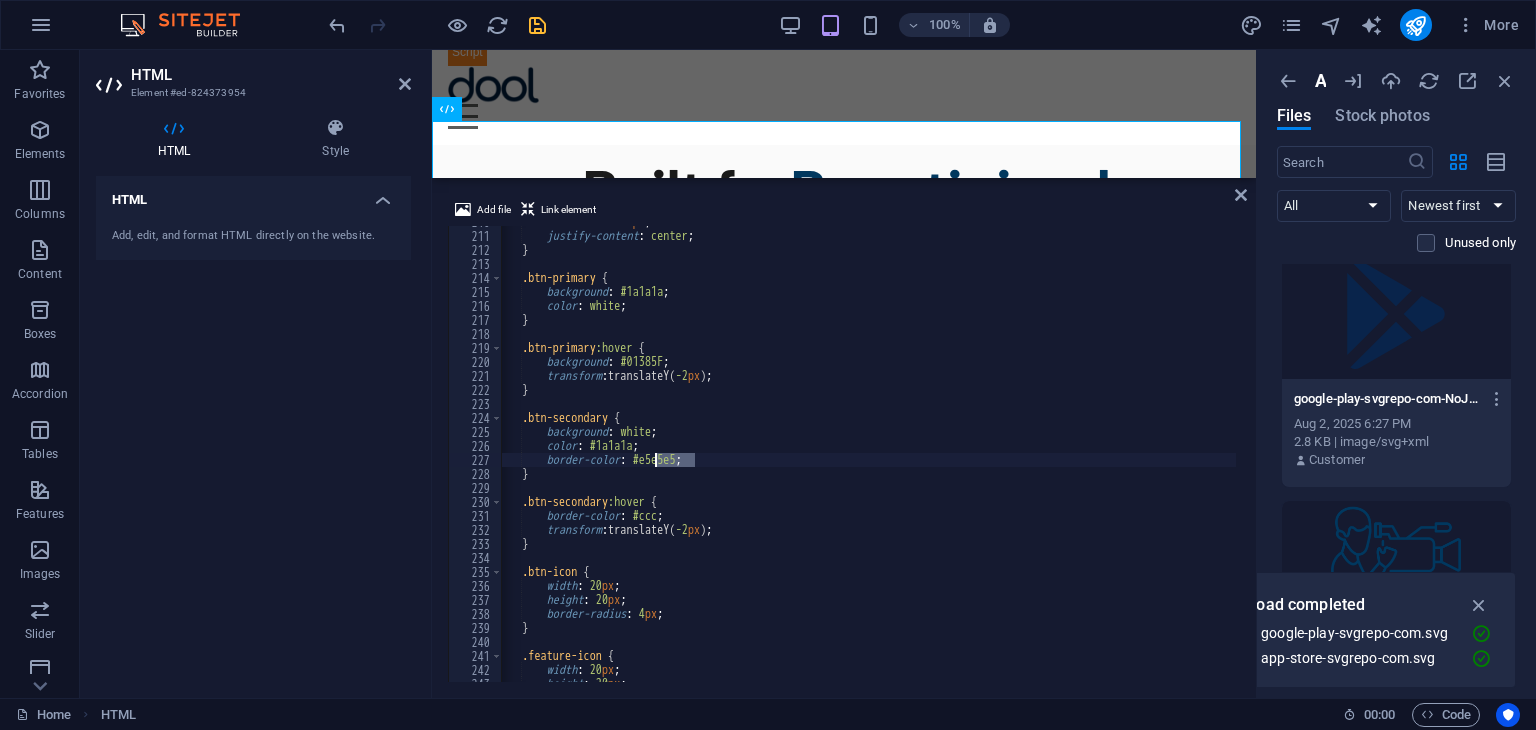 click on "min-width :   200 px ;                justify-content :   center ;           }           .btn-primary   {                background :   #1a1a1a ;                color :   white ;           }           .btn-primary :hover   {                background :   #01385F ;                transform :  translateY( -2 px ) ;           }           .btn-secondary   {                background :   white ;                color :   #1a1a1a ;                border-color :   #e5e5e5 ;           }           .btn-secondary :hover   {                border-color :   #ccc ;                transform :  translateY( -2 px ) ;           }           .btn-icon   {                width :   20 px ;                height :   20 px ;                border-radius :   4 px ;           }           .feature-icon   {                width :   20 px ;                height :   20 px ;" at bounding box center [1022, 455] 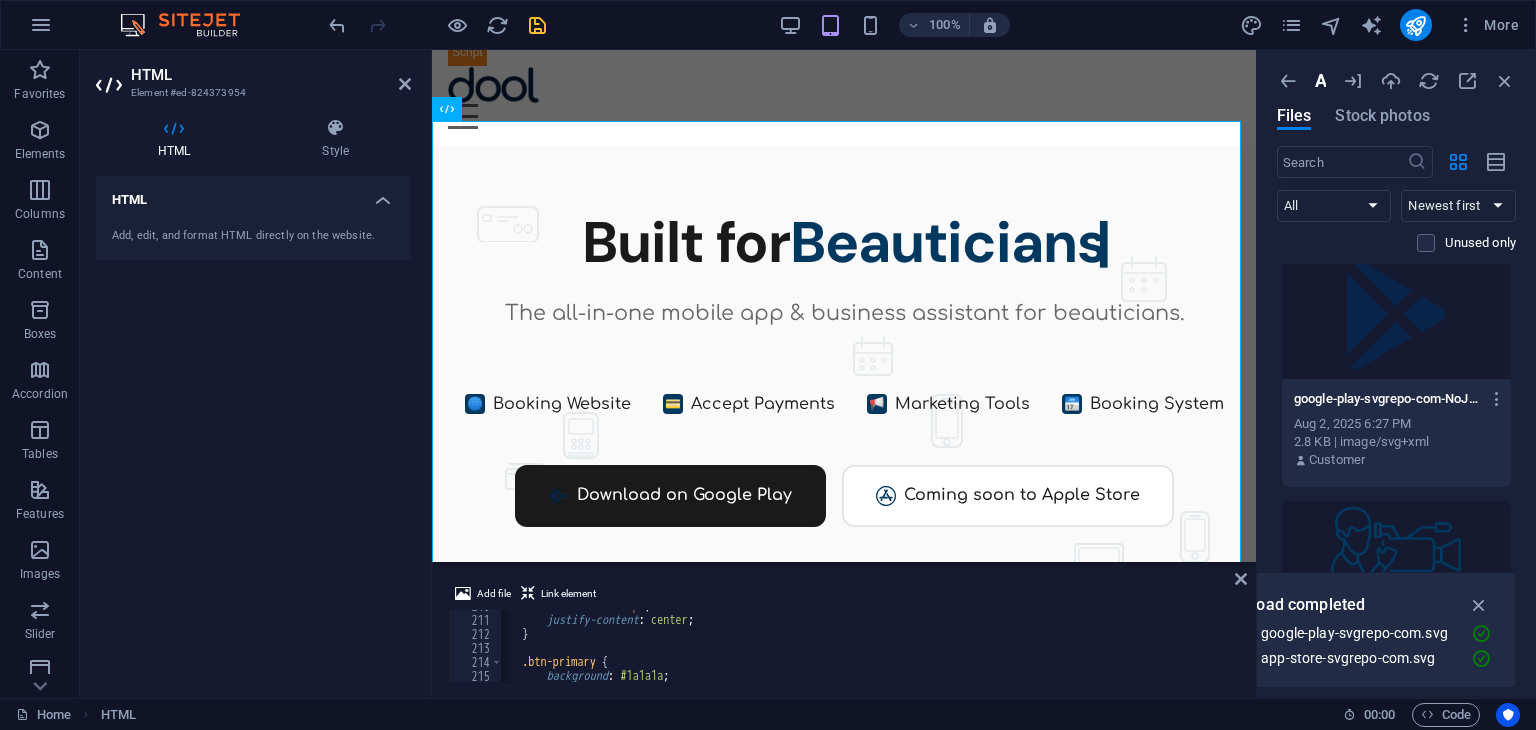 drag, startPoint x: 824, startPoint y: 180, endPoint x: 380, endPoint y: 510, distance: 553.2052 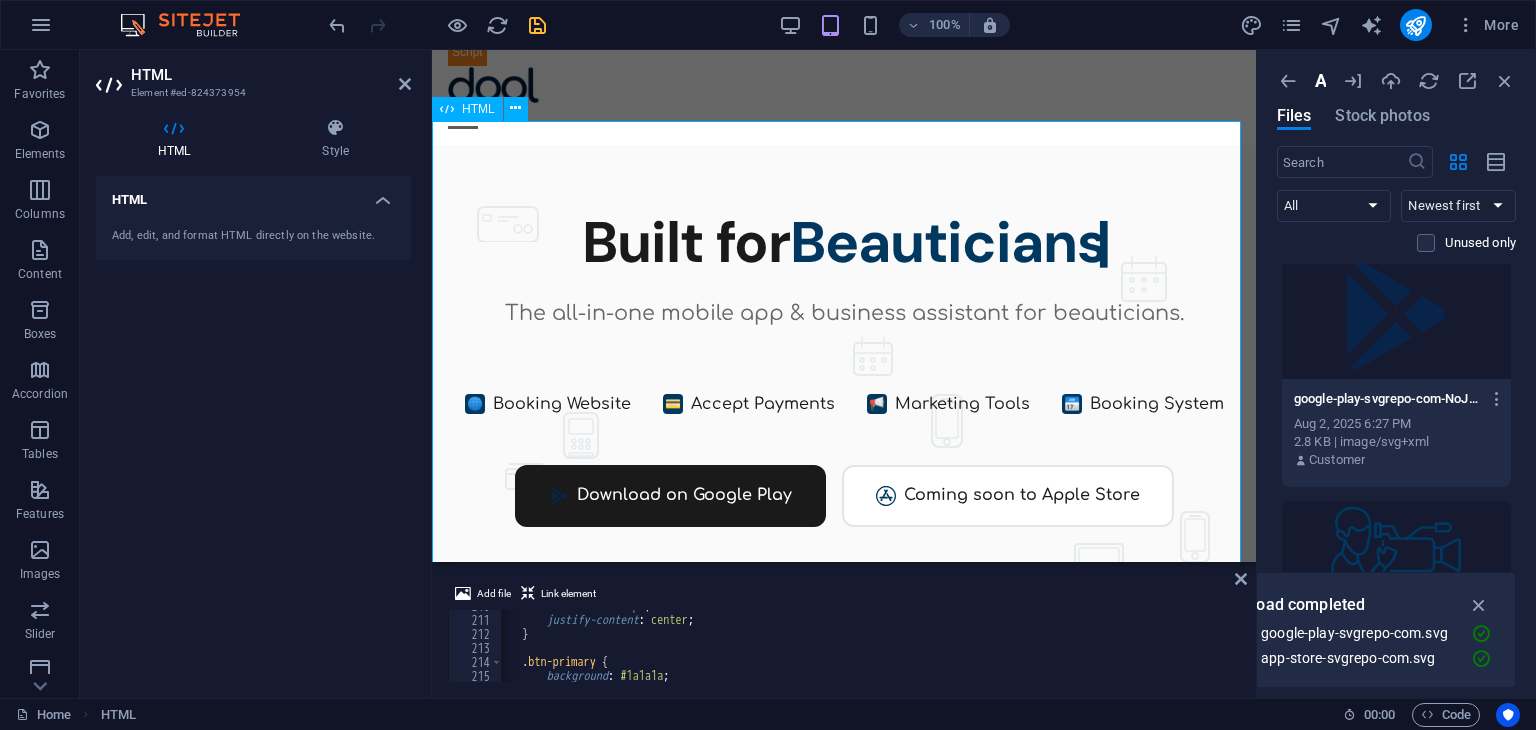 click on "Dool - Business Assistant for Beauticians
$
🌐" at bounding box center [844, 414] 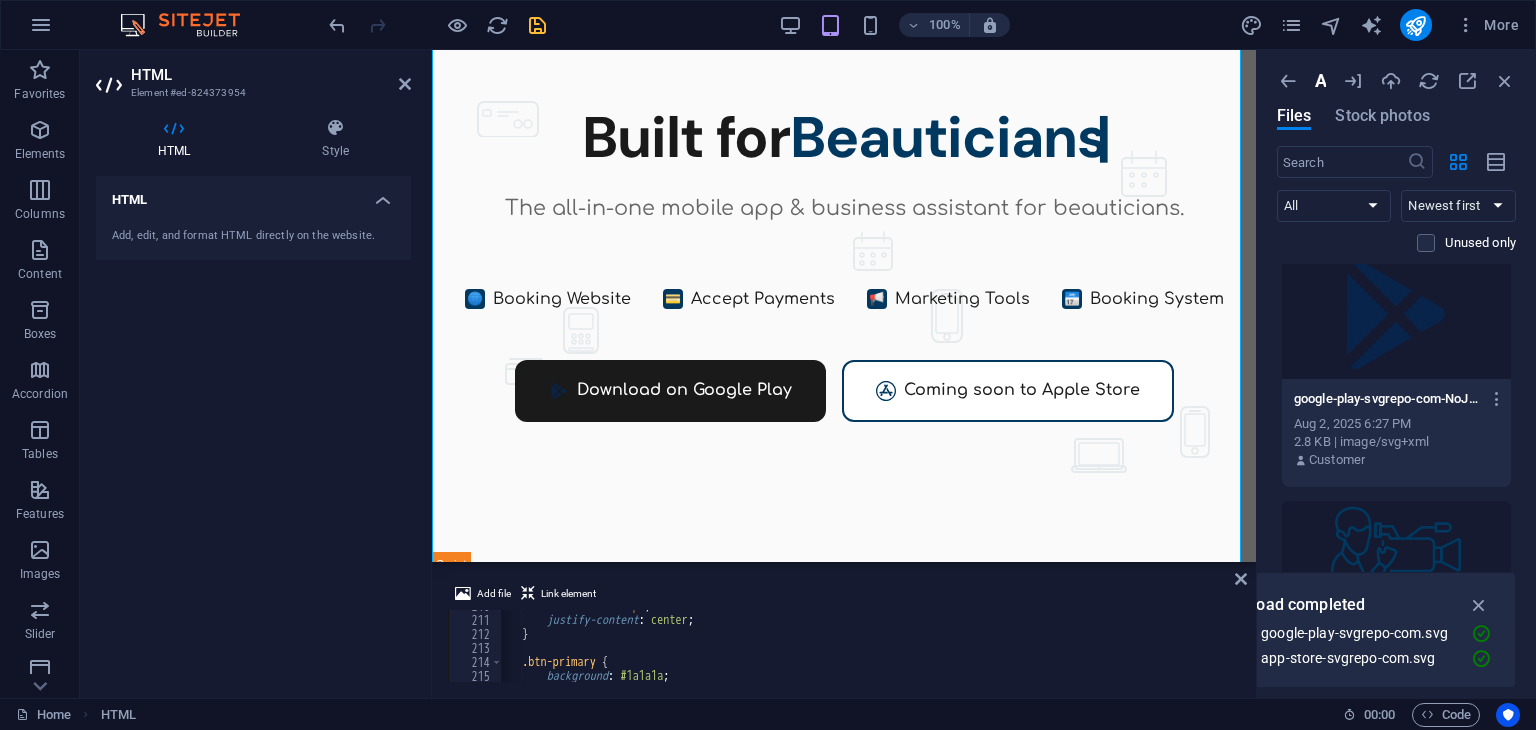 scroll, scrollTop: 132, scrollLeft: 0, axis: vertical 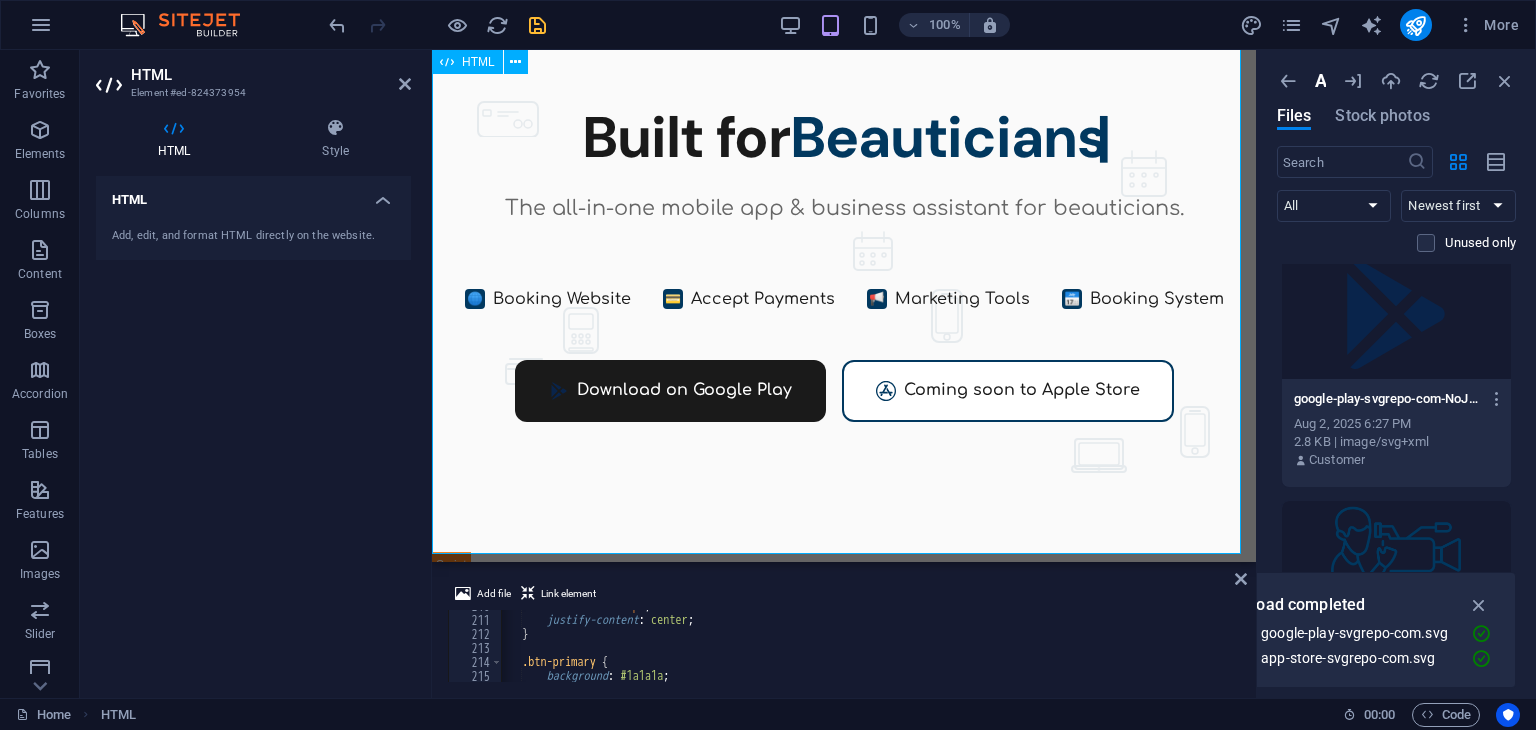 drag, startPoint x: 1236, startPoint y: 611, endPoint x: 790, endPoint y: 450, distance: 474.1698 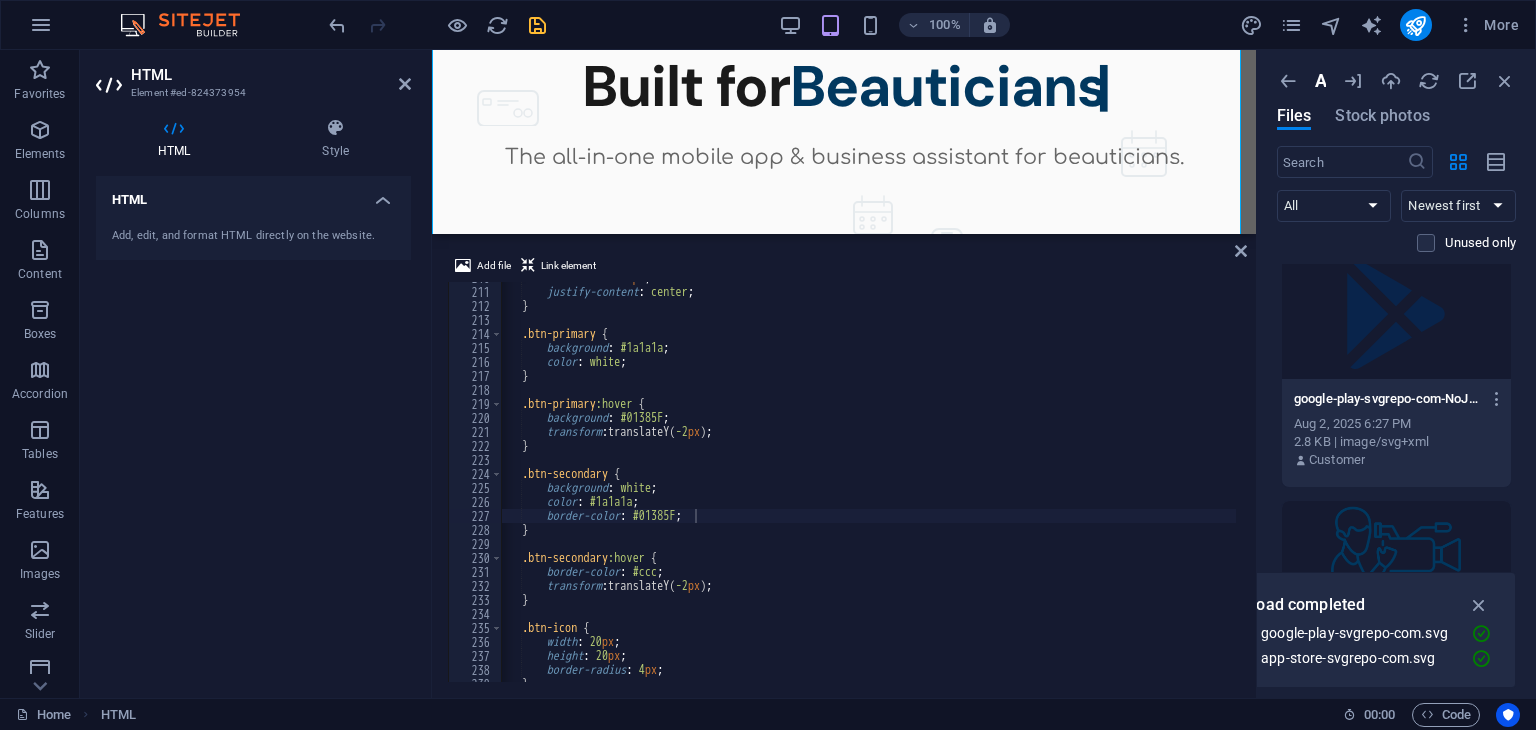 click on "H1   Container   Button   Spacer   HTML   H5   Menu   Menu Bar   HTML   Image   Spacer   Spacer   Spacer   H5   Container   Boxes   Container   Container   Container   Container   Container   Icon   Container   Icon   Container   HTML   HTML   Container   Image   2 columns   Container   H3   Container   Spacer   Text   Spacer   Button   2 columns   Container   Image   Container   H2   Container   Text   Container   Container   H6   Container   H6   Spacer   H6   Text   H6   HTML   HTML   Container   Container   Text   Text   Container   Container   Text   Container   H6   H3   Accordion   Text   Container   H3   Text   Container   H3   Container   Text   Container   2 columns   Spacer   Container   Text   H6   2 columns   Button   Container   H3   Container   Text   Container   H3   HTML" at bounding box center (844, 142) 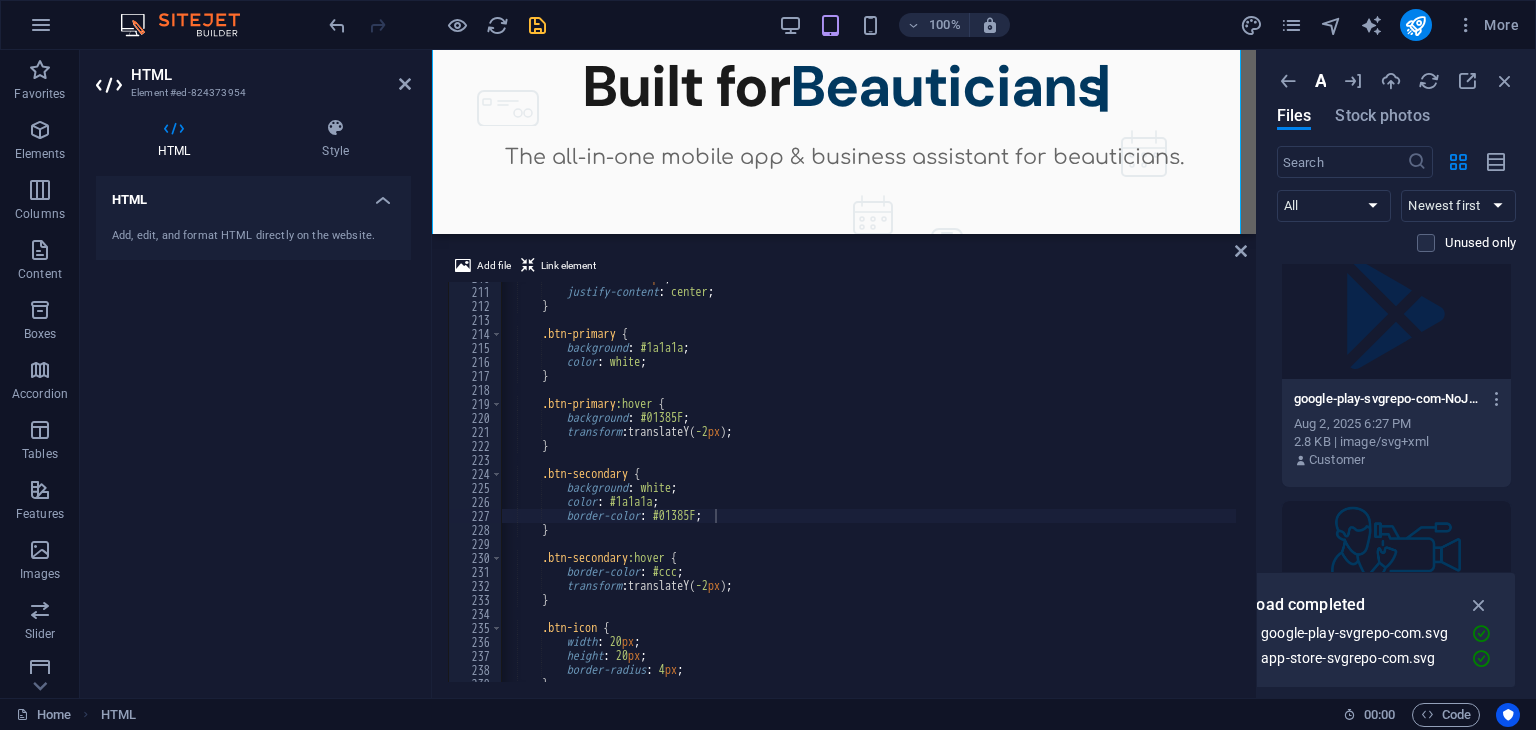 scroll, scrollTop: 0, scrollLeft: 12, axis: horizontal 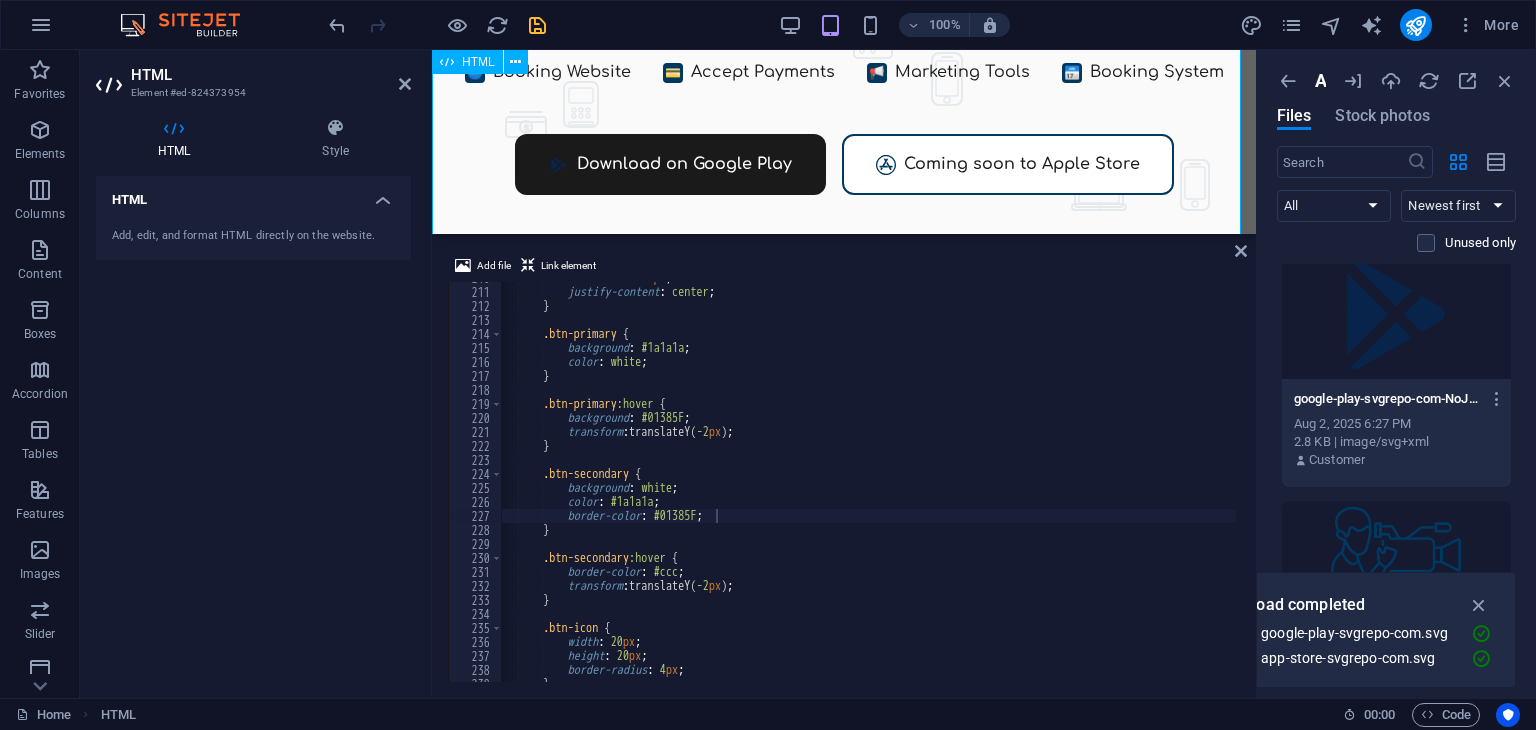 click on "Dool - Business Assistant for Beauticians
$
🌐" at bounding box center (844, 83) 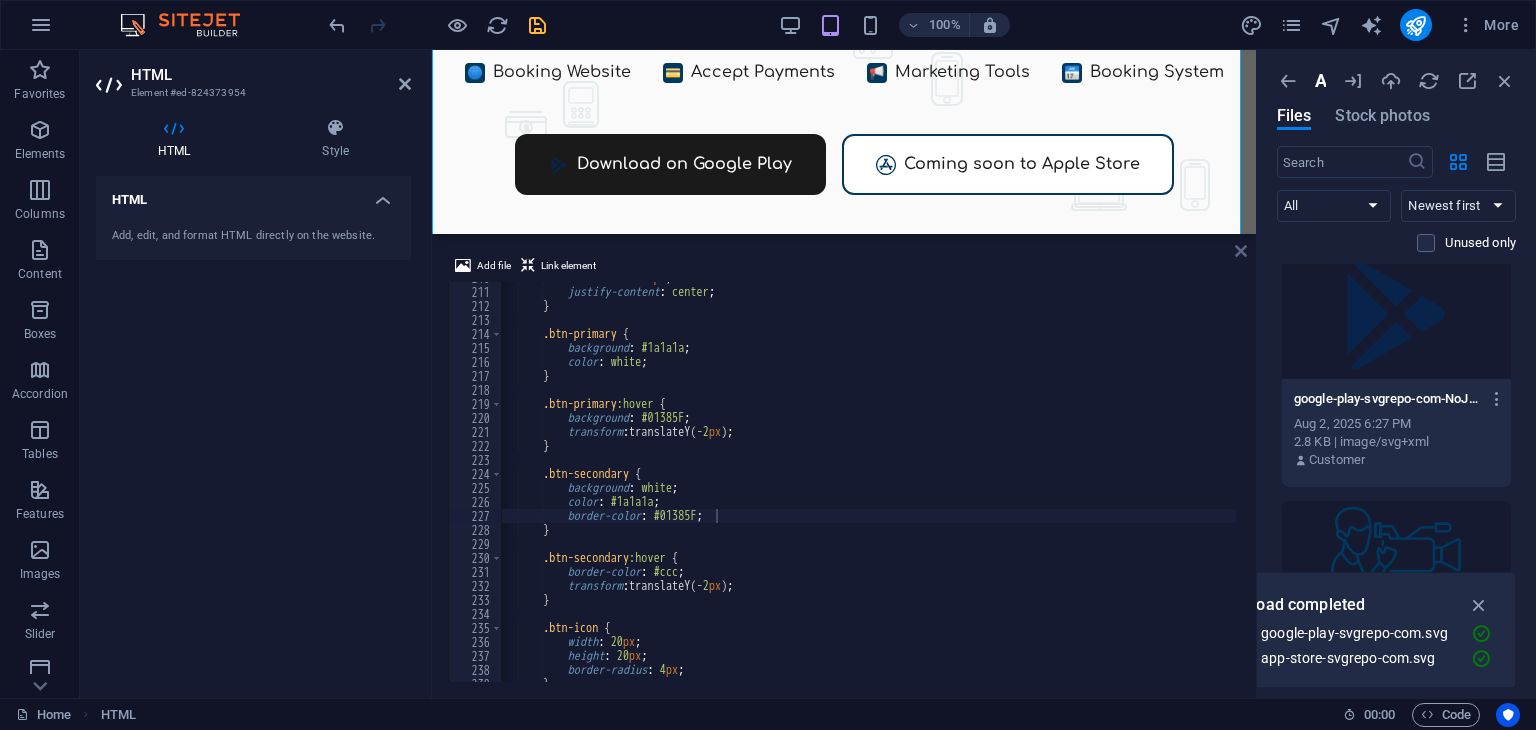 click at bounding box center [1241, 251] 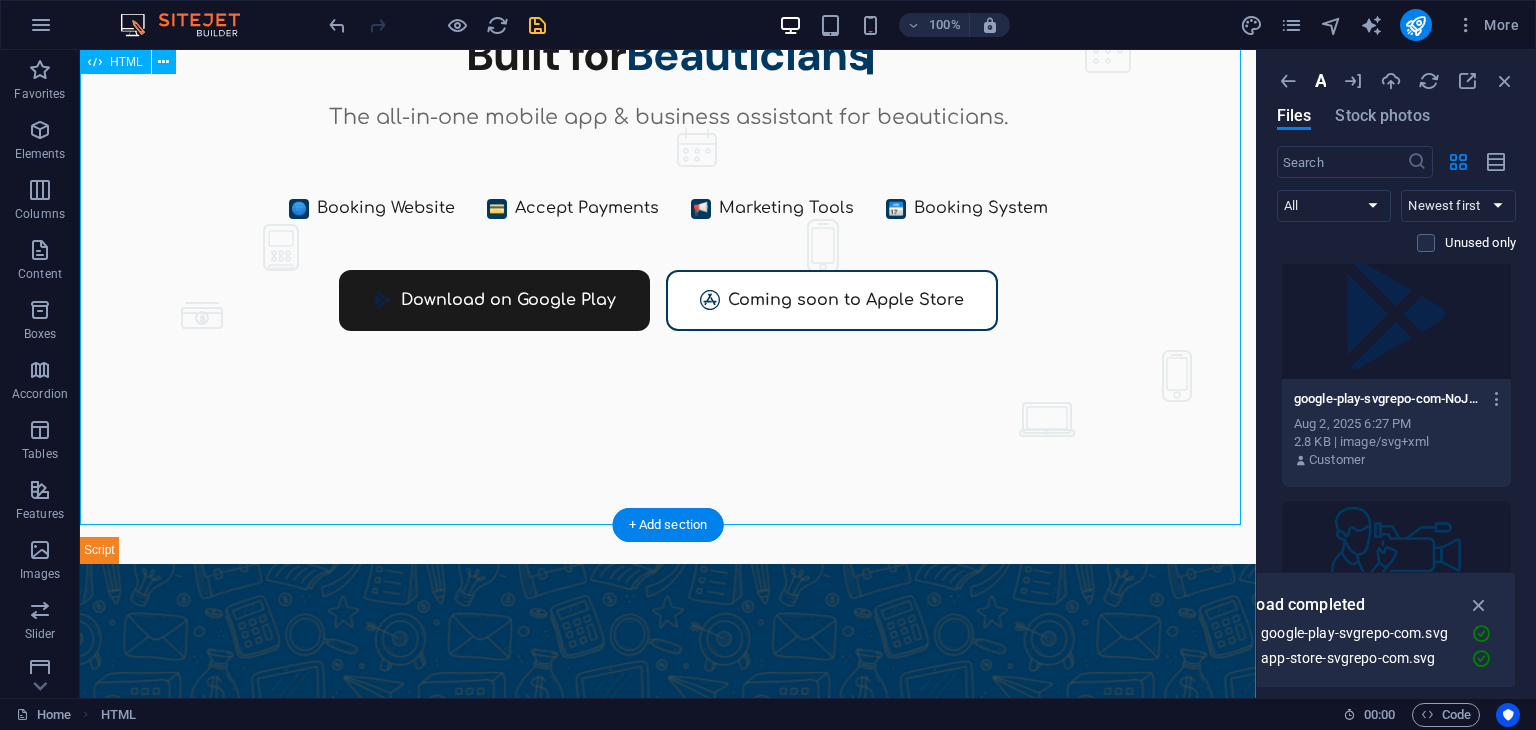 click on "Dool - Business Assistant for Beauticians
$
🌐" at bounding box center [668, 226] 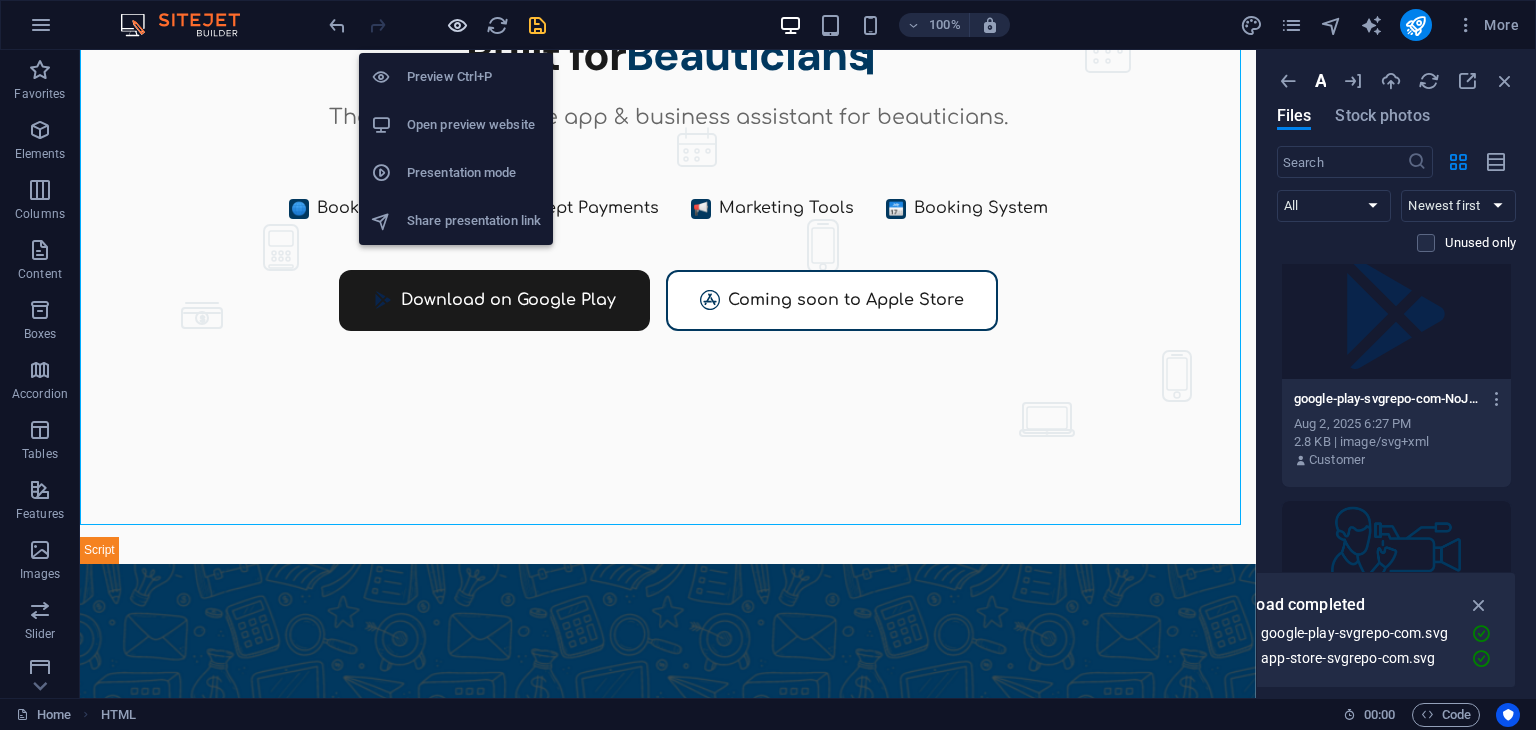 click at bounding box center (457, 25) 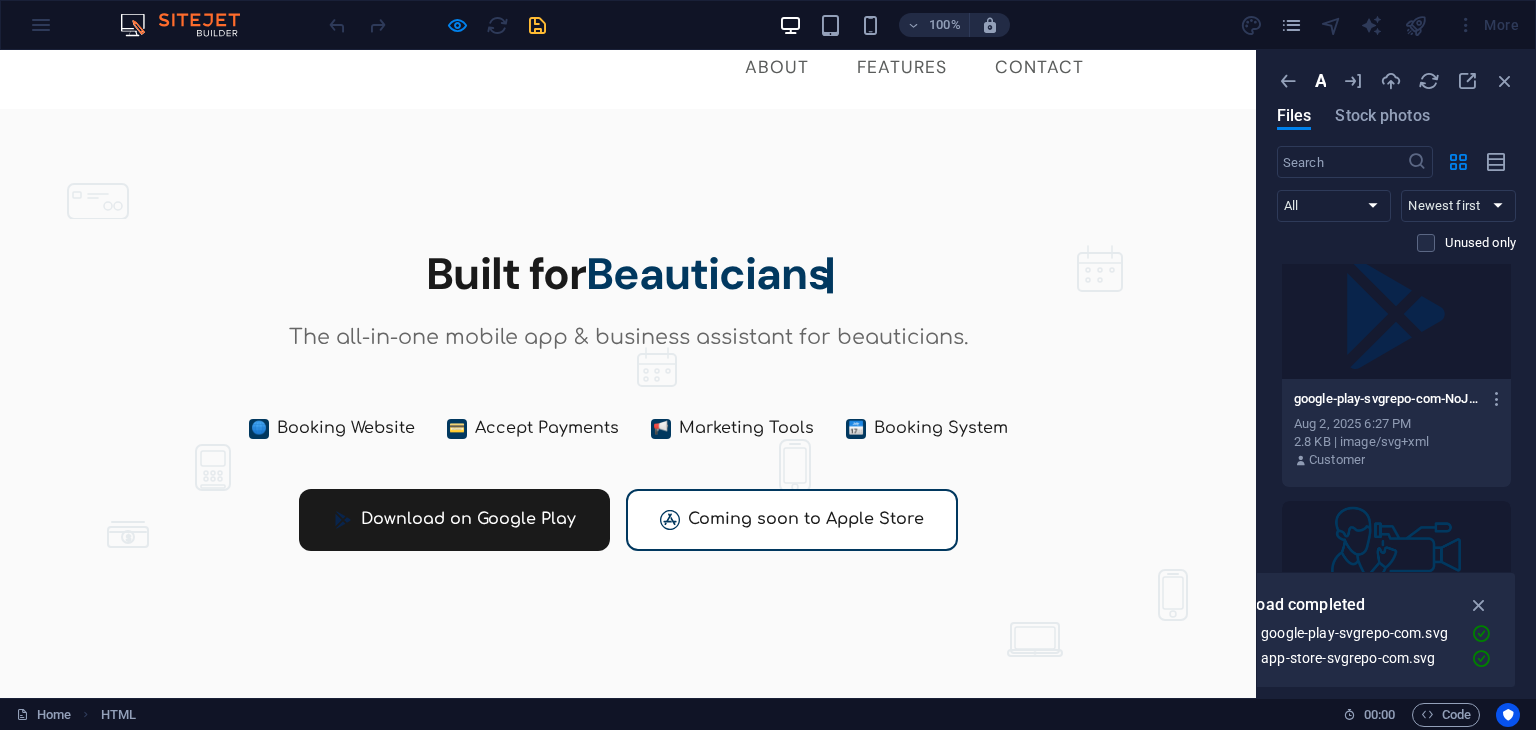 scroll, scrollTop: 0, scrollLeft: 0, axis: both 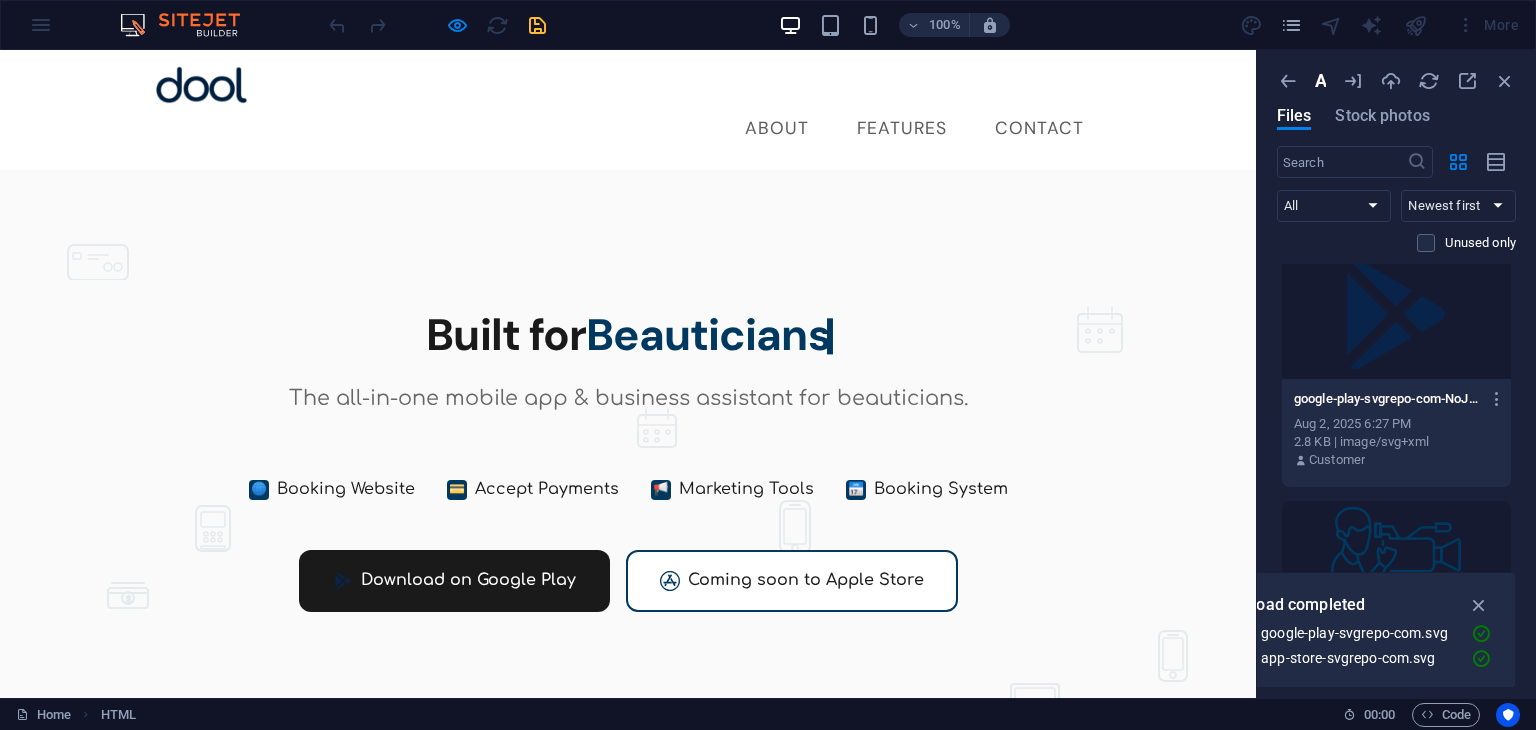 click on "Built for  Beauticians" at bounding box center (628, 335) 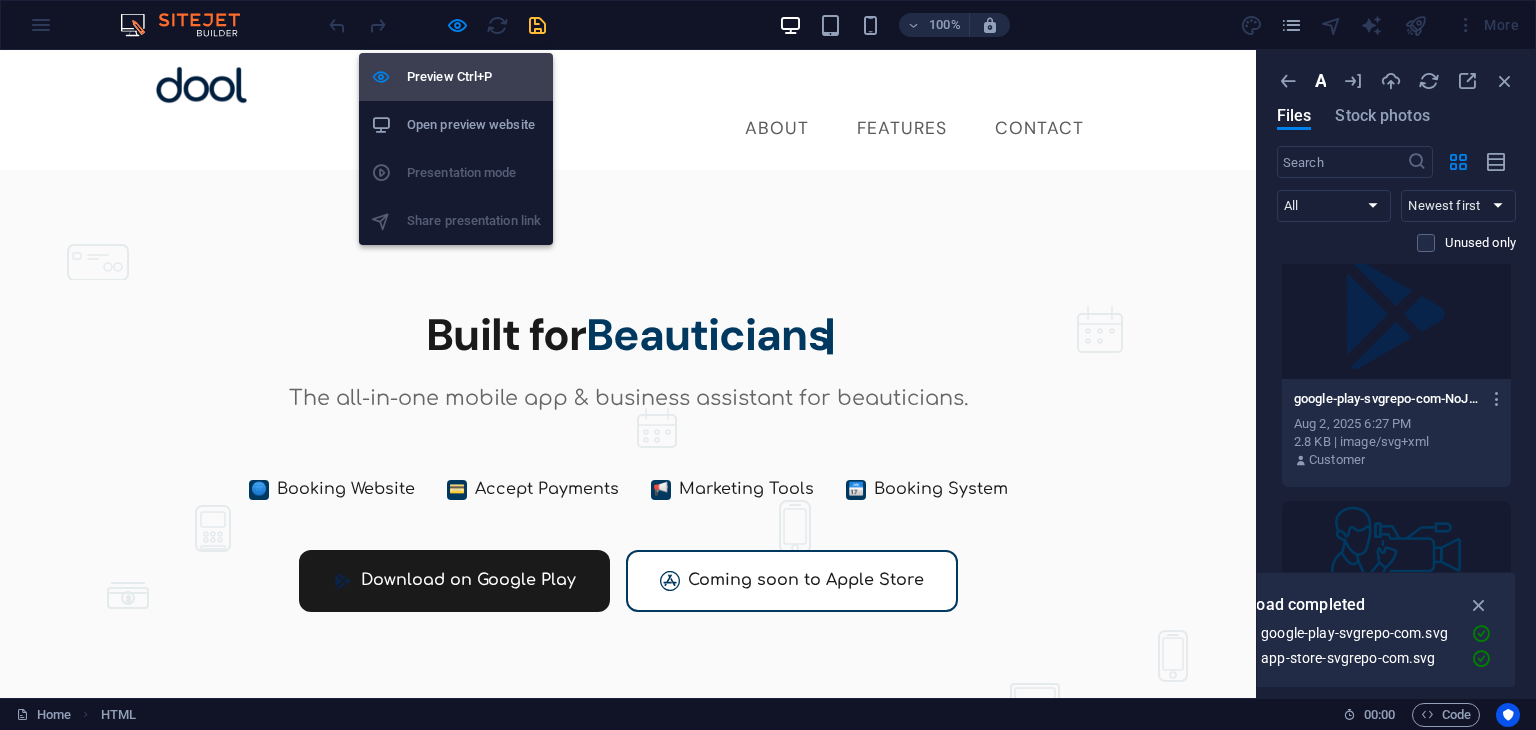 click on "Preview Ctrl+P" at bounding box center [474, 77] 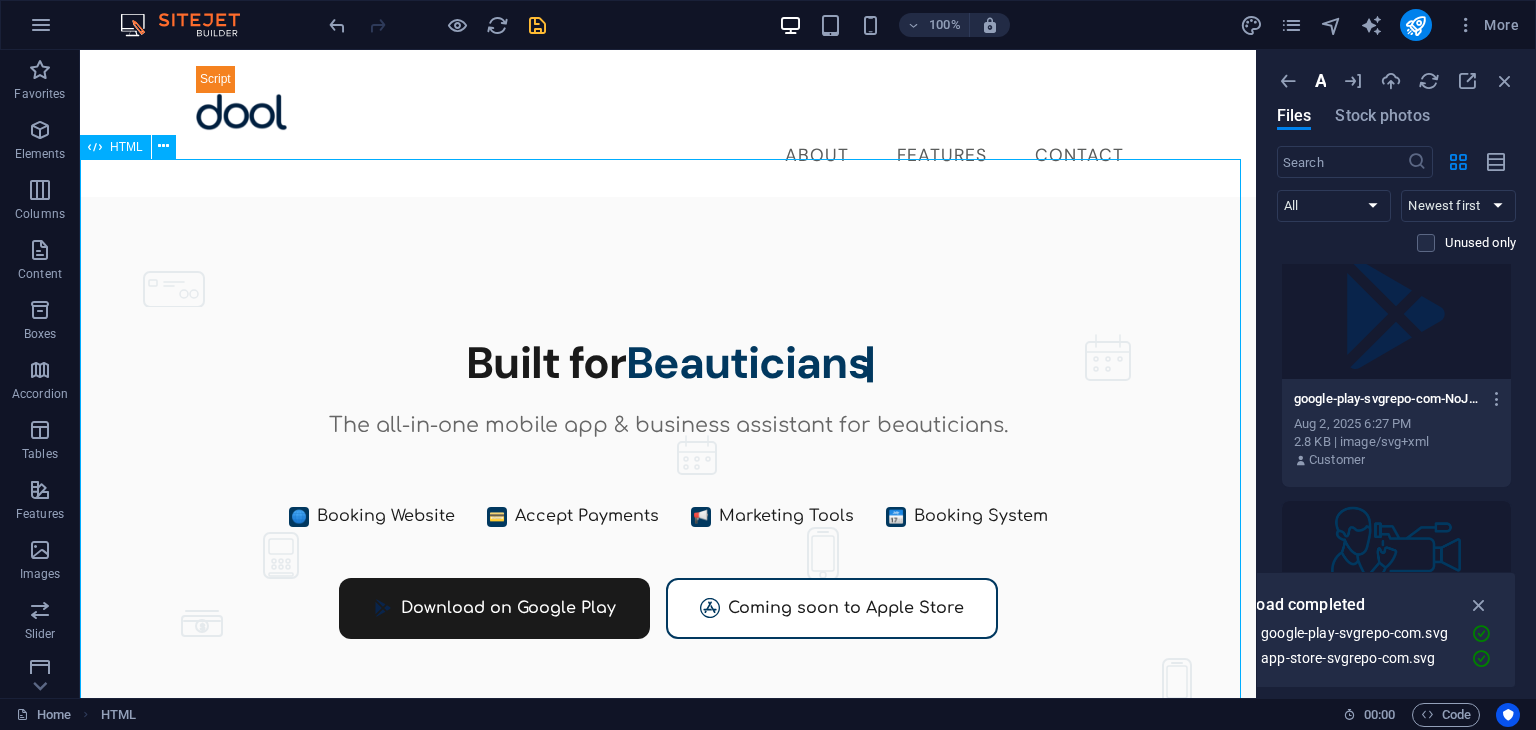 click on "HTML" at bounding box center [126, 147] 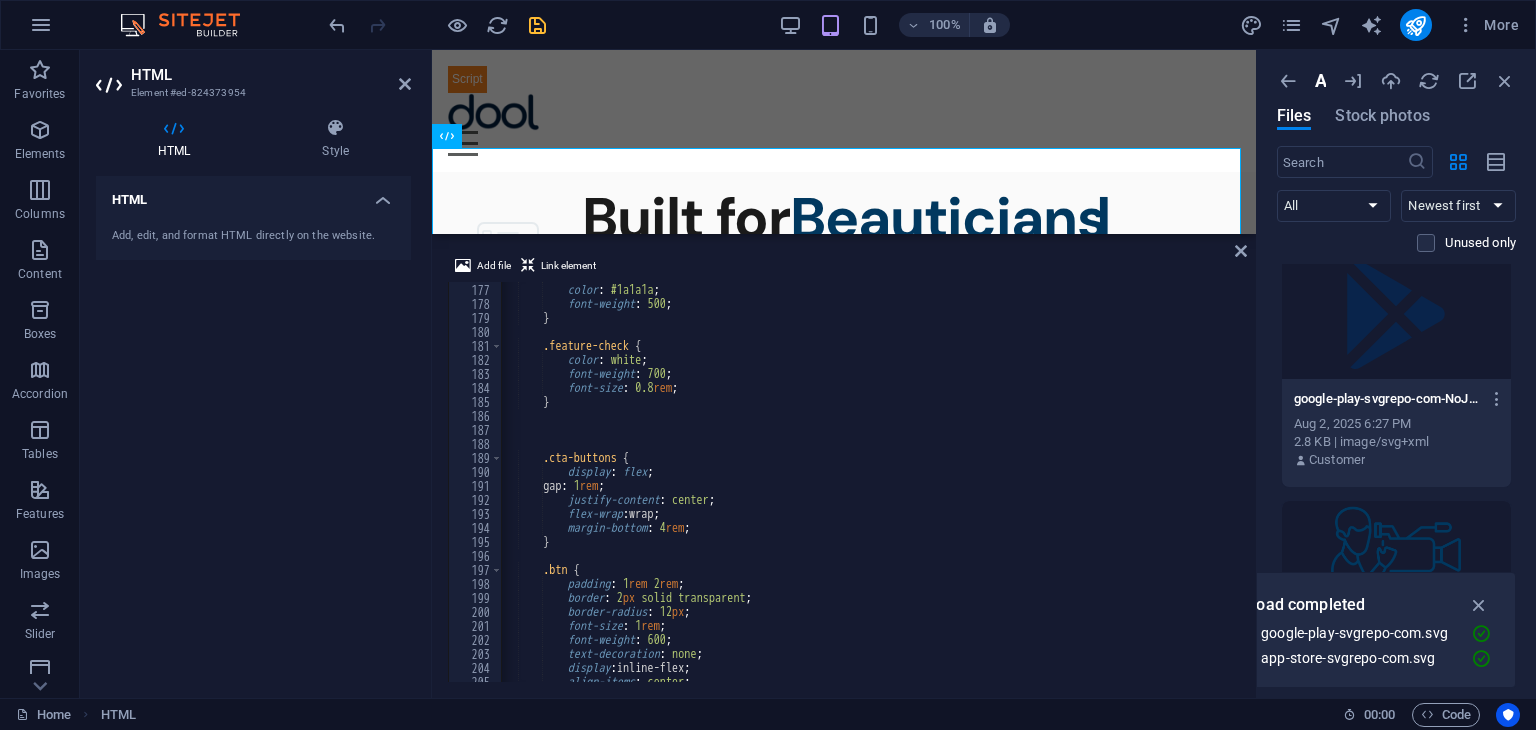 scroll, scrollTop: 2462, scrollLeft: 0, axis: vertical 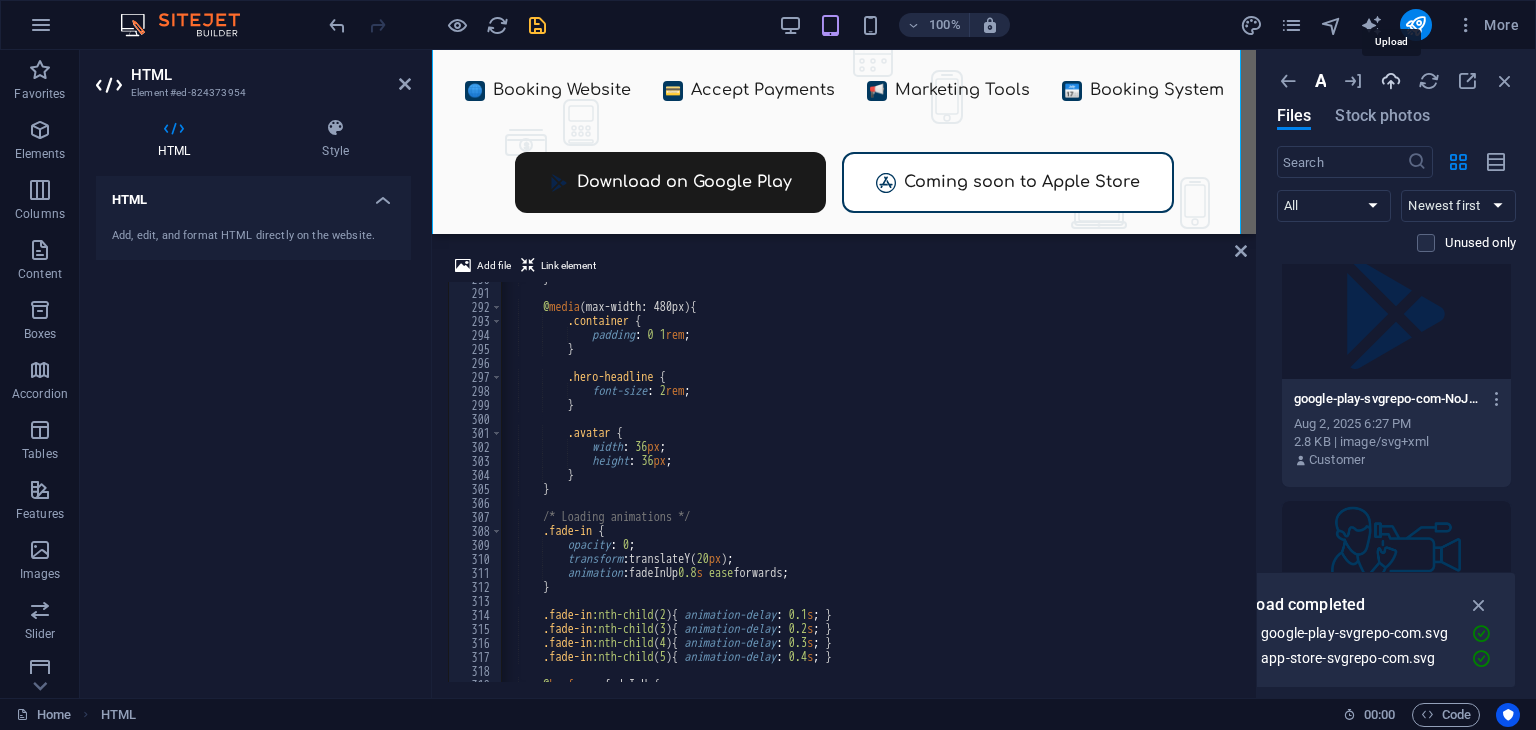 click at bounding box center [1391, 81] 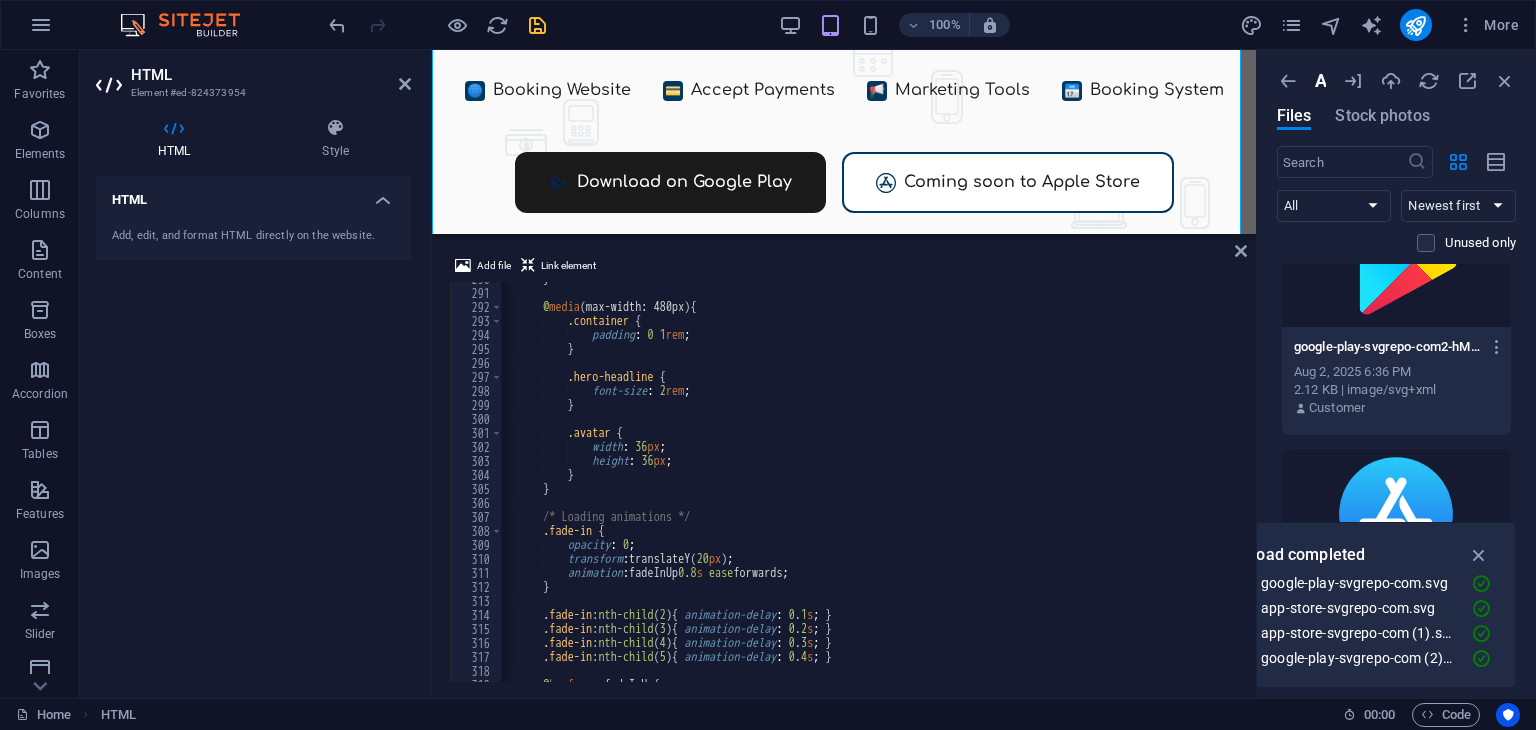 scroll, scrollTop: 0, scrollLeft: 0, axis: both 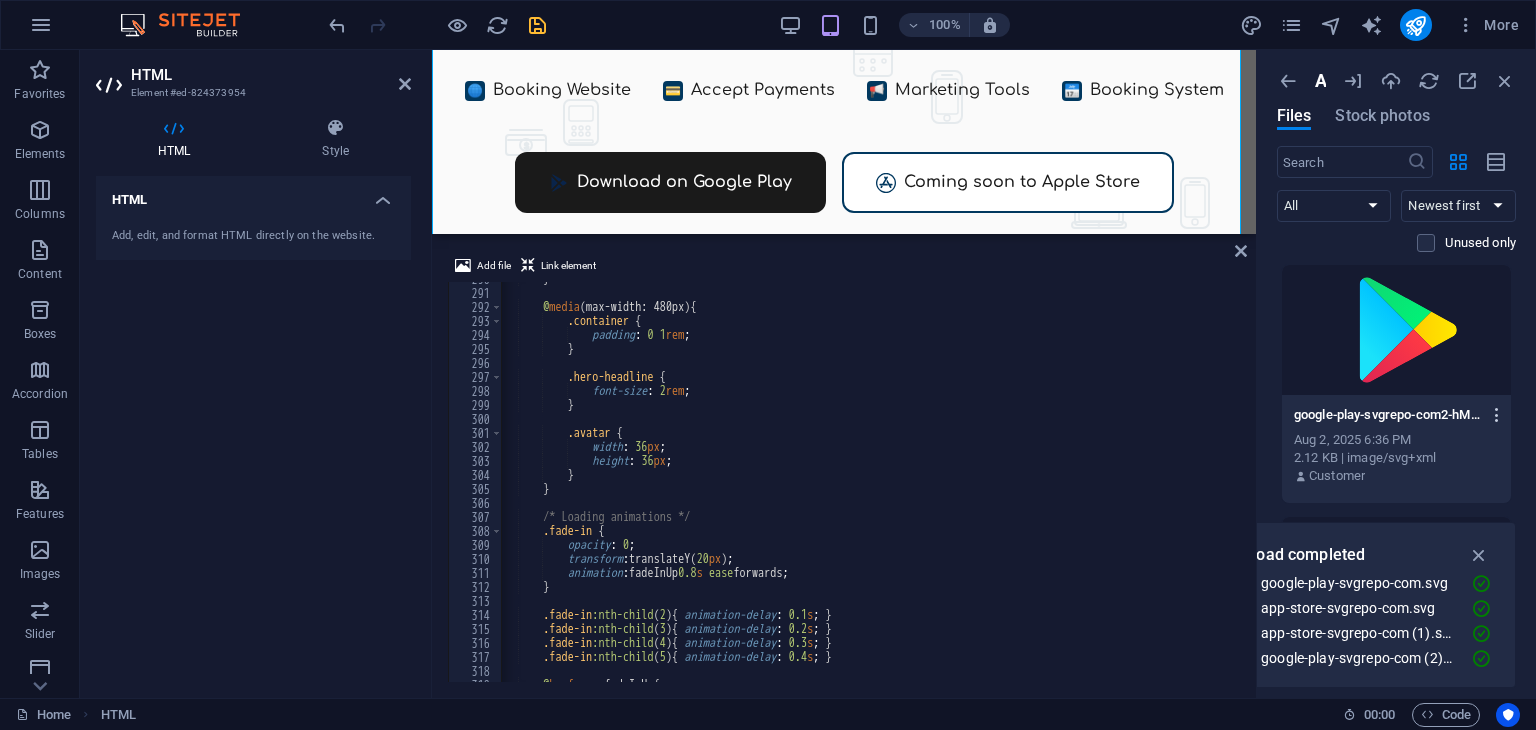 click at bounding box center (1497, 415) 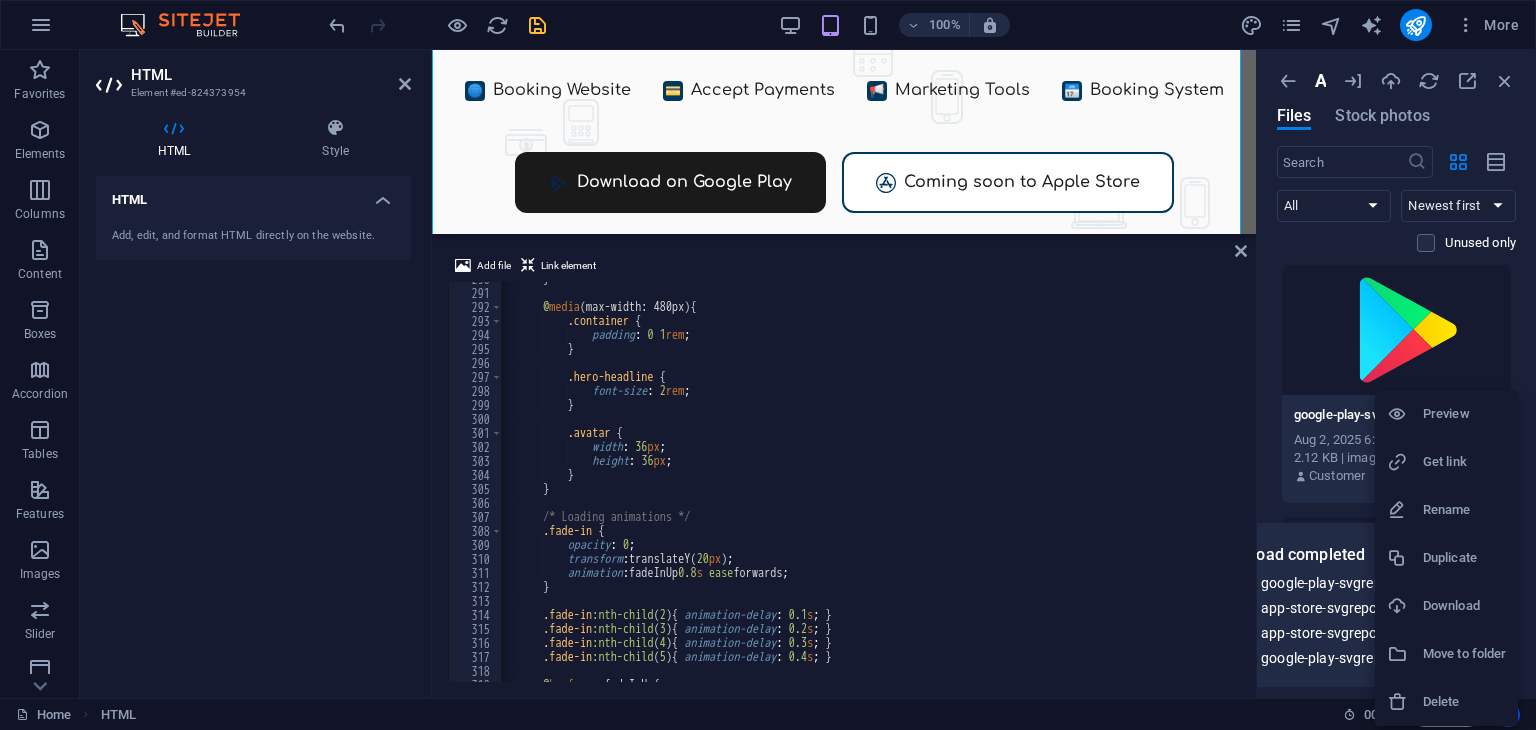 click on "Get link" at bounding box center (1464, 462) 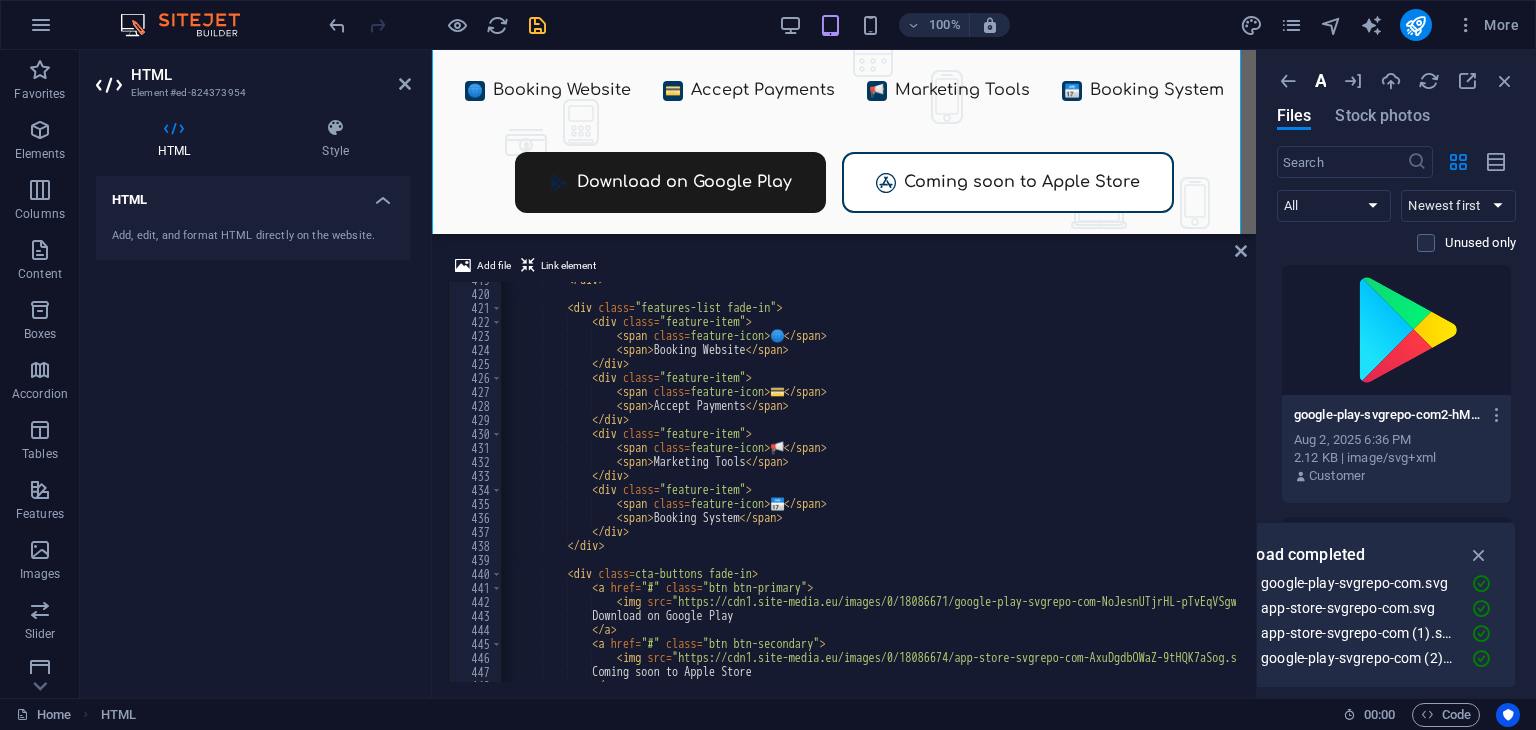 scroll, scrollTop: 6007, scrollLeft: 0, axis: vertical 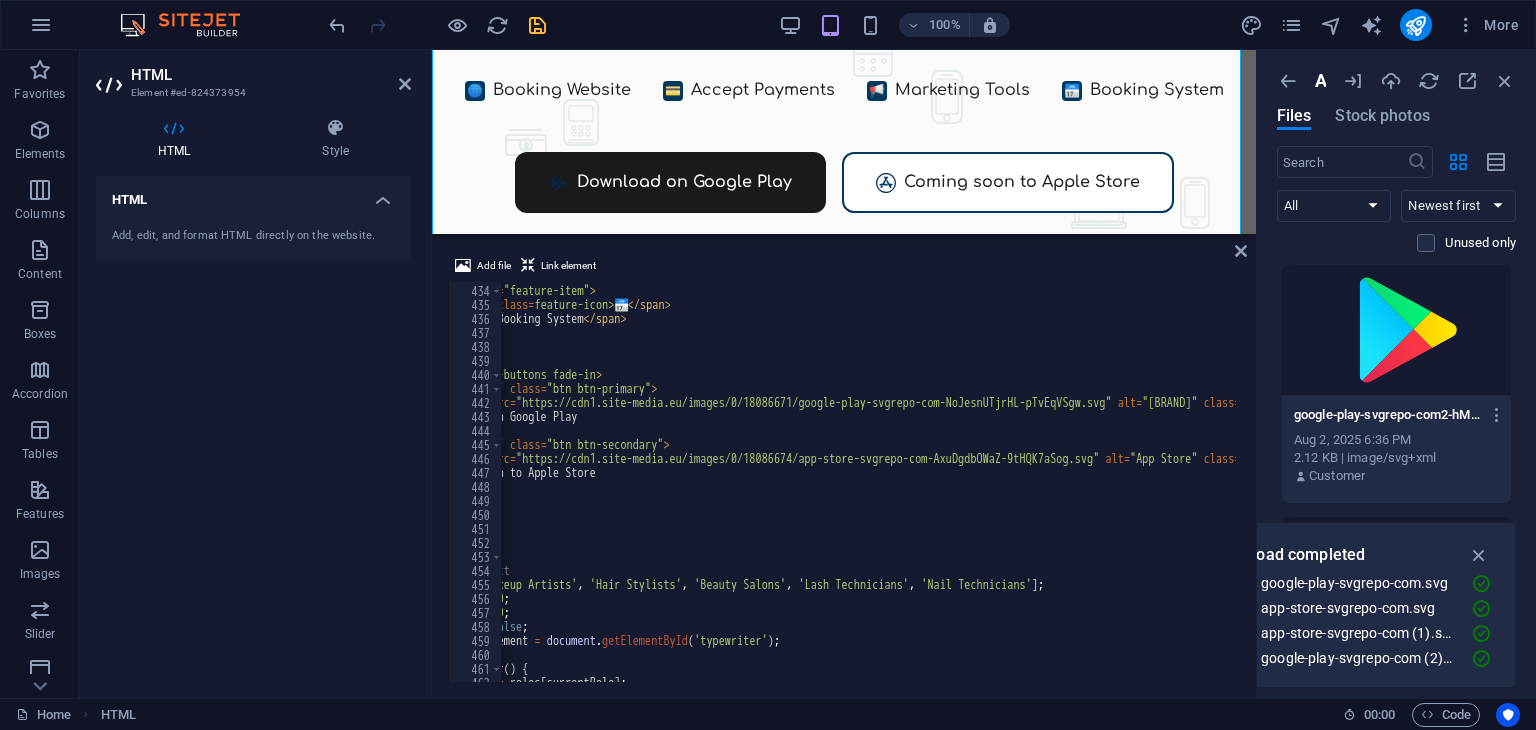 type on "Download on Google Play" 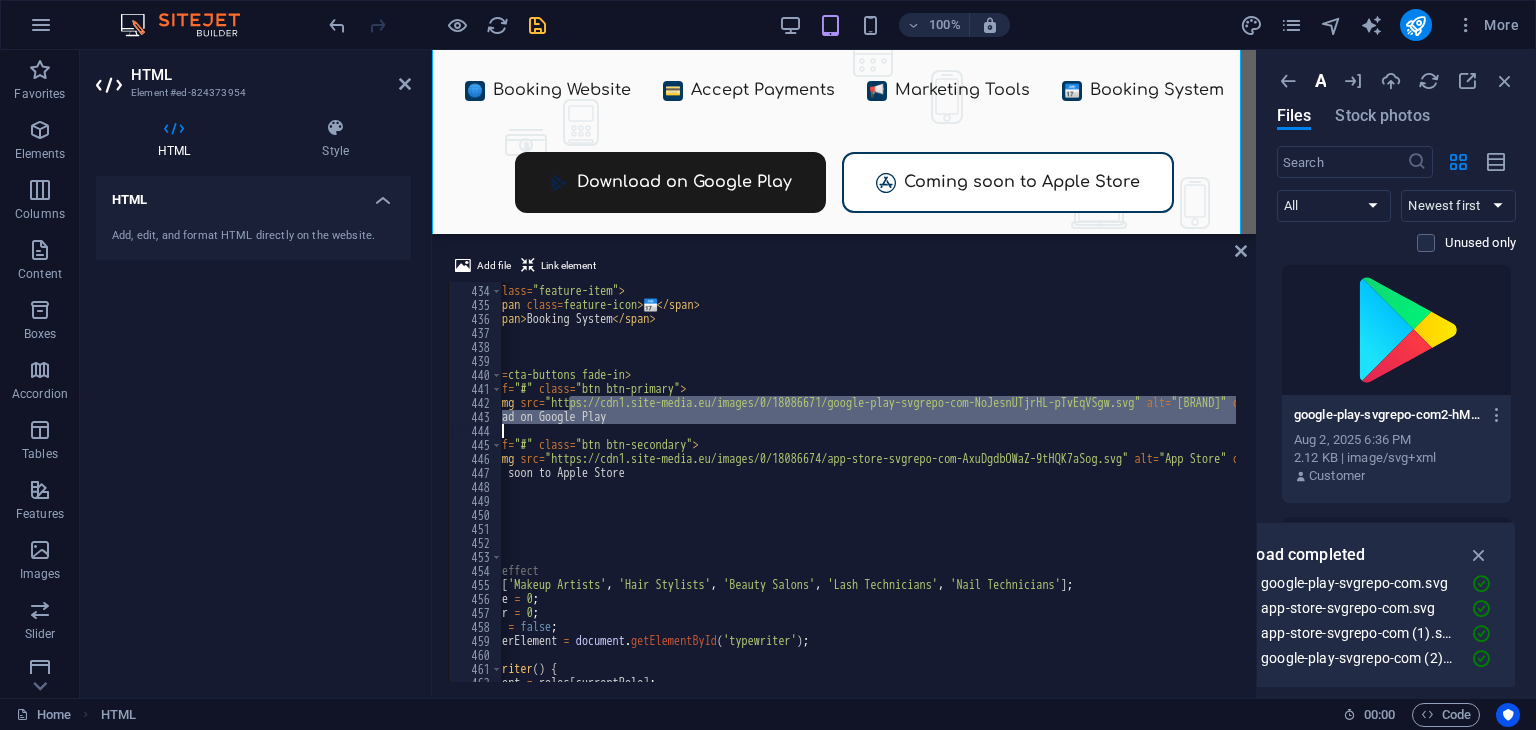 scroll, scrollTop: 0, scrollLeft: 138, axis: horizontal 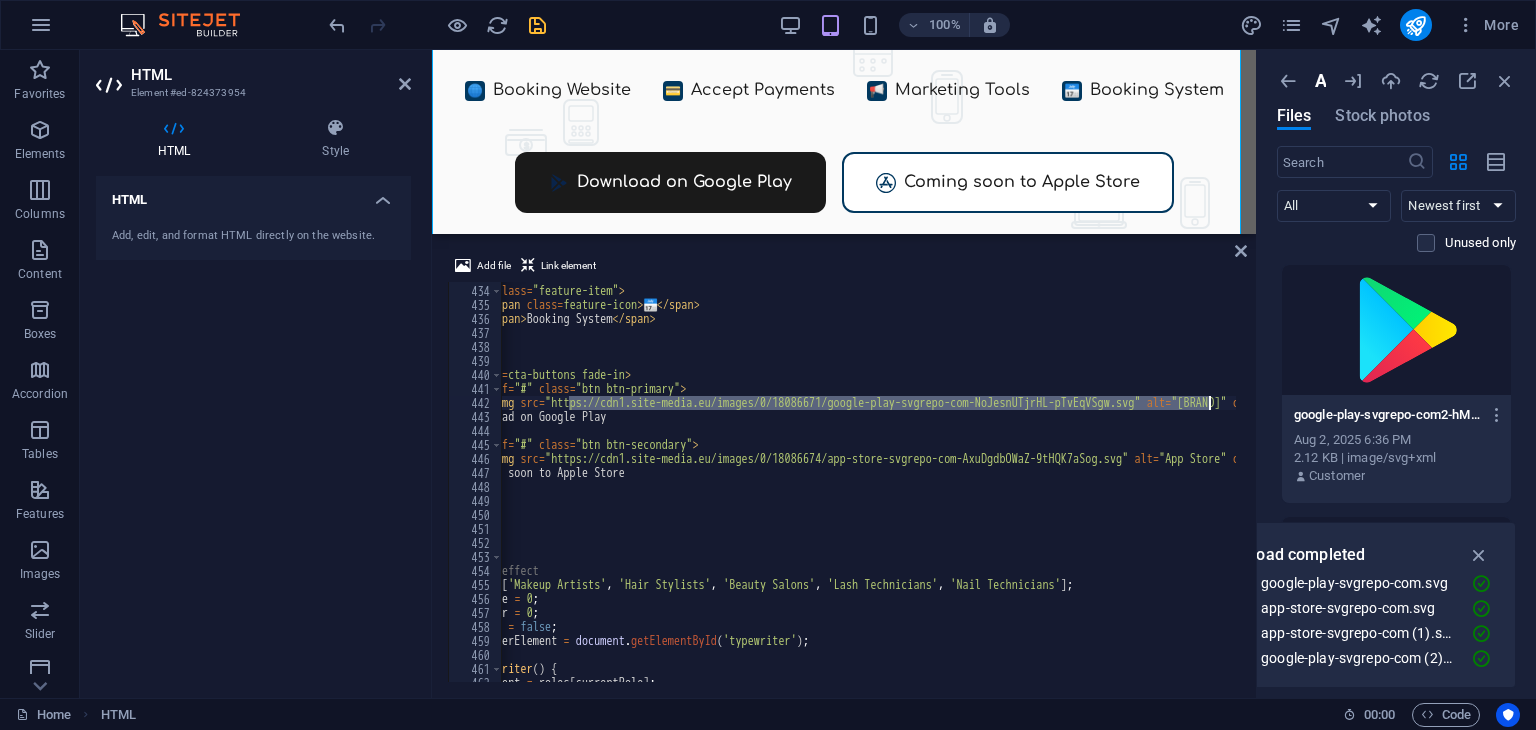 drag, startPoint x: 538, startPoint y: 402, endPoint x: 1210, endPoint y: 407, distance: 672.0186 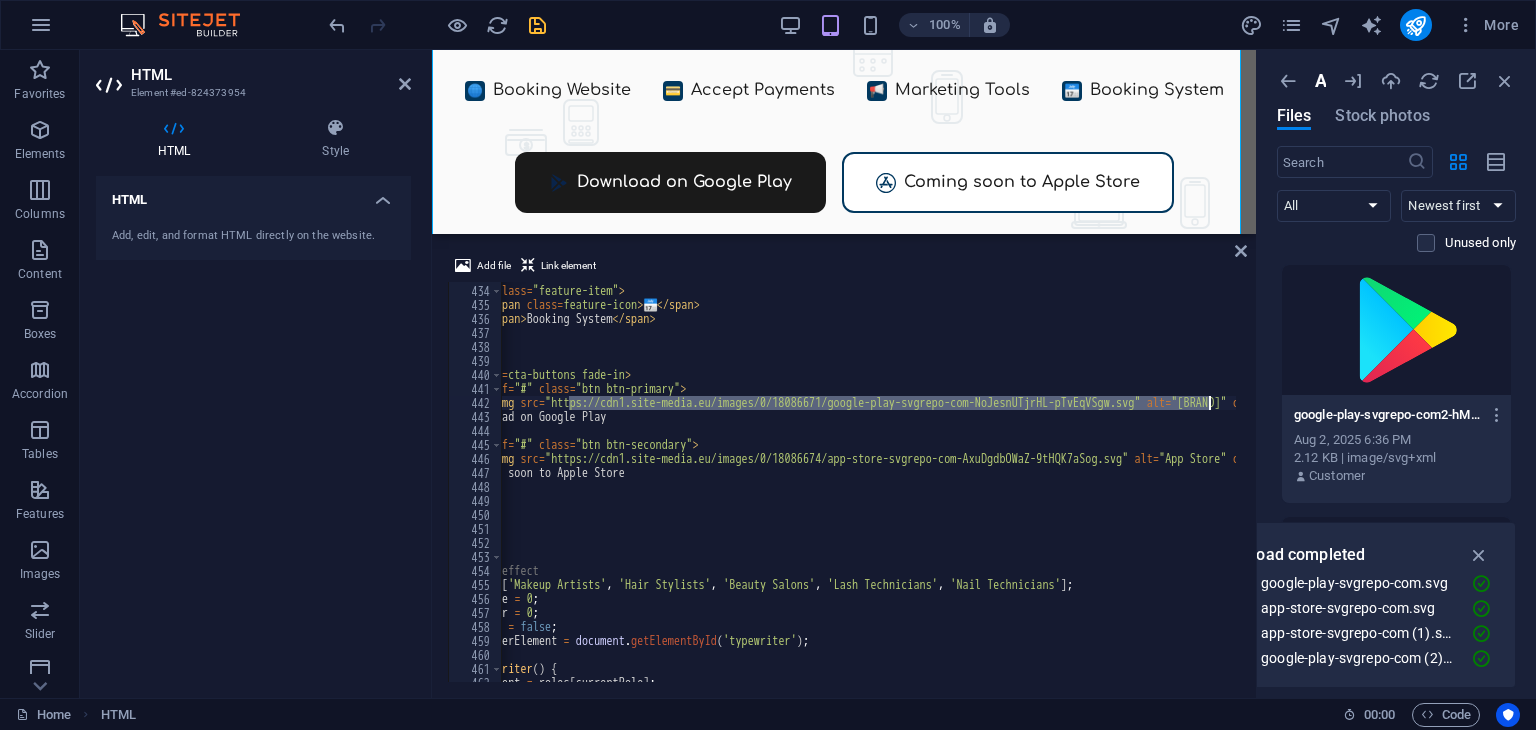click on "</ div >                     < div   class = "feature-item" >                          < span   class = "feature-icon" > 📅 </ span >                          < span > Booking System </ span >                     </ div >                </ div >                < div   class = "cta-buttons fade-in" >                     < a   href = "#"   class = "btn btn-primary" >                          < img   src = "https://cdn1.site-media.eu/images/0/18086671/google-play-svgrepo-com-NoJesnUTjrHL-pTvEqVSgw.svg"   alt = "Google Play"   class = "btn-icon" >                         Download on Google Play                     </ a >                     < a   href = "#"   class = "btn btn-secondary" >                          < img   src = "https://cdn1.site-media.eu/images/0/18086674/app-store-svgrepo-com-AxuDgdbOWaZ-9tHQK7aSog.svg"   alt = "App Store"   class = "btn-icon" >                         Coming soon to Apple Store                     </ a >                </ div >           </ div >      </ >" at bounding box center [916, 482] 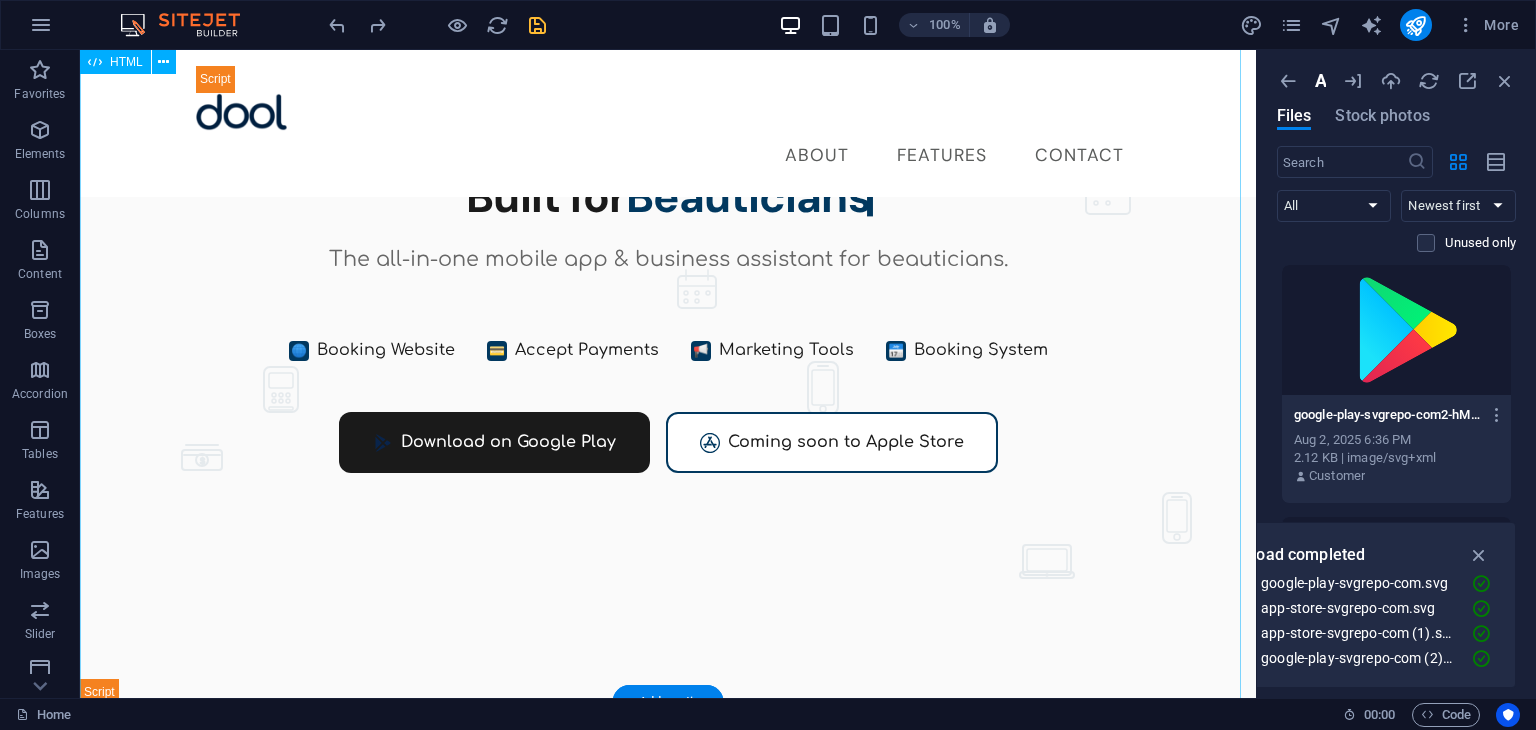 scroll, scrollTop: 126, scrollLeft: 0, axis: vertical 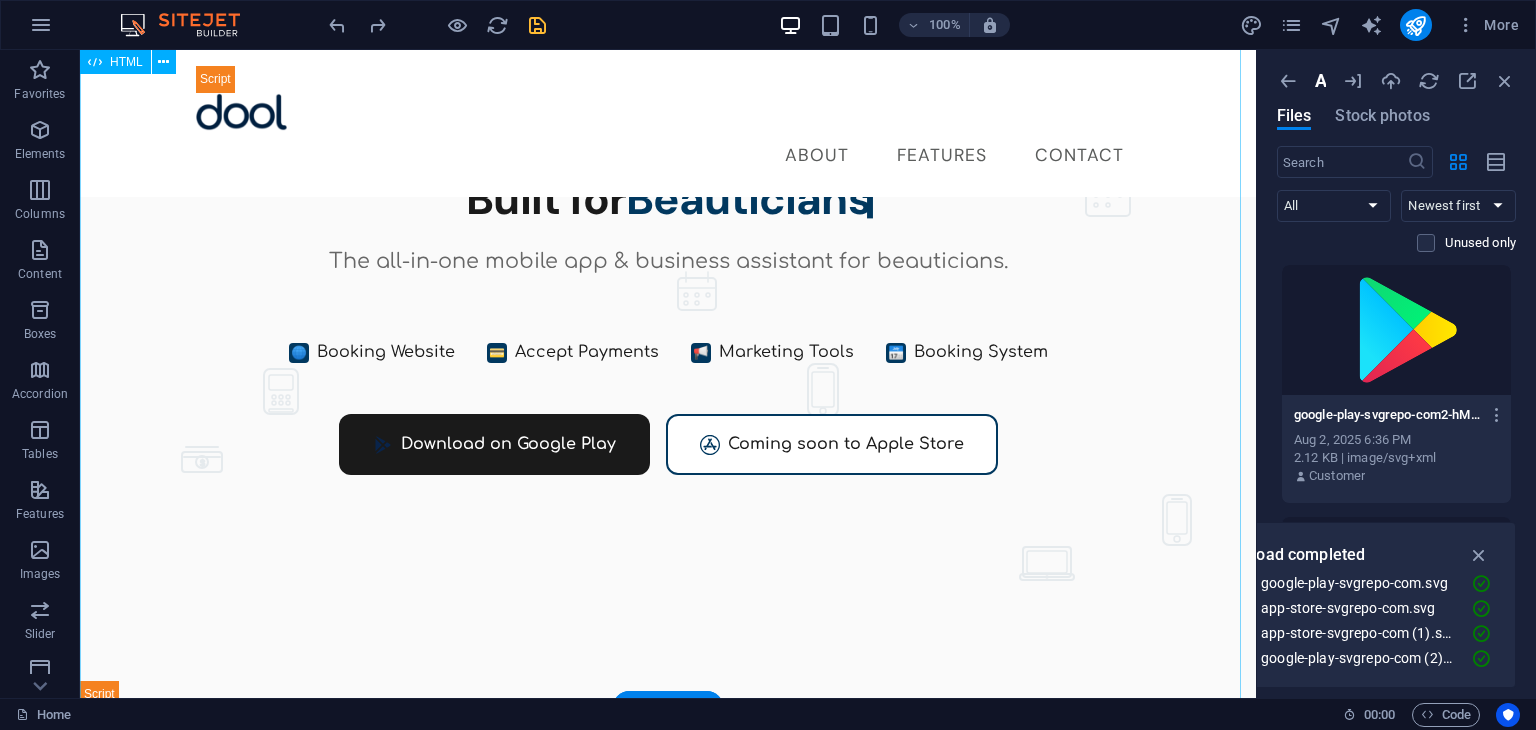 click on "Dool - Business Assistant for Beauticians
$
🌐" at bounding box center [668, 370] 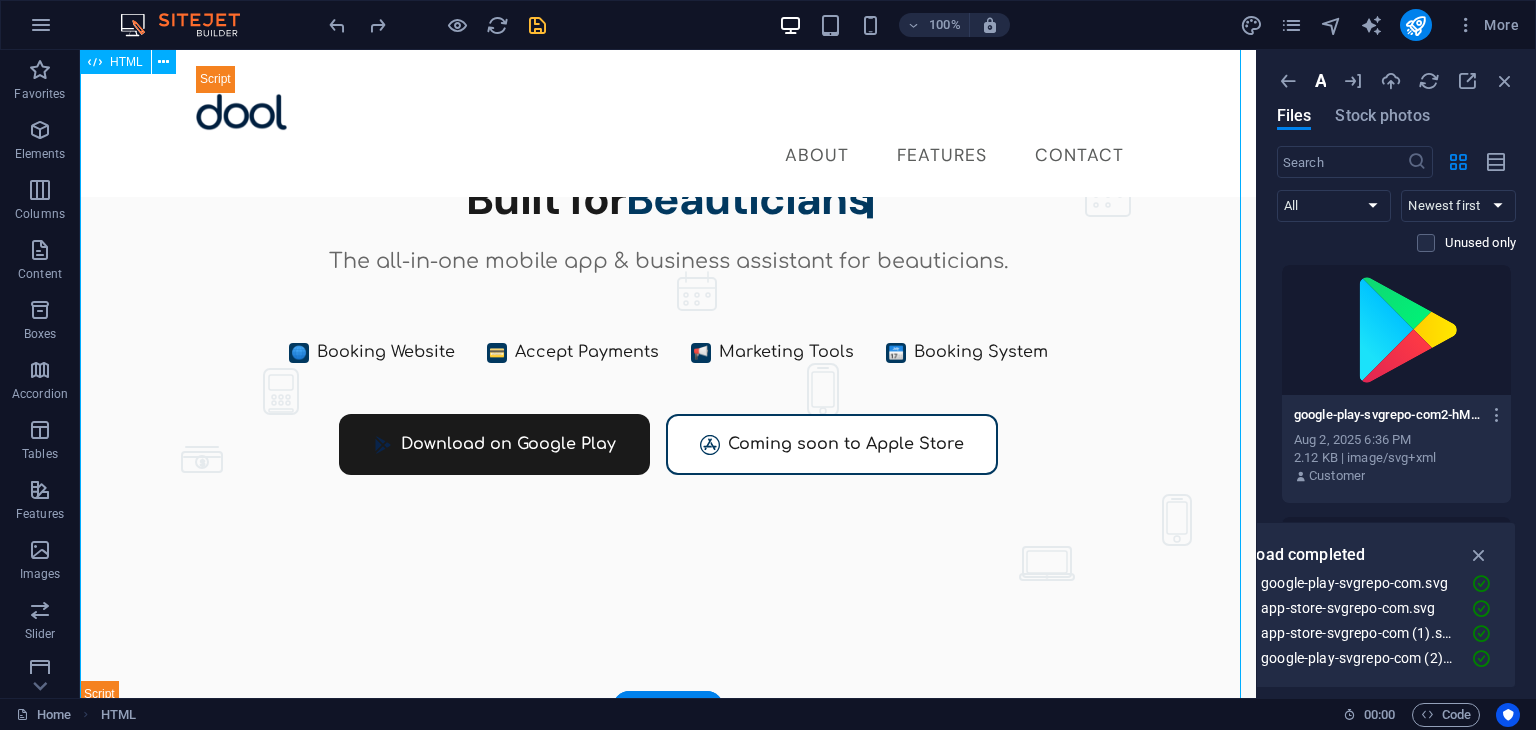 click on "Dool - Business Assistant for Beauticians
$
🌐" at bounding box center [668, 370] 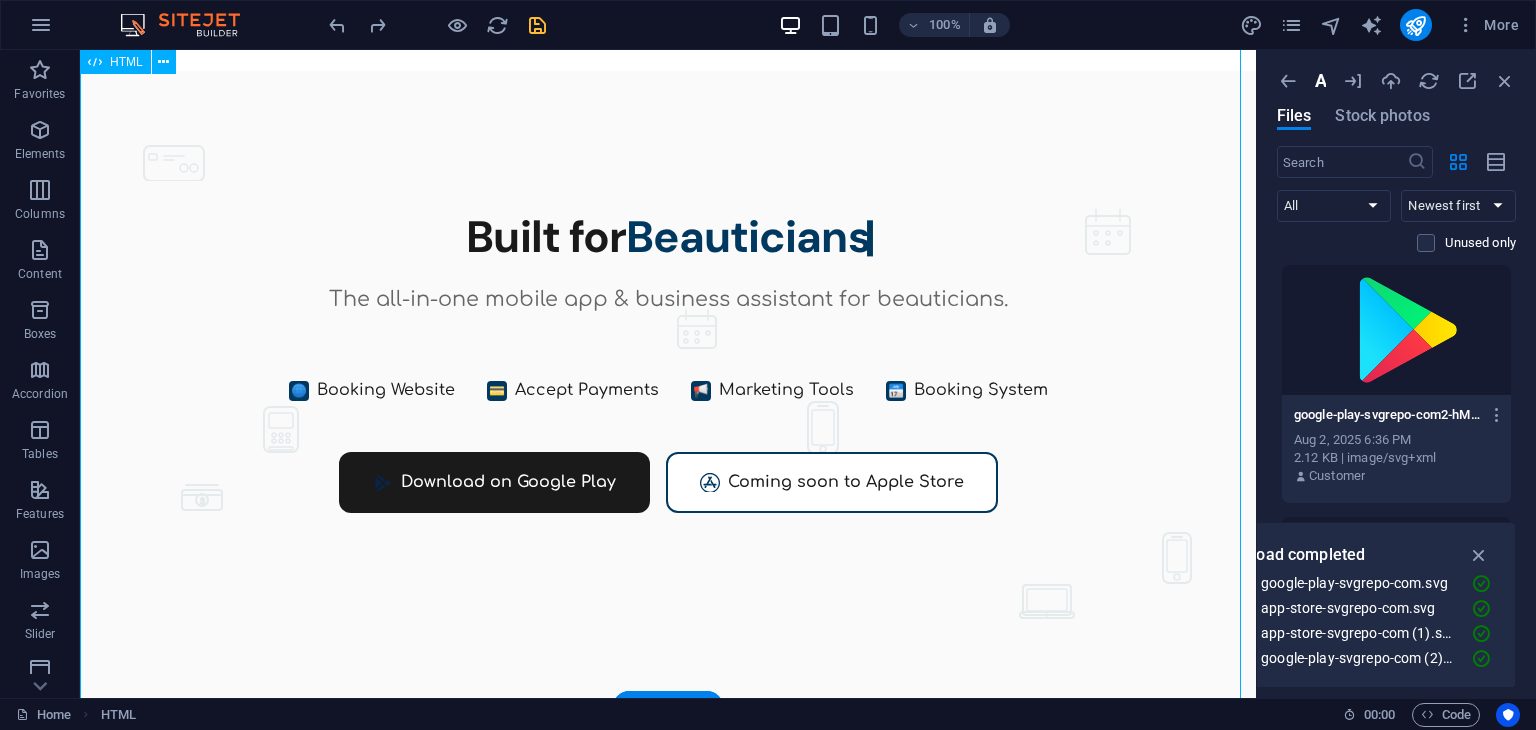 scroll, scrollTop: 338, scrollLeft: 0, axis: vertical 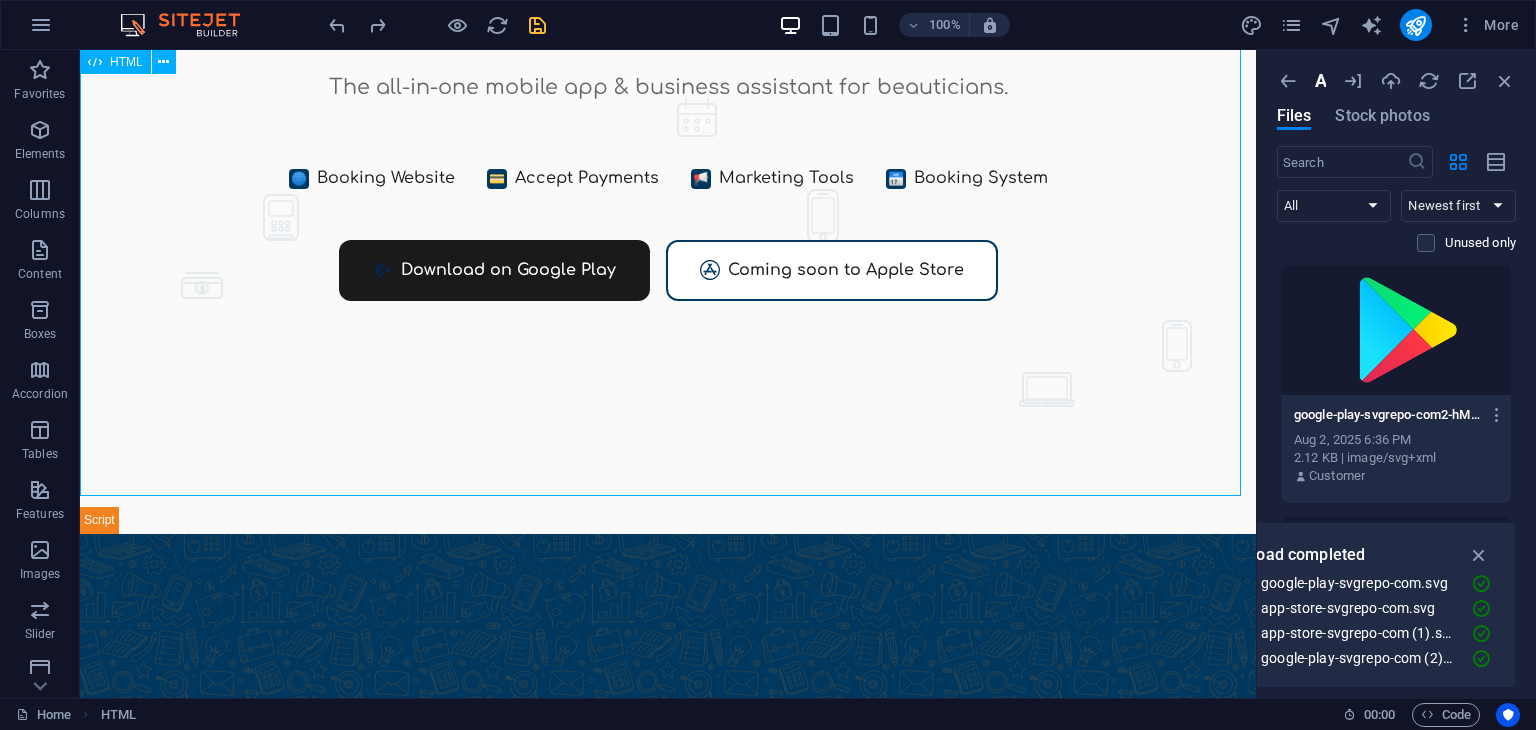 click on "HTML" at bounding box center (126, 62) 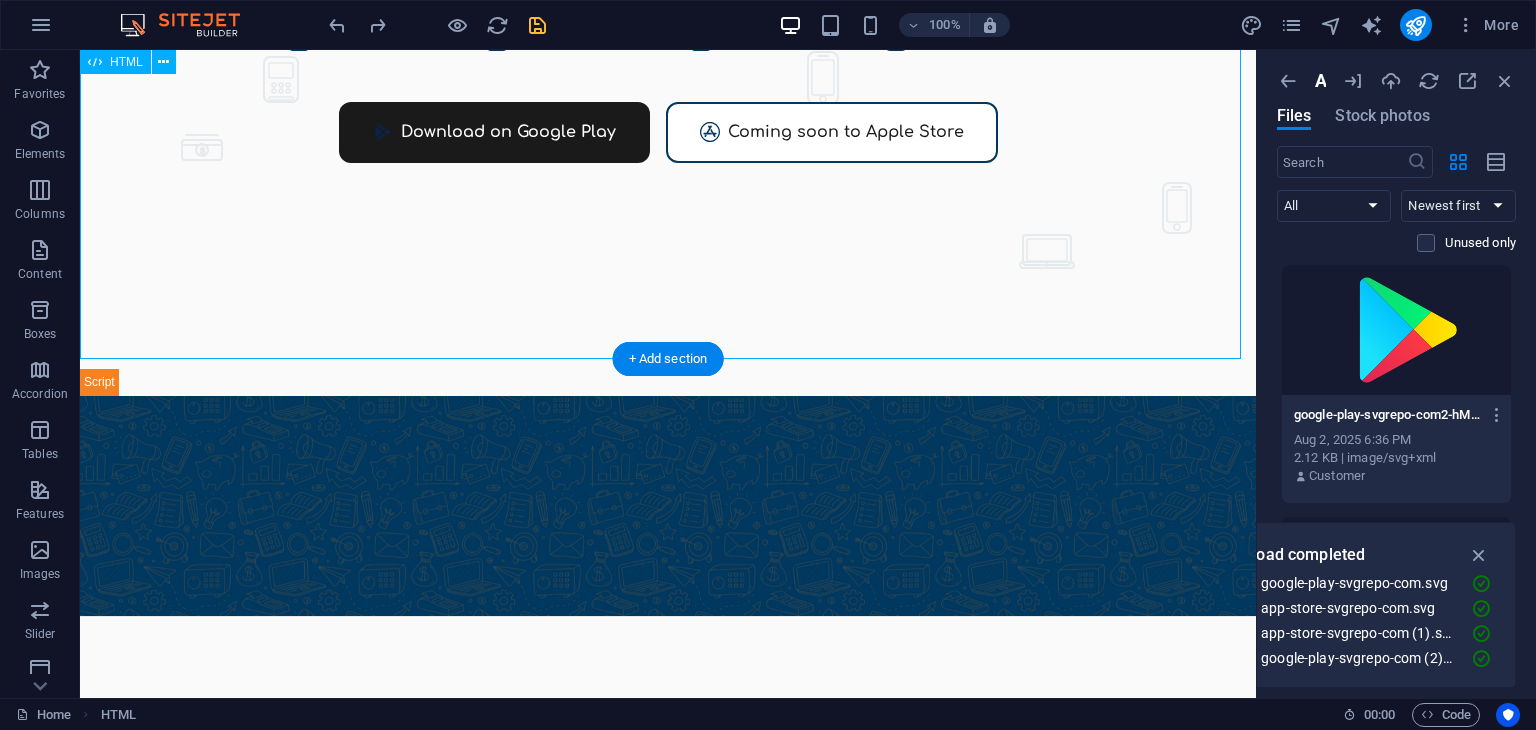 scroll, scrollTop: 480, scrollLeft: 0, axis: vertical 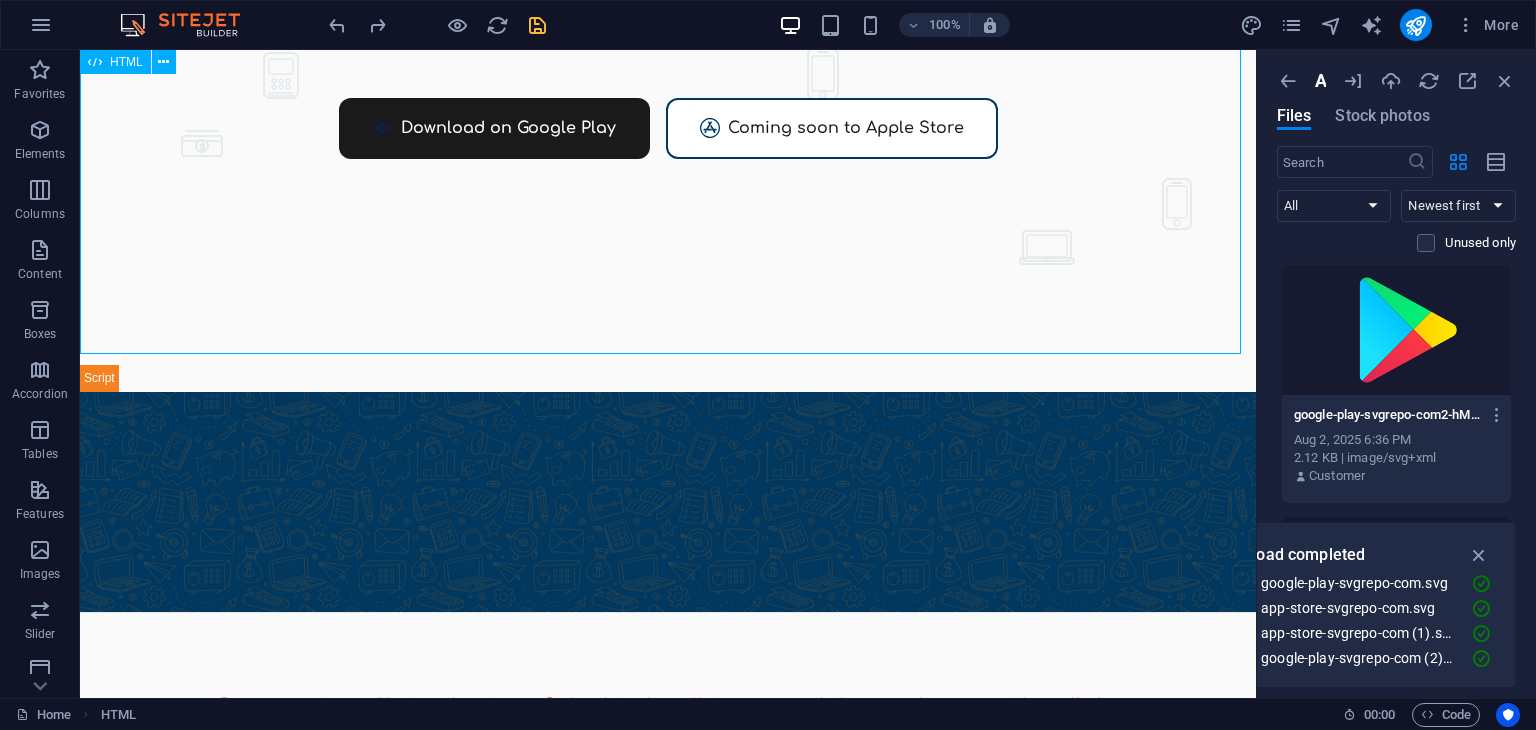 click on "HTML" at bounding box center (126, 62) 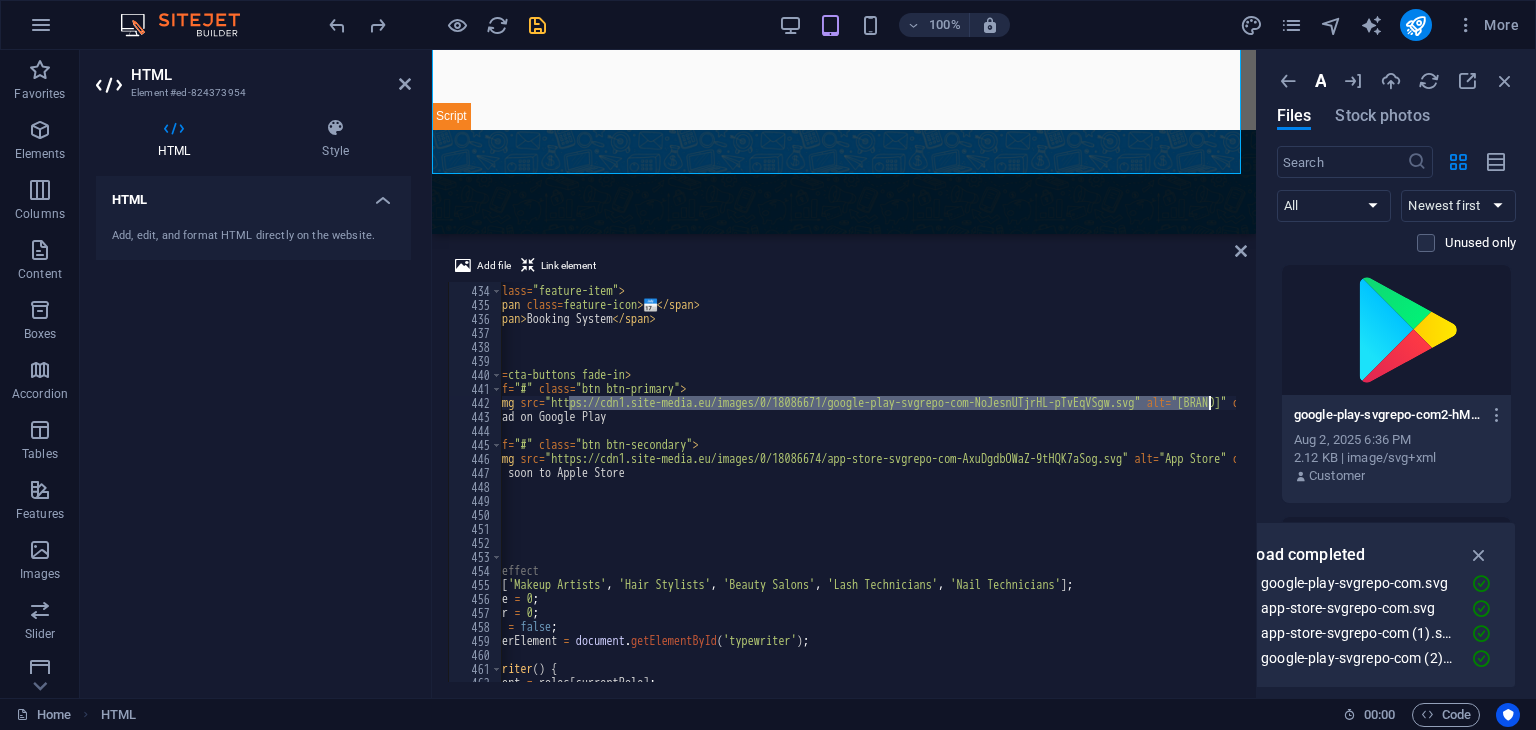 scroll, scrollTop: 468, scrollLeft: 0, axis: vertical 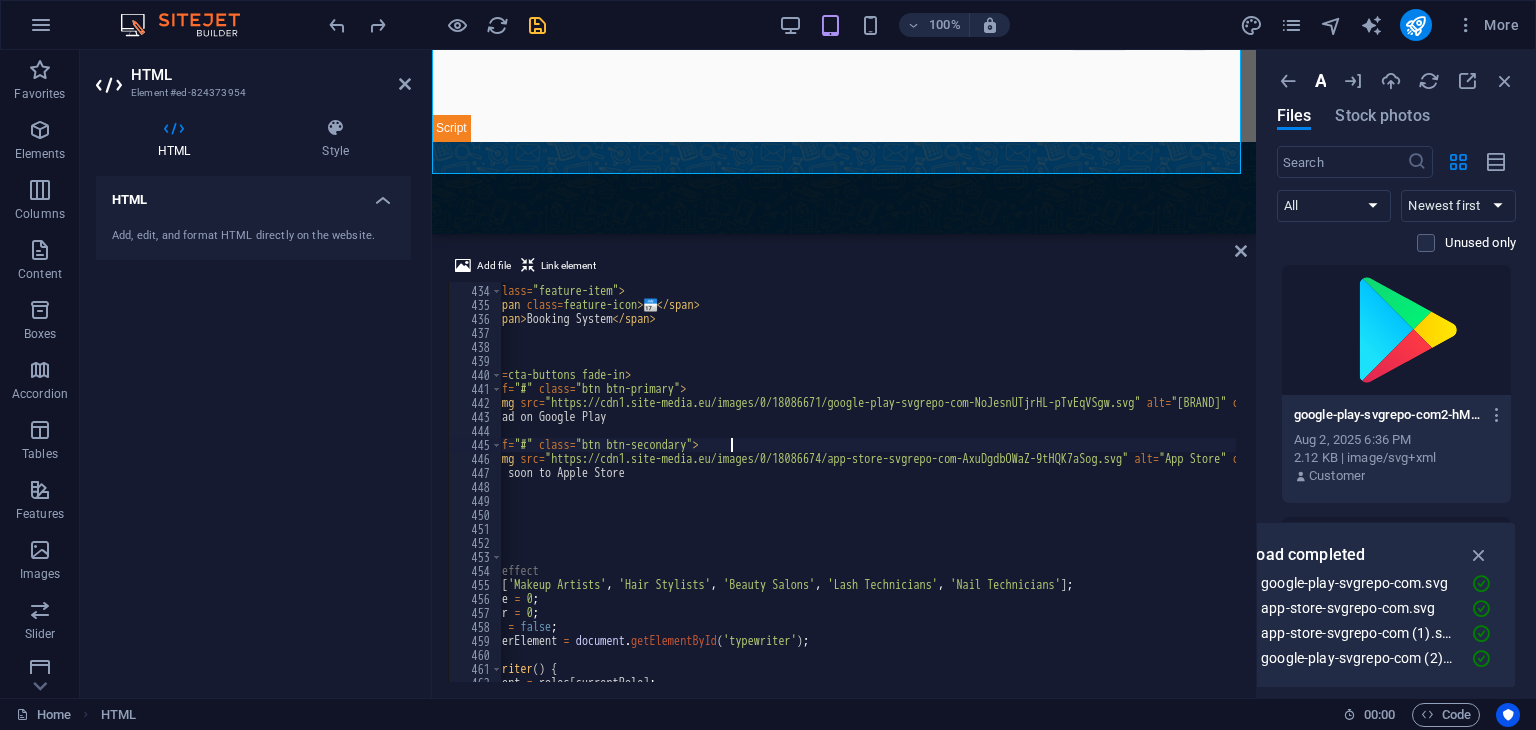 click on "</ div >                     < div   class = "feature-item" >                          < span   class = "feature-icon" > 📅 </ span >                          < span > Booking System </ span >                     </ div >                </ div >                < div   class = "cta-buttons fade-in" >                     < a   href = "#"   class = "btn btn-primary" >                          < img   src = "https://cdn1.site-media.eu/images/0/18086671/google-play-svgrepo-com-NoJesnUTjrHL-pTvEqVSgw.svg"   alt = "Google Play"   class = "btn-icon" >                         Download on Google Play                     </ a >                     < a   href = "#"   class = "btn btn-secondary" >                          < img   src = "https://cdn1.site-media.eu/images/0/18086674/app-store-svgrepo-com-AxuDgdbOWaZ-9tHQK7aSog.svg"   alt = "App Store"   class = "btn-icon" >                         Coming soon to Apple Store                     </ a >                </ div >           </ div >      </ >" at bounding box center (916, 482) 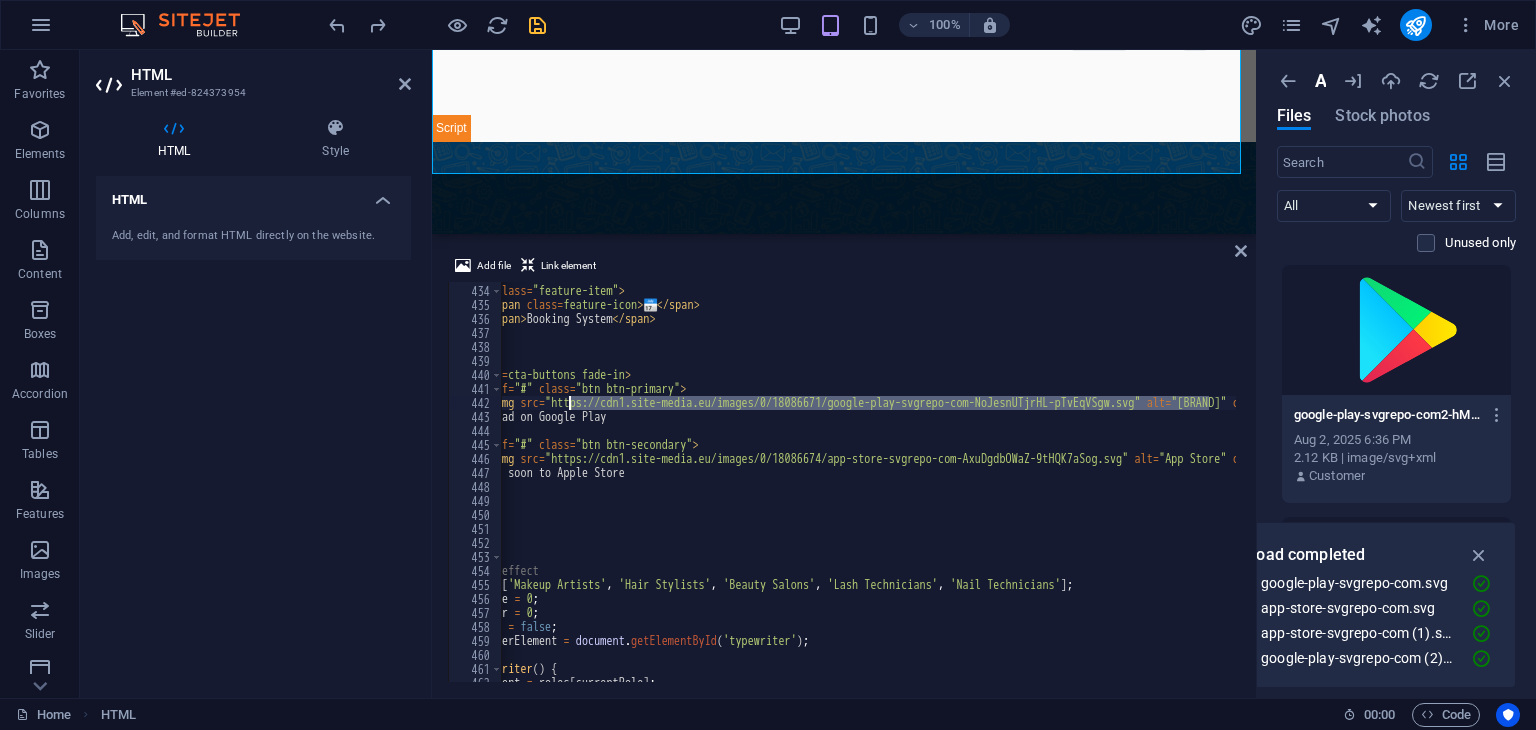 drag, startPoint x: 1212, startPoint y: 403, endPoint x: 565, endPoint y: 409, distance: 647.02783 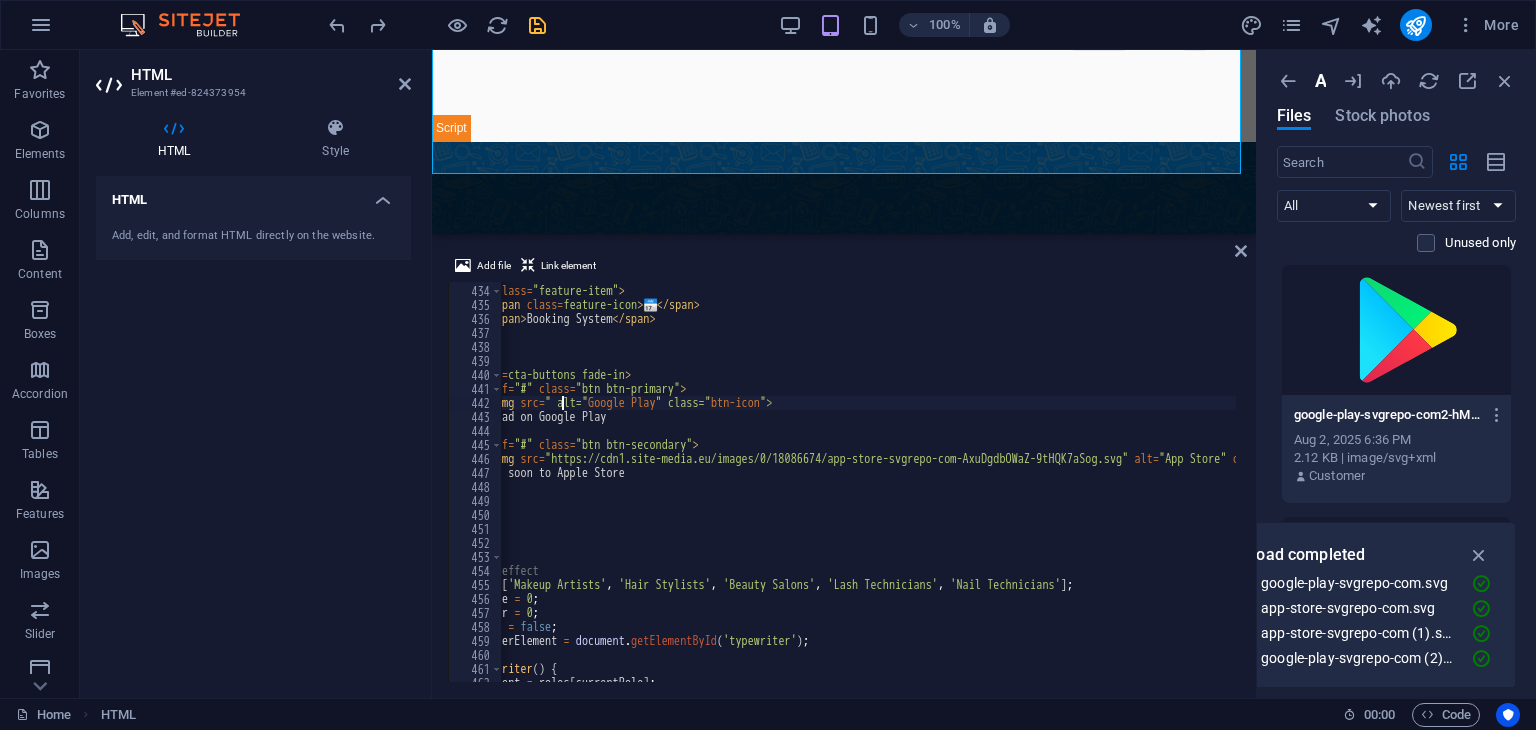 scroll, scrollTop: 6060, scrollLeft: 0, axis: vertical 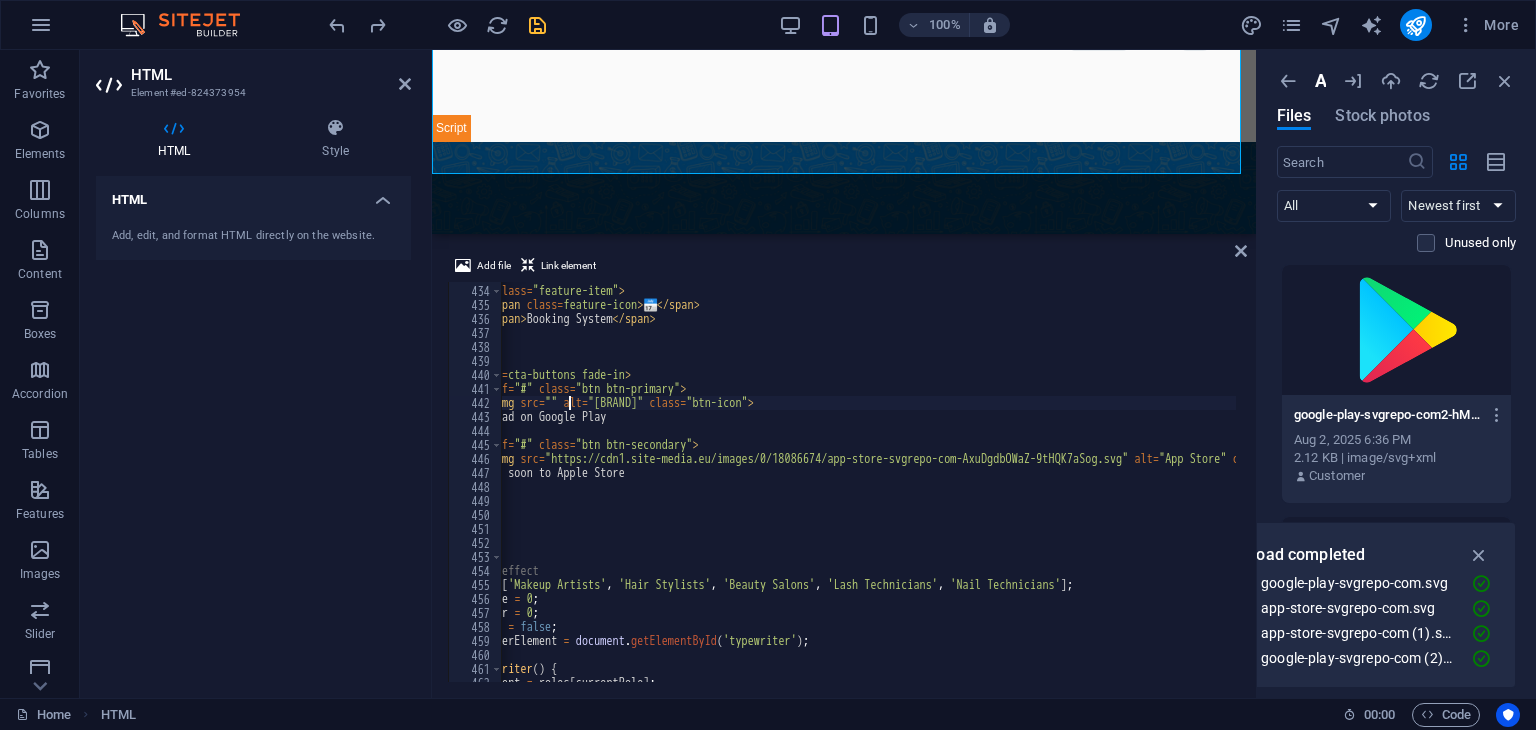 paste on "https://cdn1.site-media.eu/images/0/18086749/google-play-svgrepo-com2-hMgveB-RQQDMkqC4uQbfTw.svg" 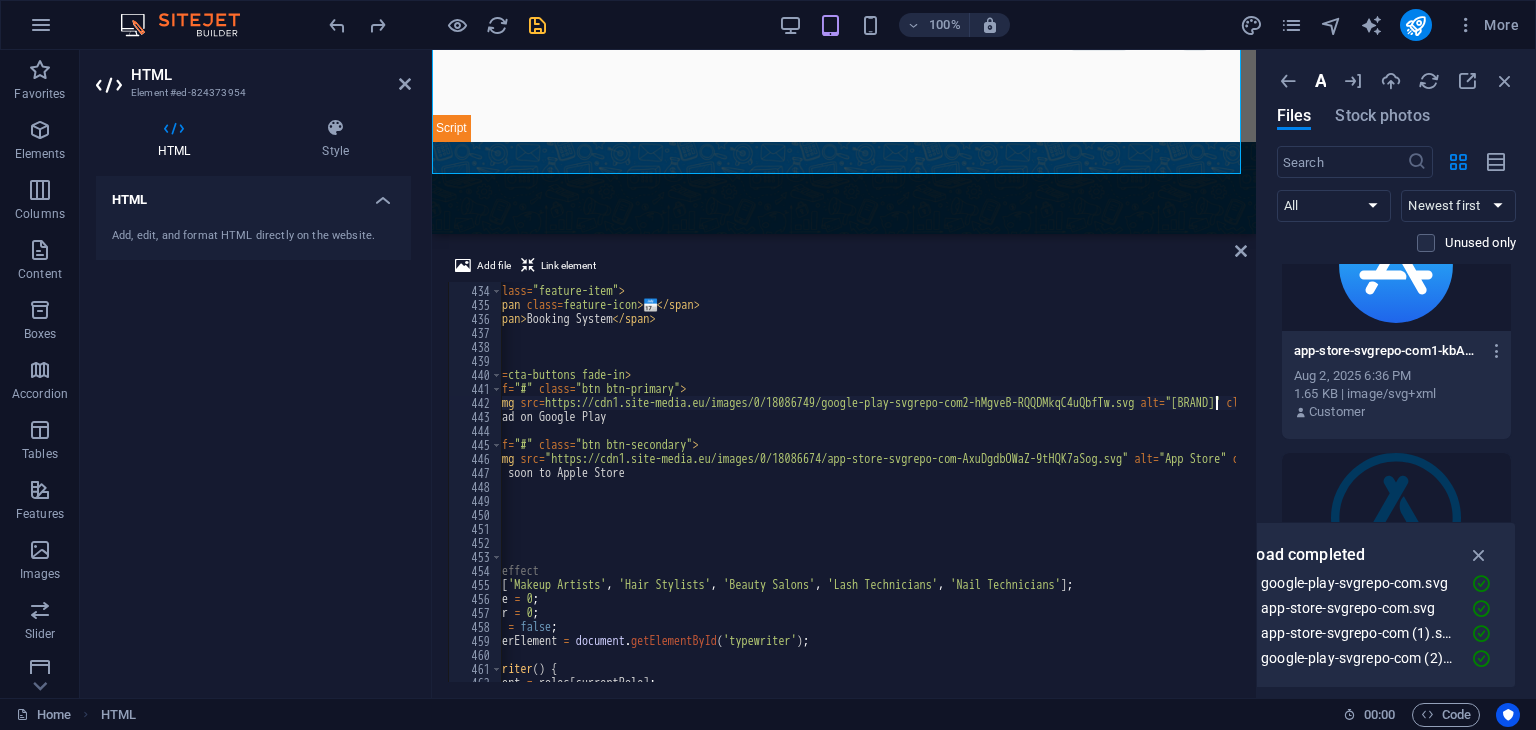 scroll, scrollTop: 318, scrollLeft: 0, axis: vertical 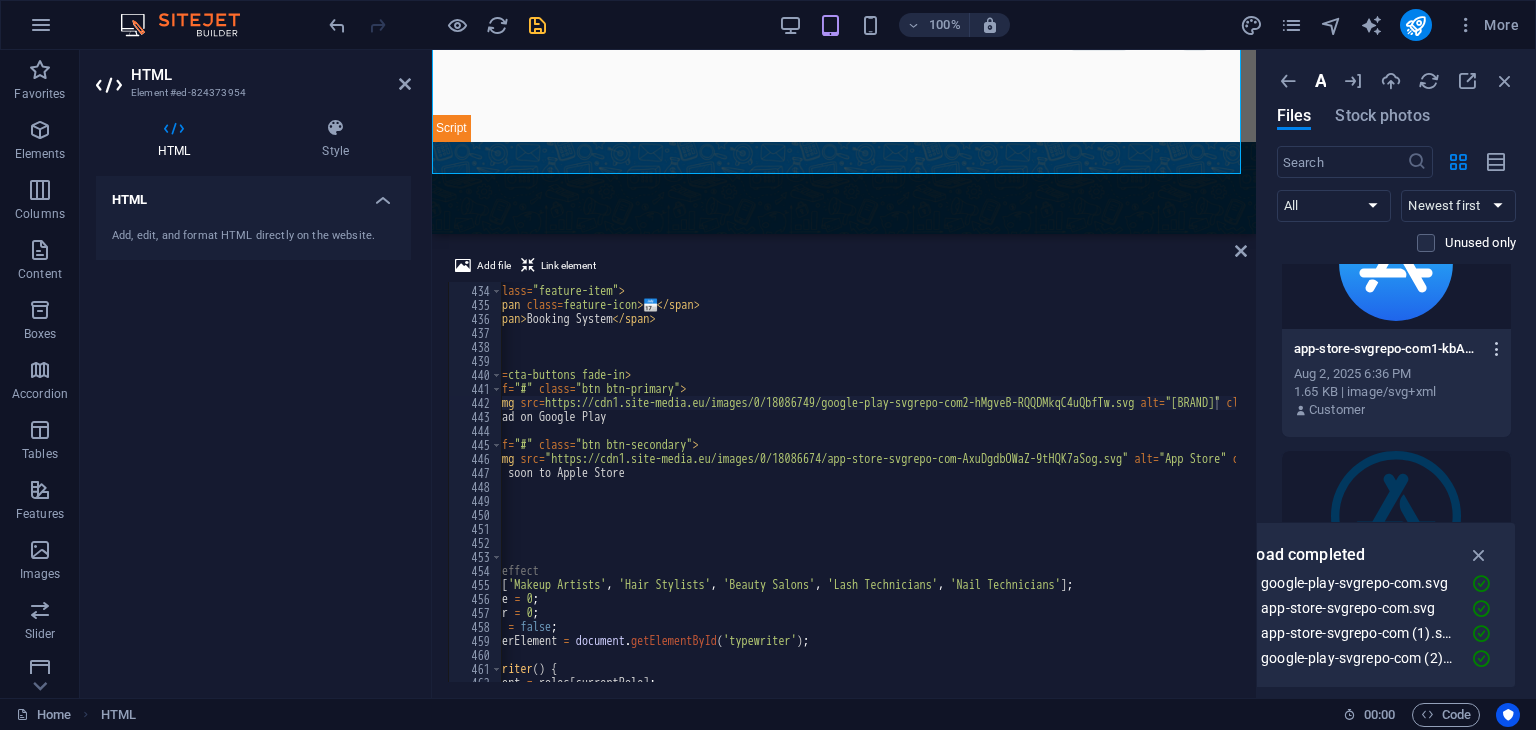 click at bounding box center (1497, 349) 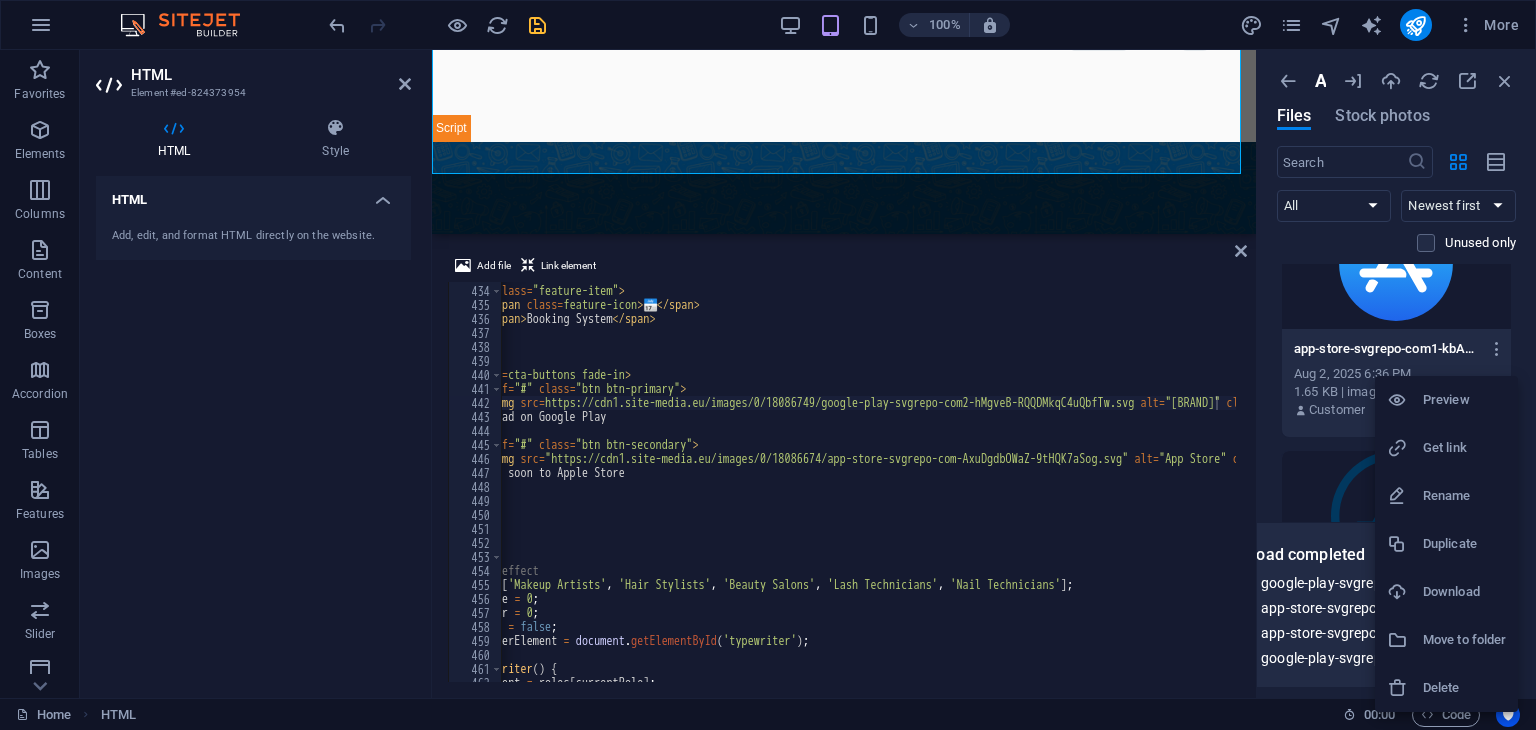 click at bounding box center (1405, 448) 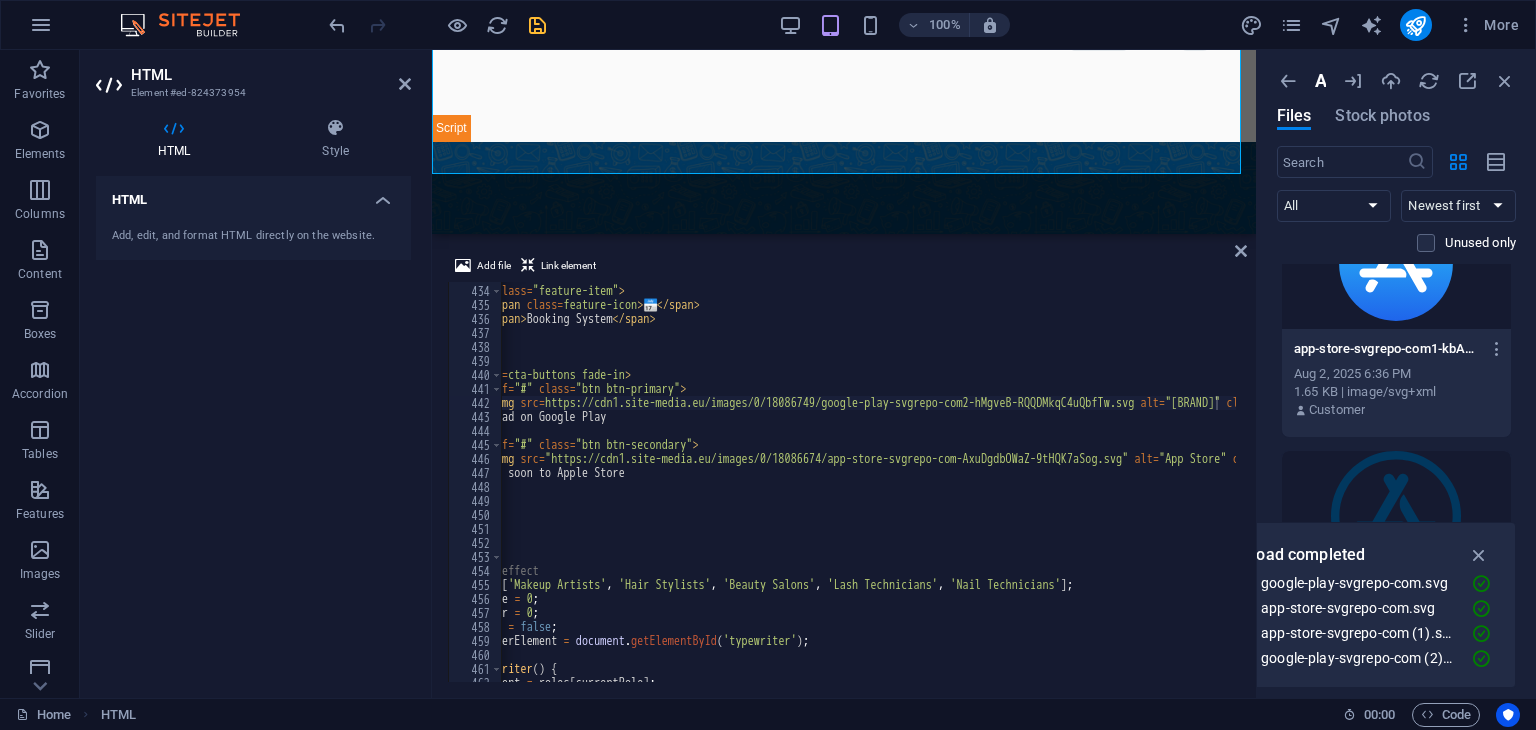 type on "<img src="https://cdn1.site-media.eu/images/0/18086674/app-store-svgrepo-com-AxuDgdbOWaZ-9tHQK7aSog.svg" alt="App Store" class="btn-icon">" 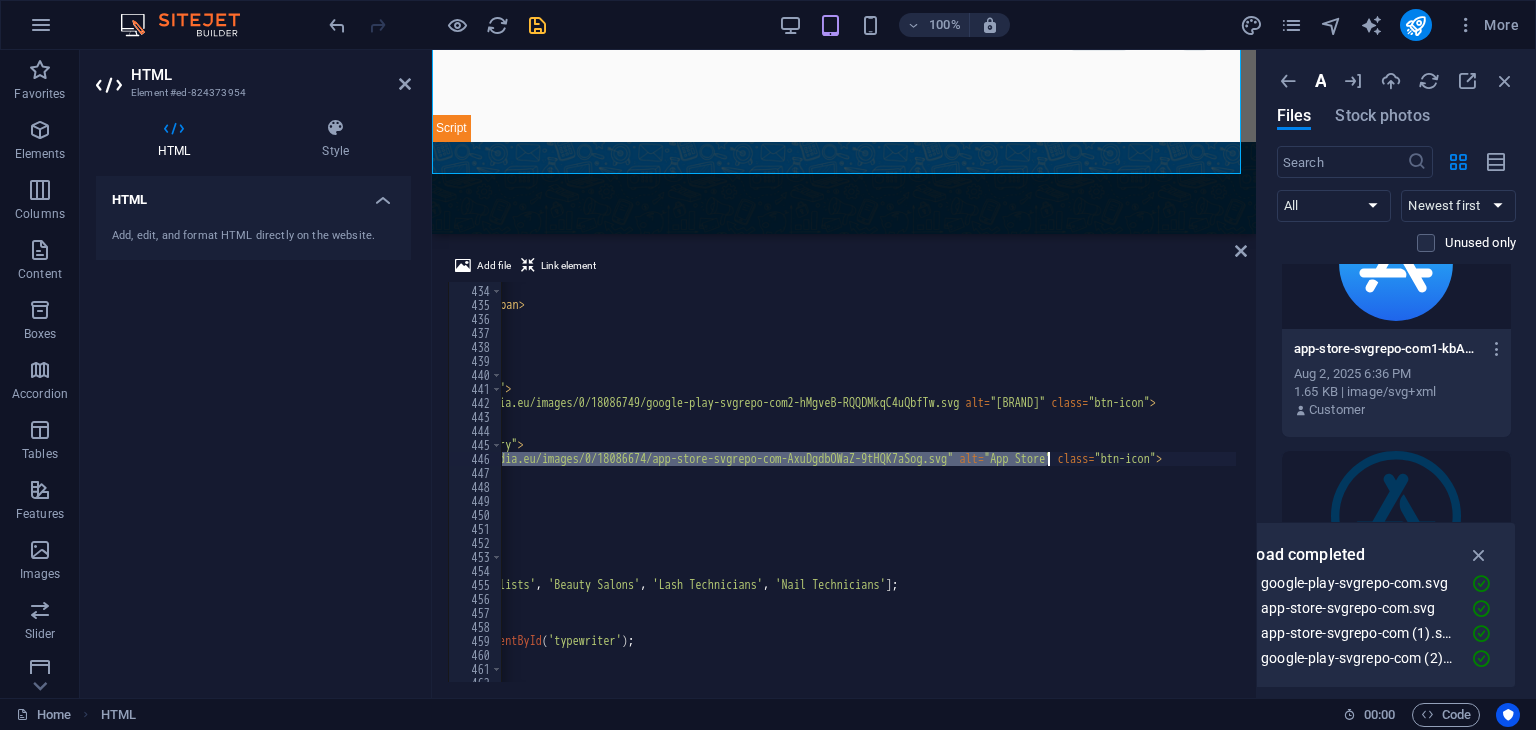 scroll, scrollTop: 0, scrollLeft: 313, axis: horizontal 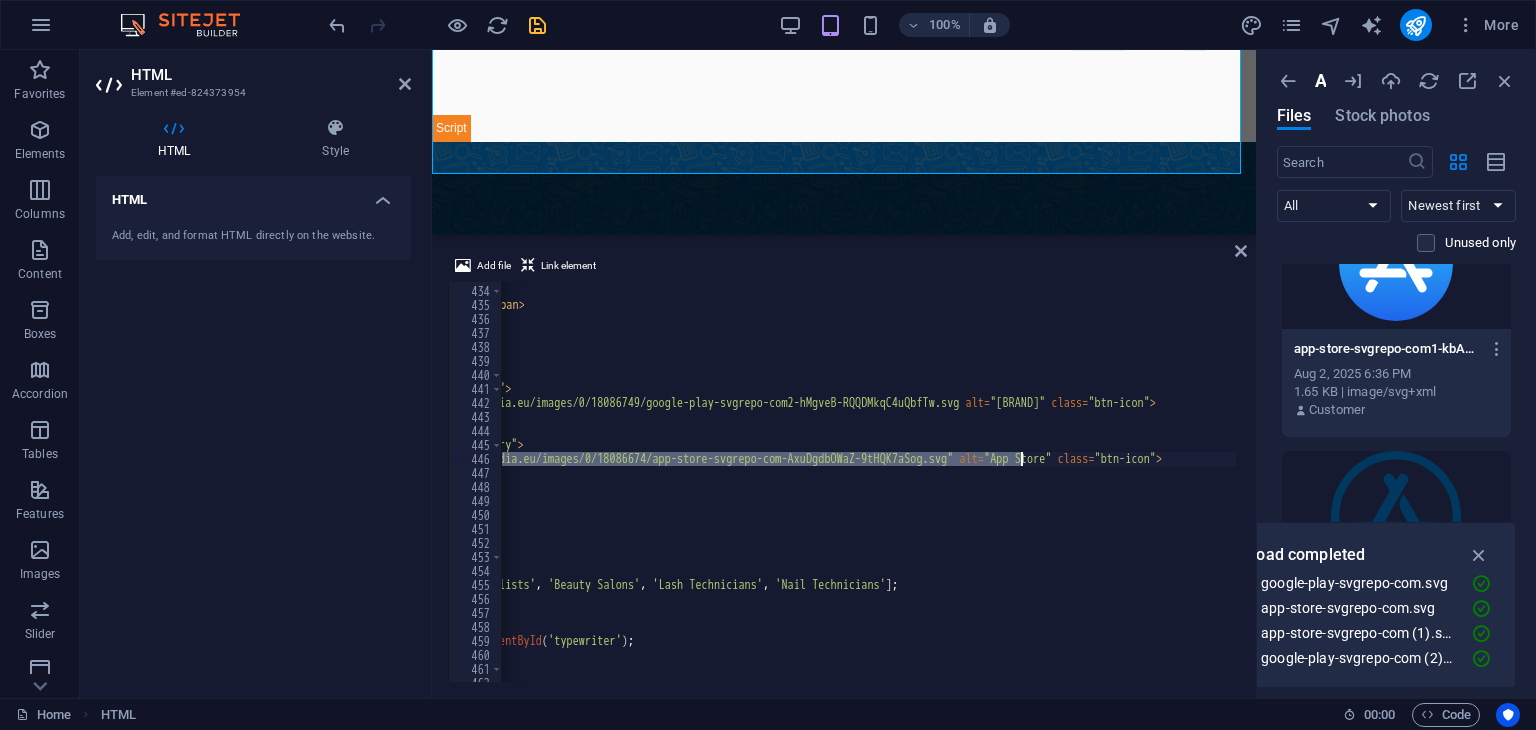 drag, startPoint x: 570, startPoint y: 457, endPoint x: 1020, endPoint y: 458, distance: 450.0011 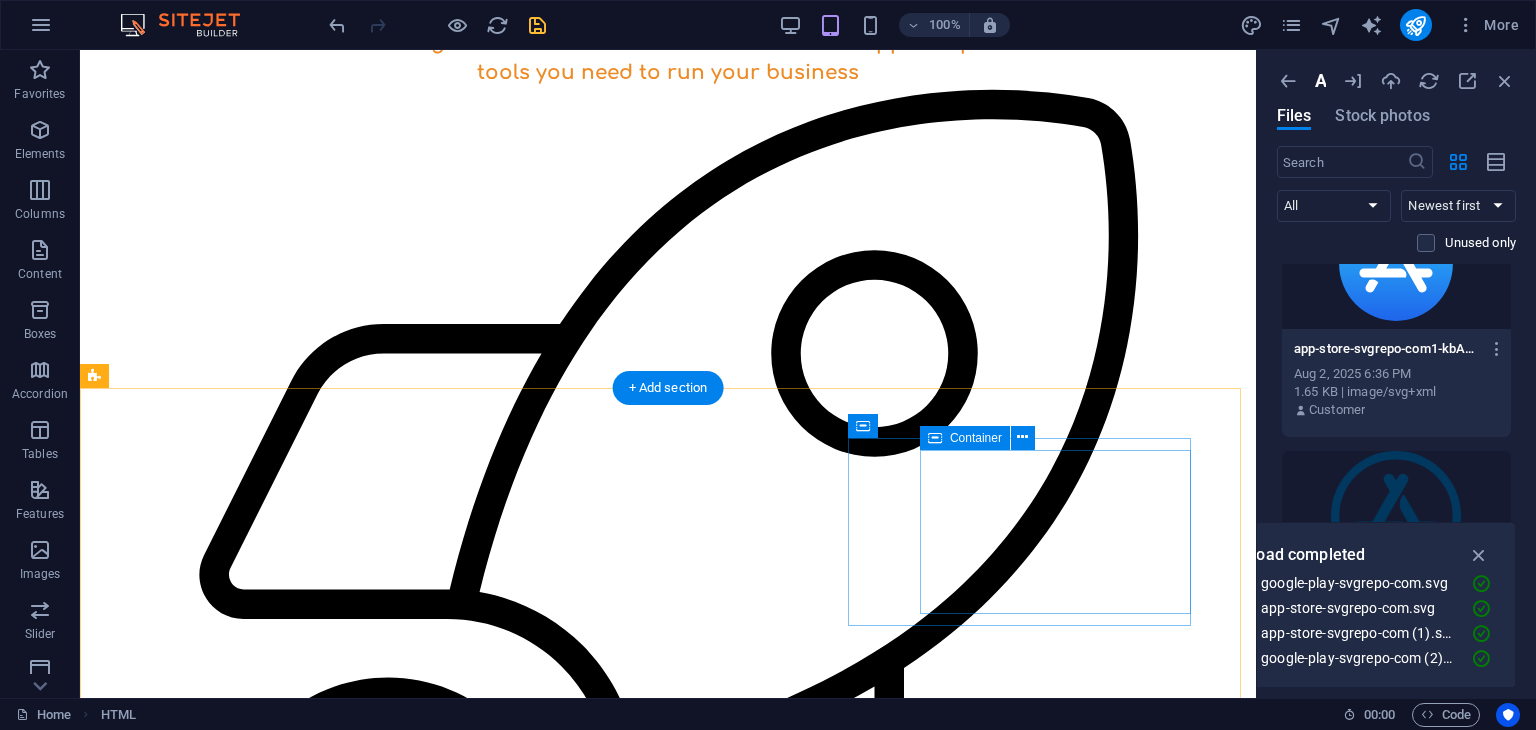 scroll, scrollTop: 0, scrollLeft: 0, axis: both 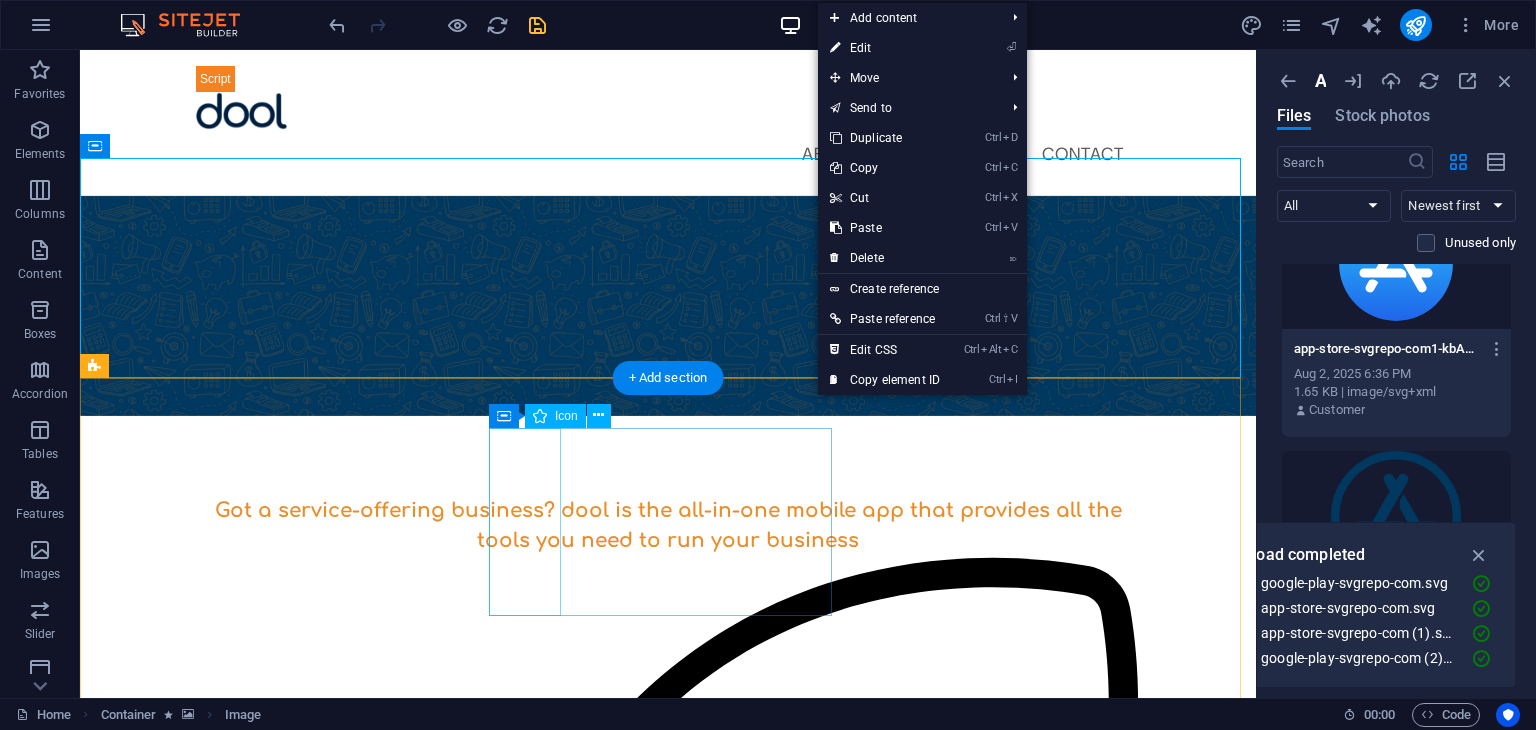 click at bounding box center (668, 1871) 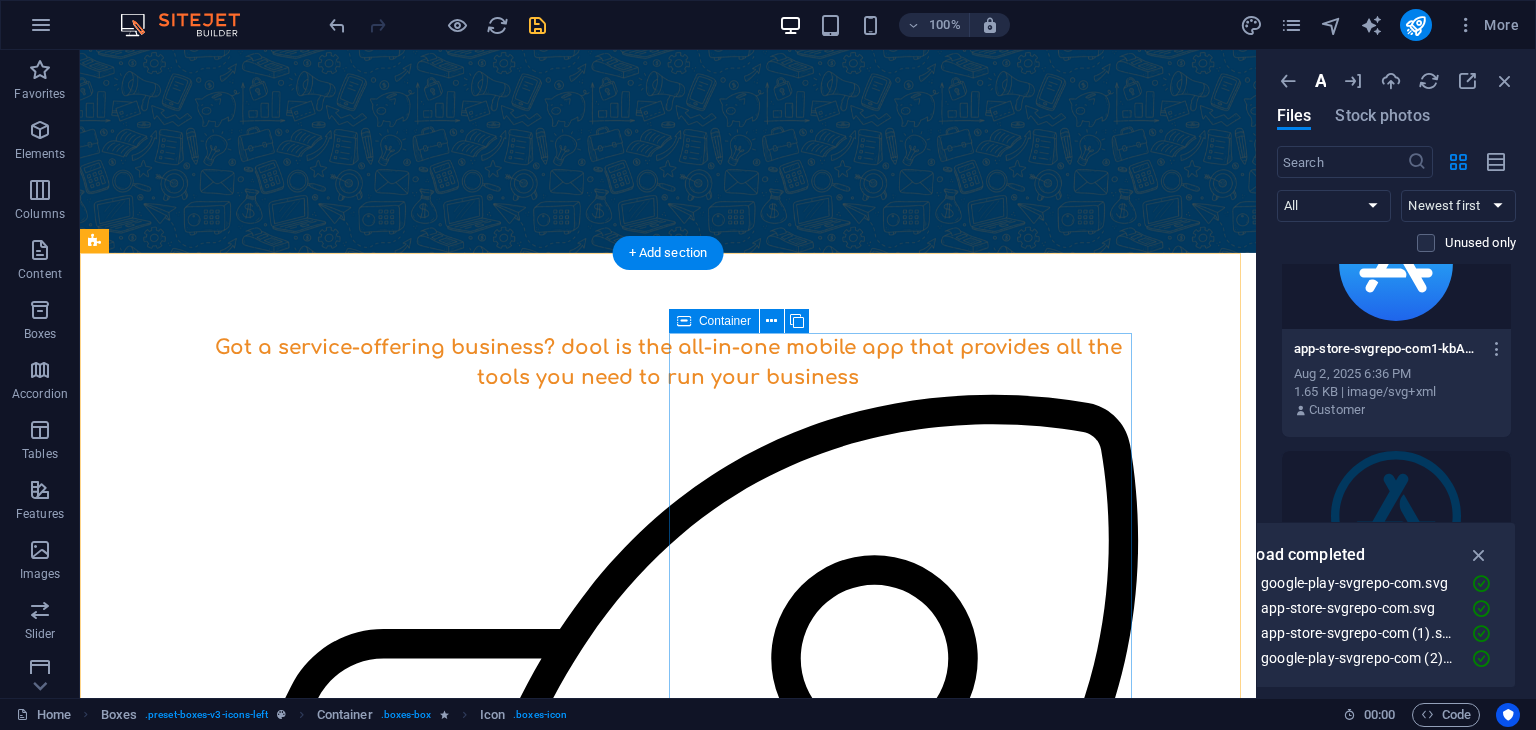scroll, scrollTop: 0, scrollLeft: 0, axis: both 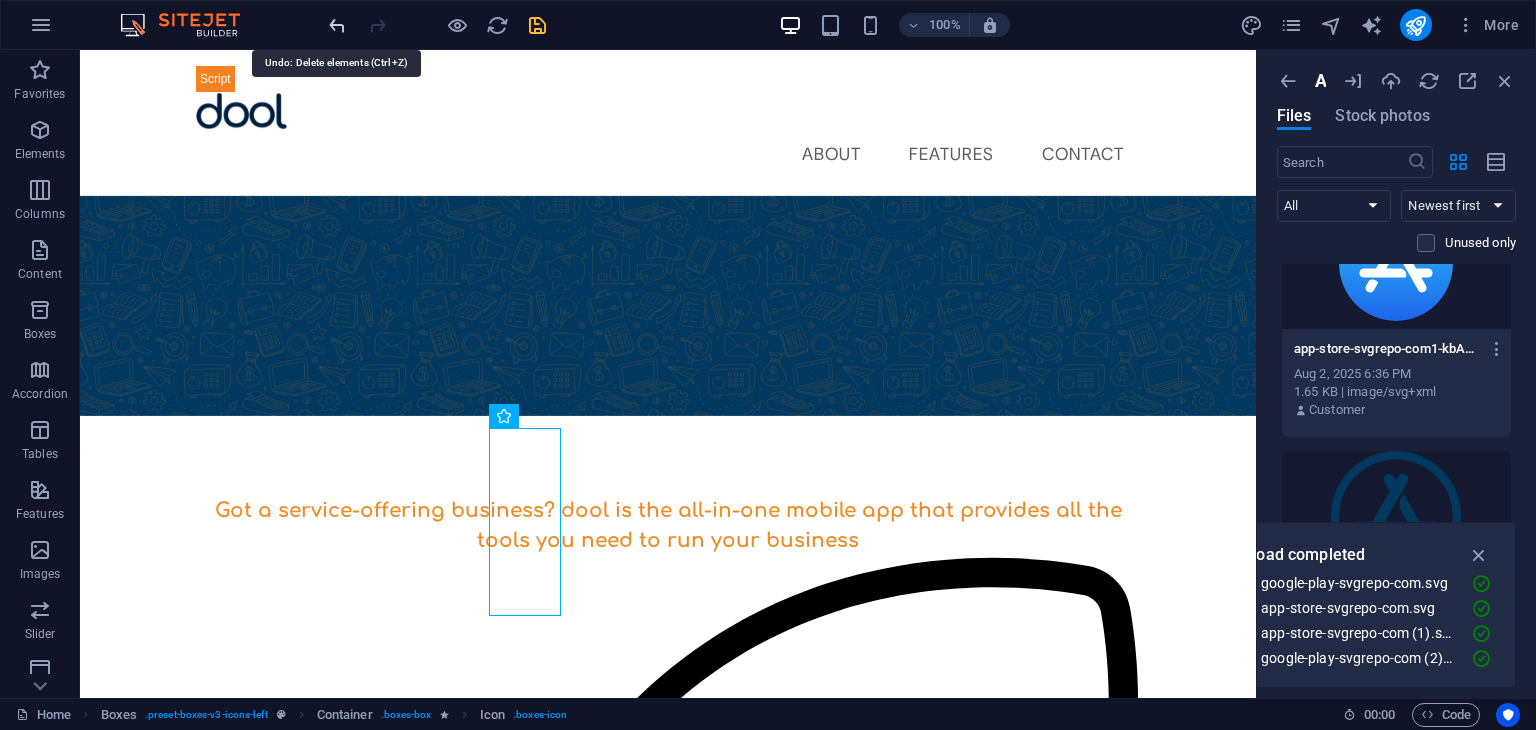 click at bounding box center (337, 25) 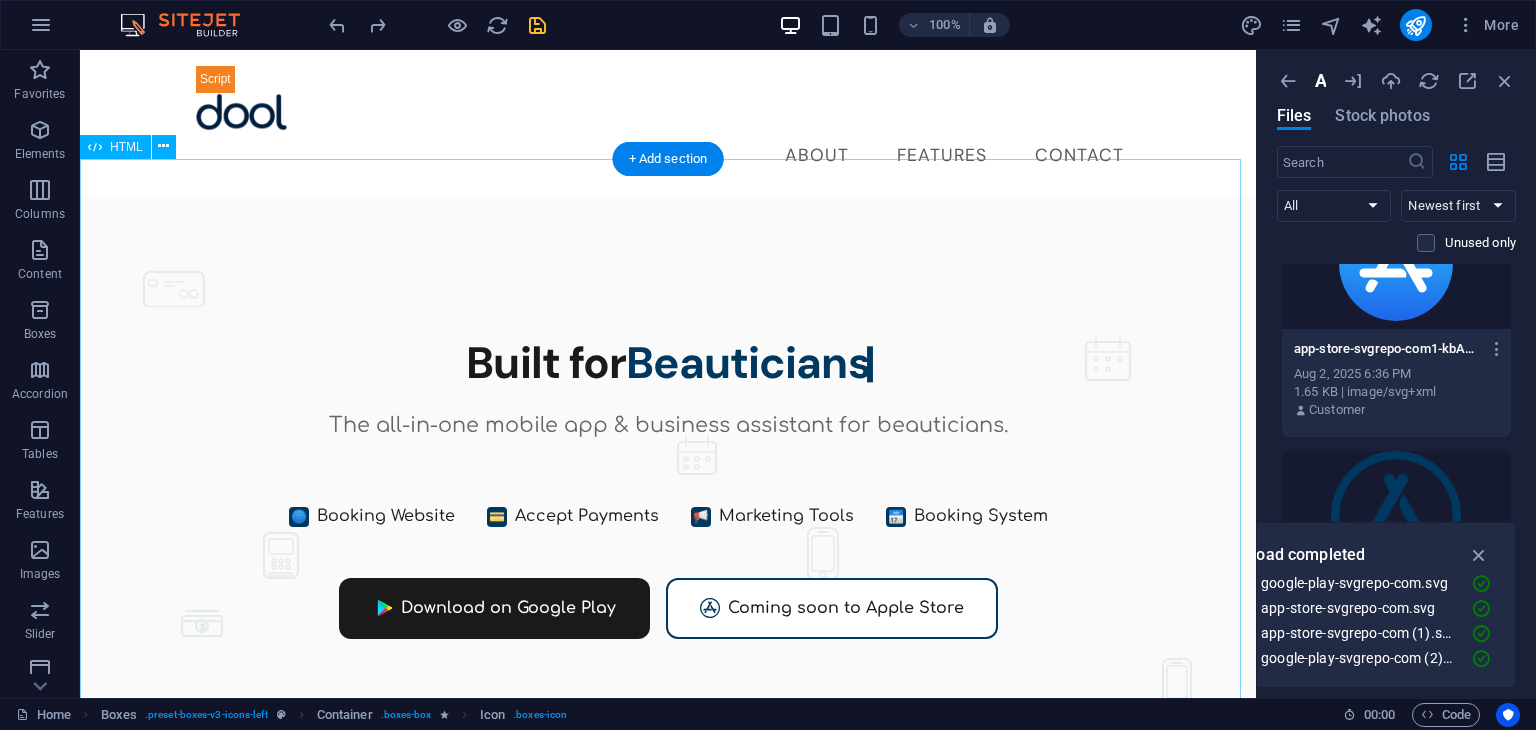 click on "Dool - Business Assistant for Beauticians
$
🌐" at bounding box center [668, 534] 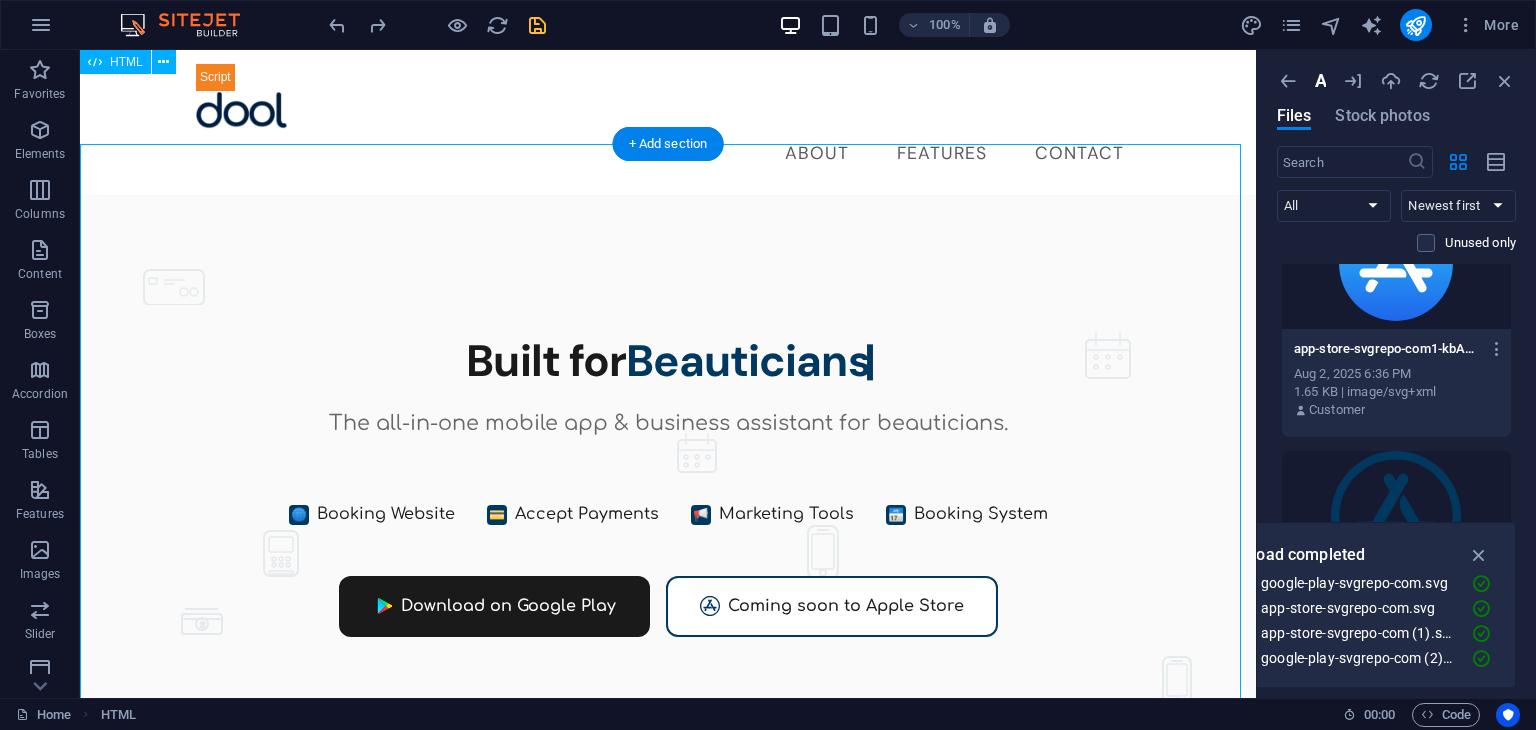 scroll, scrollTop: 0, scrollLeft: 0, axis: both 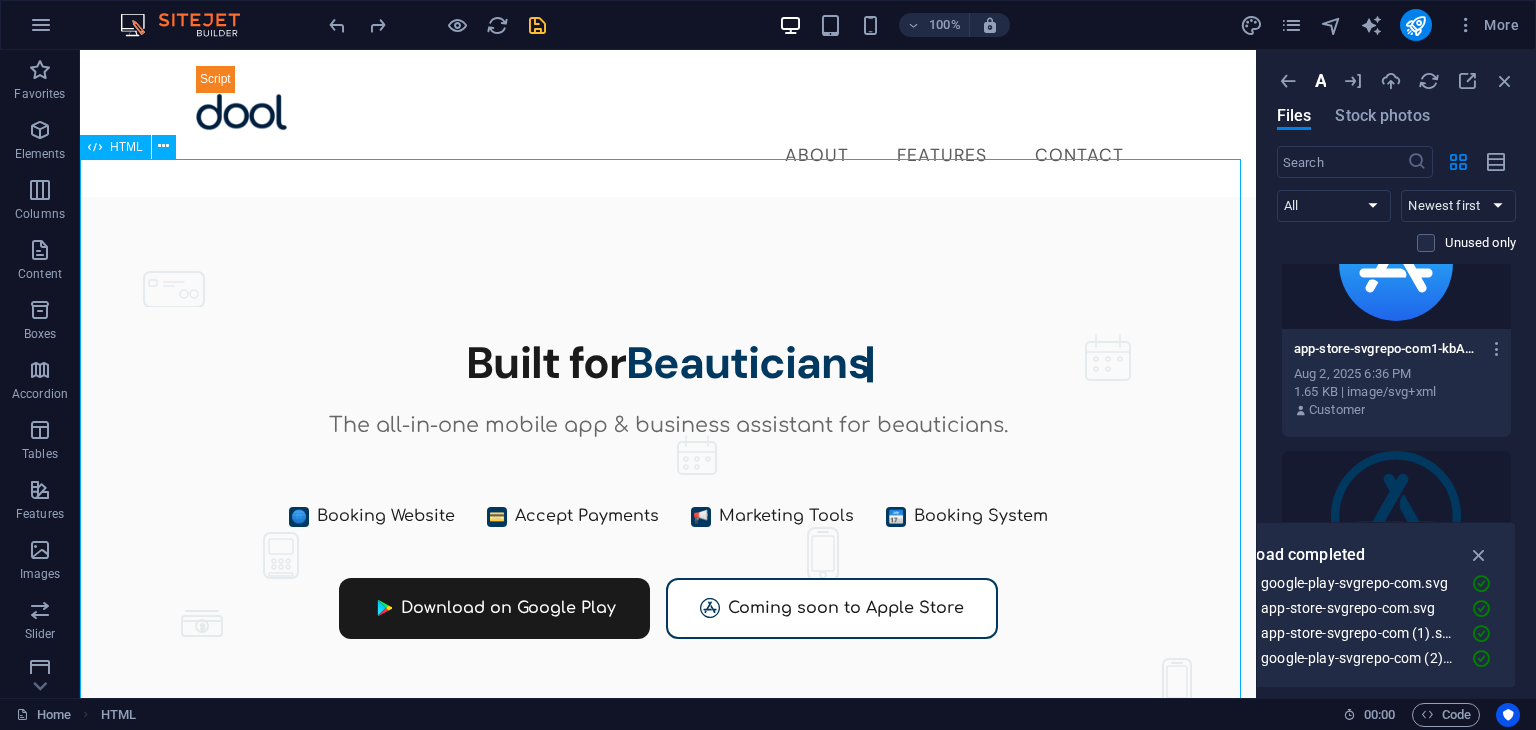 click on "HTML" at bounding box center [126, 147] 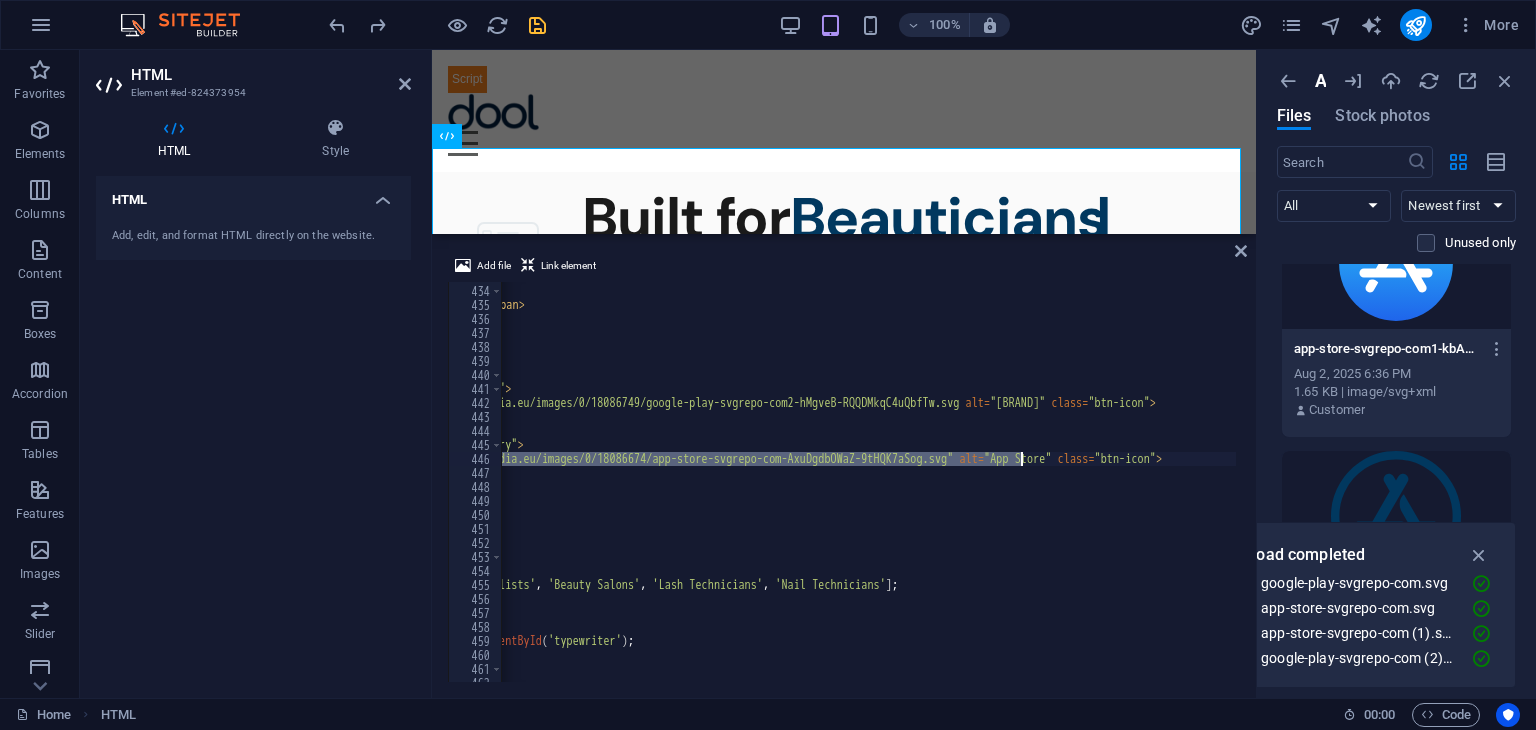 scroll, scrollTop: 6060, scrollLeft: 0, axis: vertical 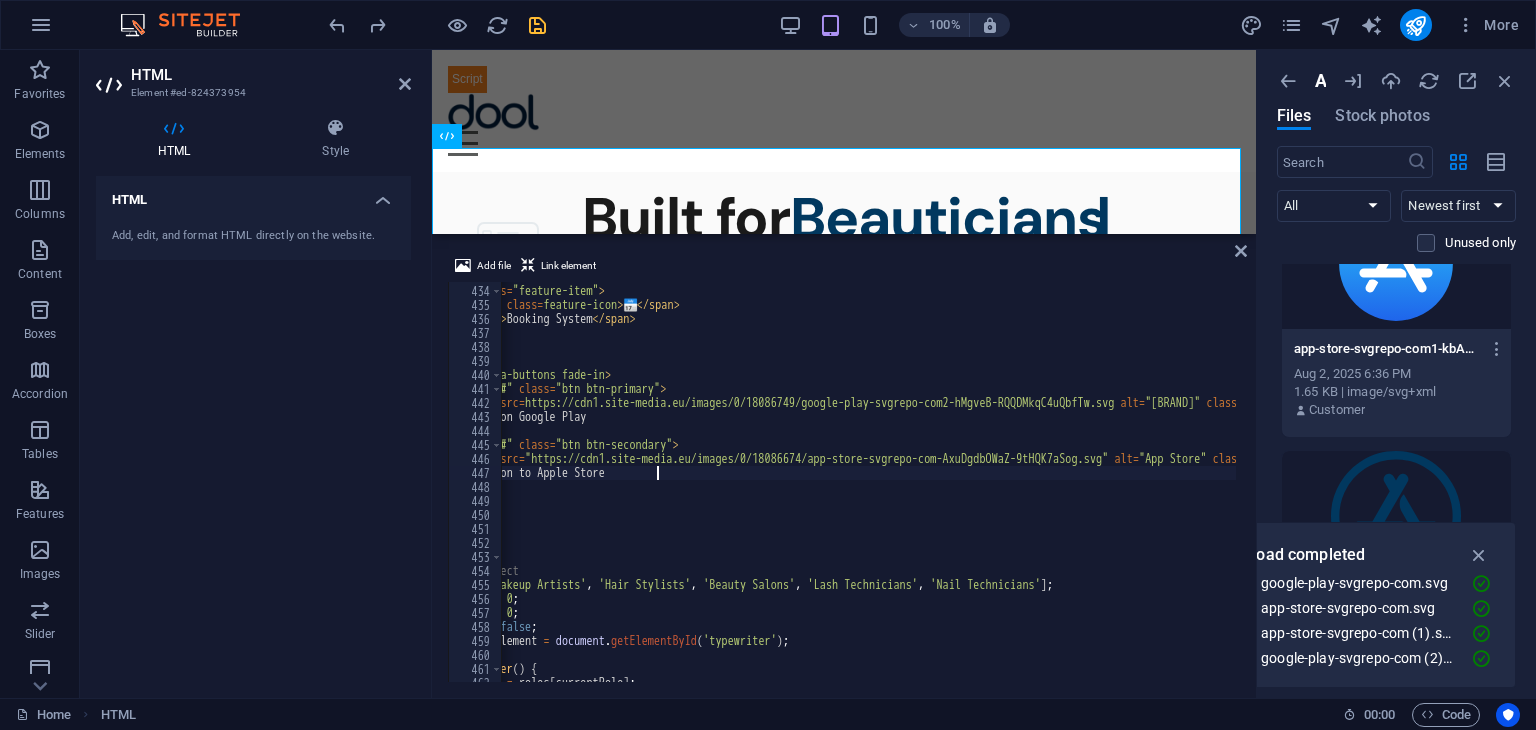 click on "</ div >                     < div   class = "feature-item" >                          < span   class = "feature-icon" > 📅 </ span >                          < span > Booking System </ span >                     </ div >                </ div >                < div   class = "cta-buttons fade-in" >                     < a   href = "#"   class = "btn btn-primary" >                          < img   src = "https://cdn1.site-media.eu/images/0/18086749/google-play-svgrepo-com2-hMgveB-RQQDMkqC4uQbfTw.svg"   alt = "Google Play"   class = "btn-icon" >                         Download on Google Play                     </ a >                     < a   href = "#"   class = "btn btn-secondary" >                          < img   src = "https://cdn1.site-media.eu/images/0/18086674/app-store-svgrepo-com-AxuDgdbOWaZ-9tHQK7aSog.svg"   alt = "App Store"   class = "btn-icon" >                         Coming soon to Apple Store                     </ a >                </ div >           </ div >      </" at bounding box center (896, 482) 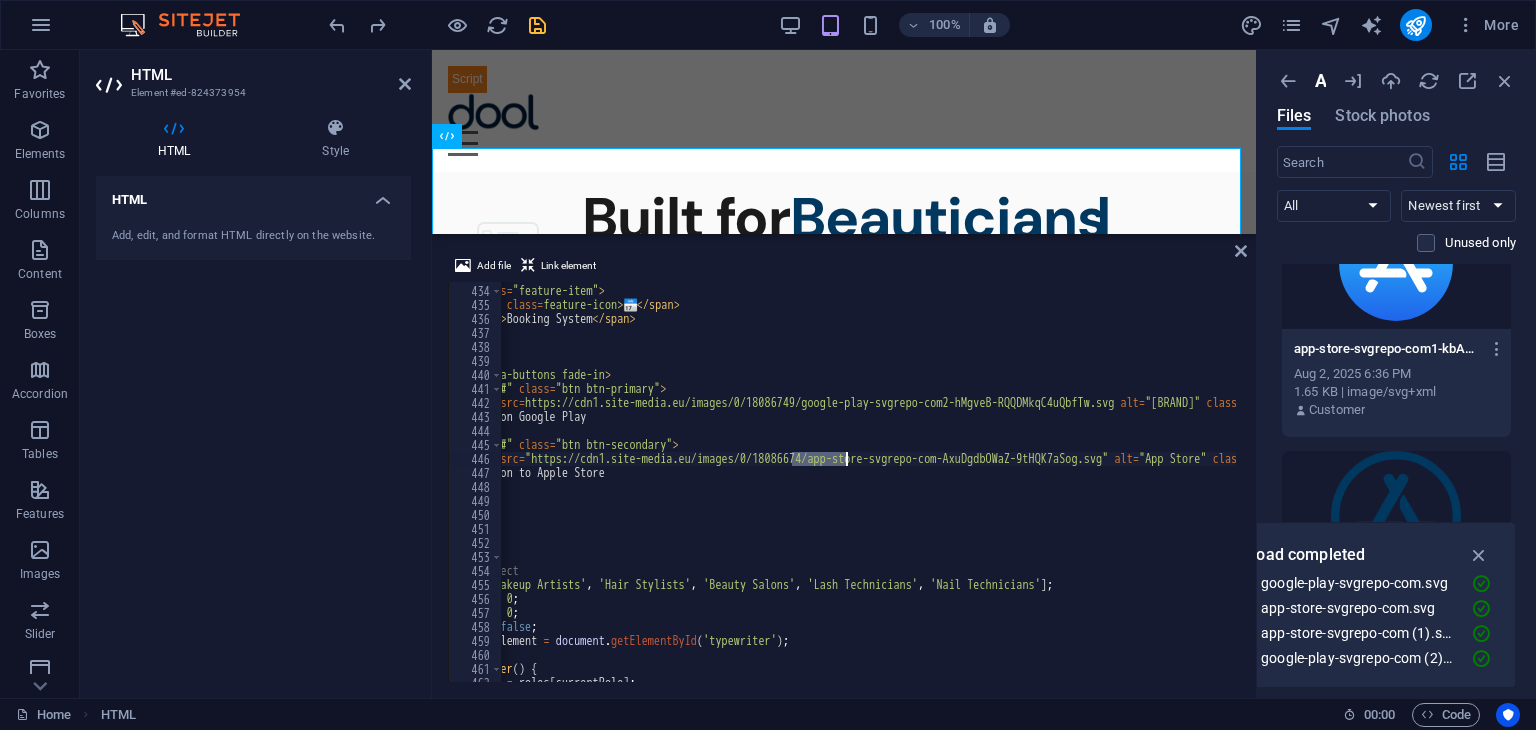 click on "</ div >                     < div   class = "feature-item" >                          < span   class = "feature-icon" > 📅 </ span >                          < span > Booking System </ span >                     </ div >                </ div >                < div   class = "cta-buttons fade-in" >                     < a   href = "#"   class = "btn btn-primary" >                          < img   src = "https://cdn1.site-media.eu/images/0/18086749/google-play-svgrepo-com2-hMgveB-RQQDMkqC4uQbfTw.svg"   alt = "Google Play"   class = "btn-icon" >                         Download on Google Play                     </ a >                     < a   href = "#"   class = "btn btn-secondary" >                          < img   src = "https://cdn1.site-media.eu/images/0/18086674/app-store-svgrepo-com-AxuDgdbOWaZ-9tHQK7aSog.svg"   alt = "App Store"   class = "btn-icon" >                         Coming soon to Apple Store                     </ a >                </ div >           </ div >      </" at bounding box center (896, 482) 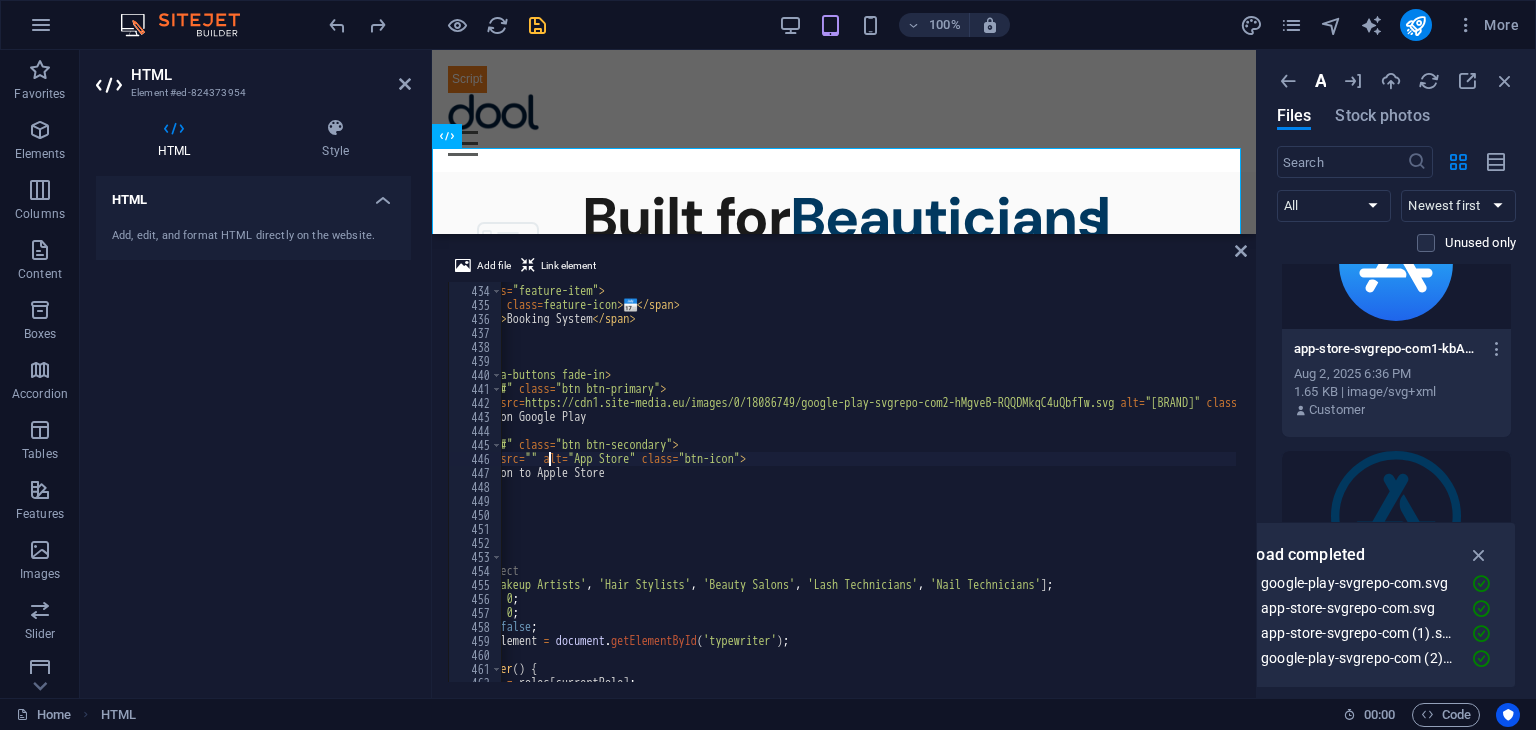 paste on "https://cdn1.site-media.eu/images/0/18086748/app-store-svgrepo-com1-kbAXM-QTraAfEyUUuBjUdA.svg" 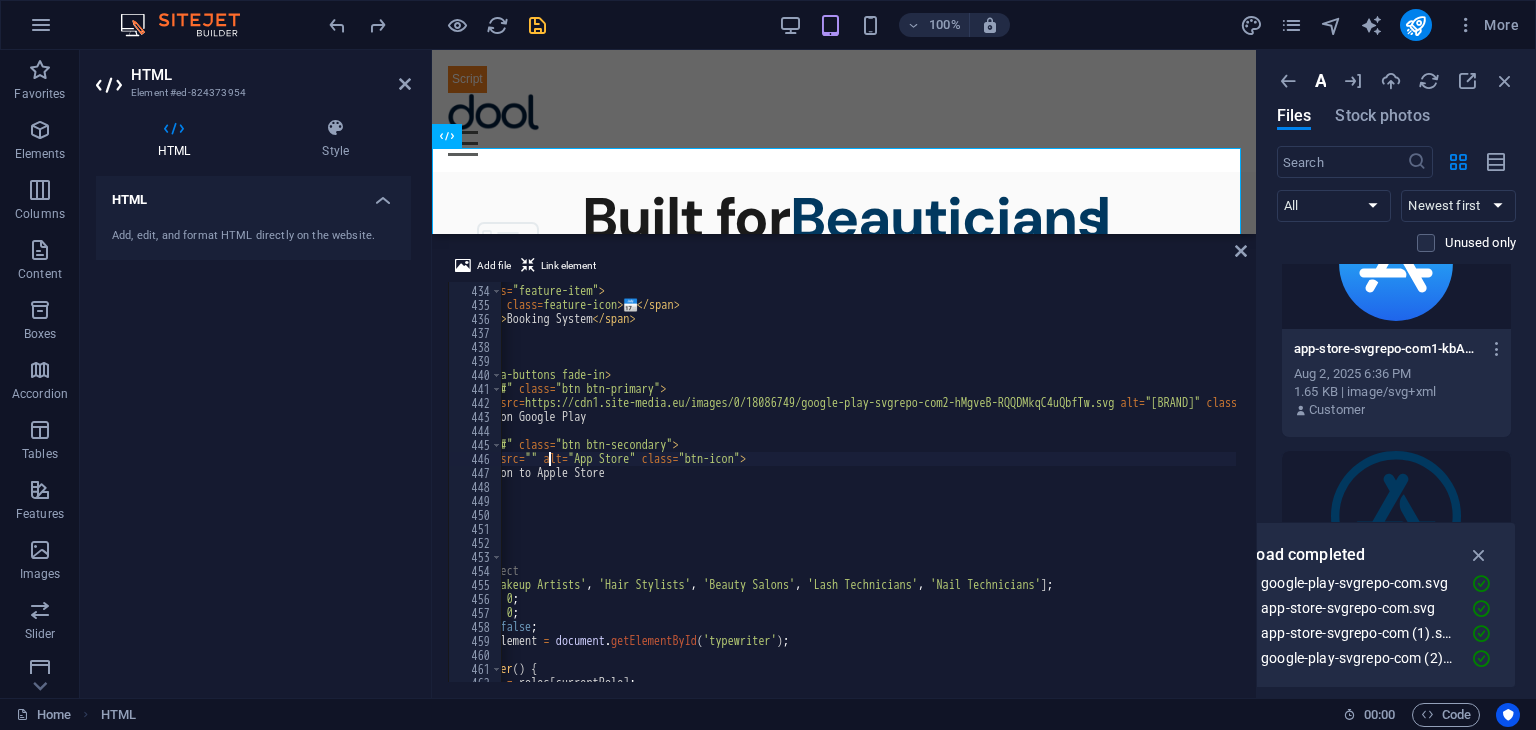 type on "<img src="https://cdn1.site-media.eu/images/0/18086748/app-store-svgrepo-com1-kbAXM-QTraAfEyUUuBjUdA.svg" alt="App Store" class="btn-icon">" 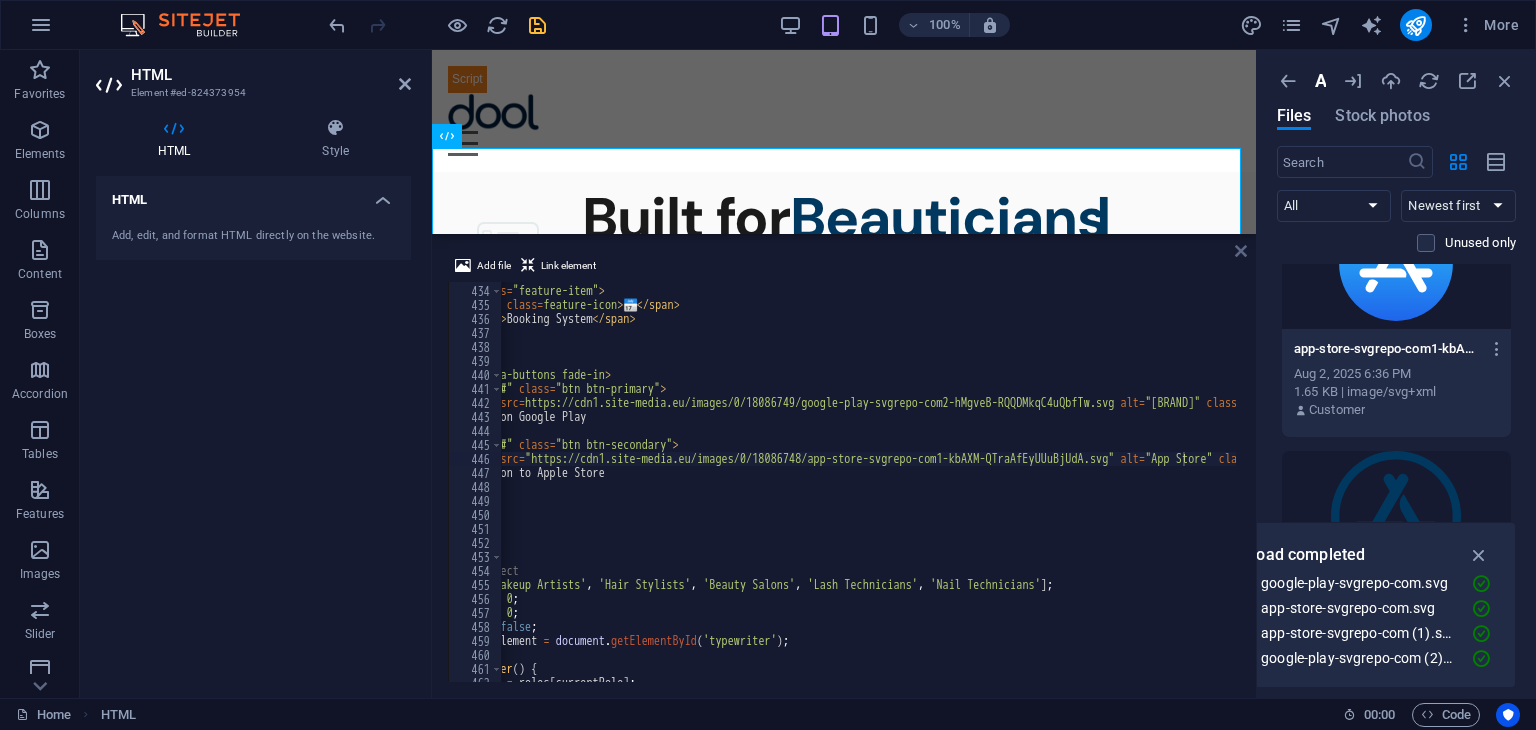 click at bounding box center (1241, 251) 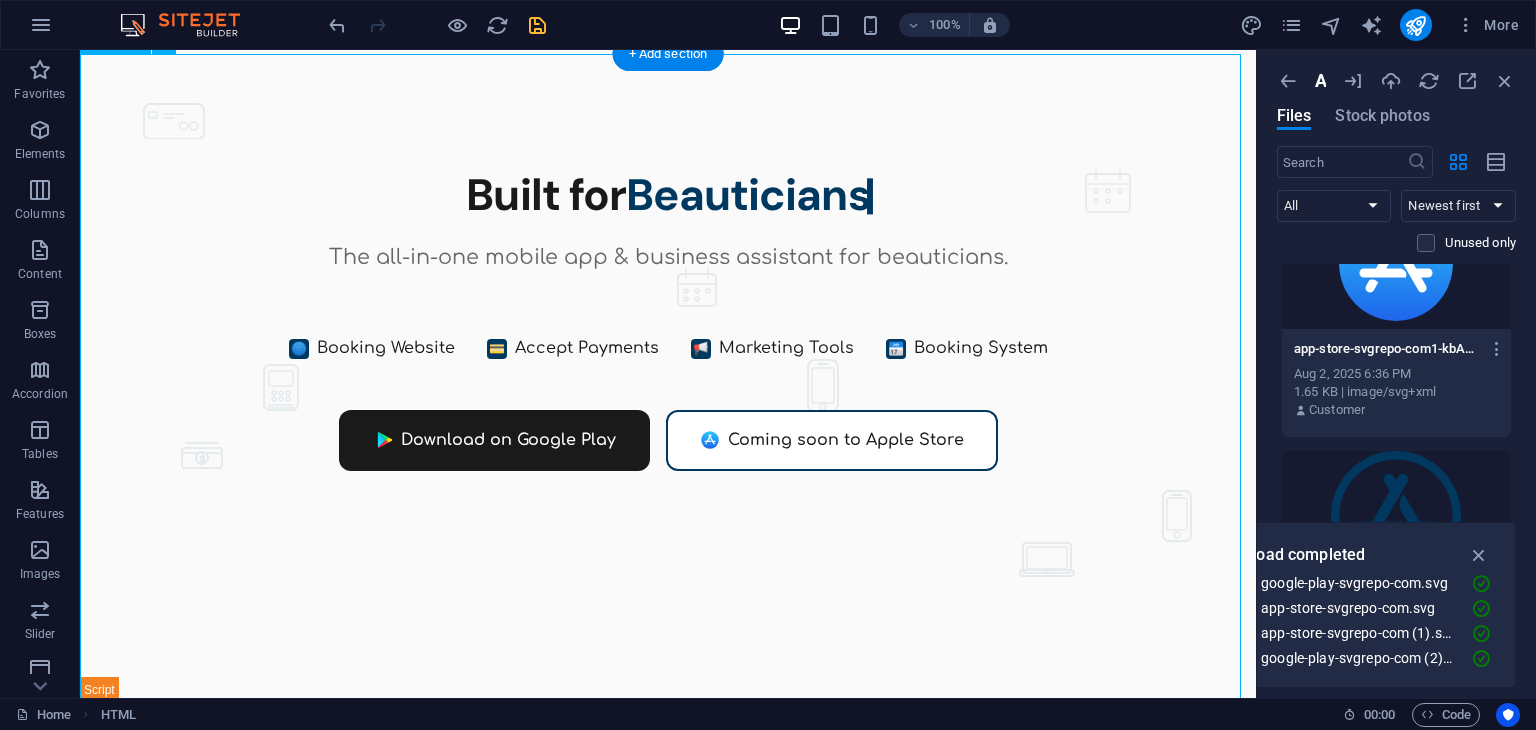 scroll, scrollTop: 180, scrollLeft: 0, axis: vertical 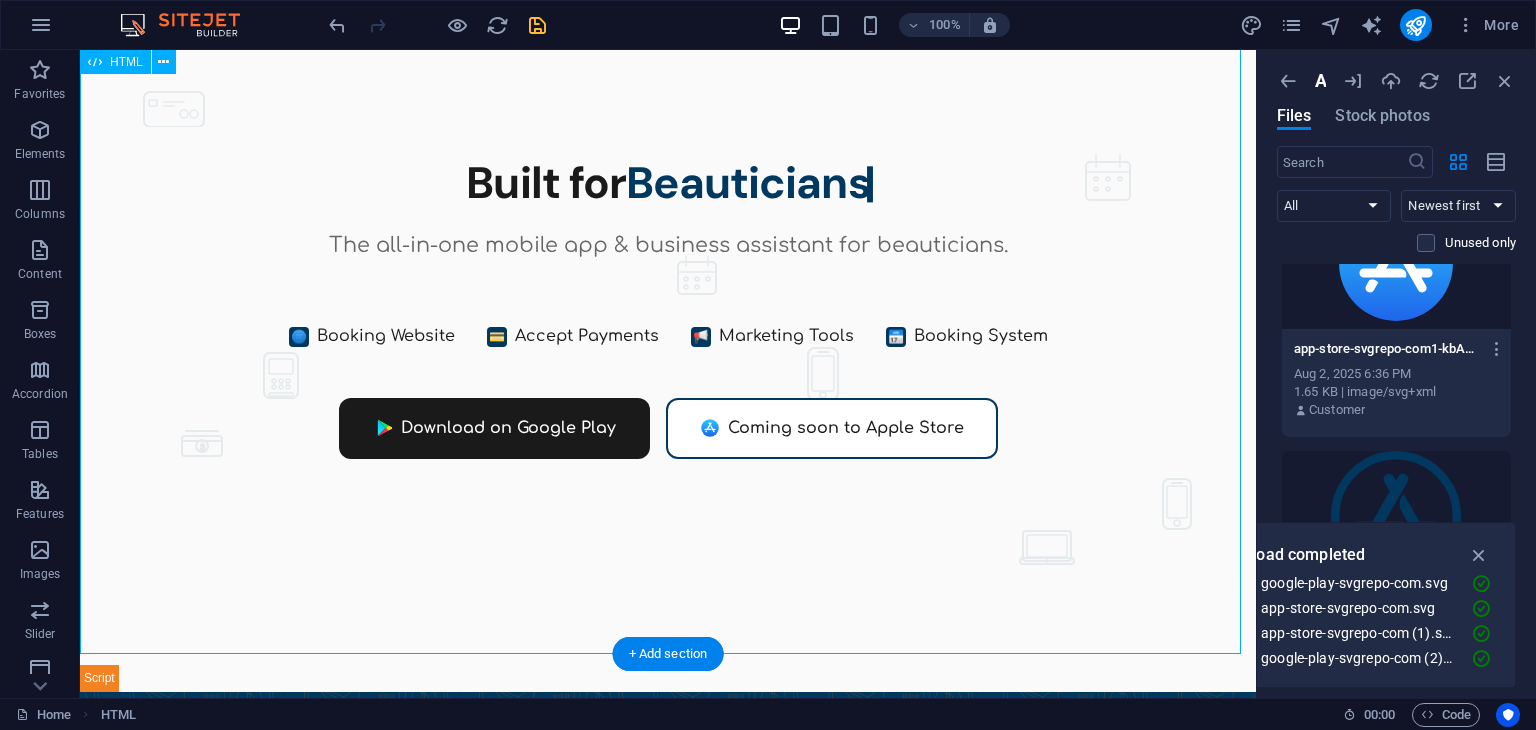 click on "Dool - Business Assistant for Beauticians
$
🌐" at bounding box center (668, 354) 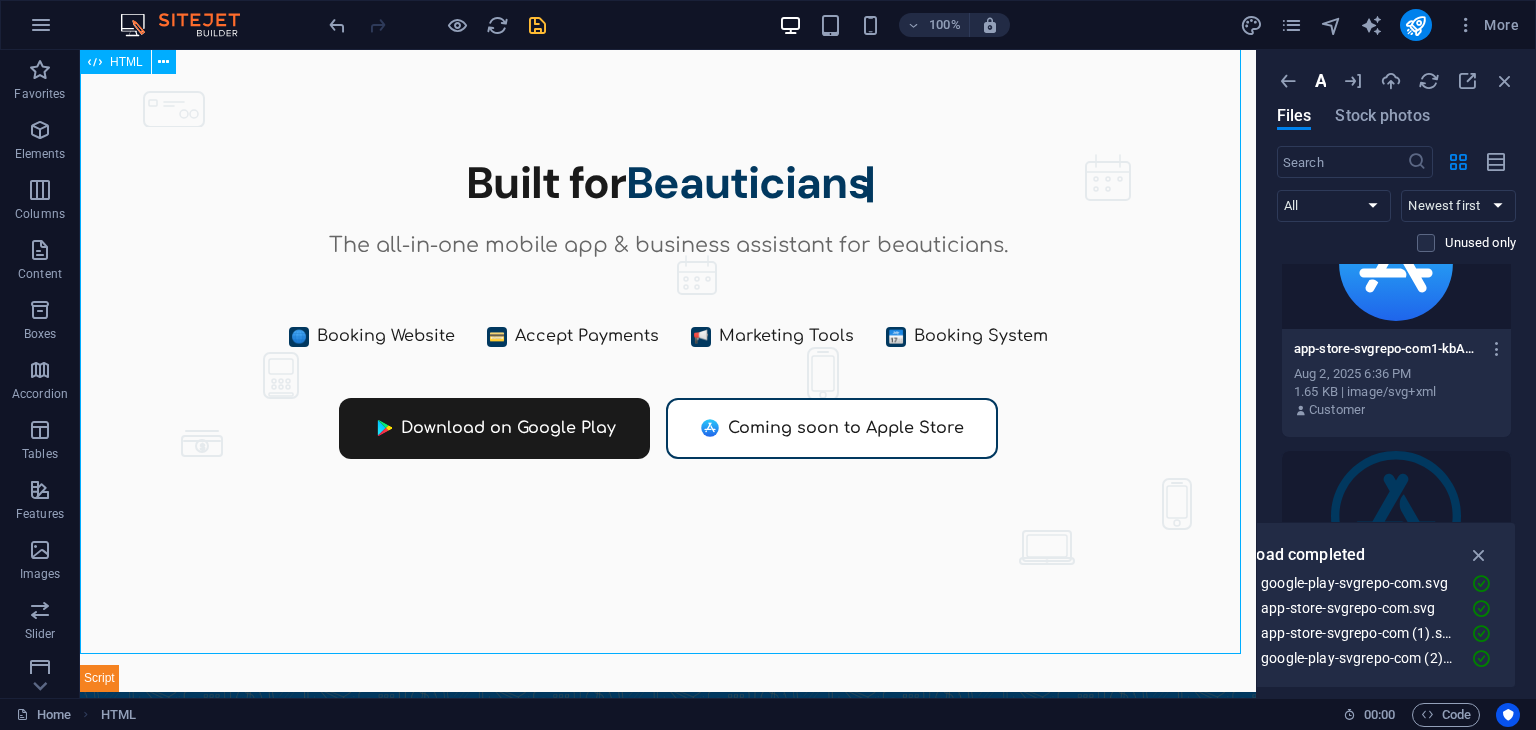 click on "HTML" at bounding box center [126, 62] 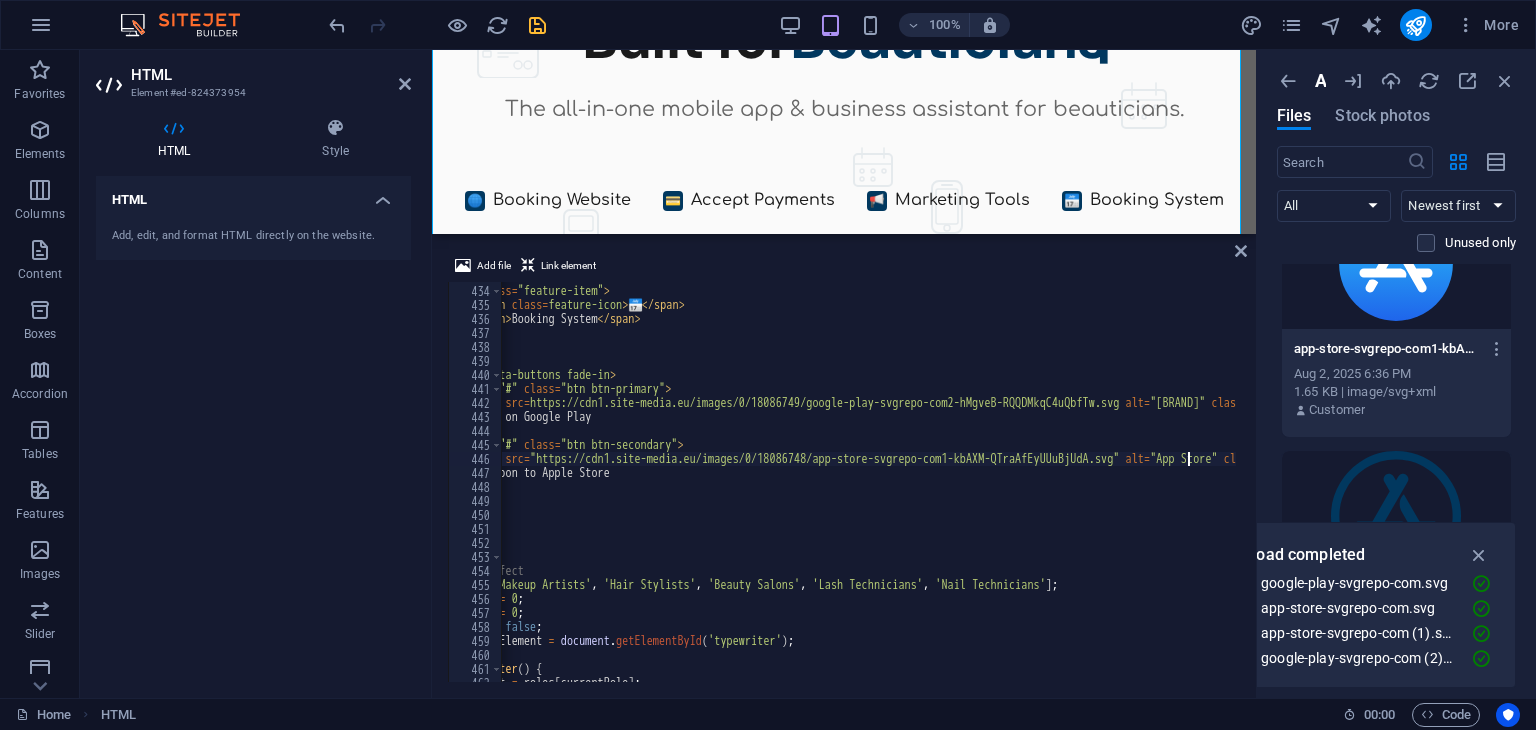 scroll, scrollTop: 6060, scrollLeft: 0, axis: vertical 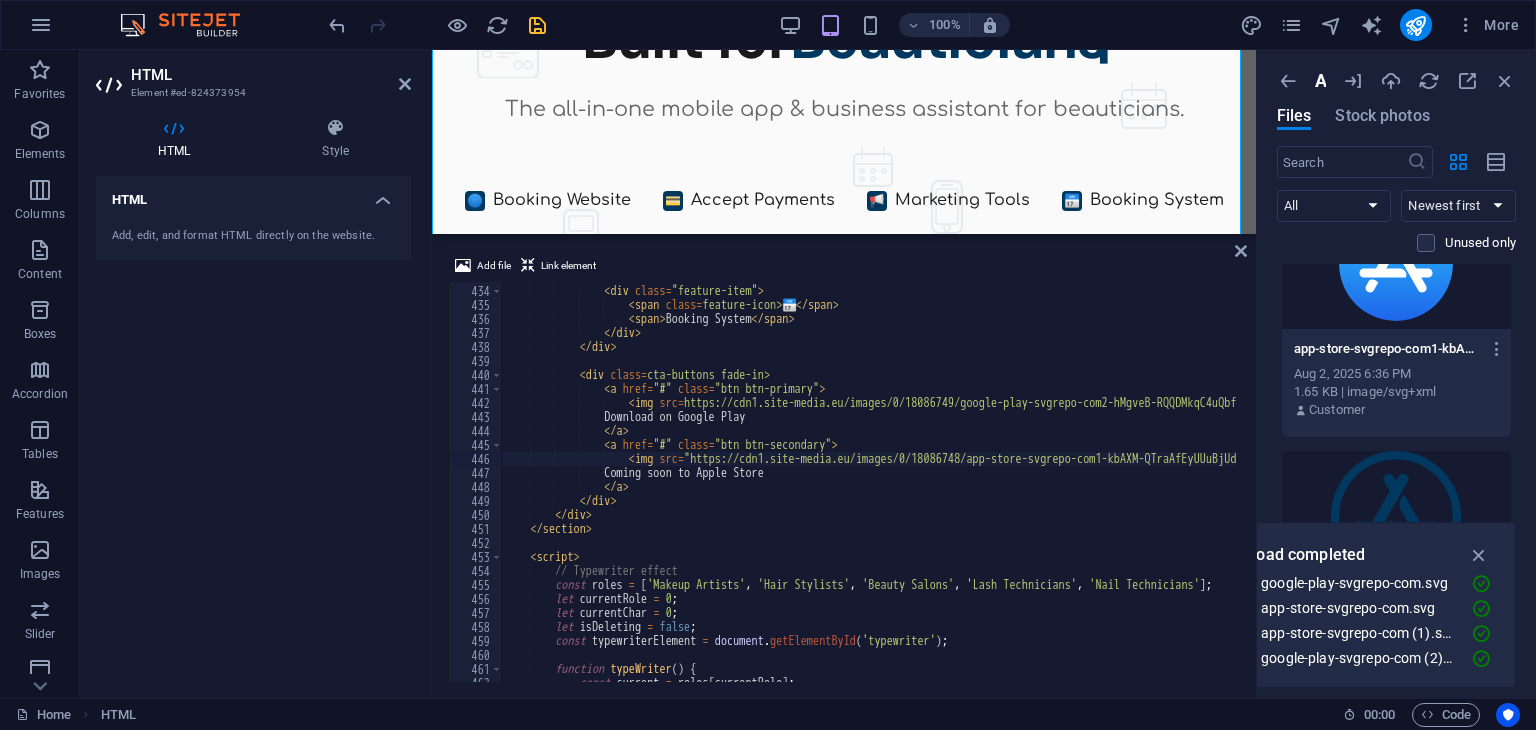 click at bounding box center [844, 236] 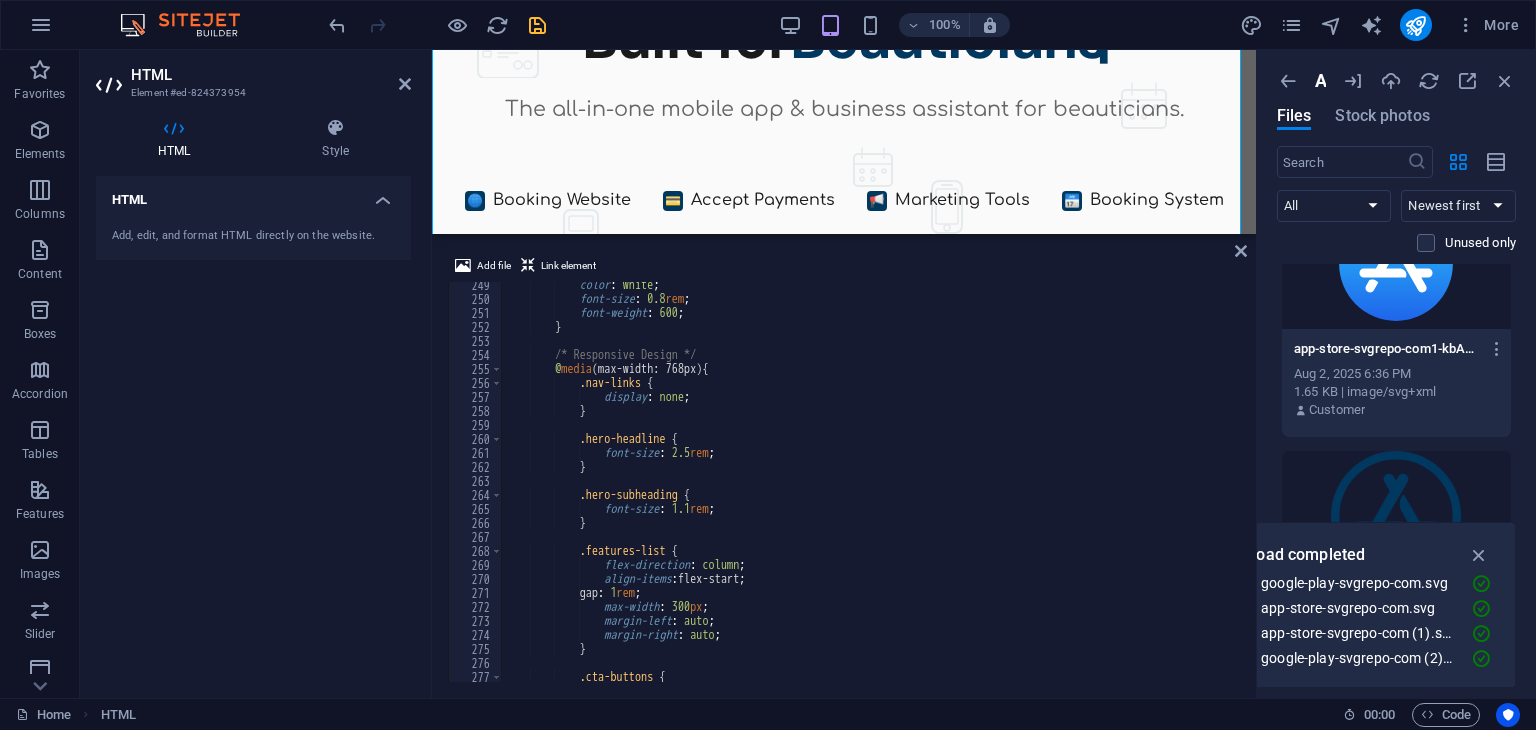 scroll, scrollTop: 3471, scrollLeft: 0, axis: vertical 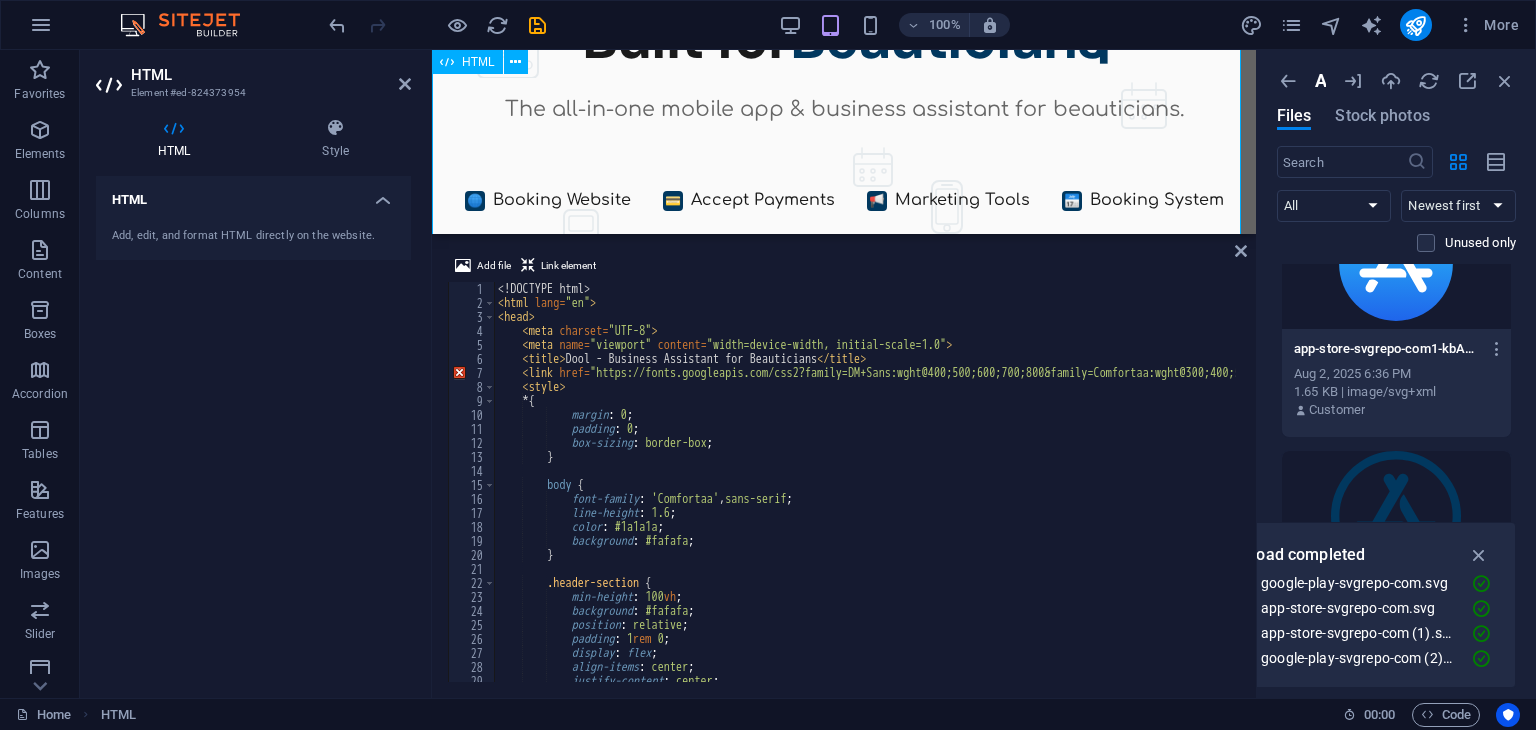 drag, startPoint x: 1176, startPoint y: 283, endPoint x: 721, endPoint y: 105, distance: 488.57855 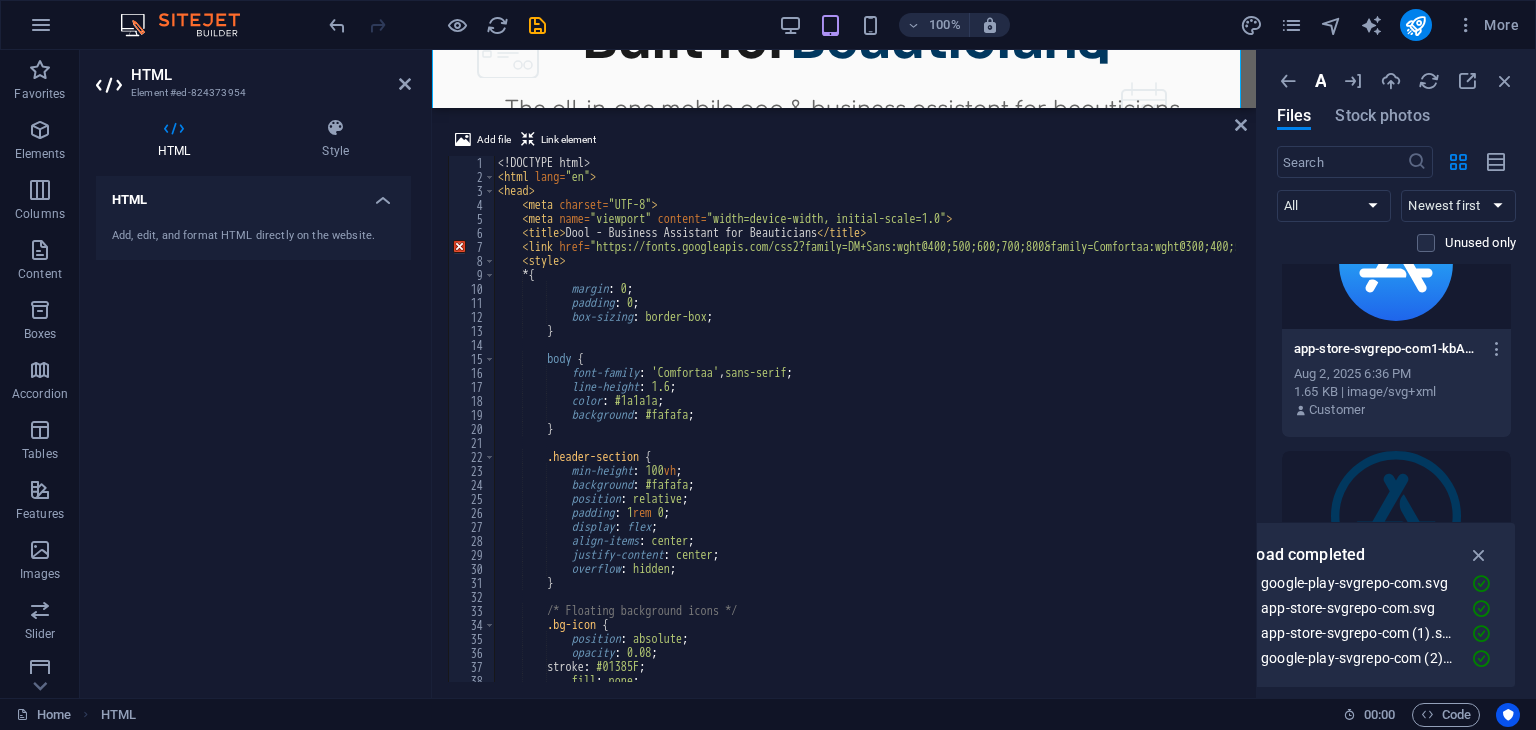 click on "H1   Container   Button   Spacer   HTML   H5   Menu   Menu Bar   HTML   Image   Spacer   Spacer   Spacer   H5   Container   Boxes   Container   Container   Container   Container   Container   Icon   Container   Icon   Container   HTML   HTML   Container   Image   2 columns   Container   H3   Container   Spacer   Text   Spacer   Button   2 columns   Container   Image   Container   H2   Container   Text   Container   Container   H6   Container   H6   Spacer   H6   Text   H6   HTML   HTML   Container   Container   Text   Text   Container   Container   Text   H6   H3   Accordion   Text   Container   H3   Text   Container   H3   Container   Text   Container   2 columns   Spacer   Container   Text   H6   2 columns   Button   Container   H3   Container   Text   Footer Frigg   Container   Footer Frigg   Container   H3   Container   Spacer   Menu   Container   Image   Container   2 columns   Container   Text   Spacer   H3   Button   Container   Text   H3   HTML   HTML   Container   H6   Container" at bounding box center [844, 79] 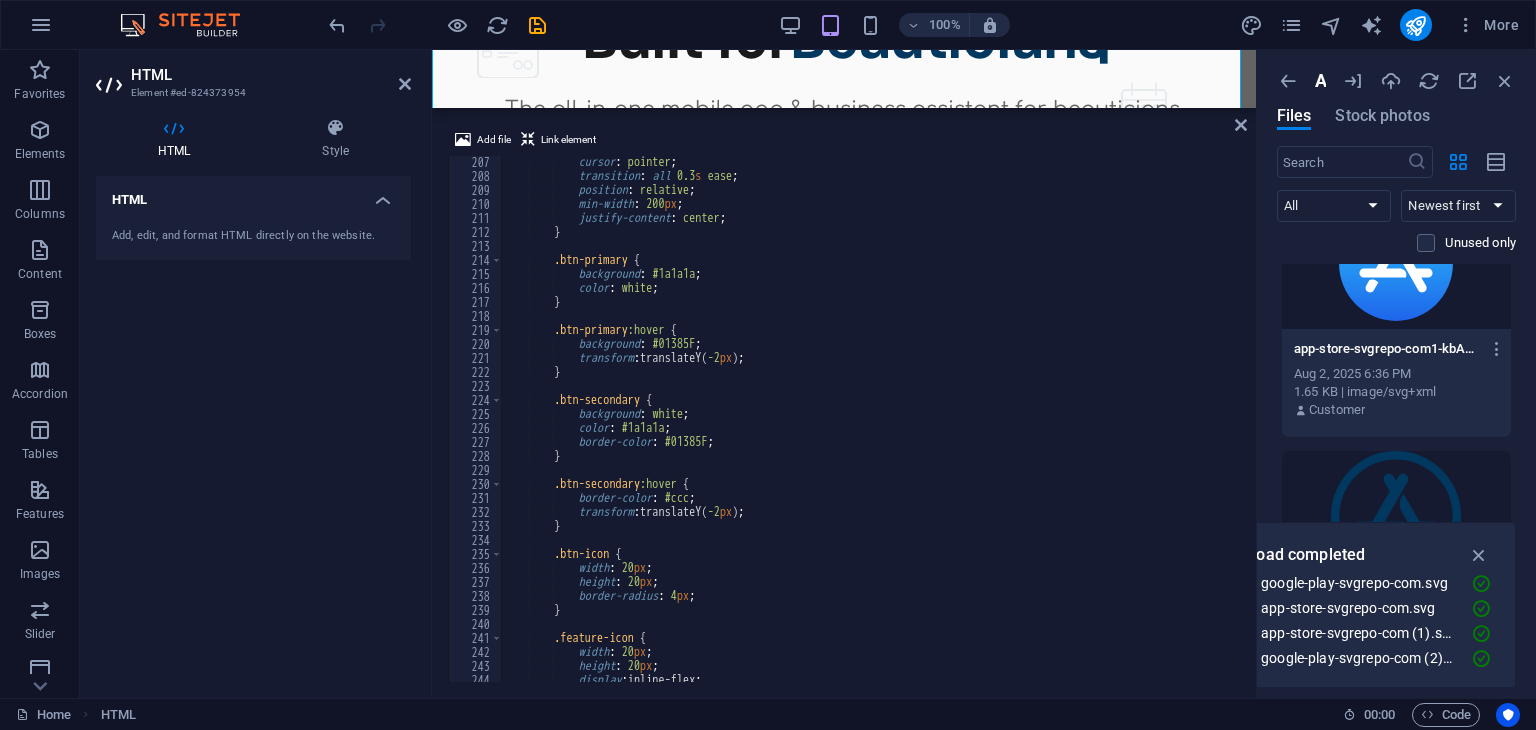 scroll, scrollTop: 2885, scrollLeft: 0, axis: vertical 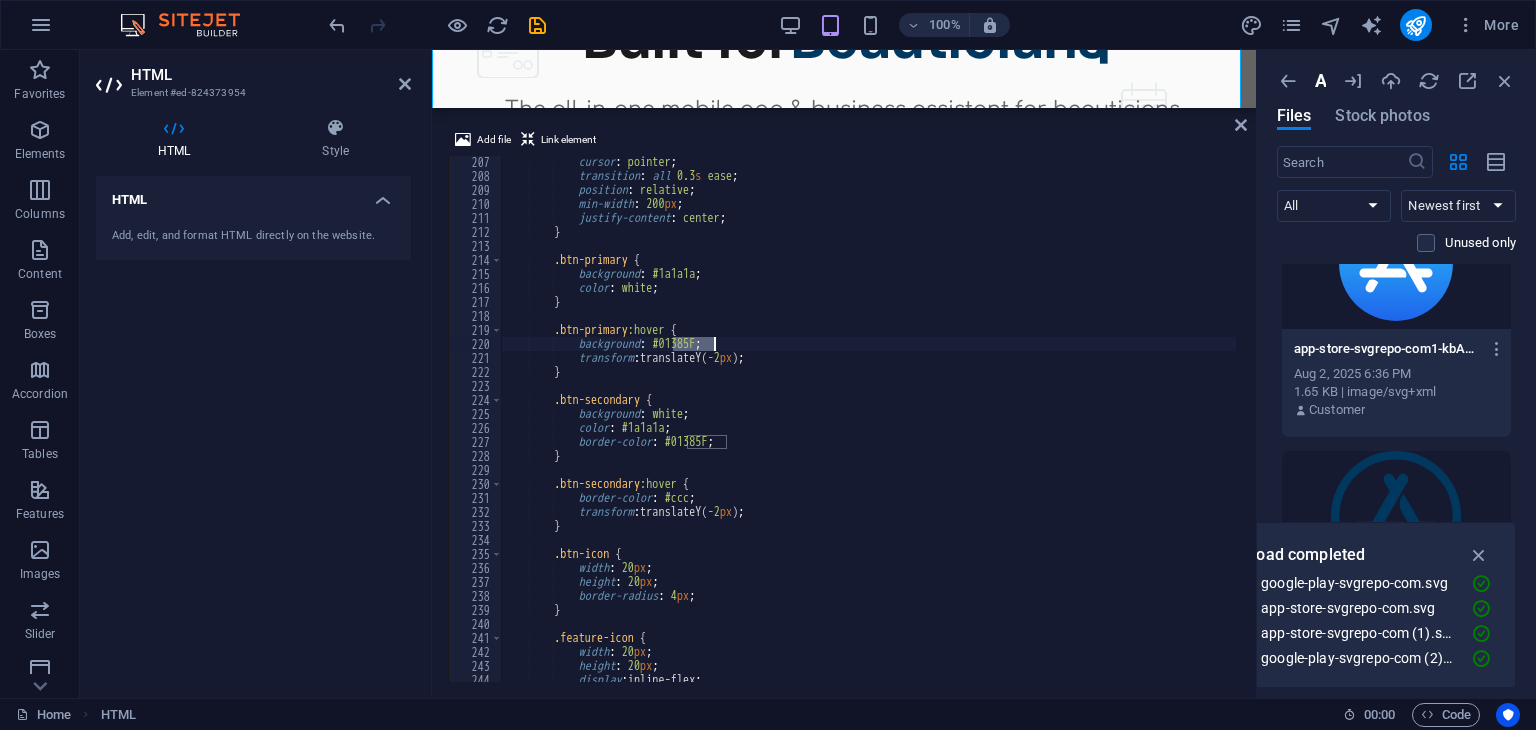 click on "cursor :   pointer ;                transition :   all   0.3 s   ease ;                position :   relative ;                min-width :   200 px ;                justify-content :   center ;           }           .btn-primary   {                background :   #1a1a1a ;                color :   white ;           }           .btn-primary :hover   {                background :   #01385F ;                transform :  translateY( -2 px ) ;           }           .btn-secondary   {                background :   white ;                color :   #1a1a1a ;                border-color :   #01385F ;           }           .btn-secondary :hover   {                border-color :   #ccc ;                transform :  translateY( -2 px ) ;           }           .btn-icon   {                width :   20 px ;                height :   20 px ;                border-radius :   4 px ;           }           .feature-icon   {                width :   20 px ;                height :   20 px ;                display :" at bounding box center (1054, 430) 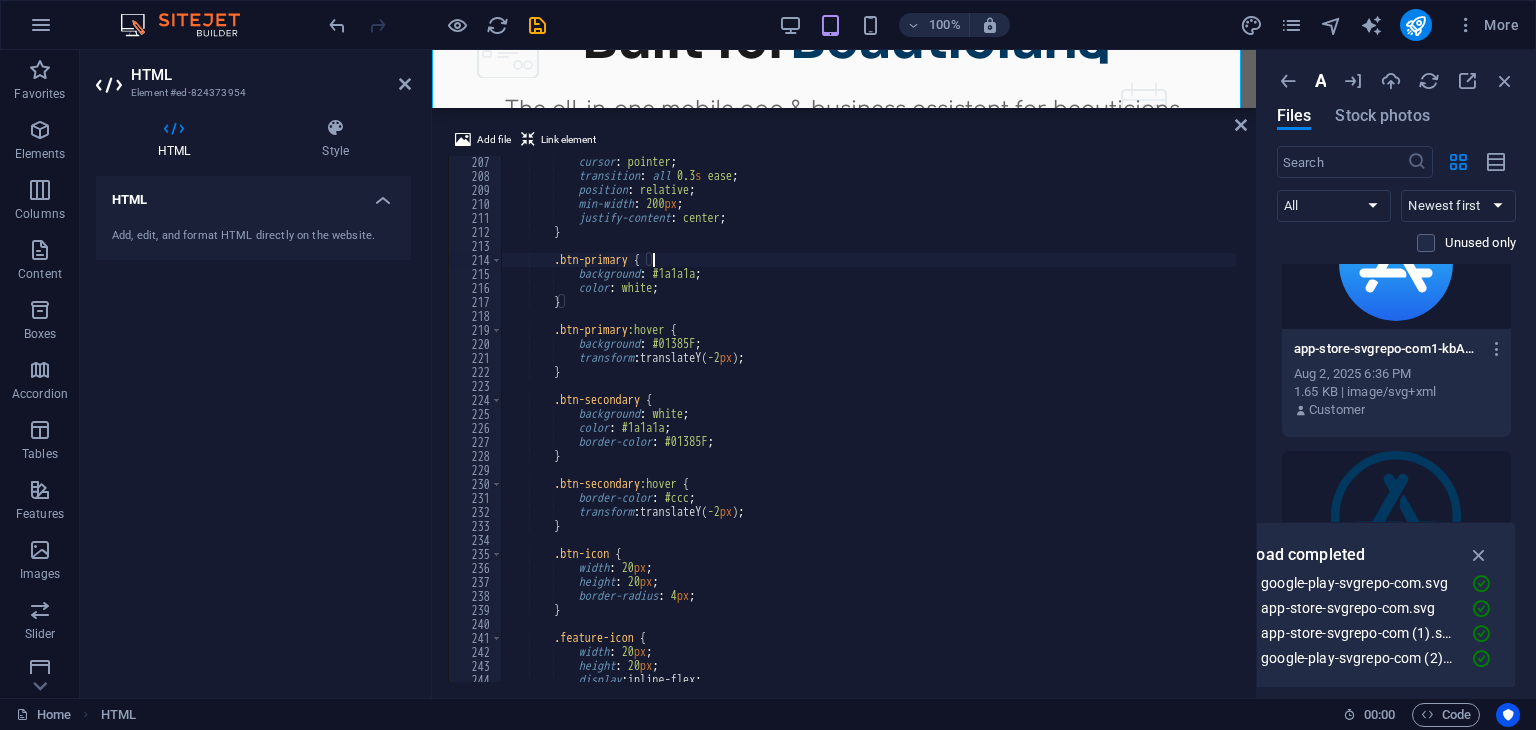 click on "cursor :   pointer ;                transition :   all   0.3 s   ease ;                position :   relative ;                min-width :   200 px ;                justify-content :   center ;           }           .btn-primary   {                background :   #1a1a1a ;                color :   white ;           }           .btn-primary :hover   {                background :   #01385F ;                transform :  translateY( -2 px ) ;           }           .btn-secondary   {                background :   white ;                color :   #1a1a1a ;                border-color :   #01385F ;           }           .btn-secondary :hover   {                border-color :   #ccc ;                transform :  translateY( -2 px ) ;           }           .btn-icon   {                width :   20 px ;                height :   20 px ;                border-radius :   4 px ;           }           .feature-icon   {                width :   20 px ;                height :   20 px ;                display :" at bounding box center (1054, 430) 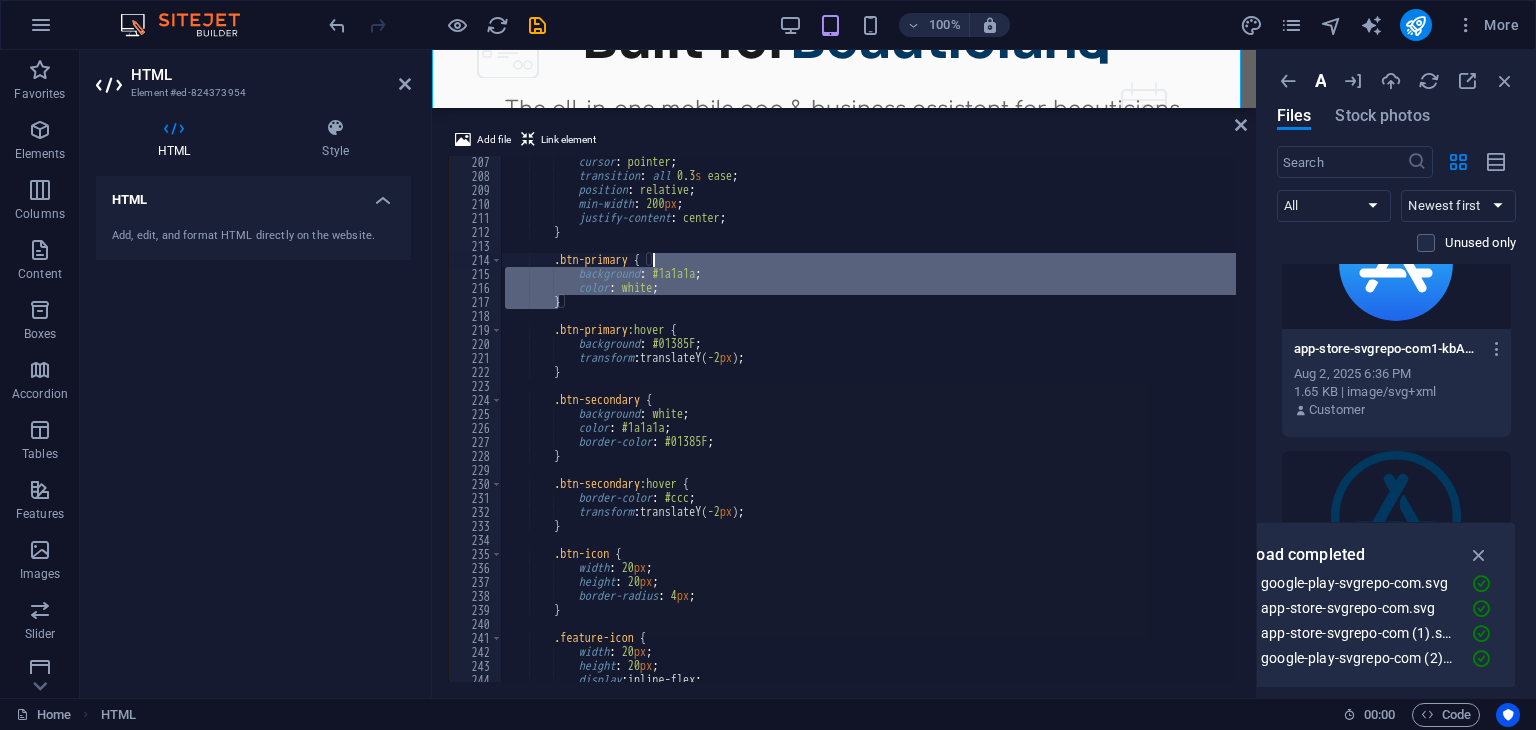 click on "cursor :   pointer ;                transition :   all   0.3 s   ease ;                position :   relative ;                min-width :   200 px ;                justify-content :   center ;           }           .btn-primary   {                background :   #1a1a1a ;                color :   white ;           }           .btn-primary :hover   {                background :   #01385F ;                transform :  translateY( -2 px ) ;           }           .btn-secondary   {                background :   white ;                color :   #1a1a1a ;                border-color :   #01385F ;           }           .btn-secondary :hover   {                border-color :   #ccc ;                transform :  translateY( -2 px ) ;           }           .btn-icon   {                width :   20 px ;                height :   20 px ;                border-radius :   4 px ;           }           .feature-icon   {                width :   20 px ;                height :   20 px ;                display :" at bounding box center (868, 419) 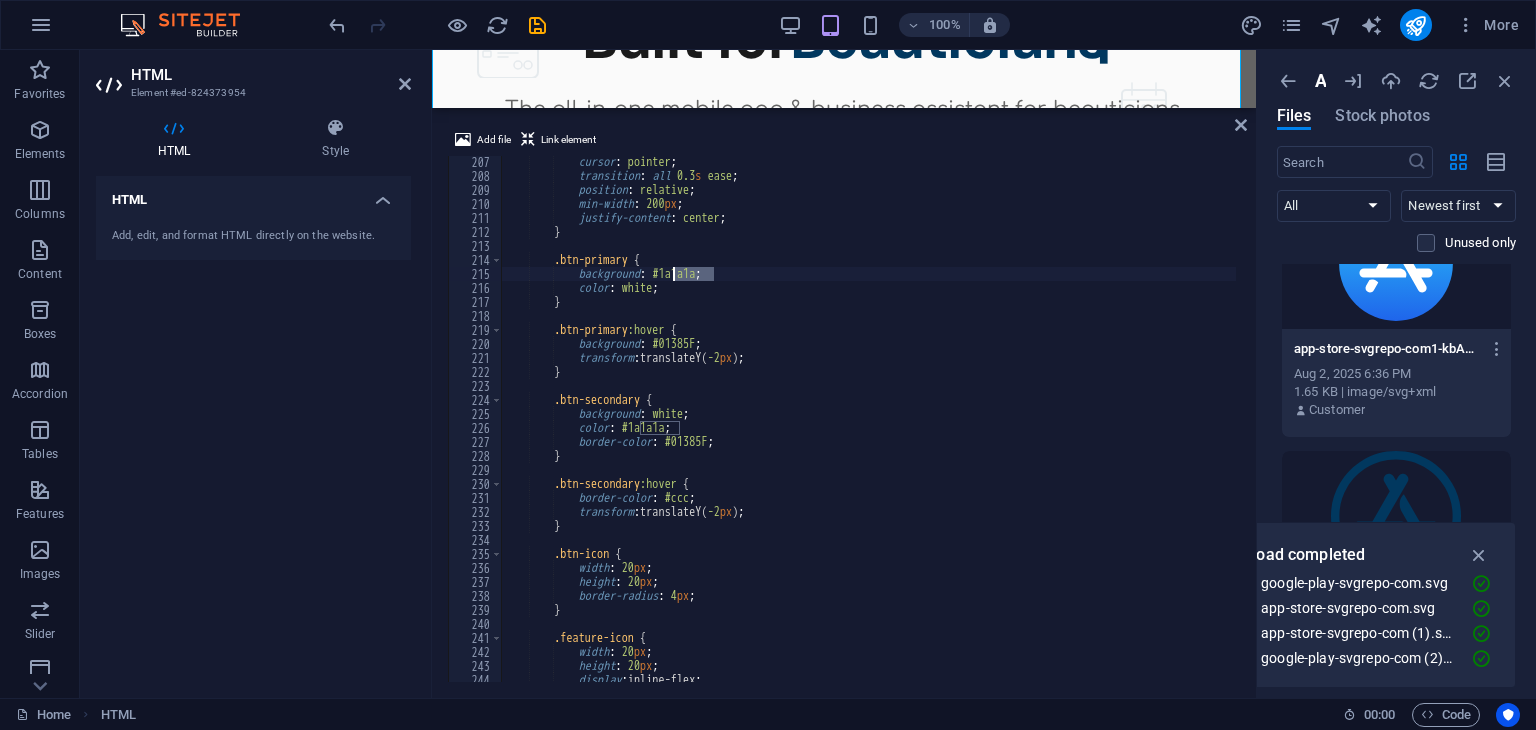 paste on "01385F" 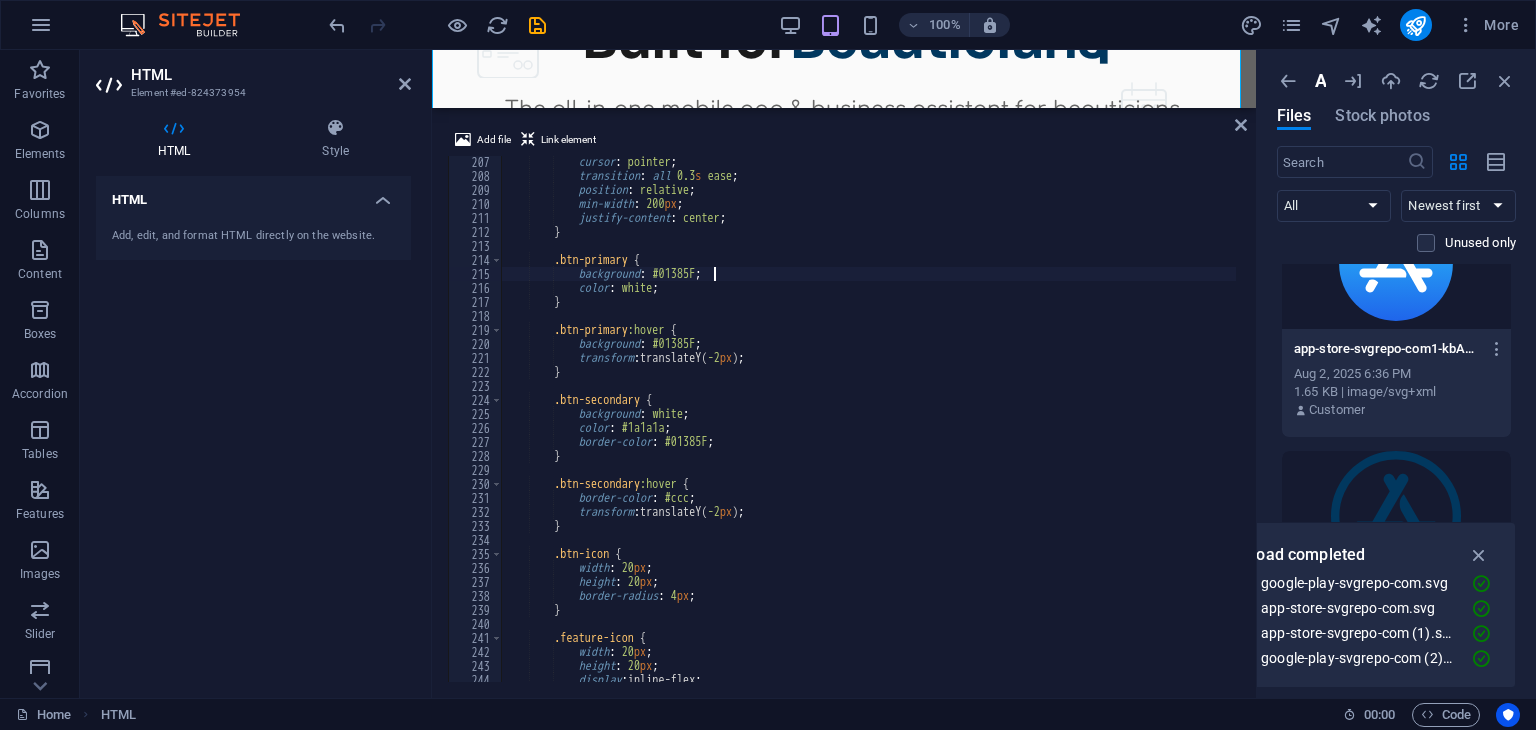 click on "cursor :   pointer ;                transition :   all   0.3 s   ease ;                position :   relative ;                min-width :   200 px ;                justify-content :   center ;           }           .btn-primary   {                background :   #01385F ;                color :   white ;           }           .btn-primary :hover   {                background :   #01385F ;                transform :  translateY( -2 px ) ;           }           .btn-secondary   {                background :   white ;                color :   #1a1a1a ;                border-color :   #01385F ;           }           .btn-secondary :hover   {                border-color :   #ccc ;                transform :  translateY( -2 px ) ;           }           .btn-icon   {                width :   20 px ;                height :   20 px ;                border-radius :   4 px ;           }           .feature-icon   {                width :   20 px ;                height :   20 px ;                display :" at bounding box center (1054, 430) 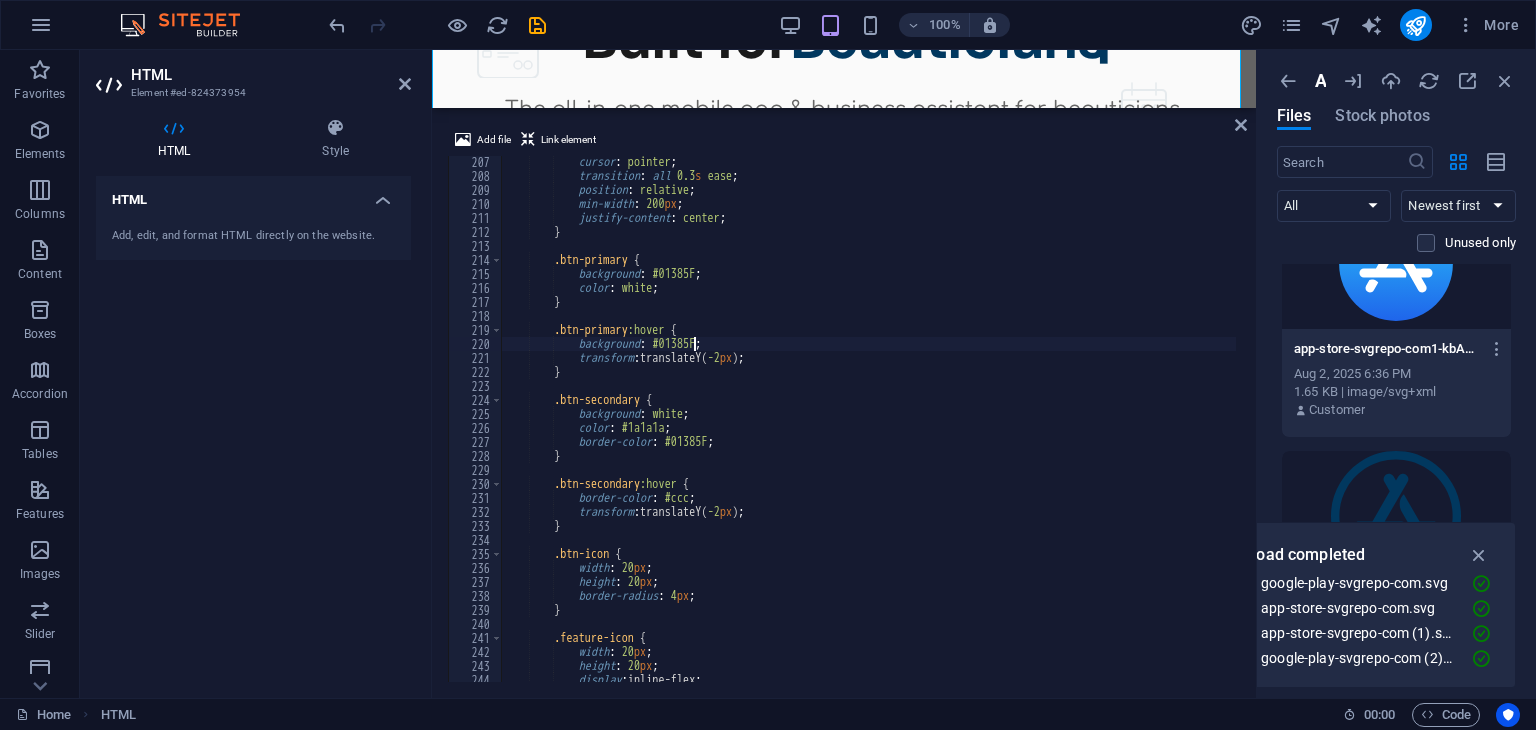 click on "cursor :   pointer ;                transition :   all   0.3 s   ease ;                position :   relative ;                min-width :   200 px ;                justify-content :   center ;           }           .btn-primary   {                background :   #01385F ;                color :   white ;           }           .btn-primary :hover   {                background :   #01385F ;                transform :  translateY( -2 px ) ;           }           .btn-secondary   {                background :   white ;                color :   #1a1a1a ;                border-color :   #01385F ;           }           .btn-secondary :hover   {                border-color :   #ccc ;                transform :  translateY( -2 px ) ;           }           .btn-icon   {                width :   20 px ;                height :   20 px ;                border-radius :   4 px ;           }           .feature-icon   {                width :   20 px ;                height :   20 px ;                display :" at bounding box center (1054, 430) 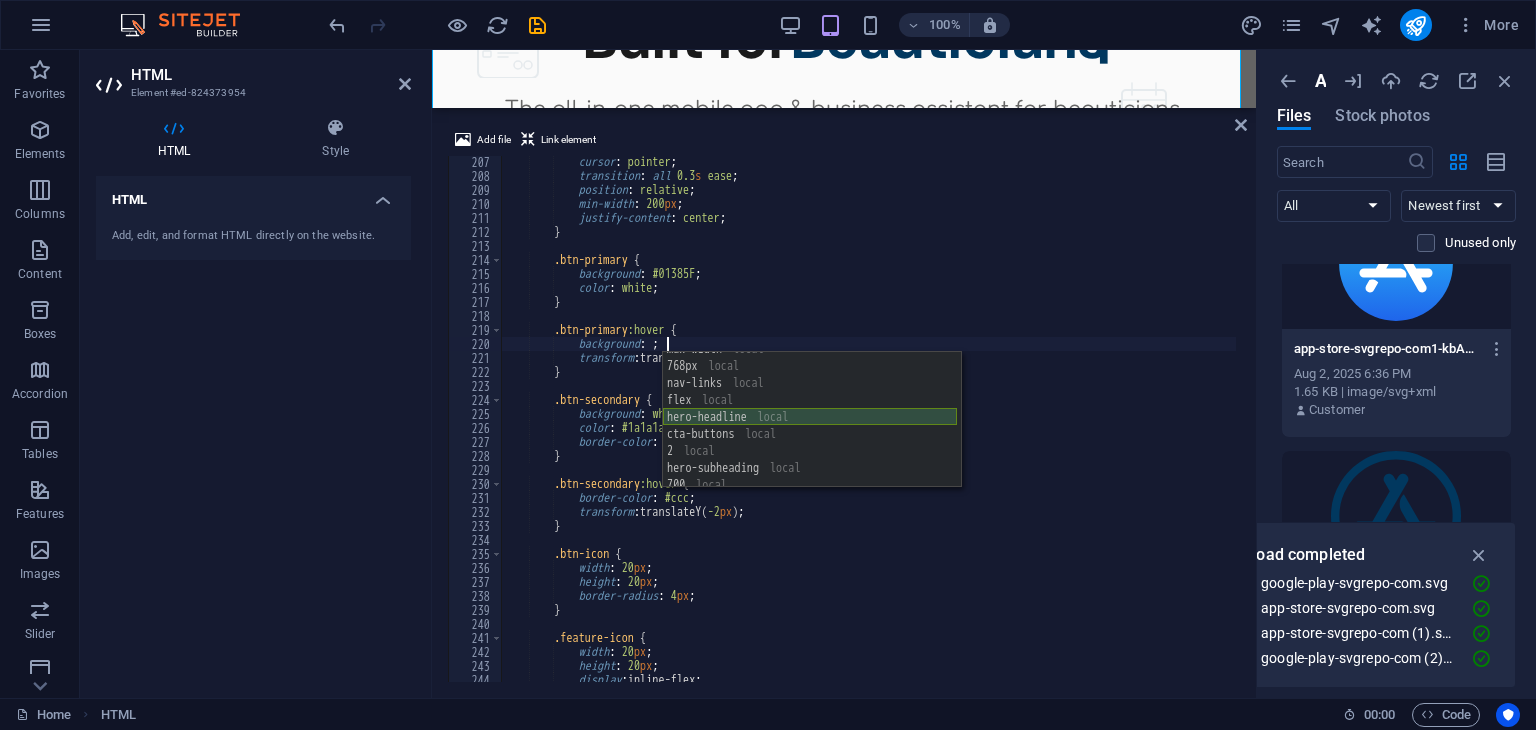 scroll, scrollTop: 1034, scrollLeft: 0, axis: vertical 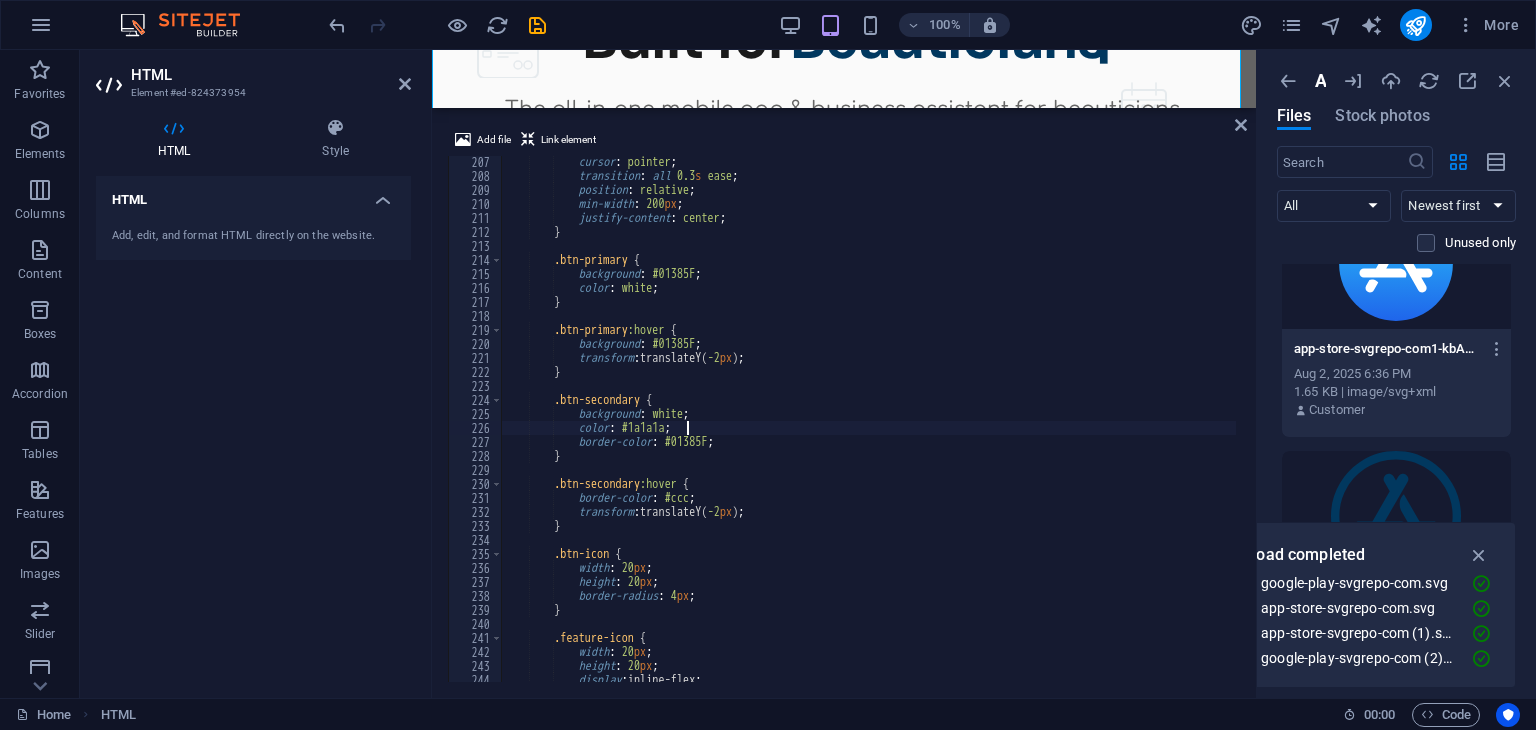 click on "cursor :   pointer ;                transition :   all   0.3 s   ease ;                position :   relative ;                min-width :   200 px ;                justify-content :   center ;           }           .btn-primary   {                background :   #01385F ;                color :   white ;           }           .btn-primary :hover   {                background :   #01385F ;                transform :  translateY( -2 px ) ;           }           .btn-secondary   {                background :   white ;                color :   #1a1a1a ;                border-color :   #01385F ;           }           .btn-secondary :hover   {                border-color :   #ccc ;                transform :  translateY( -2 px ) ;           }           .btn-icon   {                width :   20 px ;                height :   20 px ;                border-radius :   4 px ;           }           .feature-icon   {                width :   20 px ;                height :   20 px ;                display :" at bounding box center (1054, 430) 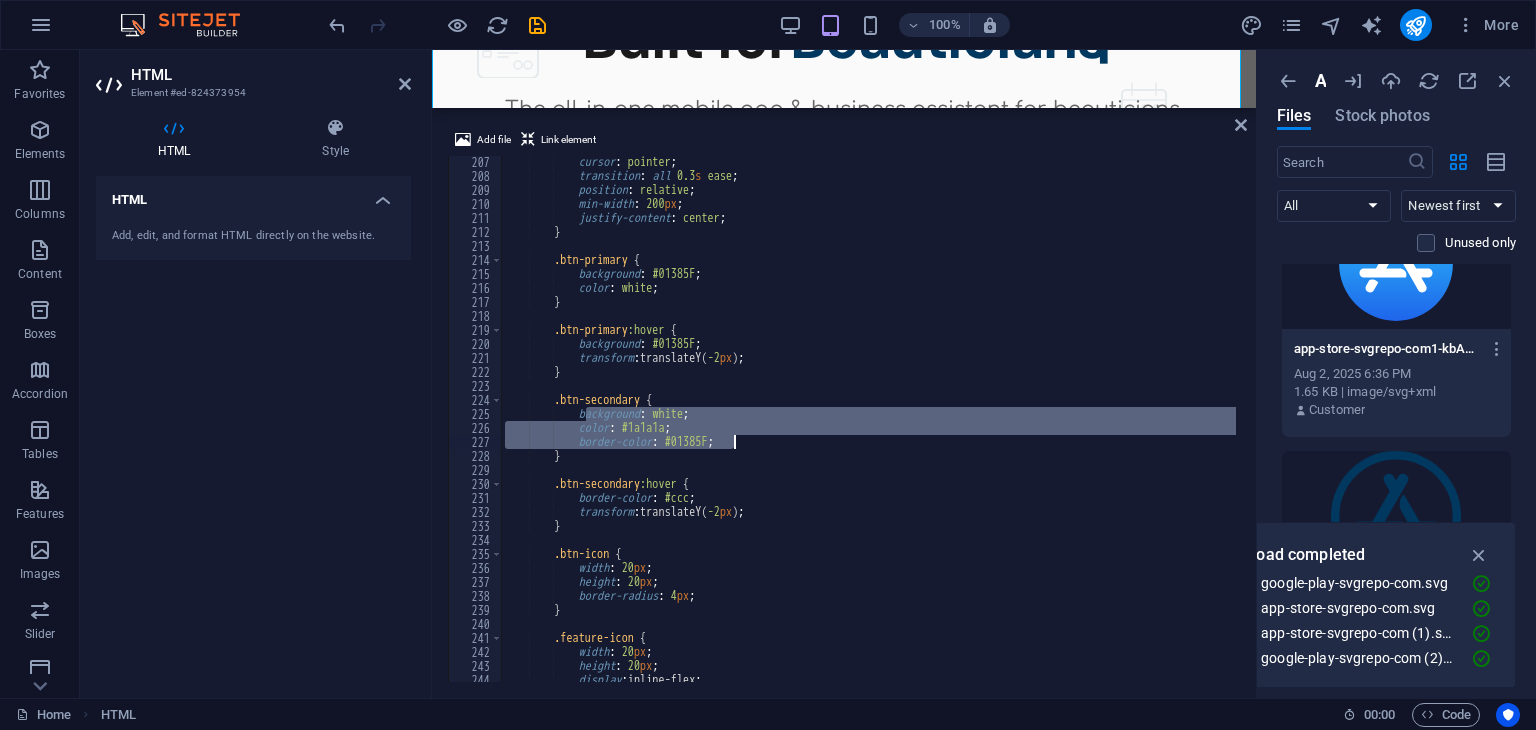 drag, startPoint x: 584, startPoint y: 419, endPoint x: 755, endPoint y: 445, distance: 172.96532 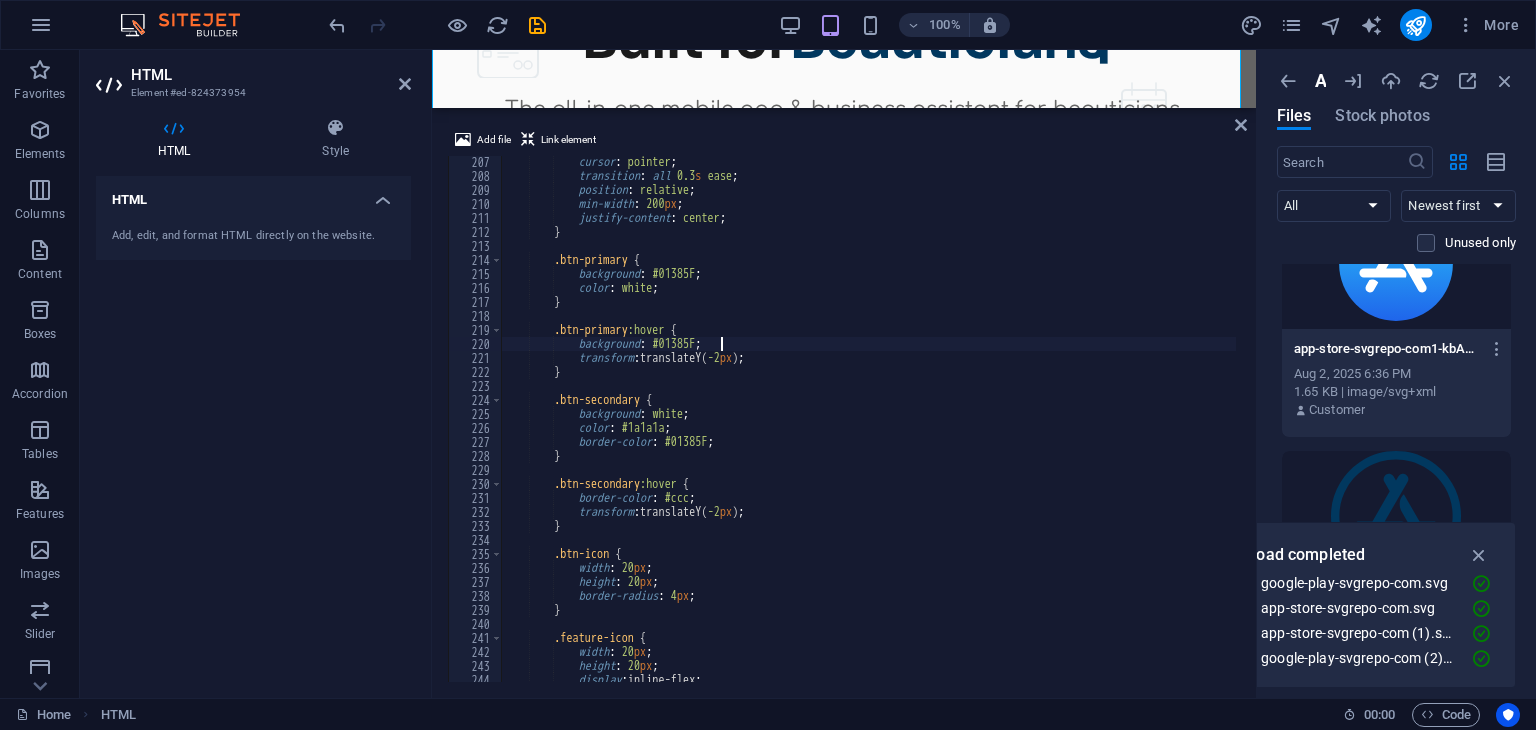 click on "cursor :   pointer ;                transition :   all   0.3 s   ease ;                position :   relative ;                min-width :   200 px ;                justify-content :   center ;           }           .btn-primary   {                background :   #01385F ;                color :   white ;           }           .btn-primary :hover   {                background :   #01385F ;                transform :  translateY( -2 px ) ;           }           .btn-secondary   {                background :   white ;                color :   #1a1a1a ;                border-color :   #01385F ;           }           .btn-secondary :hover   {                border-color :   #ccc ;                transform :  translateY( -2 px ) ;           }           .btn-icon   {                width :   20 px ;                height :   20 px ;                border-radius :   4 px ;           }           .feature-icon   {                width :   20 px ;                height :   20 px ;                display :" at bounding box center (1054, 430) 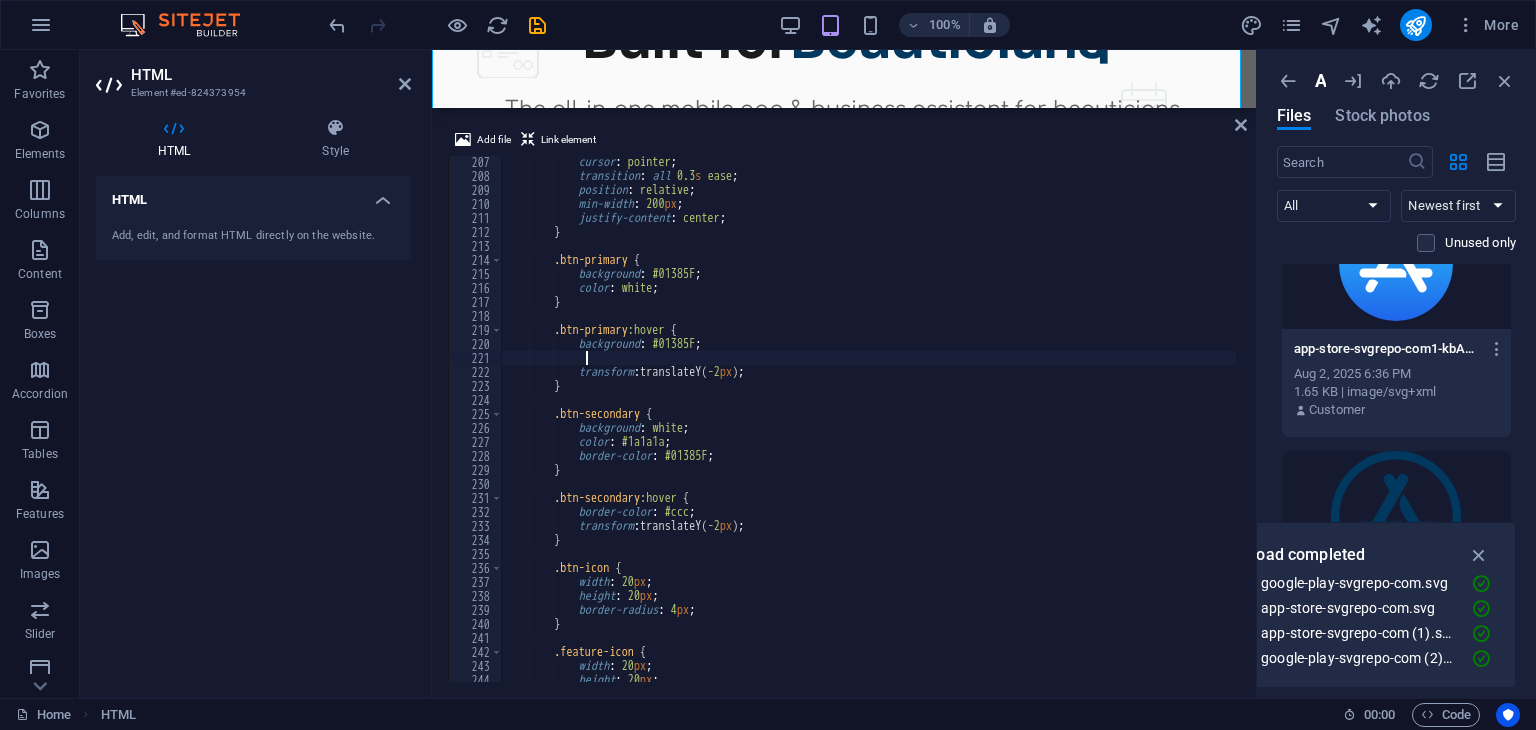 paste on "border-color: #01385F;" 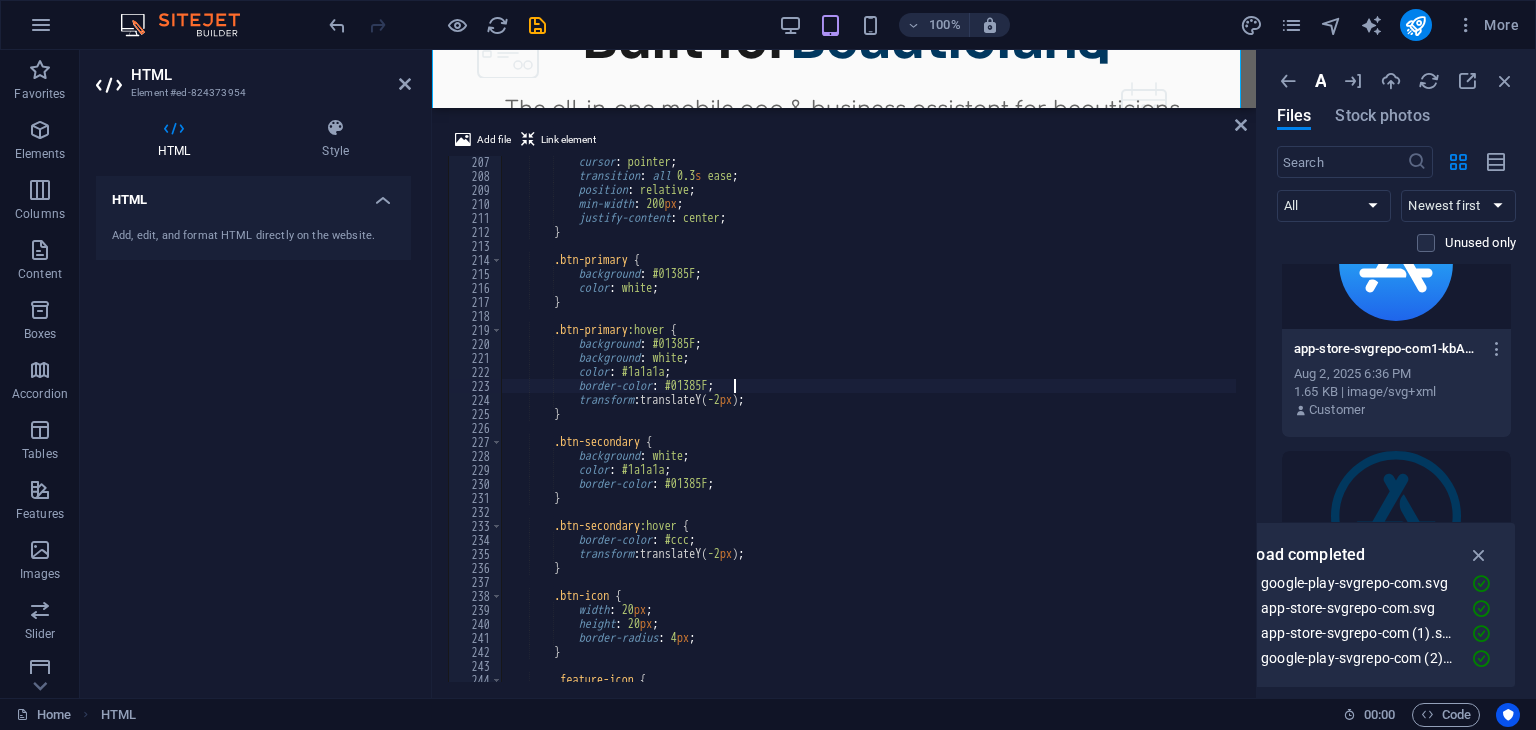 click on "cursor :   pointer ;                transition :   all   0.3 s   ease ;                position :   relative ;                min-width :   200 px ;                justify-content :   center ;           }           .btn-primary   {                background :   #01385F ;                color :   white ;           }           .btn-primary :hover   {                background :   #01385F ;                background :   white ;                color :   #1a1a1a ;                border-color :   #01385F ;                transform :  translateY( -2 px ) ;           }           .btn-secondary   {                background :   white ;                color :   #1a1a1a ;                border-color :   #01385F ;           }           .btn-secondary :hover   {                border-color :   #ccc ;                transform :  translateY( -2 px ) ;           }           .btn-icon   {                width :   20 px ;                height :   20 px ;                border-radius :   4 px ;           }" at bounding box center [1054, 430] 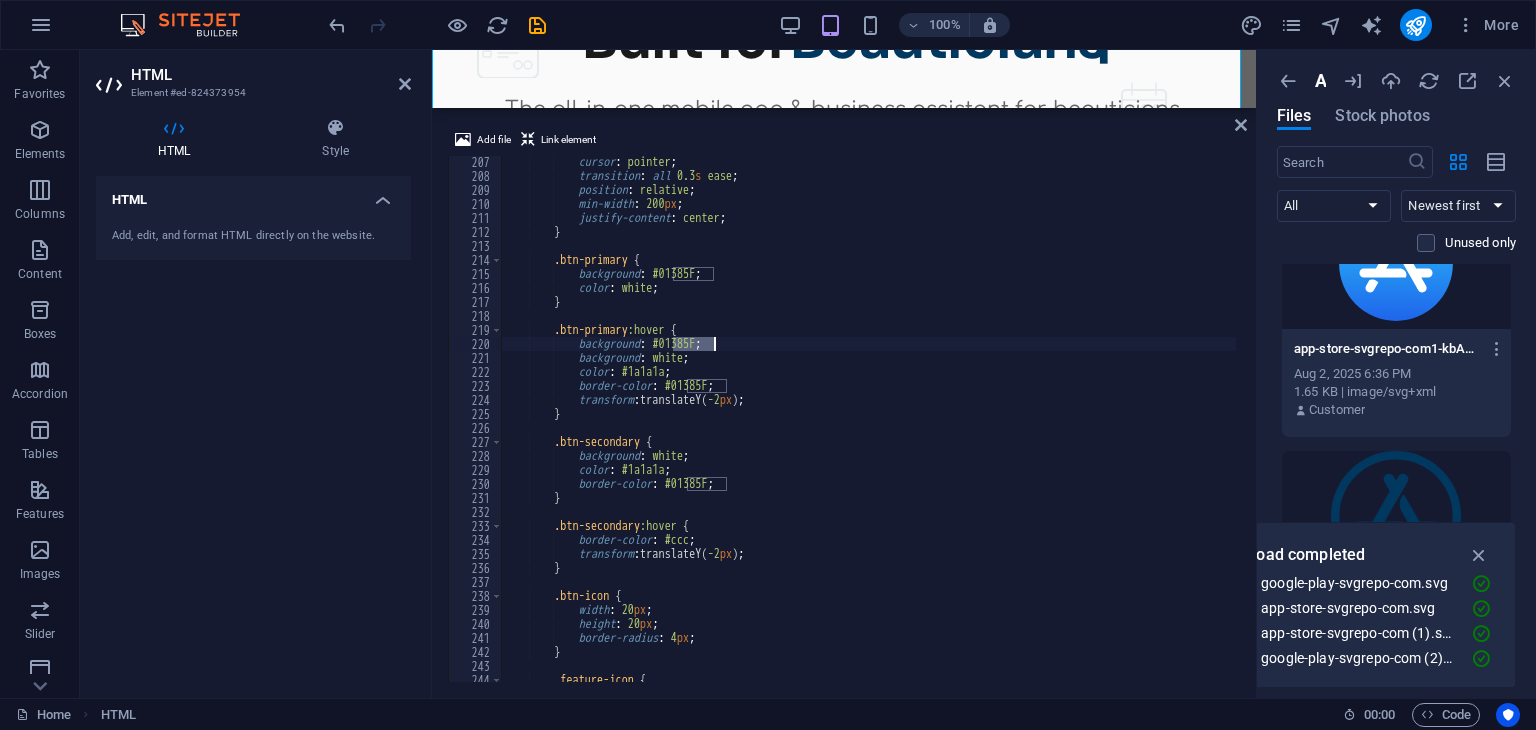 click on "cursor :   pointer ;                transition :   all   0.3 s   ease ;                position :   relative ;                min-width :   200 px ;                justify-content :   center ;           }           .btn-primary   {                background :   #01385F ;                color :   white ;           }           .btn-primary :hover   {                background :   #01385F ;                background :   white ;                color :   #1a1a1a ;                border-color :   #01385F ;                transform :  translateY( -2 px ) ;           }           .btn-secondary   {                background :   white ;                color :   #1a1a1a ;                border-color :   #01385F ;           }           .btn-secondary :hover   {                border-color :   #ccc ;                transform :  translateY( -2 px ) ;           }           .btn-icon   {                width :   20 px ;                height :   20 px ;                border-radius :   4 px ;           }" at bounding box center [1054, 430] 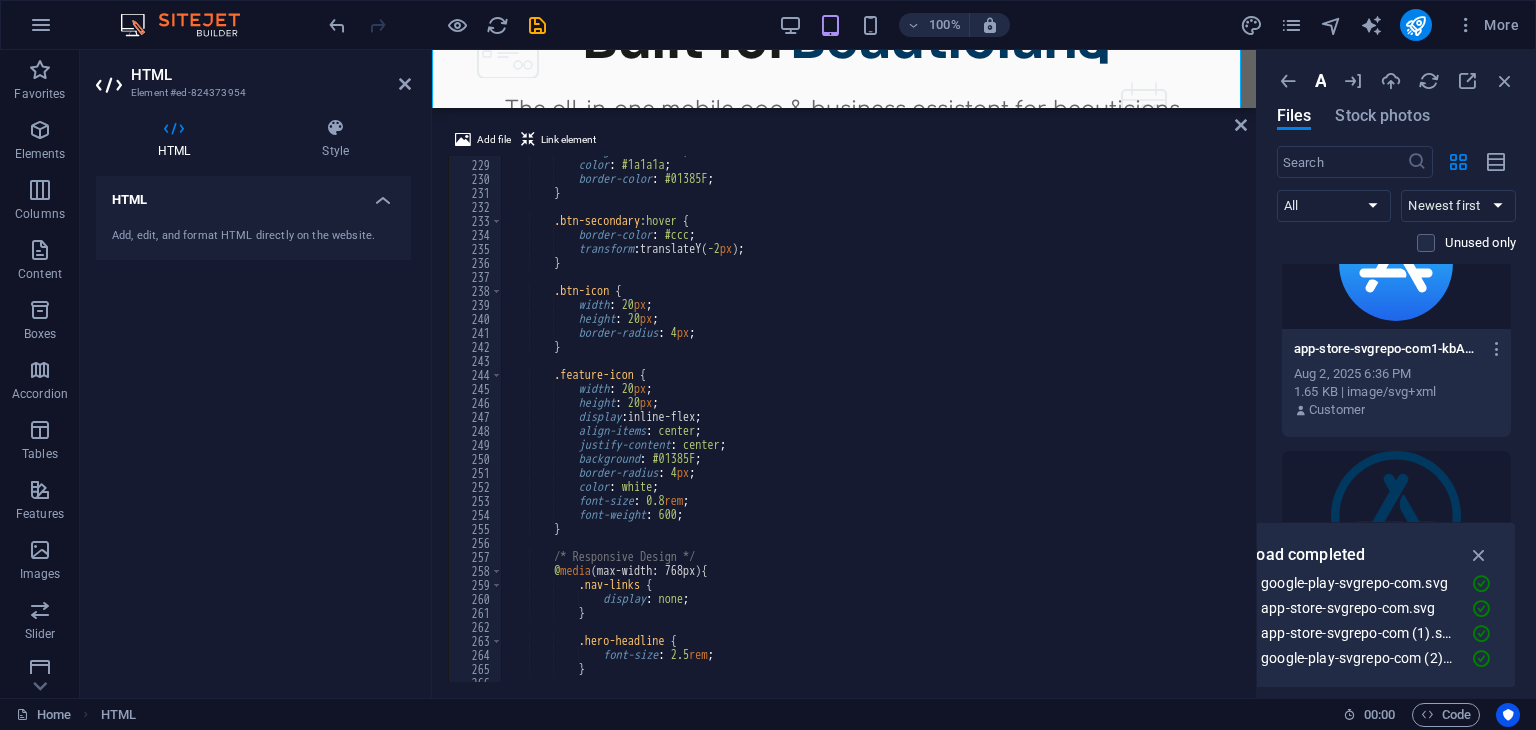 scroll, scrollTop: 3190, scrollLeft: 0, axis: vertical 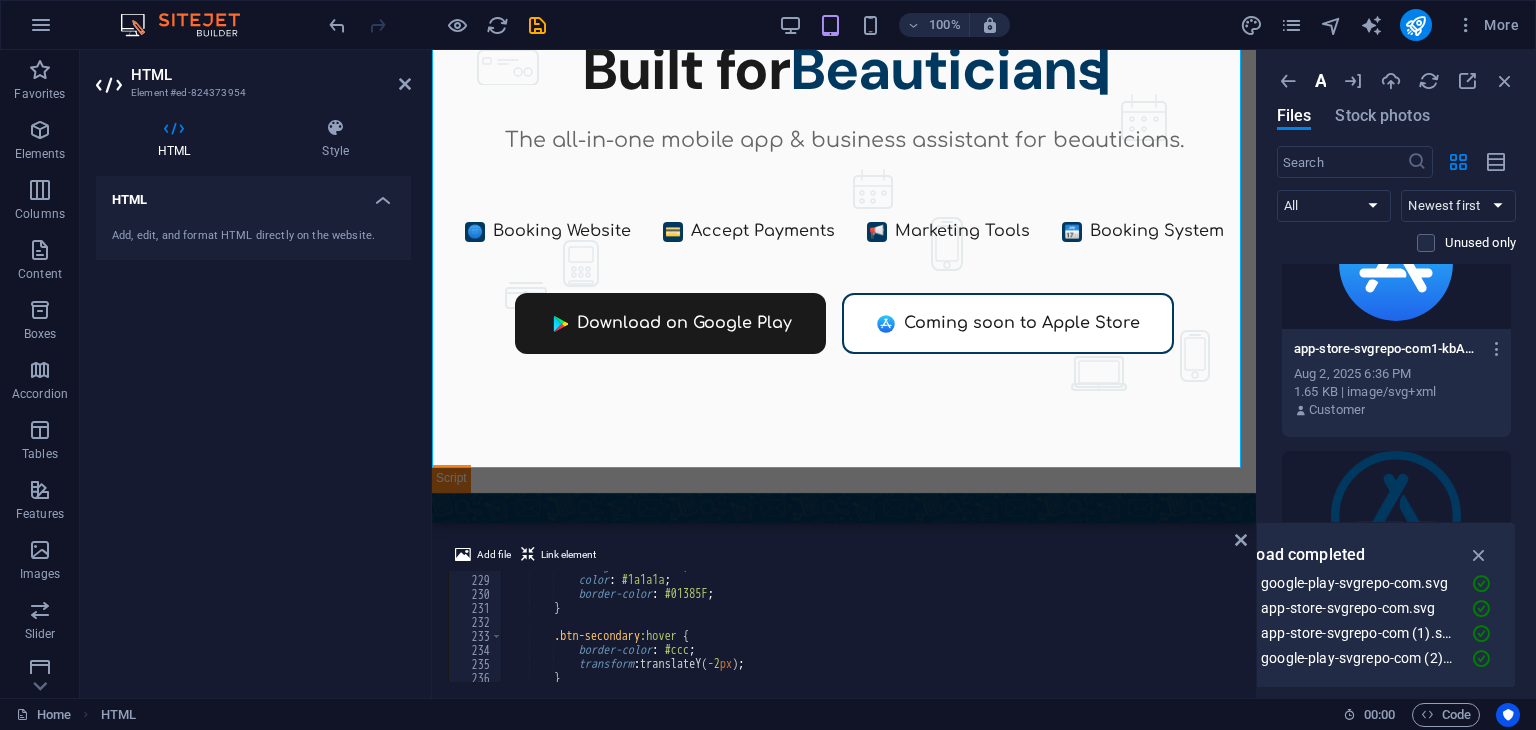drag, startPoint x: 810, startPoint y: 109, endPoint x: 325, endPoint y: 470, distance: 604.604 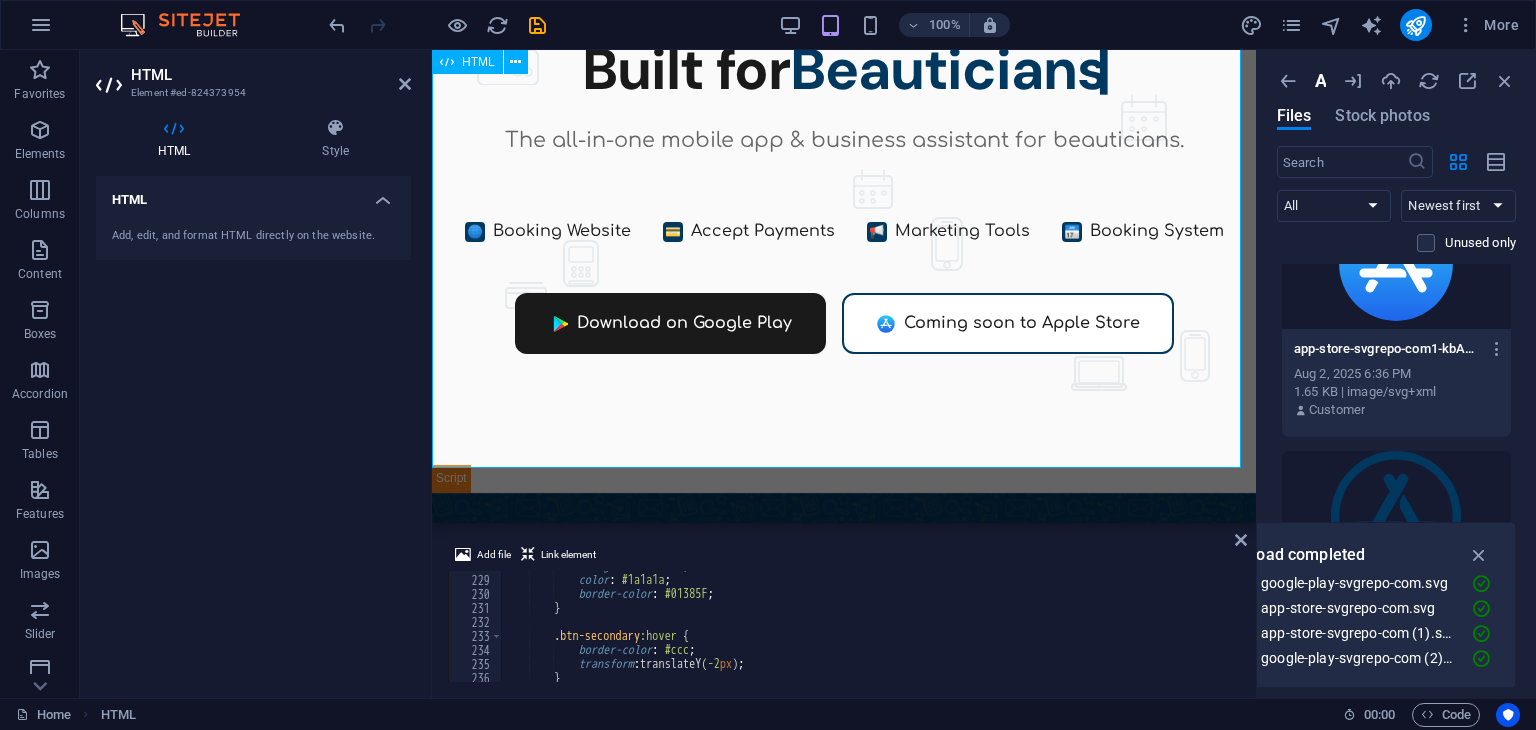 type on "/* background: #01385F; */" 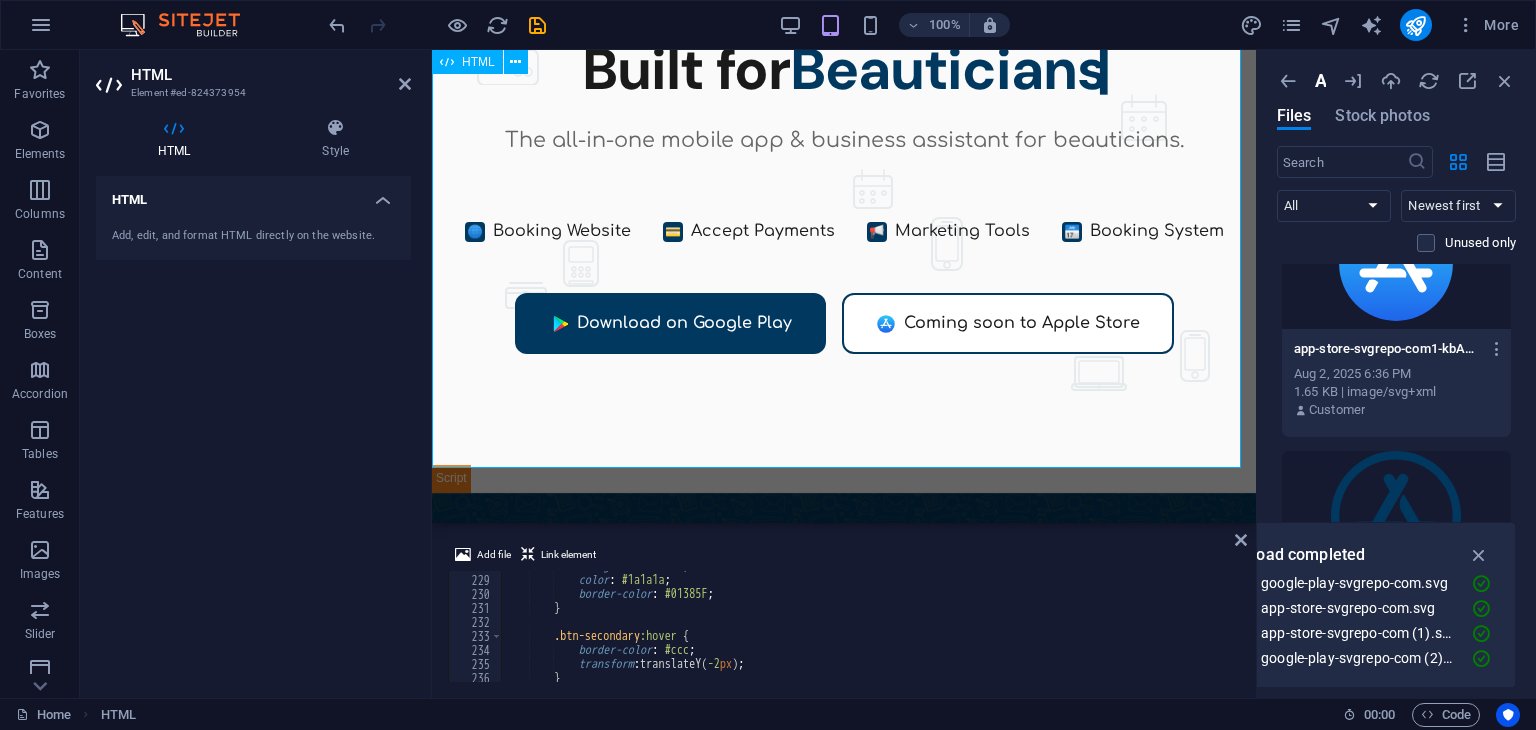 click on "Dool - Business Assistant for Beauticians
$
🌐" at bounding box center (844, 242) 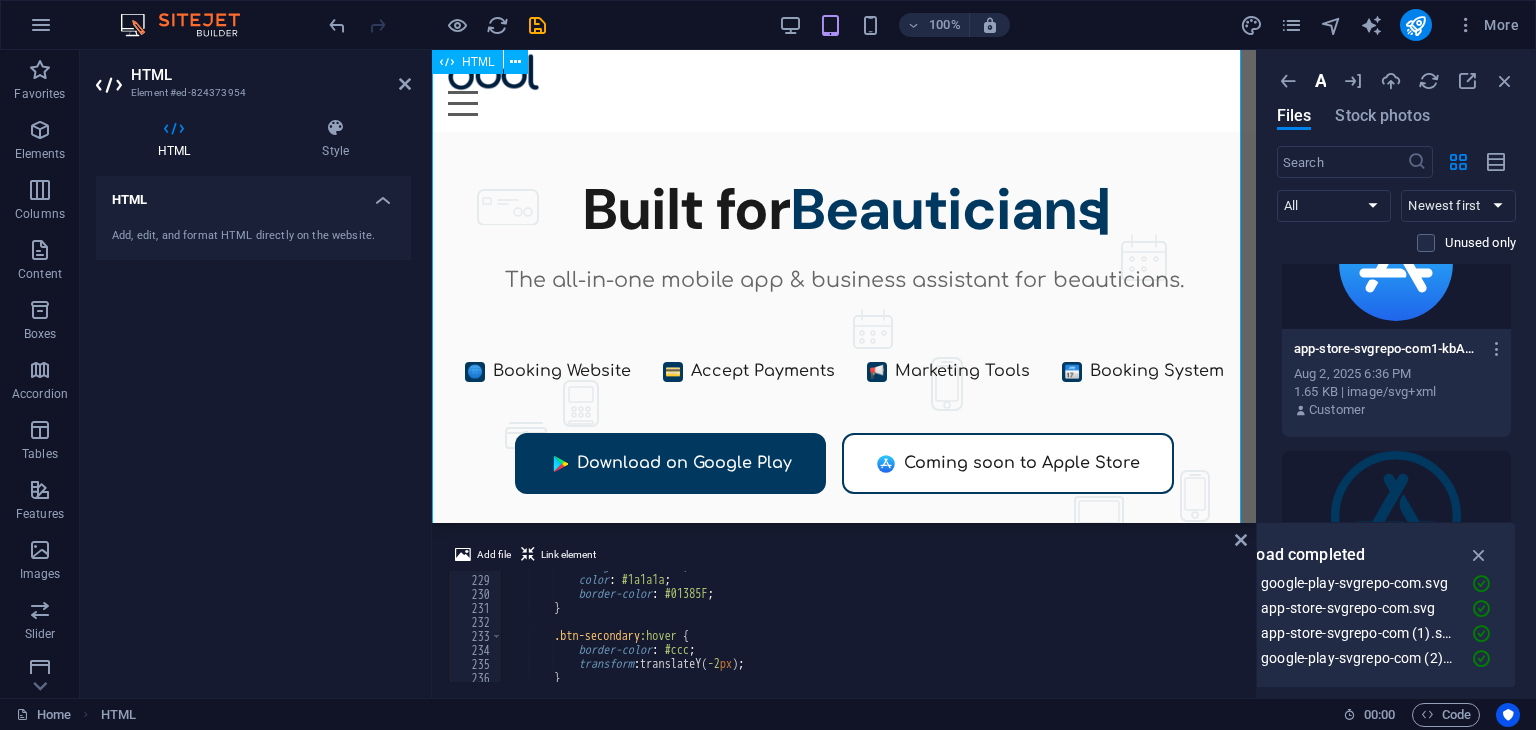 scroll, scrollTop: 0, scrollLeft: 0, axis: both 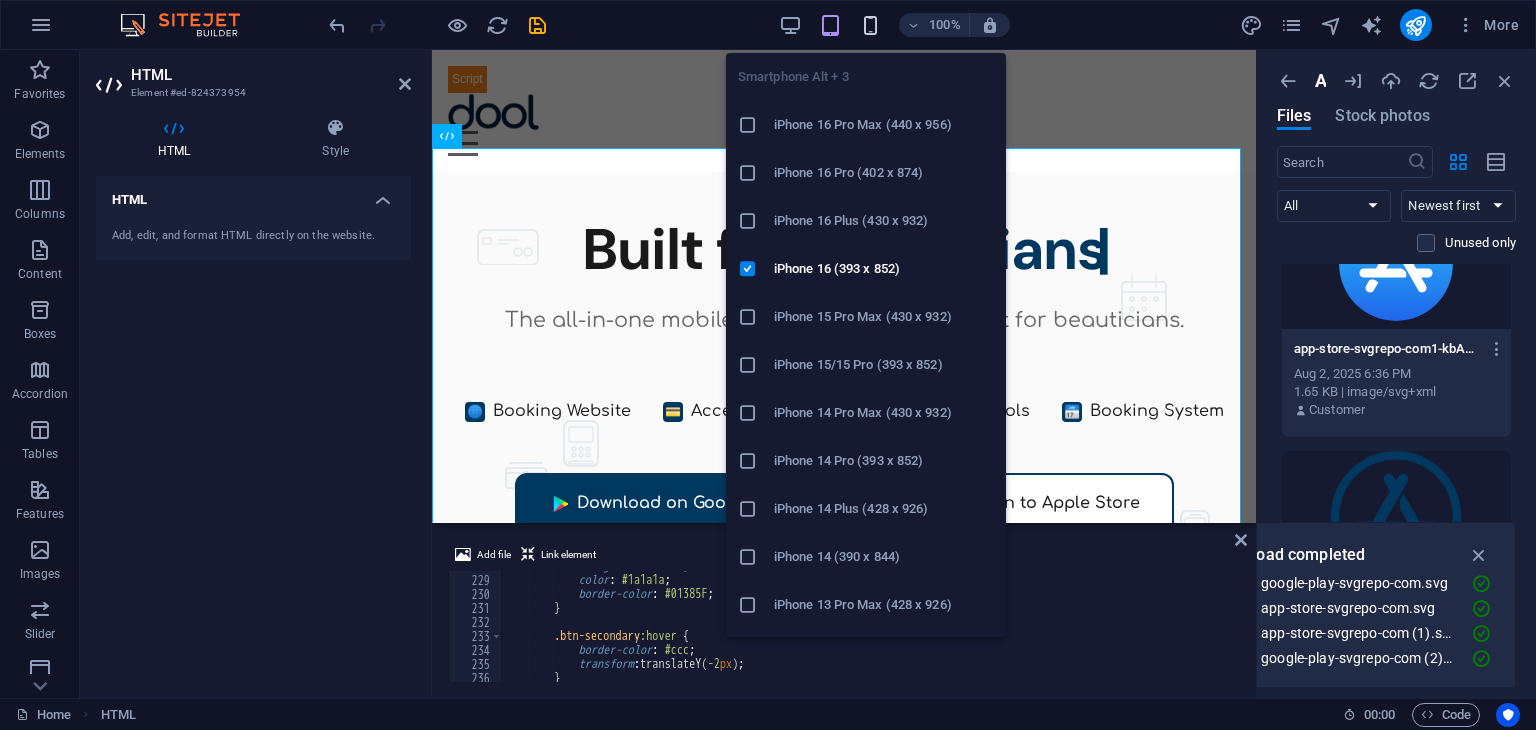 click at bounding box center (870, 25) 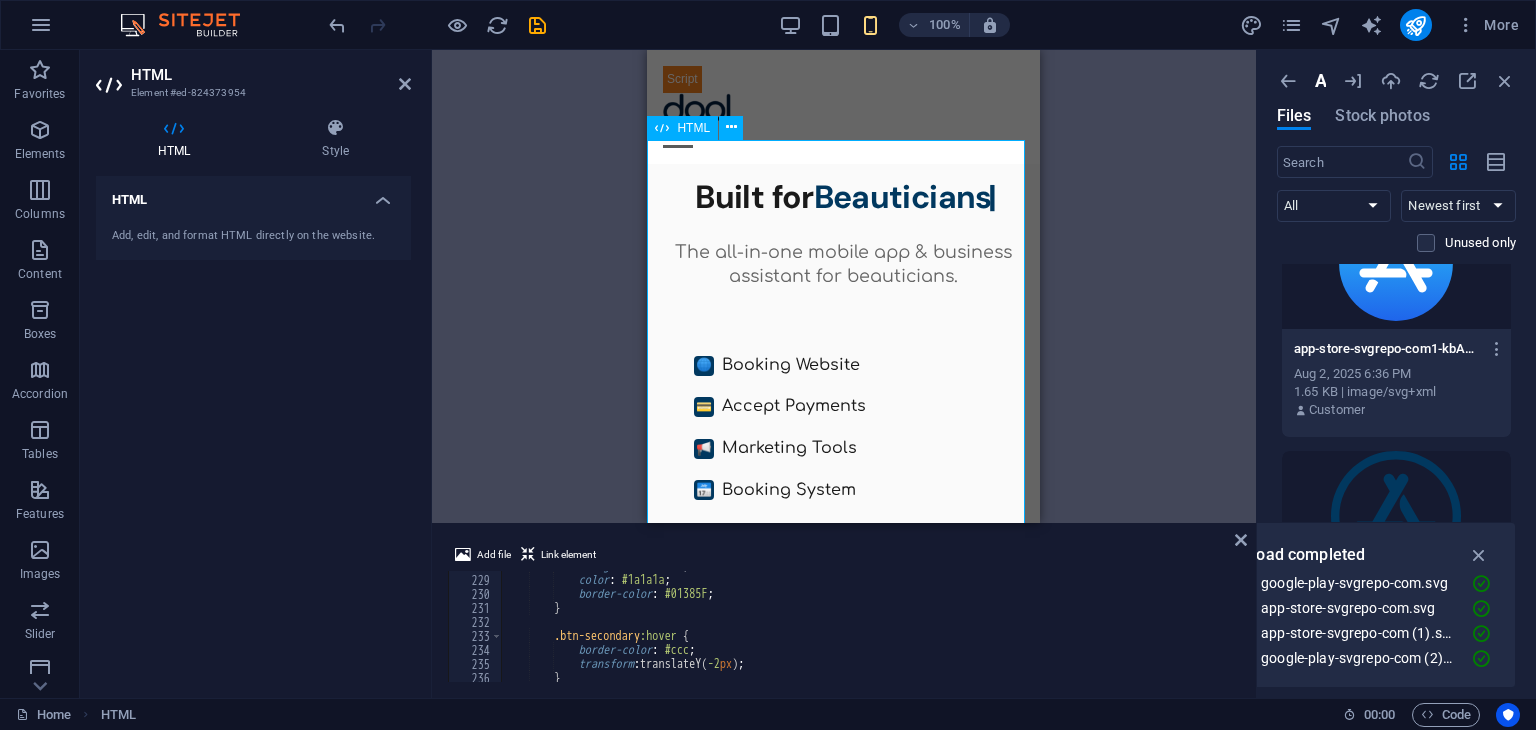 drag, startPoint x: 1415, startPoint y: 575, endPoint x: 771, endPoint y: 374, distance: 674.6384 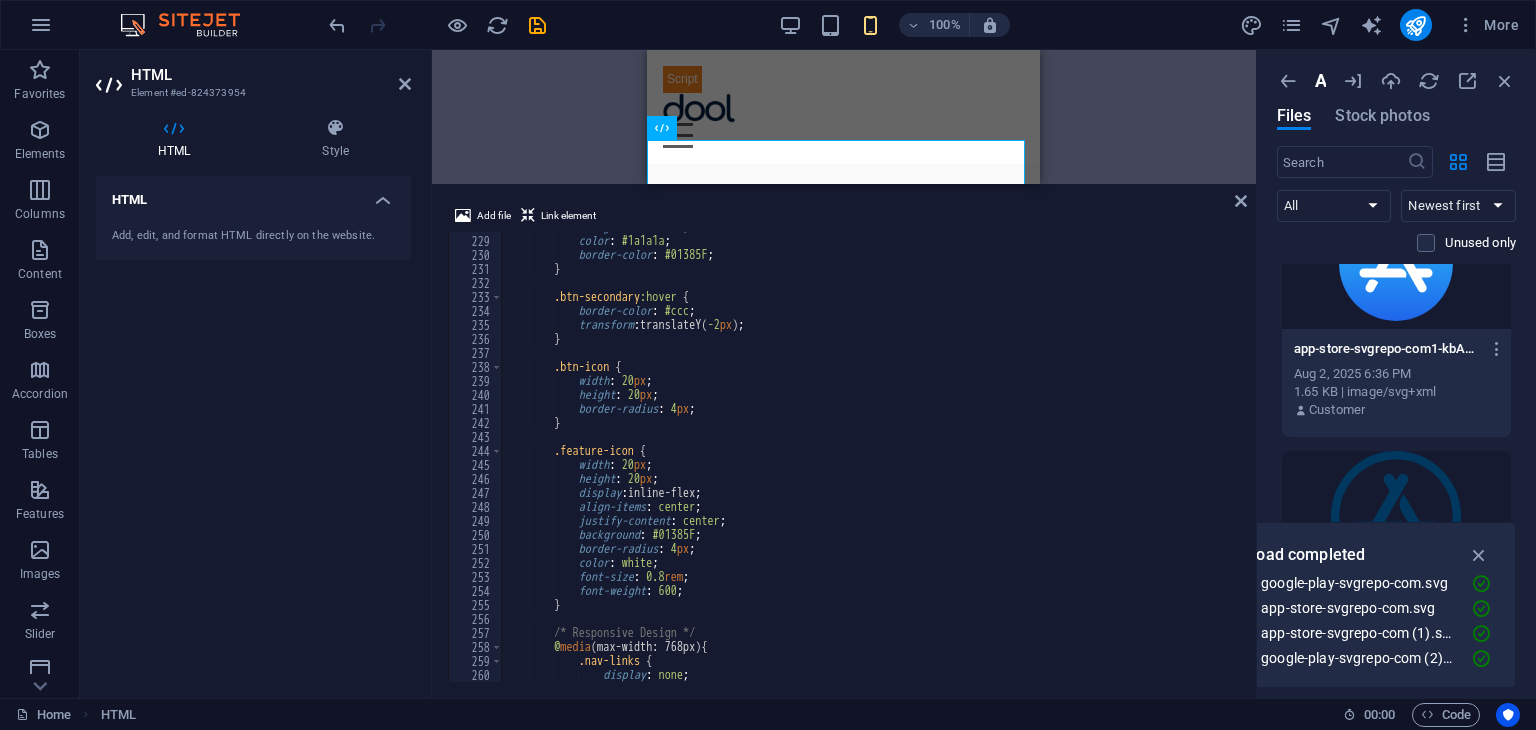 click on "H1   Container   Button   Spacer   HTML   H5   Menu   Menu Bar   HTML   Image   Spacer   Spacer   Spacer   H5   Container   Boxes   Container   Container   Container   Container   Container   Icon   Container   Icon   Container   HTML   HTML   Container   Image   2 columns   Container   H3   Container   Spacer   Text   Spacer   Button   2 columns   Container   Image   Container   H2   Container   Text   Container   Container   H6   Container   H6   Spacer   H6   Text   H6   HTML   HTML   Container   Container   Text   Text   Container   Container   Text   H6   H3   Accordion   Text   Container   H3   Text   Container   H3   Container   Text   Container   2 columns   Spacer   Container   Text   H6   2 columns   Button   Container   H3   Container   Text   Footer Frigg   Container   Footer Frigg   Container   H3   Container   Spacer   Menu   Container   Image   Container   2 columns   Container   Text   Spacer   H3   Button   Container   Text   H3   HTML   HTML   Container   H6   Container" at bounding box center [844, 117] 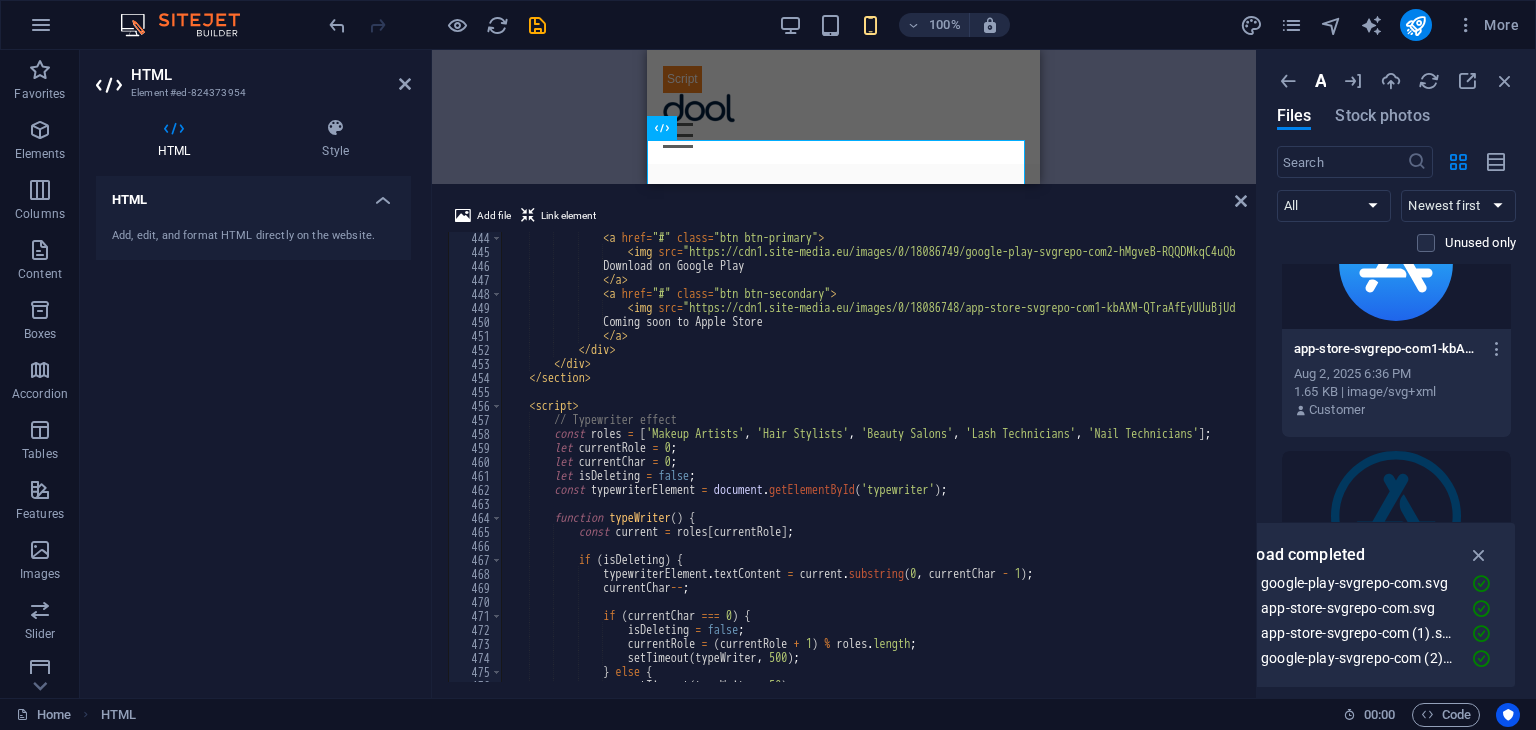 scroll, scrollTop: 6203, scrollLeft: 0, axis: vertical 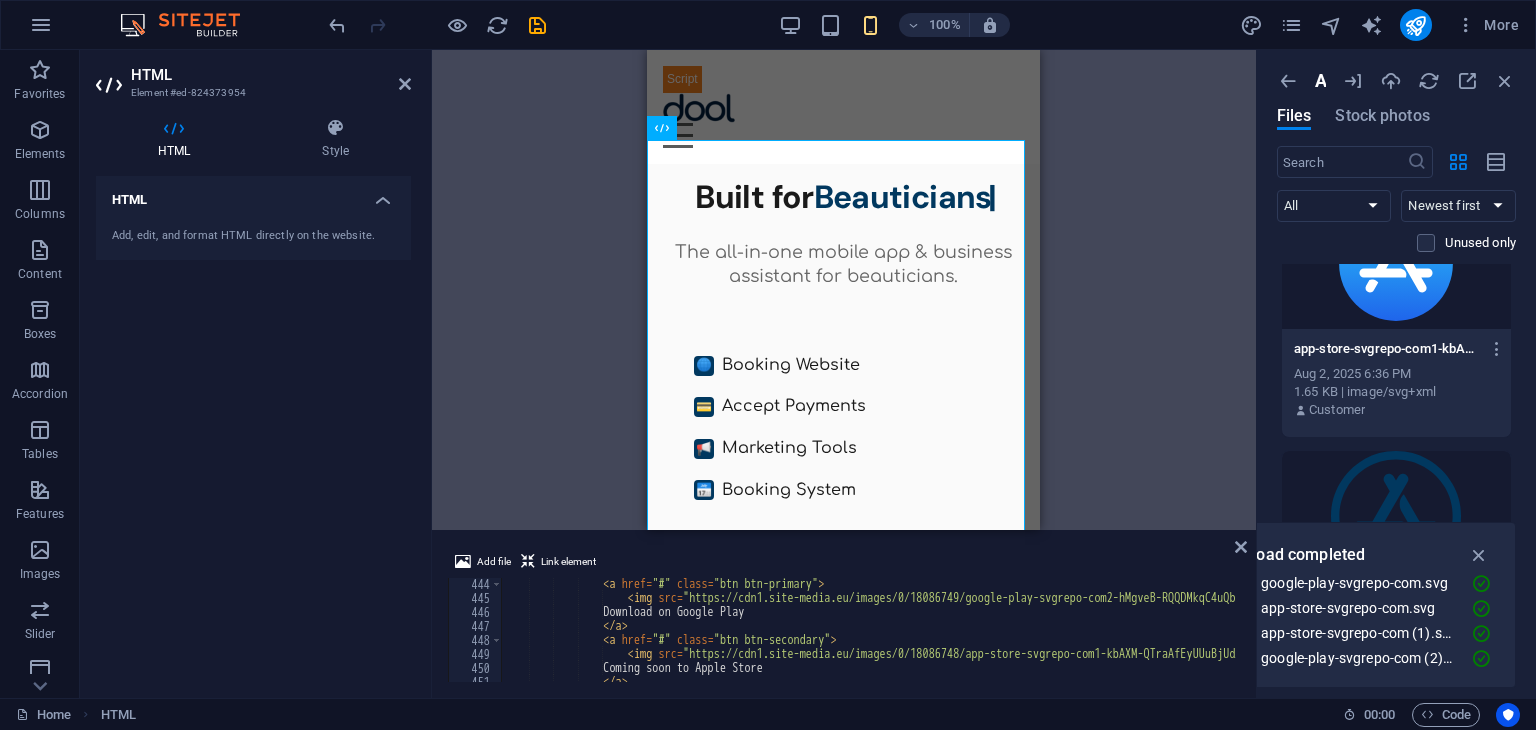 drag, startPoint x: 831, startPoint y: 183, endPoint x: 837, endPoint y: 530, distance: 347.05188 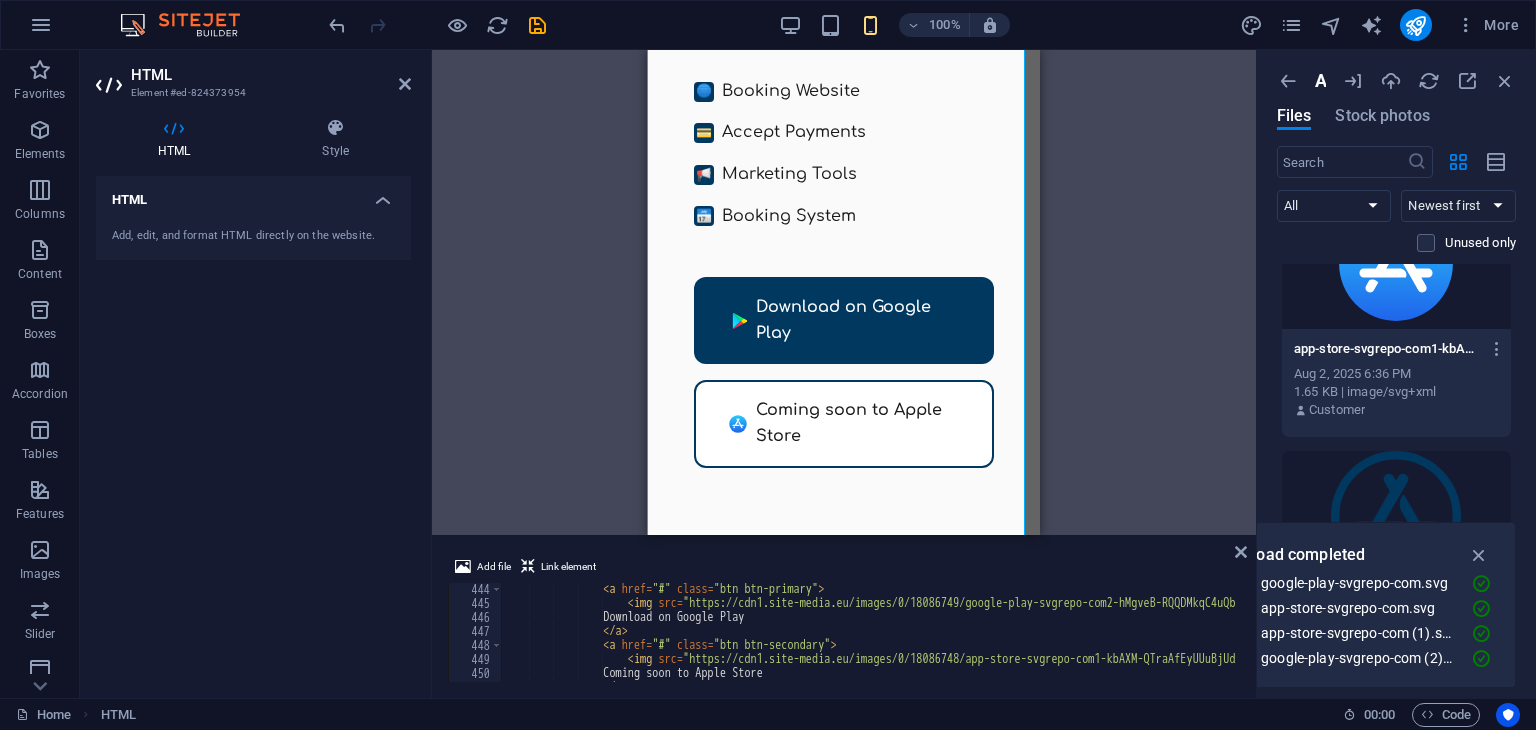 scroll, scrollTop: 279, scrollLeft: 0, axis: vertical 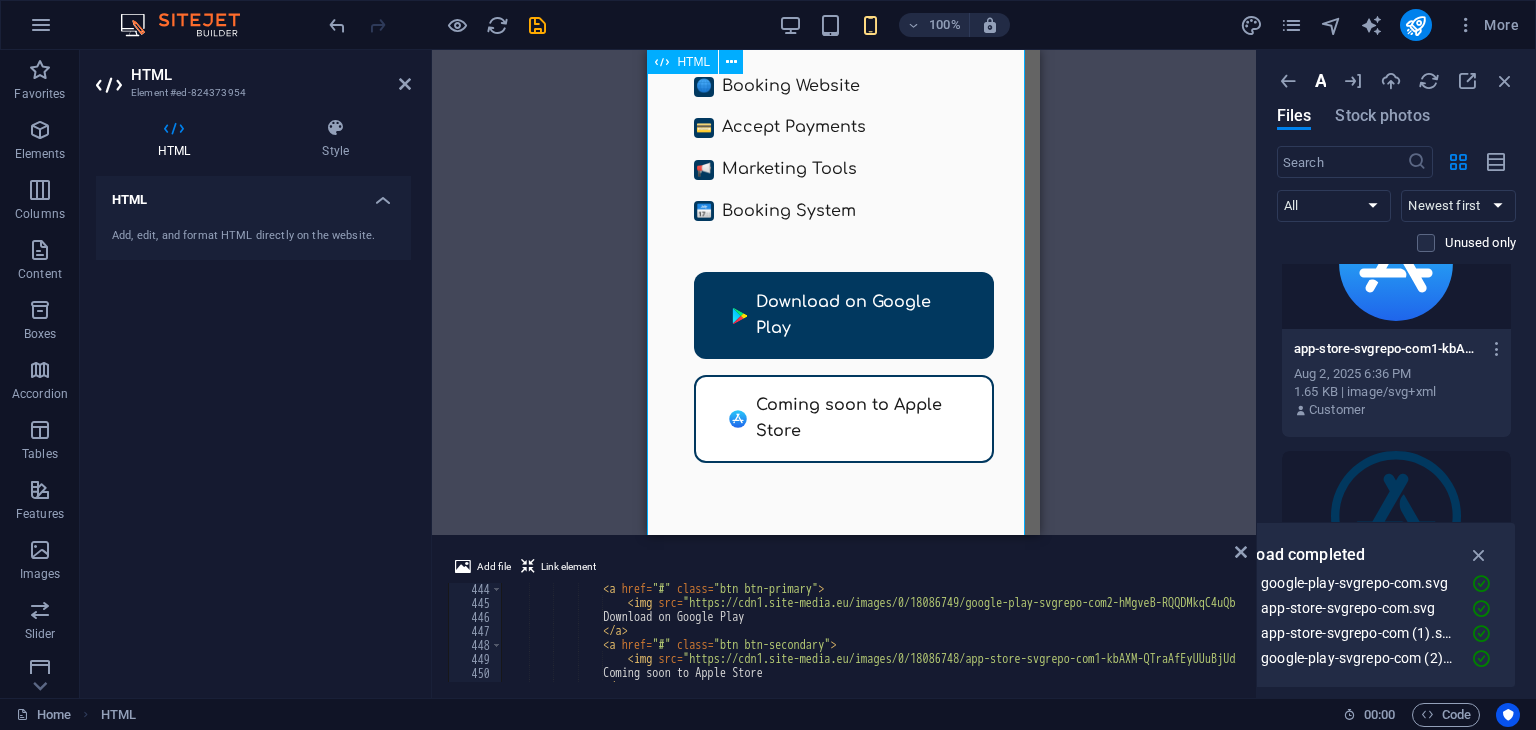 click on "Dool - Business Assistant for Beauticians
$
🌐" at bounding box center [843, 227] 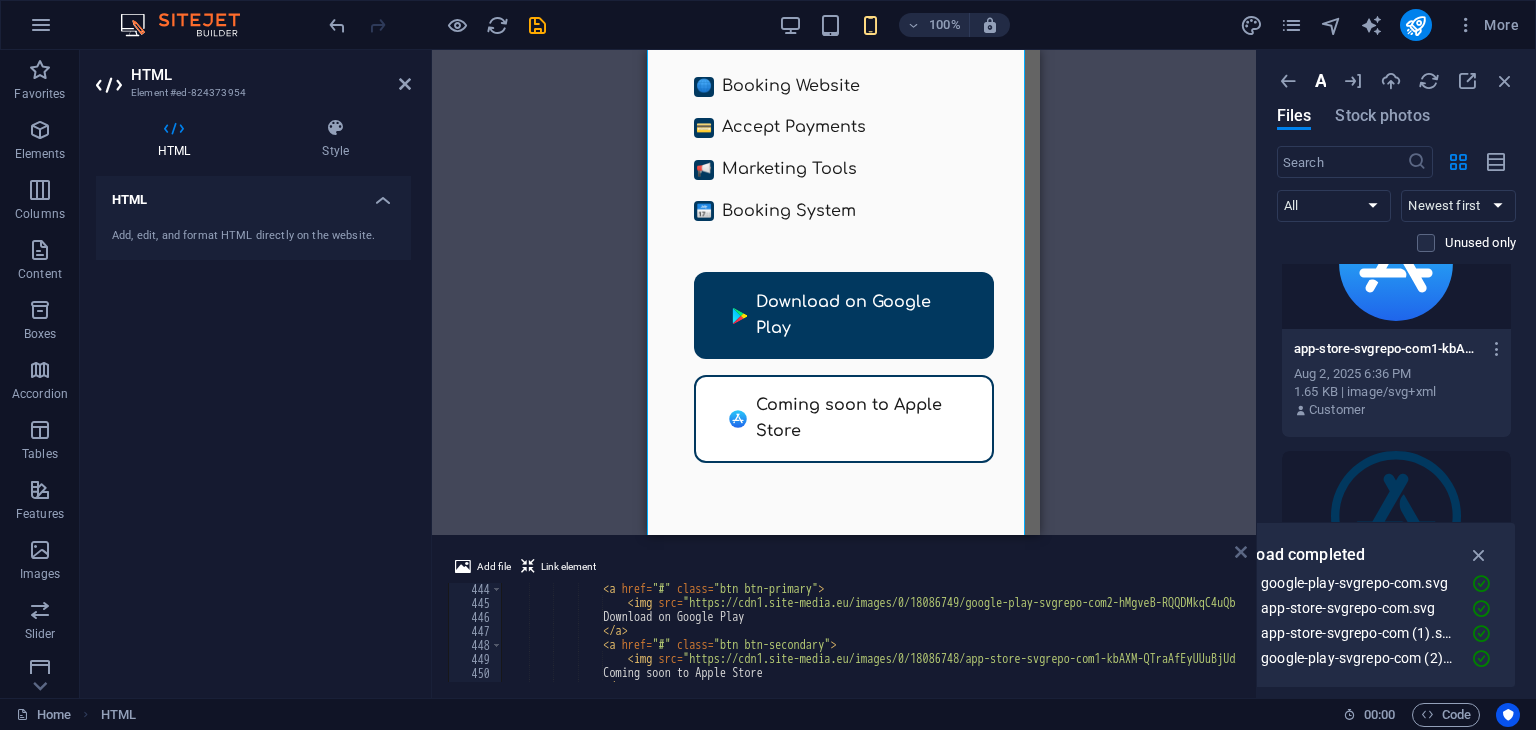 click at bounding box center [1241, 552] 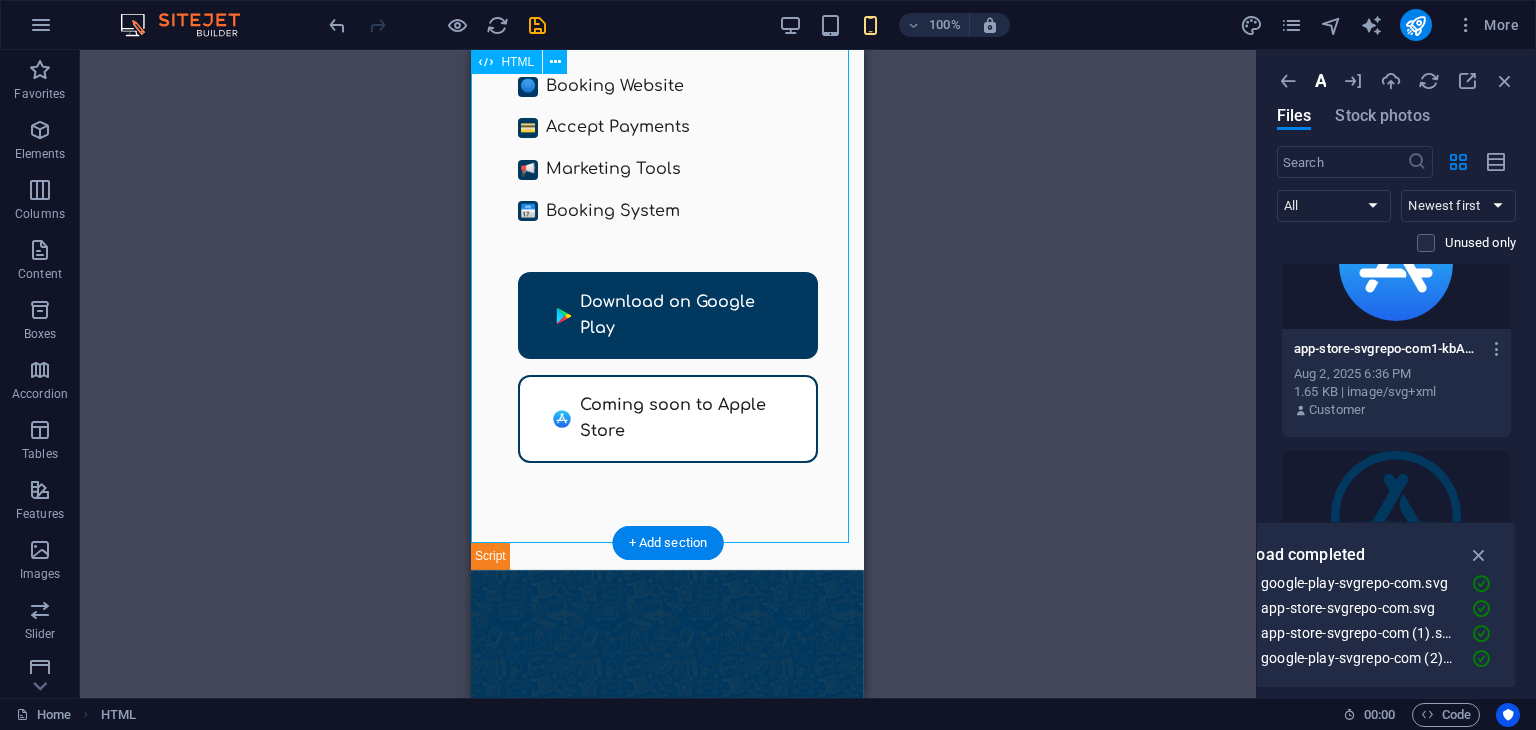 click on "Dool - Business Assistant for Beauticians
$
🌐" at bounding box center (667, 227) 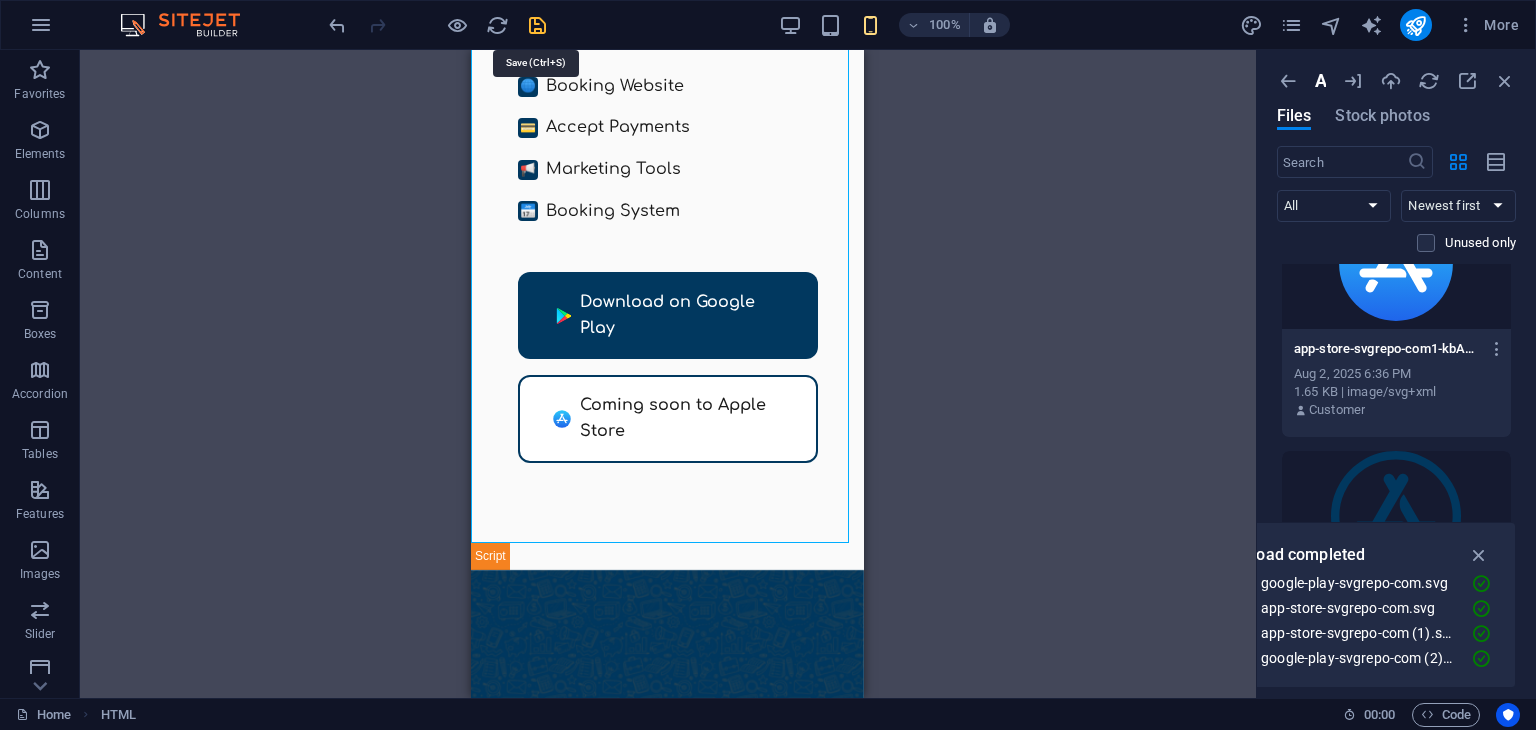 click at bounding box center (537, 25) 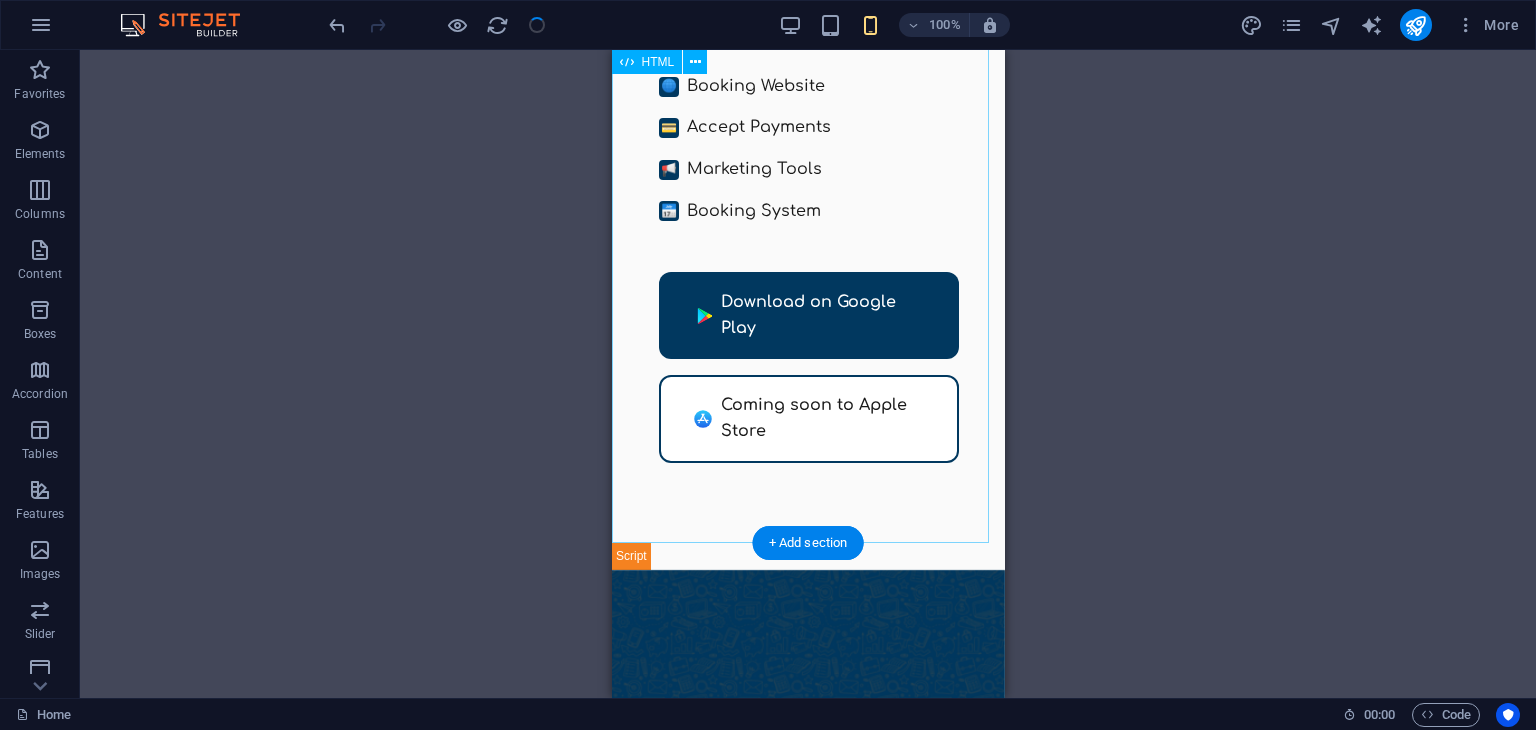 scroll, scrollTop: 0, scrollLeft: 0, axis: both 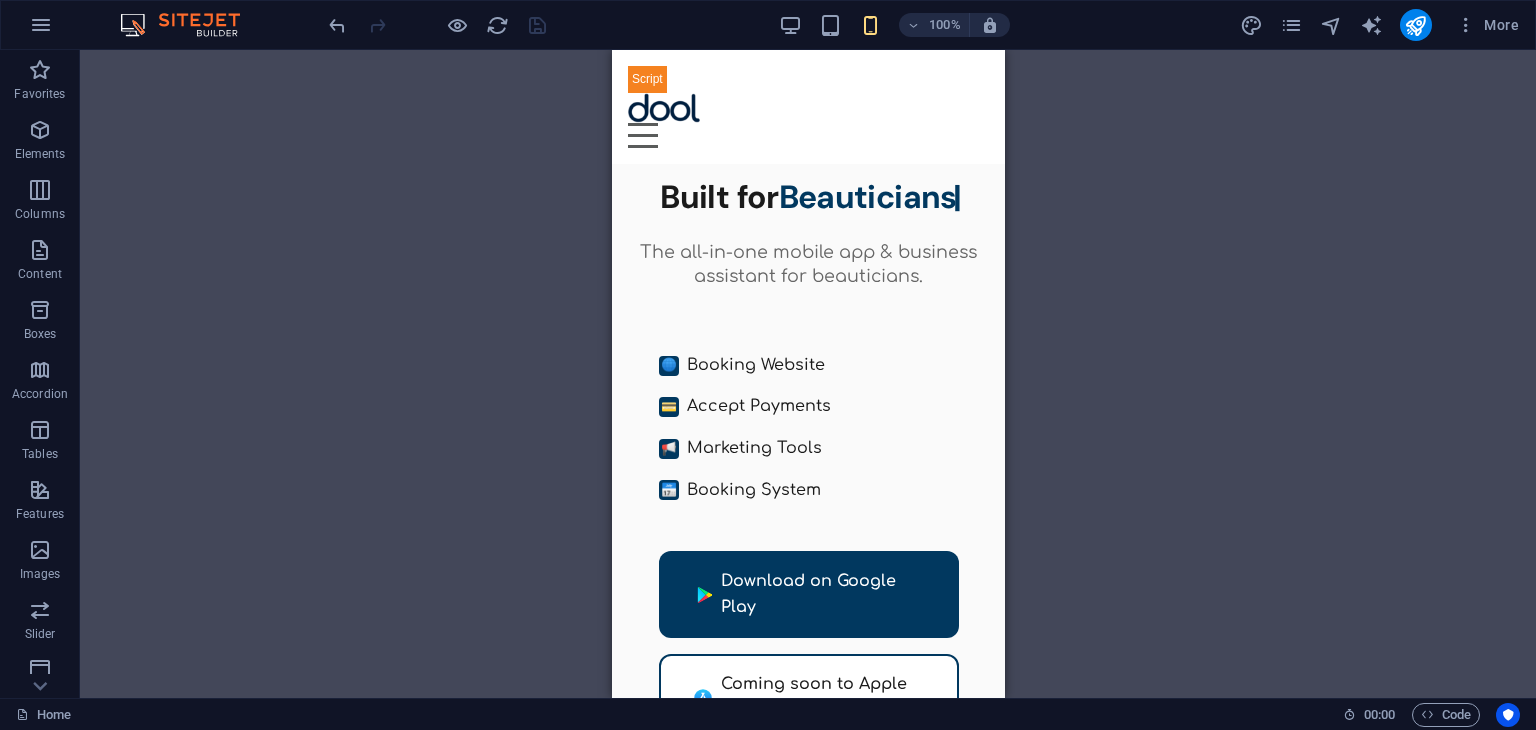 click at bounding box center (437, 25) 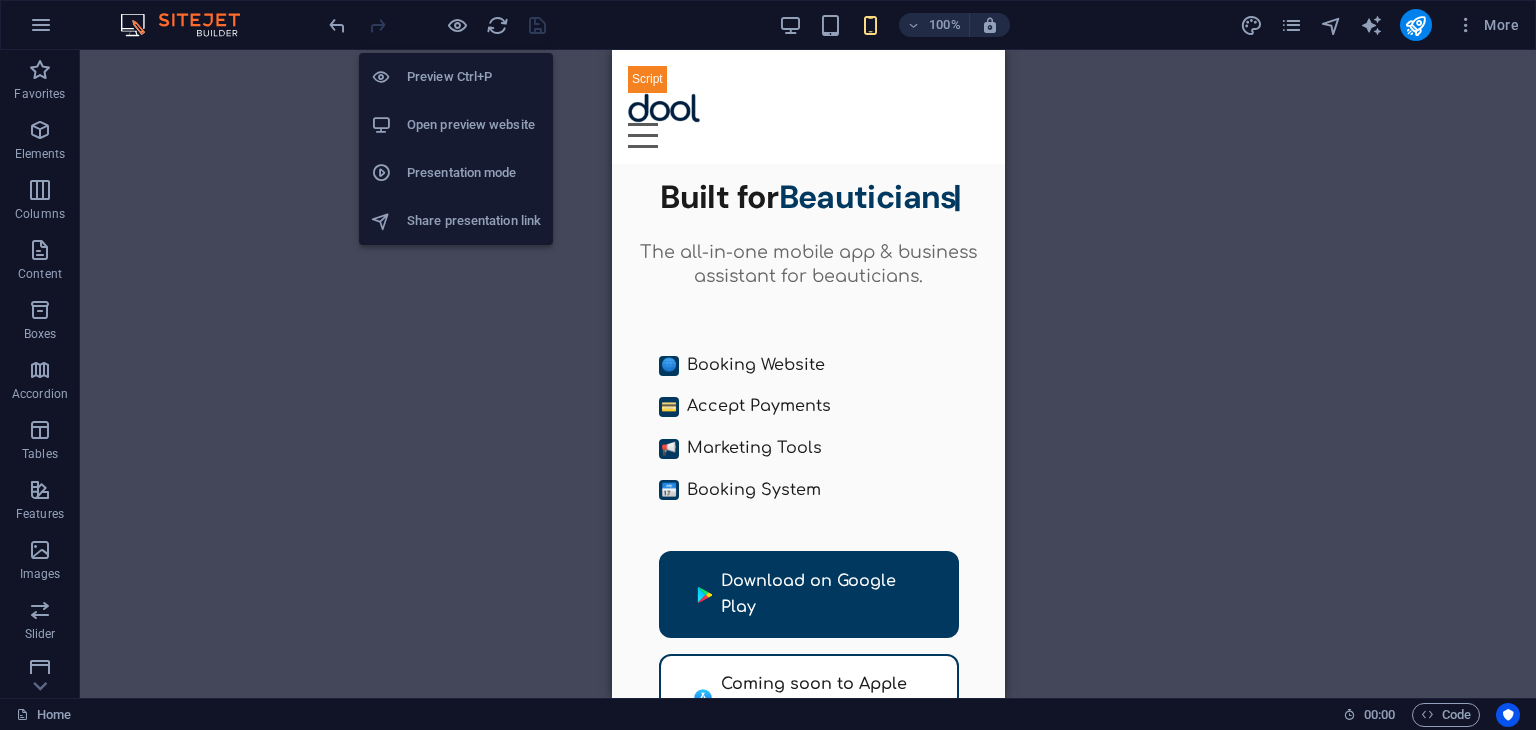 click on "Open preview website" at bounding box center [456, 125] 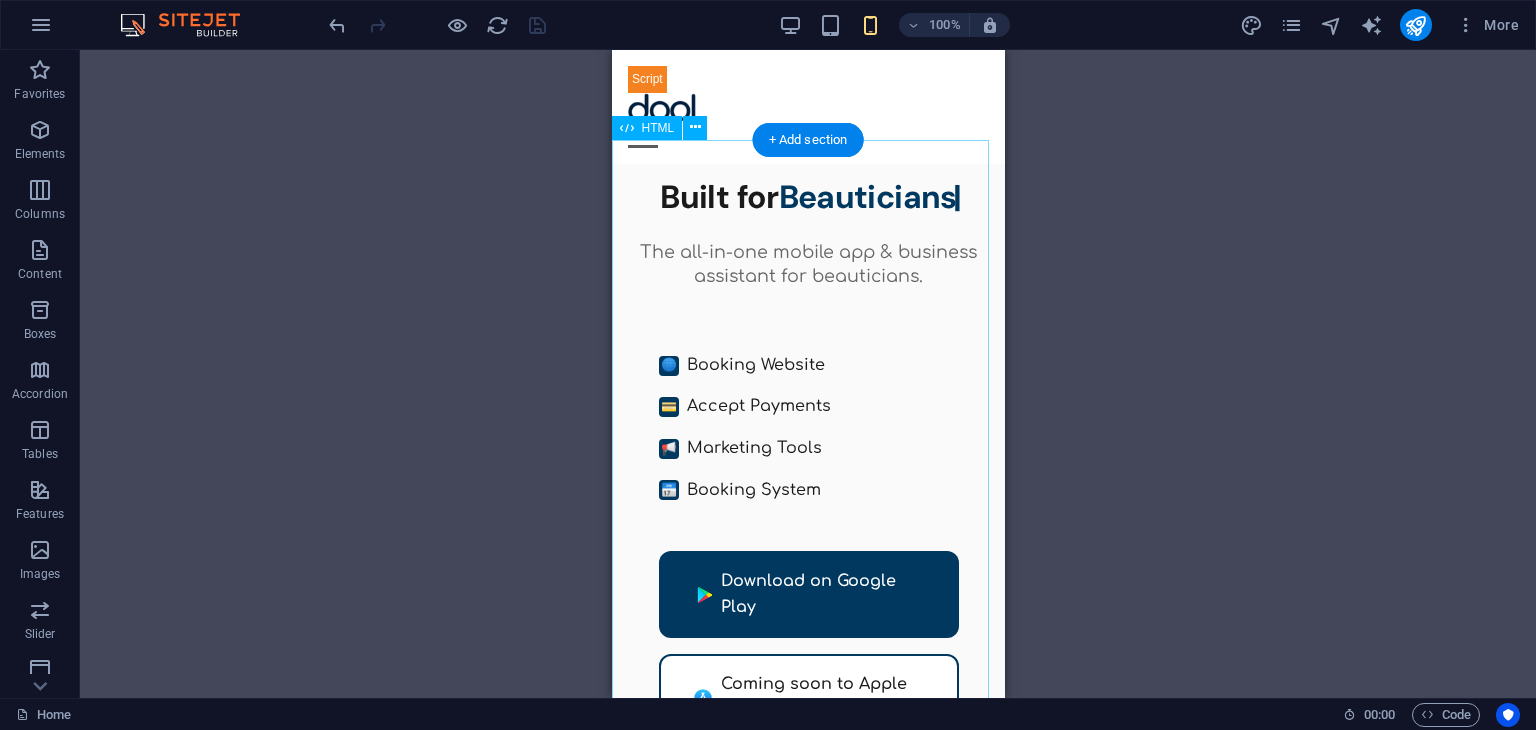 click on "Dool - Business Assistant for Beauticians
$
🌐" at bounding box center (807, 506) 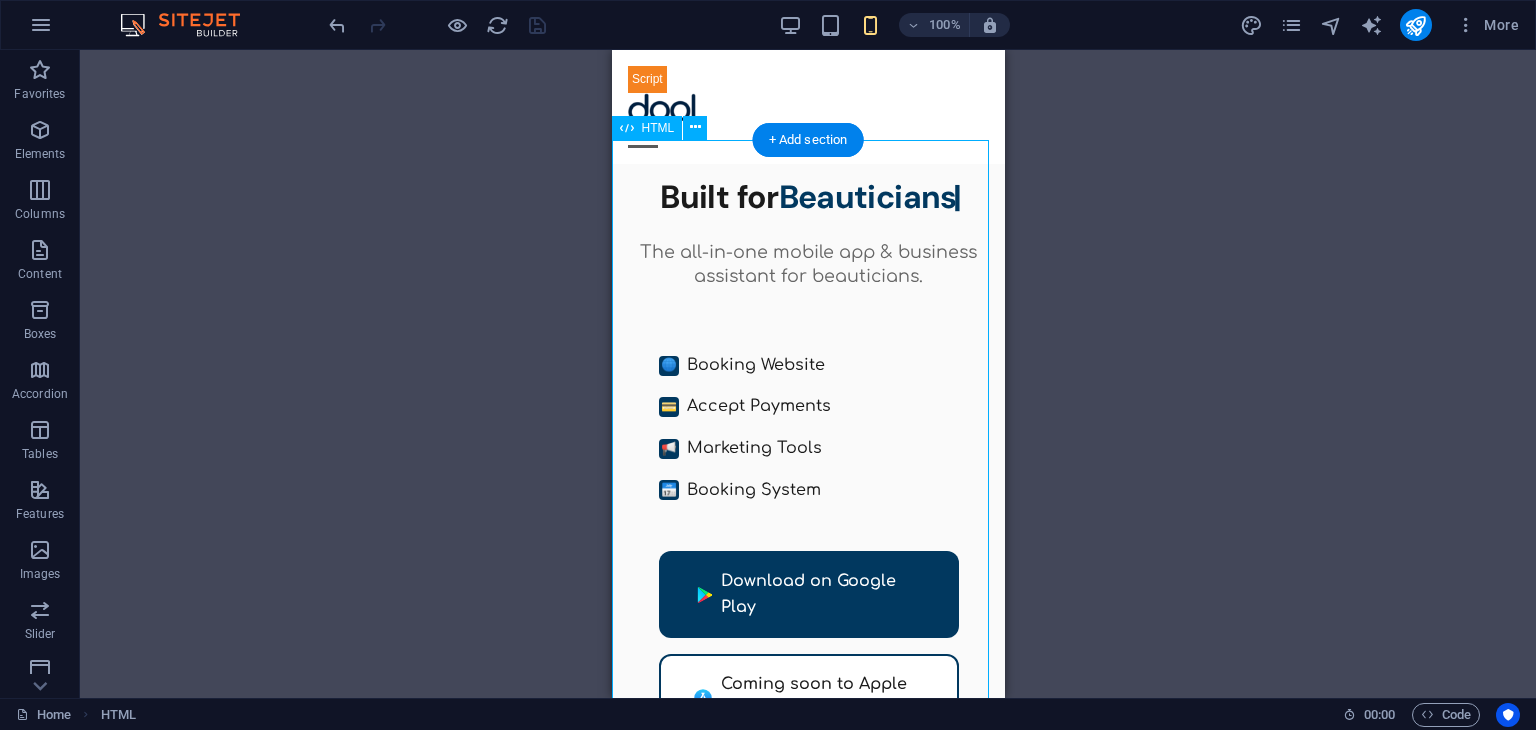 click on "Dool - Business Assistant for Beauticians
$
🌐" at bounding box center [807, 506] 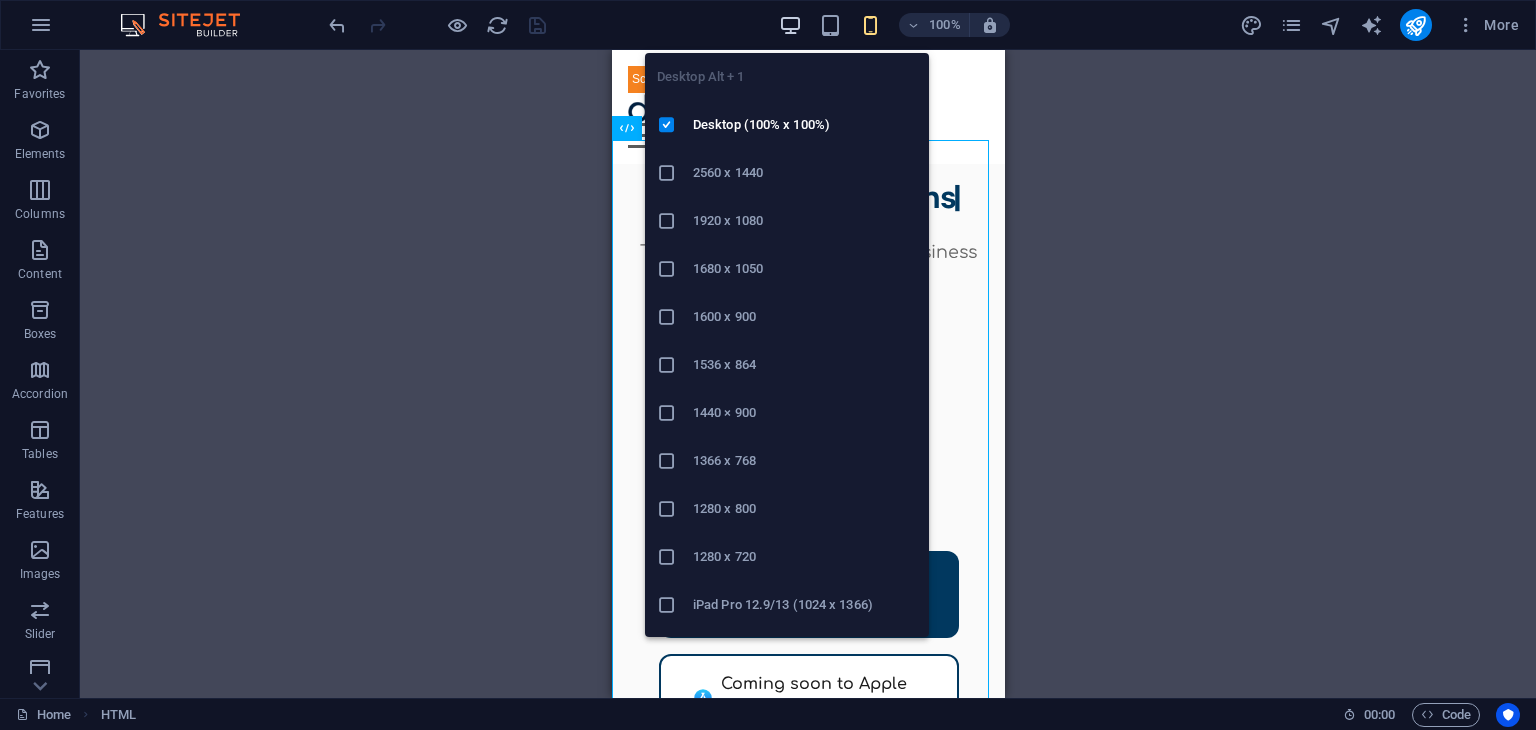click at bounding box center (790, 25) 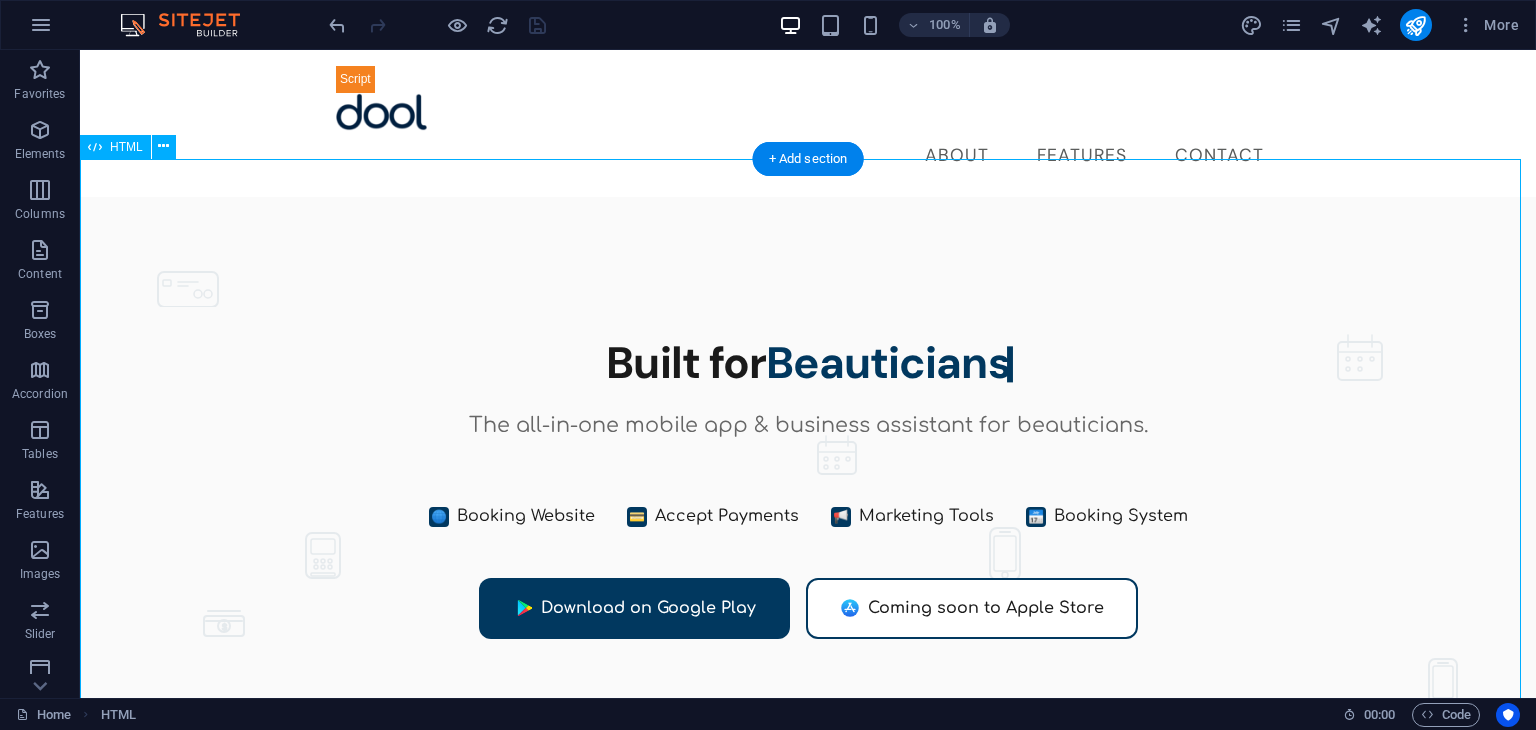 click on "Dool - Business Assistant for Beauticians
$
🌐" at bounding box center [808, 534] 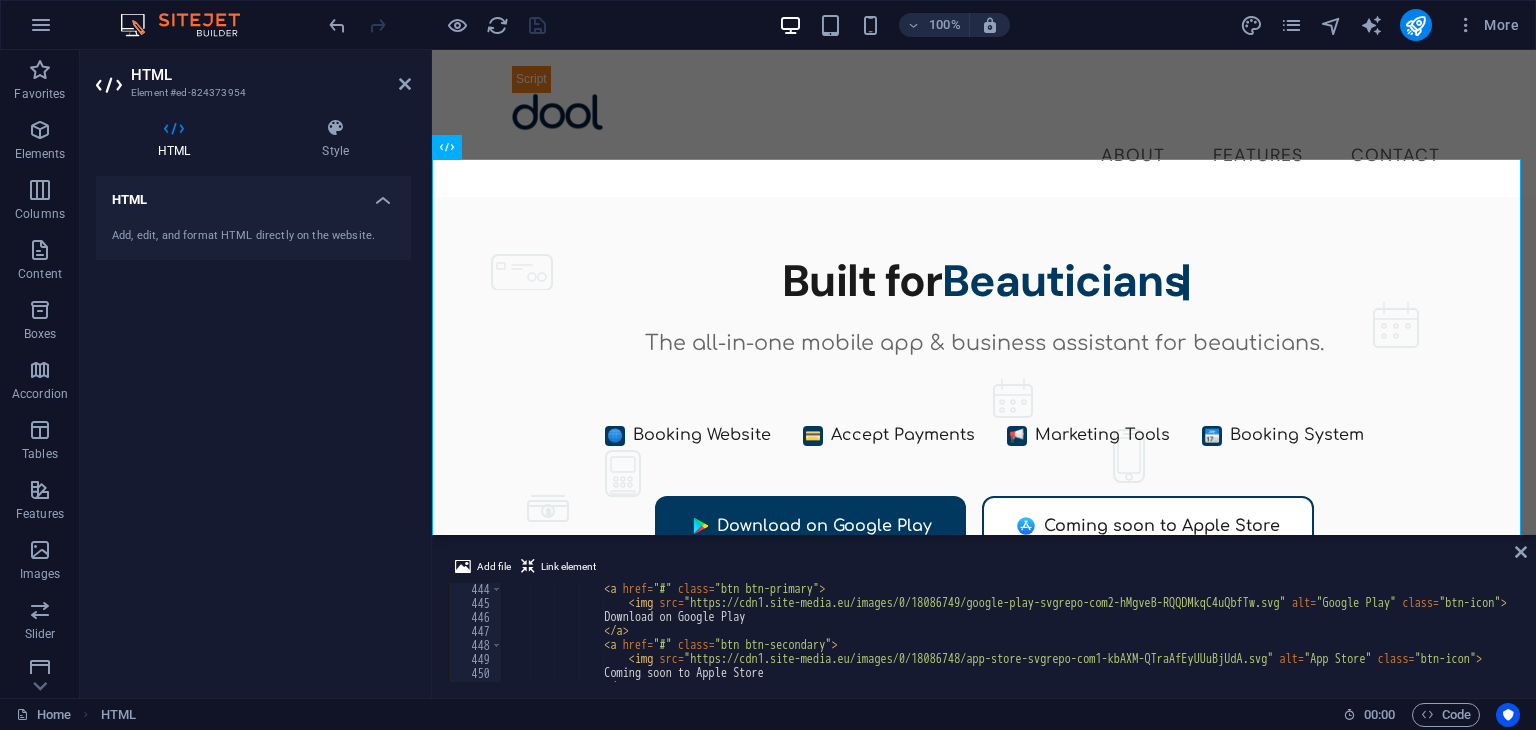 scroll, scrollTop: 6203, scrollLeft: 0, axis: vertical 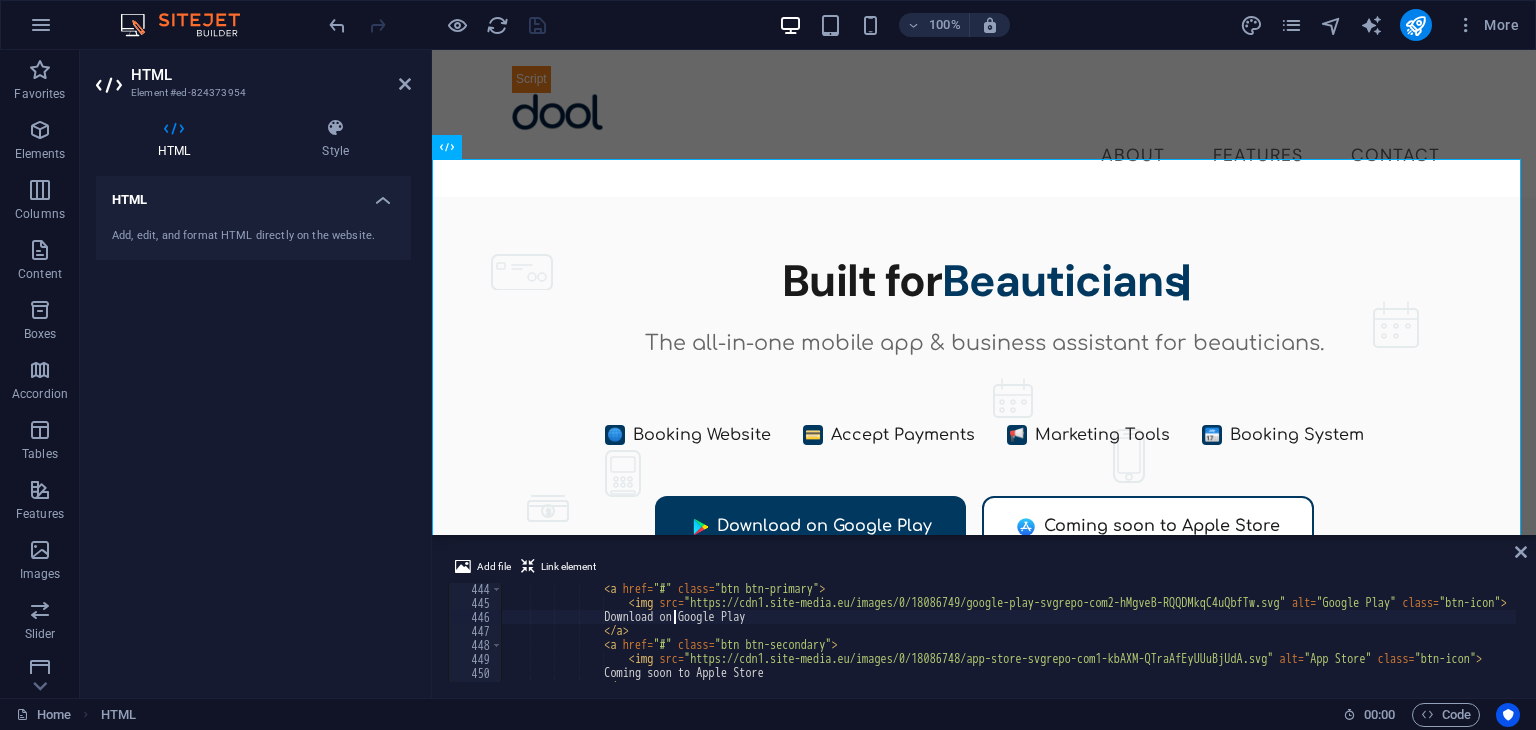 click on "< a   href = "#"   class = "btn btn-primary" >                          < img   src = "https://cdn1.site-media.eu/images/0/18086749/google-play-svgrepo-com2-hMgveB-RQQDMkqC4uQbfTw.svg"   alt = "Google Play"   class = "btn-icon" >                         Download on Google Play                     </ a >                     < a   href = "#"   class = "btn btn-secondary" >                          < img   src = "https://cdn1.site-media.eu/images/0/18086748/app-store-svgrepo-com1-kbAXM-QTraAfEyUUuBjUdA.svg"   alt = "App Store"   class = "btn-icon" >                         Coming soon to Apple Store                     </ a >" at bounding box center [1055, 643] 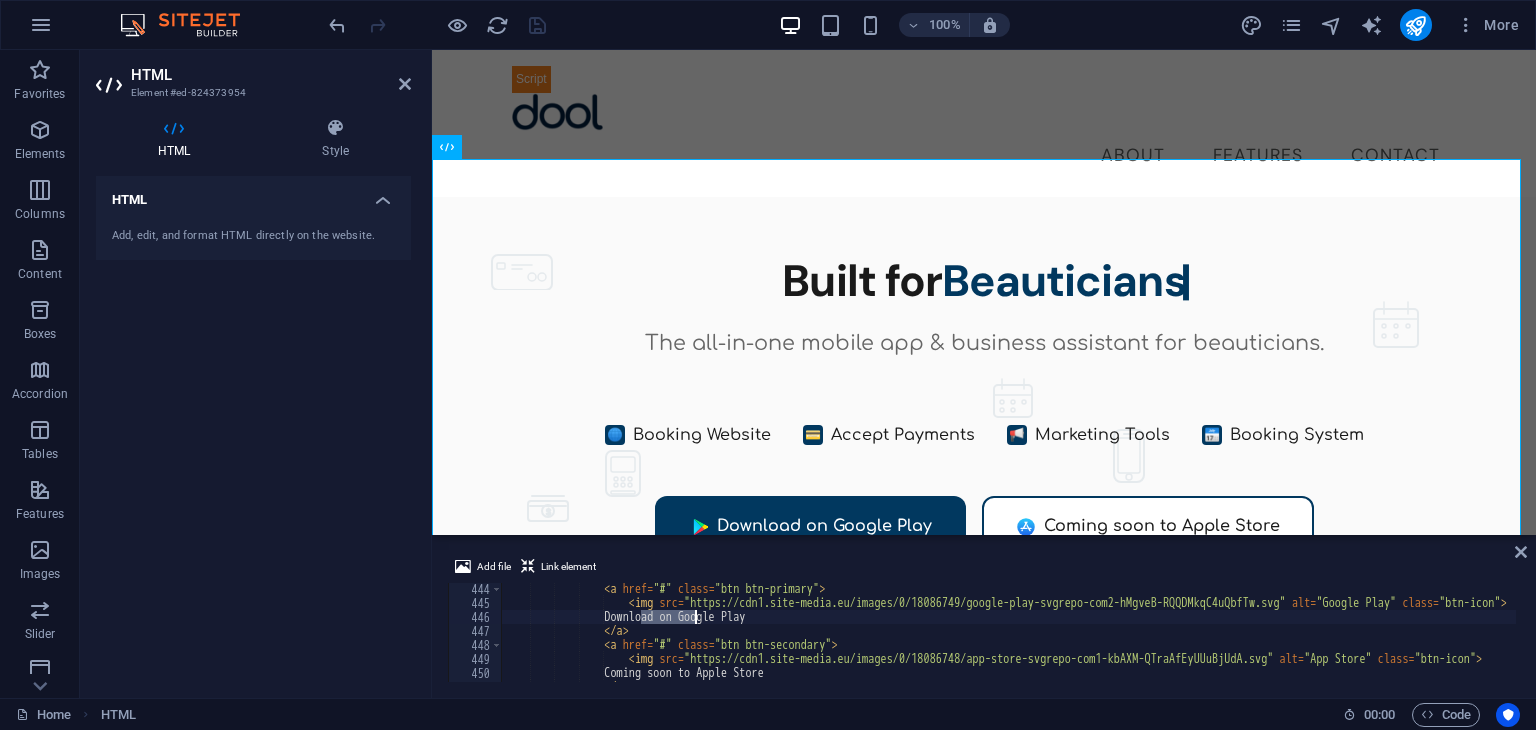 click on "< a   href = "#"   class = "btn btn-primary" >                          < img   src = "https://cdn1.site-media.eu/images/0/18086749/google-play-svgrepo-com2-hMgveB-RQQDMkqC4uQbfTw.svg"   alt = "Google Play"   class = "btn-icon" >                         Download on Google Play                     </ a >                     < a   href = "#"   class = "btn btn-secondary" >                          < img   src = "https://cdn1.site-media.eu/images/0/18086748/app-store-svgrepo-com1-kbAXM-QTraAfEyUUuBjUdA.svg"   alt = "App Store"   class = "btn-icon" >                         Coming soon to Apple Store                     </ a >" at bounding box center [1055, 643] 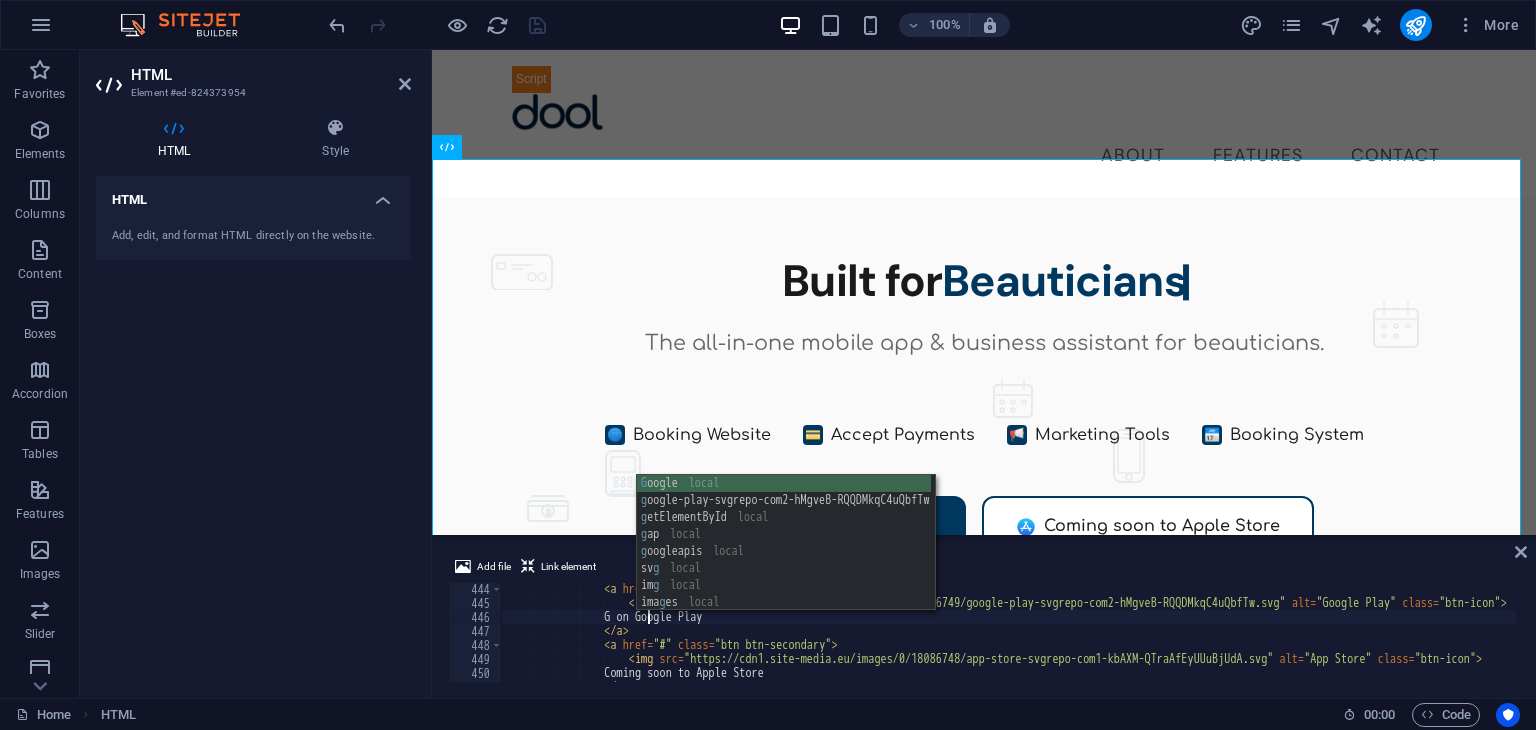 scroll, scrollTop: 0, scrollLeft: 11, axis: horizontal 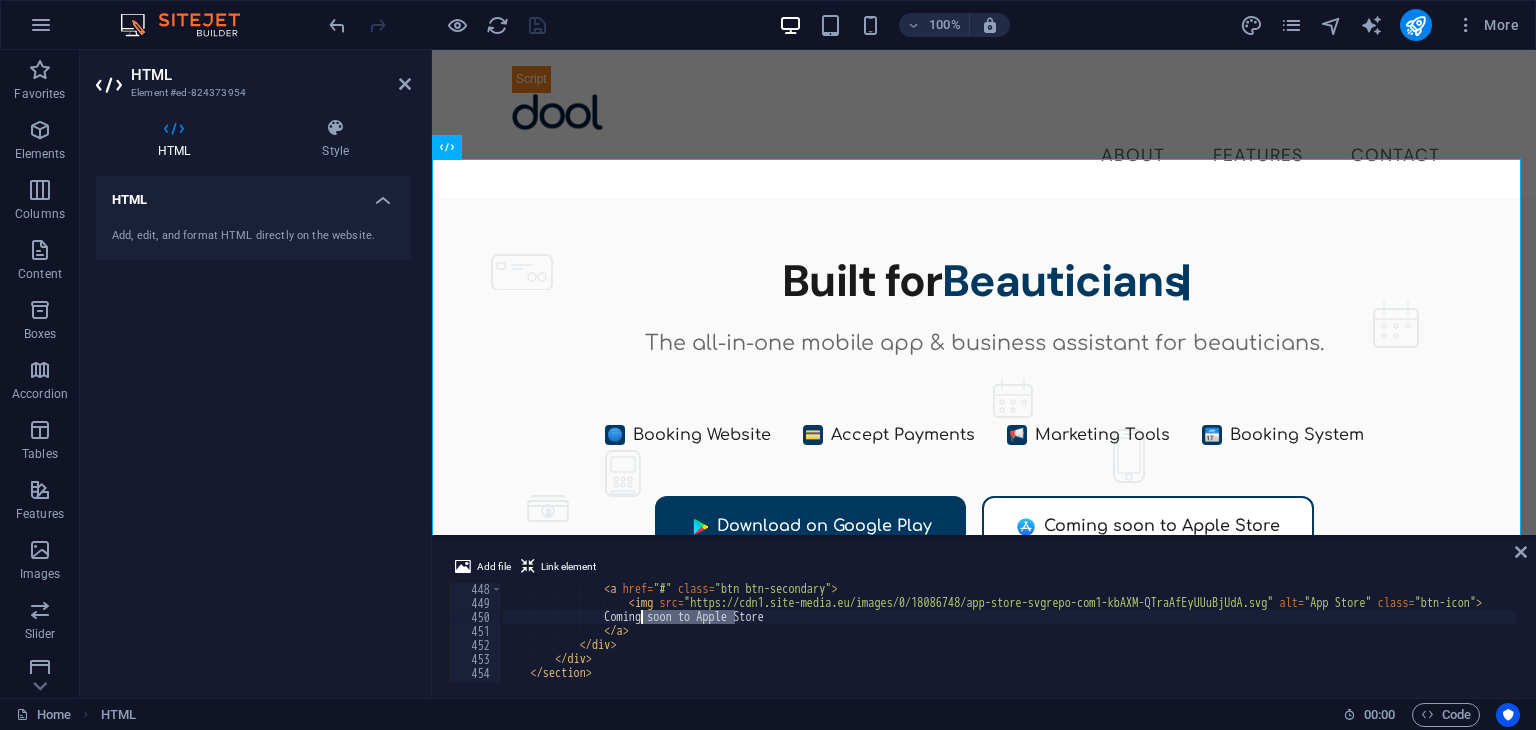 drag, startPoint x: 738, startPoint y: 614, endPoint x: 641, endPoint y: 614, distance: 97 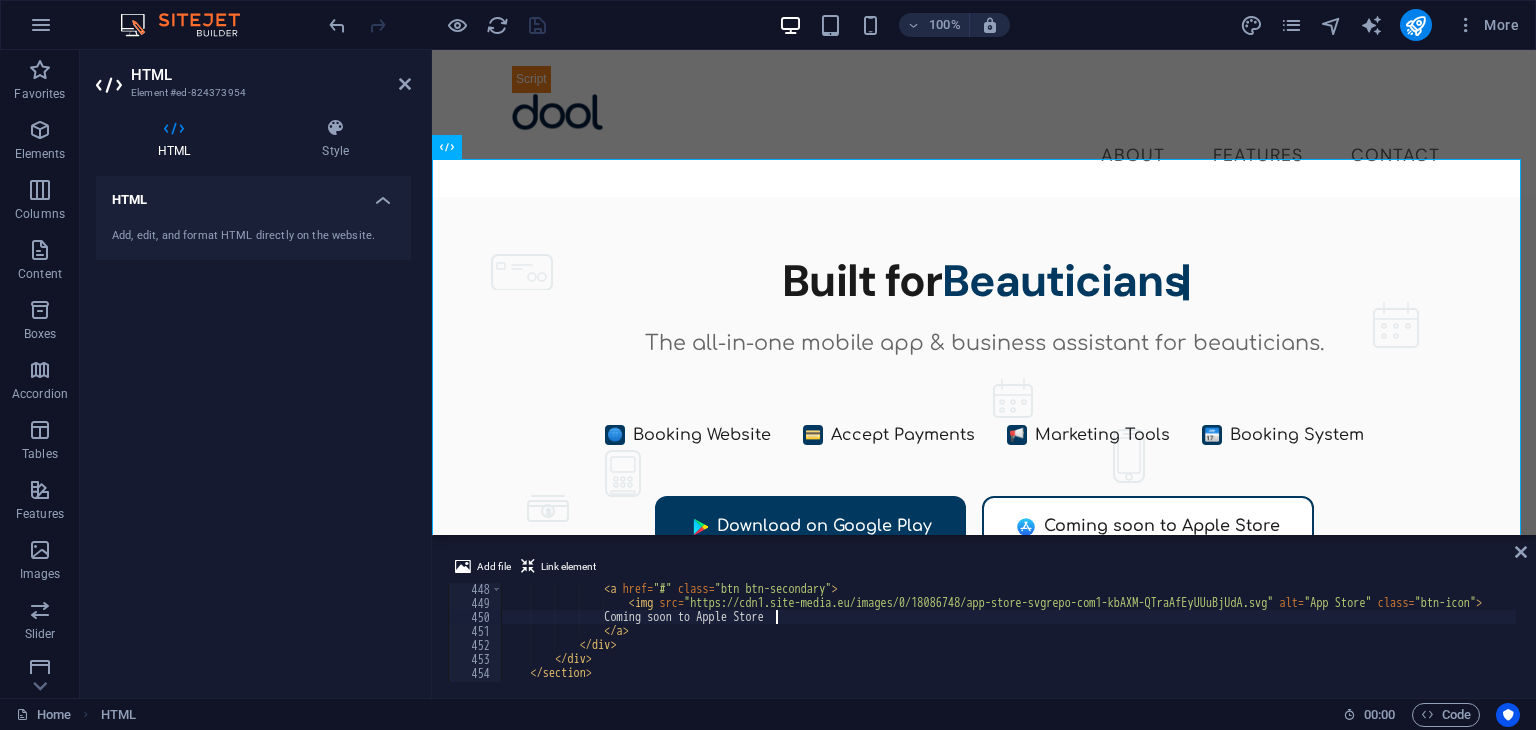 click on "< a   href = "#"   class = "btn btn-secondary" >                          < img   src = "https://cdn1.site-media.eu/images/0/18086748/app-store-svgrepo-com1-kbAXM-QTraAfEyUUuBjUdA.svg"   alt = "App Store"   class = "btn-icon" >                         Coming soon to Apple Store                     </ a >                </ div >           </ div >      </ section >" at bounding box center (1055, 643) 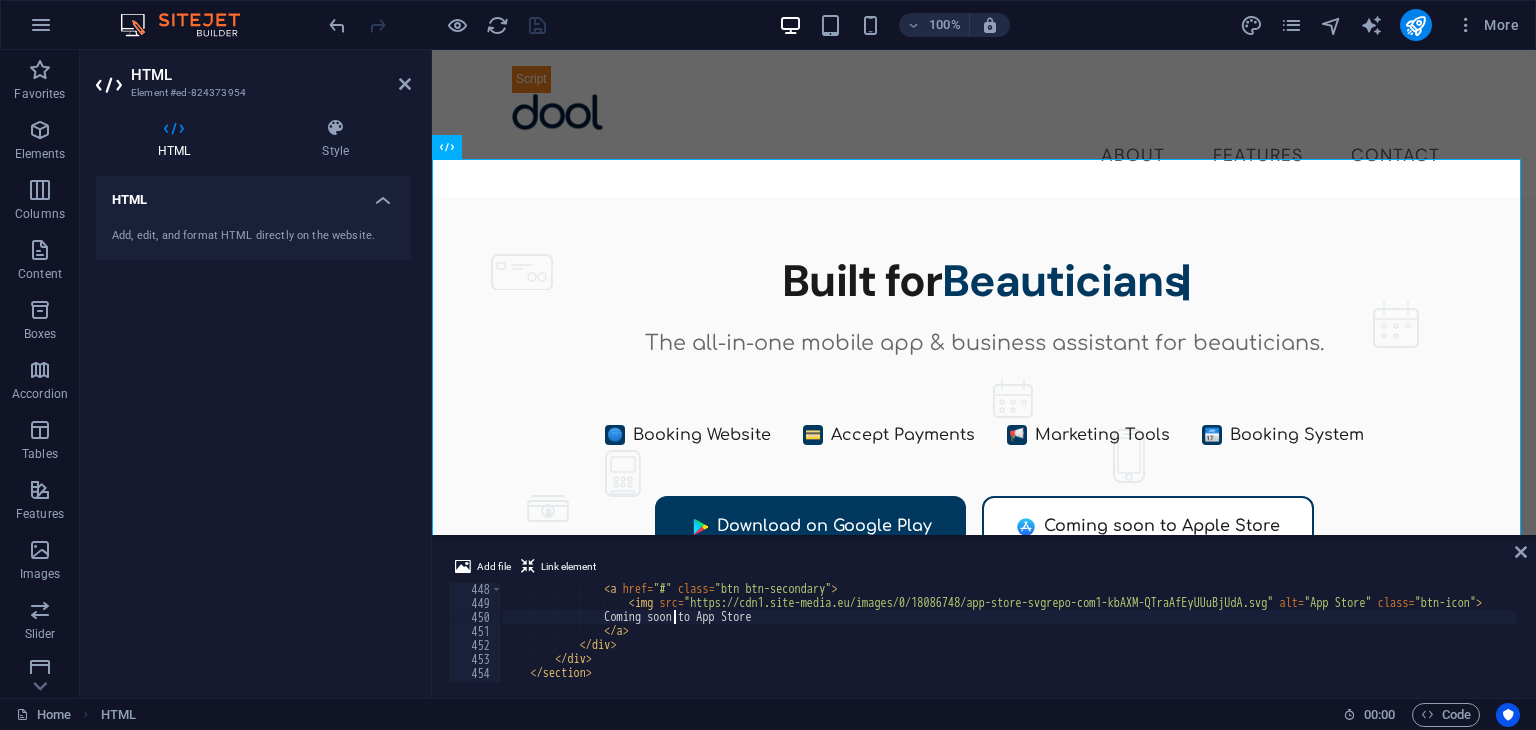 click on "< a   href = "#"   class = "btn btn-secondary" >                          < img   src = "https://cdn1.site-media.eu/images/0/18086748/app-store-svgrepo-com1-kbAXM-QTraAfEyUUuBjUdA.svg"   alt = "App Store"   class = "btn-icon" >                         Coming soon to App Store                     </ a >                </ div >           </ div >      </ section >" at bounding box center [1055, 643] 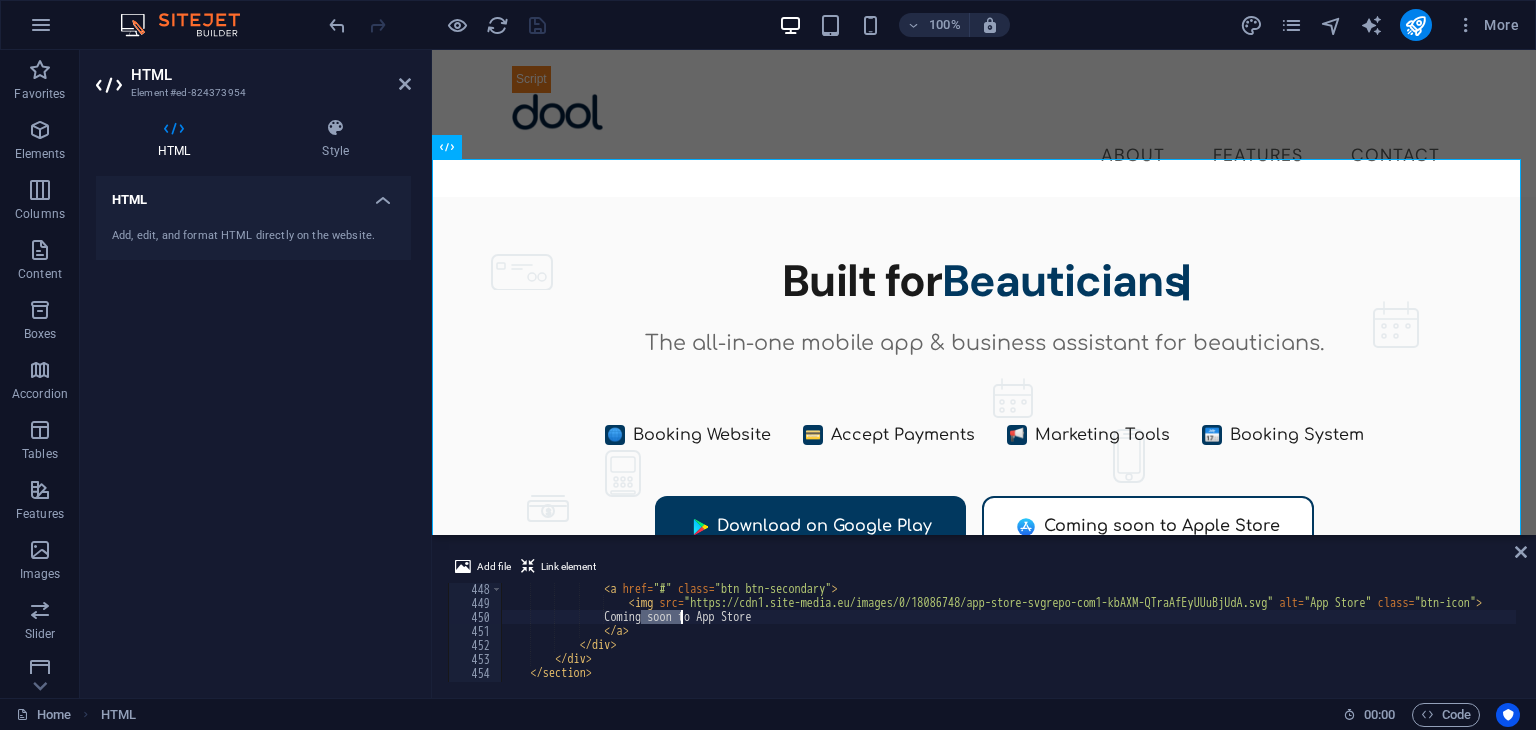click on "< a   href = "#"   class = "btn btn-secondary" >                          < img   src = "https://cdn1.site-media.eu/images/0/18086748/app-store-svgrepo-com1-kbAXM-QTraAfEyUUuBjUdA.svg"   alt = "App Store"   class = "btn-icon" >                         Coming soon to App Store                     </ a >                </ div >           </ div >      </ section >" at bounding box center [1055, 643] 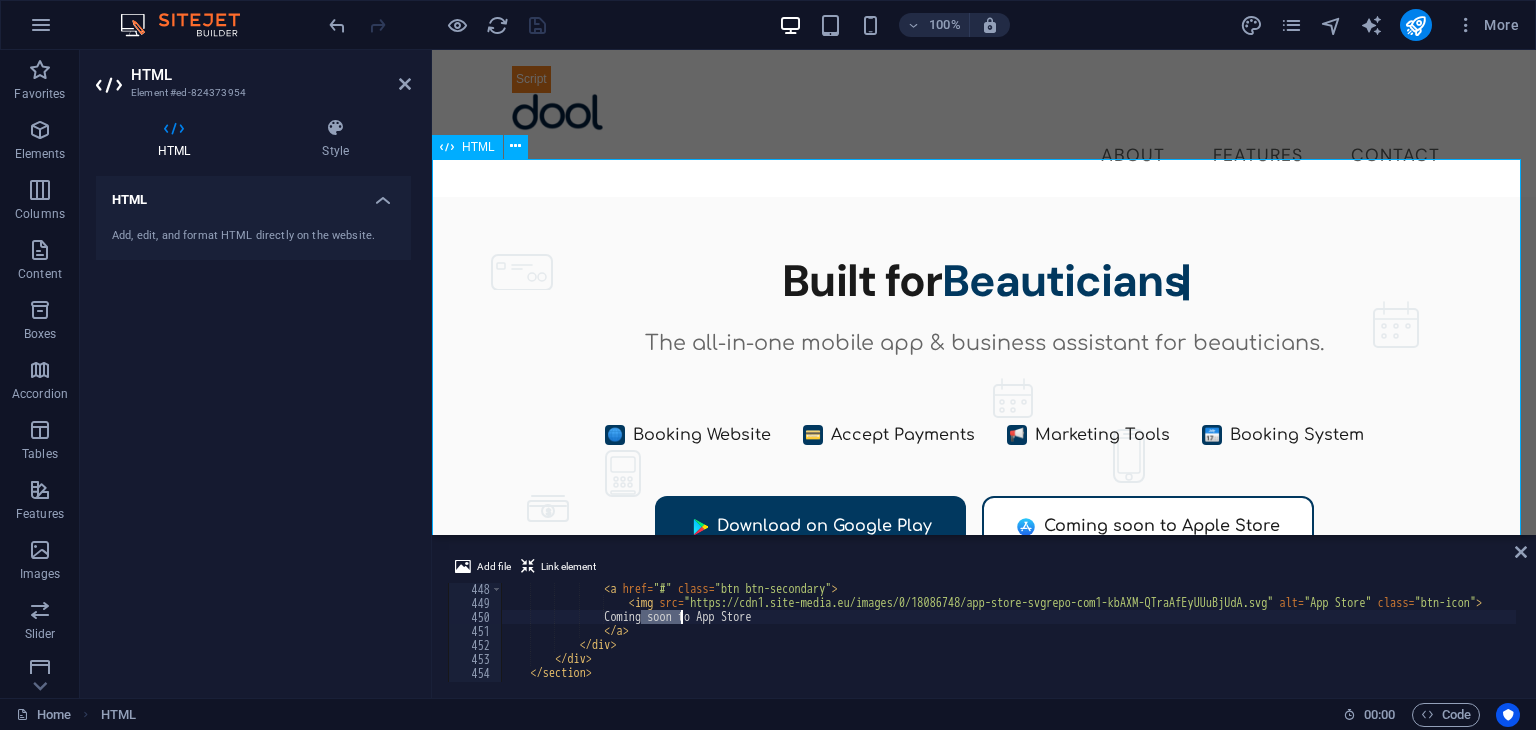 type on "Coming soon to App Store" 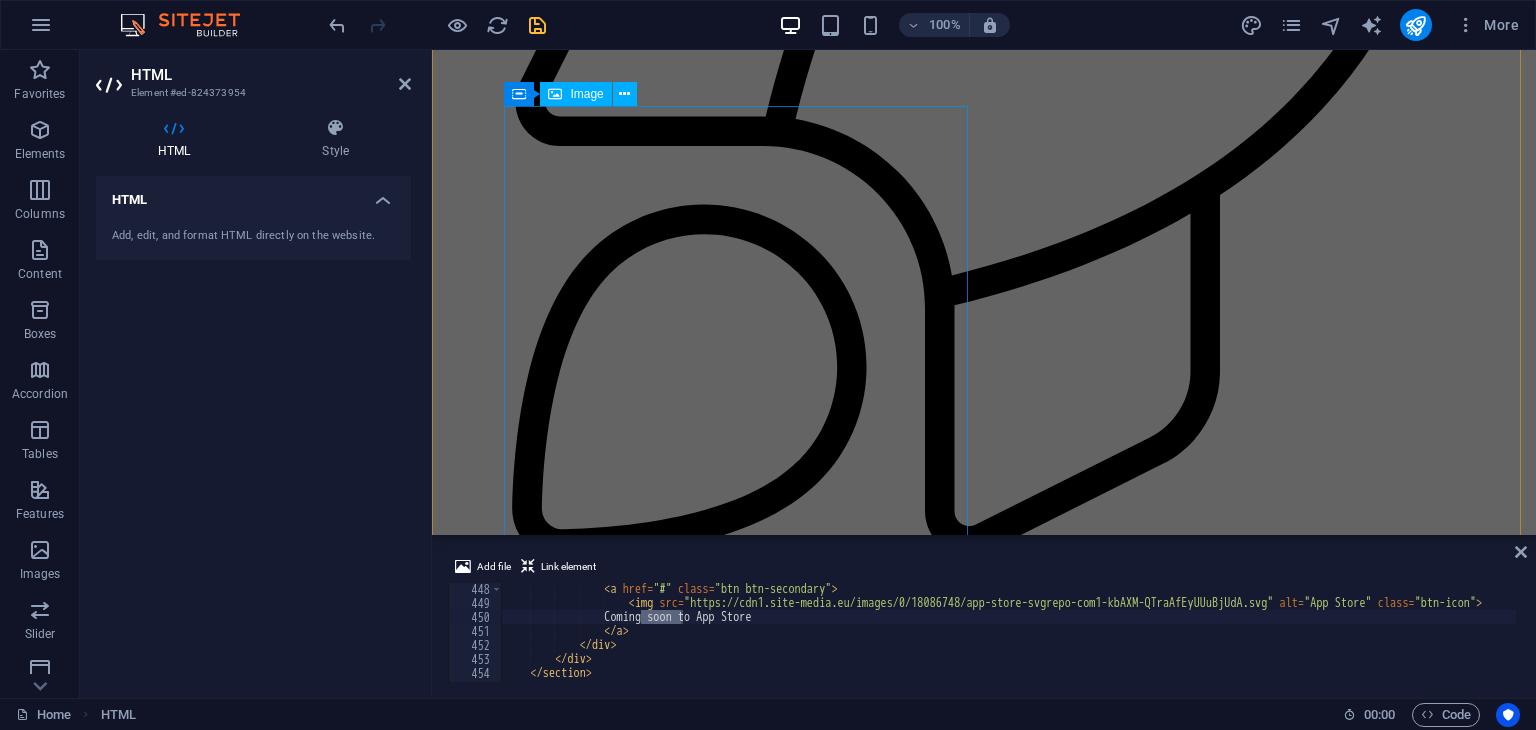 scroll, scrollTop: 1456, scrollLeft: 0, axis: vertical 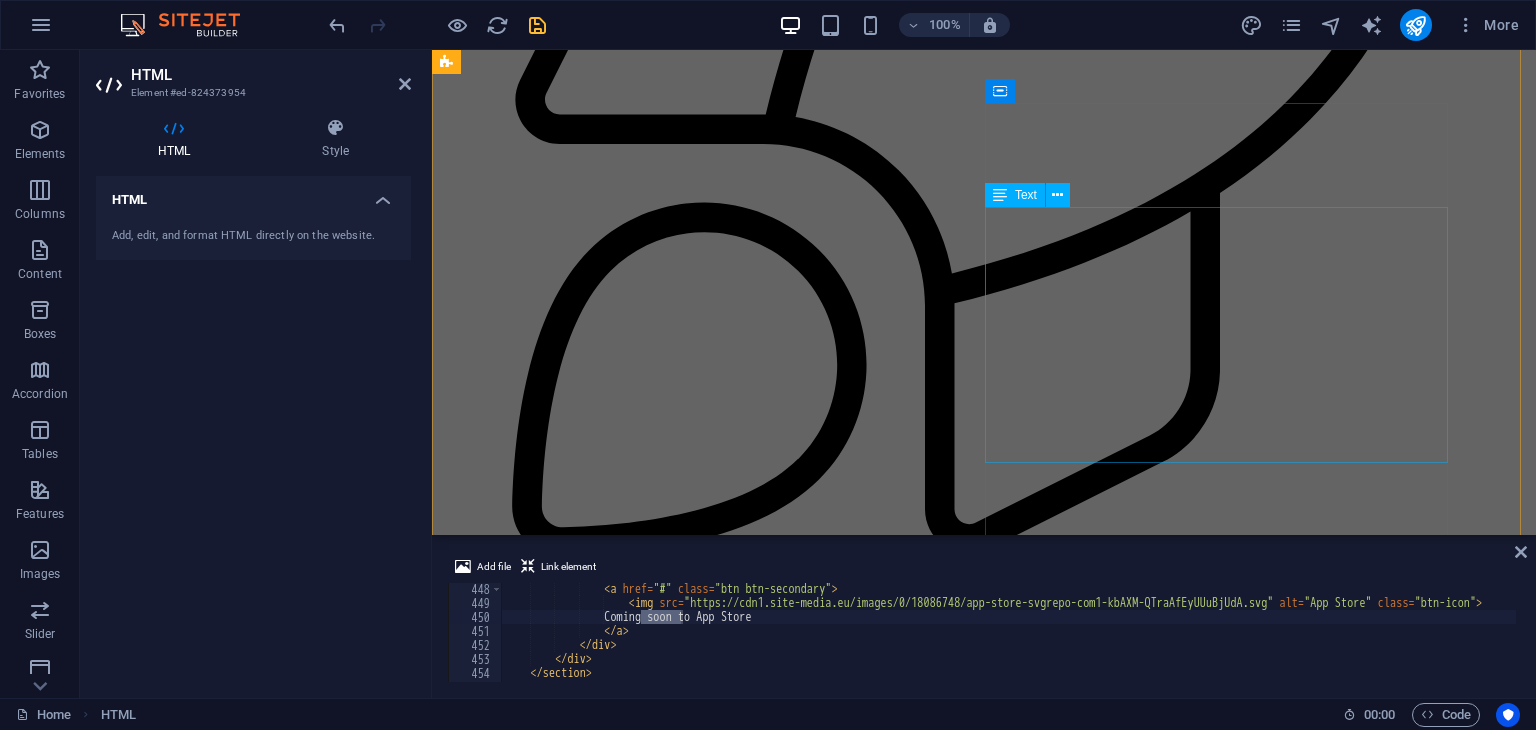 click on "Transform your online presence with a free AI generated website.  Showcase your services and prices with clarity, transparency, and style. Let clients book appointments seamlessly, while showcasing glowing reviews and answering FAQs instantly.  Simplify your business journey and skyrocket your success today!" at bounding box center [920, 3013] 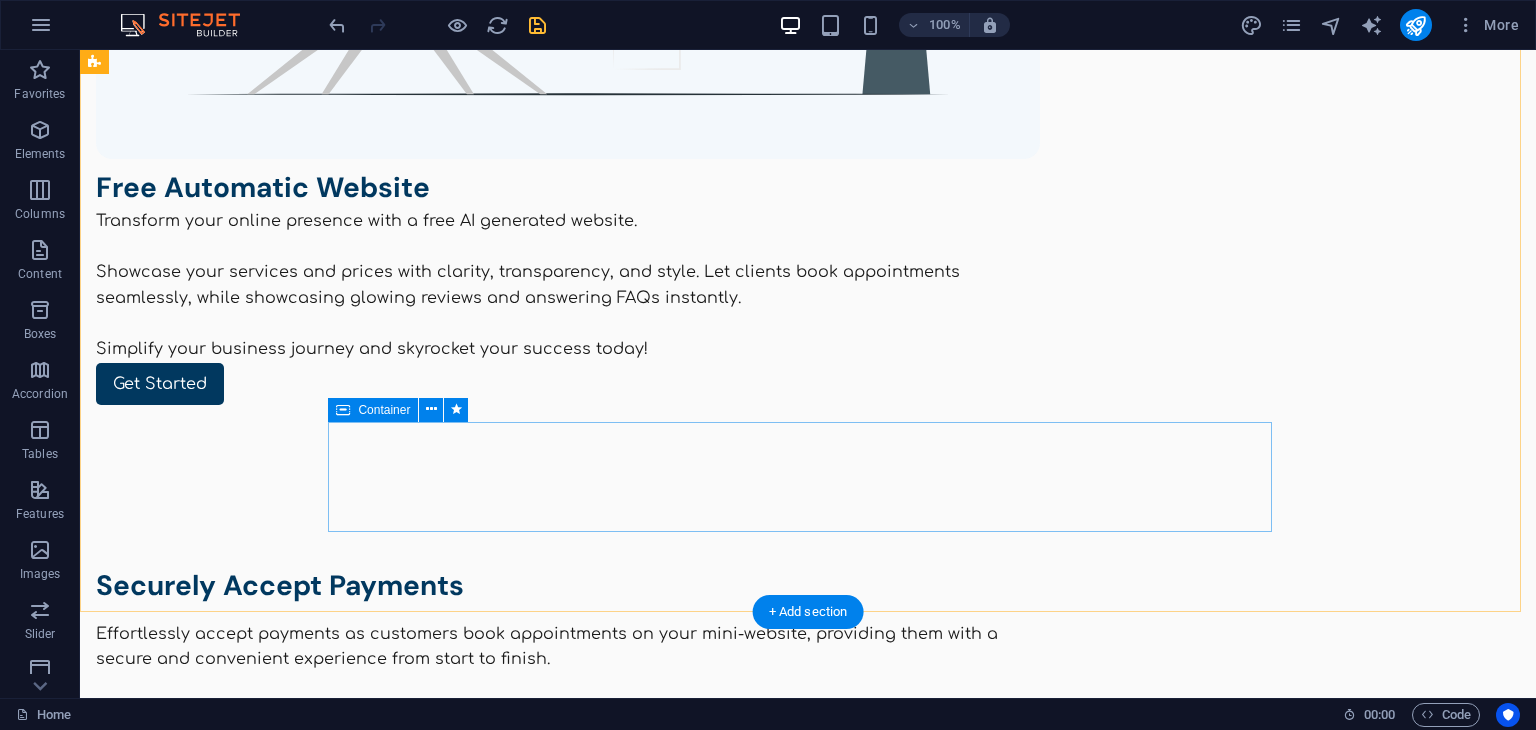 scroll, scrollTop: 4356, scrollLeft: 0, axis: vertical 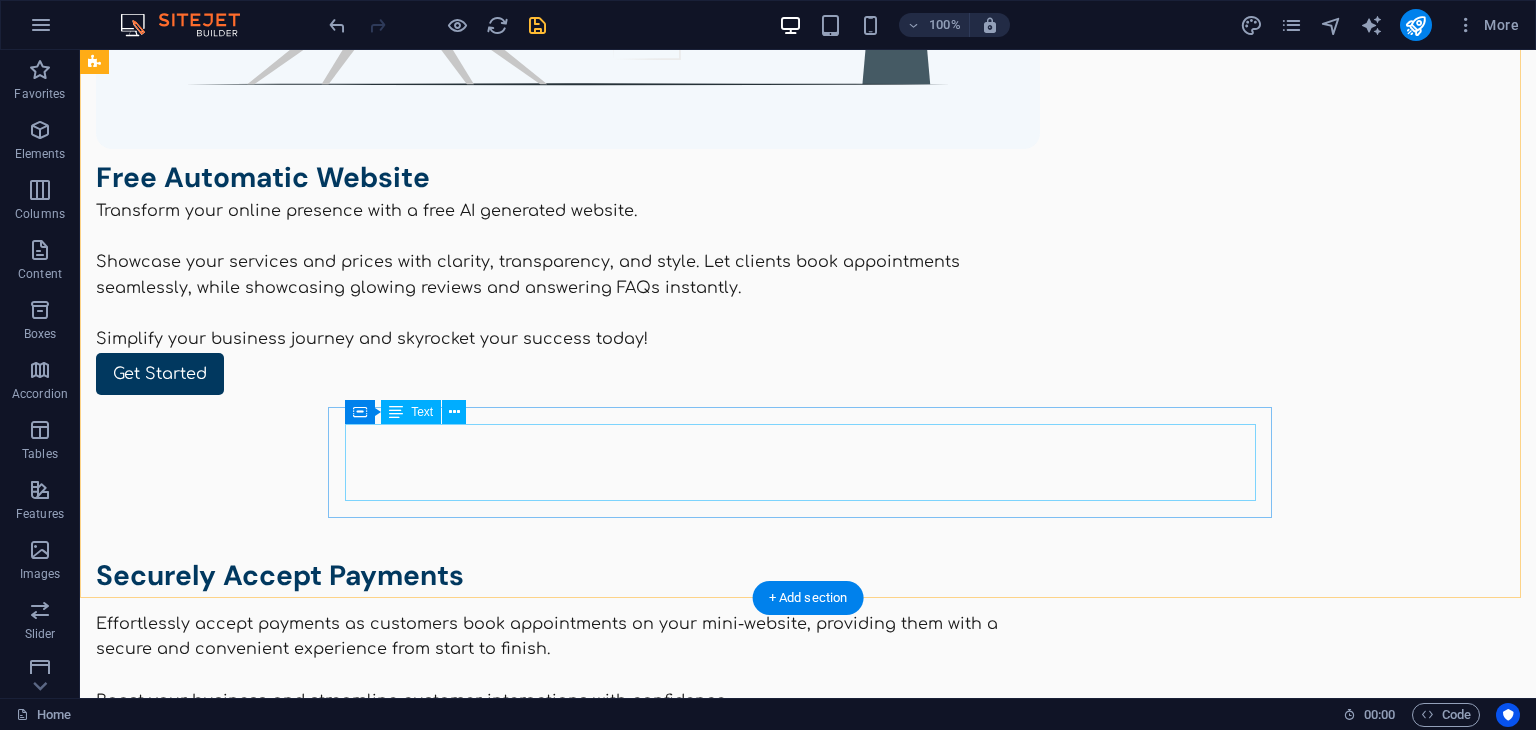 click on "dool can be downloaded on the apple store and the google playstore. However, dool is currently still being developed to perfection for you. You can join the waitlist to be the first to know when it's available (and it's going to be available real soon🤫)." at bounding box center (568, 5436) 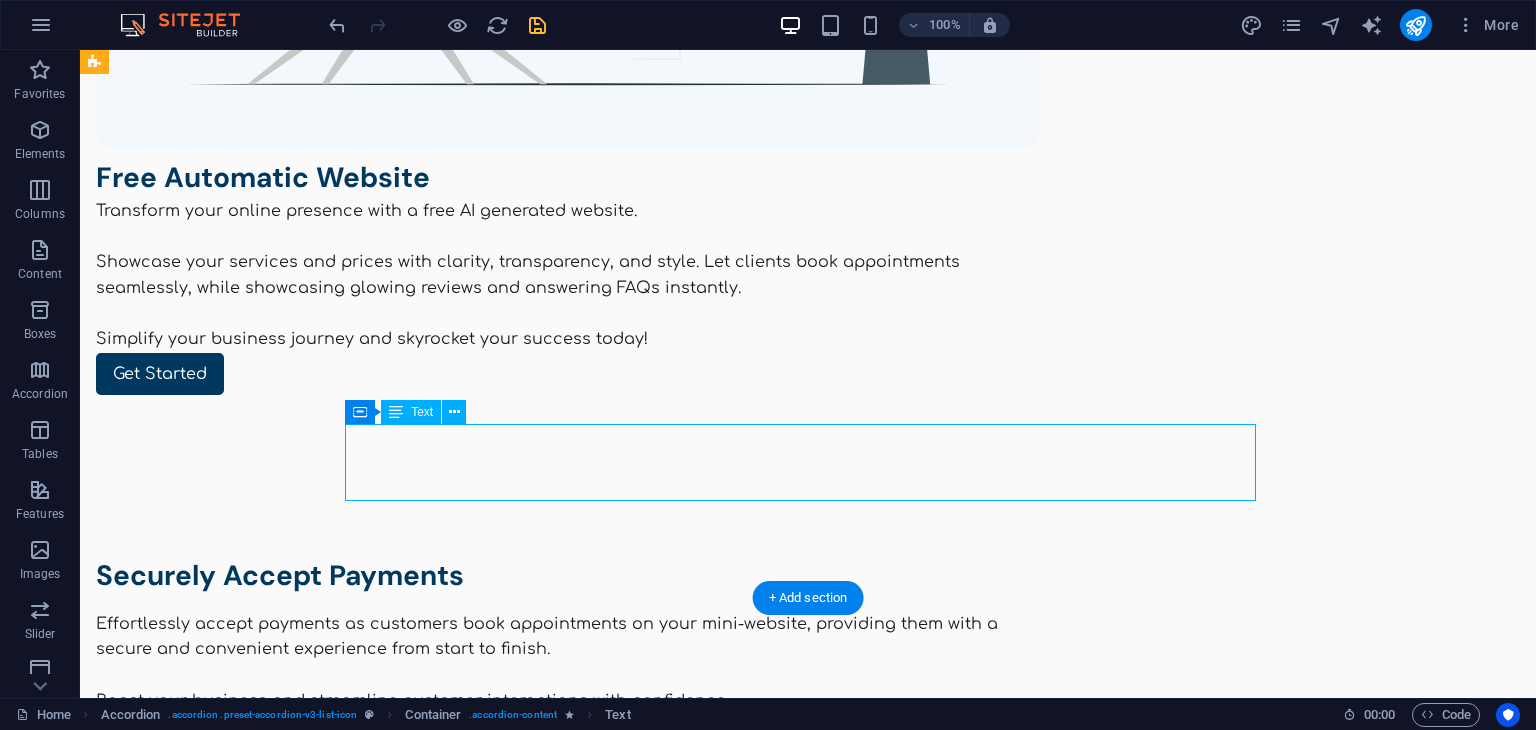 click on "dool can be downloaded on the apple store and the google playstore. However, dool is currently still being developed to perfection for you. You can join the waitlist to be the first to know when it's available (and it's going to be available real soon🤫)." at bounding box center [568, 5436] 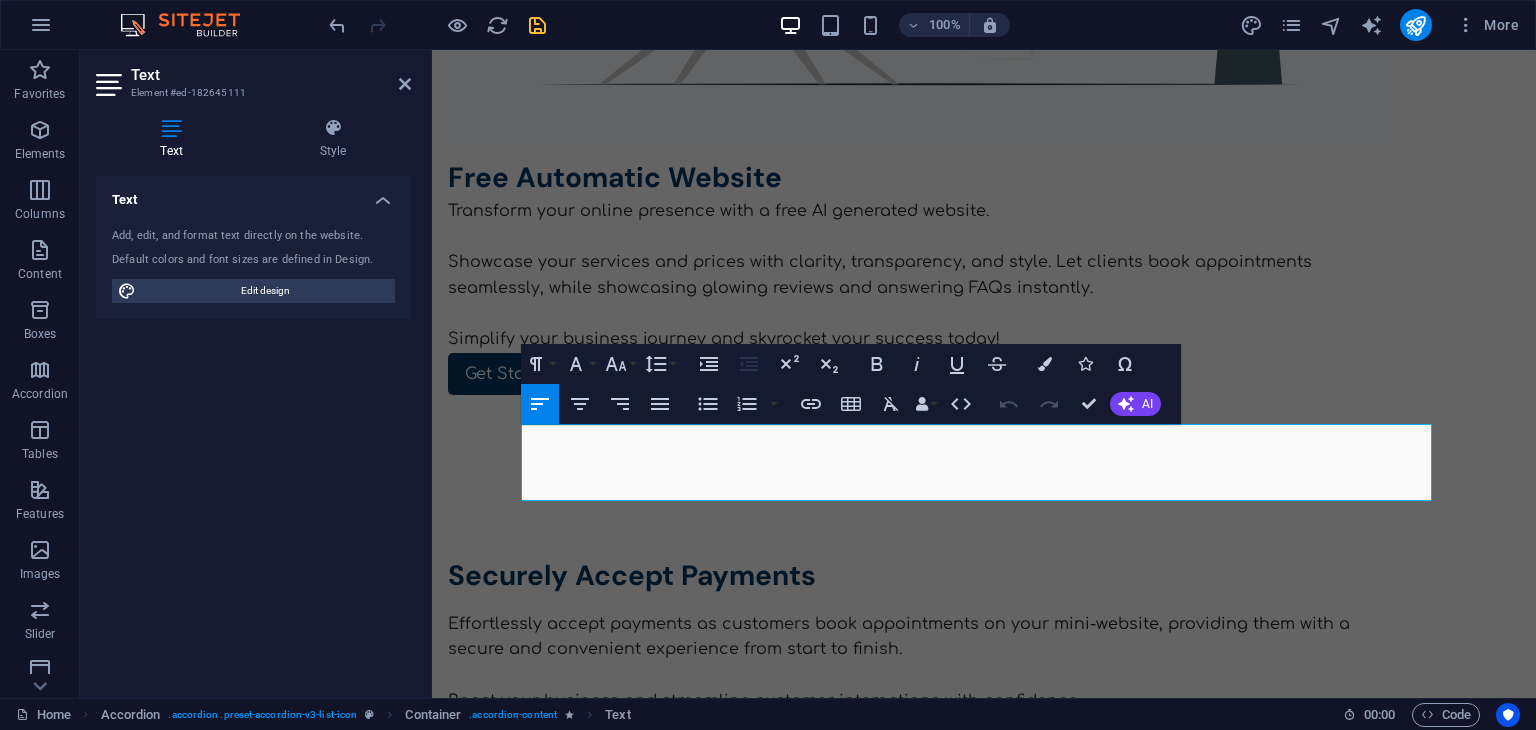 scroll, scrollTop: 4463, scrollLeft: 0, axis: vertical 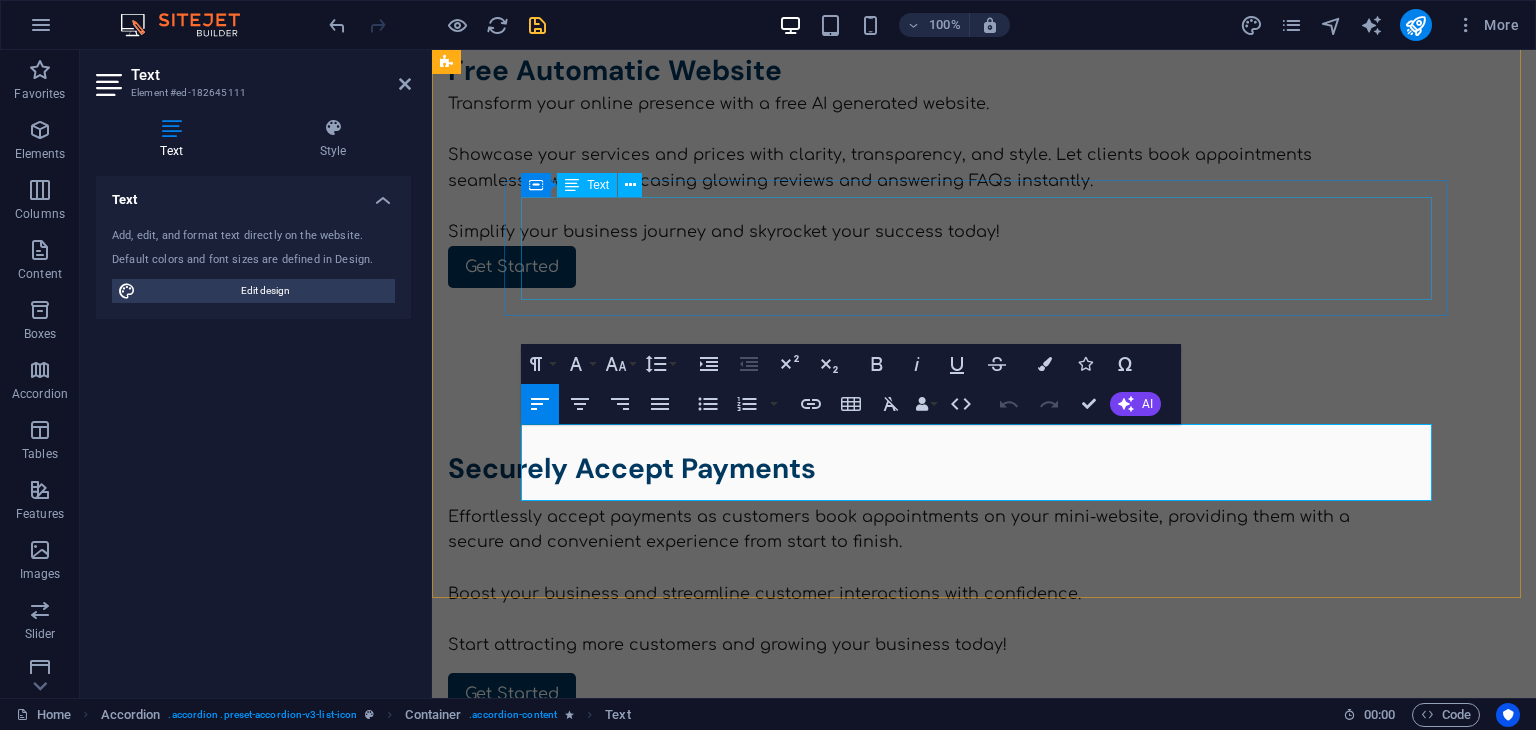 click on "A service-based business is a type of business that offers non-physical products or services to customers in exchange for payment. These businesses provide expertise, skills, or labor to fulfill the needs or desires of their clients. Examples of service-based businesses include photography, makeup and beauty services, aestheticians, cleaning services, tutoring services, and hair salons, among others." at bounding box center [920, 5122] 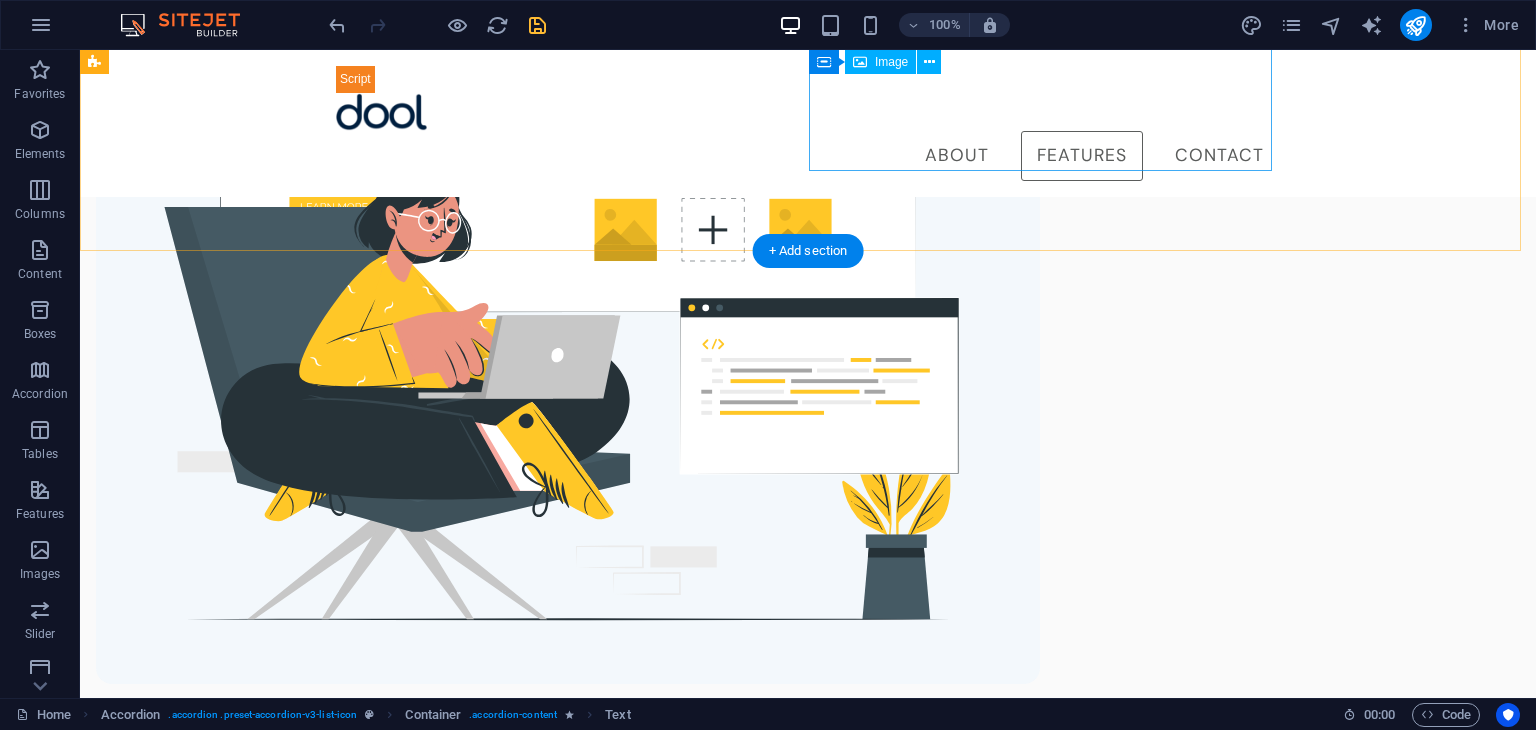 scroll, scrollTop: 3776, scrollLeft: 0, axis: vertical 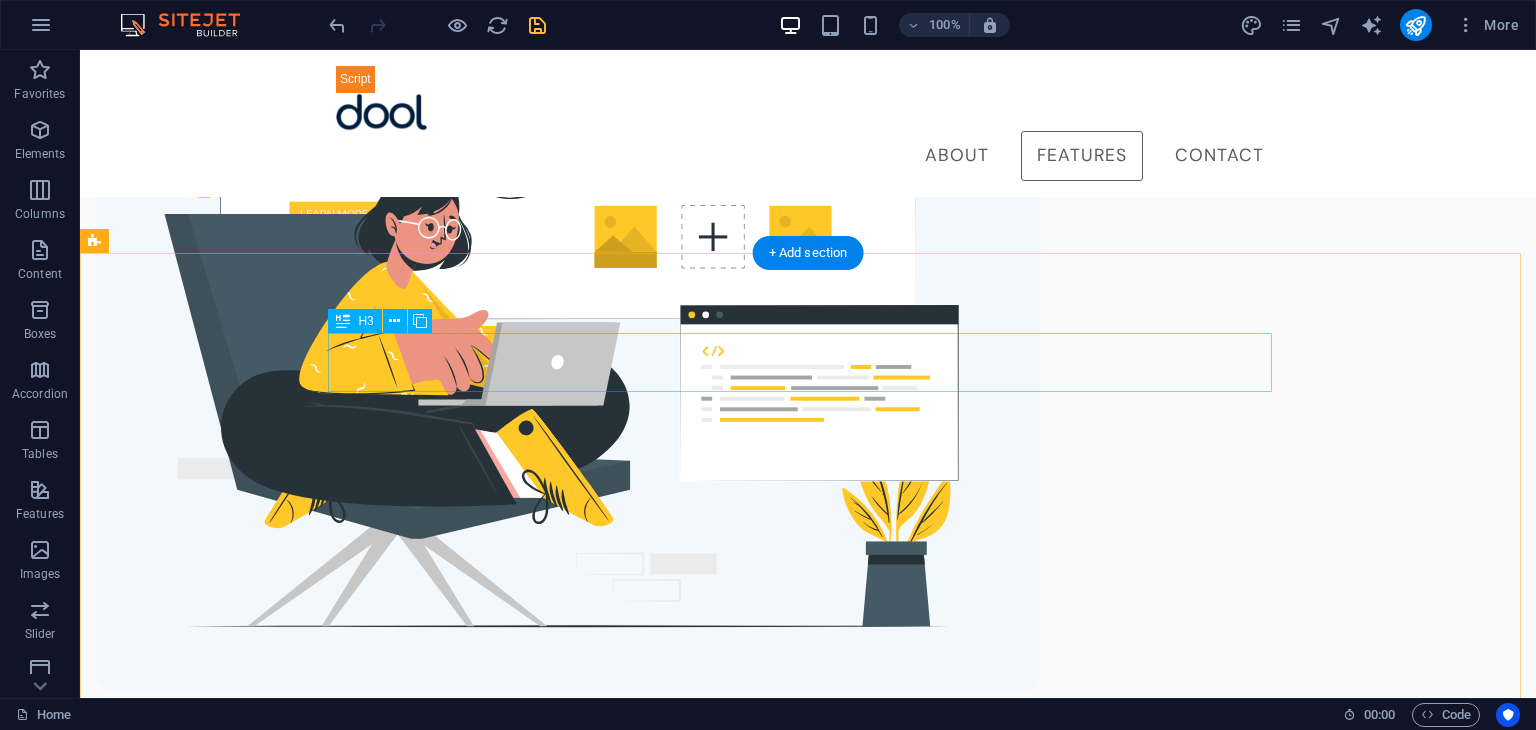 click on "What is dool?" at bounding box center (568, 5303) 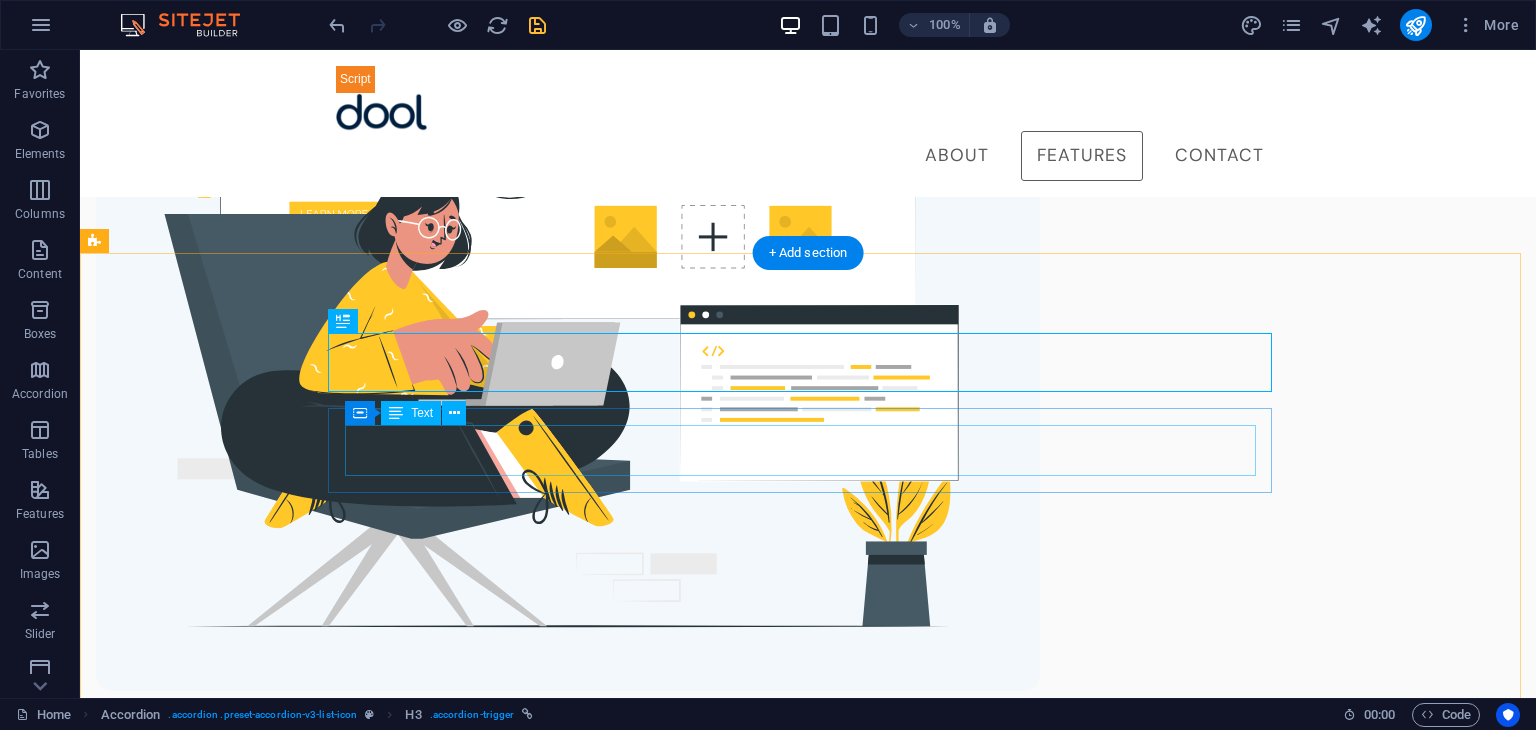 click on "dool is the business management app that provides service-based businesses with all the tools they need to run their businesses efficiently and profitably." at bounding box center (568, 5391) 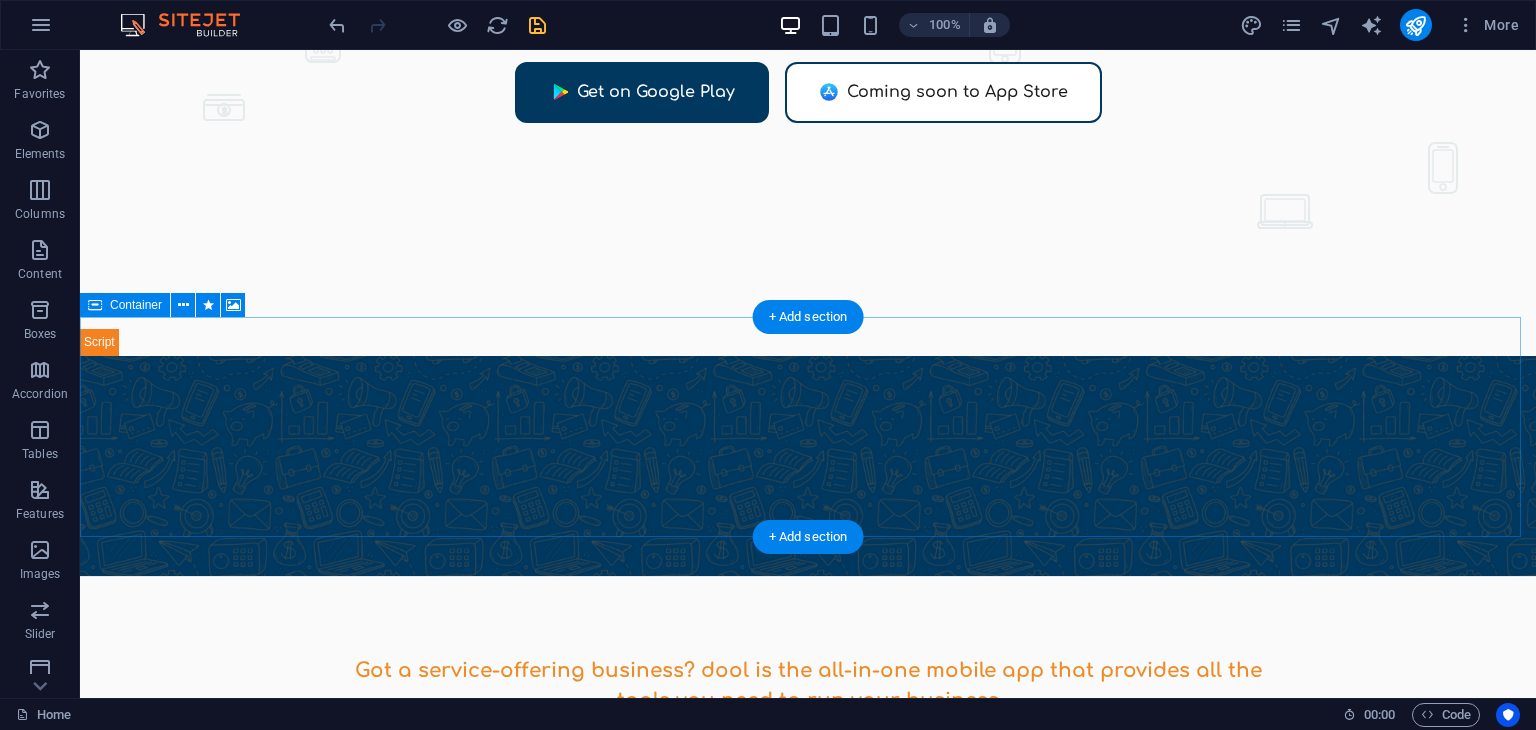 scroll, scrollTop: 536, scrollLeft: 0, axis: vertical 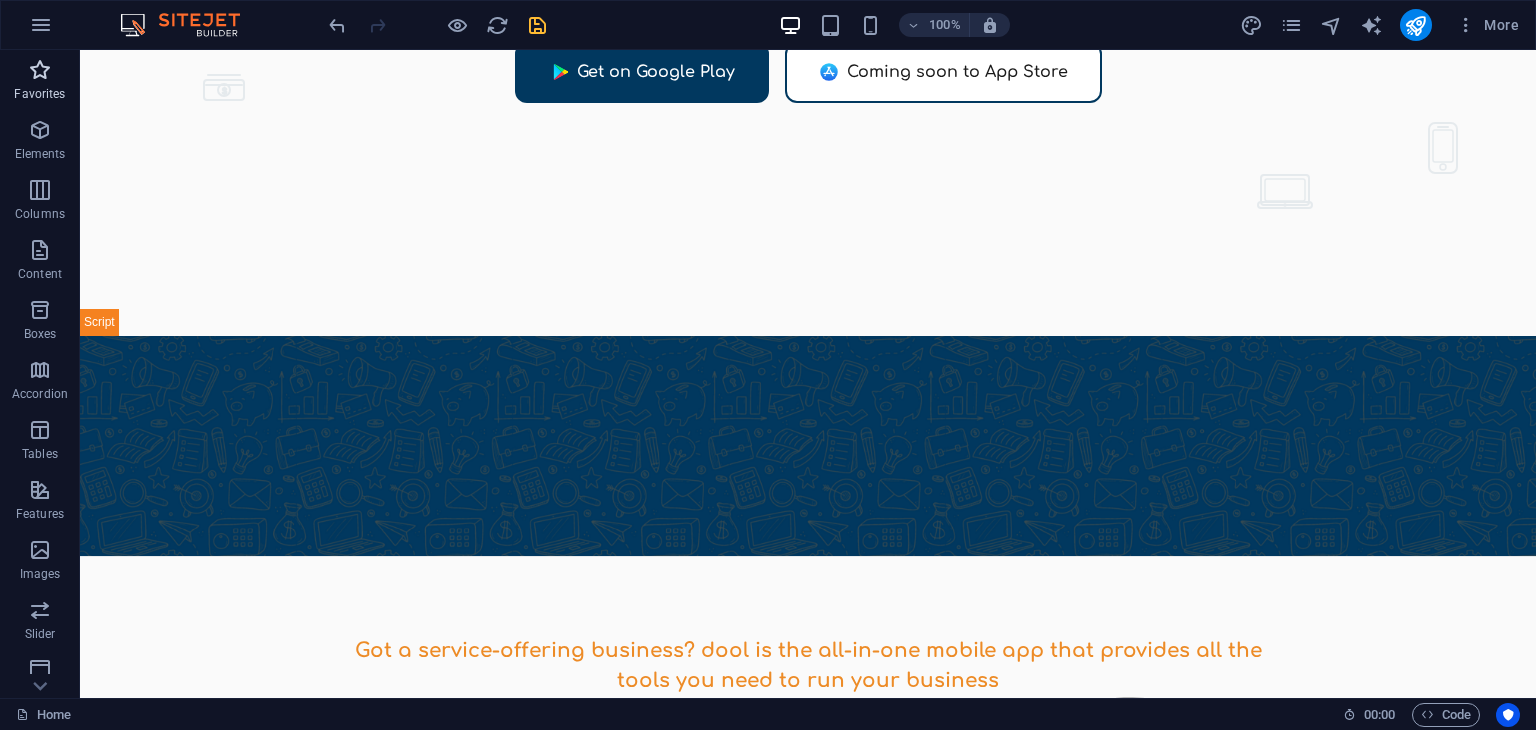 click at bounding box center (40, 70) 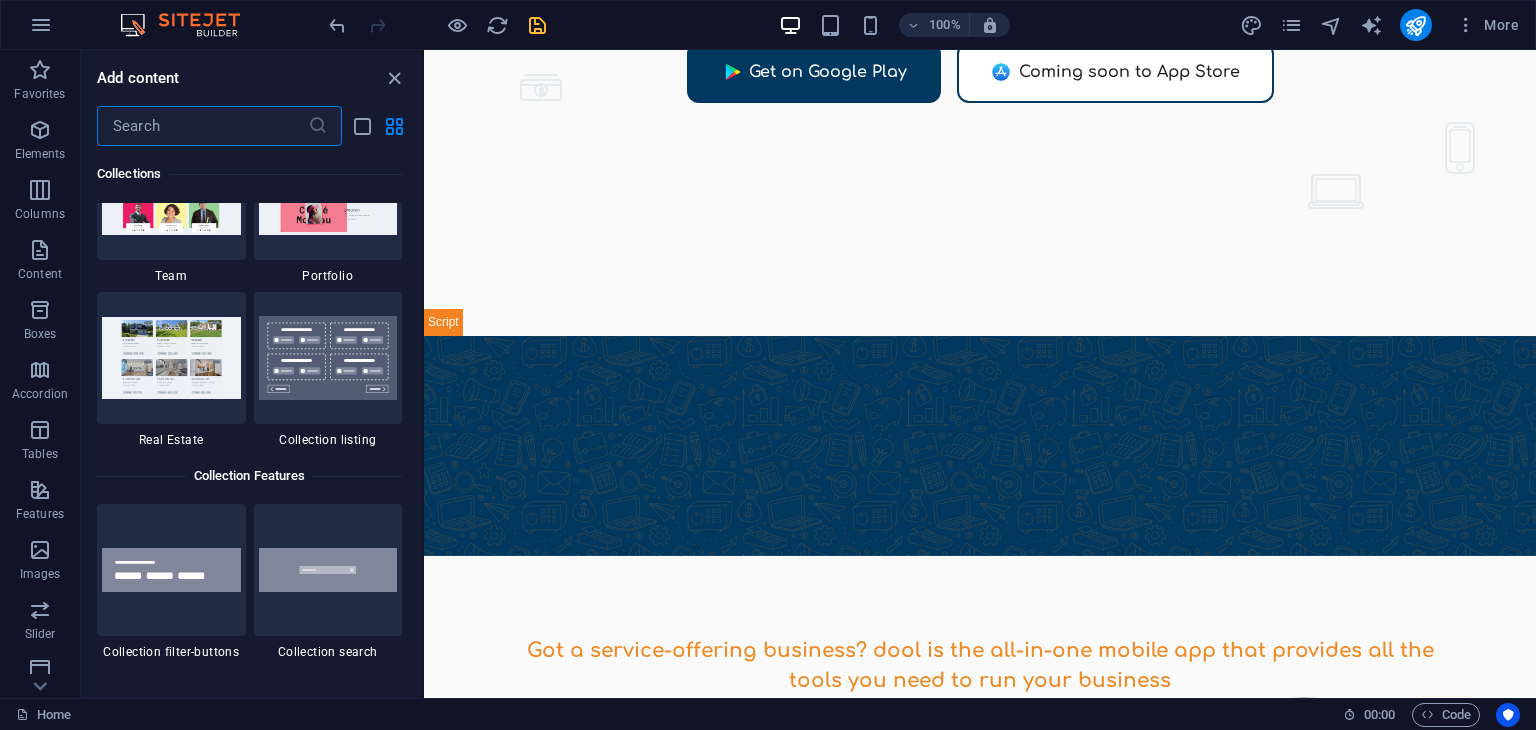 scroll, scrollTop: 18657, scrollLeft: 0, axis: vertical 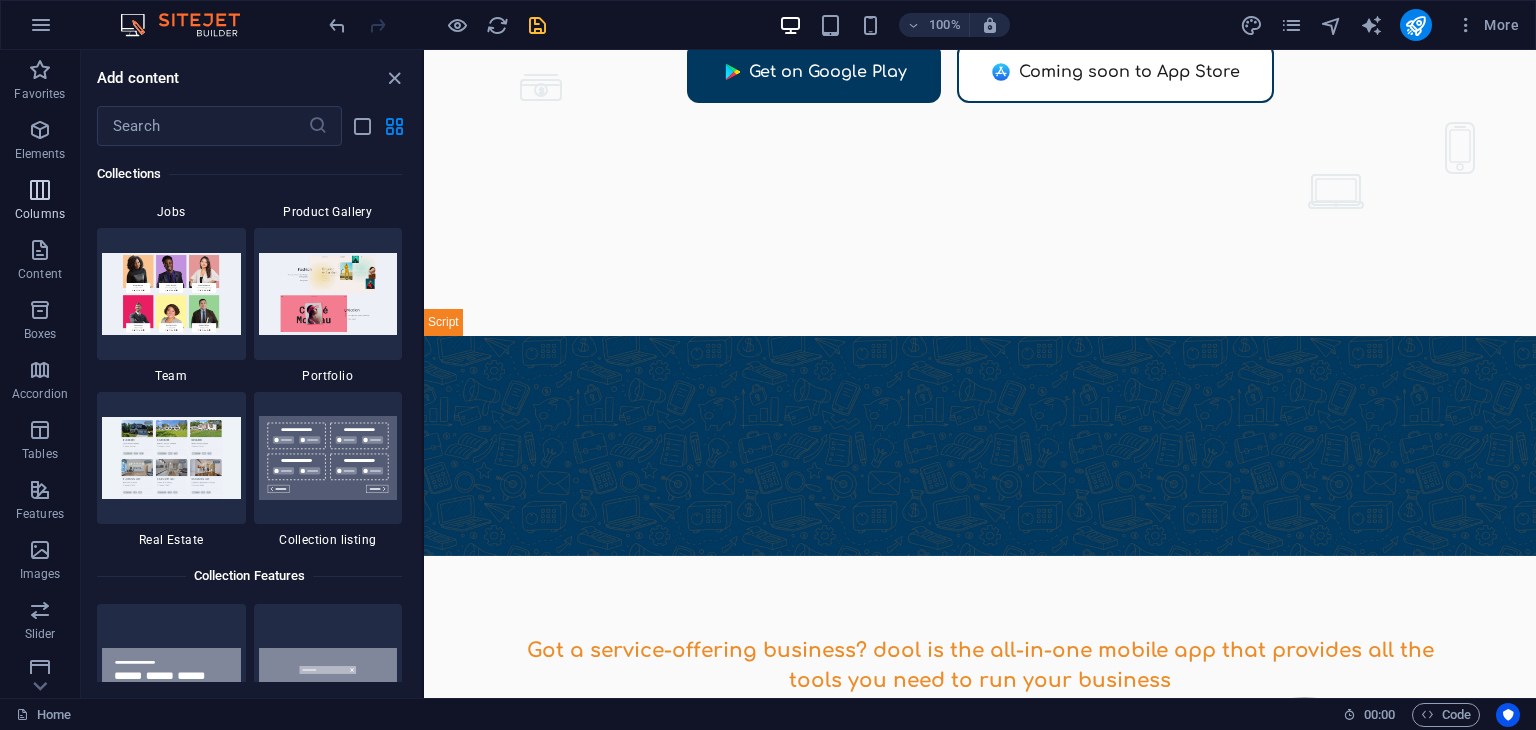 click at bounding box center (40, 190) 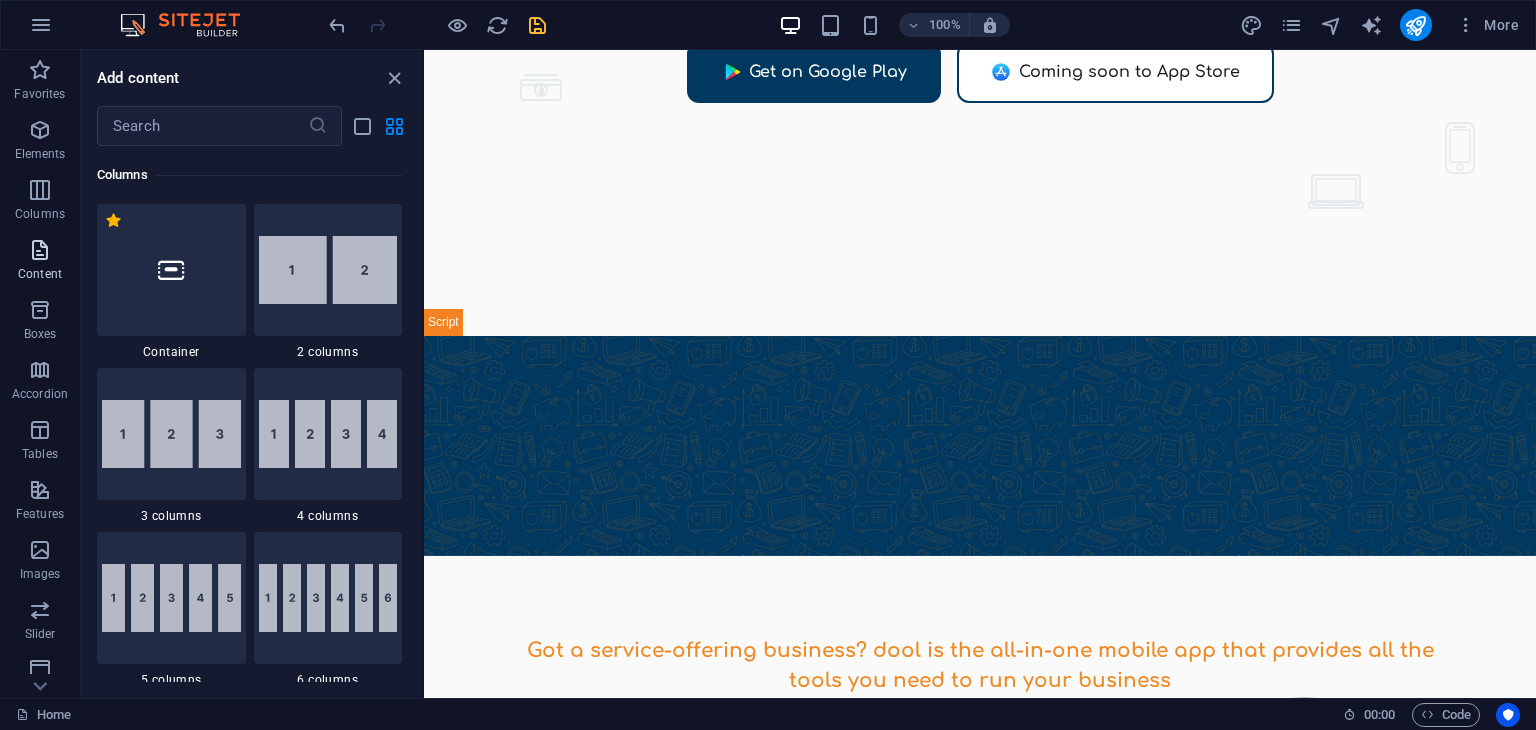 scroll, scrollTop: 989, scrollLeft: 0, axis: vertical 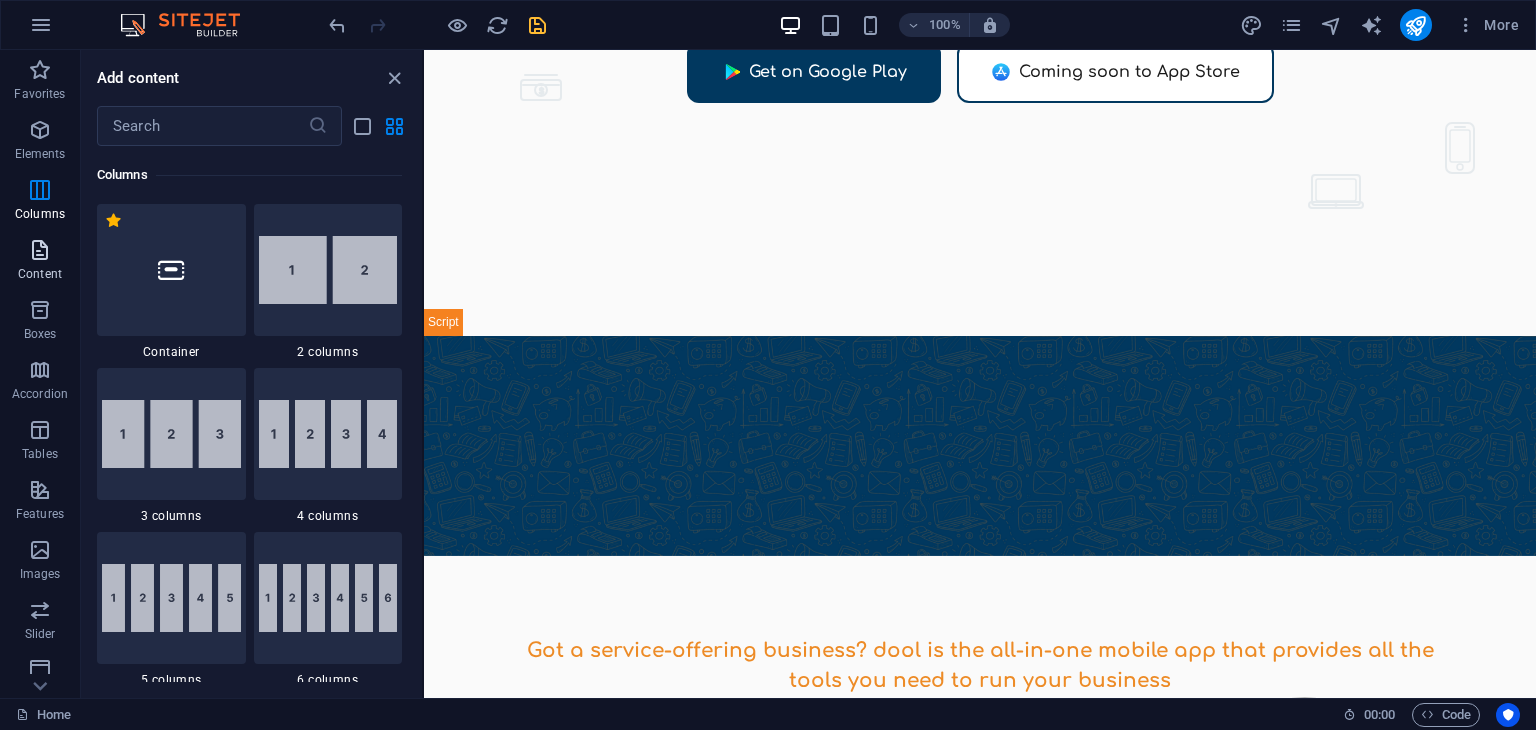 click at bounding box center [40, 250] 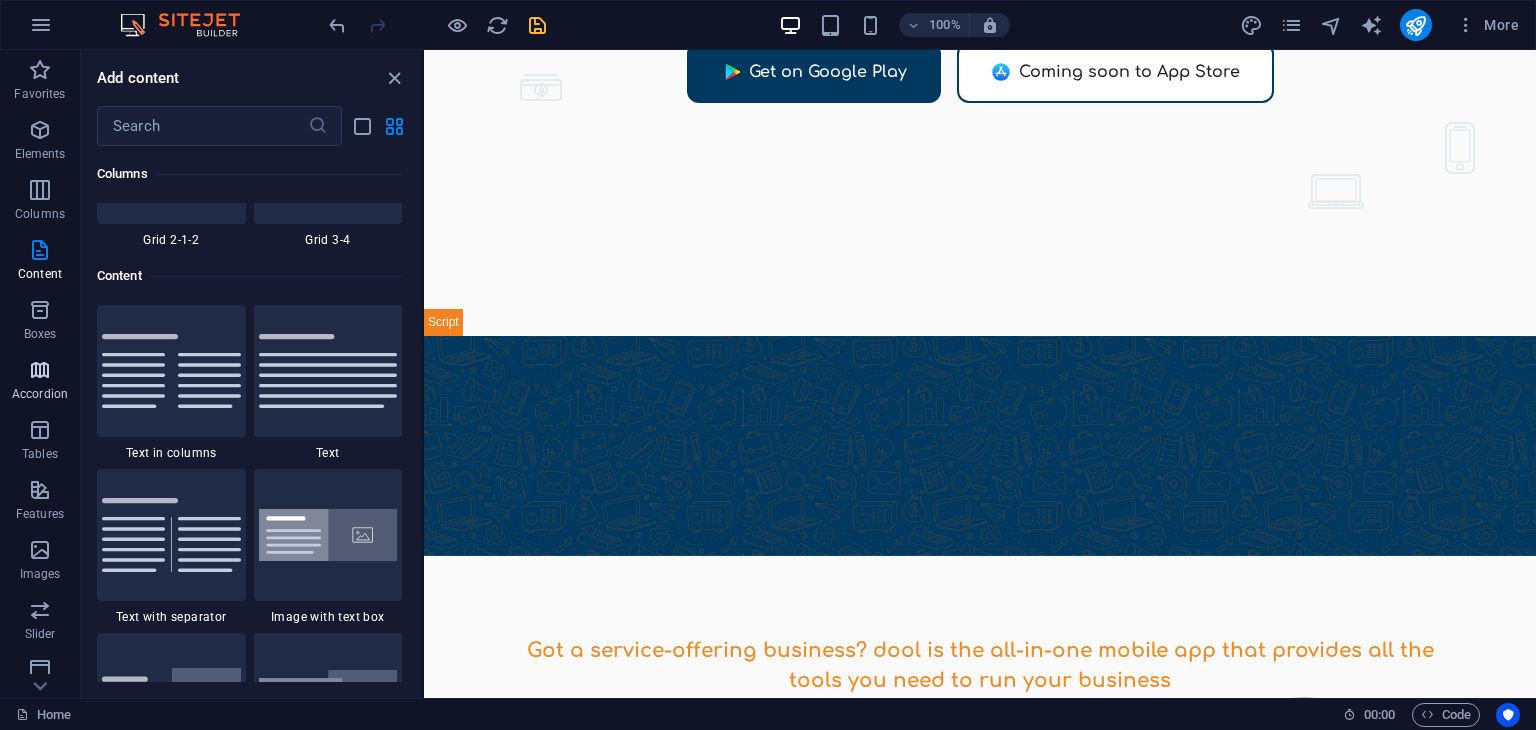 scroll, scrollTop: 3498, scrollLeft: 0, axis: vertical 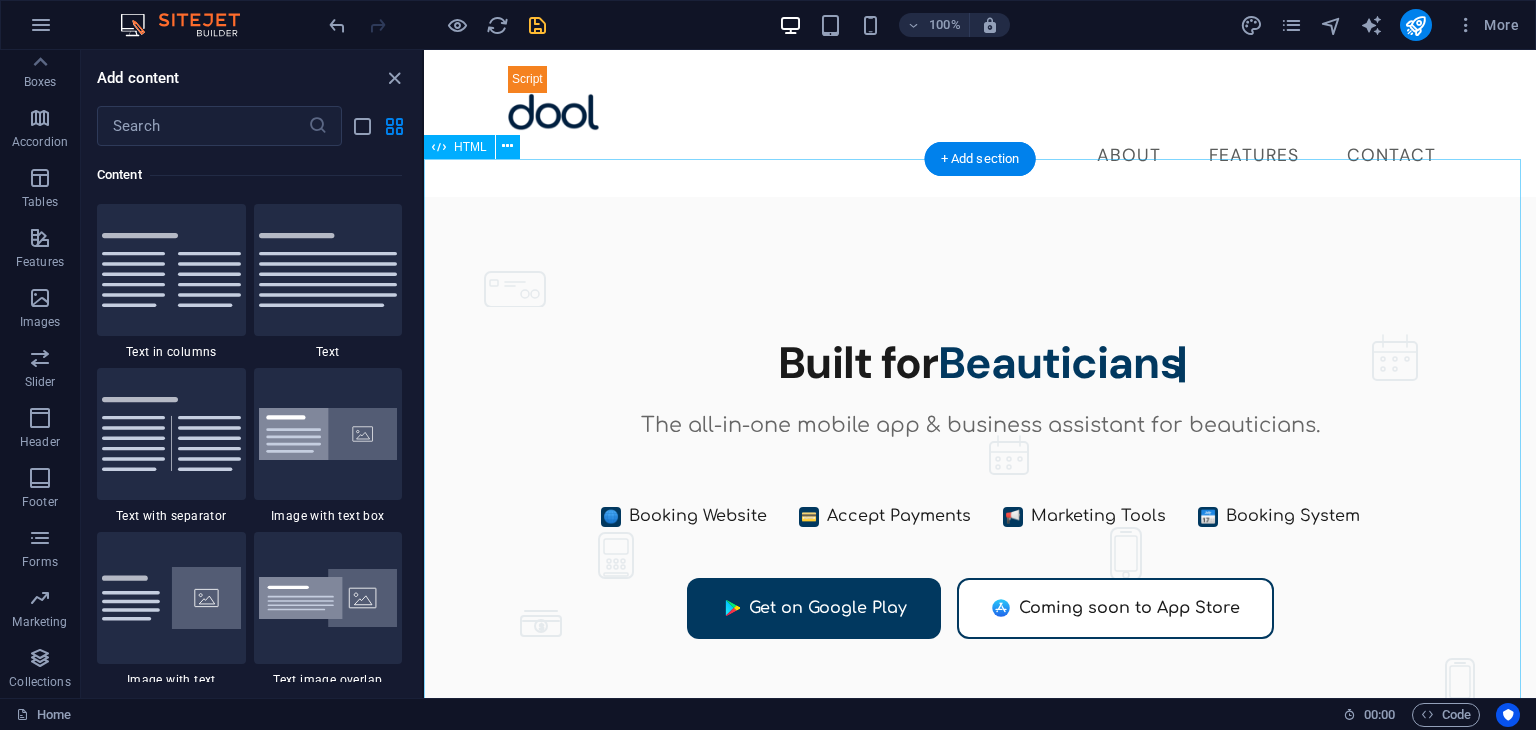 click on "Dool - Business Assistant for Beauticians
$
🌐" at bounding box center (980, 534) 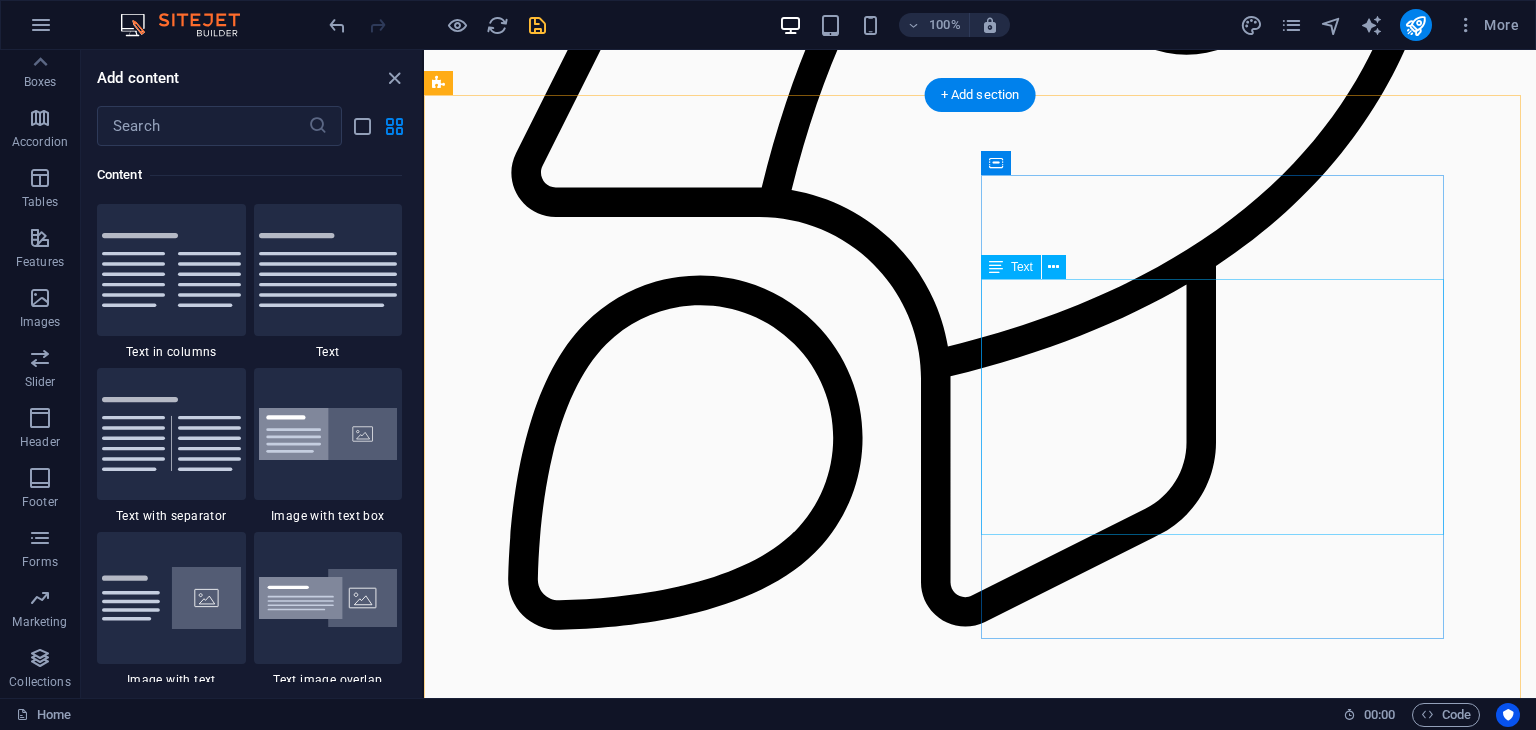 scroll, scrollTop: 1547, scrollLeft: 0, axis: vertical 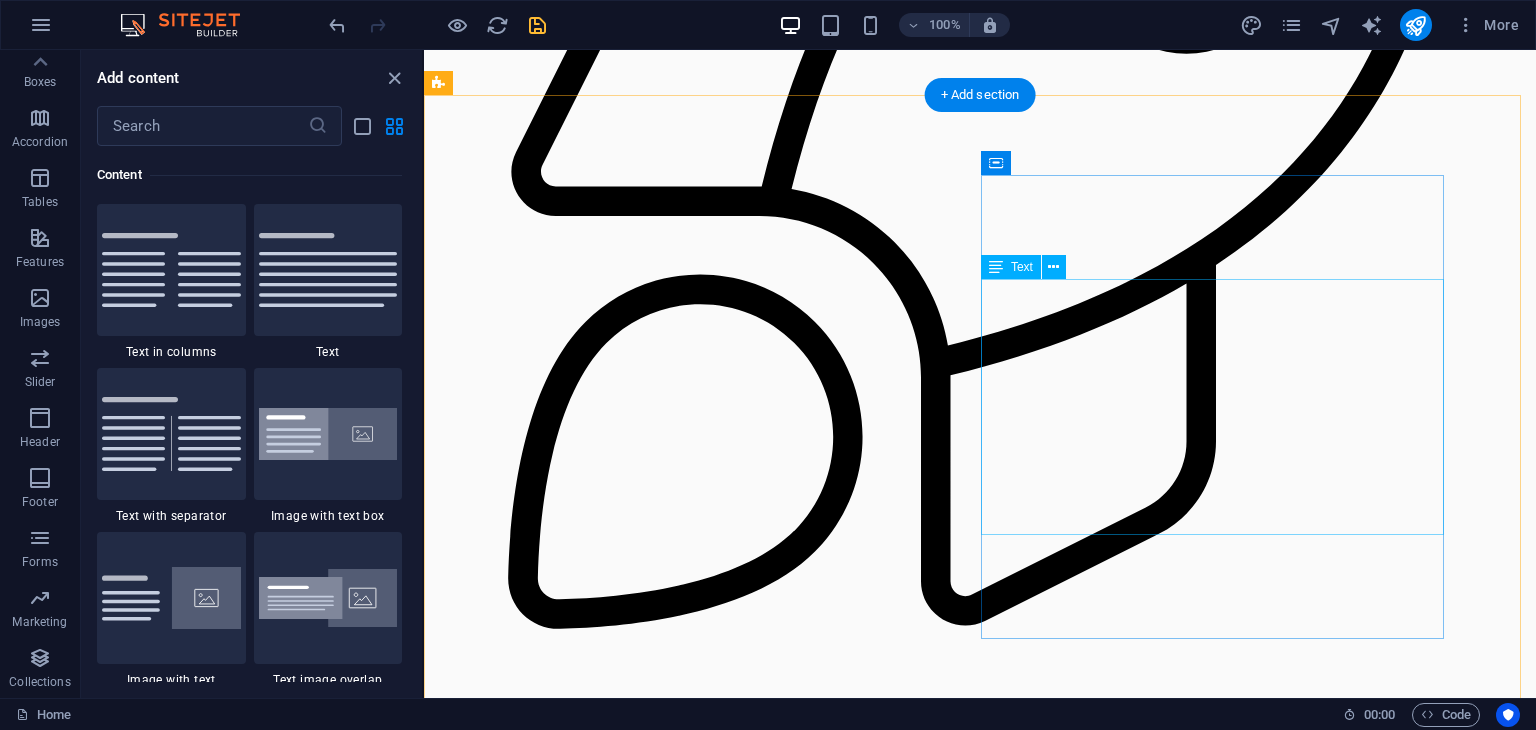 click on "Transform your online presence with a free AI generated website.  Showcase your services and prices with clarity, transparency, and style. Let clients book appointments seamlessly, while showcasing glowing reviews and answering FAQs instantly.  Simplify your business journey and skyrocket your success today!" at bounding box center [912, 3085] 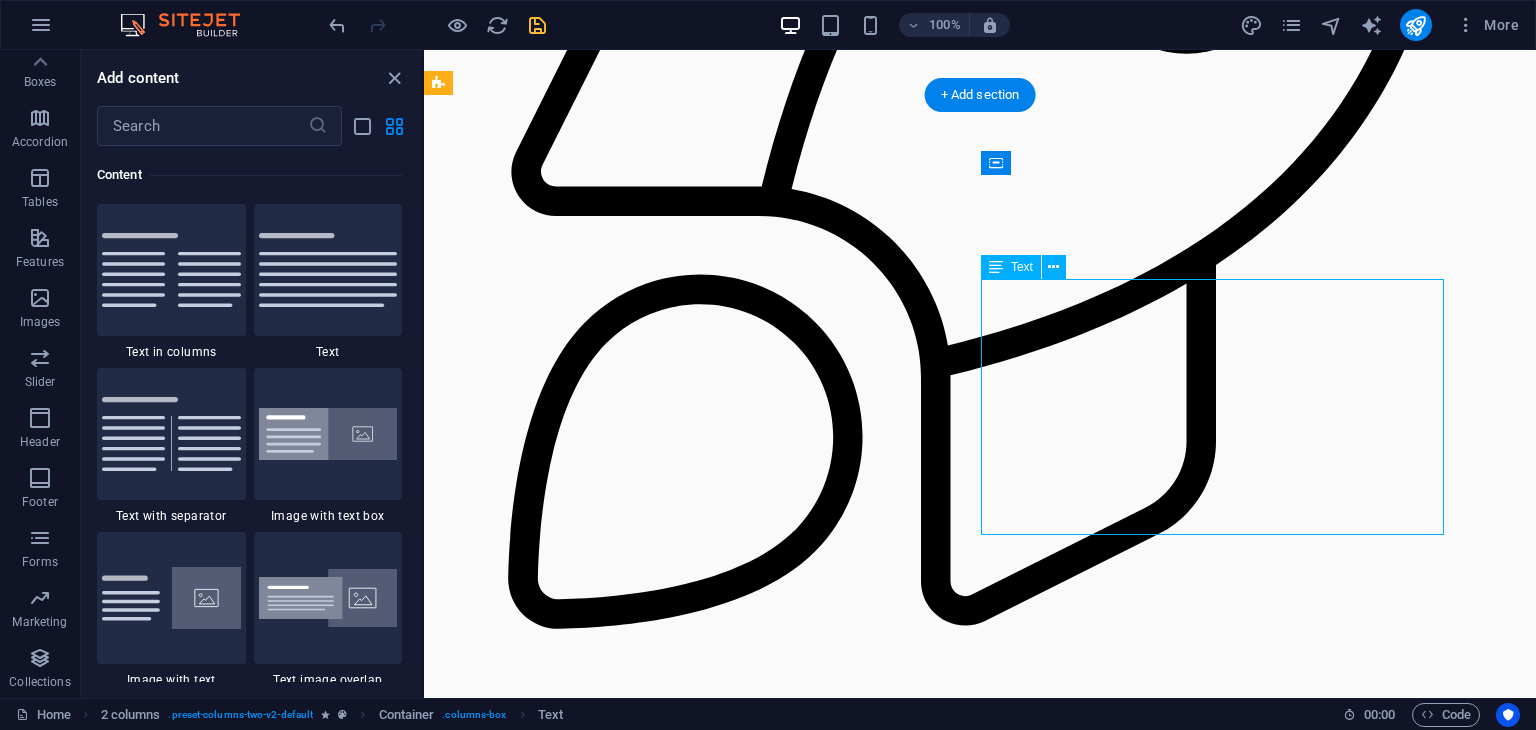click on "Transform your online presence with a free AI generated website.  Showcase your services and prices with clarity, transparency, and style. Let clients book appointments seamlessly, while showcasing glowing reviews and answering FAQs instantly.  Simplify your business journey and skyrocket your success today!" at bounding box center [912, 3085] 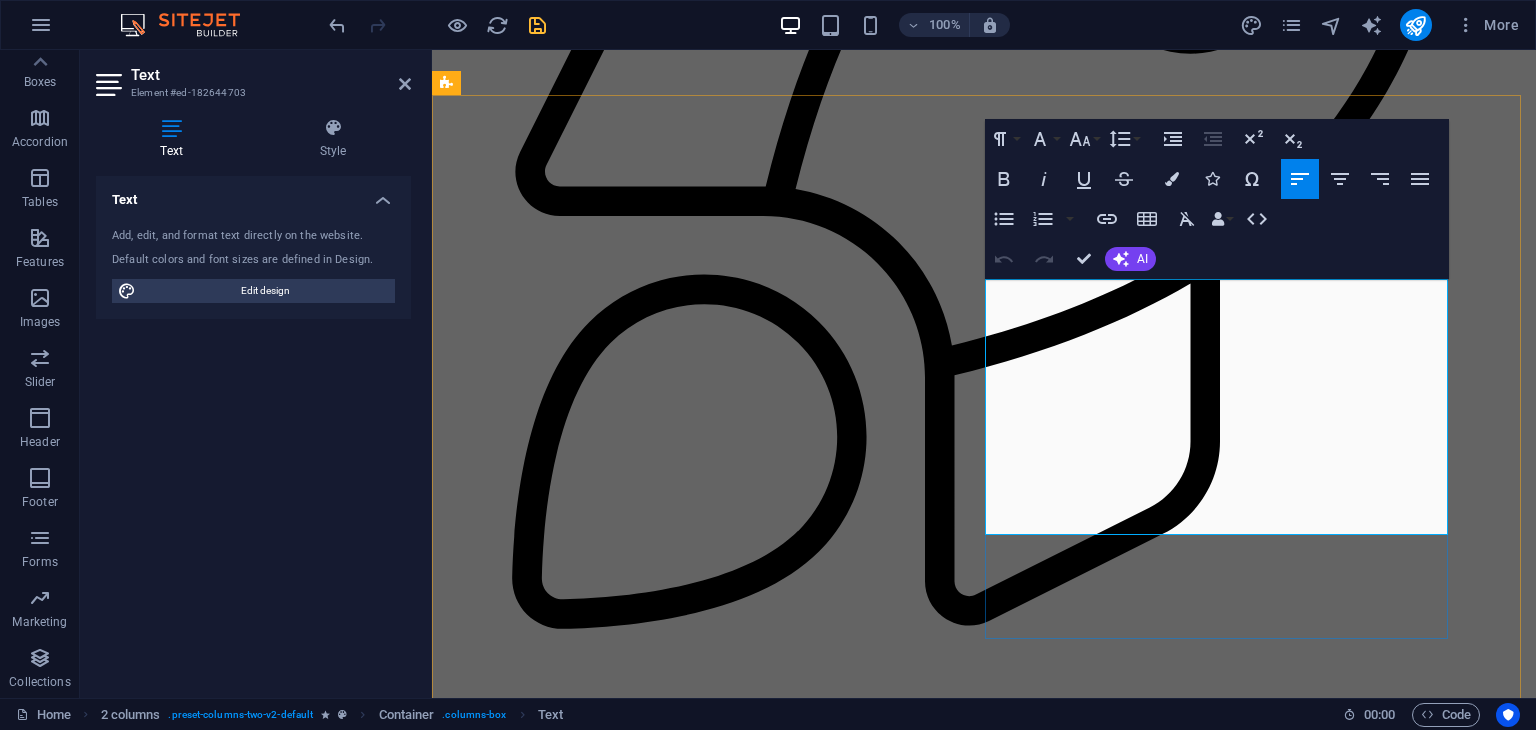 click on "Simplify your business journey and skyrocket your success today!" at bounding box center (920, 3149) 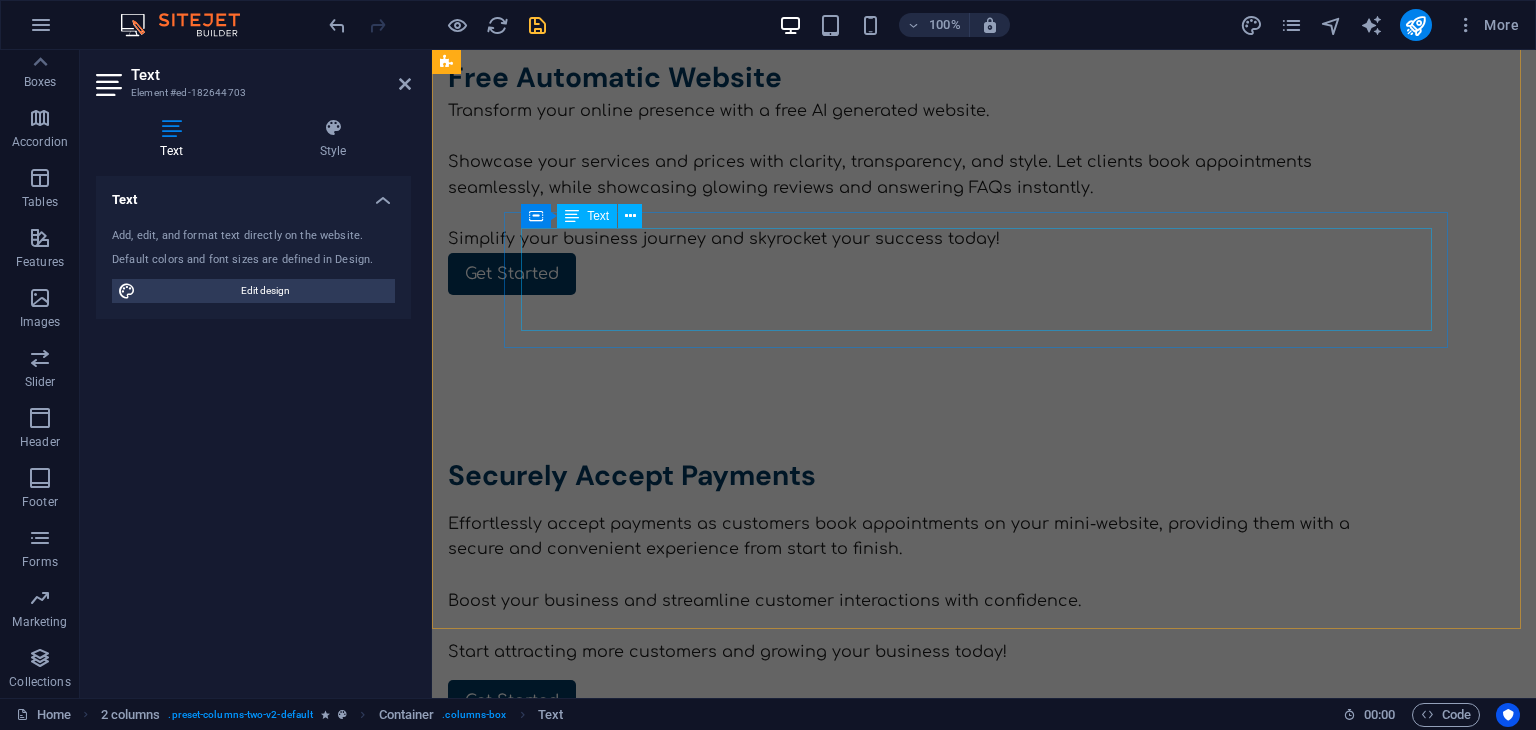 scroll, scrollTop: 4735, scrollLeft: 0, axis: vertical 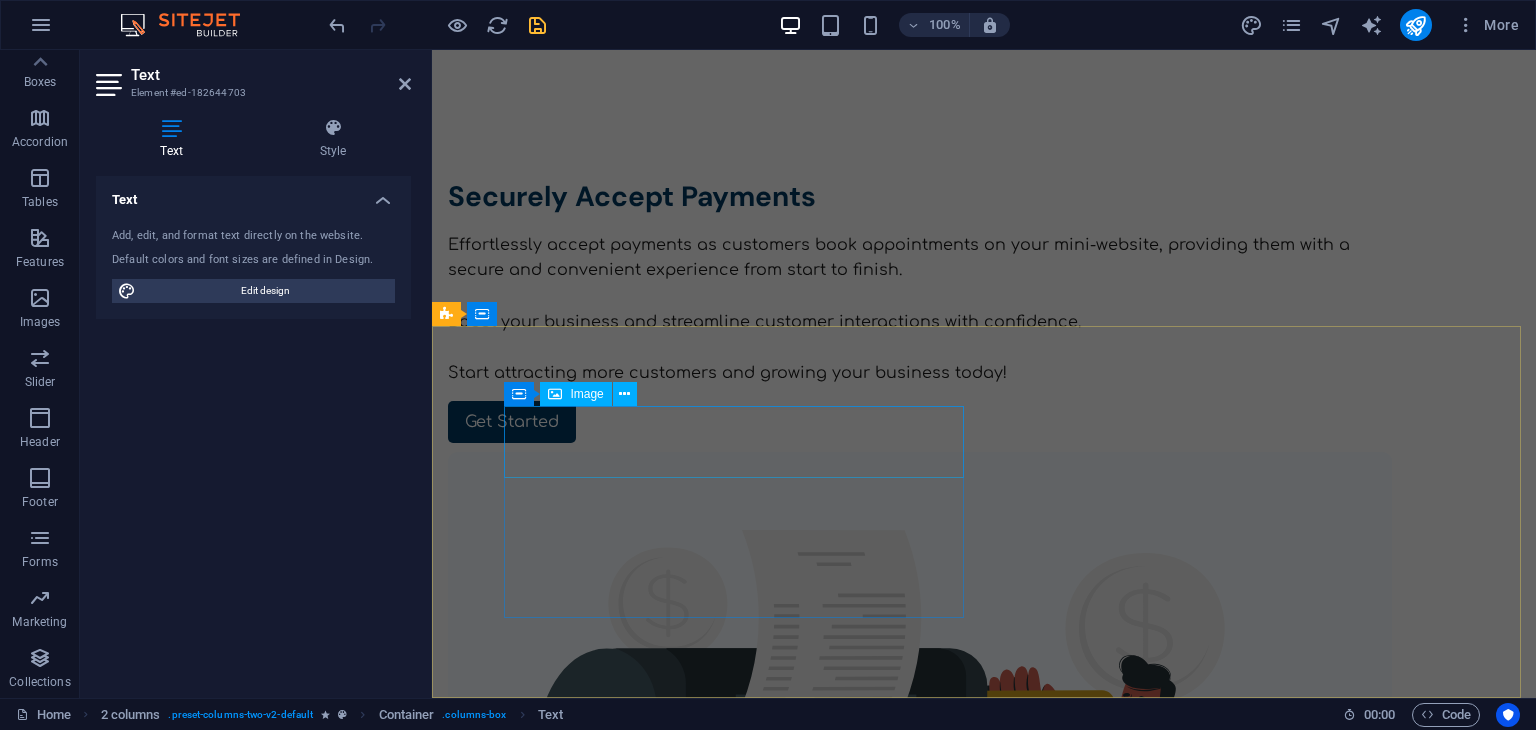 click at bounding box center [920, 5309] 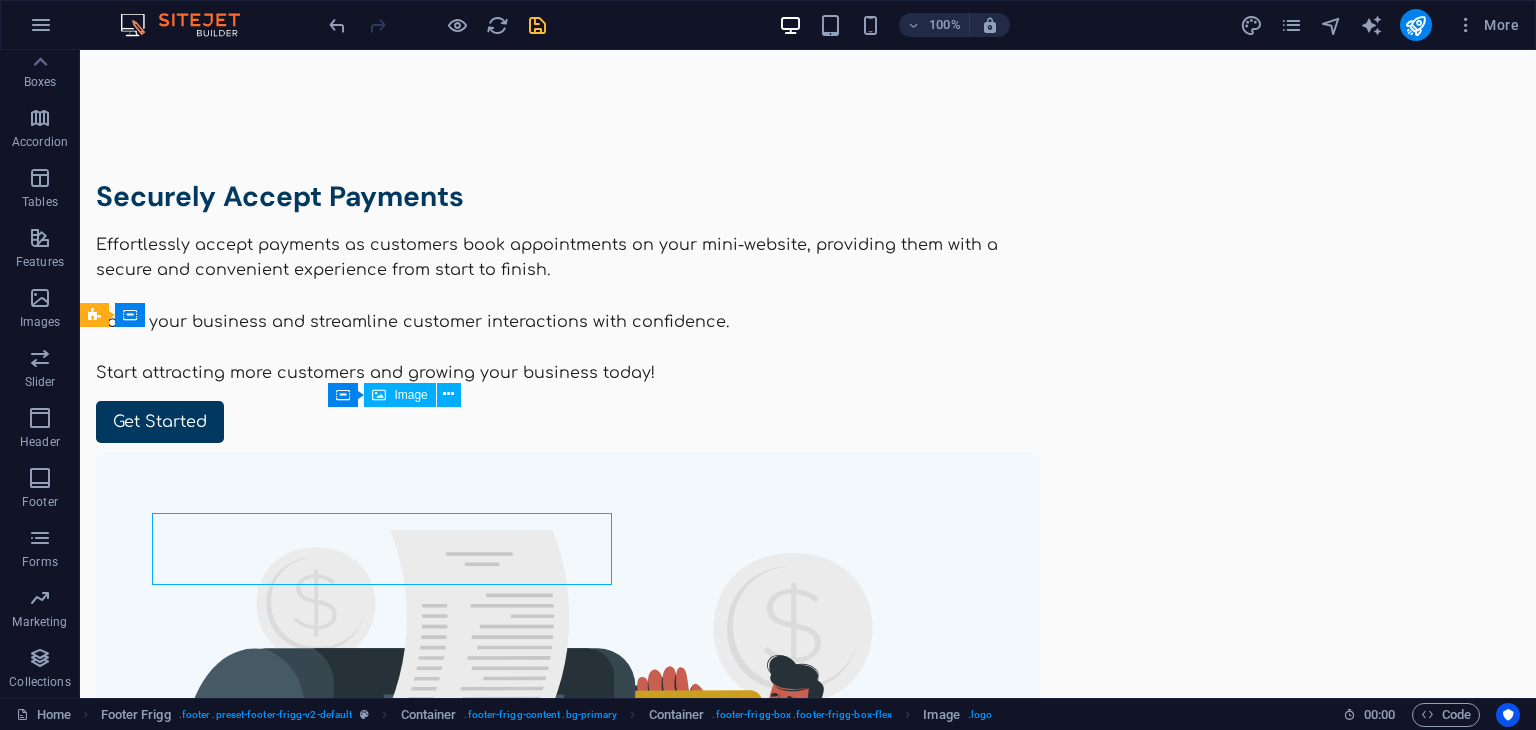 scroll, scrollTop: 4628, scrollLeft: 0, axis: vertical 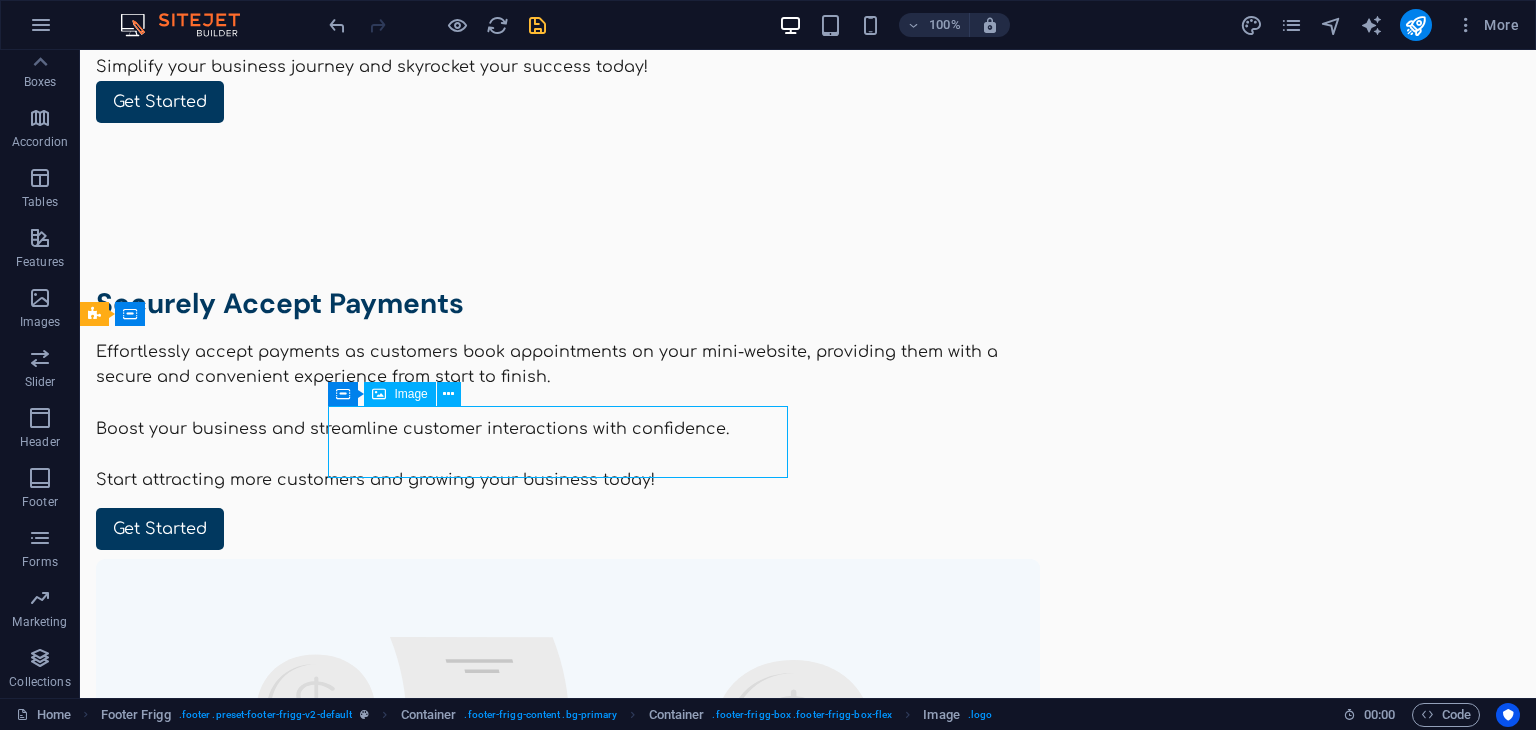 click at bounding box center [568, 5416] 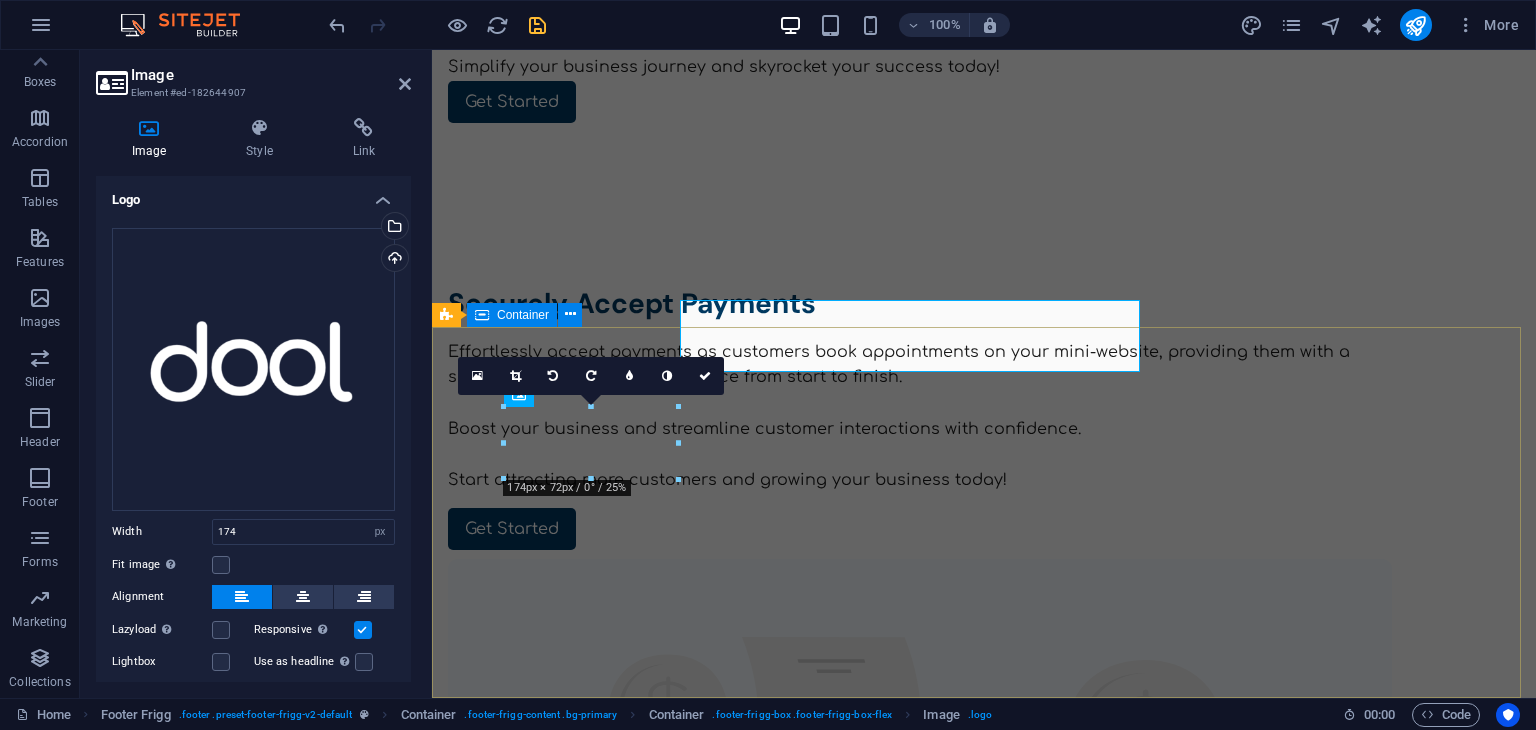scroll, scrollTop: 4734, scrollLeft: 0, axis: vertical 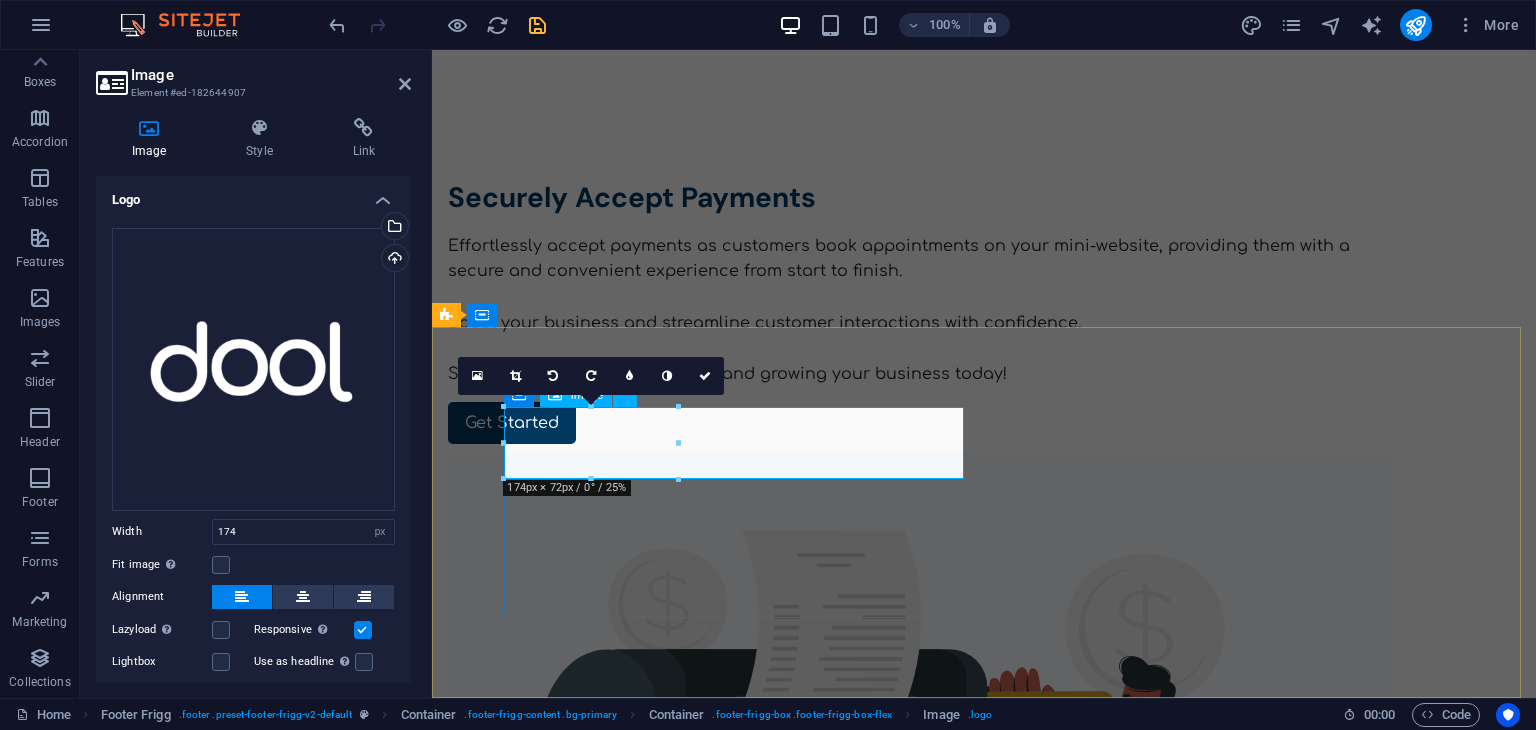 drag, startPoint x: 1110, startPoint y: 456, endPoint x: 568, endPoint y: 456, distance: 542 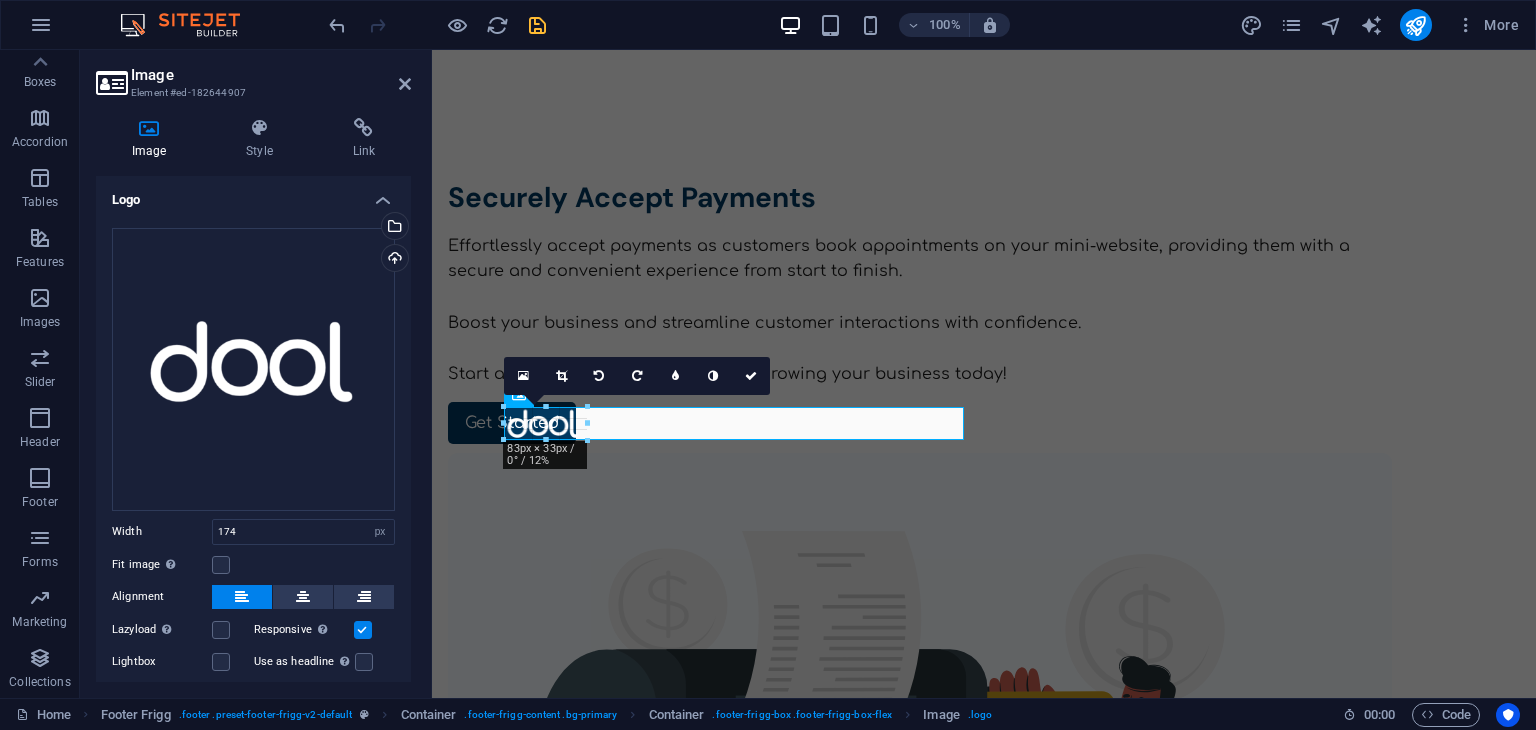 drag, startPoint x: 675, startPoint y: 480, endPoint x: 550, endPoint y: 441, distance: 130.94273 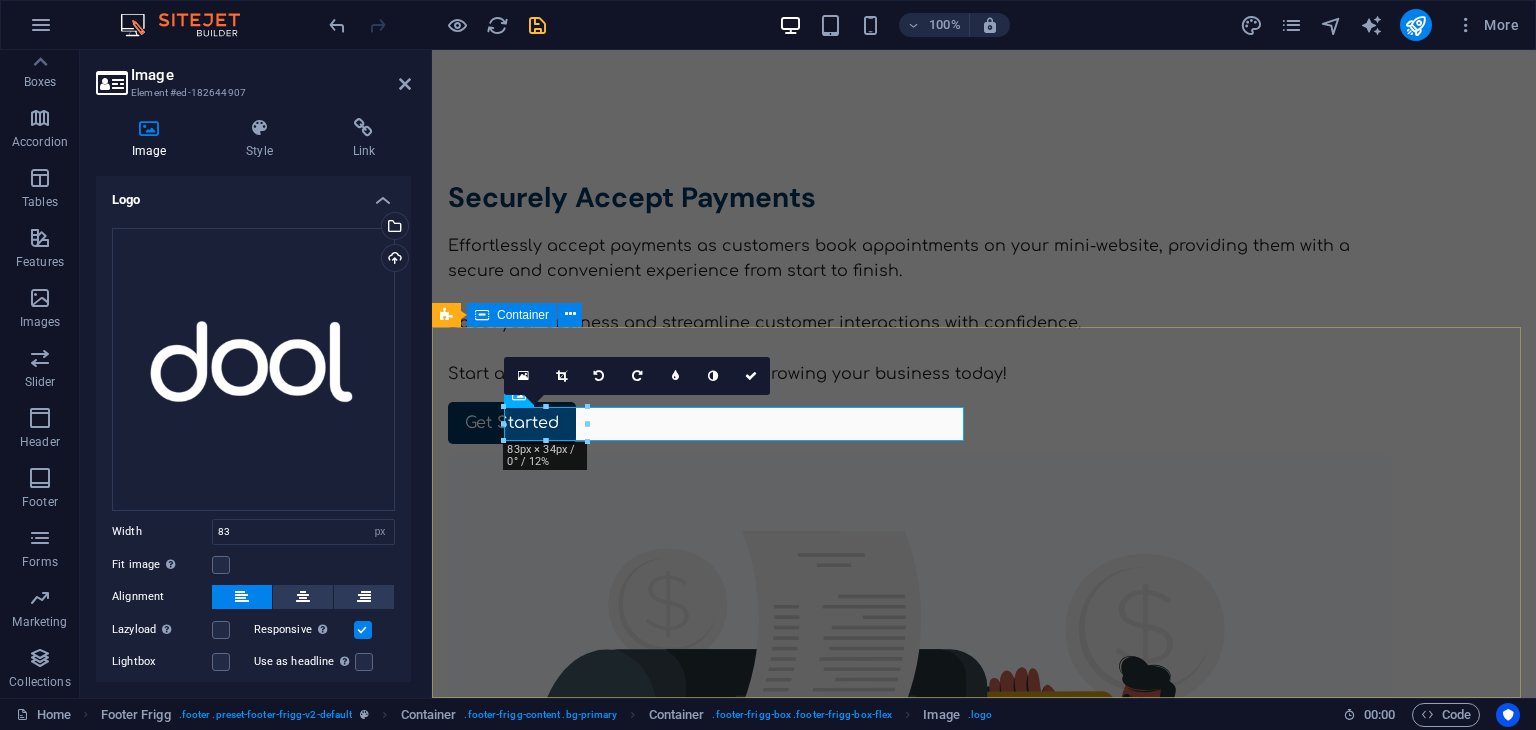 click on "hello@dool.app support@dool.app Product Home About Service Contact Legal Notice Privacy Policy Social media Facebook Twitter Instagram" at bounding box center [984, 5566] 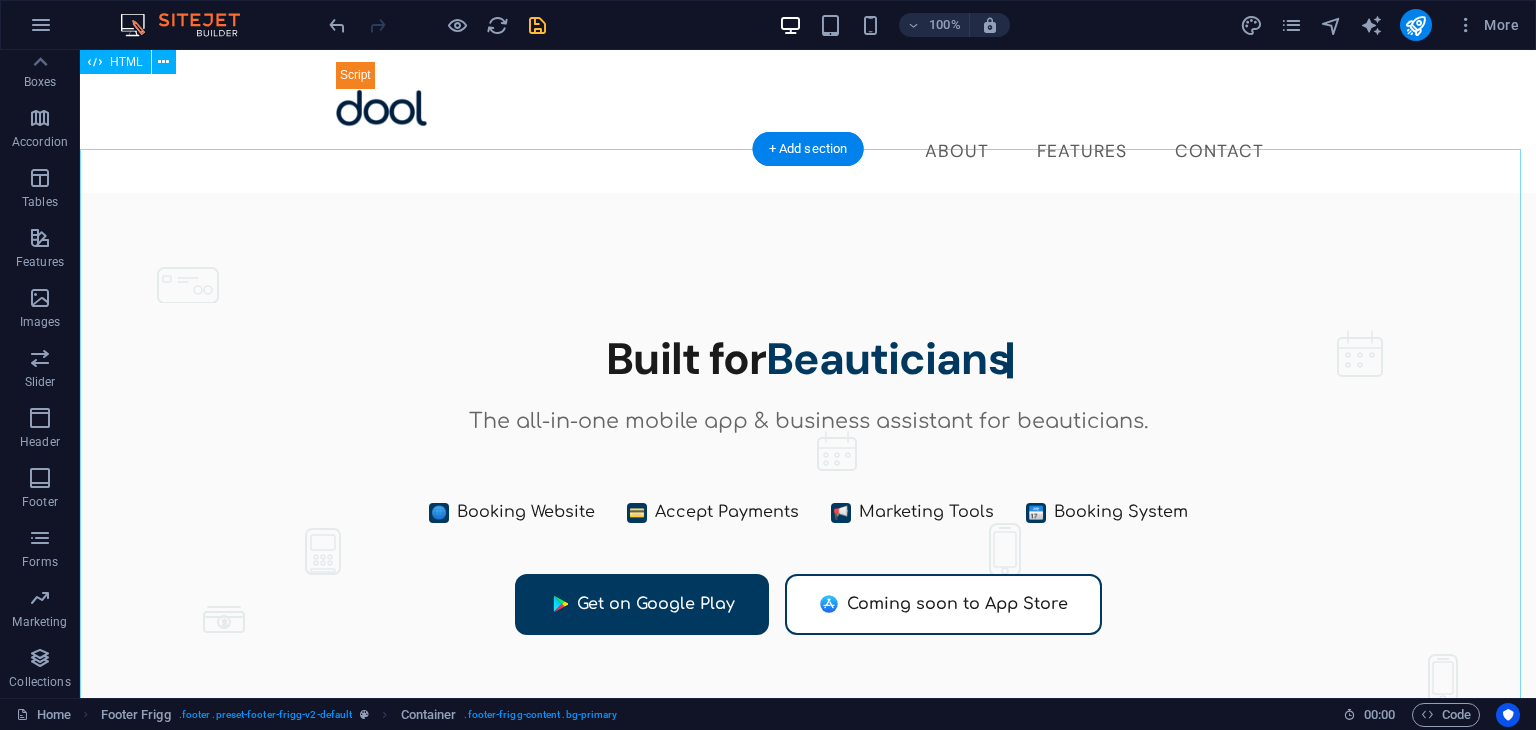 scroll, scrollTop: 0, scrollLeft: 0, axis: both 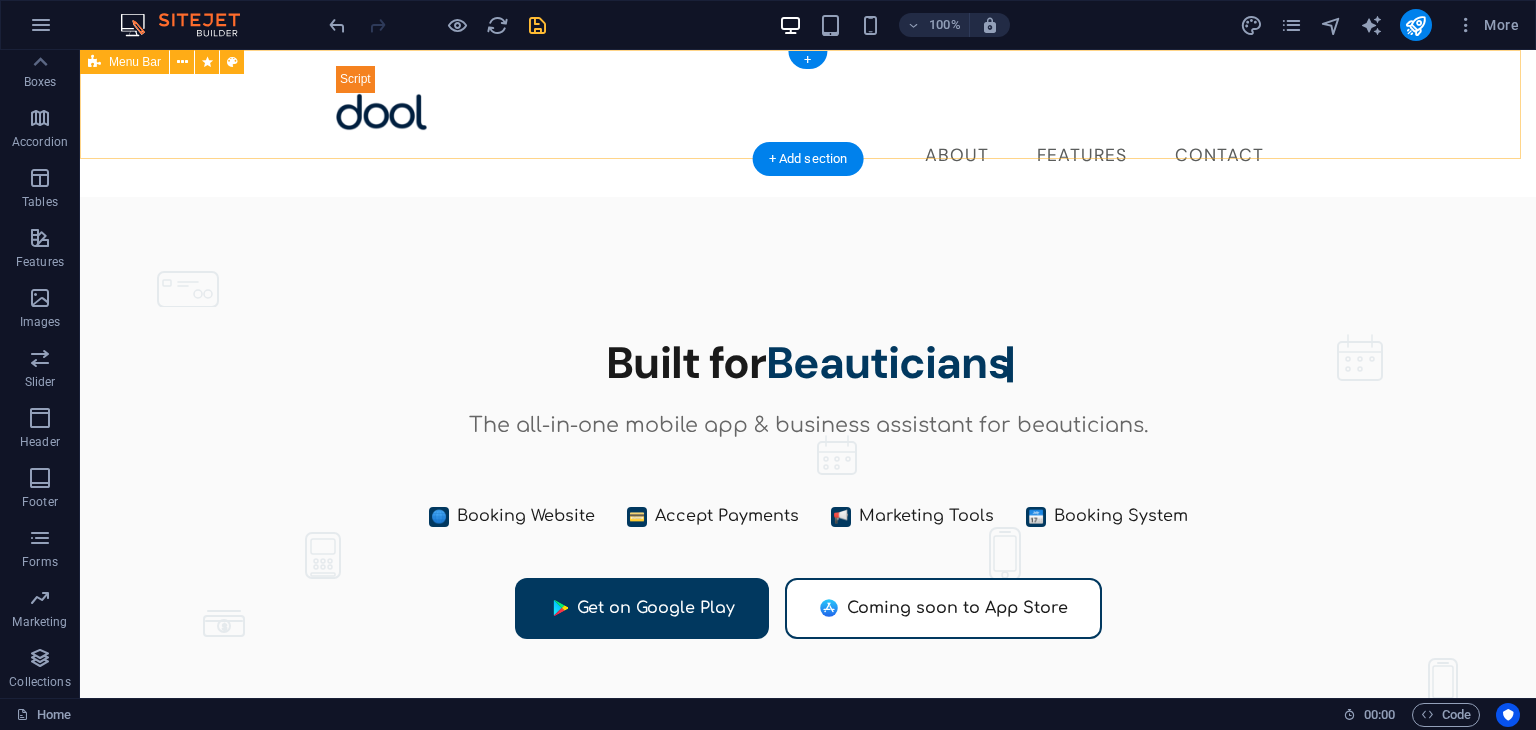 click on "About Features Contact" at bounding box center [808, 123] 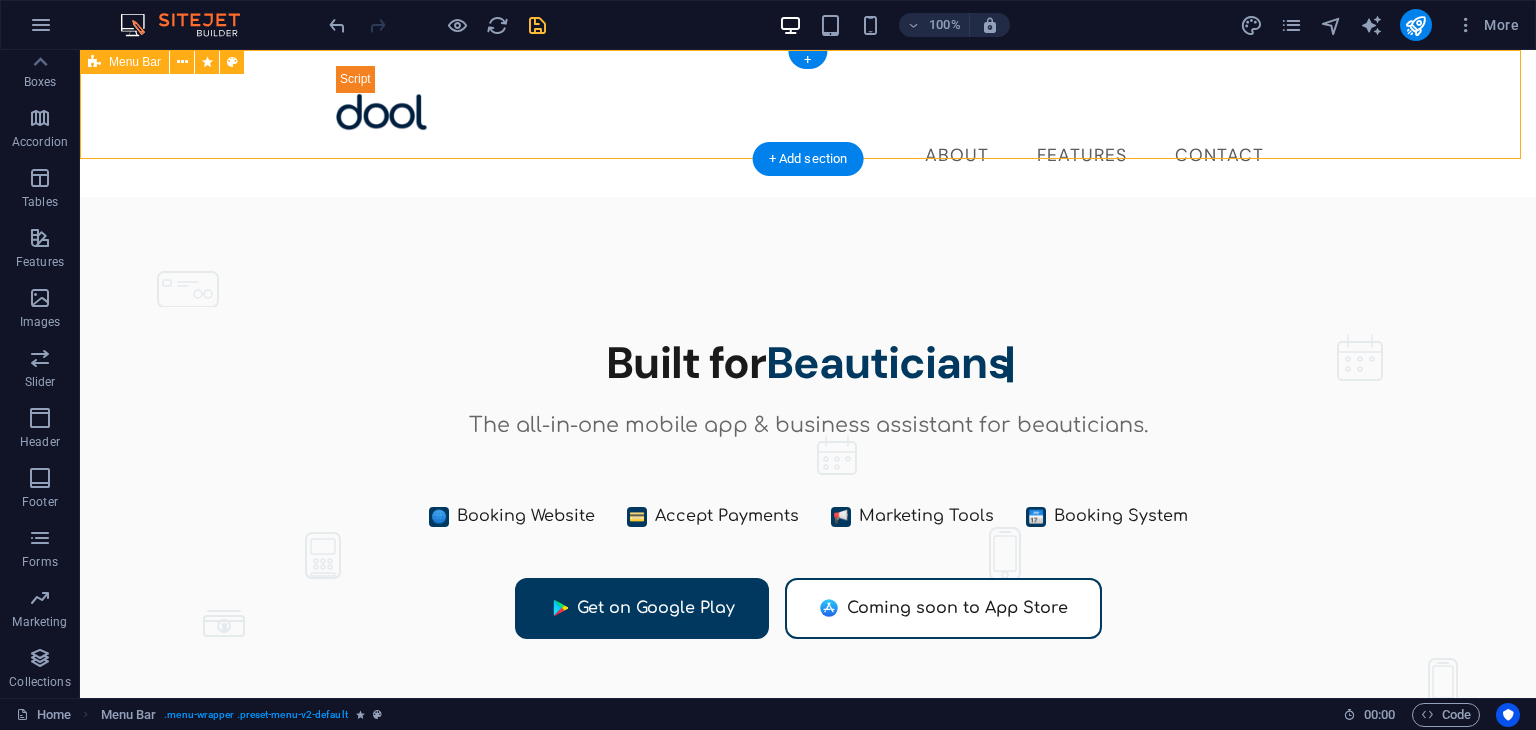 click on "About Features Contact" at bounding box center [808, 123] 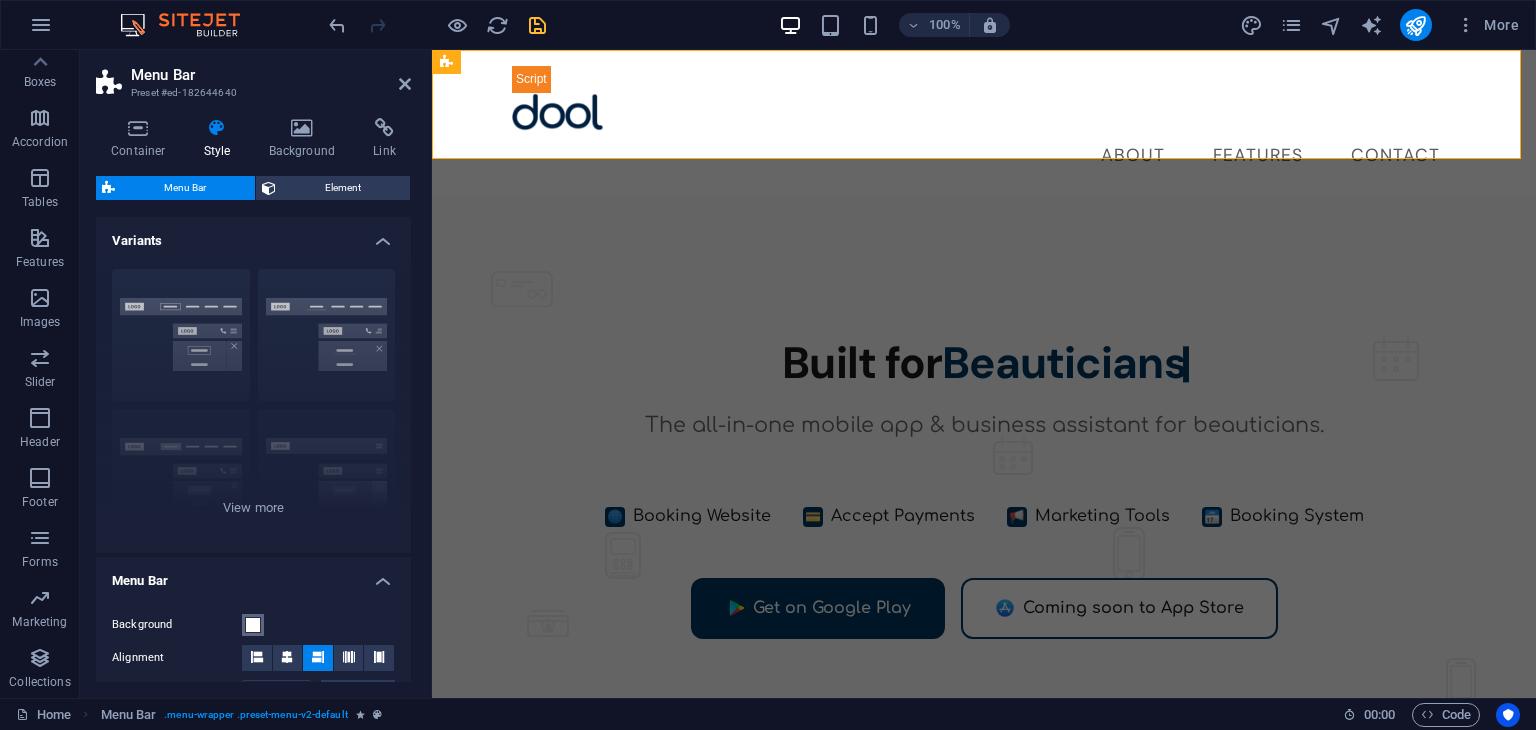 click at bounding box center (253, 625) 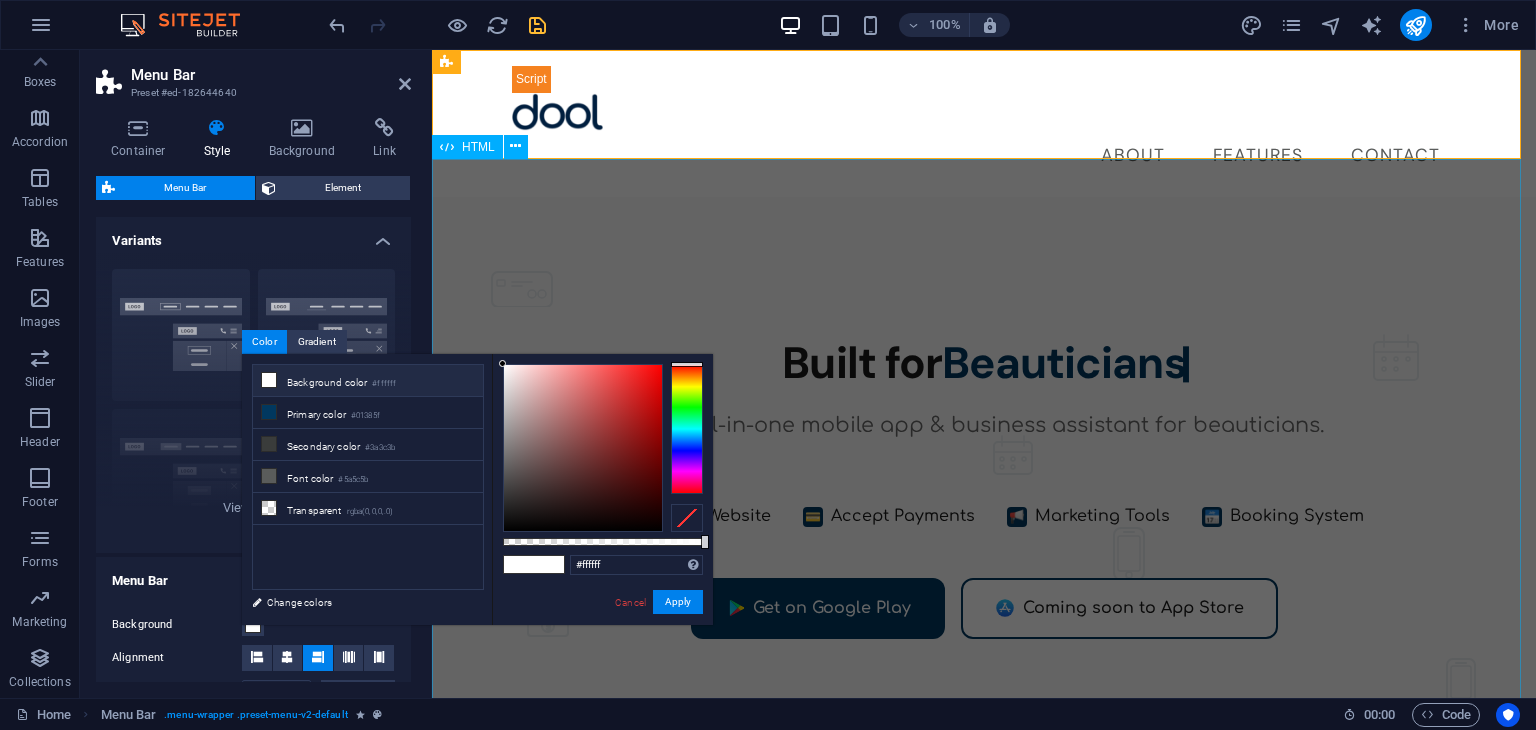 click on "Dool - Business Assistant for Beauticians
$
🌐" at bounding box center (984, 534) 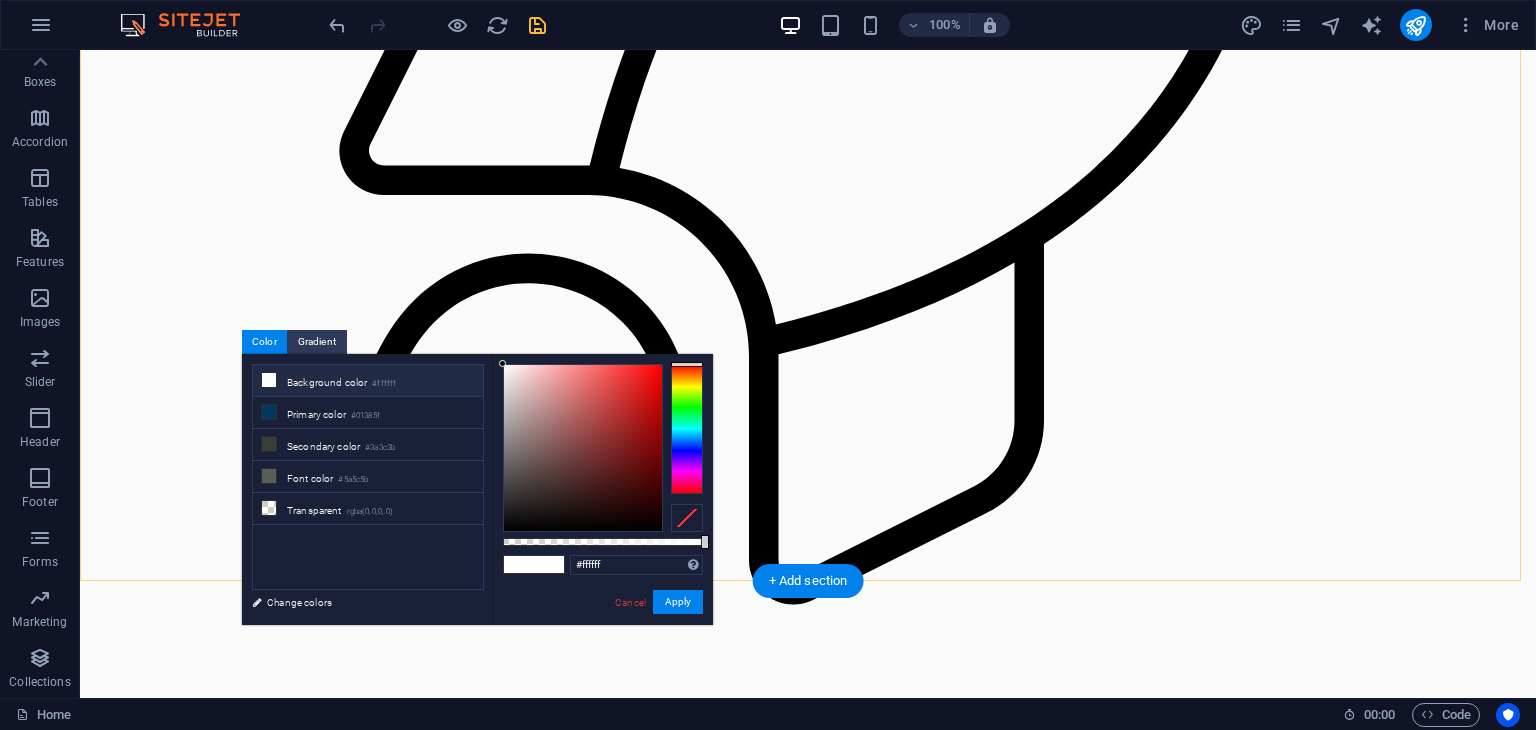 scroll, scrollTop: 1595, scrollLeft: 0, axis: vertical 